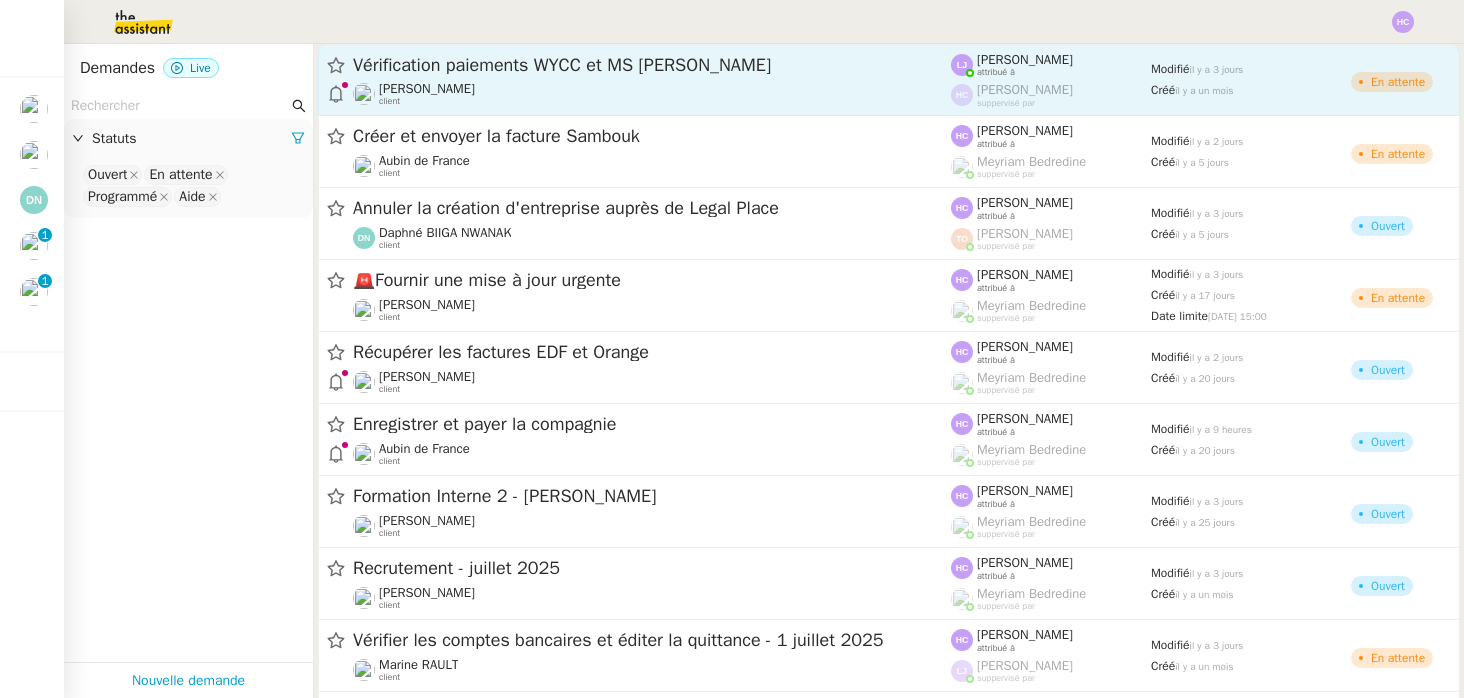 scroll, scrollTop: 0, scrollLeft: 0, axis: both 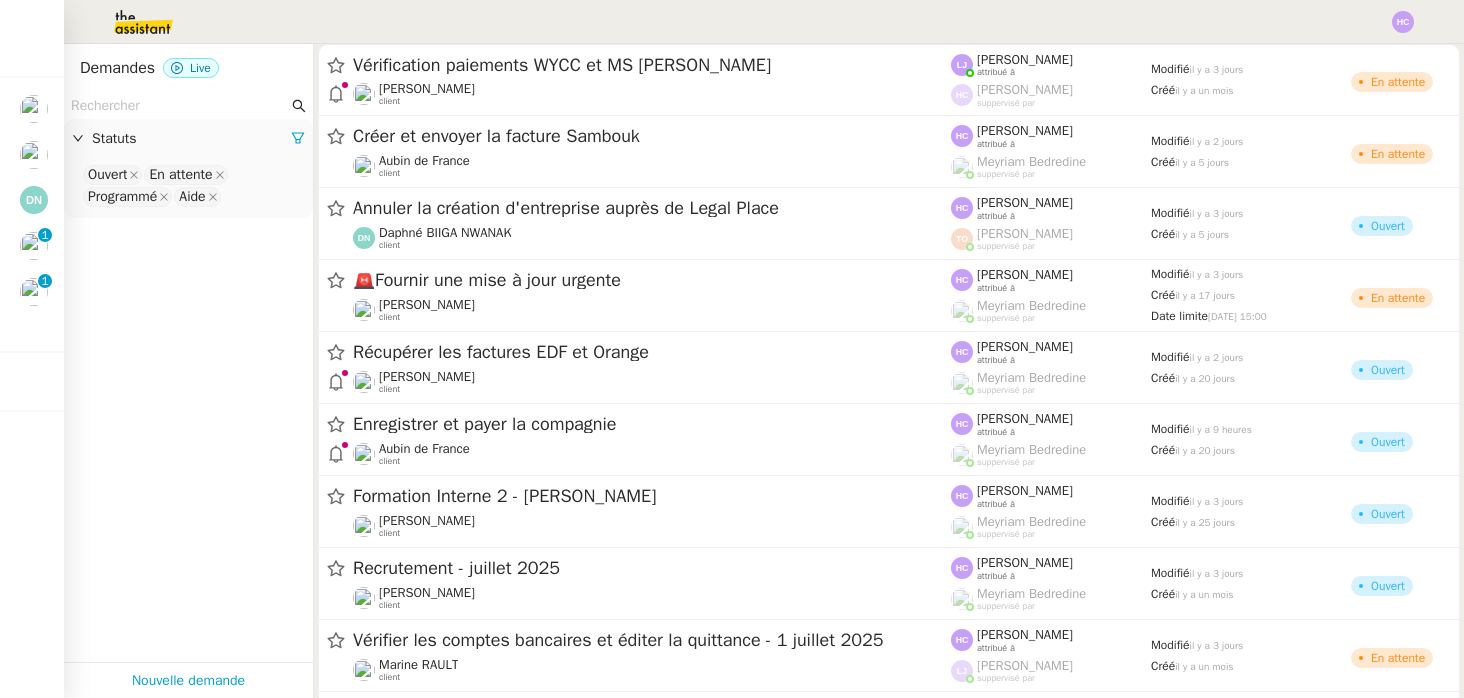 click 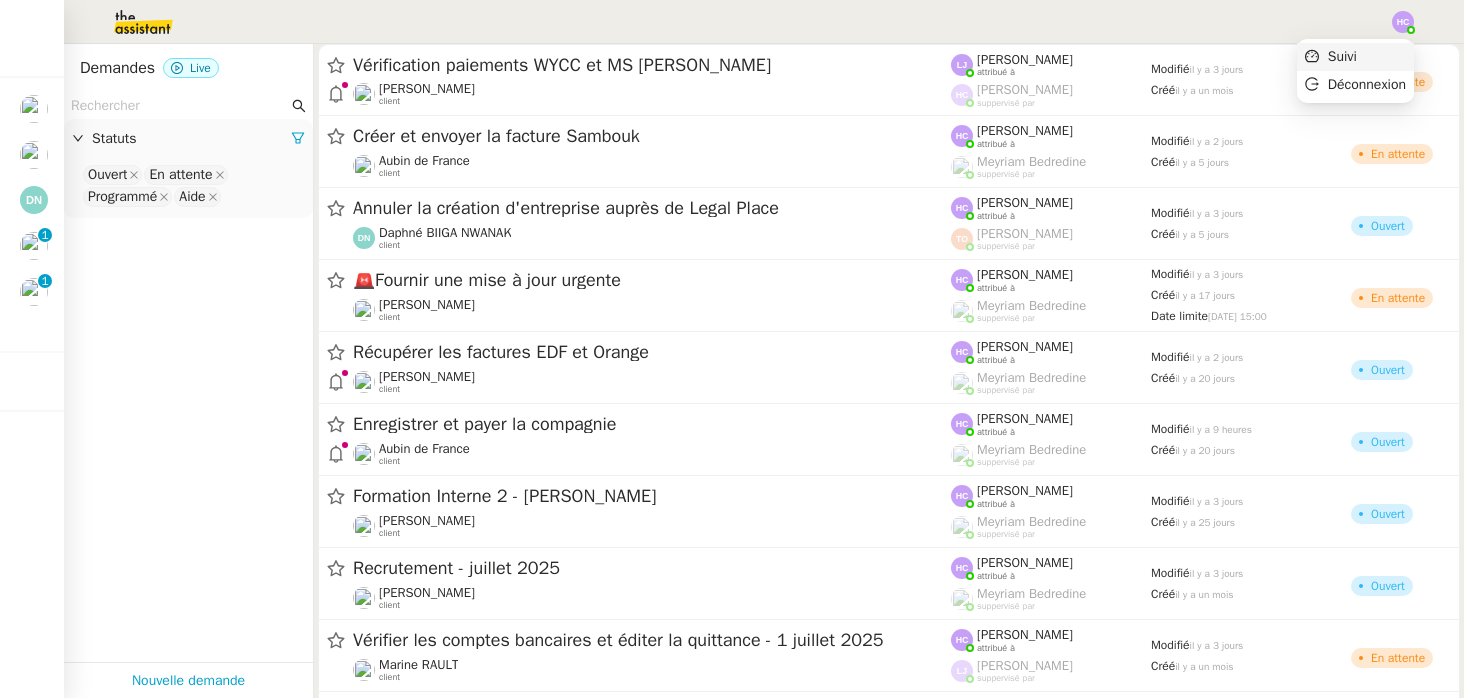 click on "Suivi" at bounding box center (1342, 56) 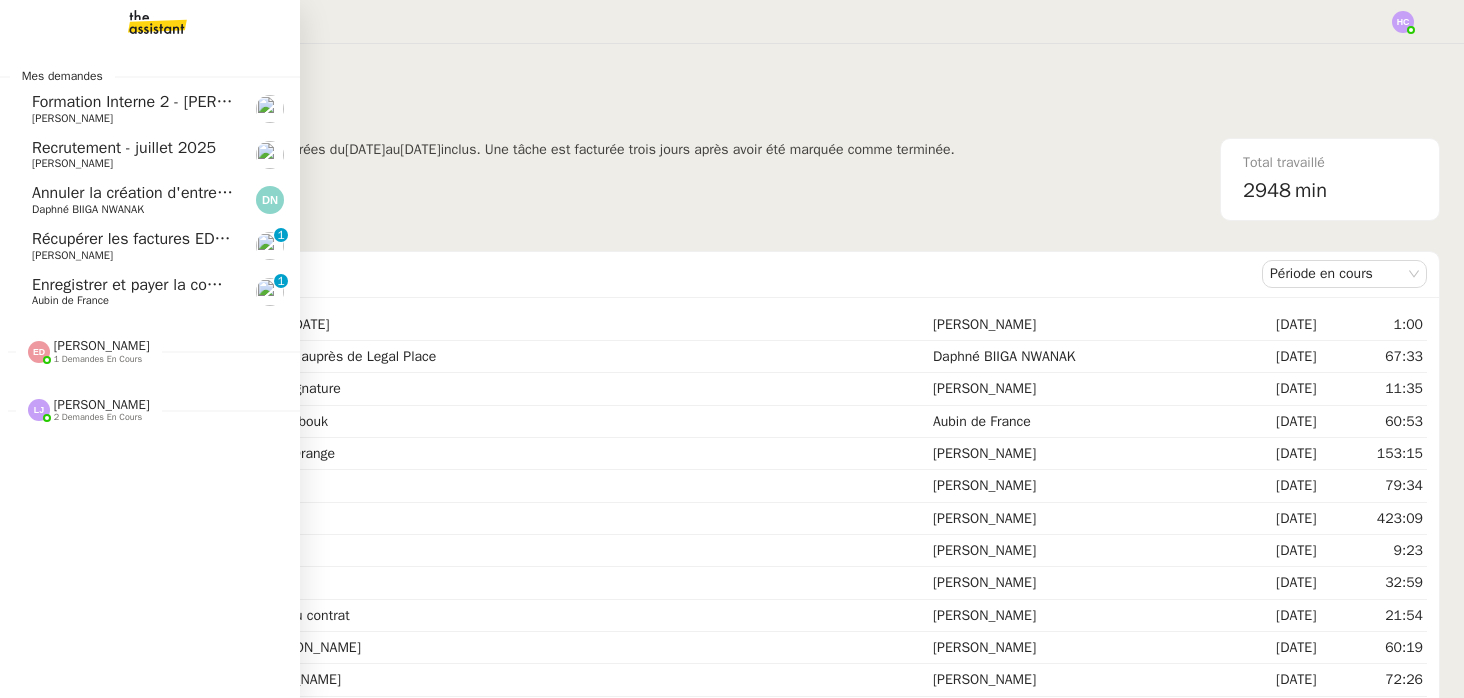 click on "Enregistrer et payer la compagnie" 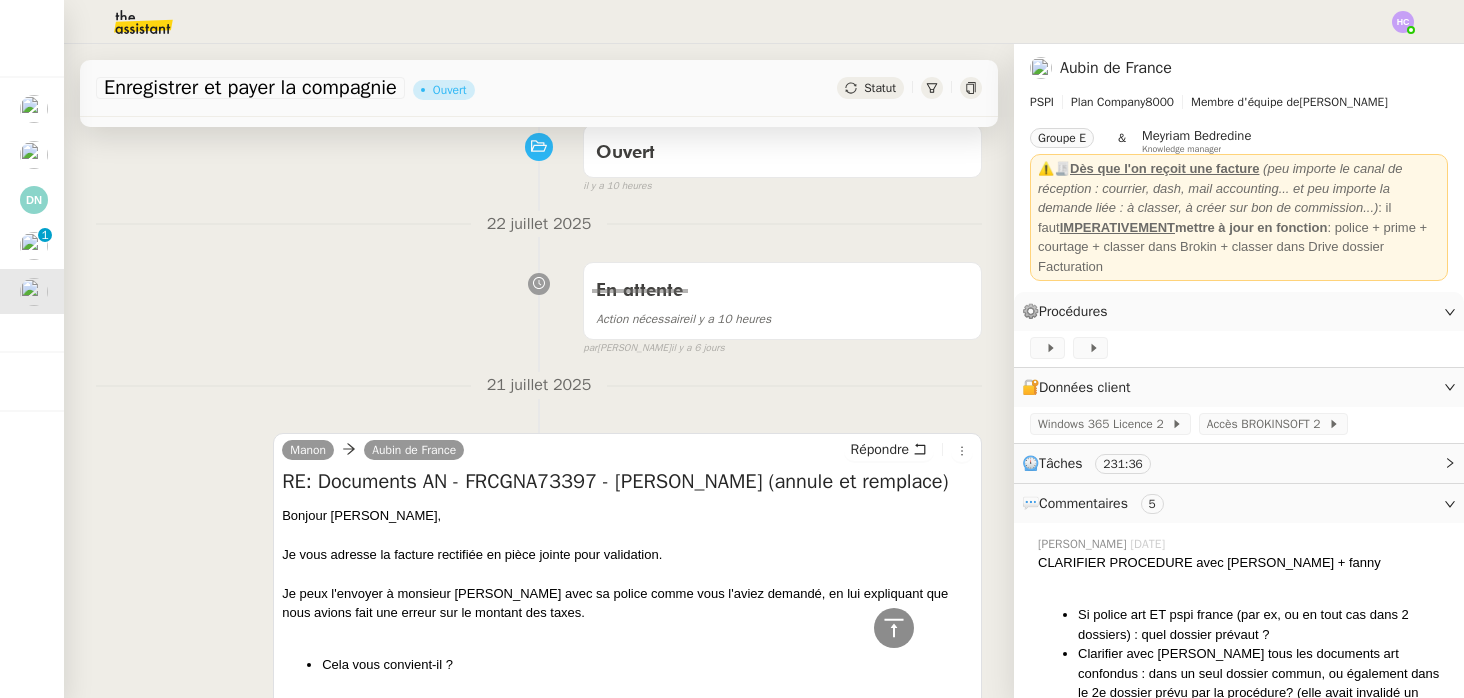 scroll, scrollTop: 0, scrollLeft: 0, axis: both 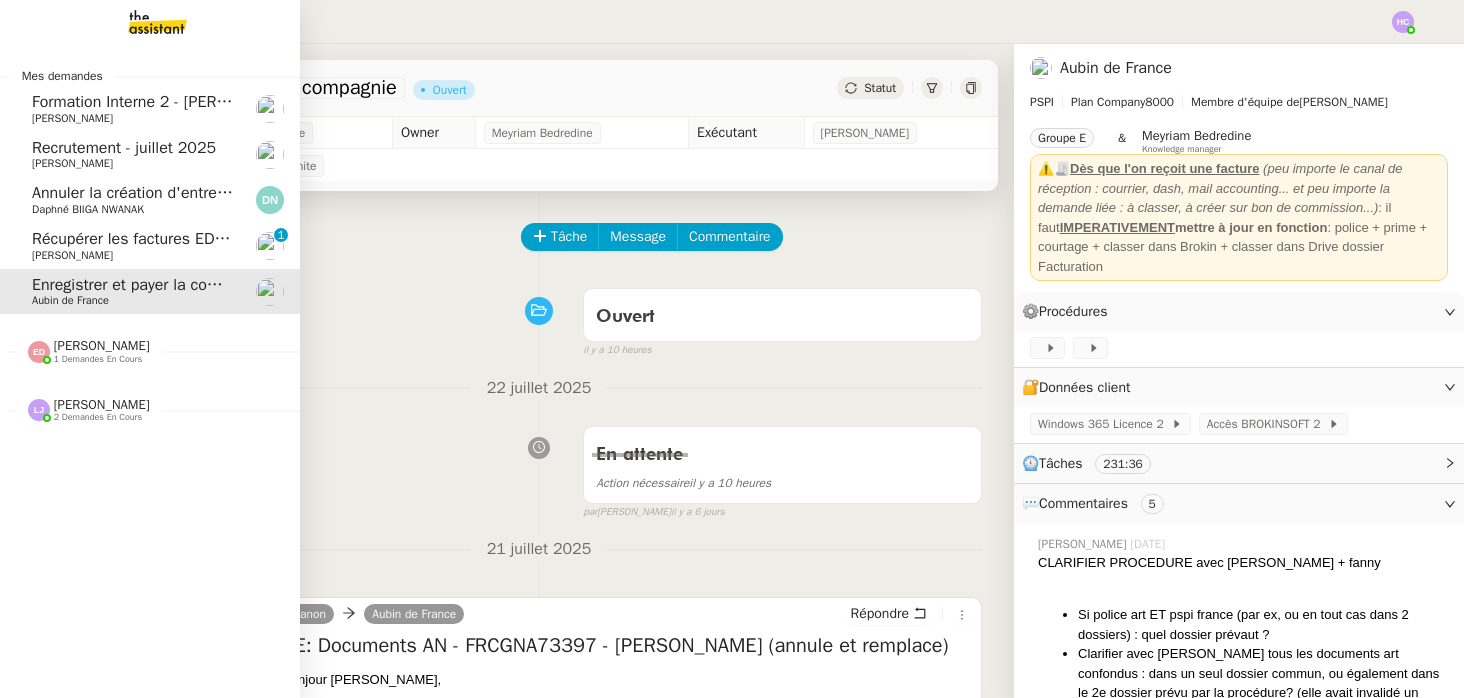 click on "Récupérer les factures EDF et Orange" 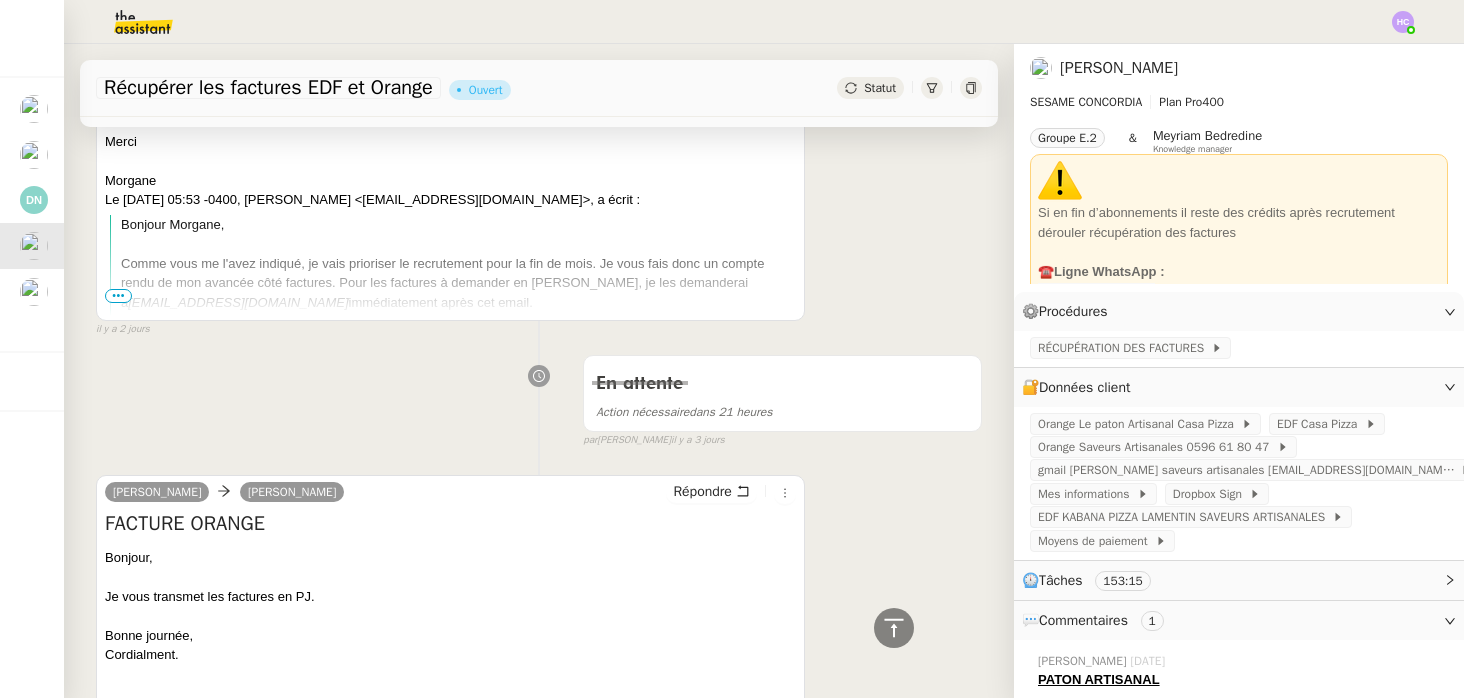 scroll, scrollTop: 334, scrollLeft: 0, axis: vertical 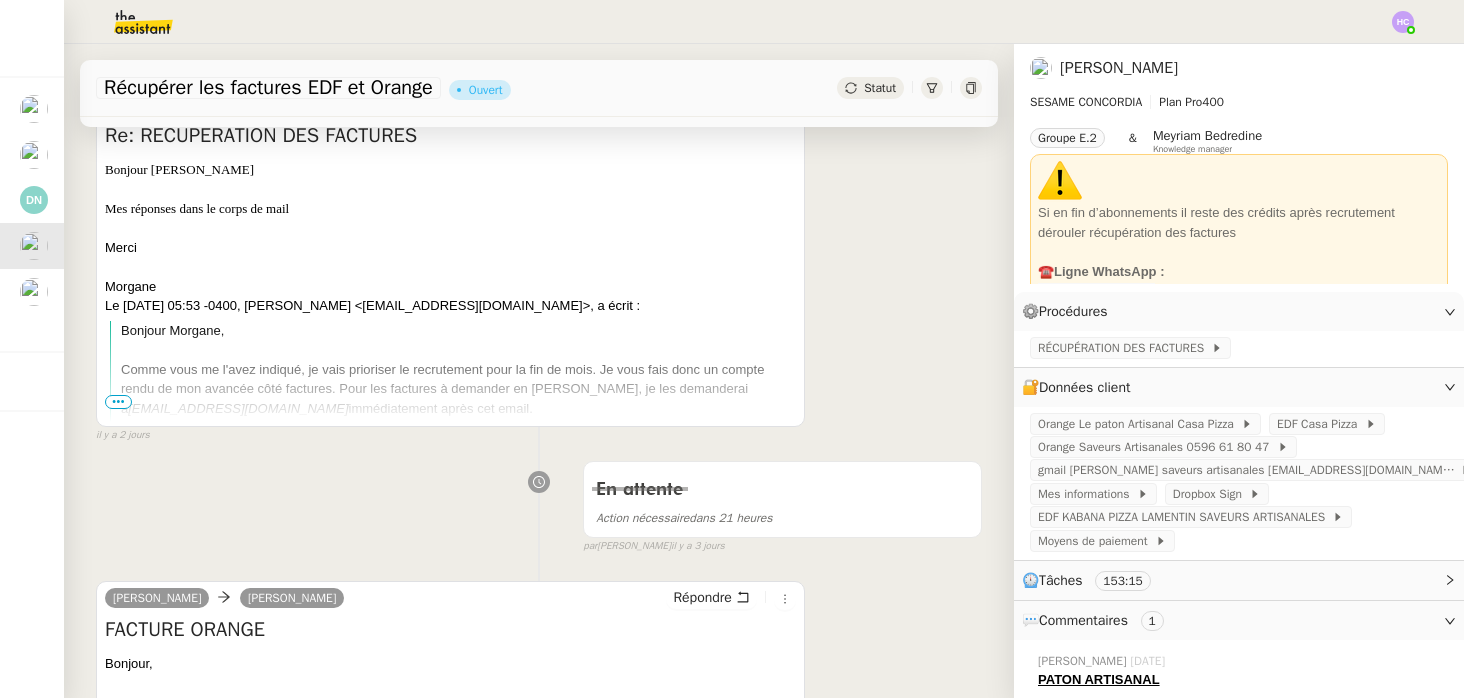 click on "•••" at bounding box center [118, 402] 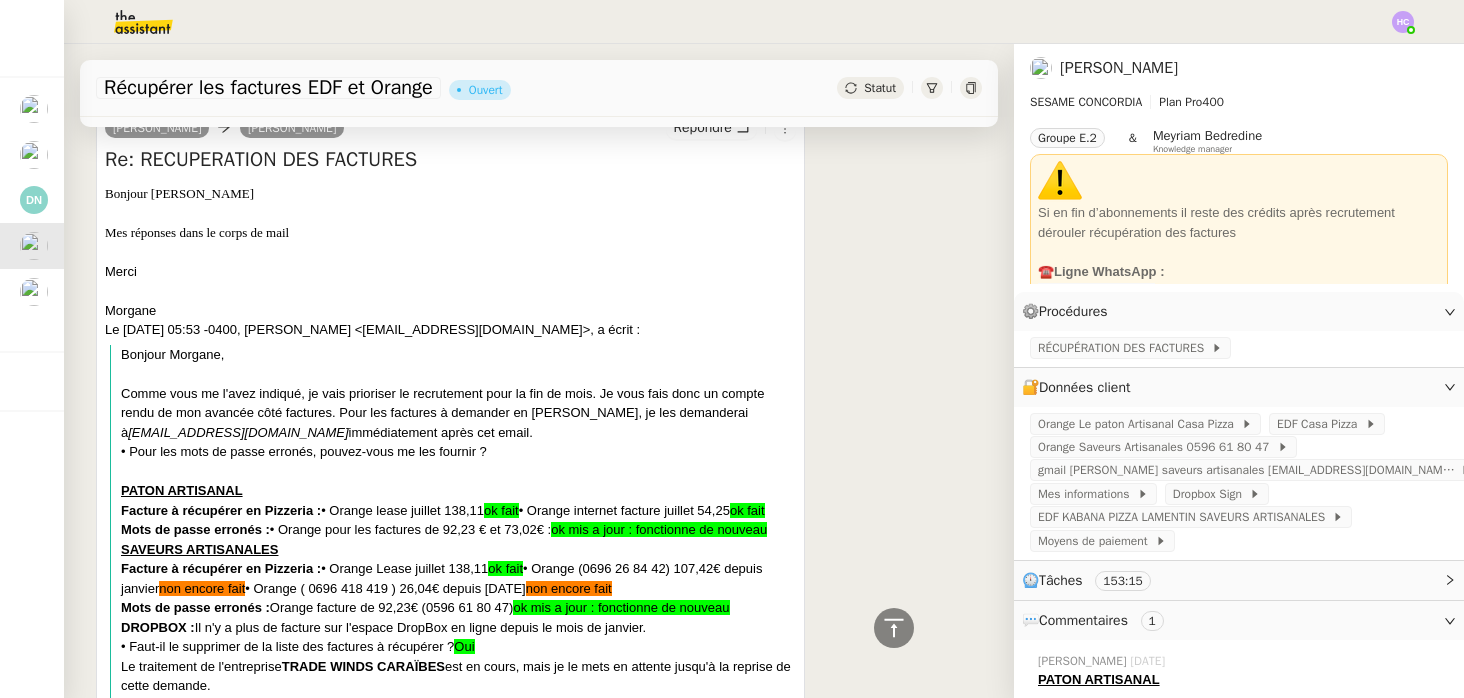 scroll, scrollTop: 295, scrollLeft: 0, axis: vertical 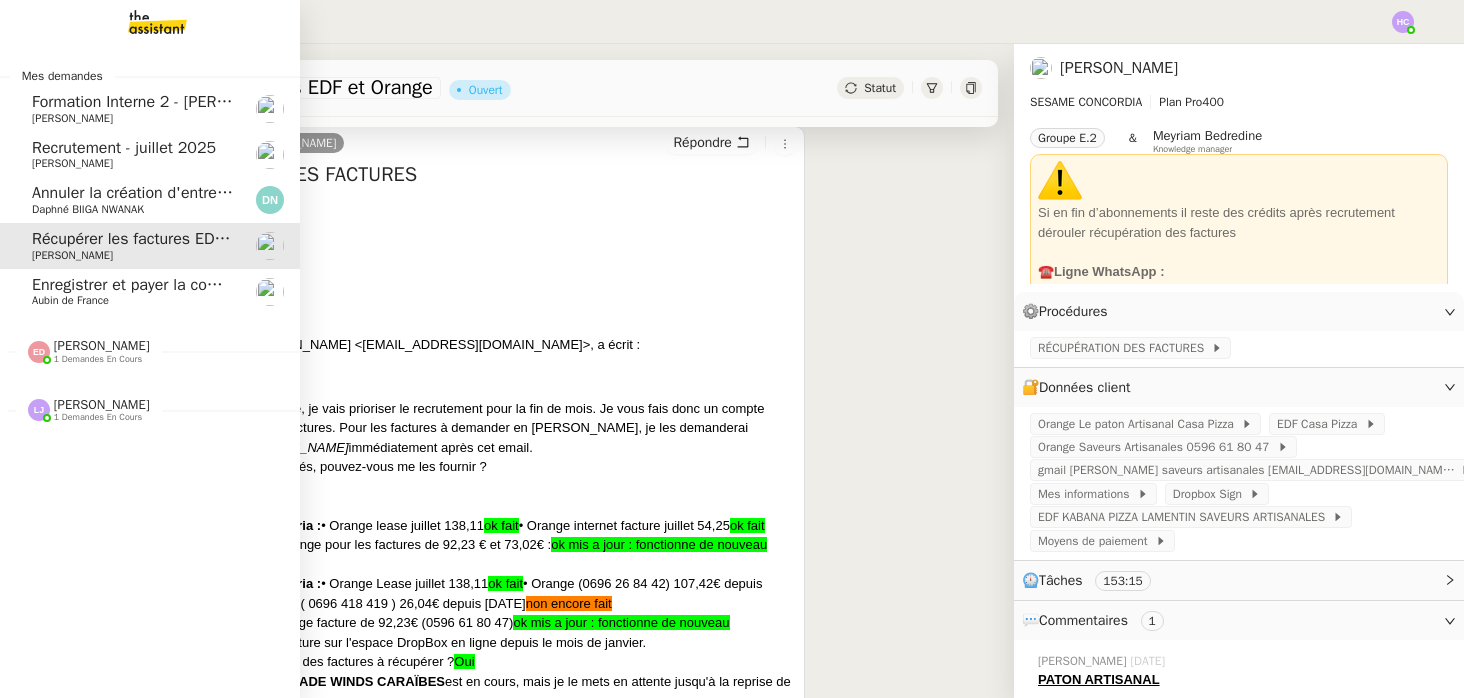 click on "Annuler la création d'entreprise auprès de Legal Place" 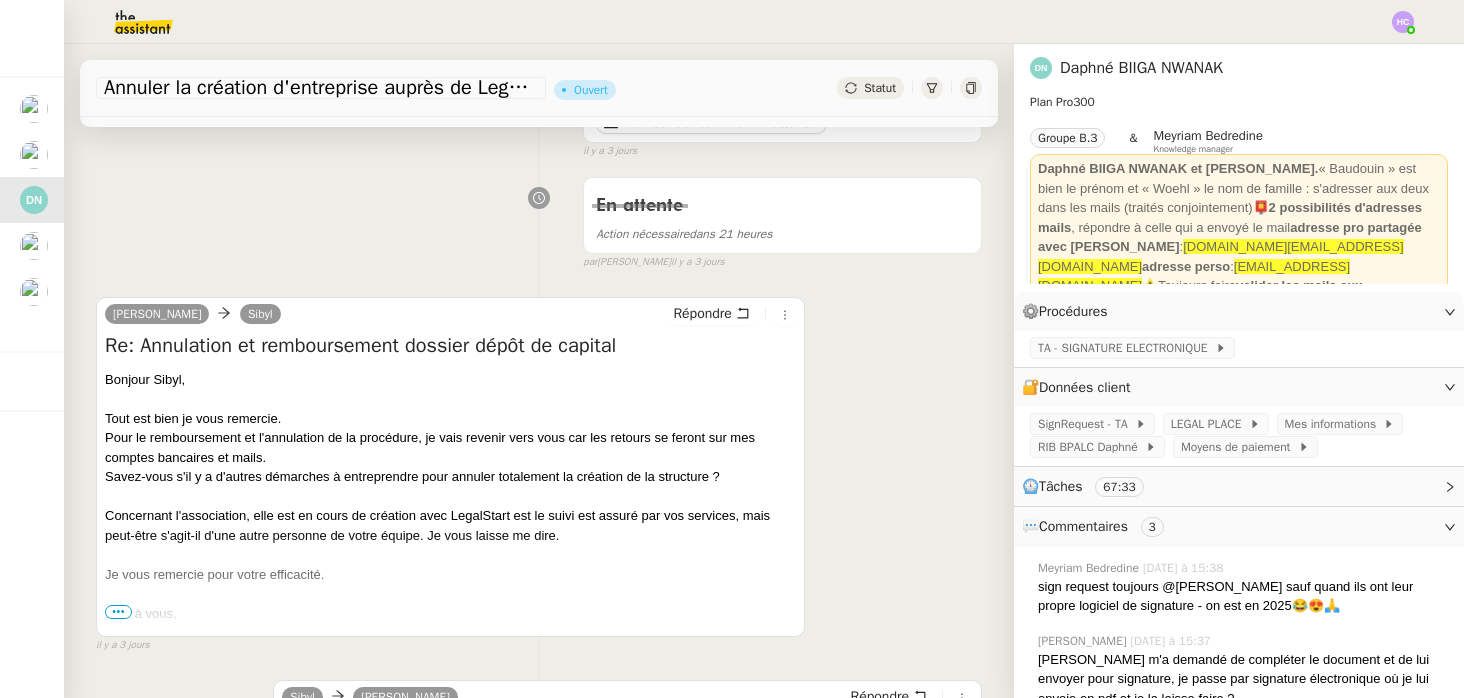 scroll, scrollTop: 314, scrollLeft: 0, axis: vertical 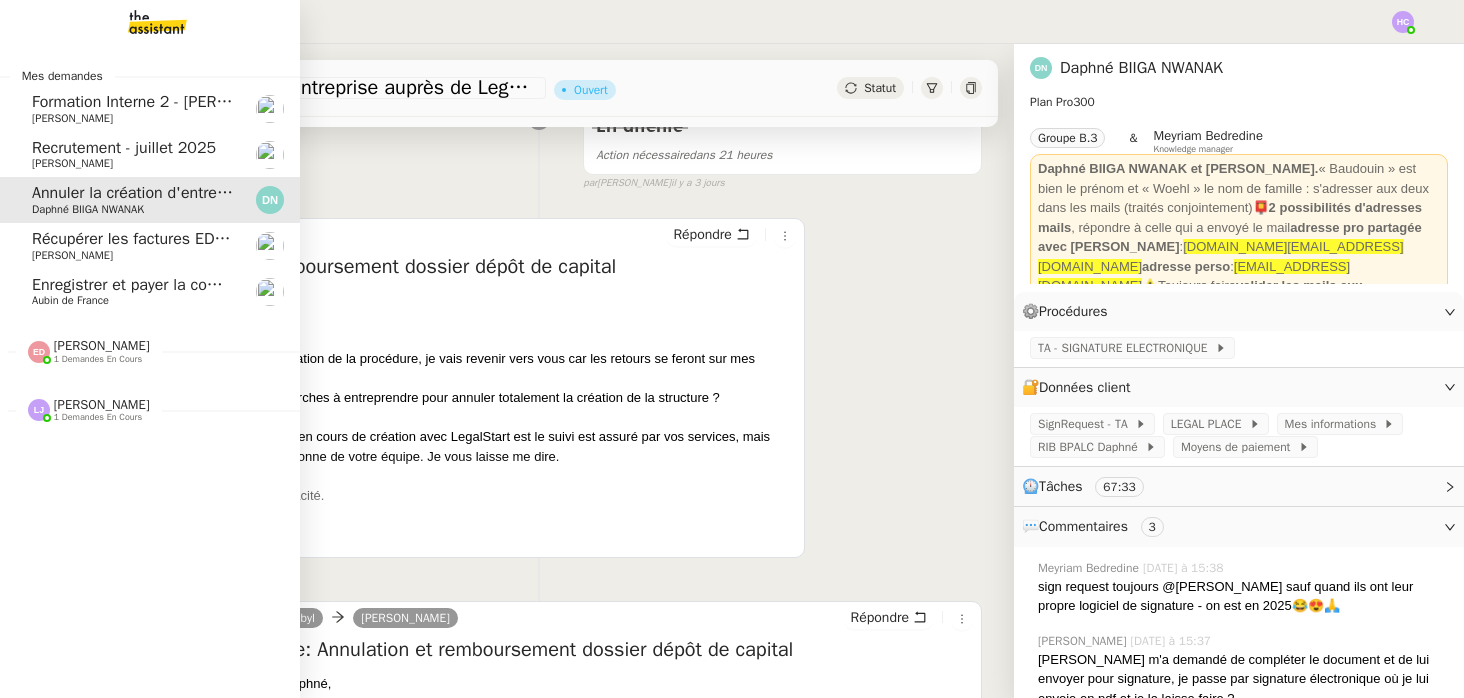 click on "Recrutement - juillet 2025" 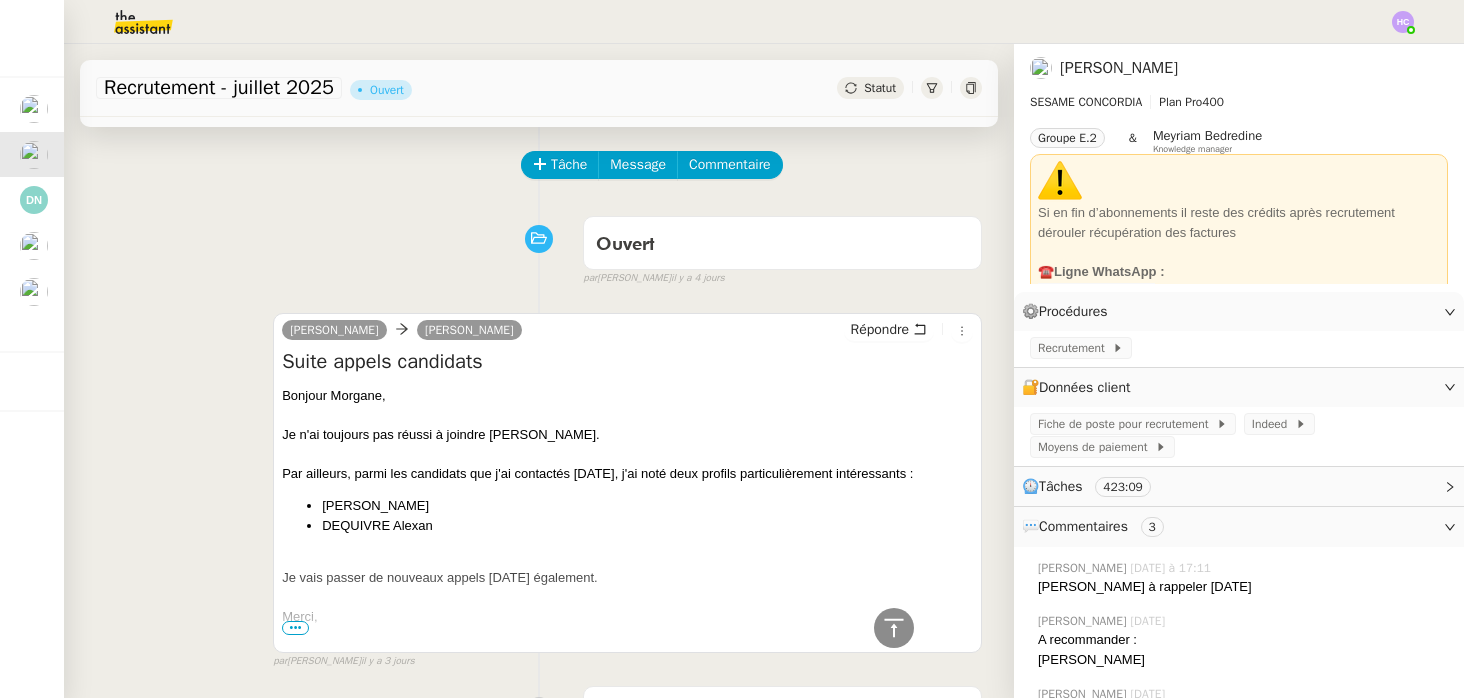 scroll, scrollTop: 0, scrollLeft: 0, axis: both 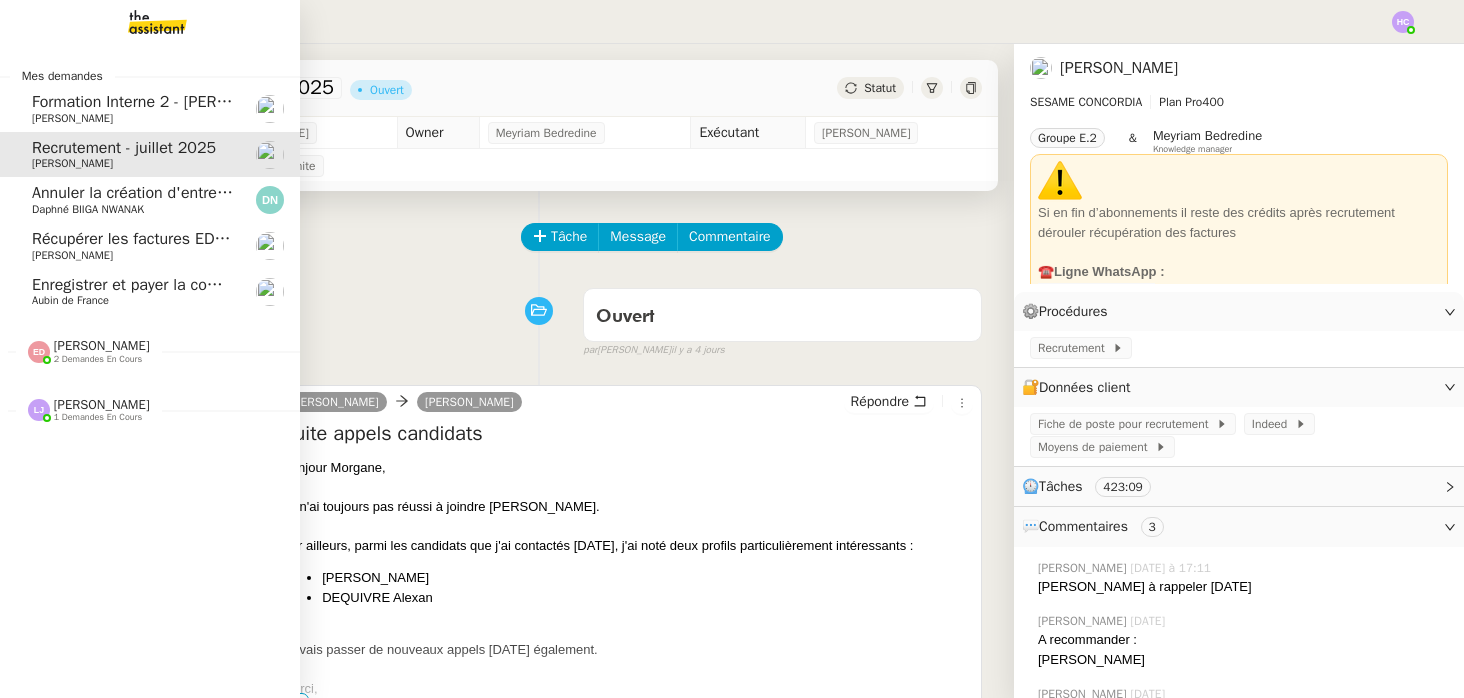 click on "[PERSON_NAME]    1 demandes en cours" 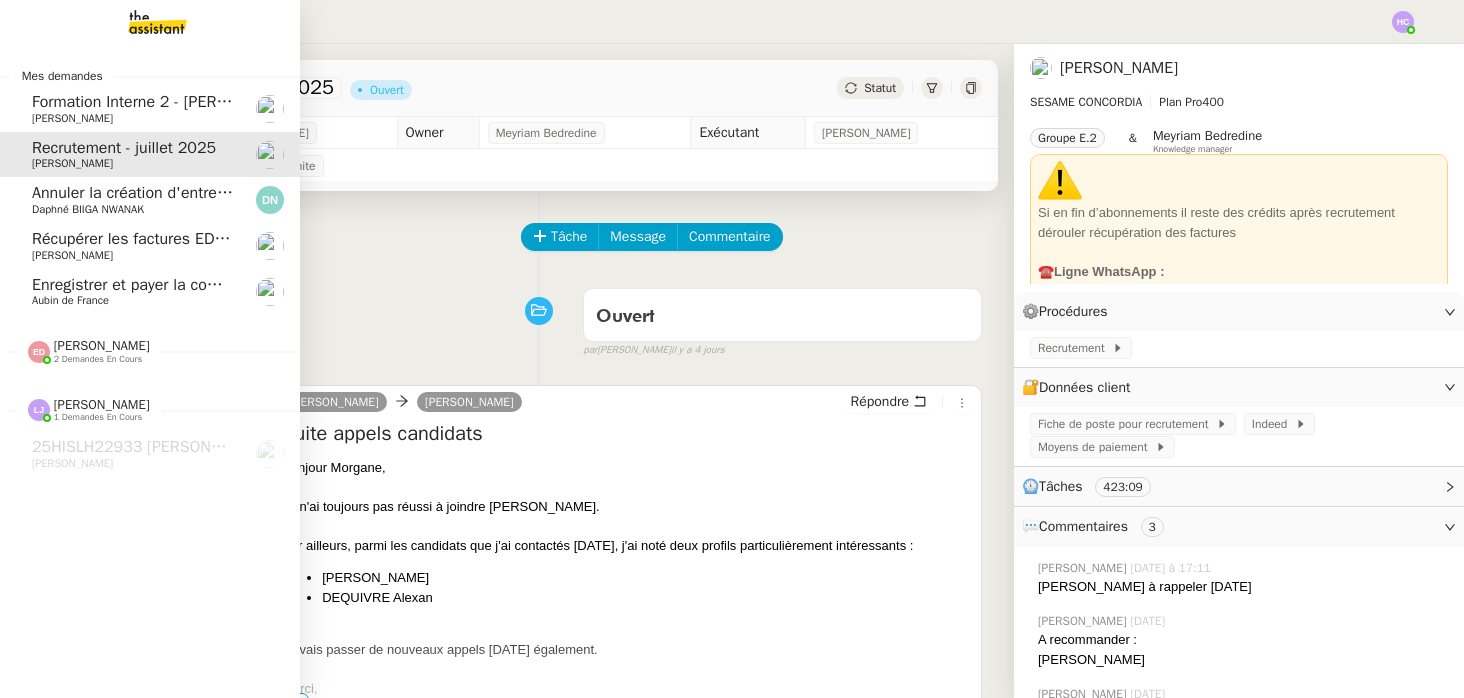 click on "[PERSON_NAME]" 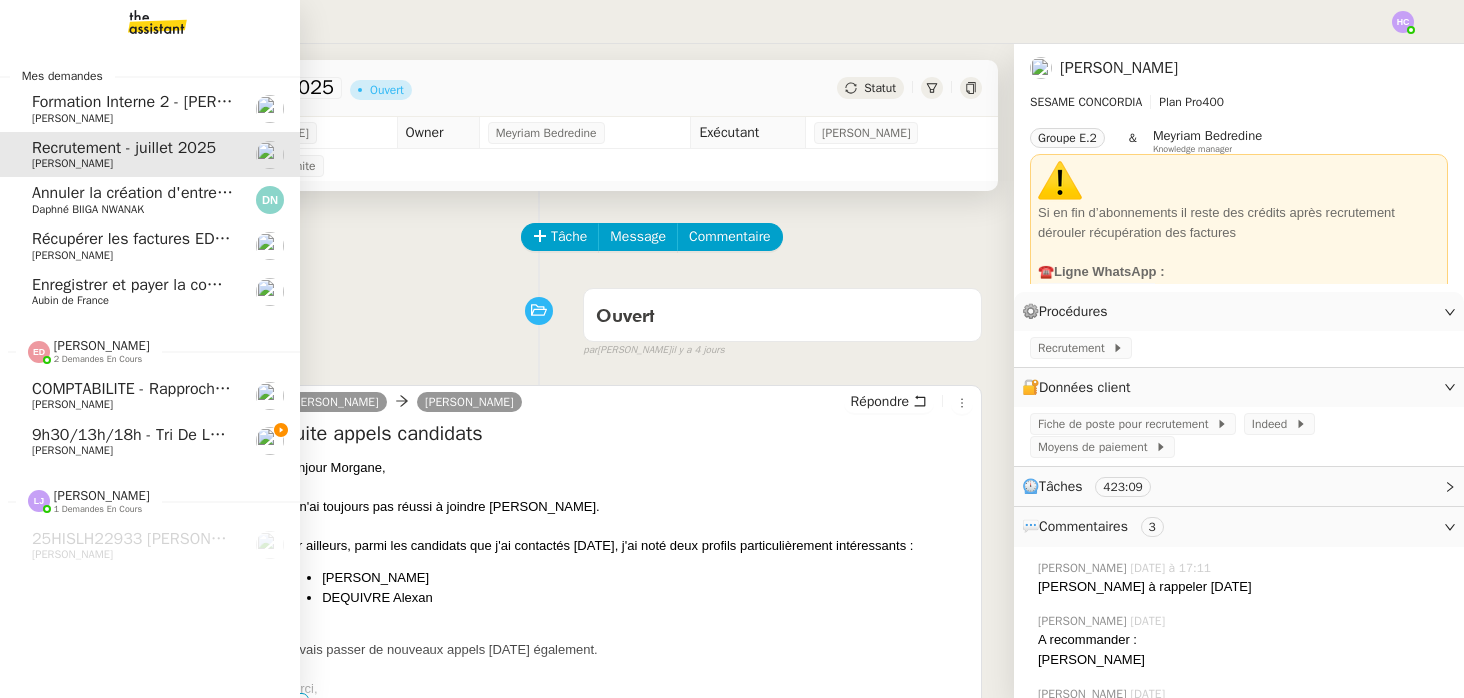 click on "[PERSON_NAME]" 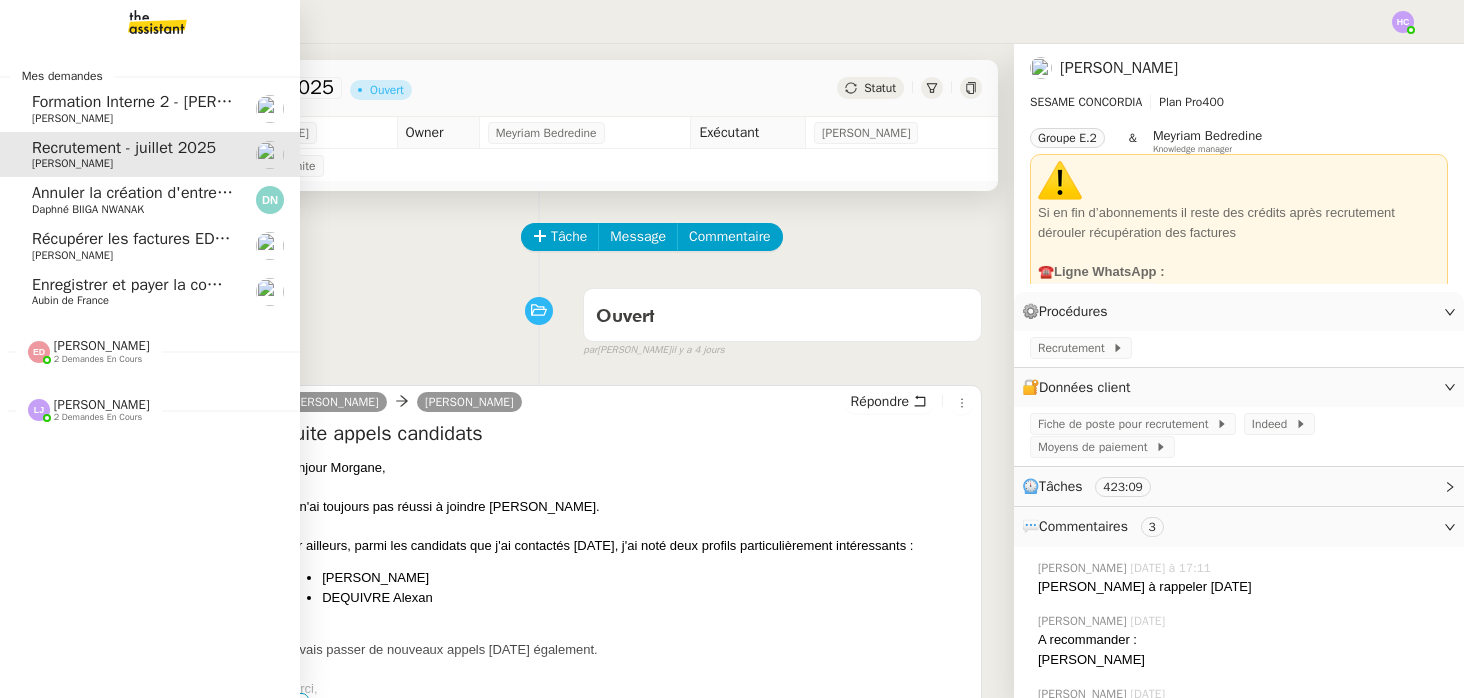 click on "Enregistrer et payer la compagnie" 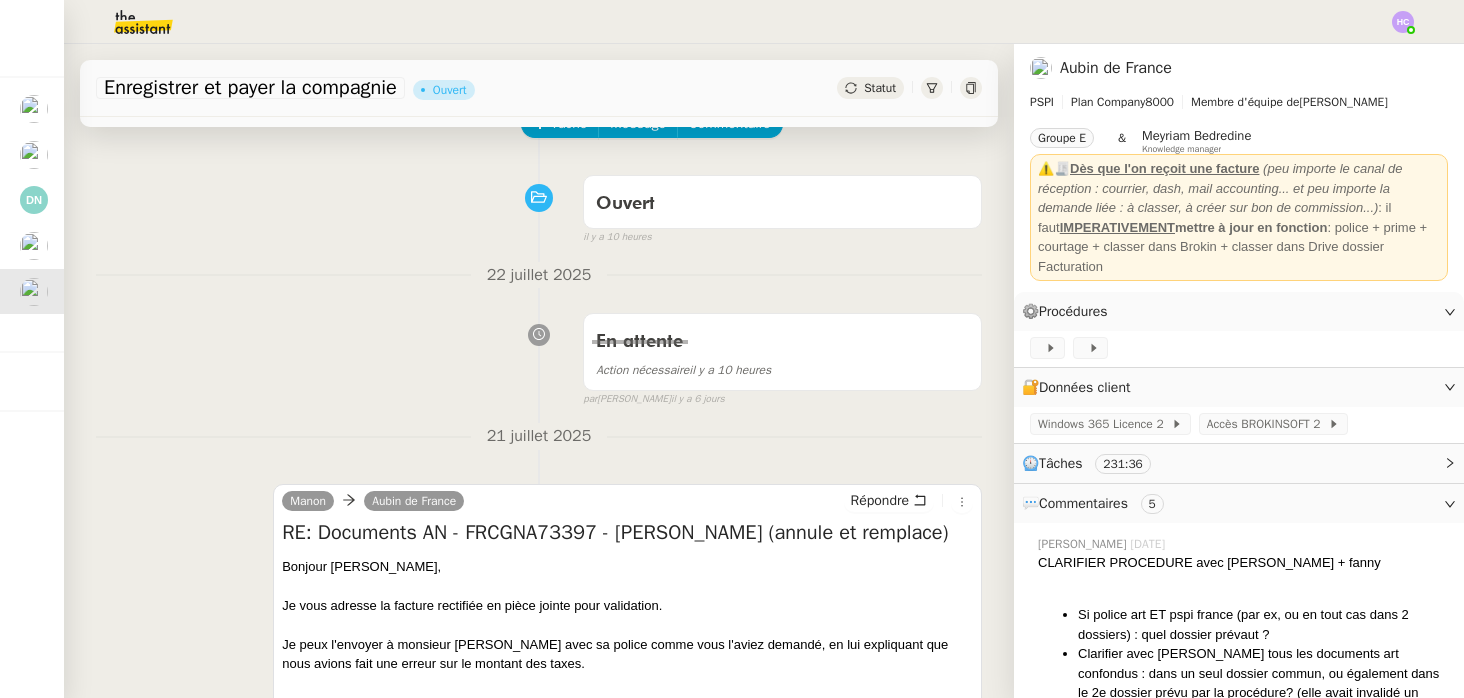 scroll, scrollTop: 0, scrollLeft: 0, axis: both 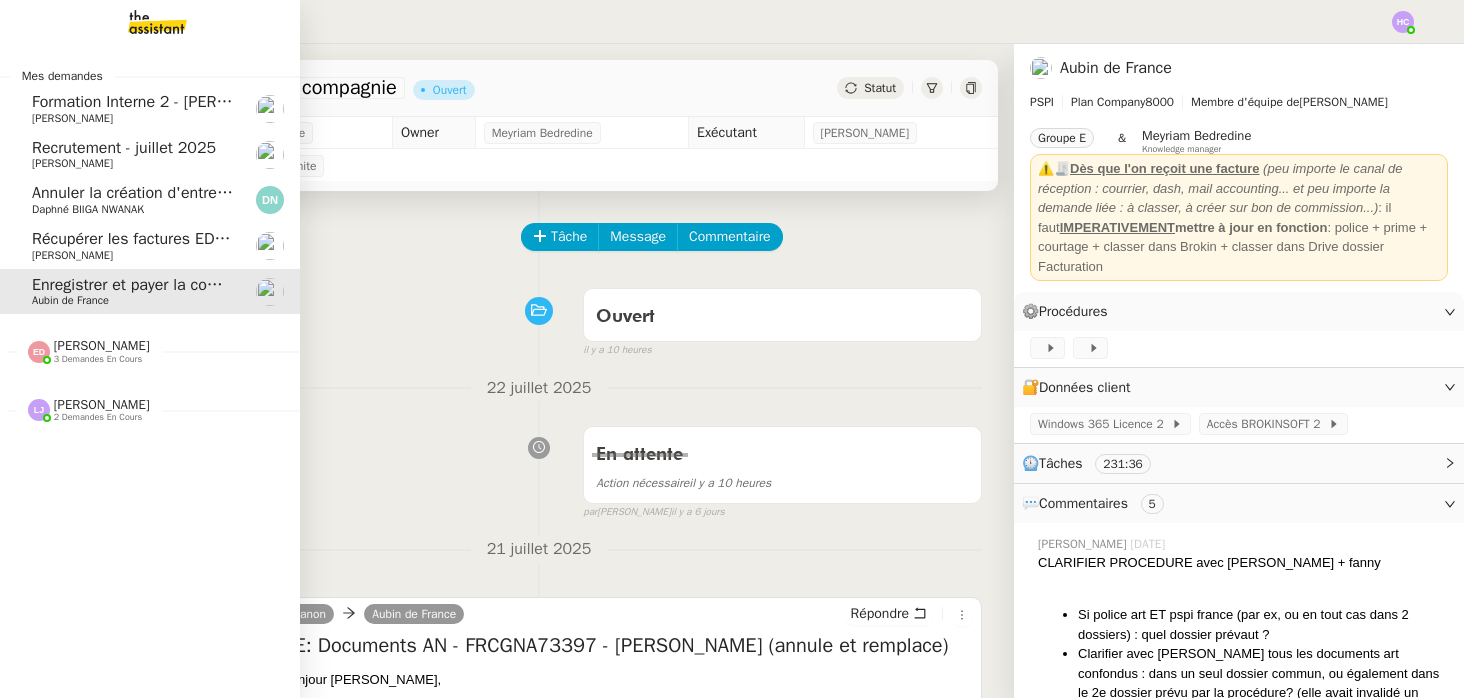click on "Récupérer les factures EDF et Orange" 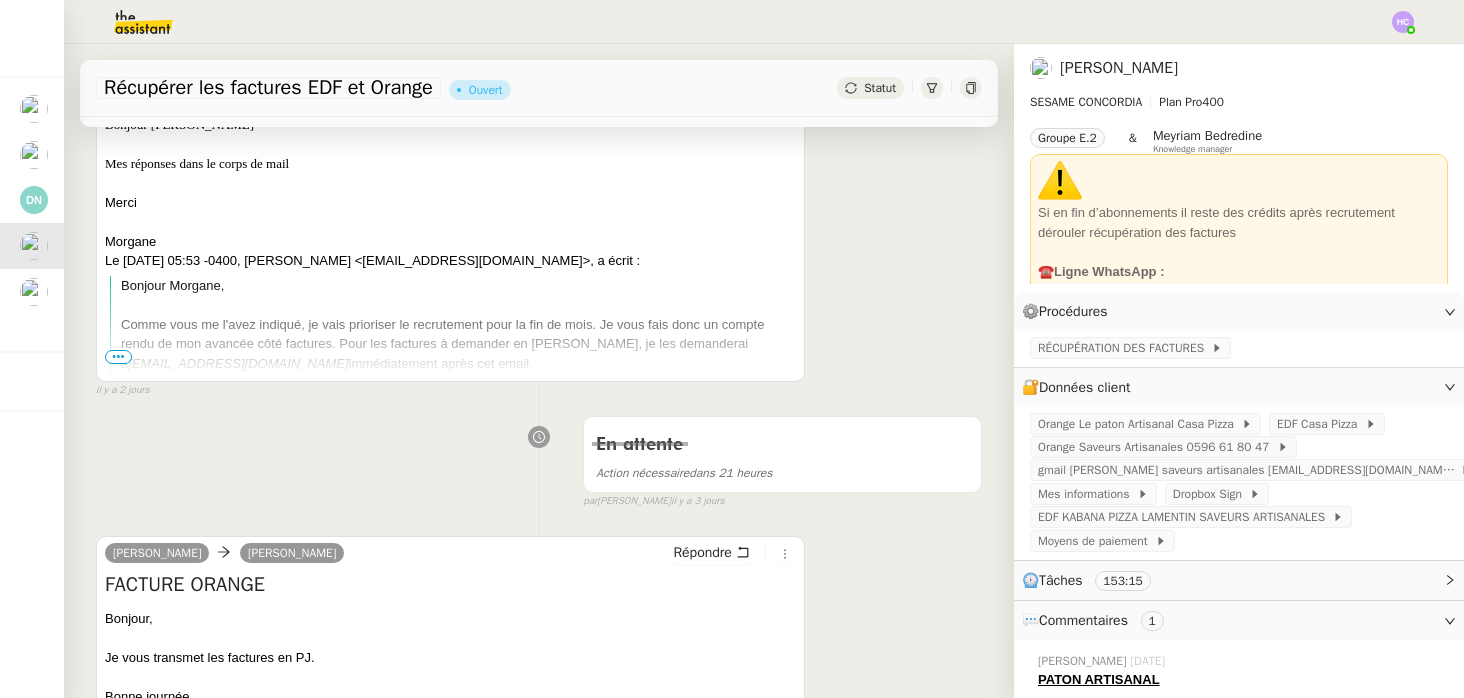 scroll, scrollTop: 381, scrollLeft: 0, axis: vertical 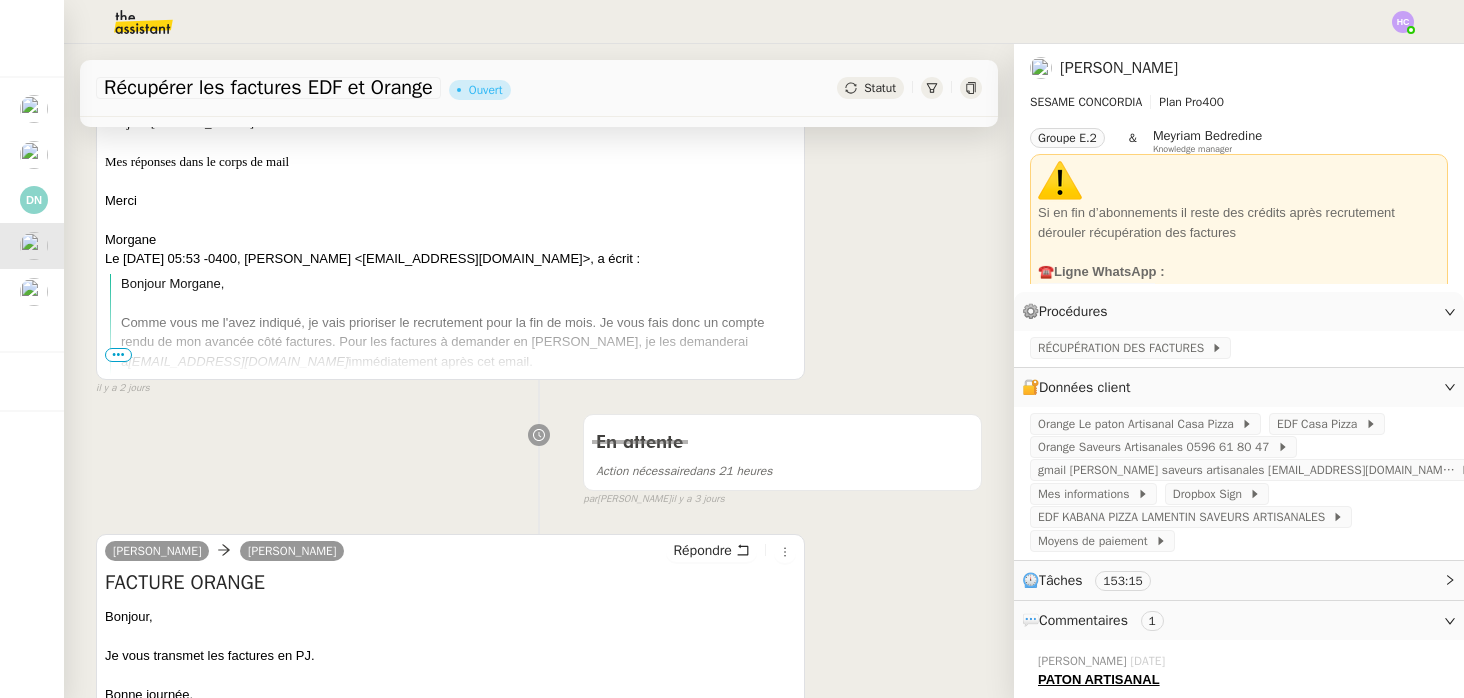click on "•••" at bounding box center (118, 355) 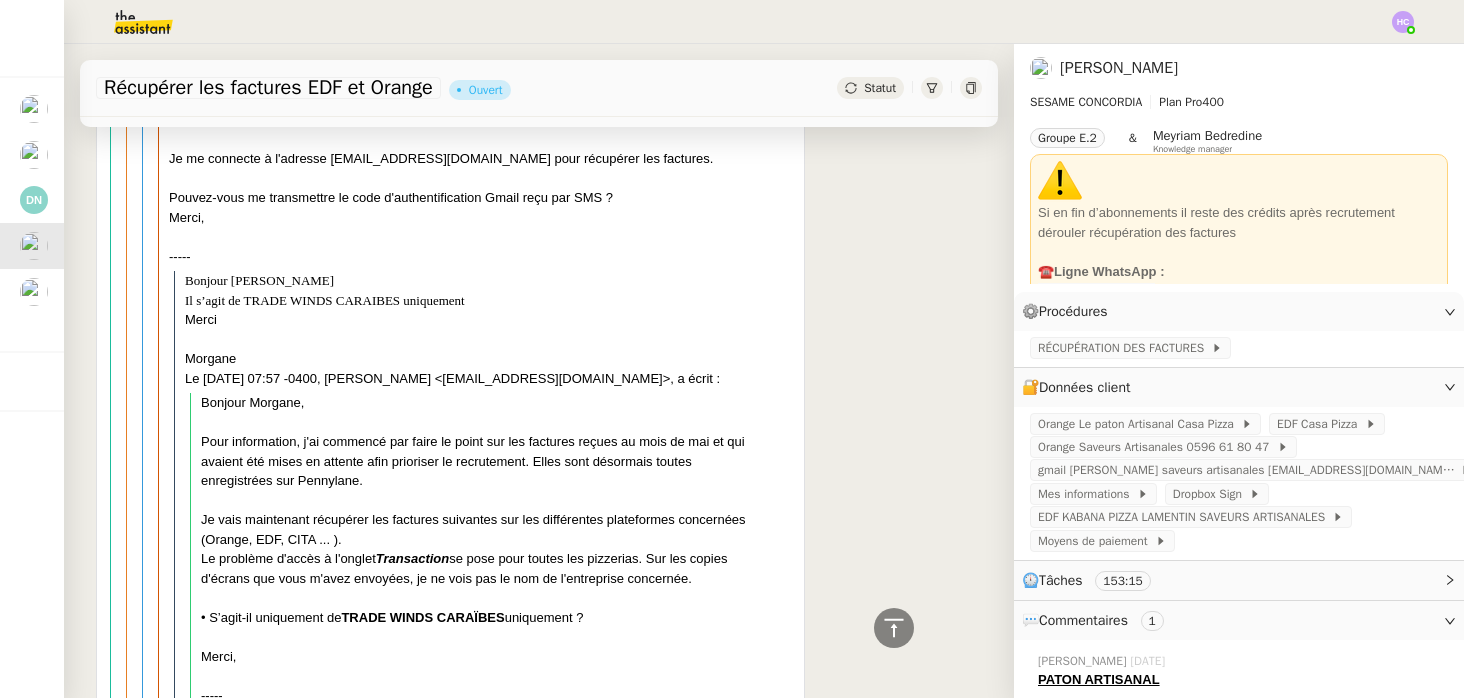 scroll, scrollTop: 0, scrollLeft: 0, axis: both 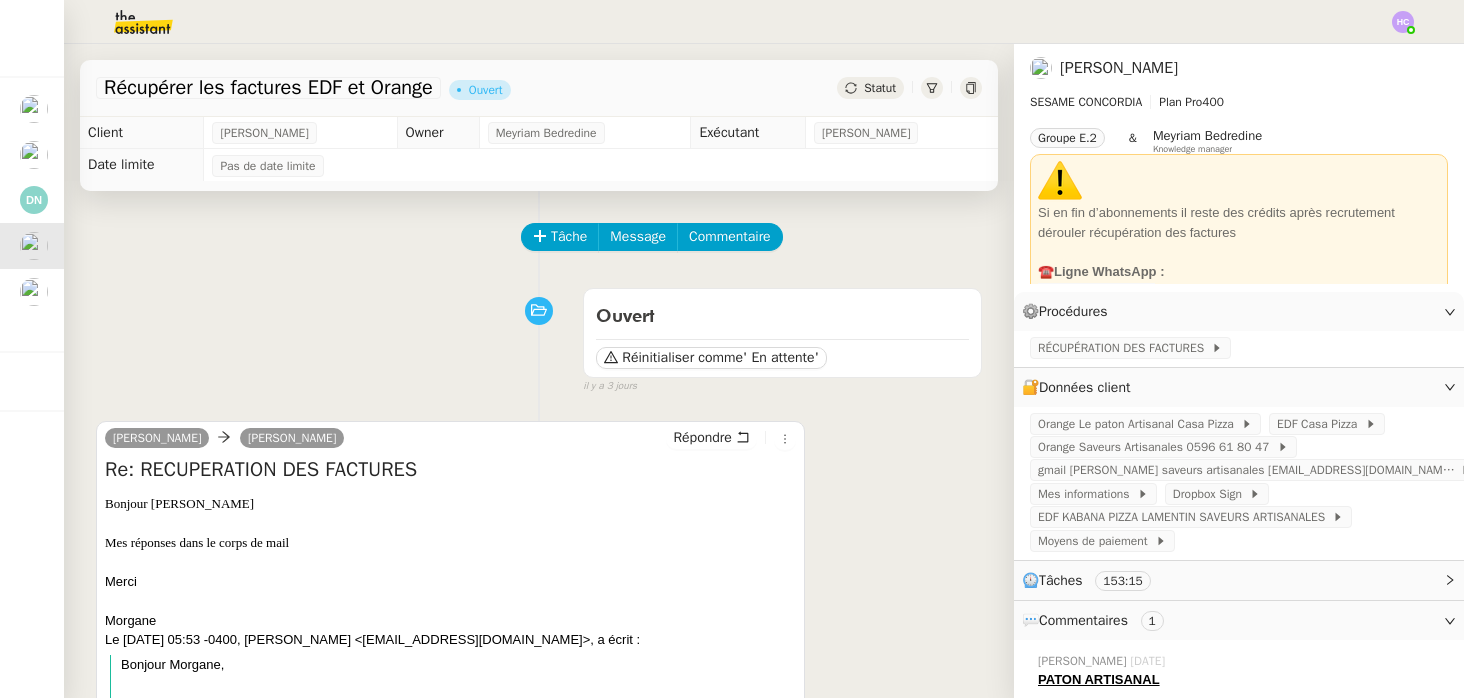 click on "Morgane Mussard      Alex  Répondre" at bounding box center [450, 441] 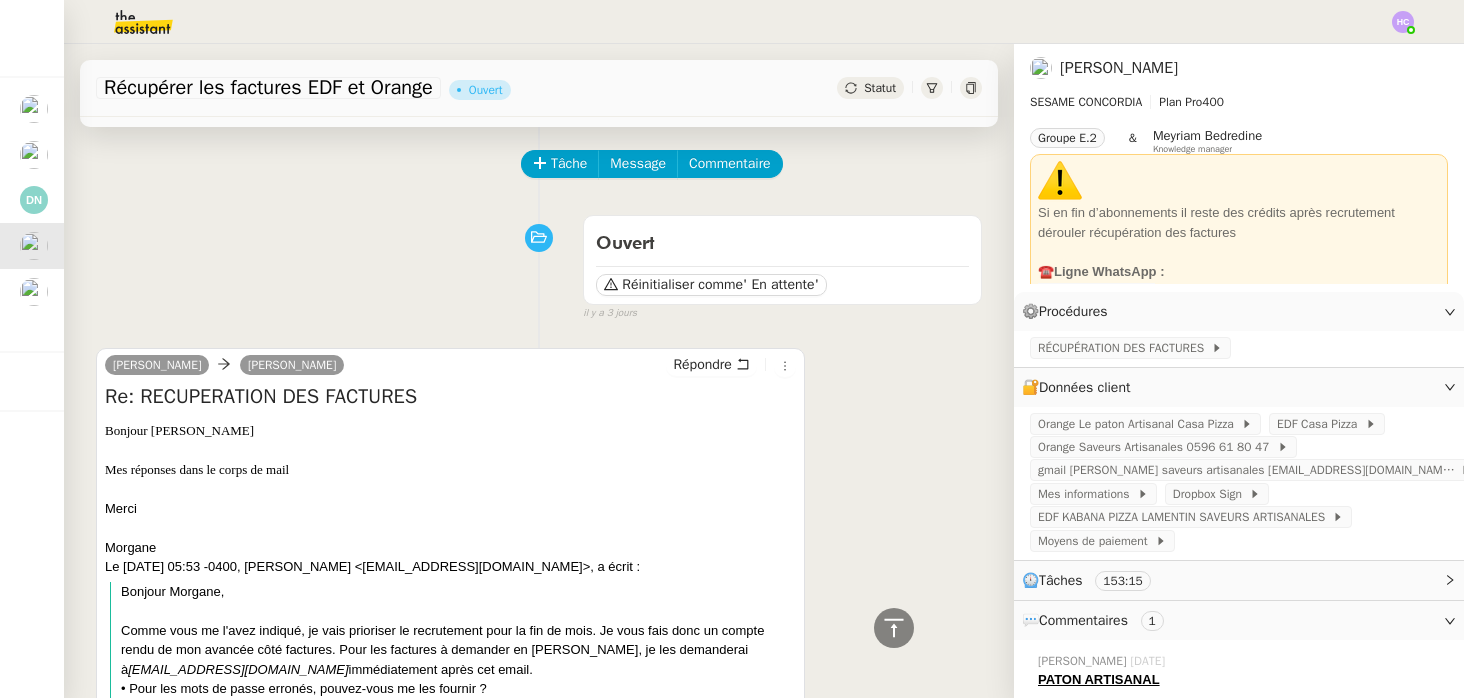 scroll, scrollTop: 57, scrollLeft: 0, axis: vertical 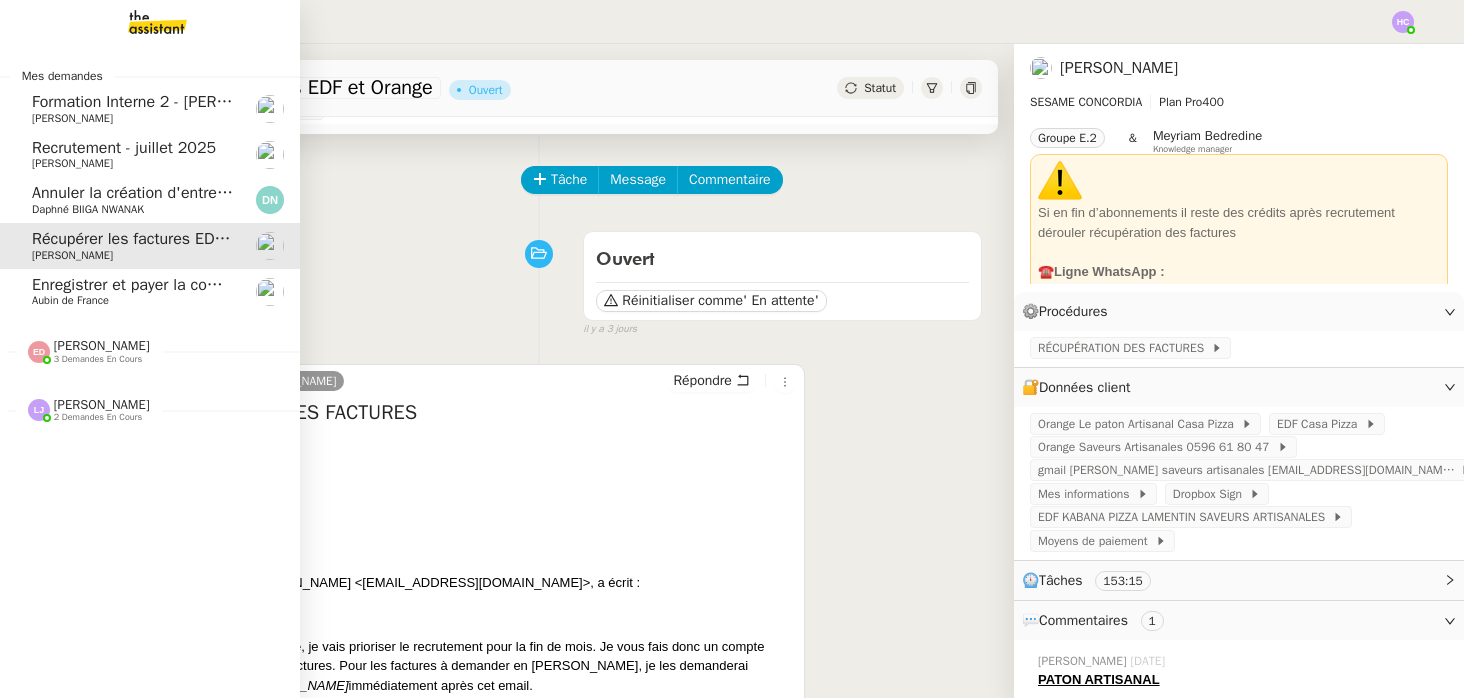 click on "Enregistrer et payer la compagnie" 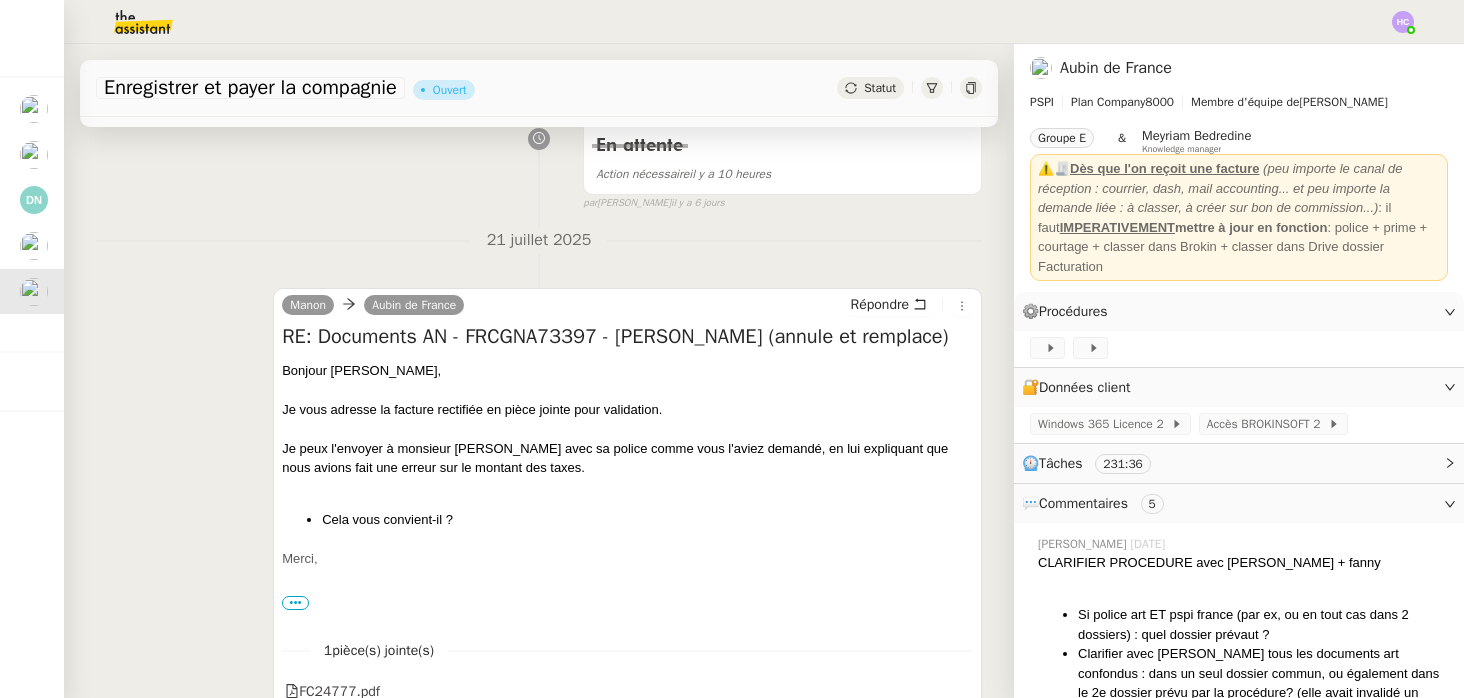 scroll, scrollTop: 428, scrollLeft: 0, axis: vertical 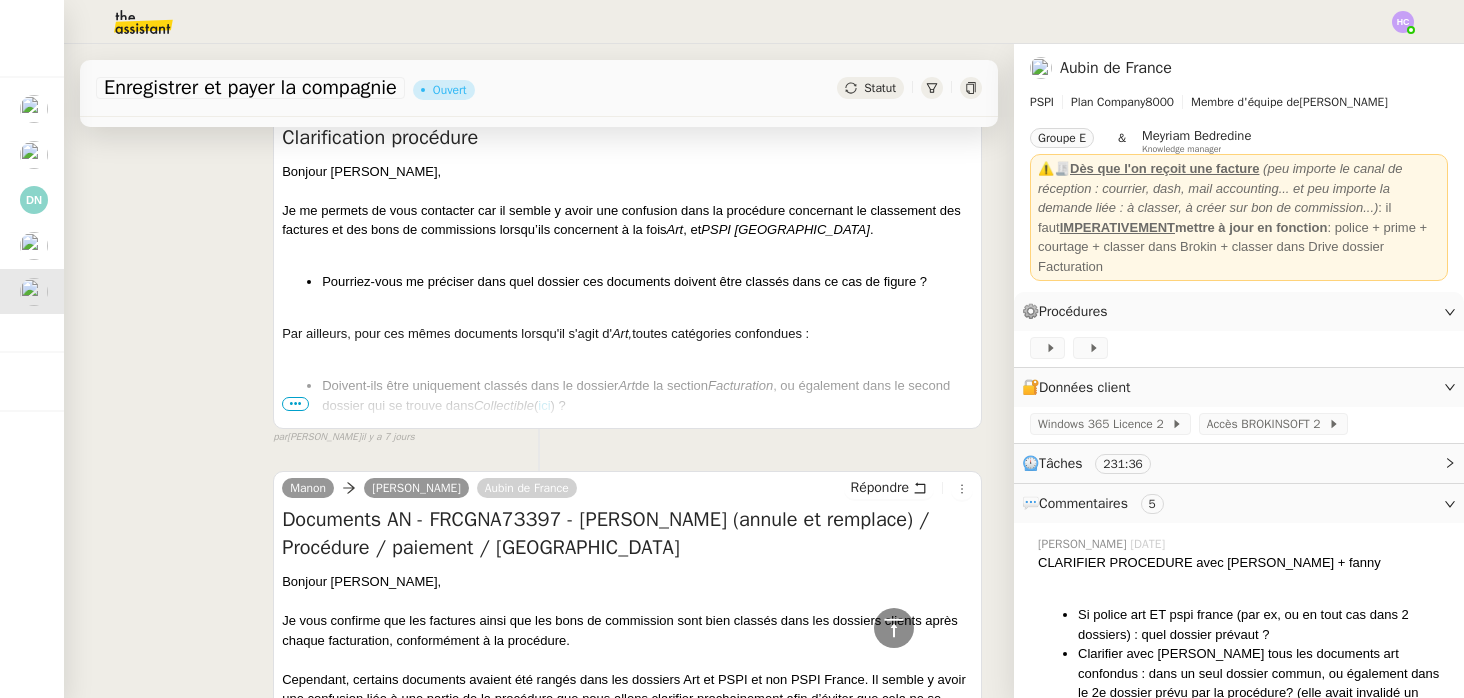 click on "•••" at bounding box center (295, 404) 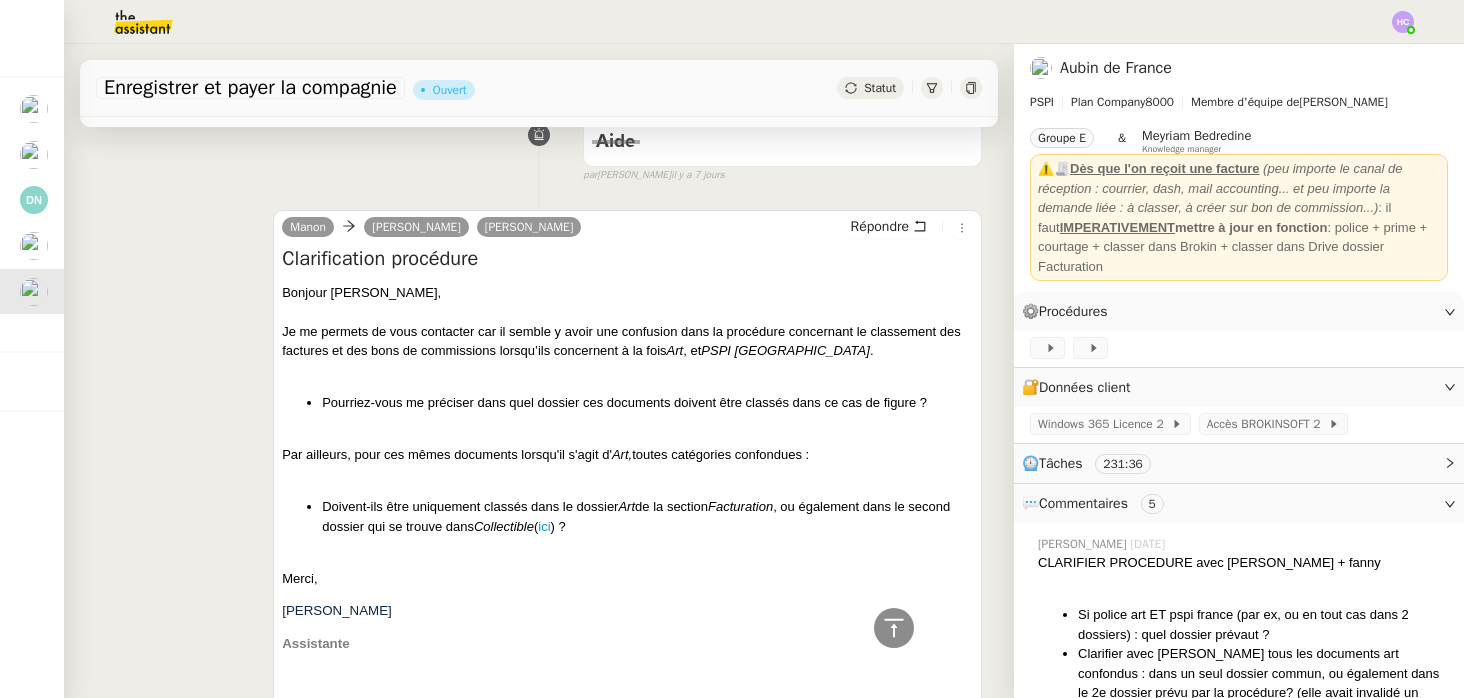 scroll, scrollTop: 1171, scrollLeft: 0, axis: vertical 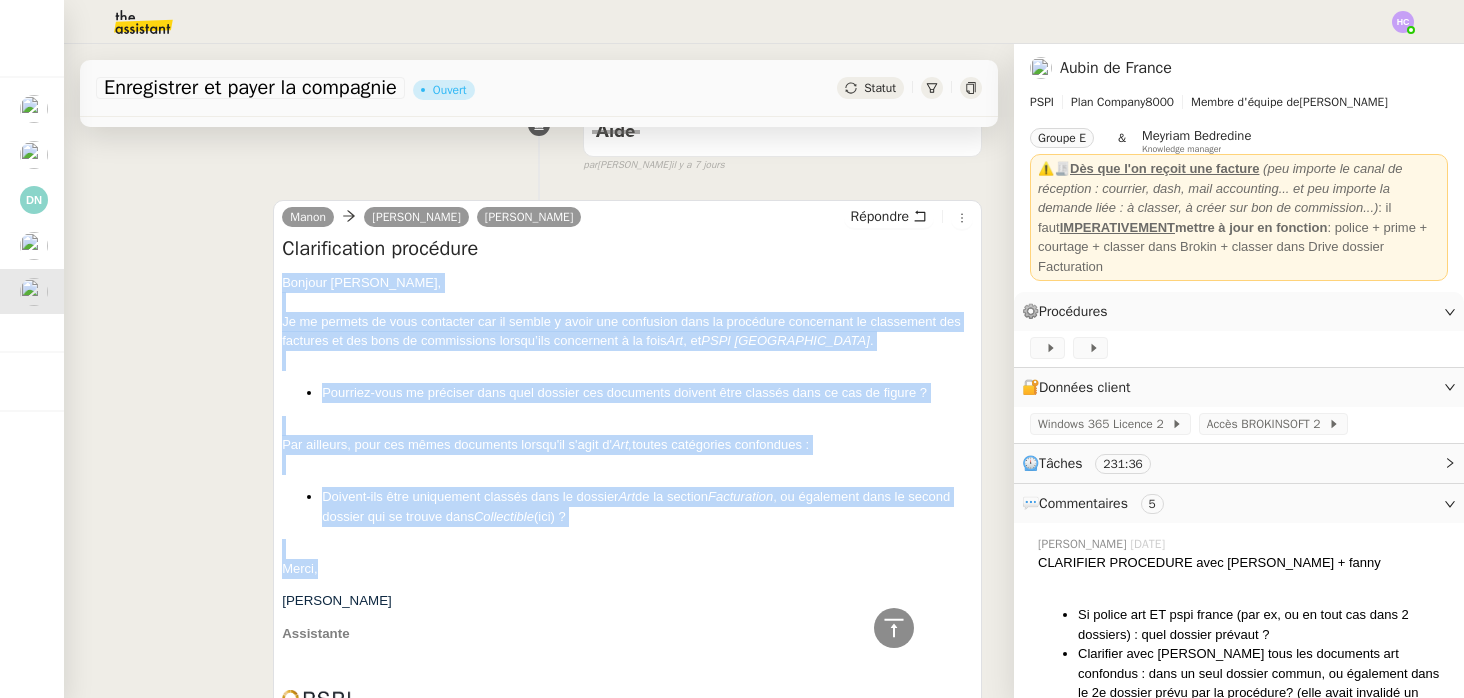 drag, startPoint x: 282, startPoint y: 283, endPoint x: 386, endPoint y: 578, distance: 312.79547 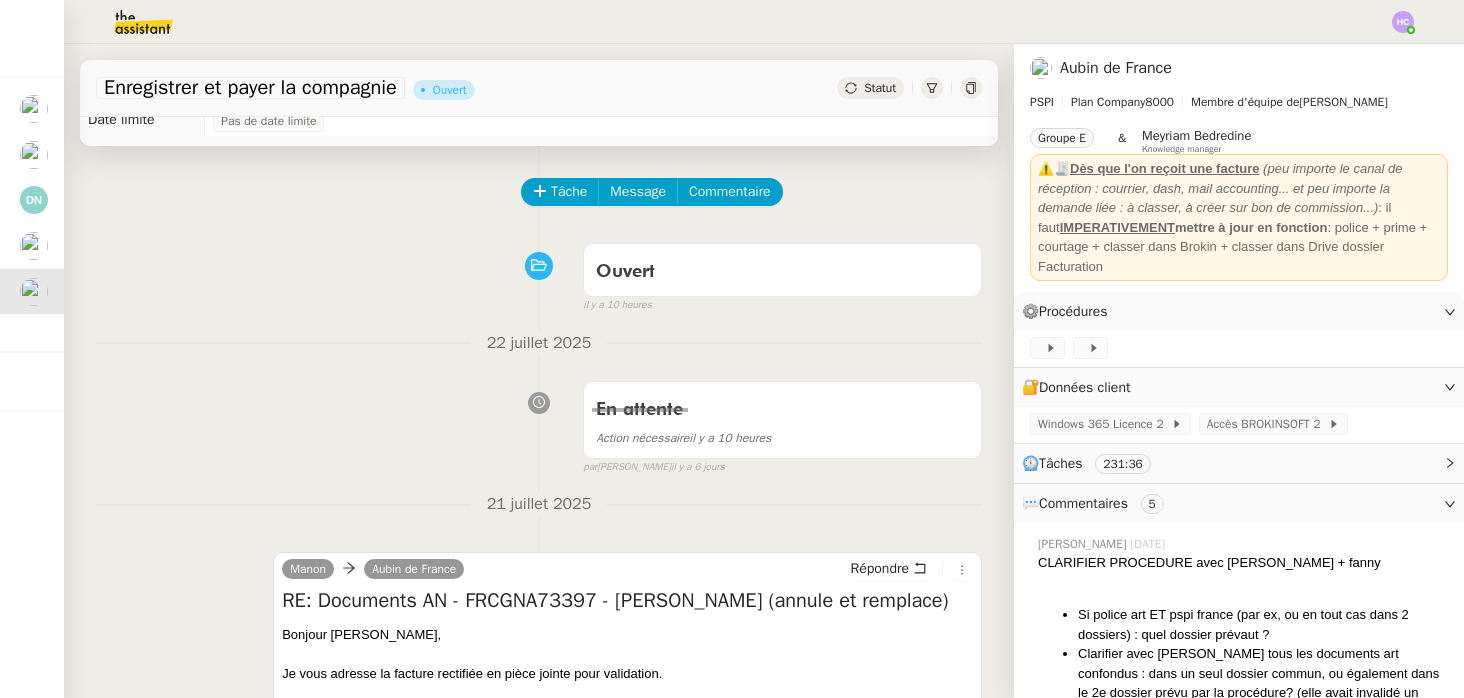 scroll, scrollTop: 0, scrollLeft: 0, axis: both 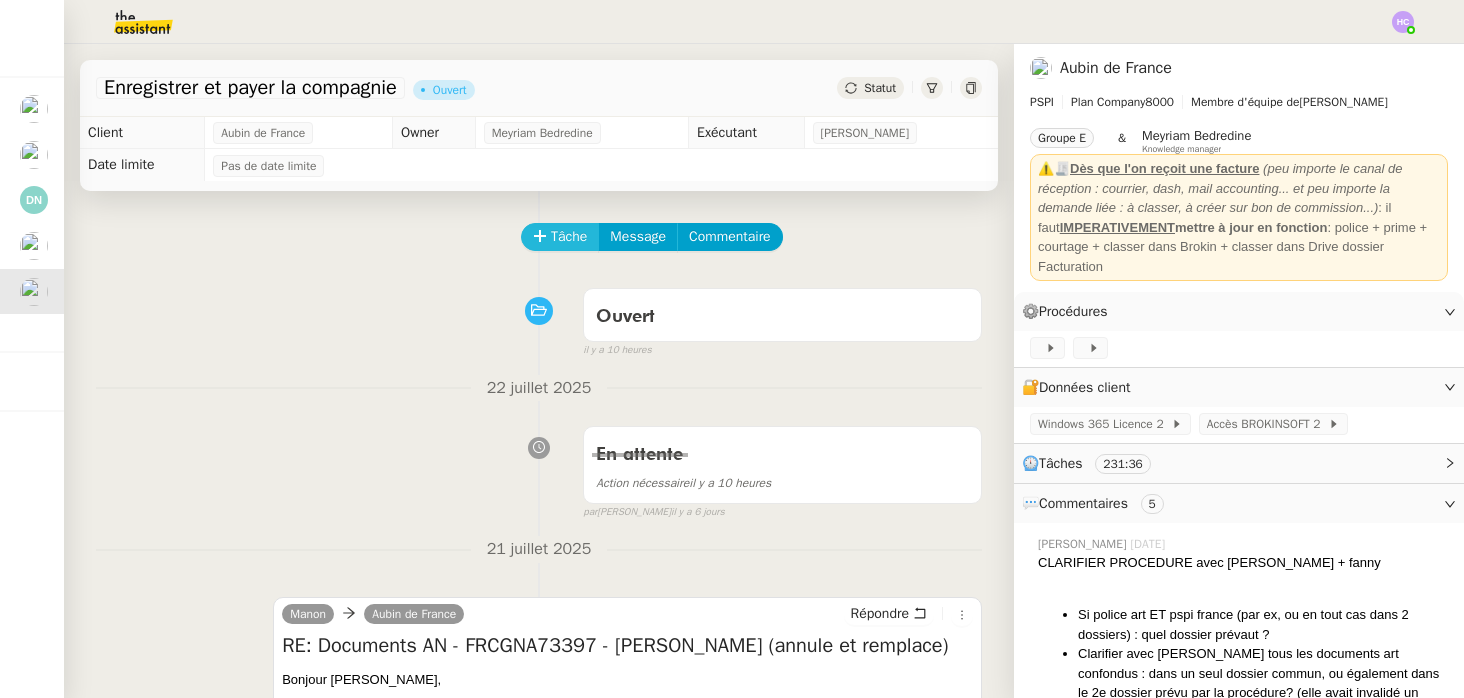 click on "Tâche" 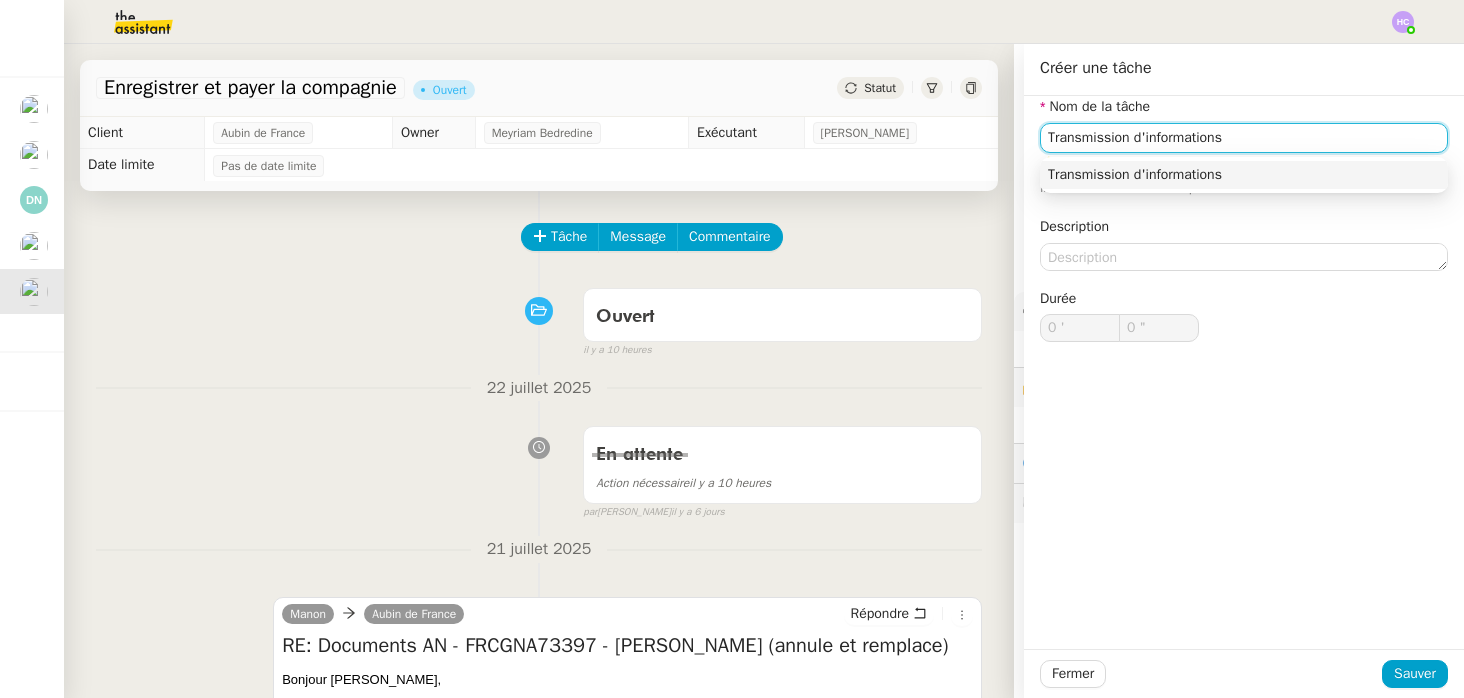 click on "Transmission d'informations" at bounding box center (1244, 175) 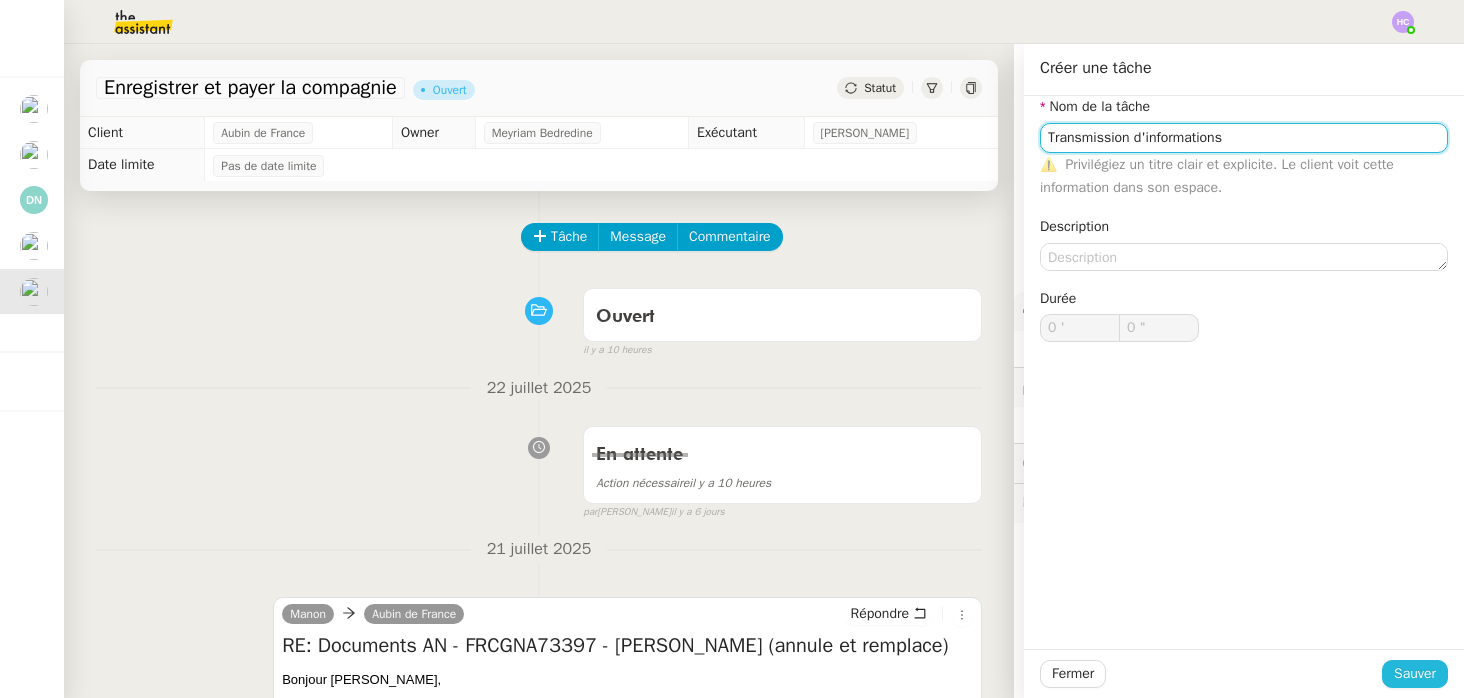 type on "Transmission d'informations" 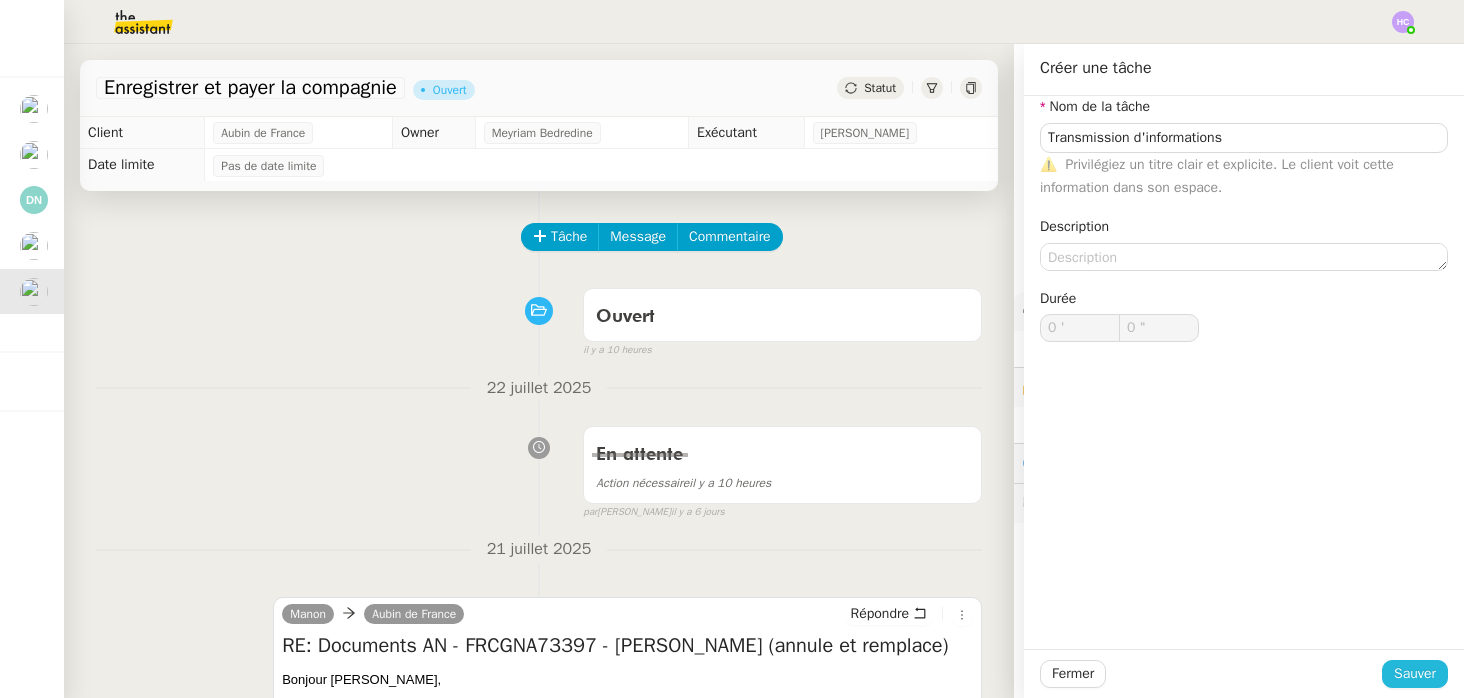 click on "Sauver" 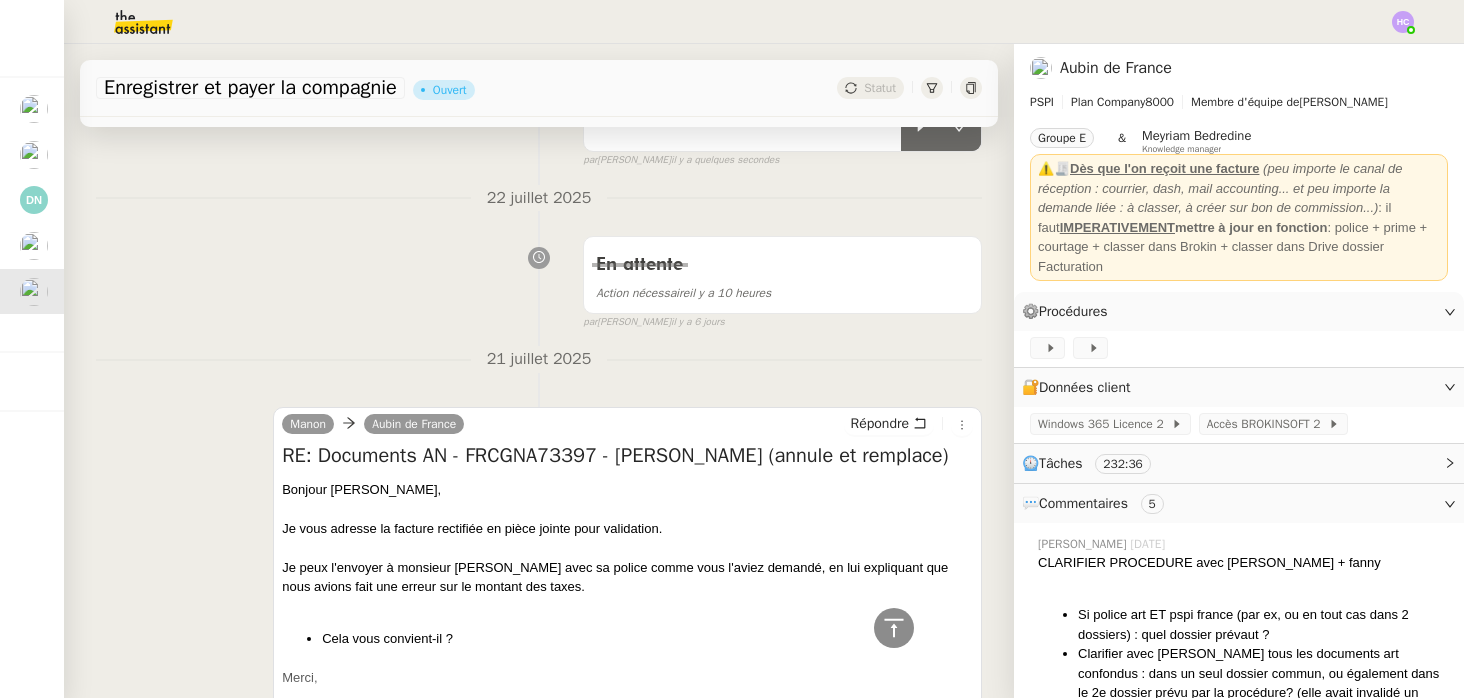 scroll, scrollTop: 0, scrollLeft: 0, axis: both 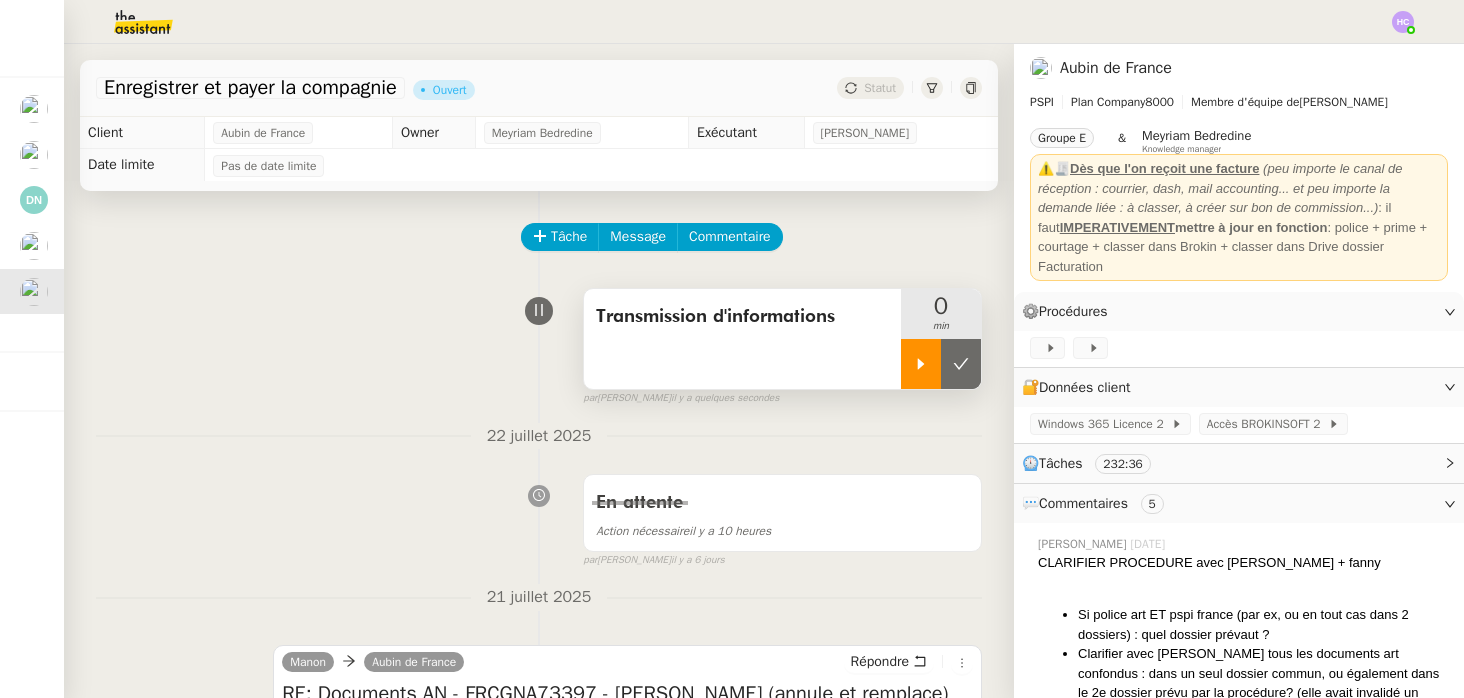 click at bounding box center [921, 364] 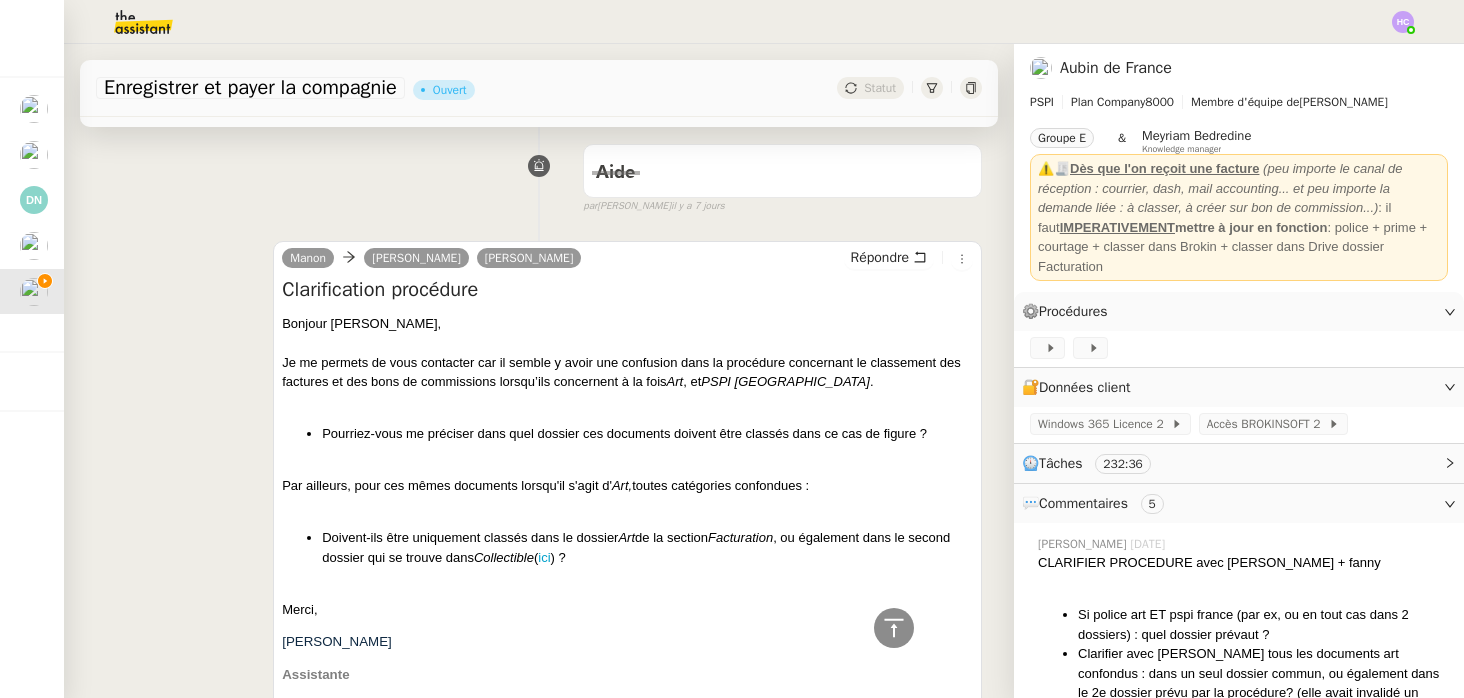 scroll, scrollTop: 1181, scrollLeft: 0, axis: vertical 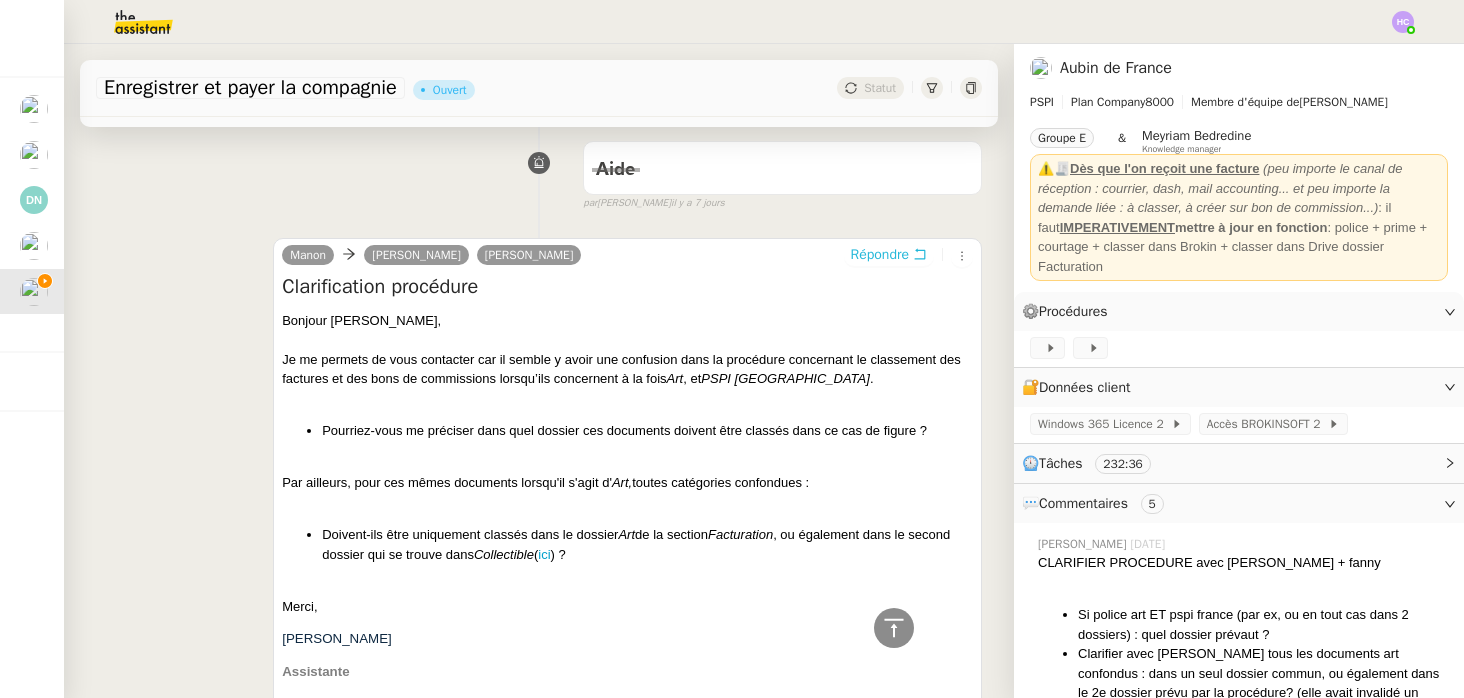 click on "Répondre" at bounding box center (880, 255) 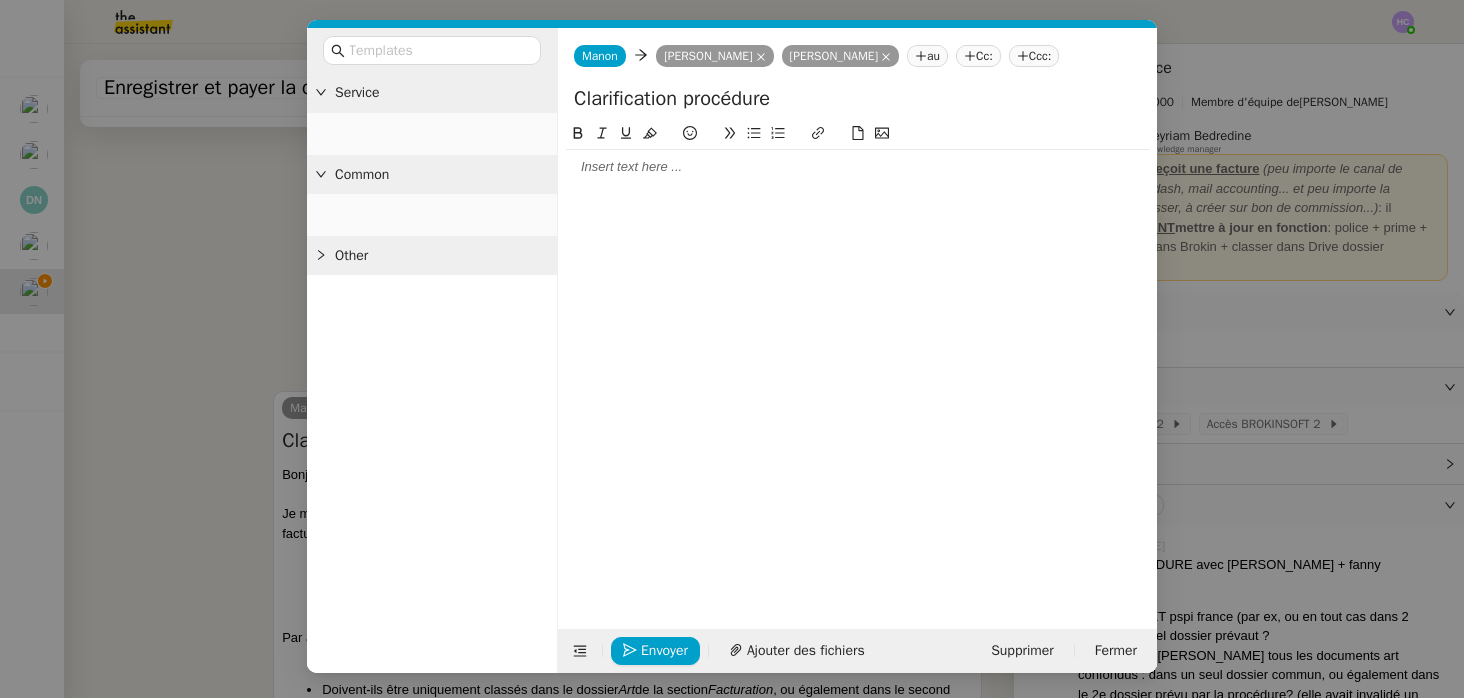 scroll, scrollTop: 1334, scrollLeft: 0, axis: vertical 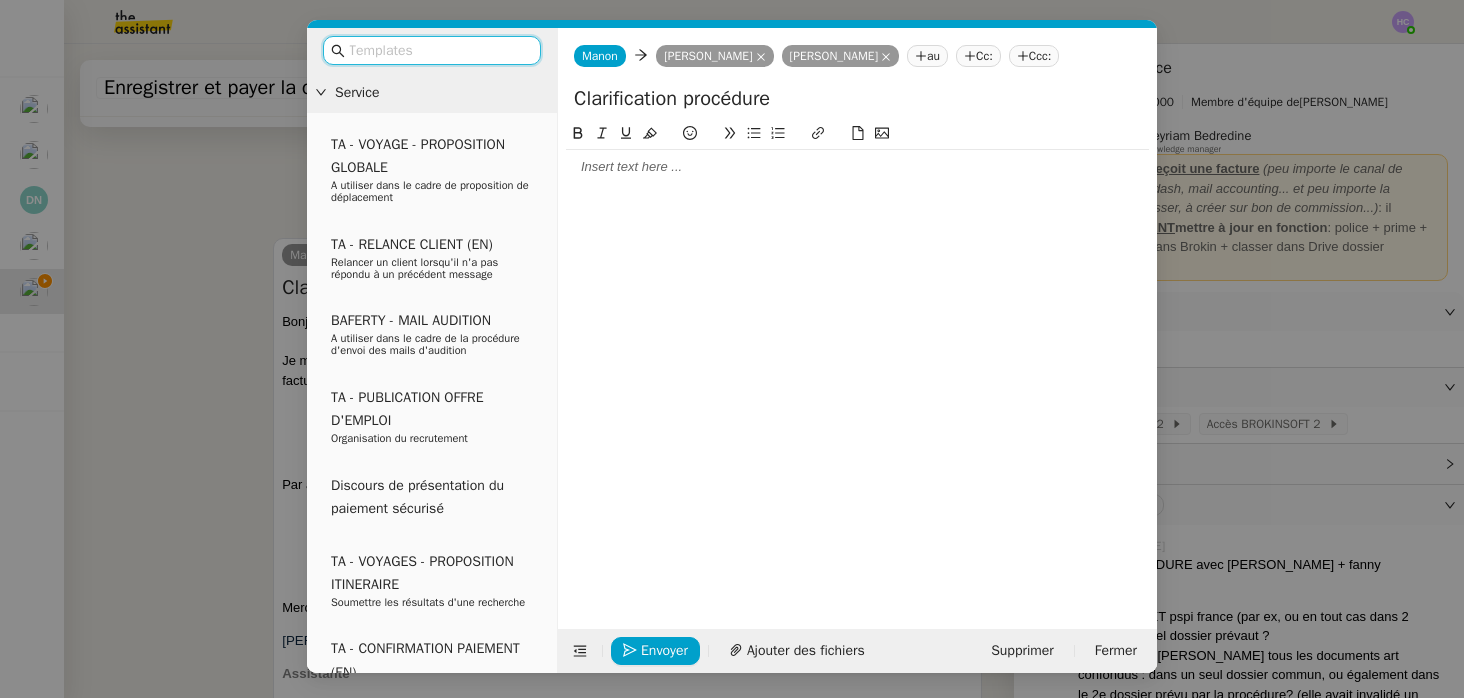 click at bounding box center (439, 50) 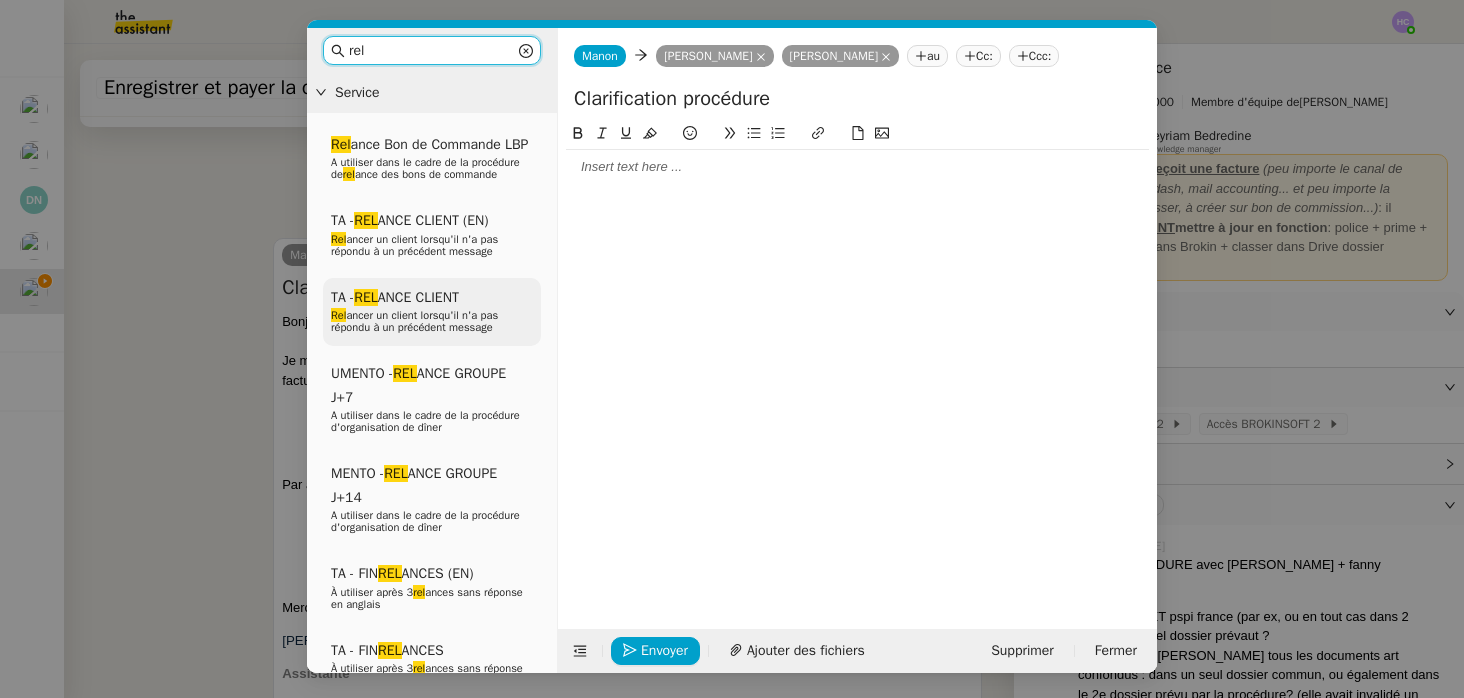 type on "rel" 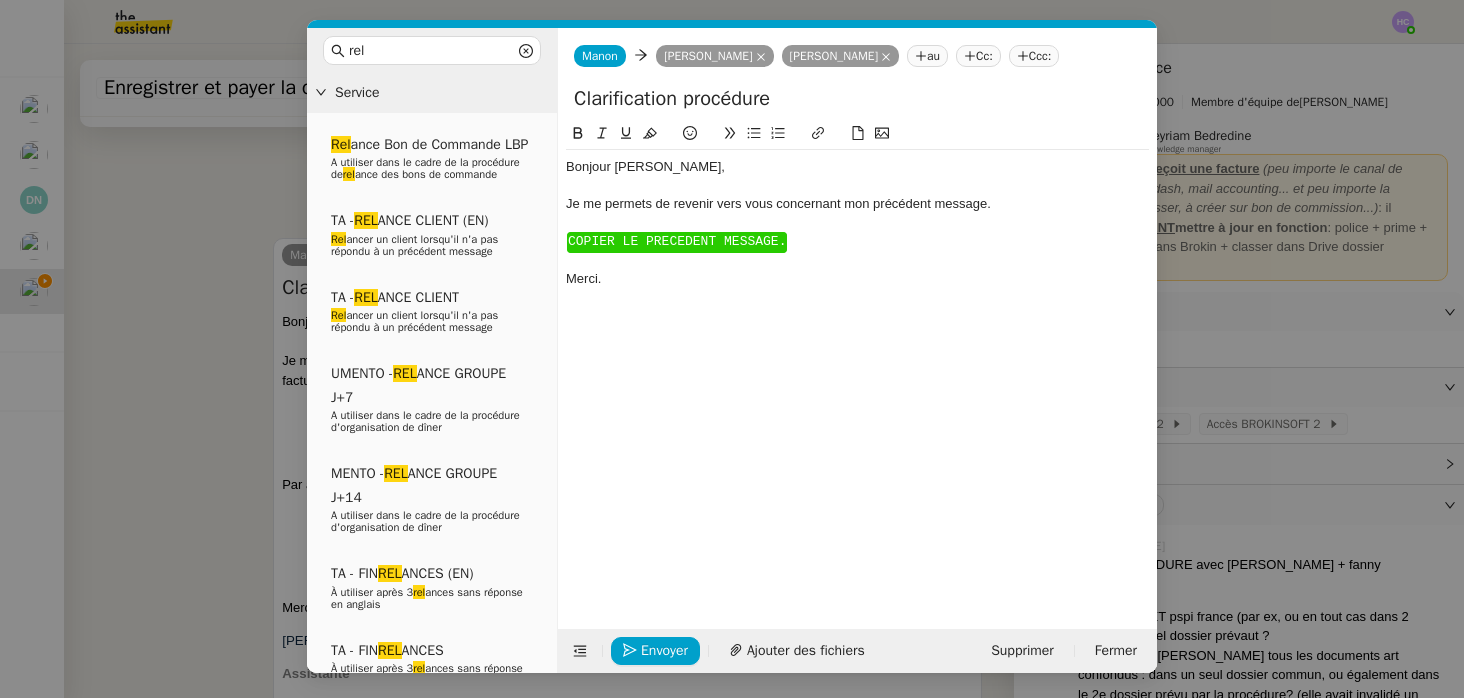 scroll, scrollTop: 1471, scrollLeft: 0, axis: vertical 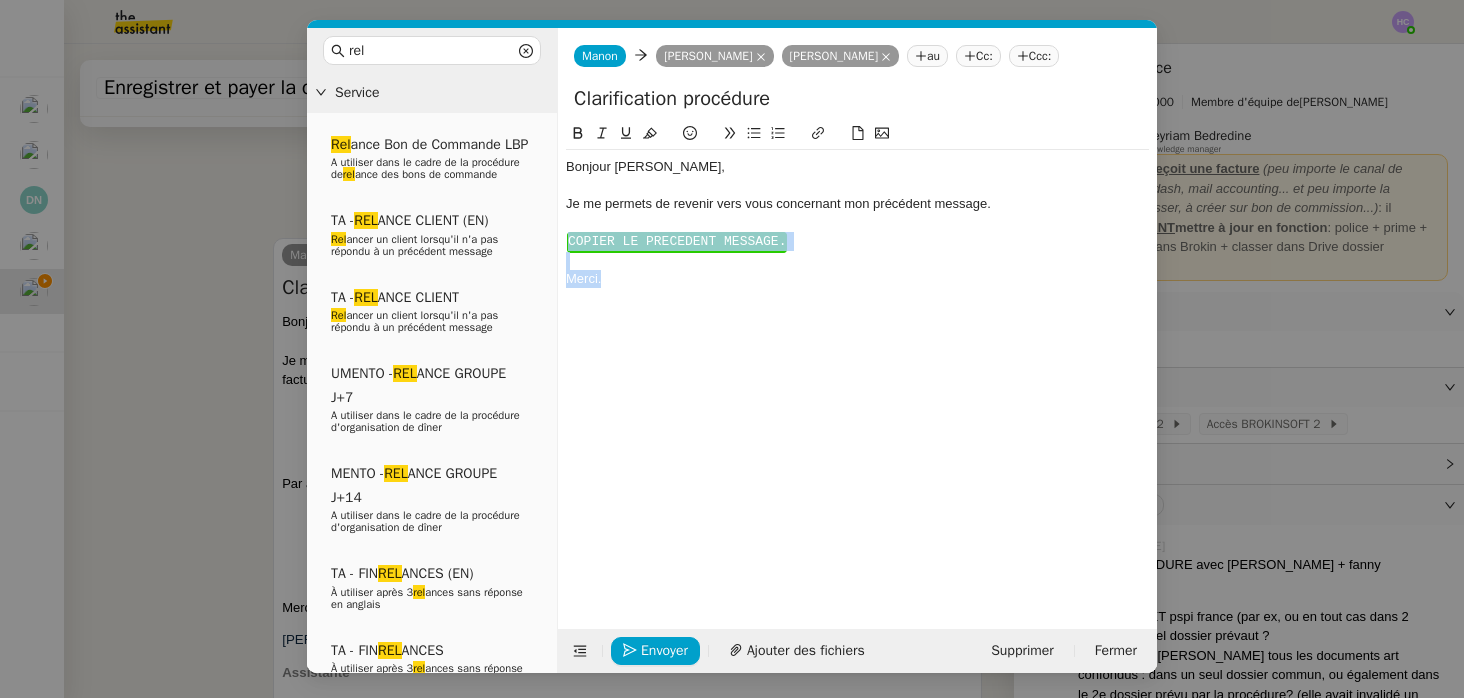 drag, startPoint x: 640, startPoint y: 303, endPoint x: 549, endPoint y: 232, distance: 115.42097 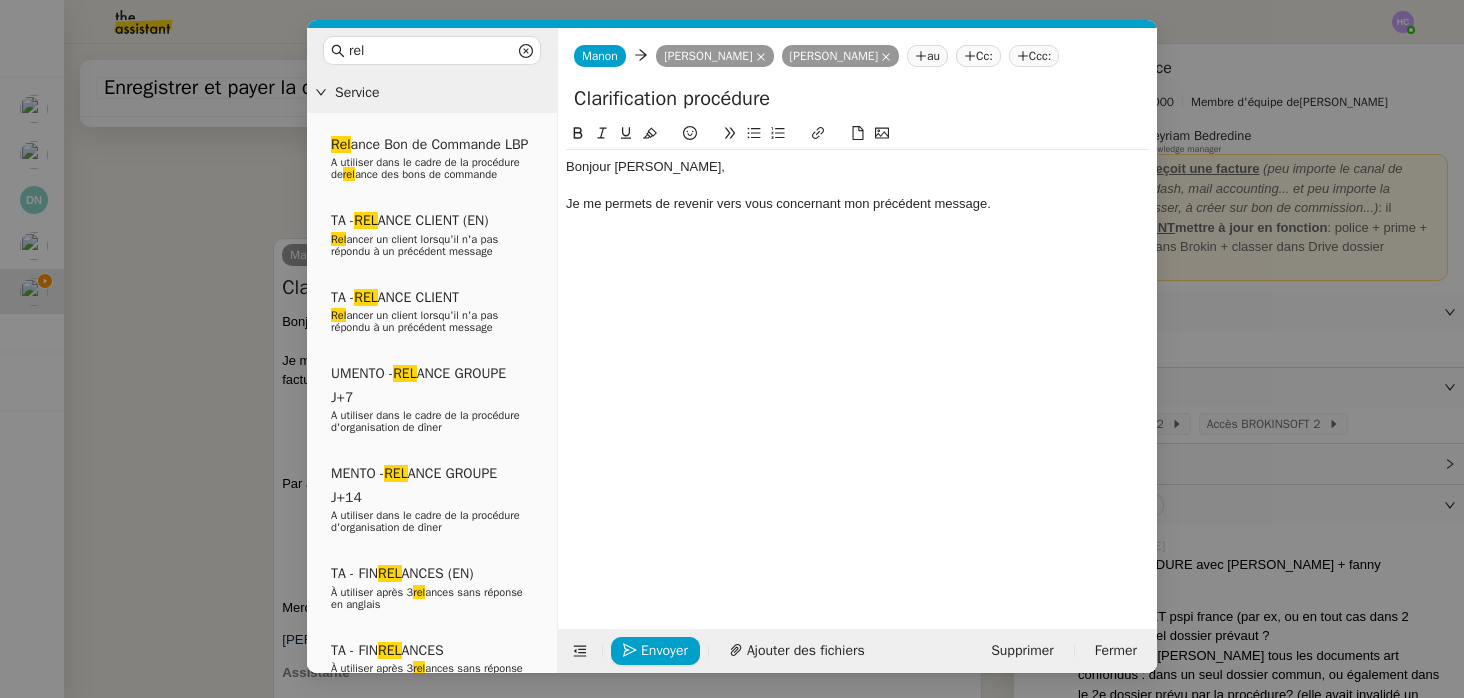 scroll, scrollTop: 1432, scrollLeft: 0, axis: vertical 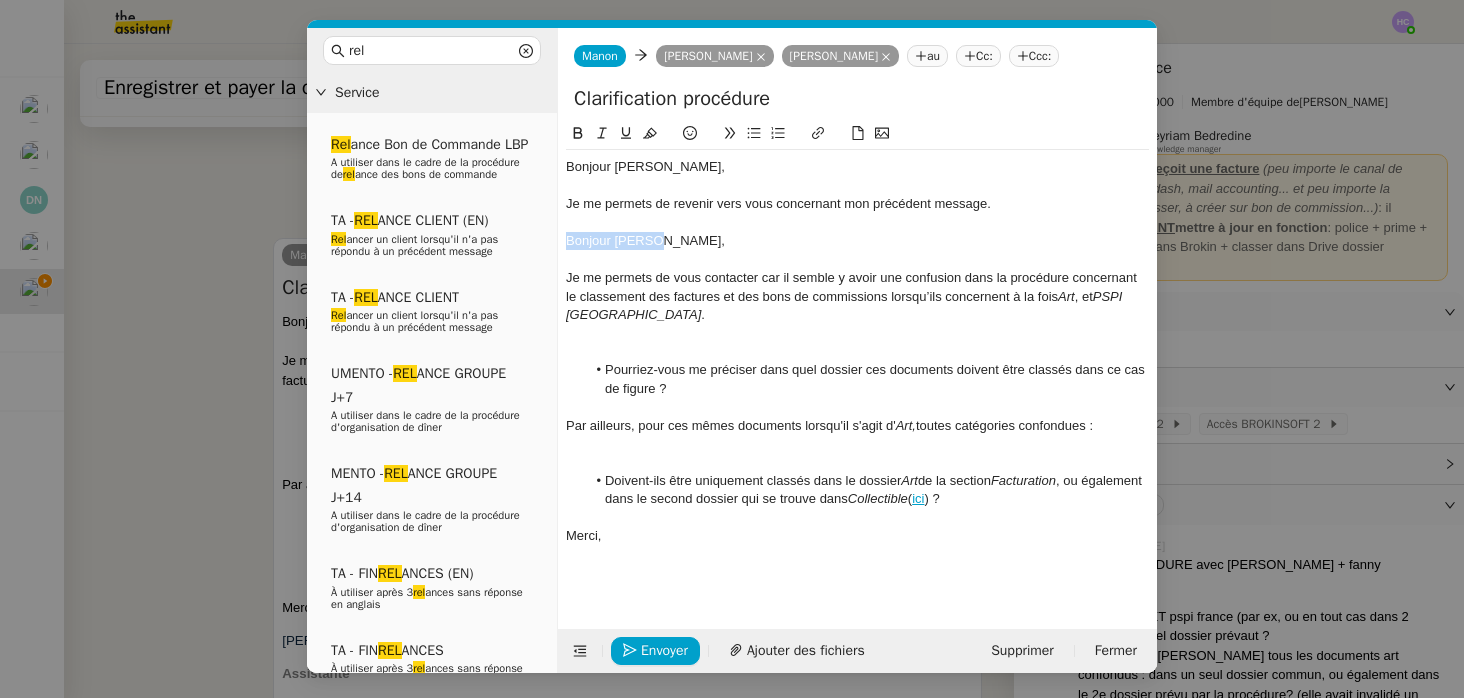 drag, startPoint x: 669, startPoint y: 239, endPoint x: 545, endPoint y: 235, distance: 124.0645 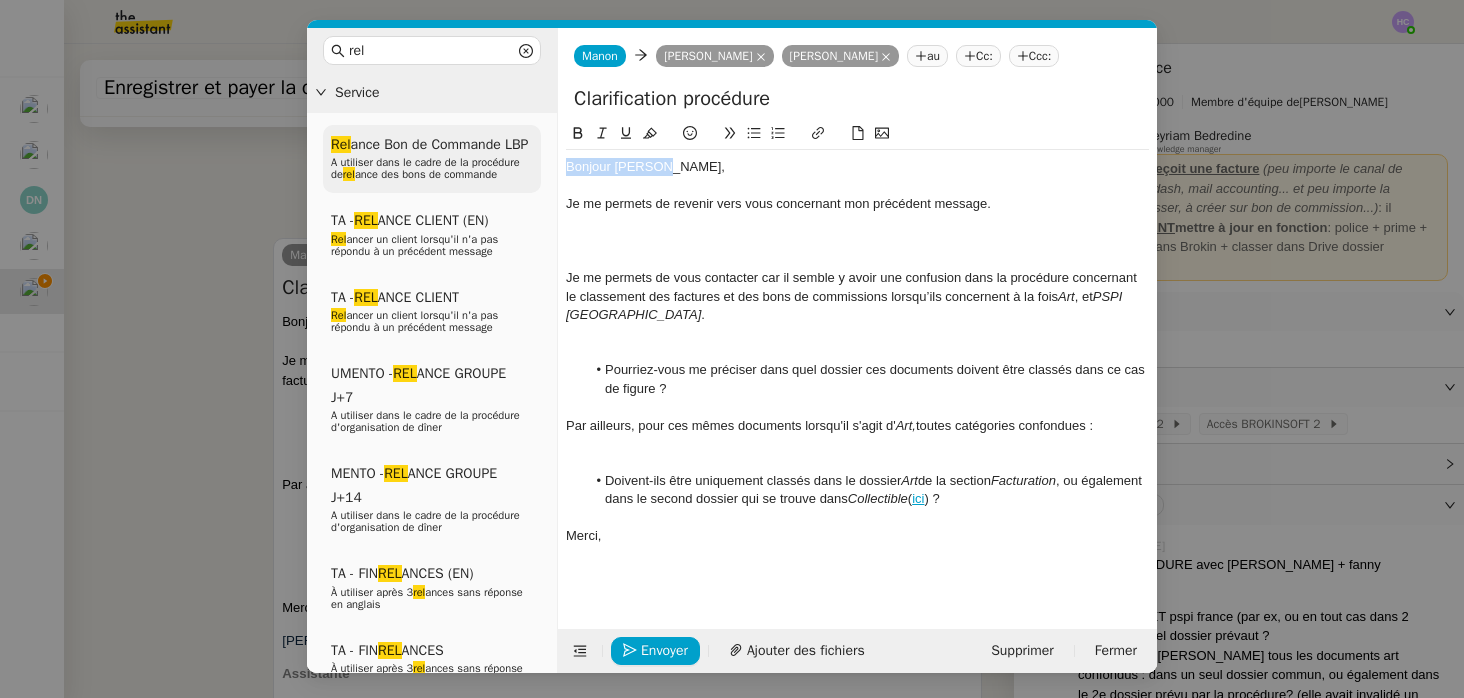 drag, startPoint x: 682, startPoint y: 171, endPoint x: 528, endPoint y: 171, distance: 154 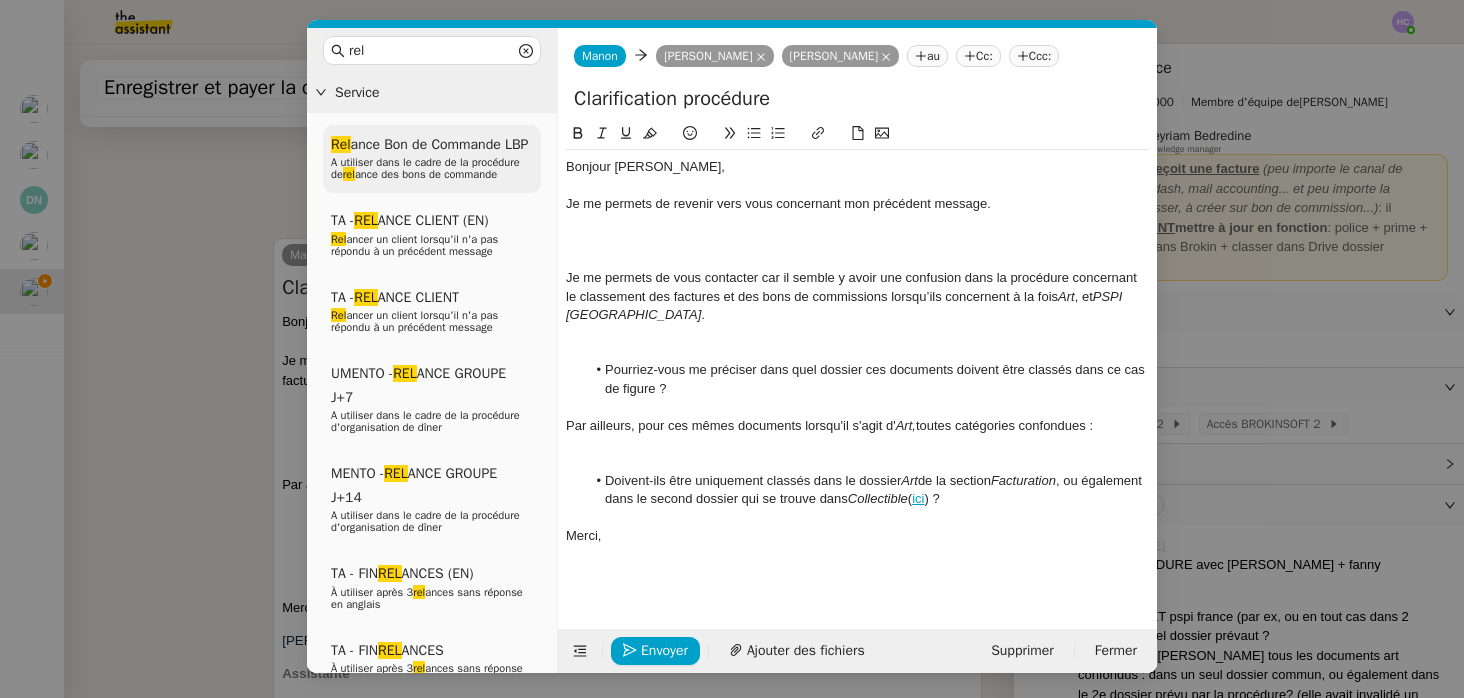scroll, scrollTop: 0, scrollLeft: 0, axis: both 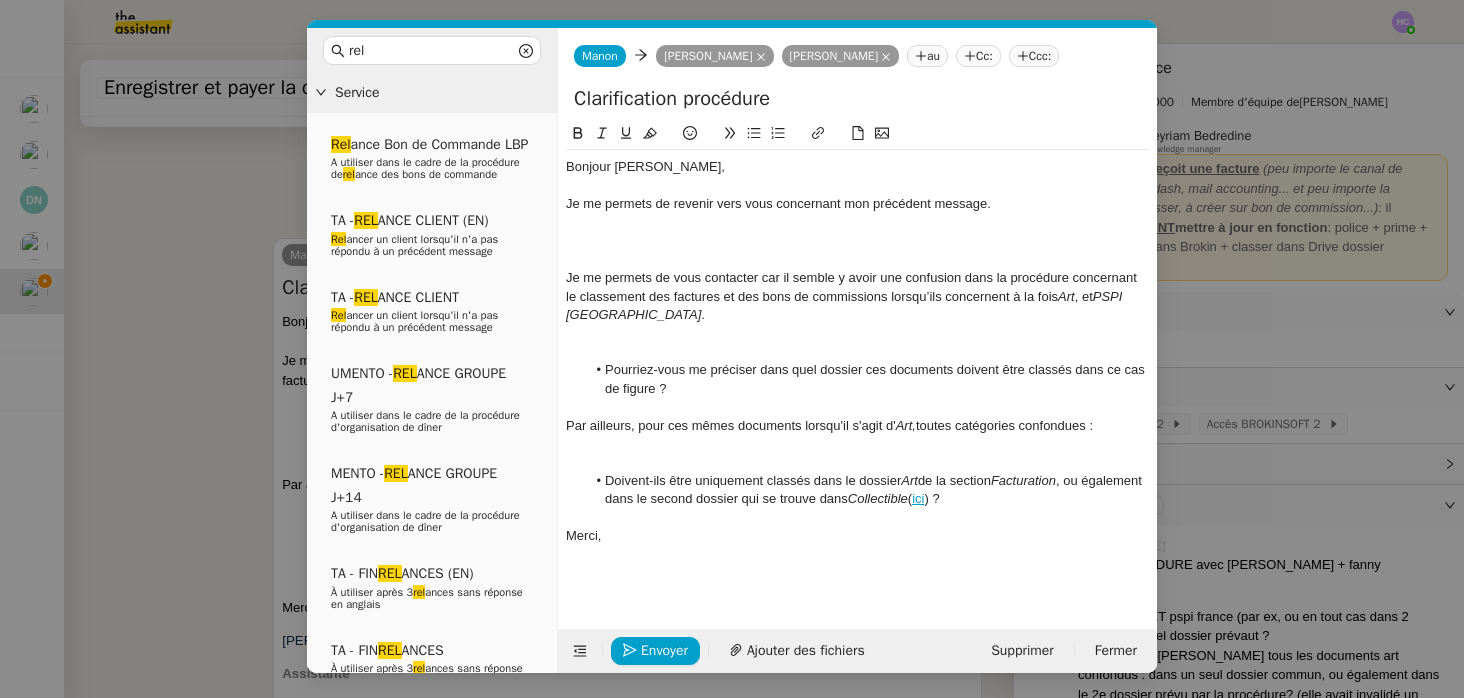 click 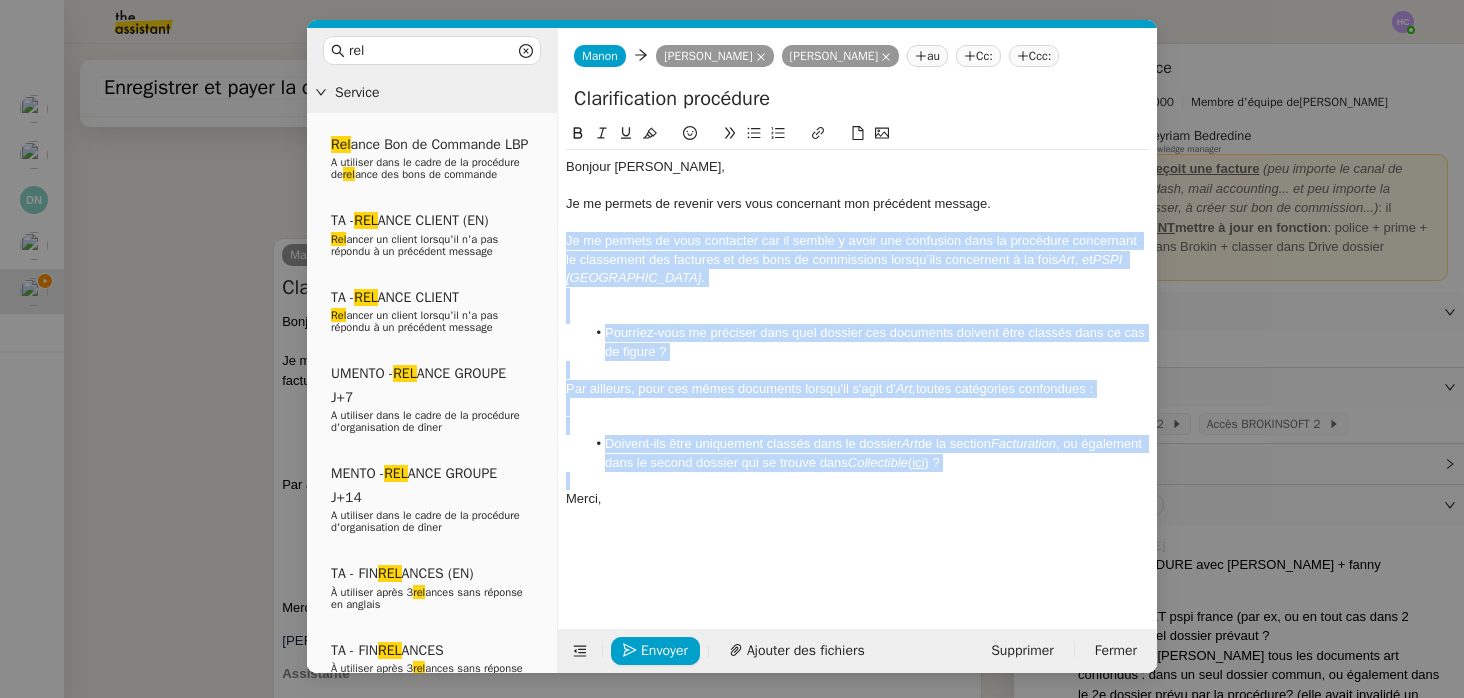 drag, startPoint x: 660, startPoint y: 488, endPoint x: 542, endPoint y: 233, distance: 280.97864 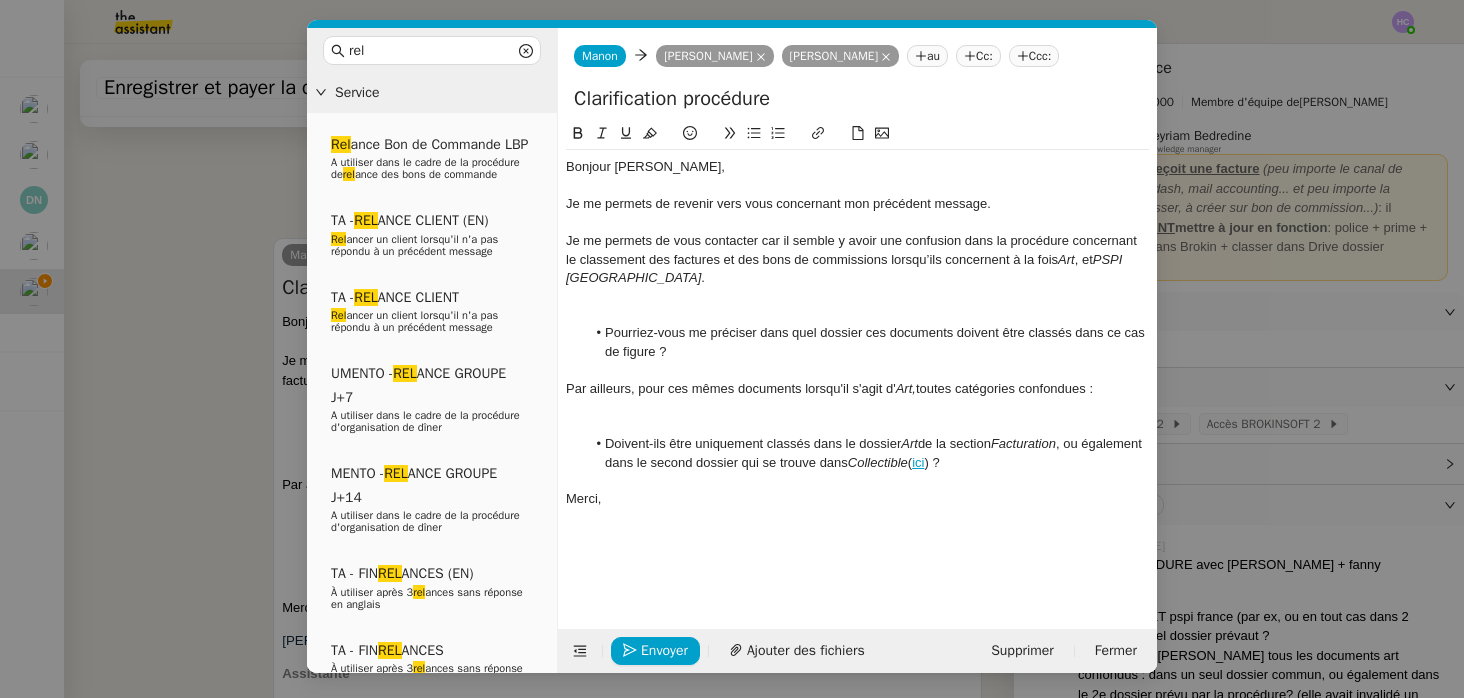 click 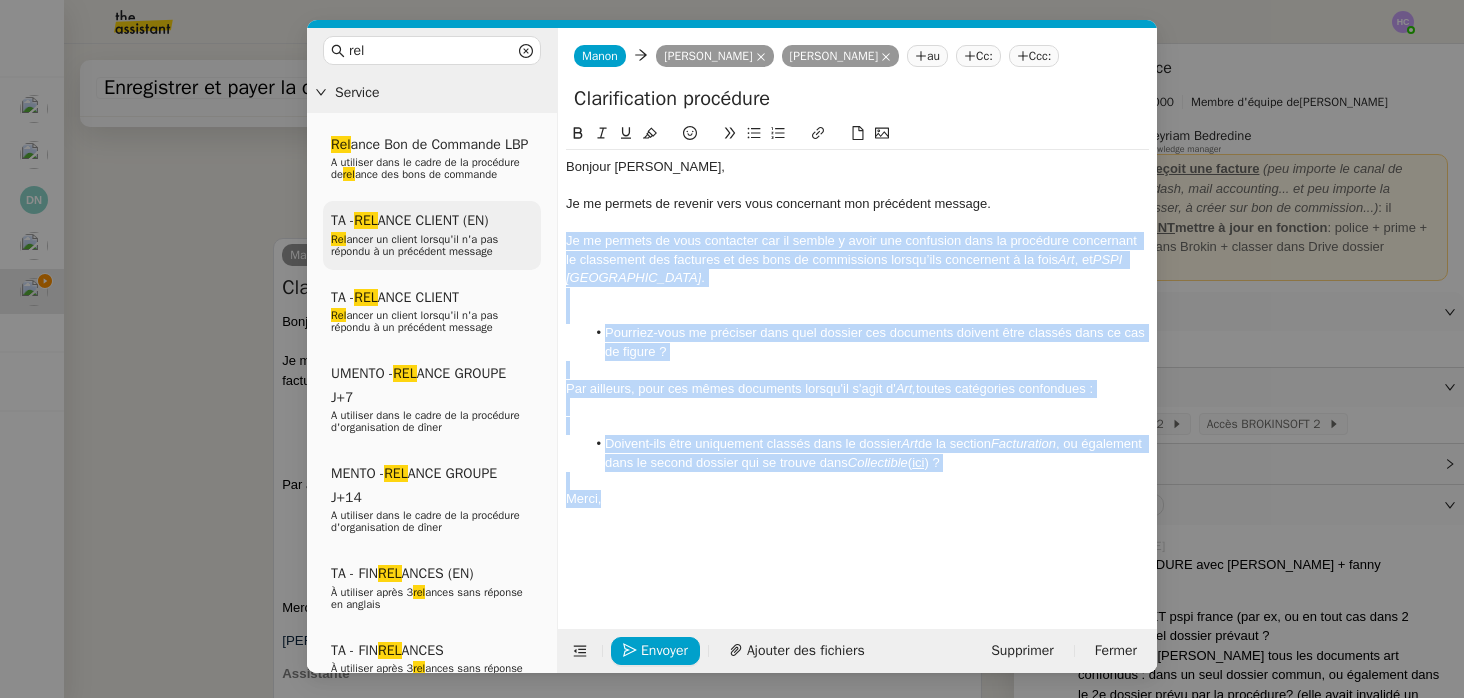 drag, startPoint x: 604, startPoint y: 508, endPoint x: 534, endPoint y: 247, distance: 270.22397 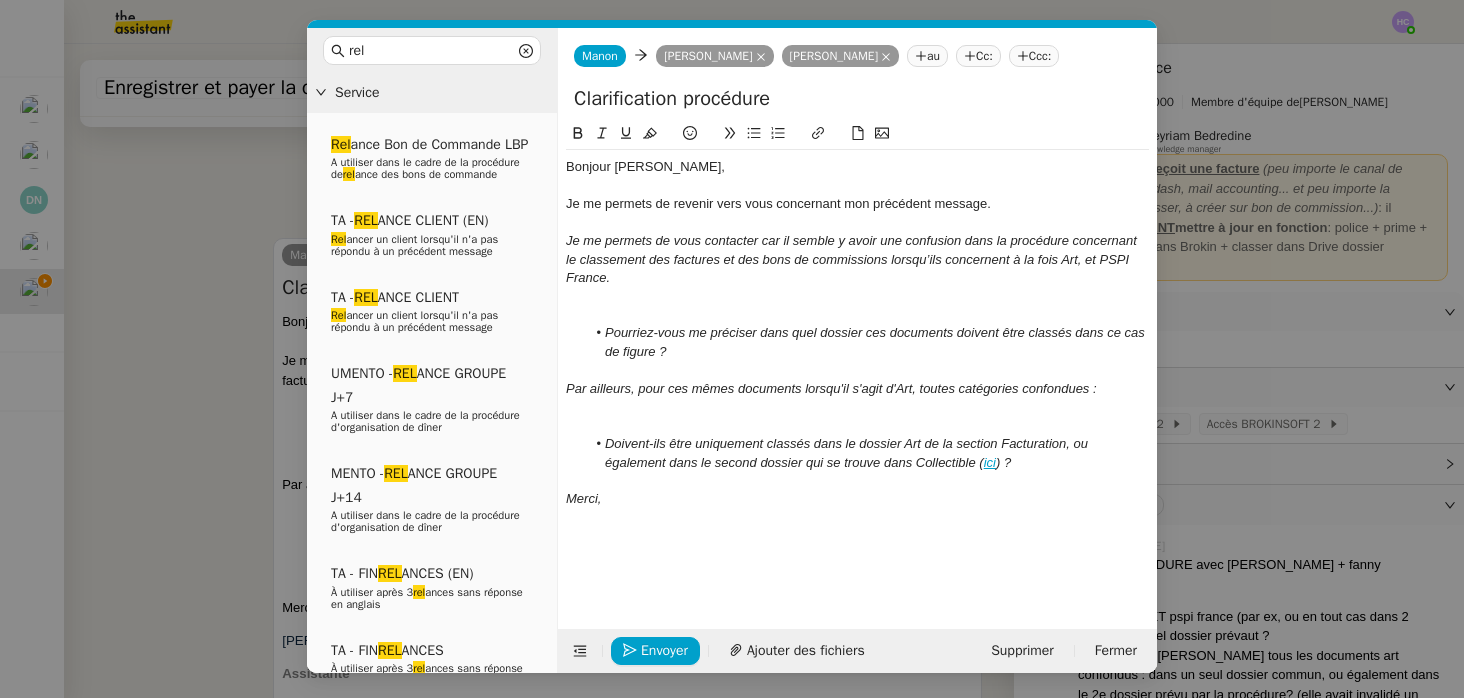 click 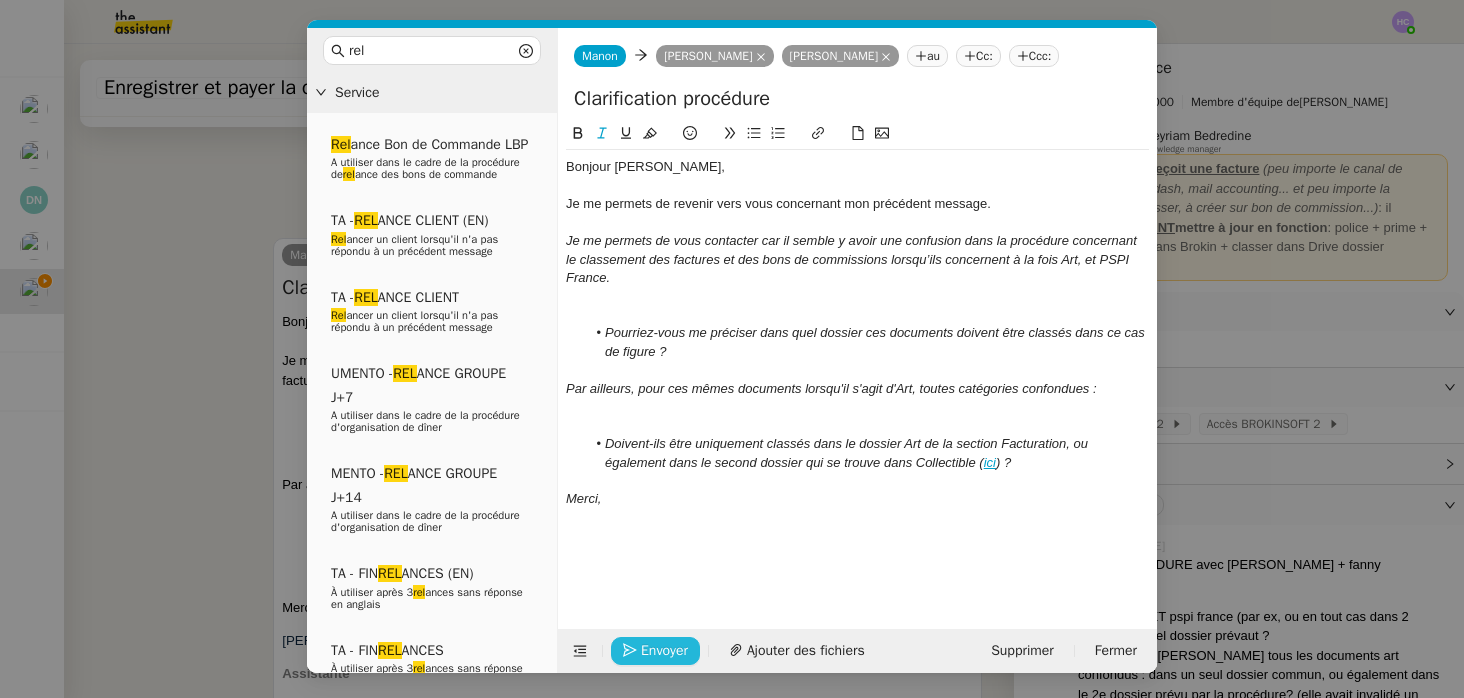 click on "Envoyer" 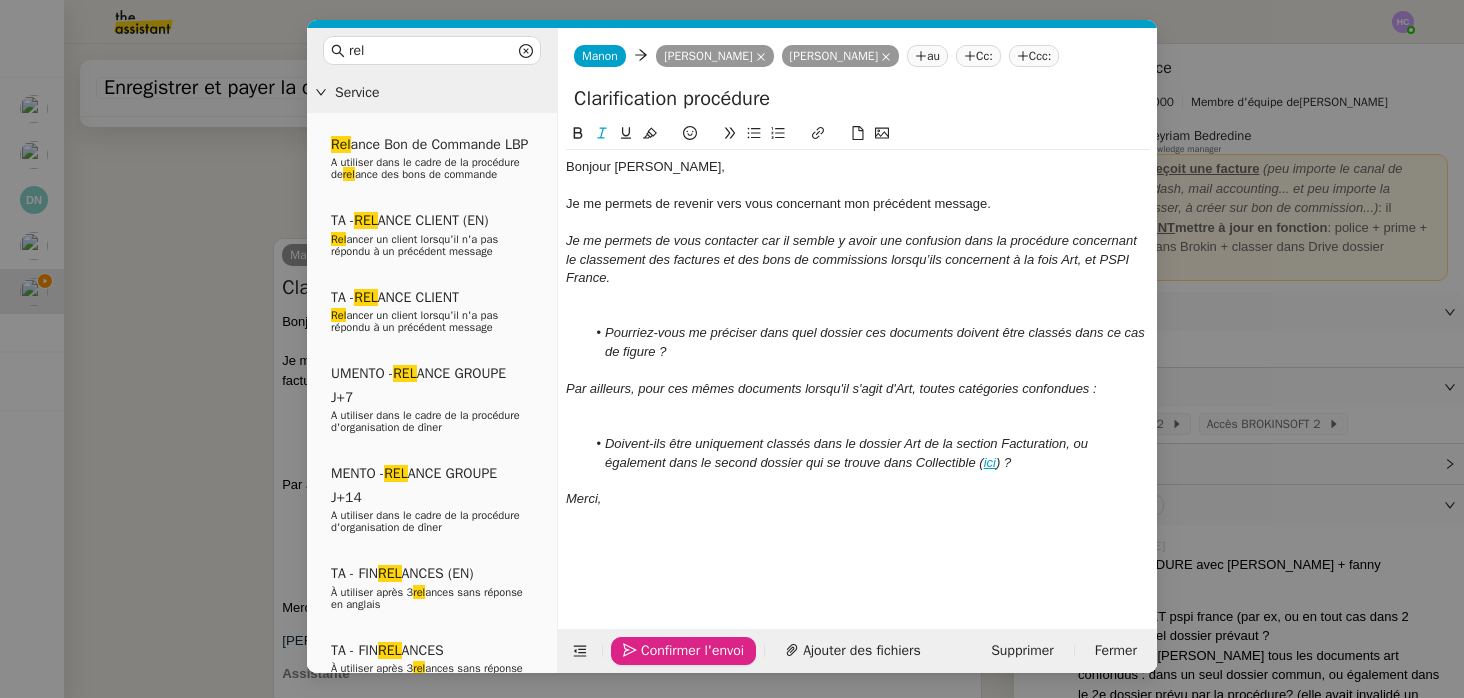 click on "Confirmer l'envoi" 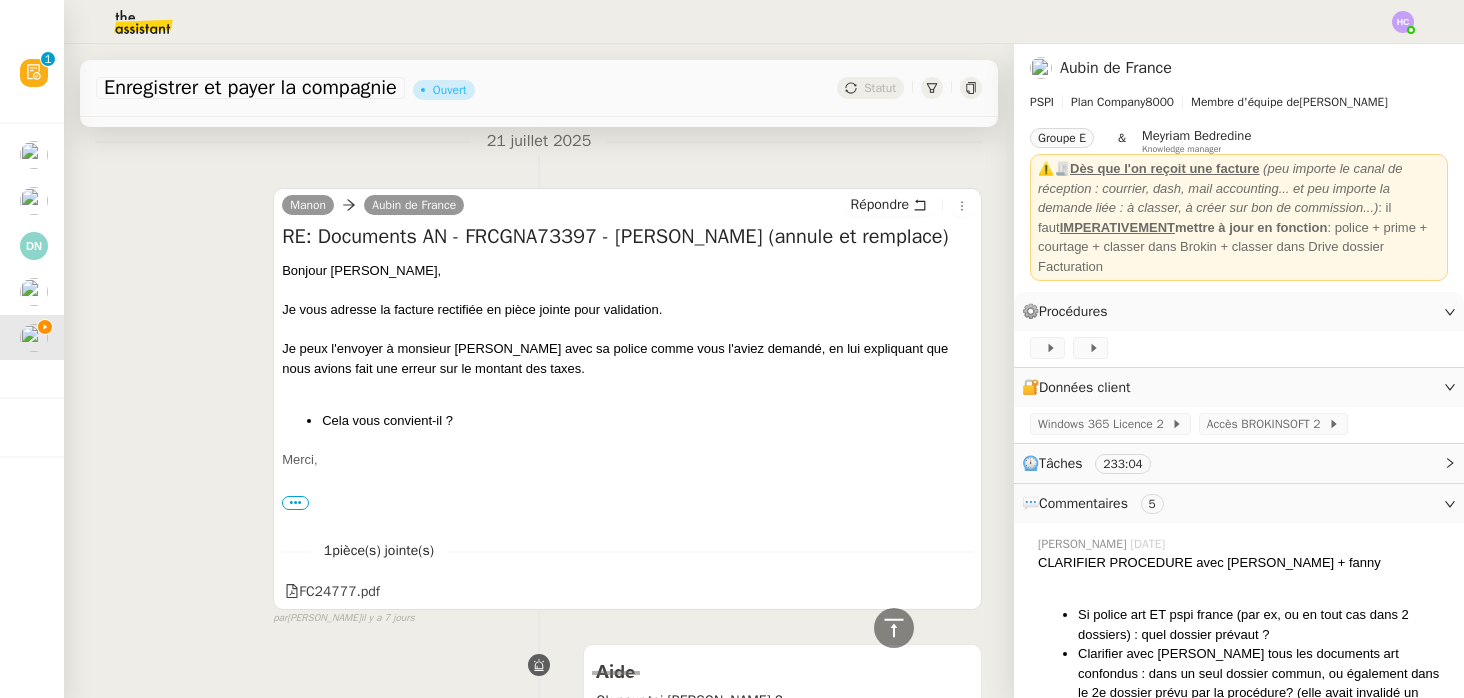 scroll, scrollTop: 898, scrollLeft: 0, axis: vertical 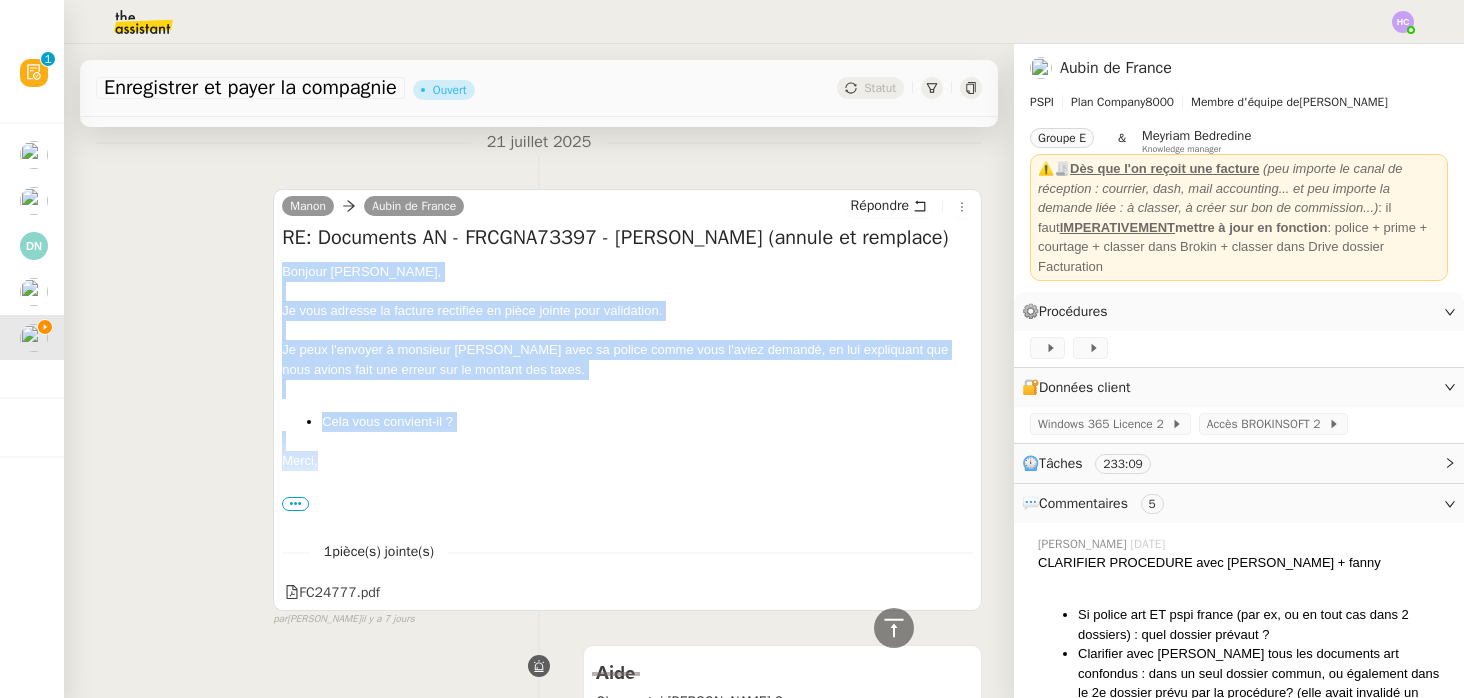 drag, startPoint x: 326, startPoint y: 458, endPoint x: 275, endPoint y: 275, distance: 189.97368 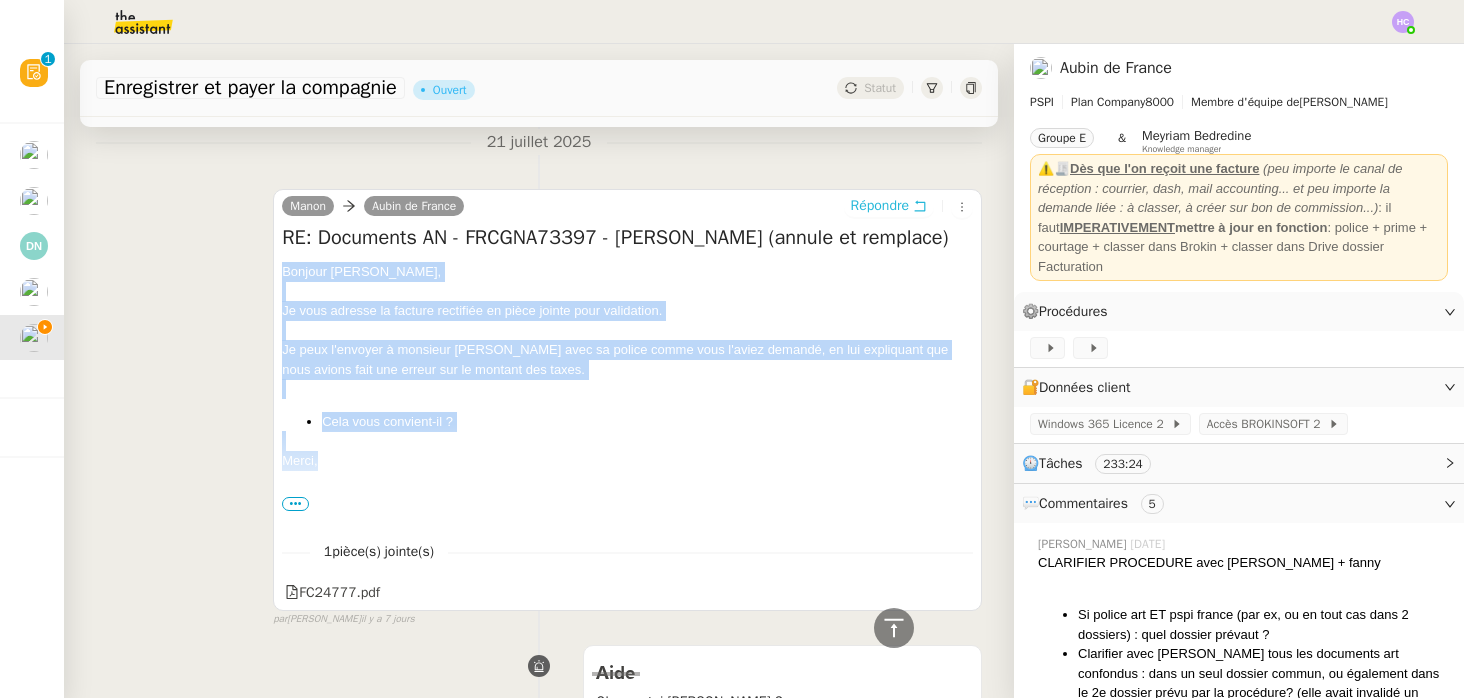 click on "Répondre" at bounding box center [880, 206] 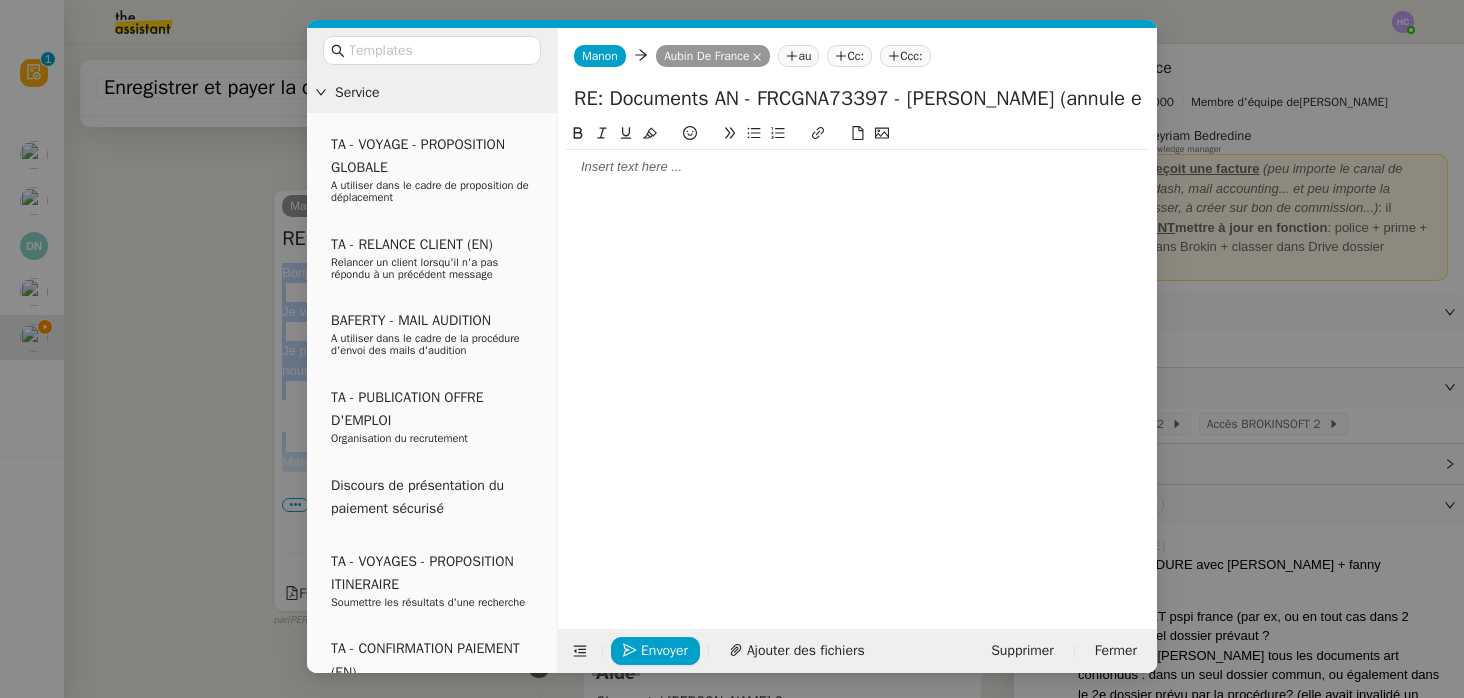 scroll, scrollTop: 1053, scrollLeft: 0, axis: vertical 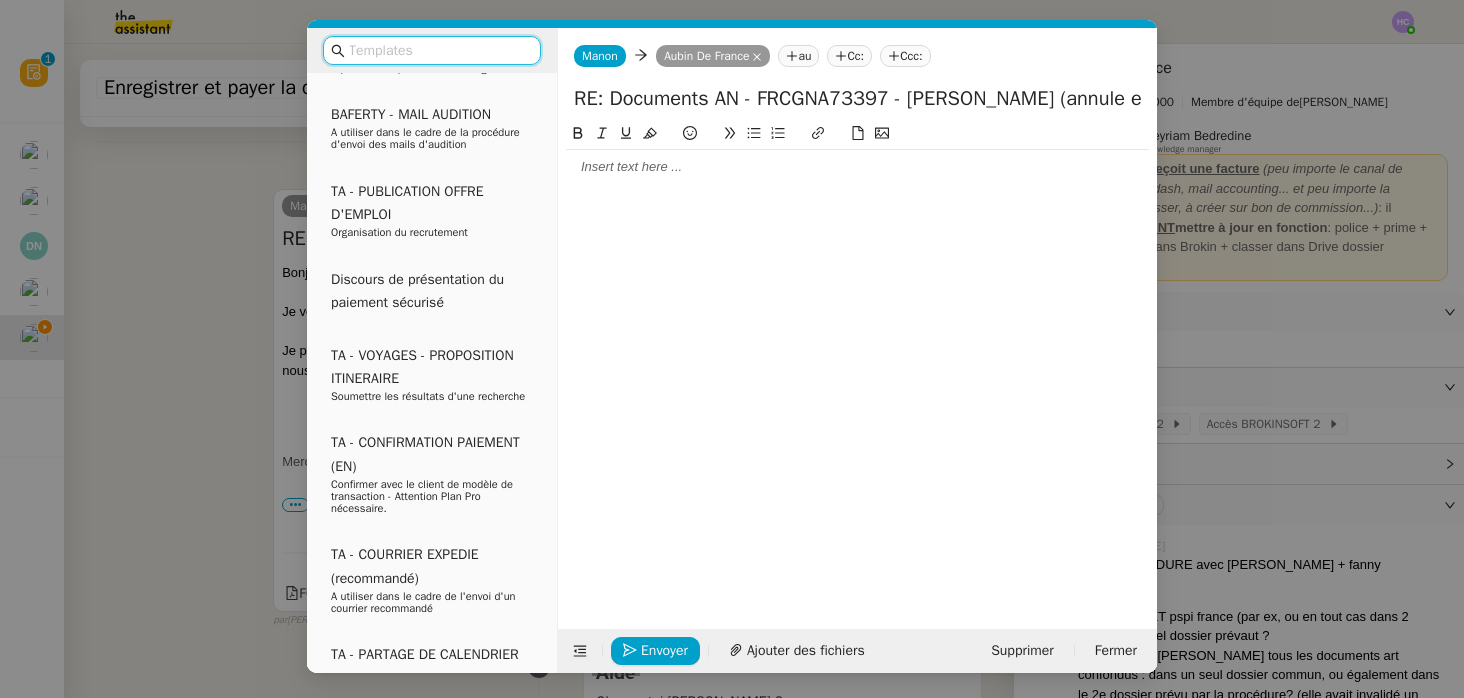 click at bounding box center (439, 50) 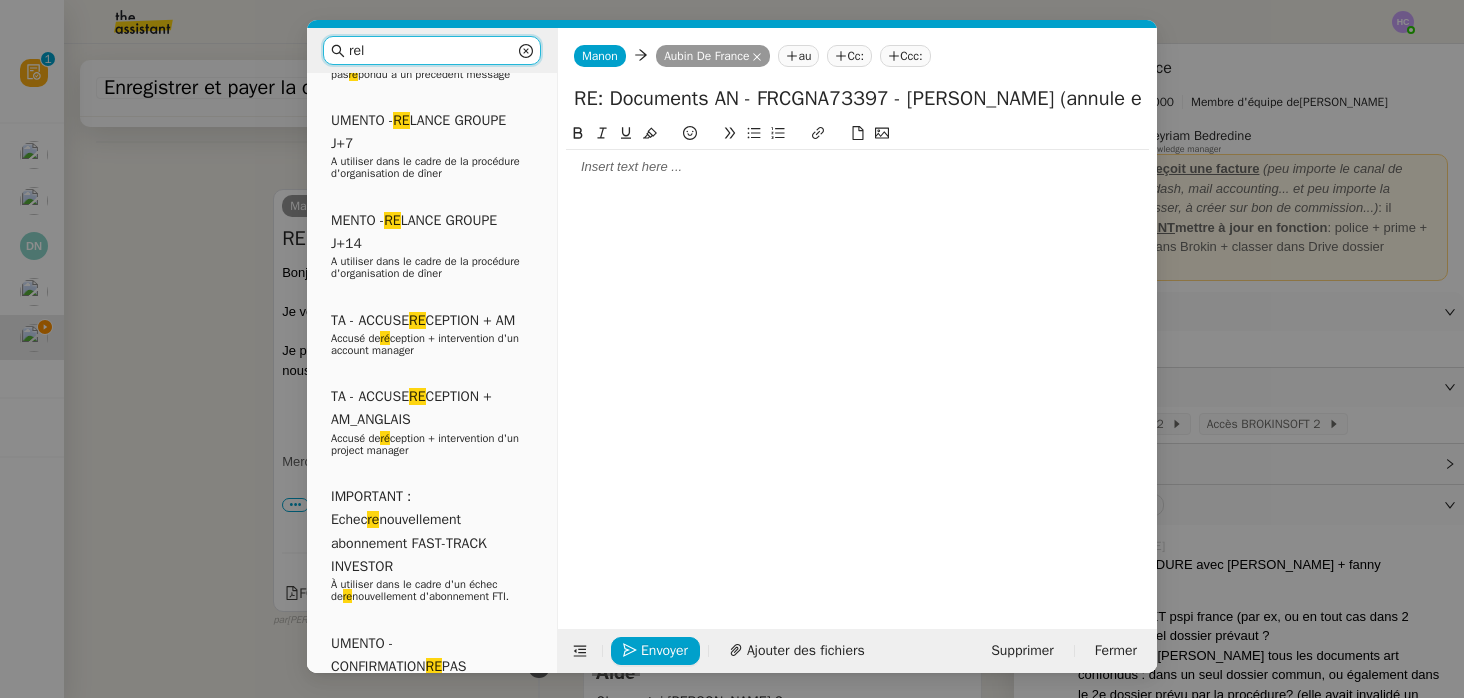 scroll, scrollTop: 218, scrollLeft: 0, axis: vertical 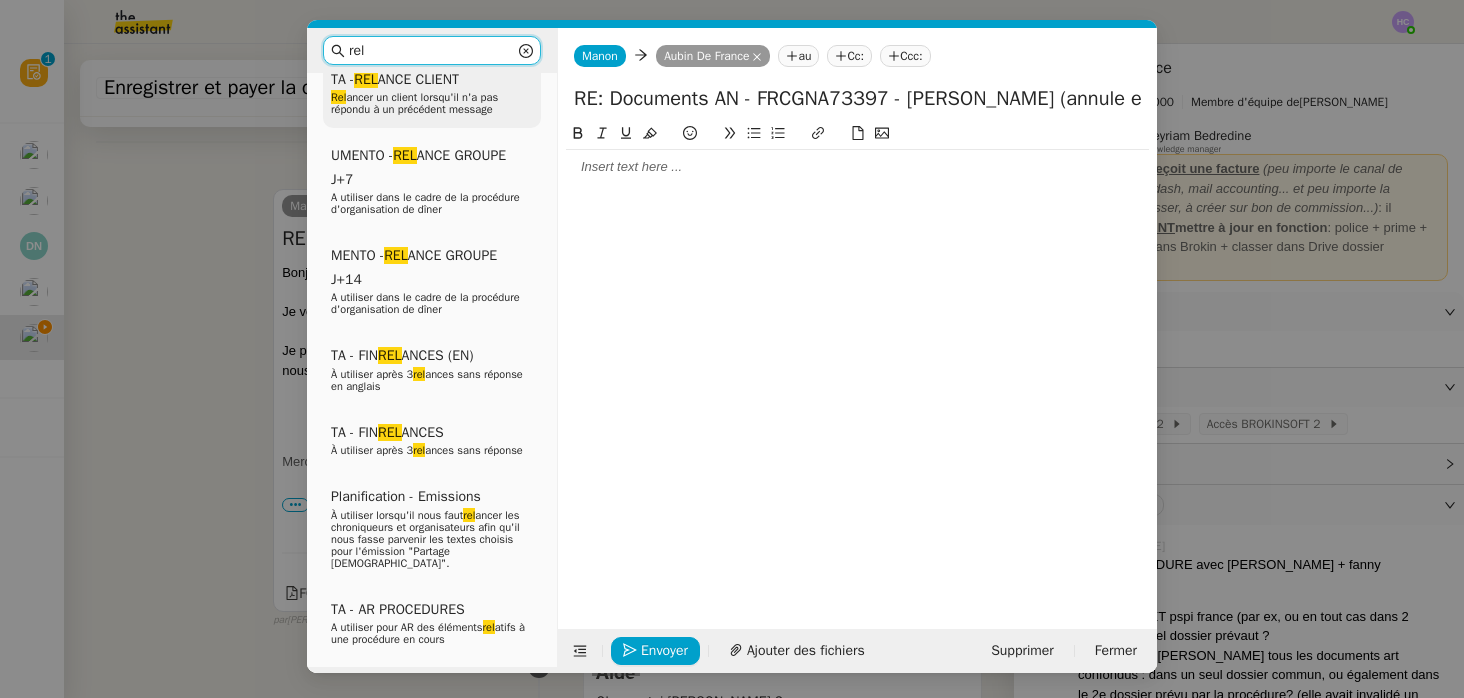 type on "rel" 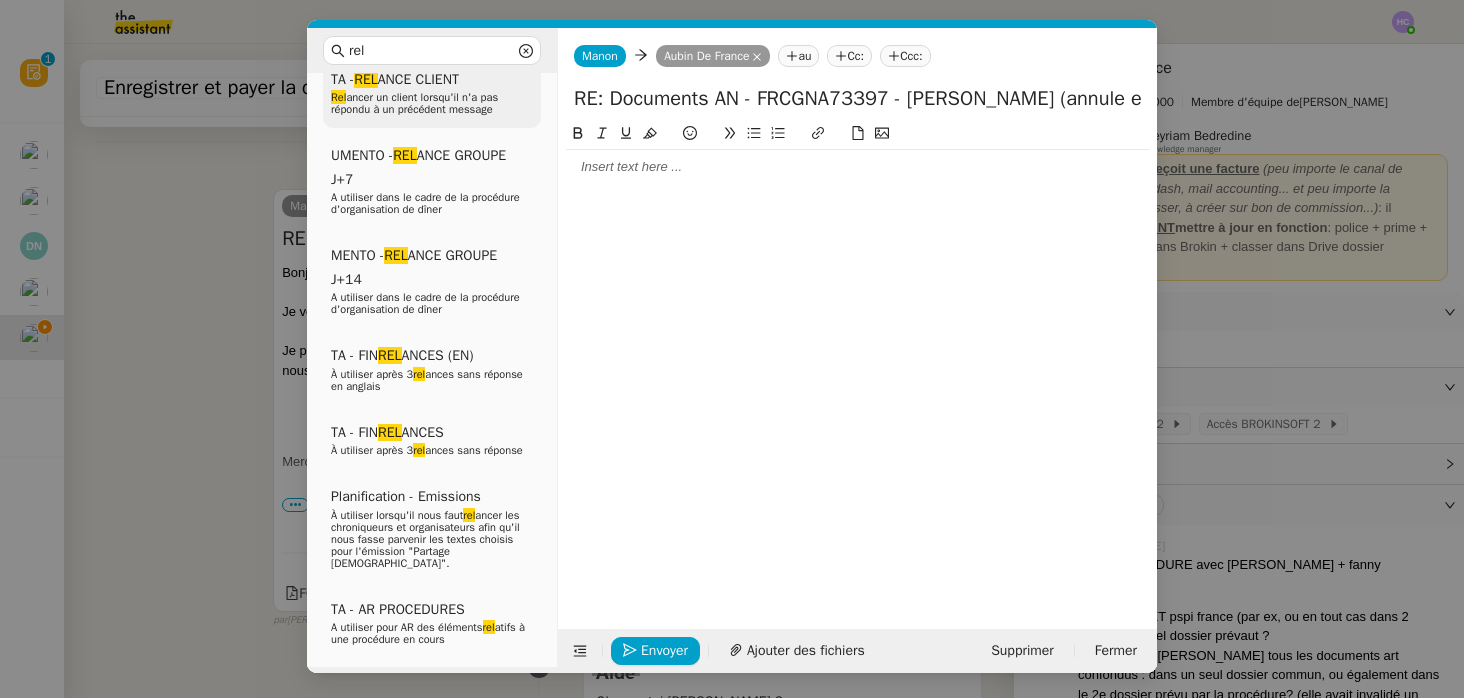 click on "Rel ancer un client lorsqu'il n'a pas répondu à un précédent message" at bounding box center [414, 103] 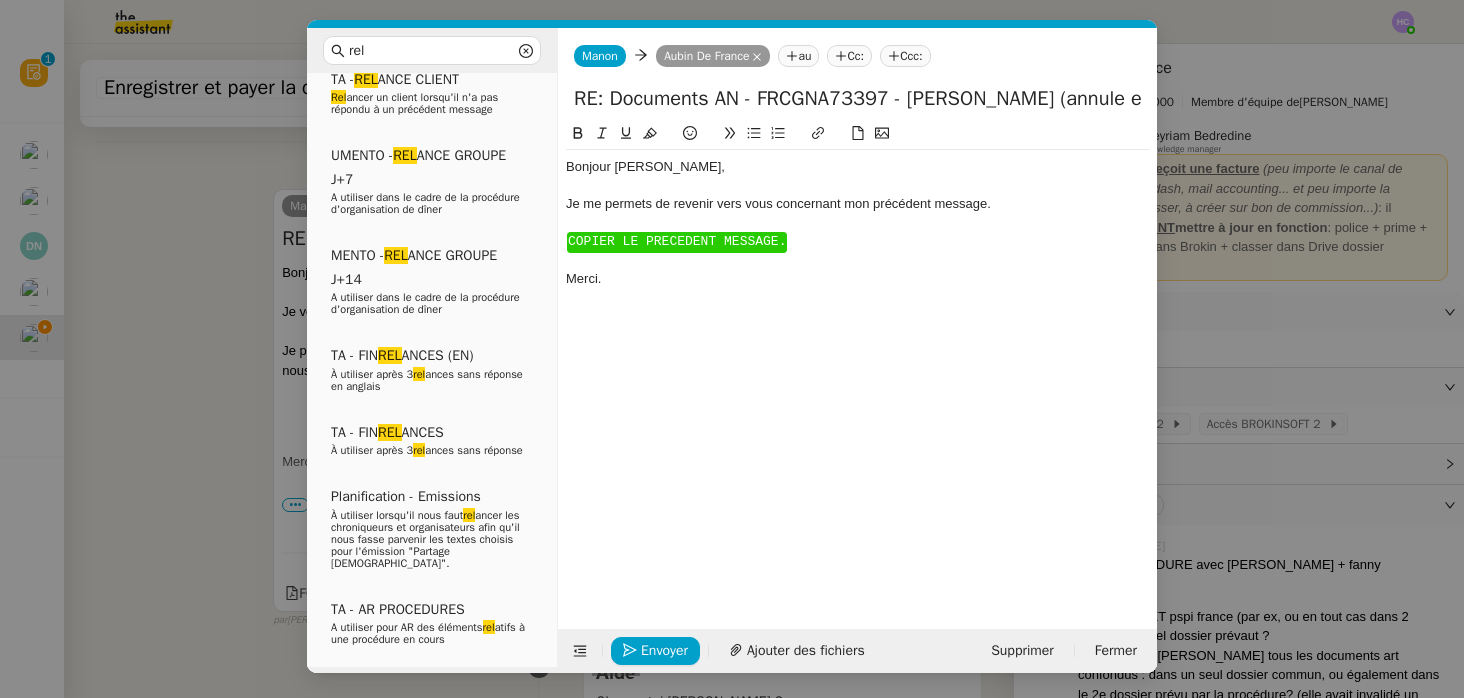 scroll, scrollTop: 1190, scrollLeft: 0, axis: vertical 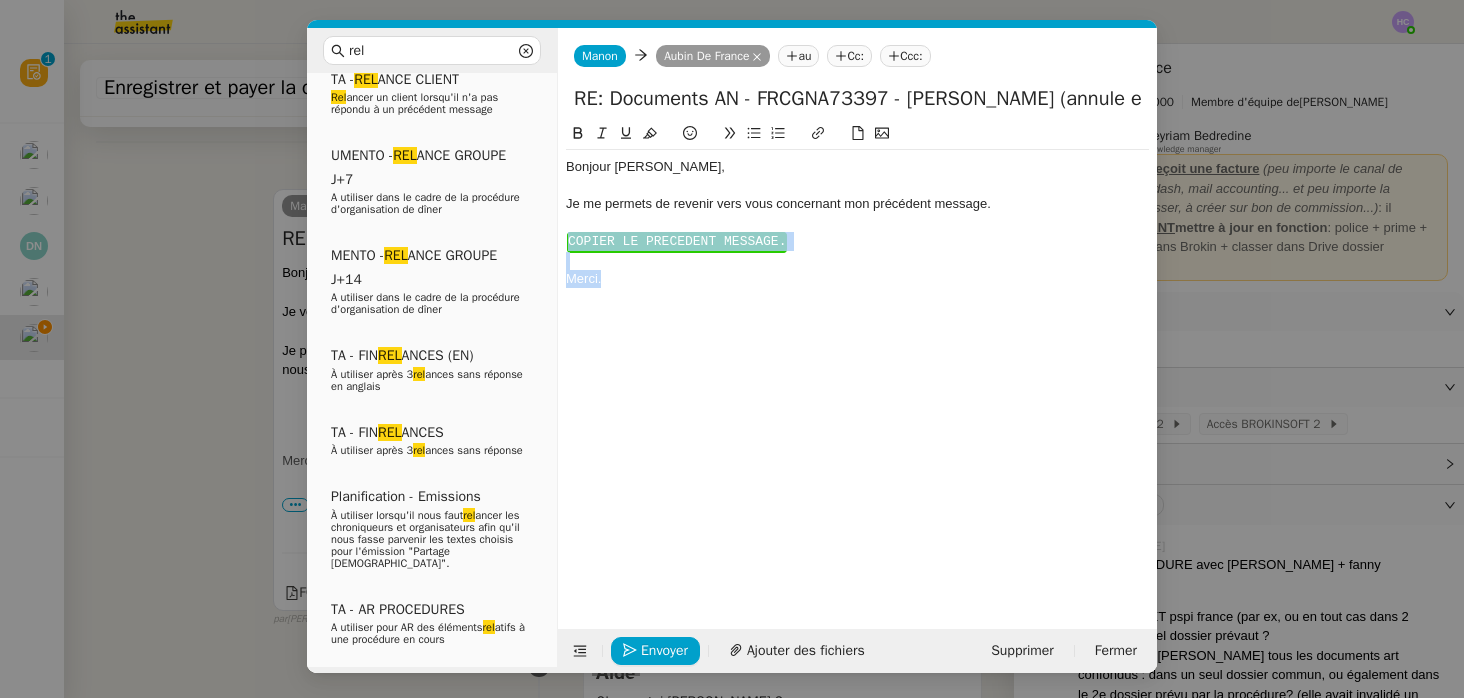 drag, startPoint x: 638, startPoint y: 294, endPoint x: 550, endPoint y: 230, distance: 108.81177 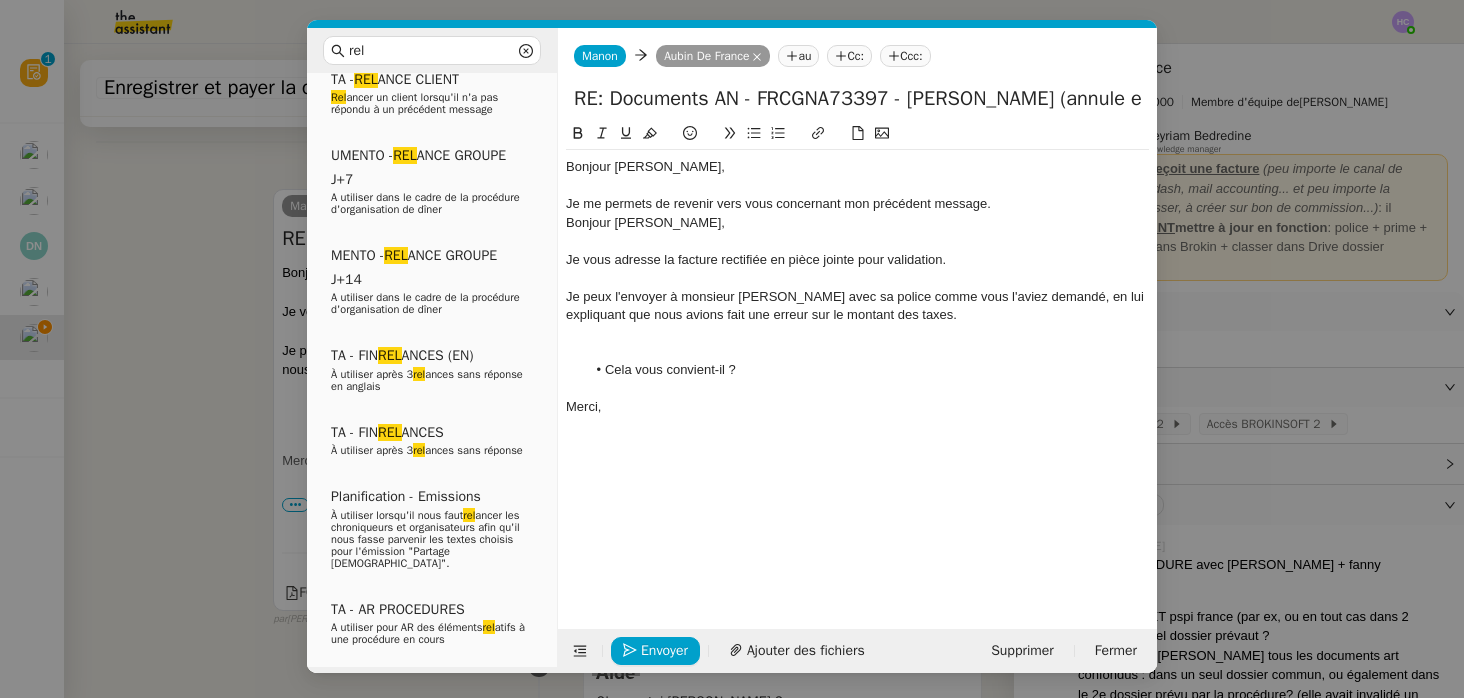 scroll, scrollTop: 0, scrollLeft: 0, axis: both 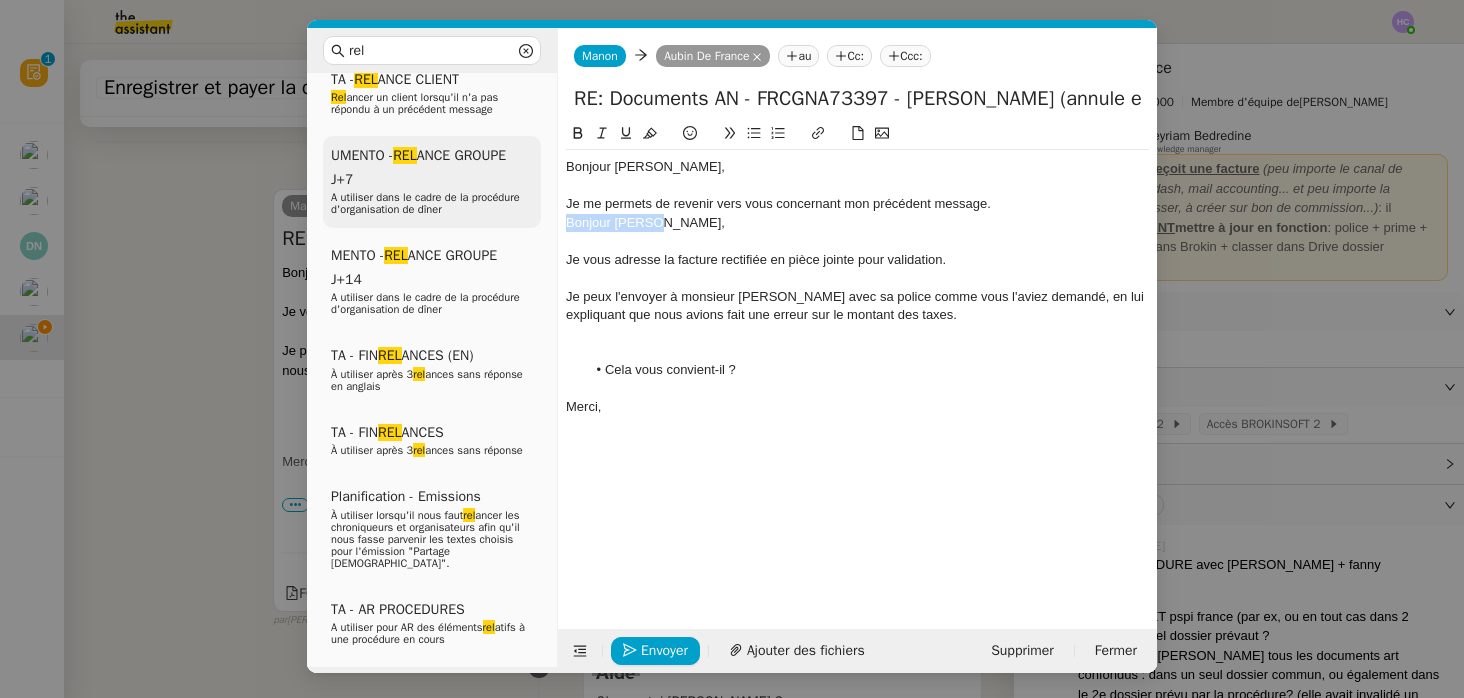 drag, startPoint x: 662, startPoint y: 226, endPoint x: 534, endPoint y: 224, distance: 128.01562 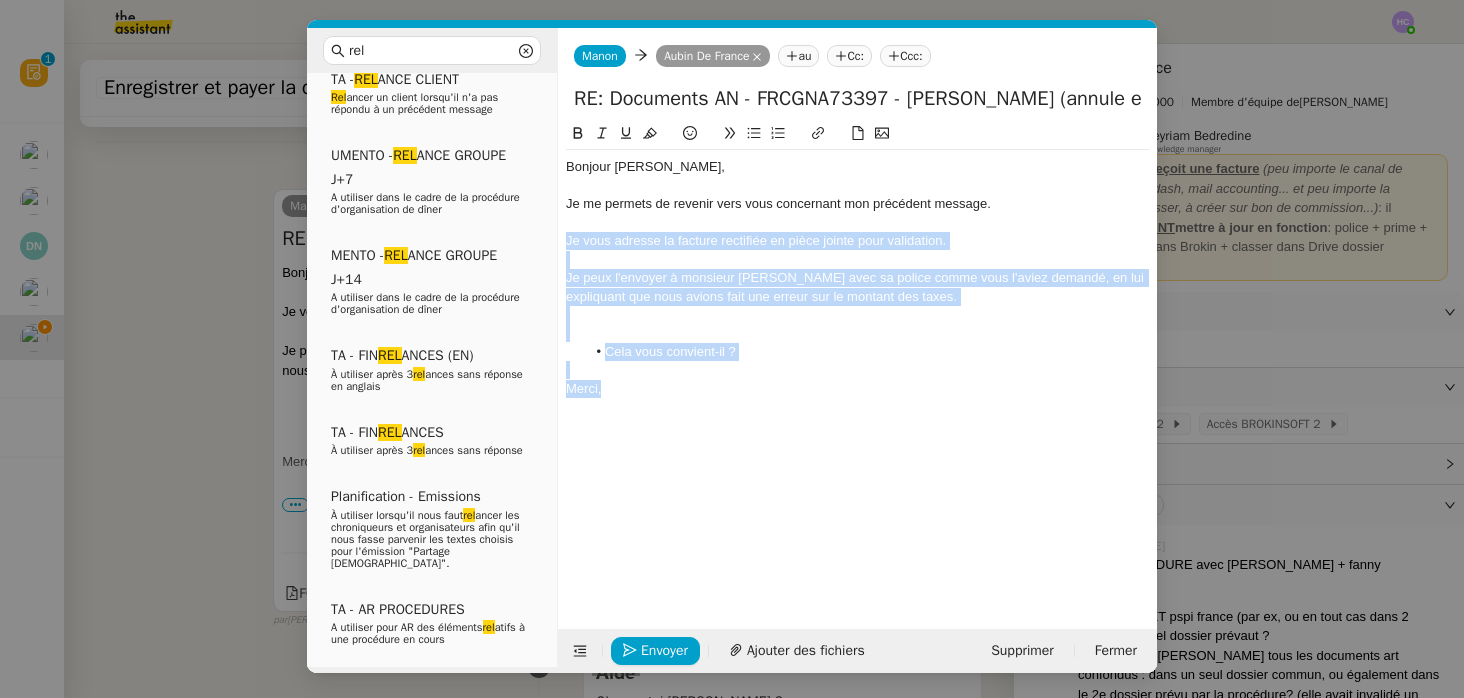 drag, startPoint x: 636, startPoint y: 405, endPoint x: 563, endPoint y: 230, distance: 189.6154 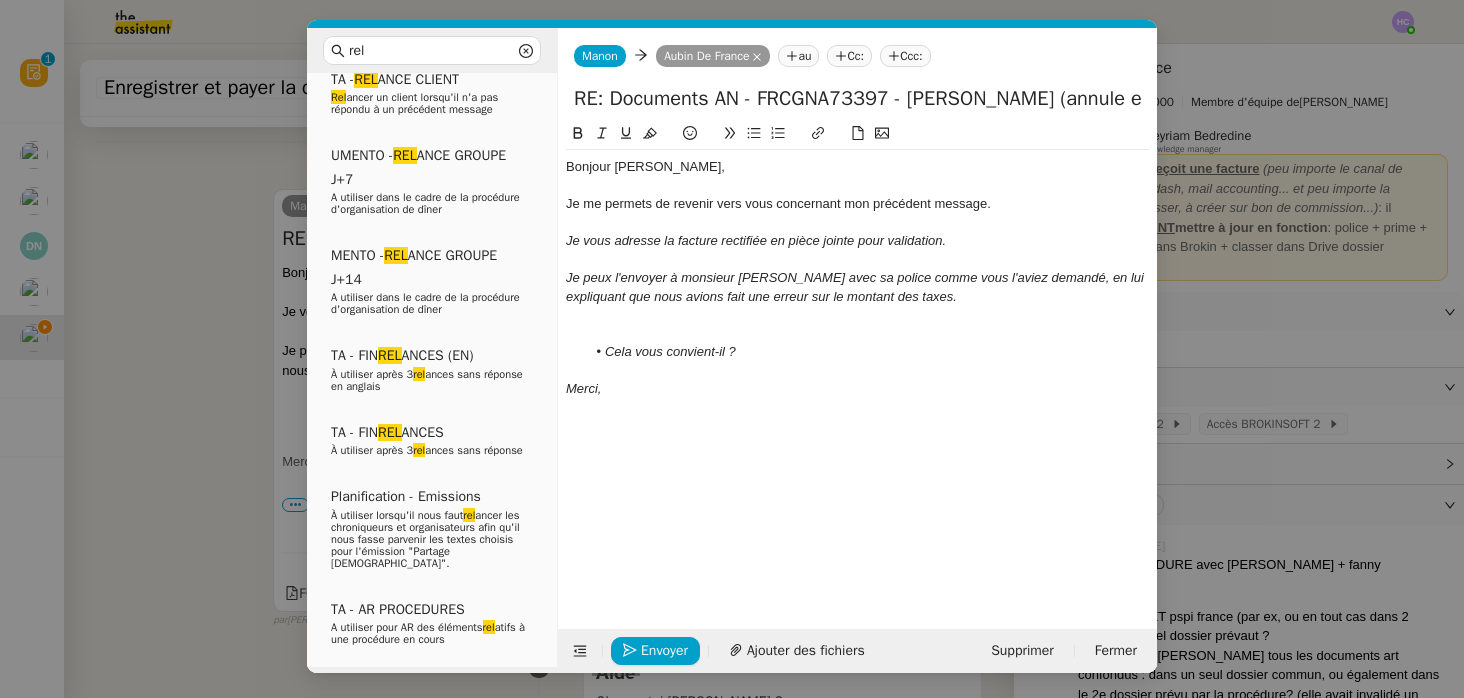 click on "rel Service Rel ance Bon de Commande LBP    A utiliser dans le cadre de la procédure de  rel ance des bons de commande TA -  REL ANCE CLIENT (EN)    Rel ancer un client lorsqu'il n'a pas répondu à un précédent message TA -  REL ANCE CLIENT    Rel ancer un client lorsqu'il n'a pas répondu à un précédent message UMENTO -  REL ANCE GROUPE J+7    A utiliser dans le cadre de la procédure d'organisation de dîner MENTO -  REL ANCE GROUPE J+14    A utiliser dans le cadre de la procédure d'organisation de dîner TA - FIN  REL ANCES (EN)    À utiliser après 3  rel ances sans réponse en anglais  TA - FIN  REL ANCES     À utiliser après 3  rel ances sans réponse  Planification - Emissions    À utiliser lorsqu'il nous faut  rel ancer les chroniqueurs et organisateurs afin qu'il nous fasse parvenir les textes choisis pour l'émission "Partage Biblique".   TA - AR PROCEDURES    A utiliser pour AR des éléments  rel atifs à une procédure en cours Common Rel ance Bon de Commande LBP    rel REL" at bounding box center (732, 349) 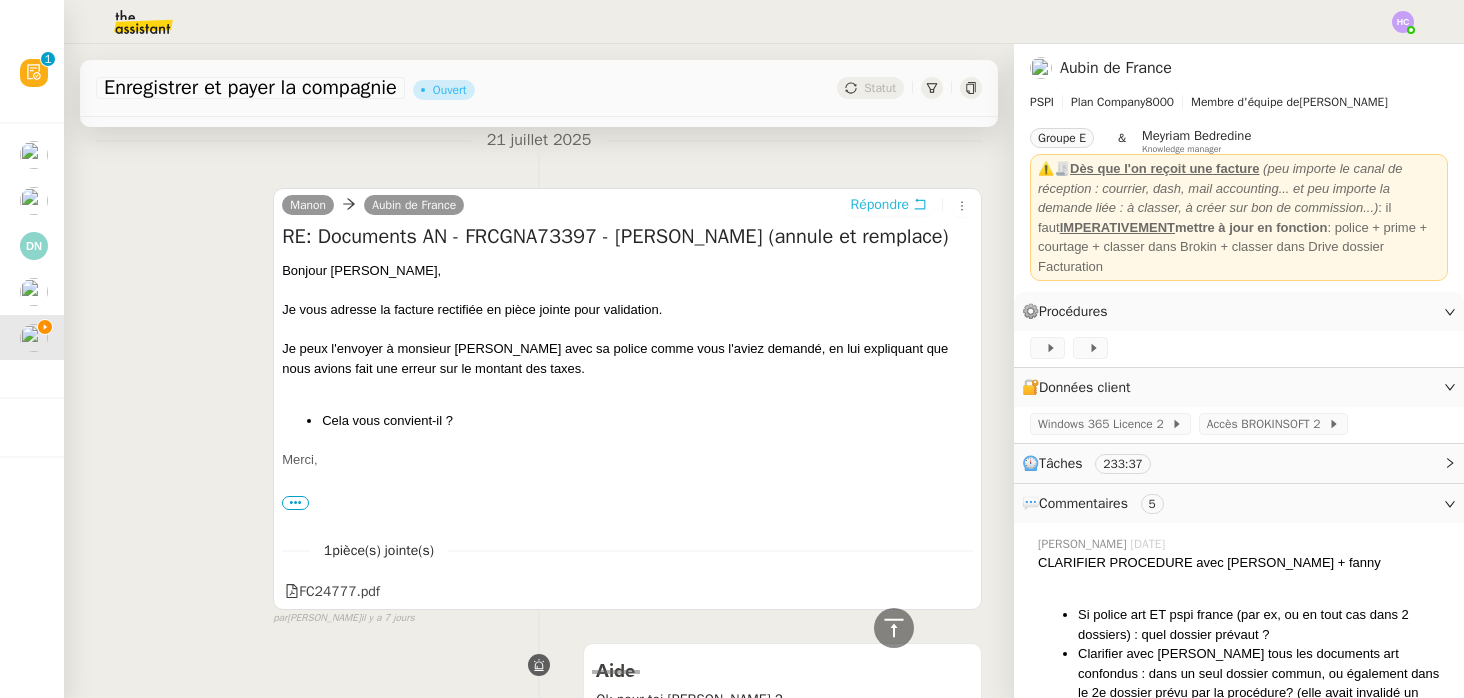 scroll, scrollTop: 1311, scrollLeft: 0, axis: vertical 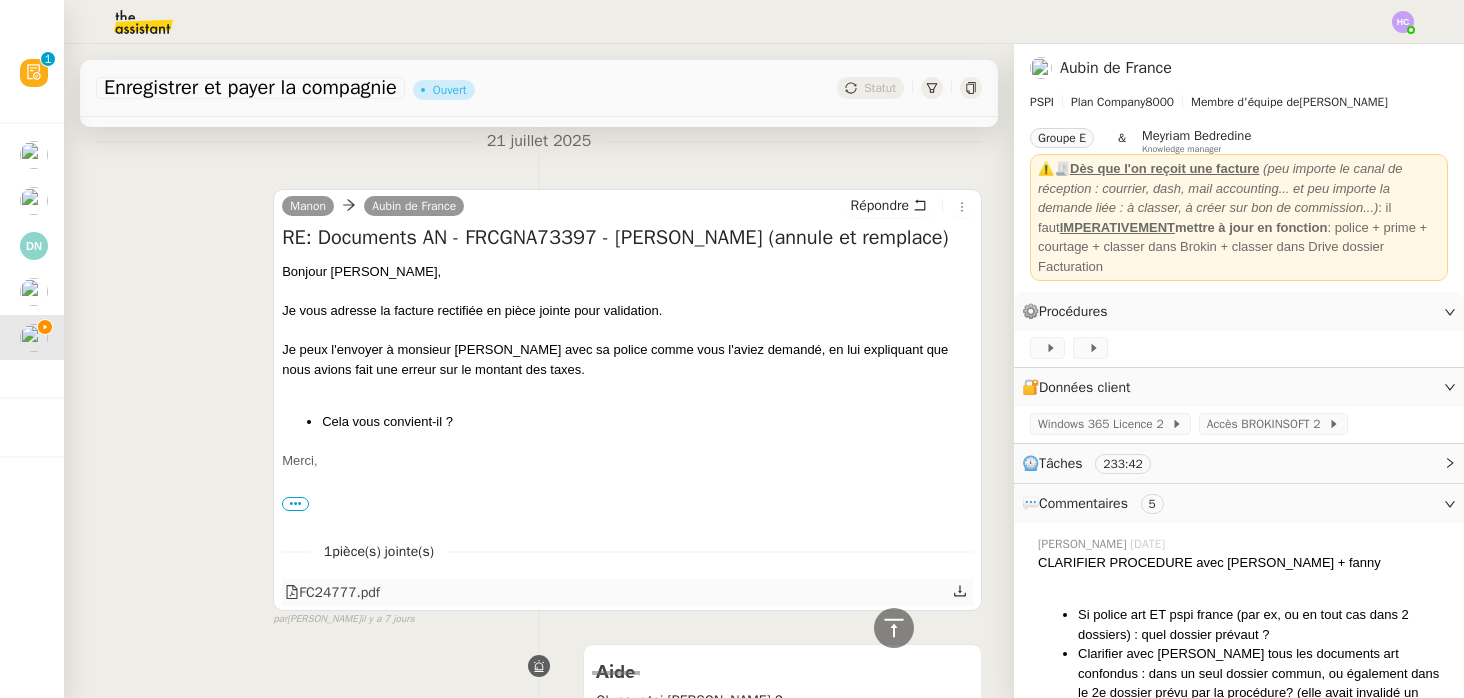 click 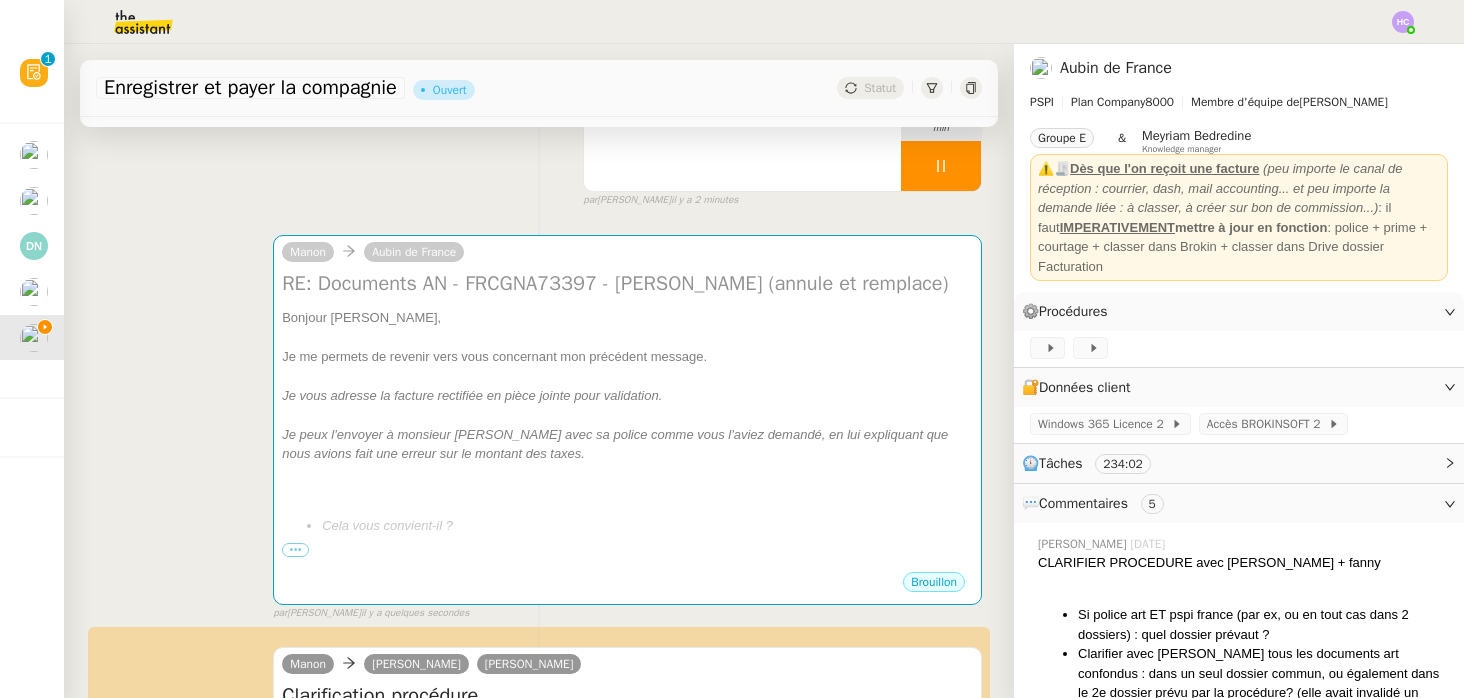 scroll, scrollTop: 184, scrollLeft: 0, axis: vertical 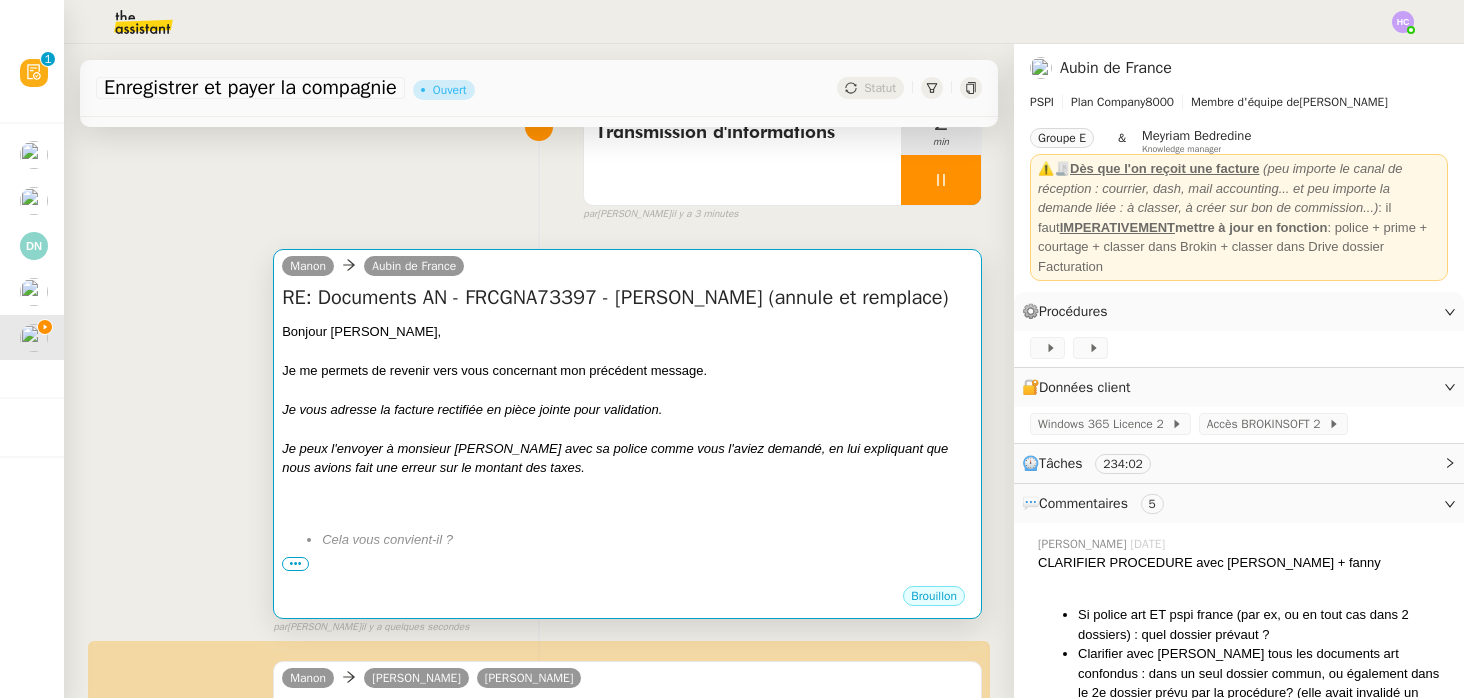 click at bounding box center [627, 390] 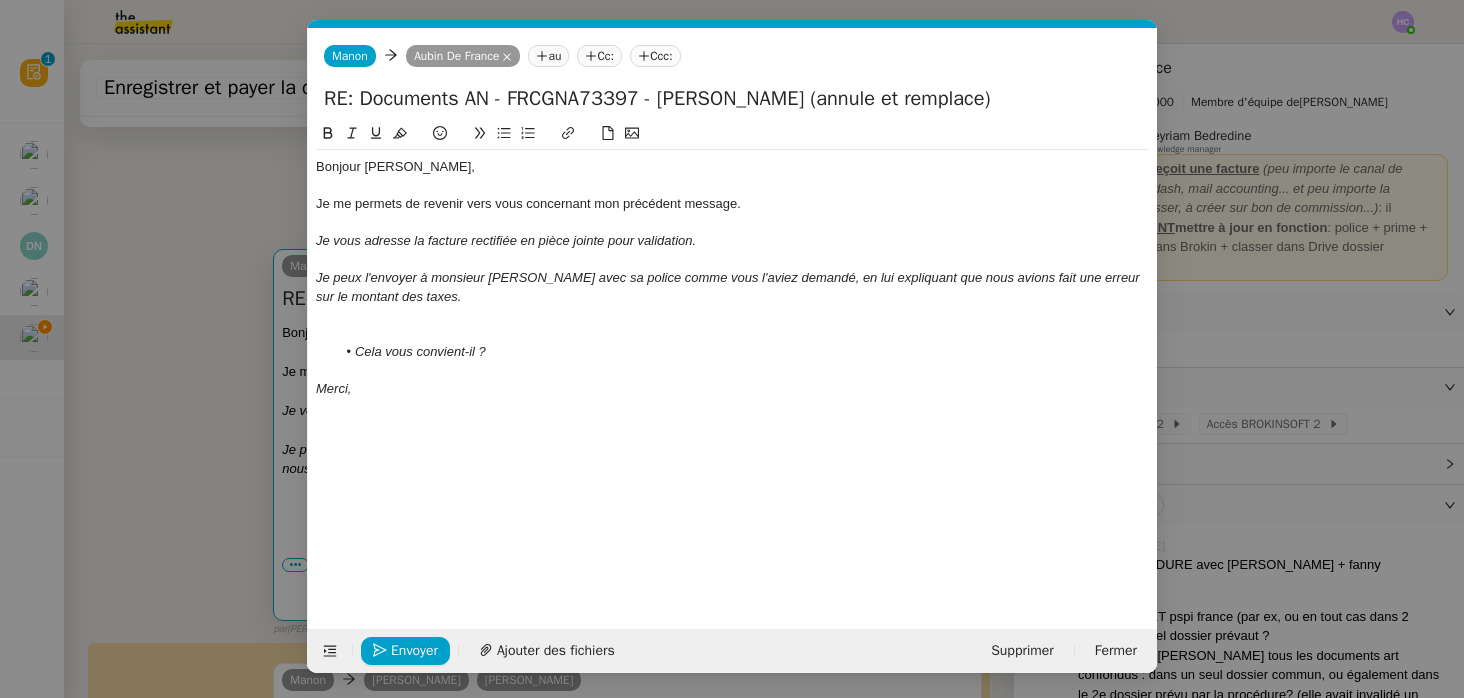 scroll, scrollTop: 0, scrollLeft: 58, axis: horizontal 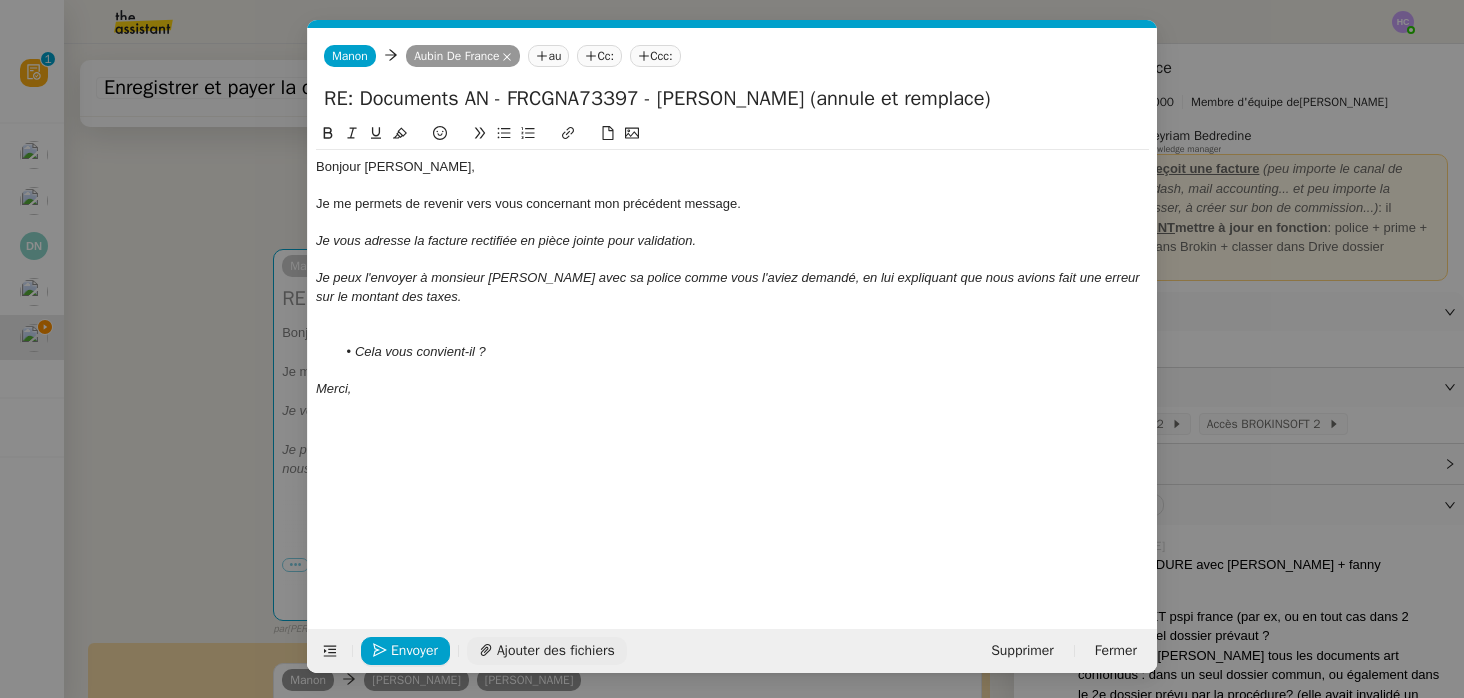 click on "Ajouter des fichiers" 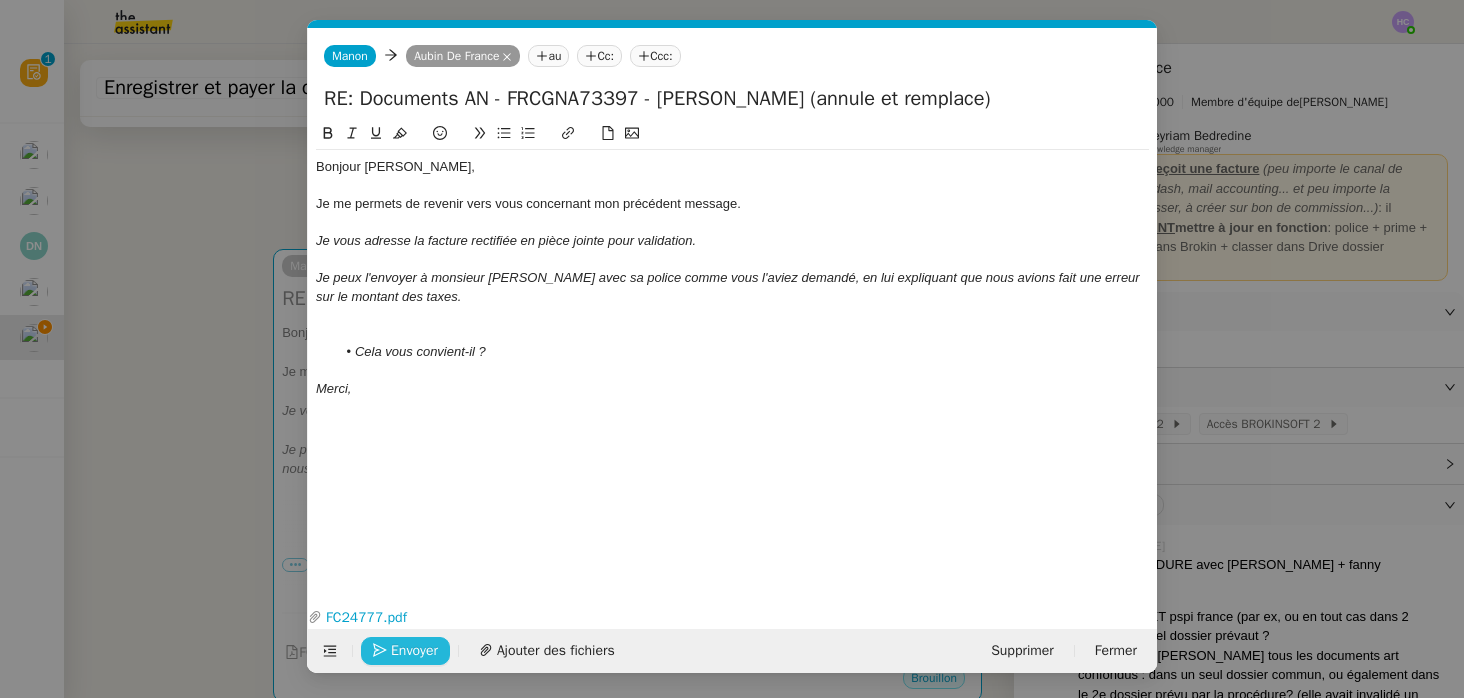 click on "Envoyer" 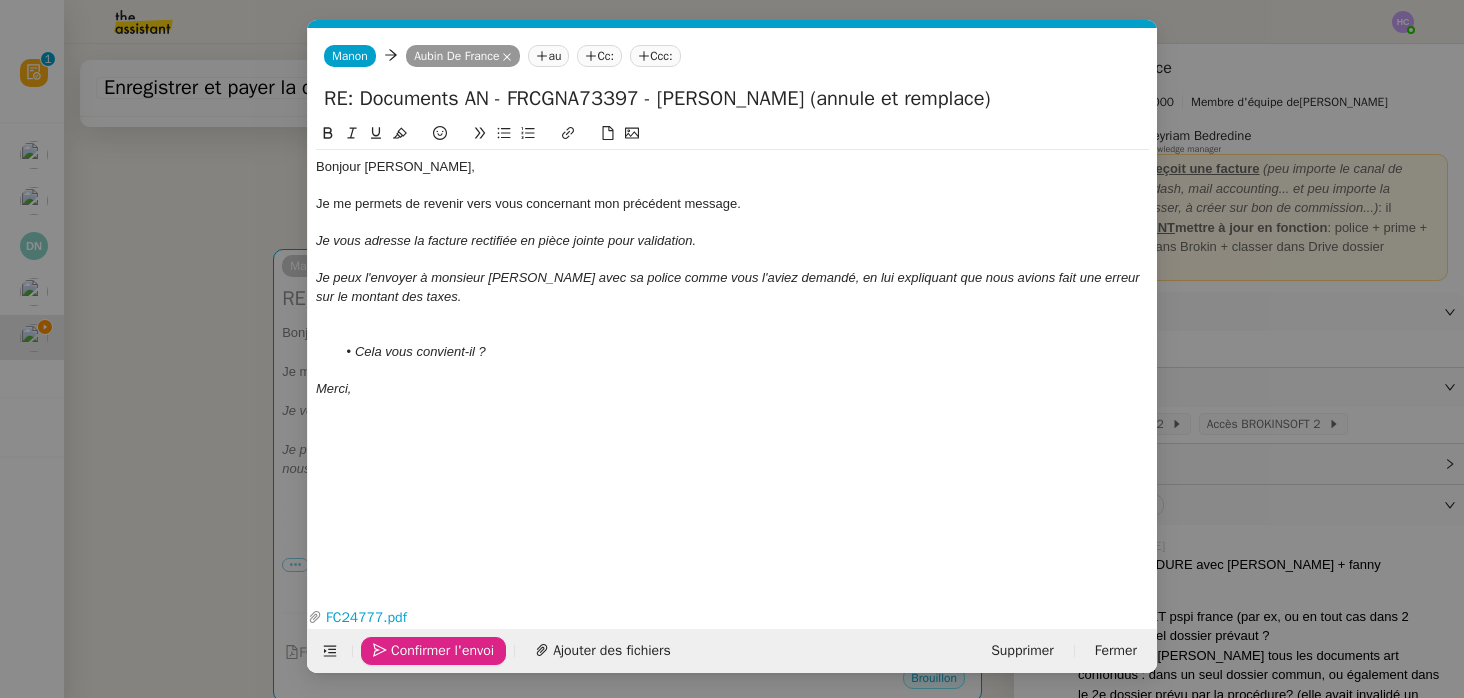 click on "Confirmer l'envoi" 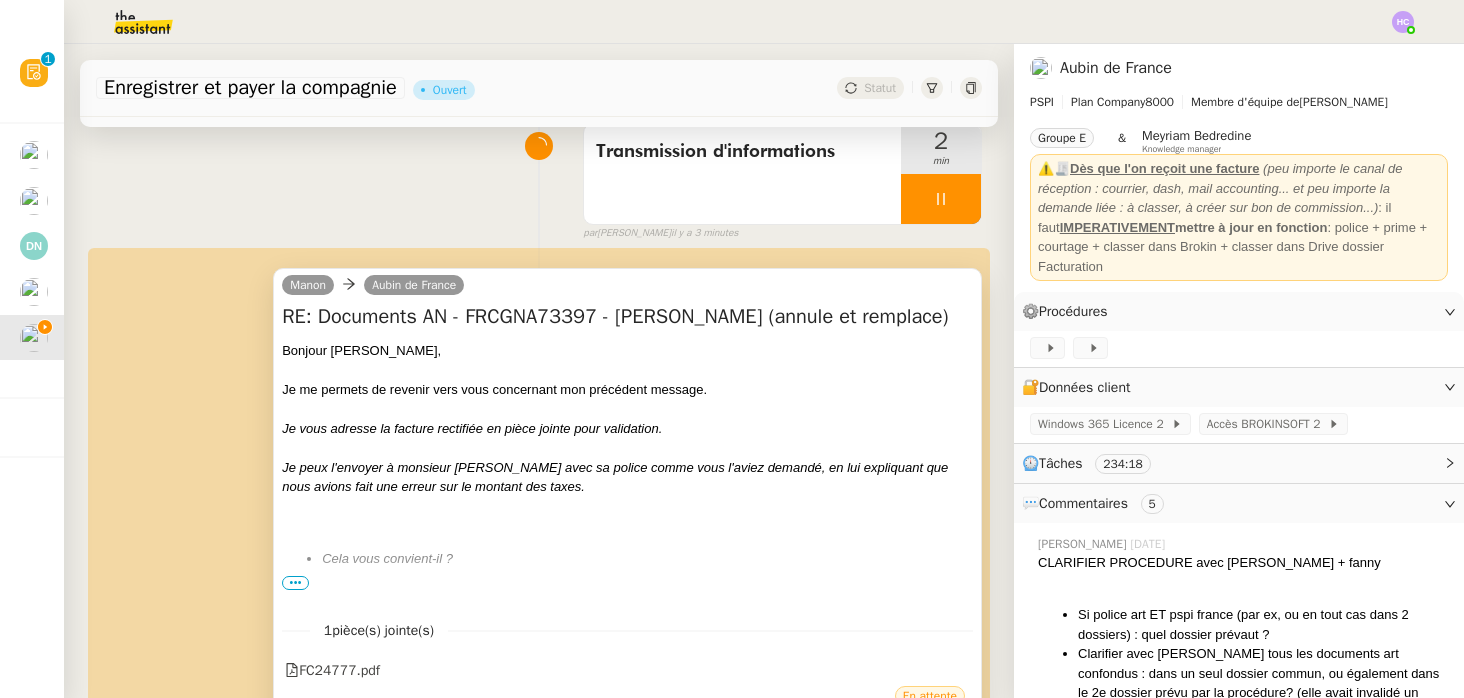 scroll, scrollTop: 0, scrollLeft: 0, axis: both 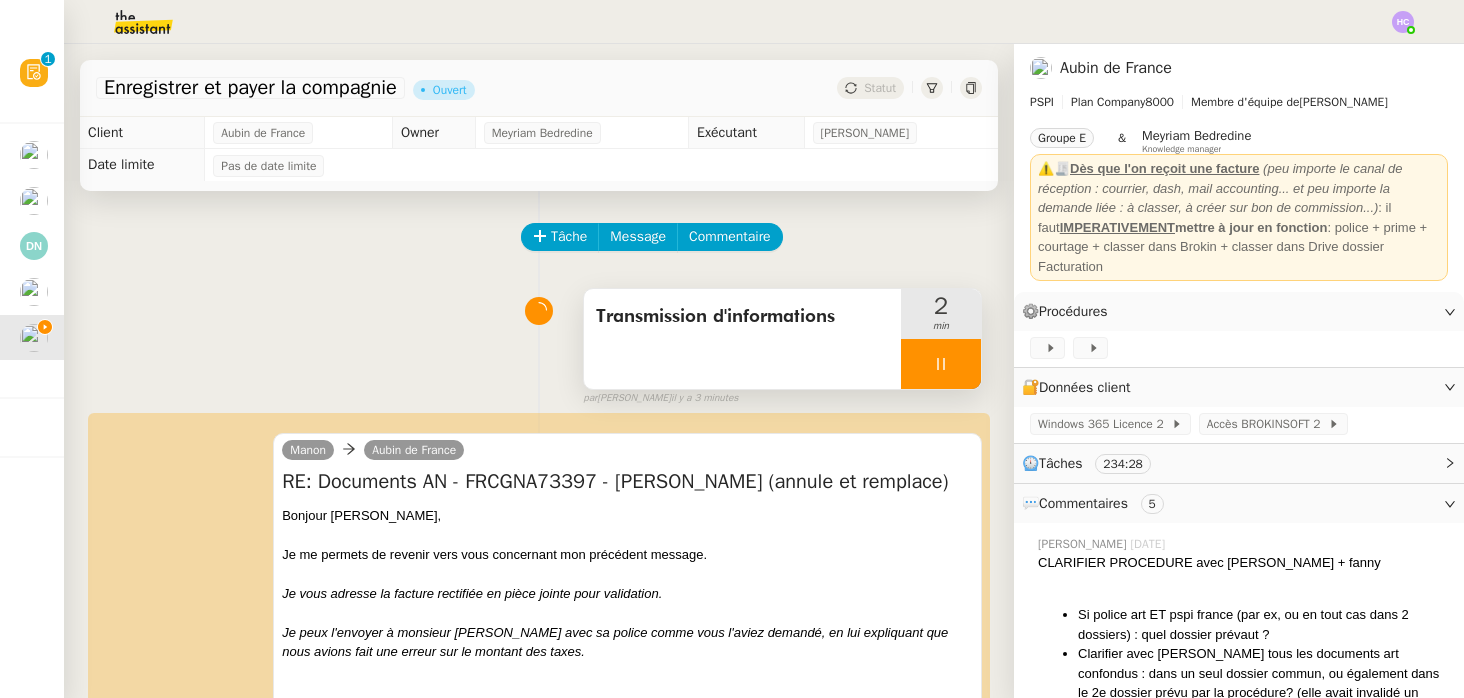 click at bounding box center (941, 364) 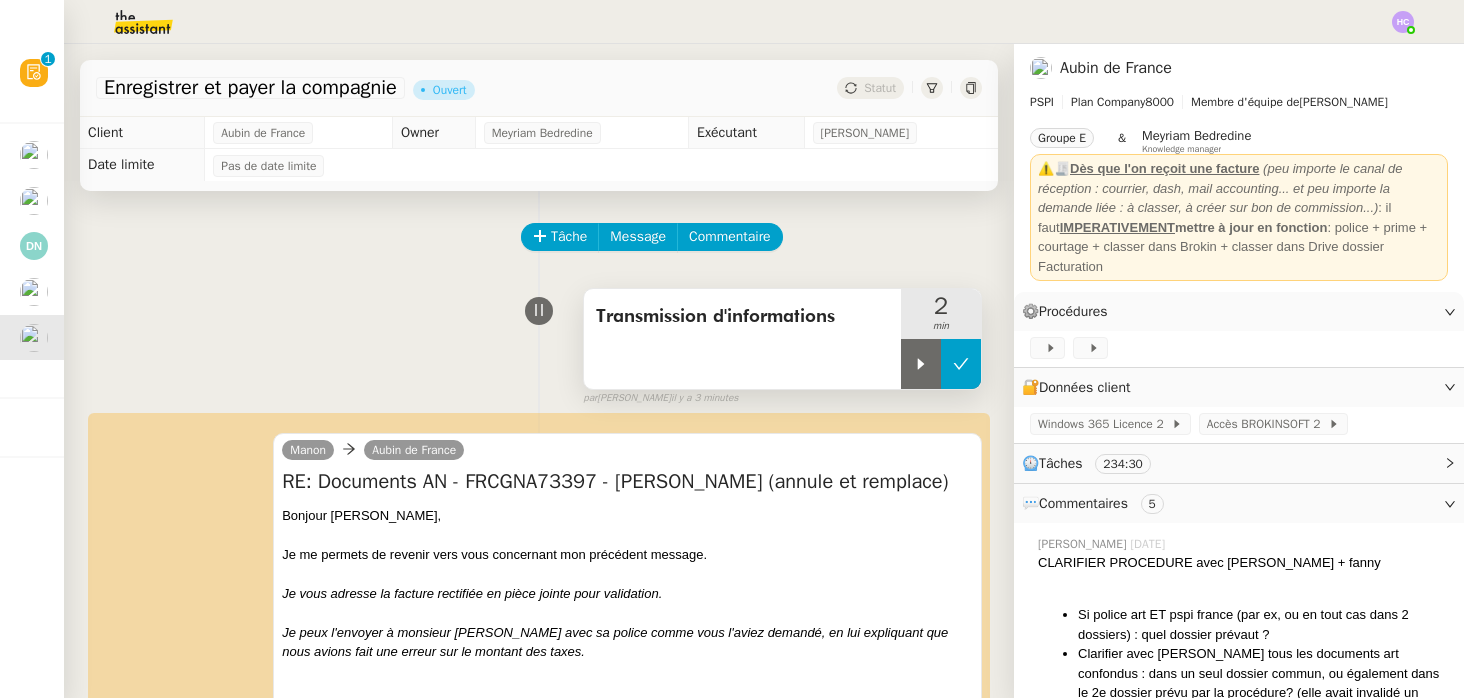click at bounding box center [961, 364] 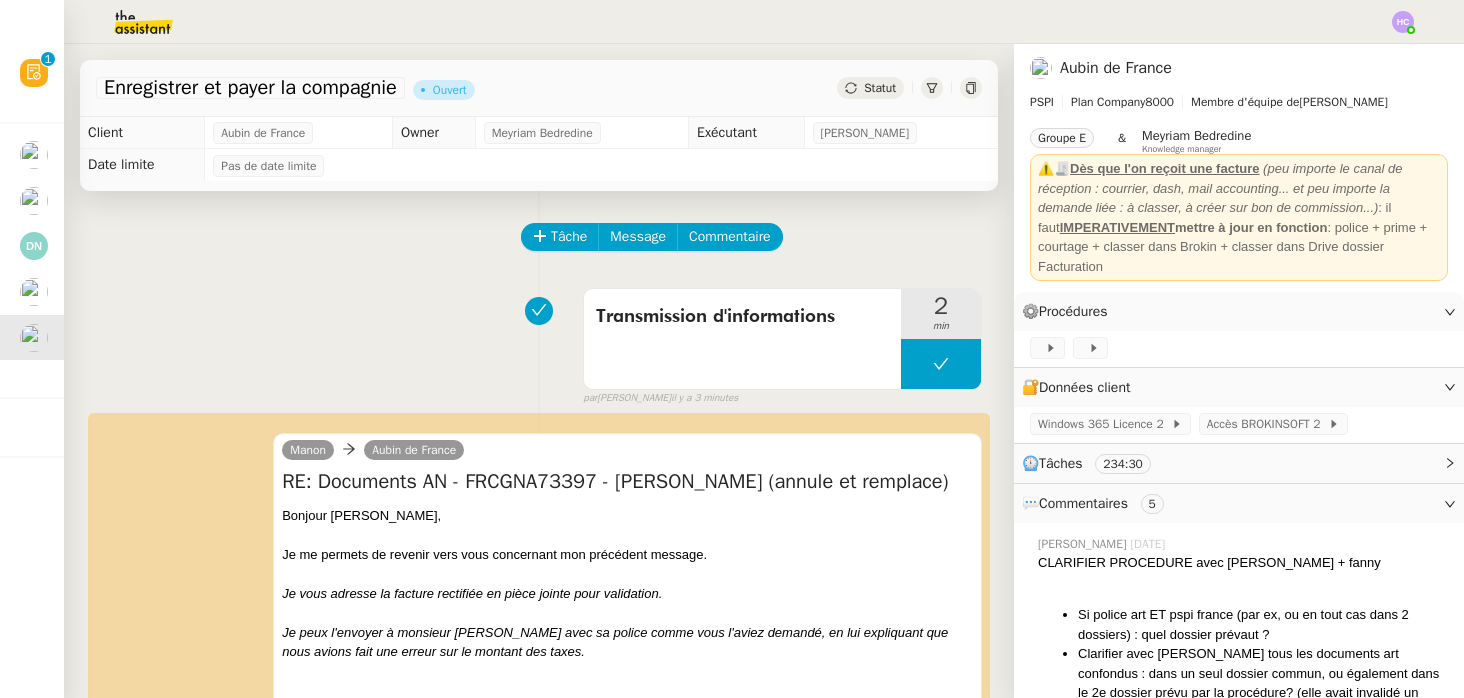 click on "Statut" 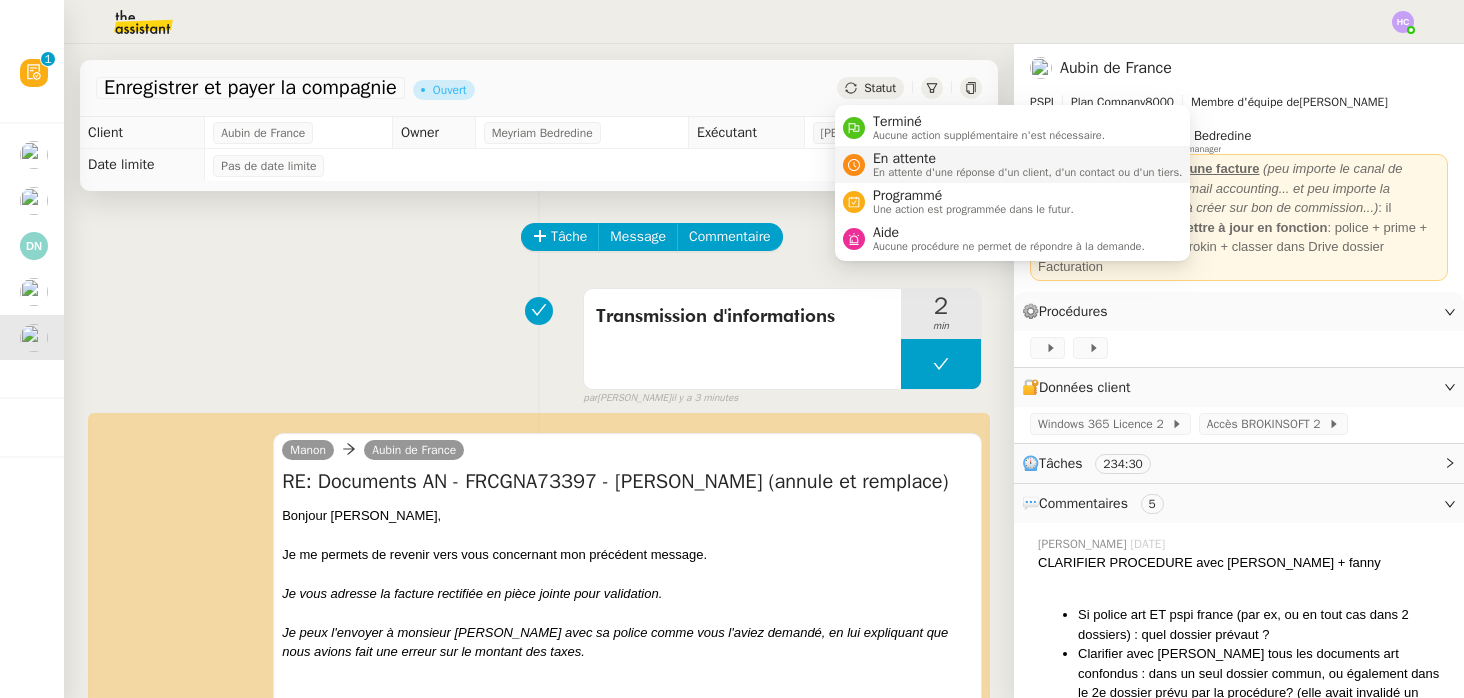 click on "En attente d'une réponse d'un client, d'un contact ou d'un tiers." at bounding box center (1028, 172) 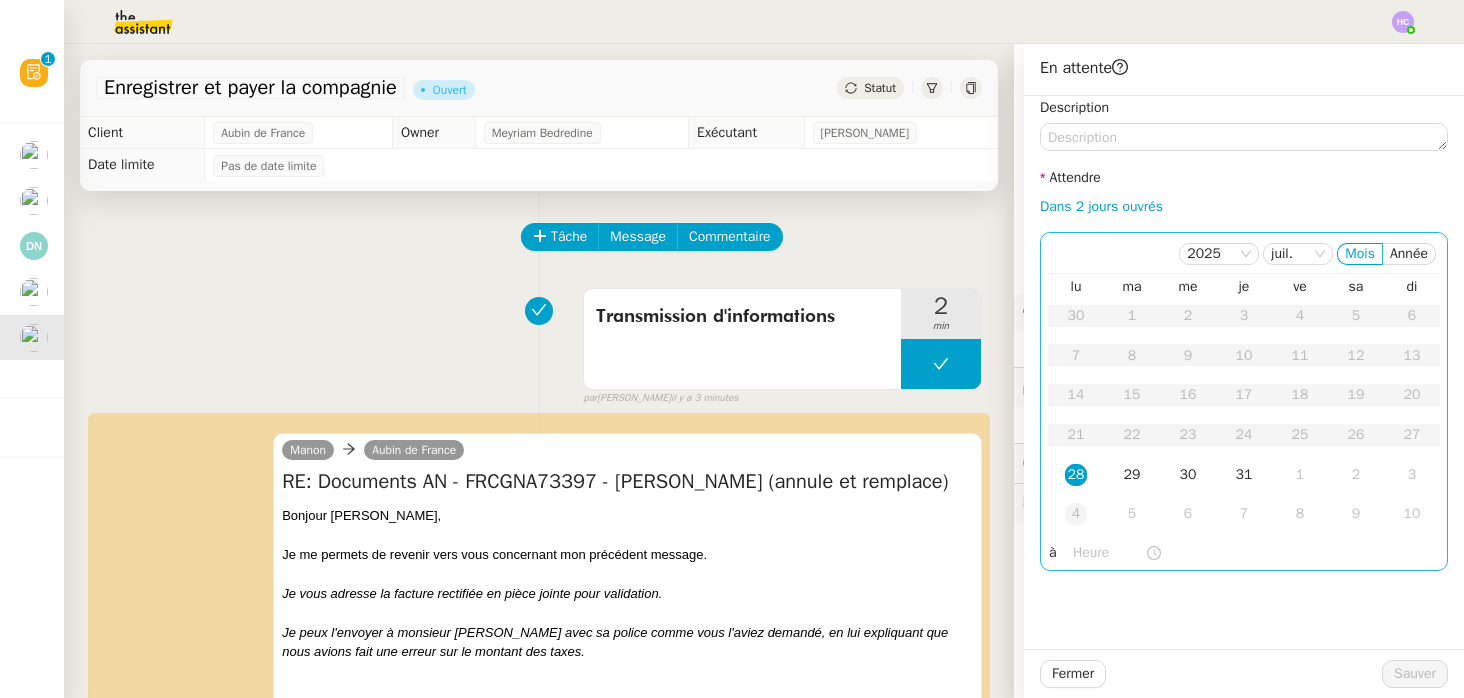 click on "4" 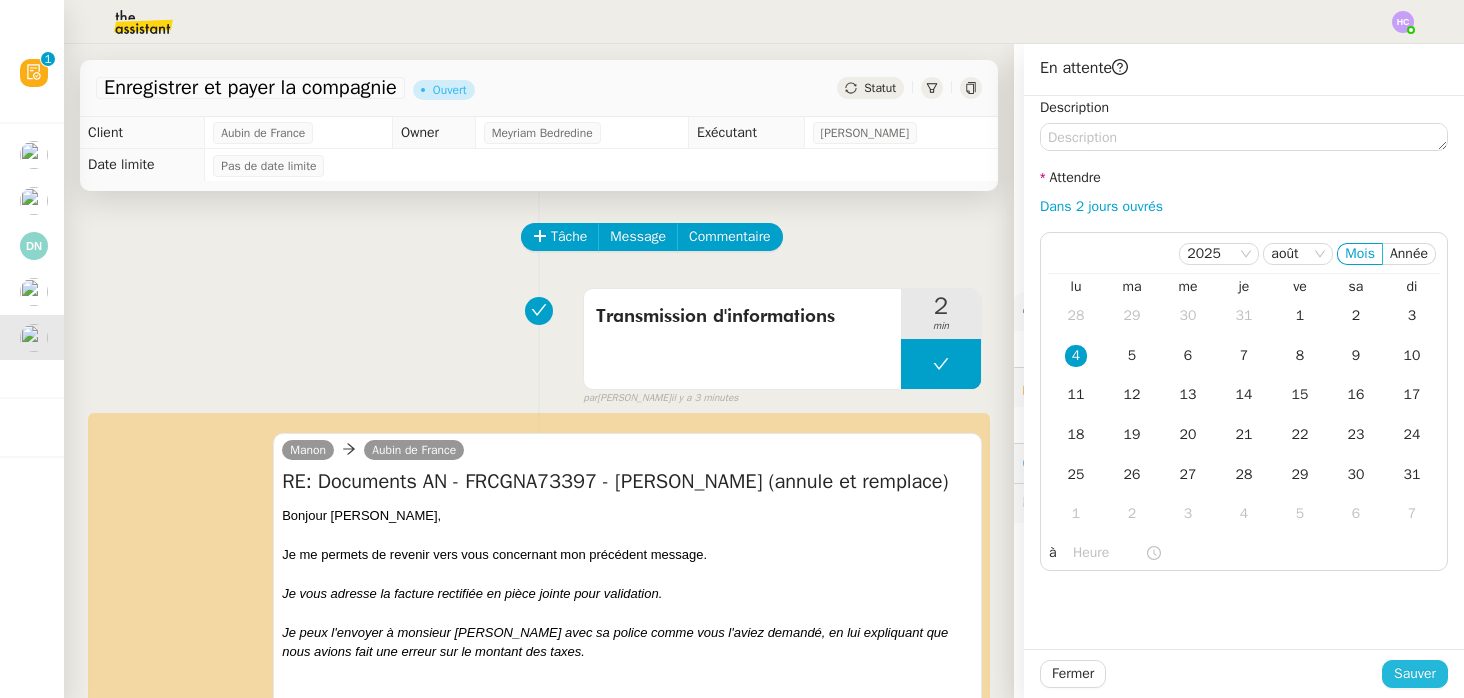 click on "Sauver" 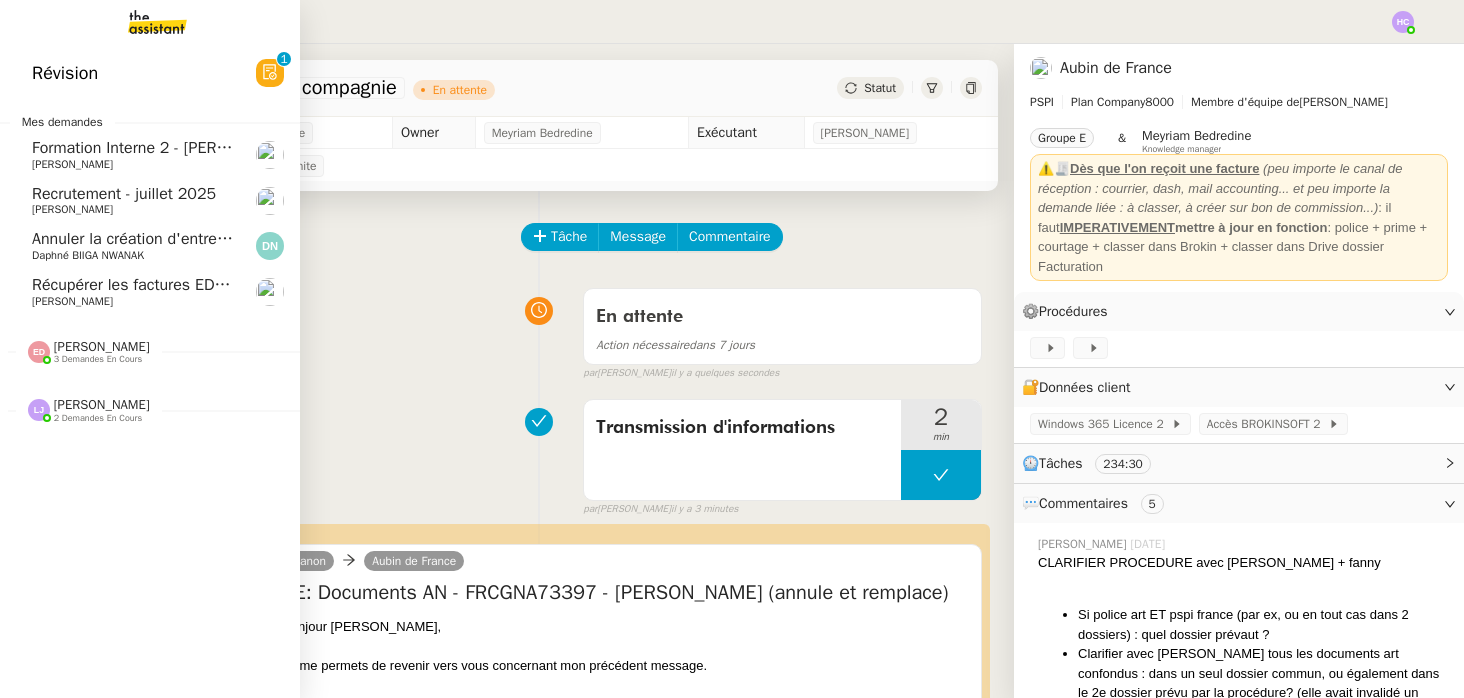 click on "[PERSON_NAME]" 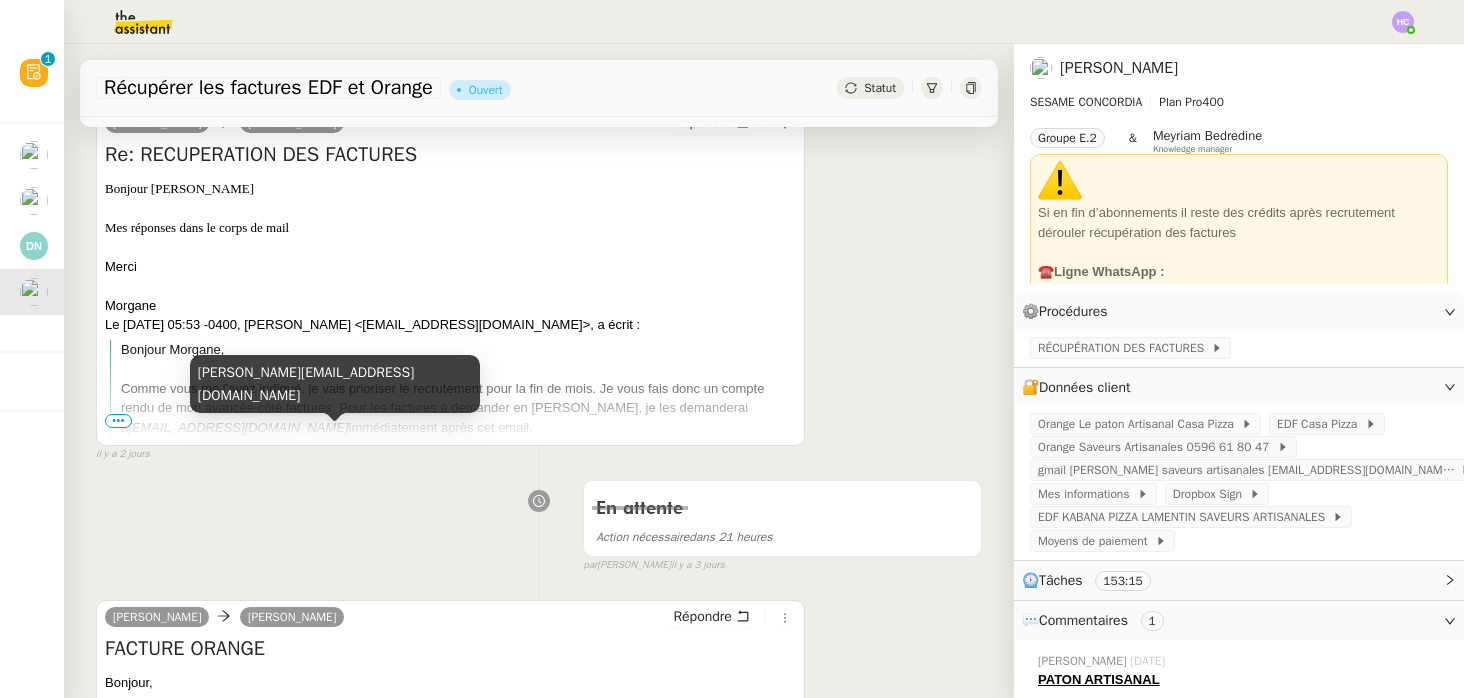 scroll, scrollTop: 345, scrollLeft: 0, axis: vertical 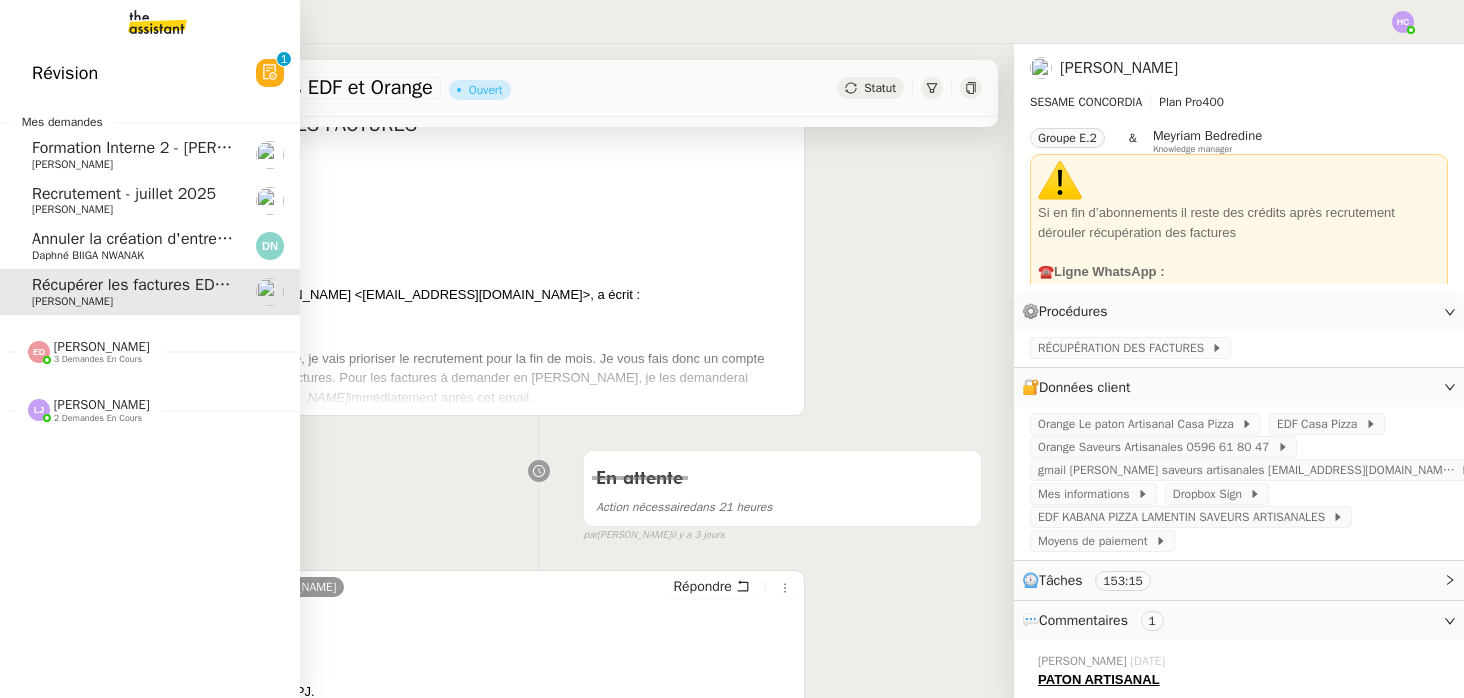 click on "Annuler la création d'entreprise auprès de Legal Place" 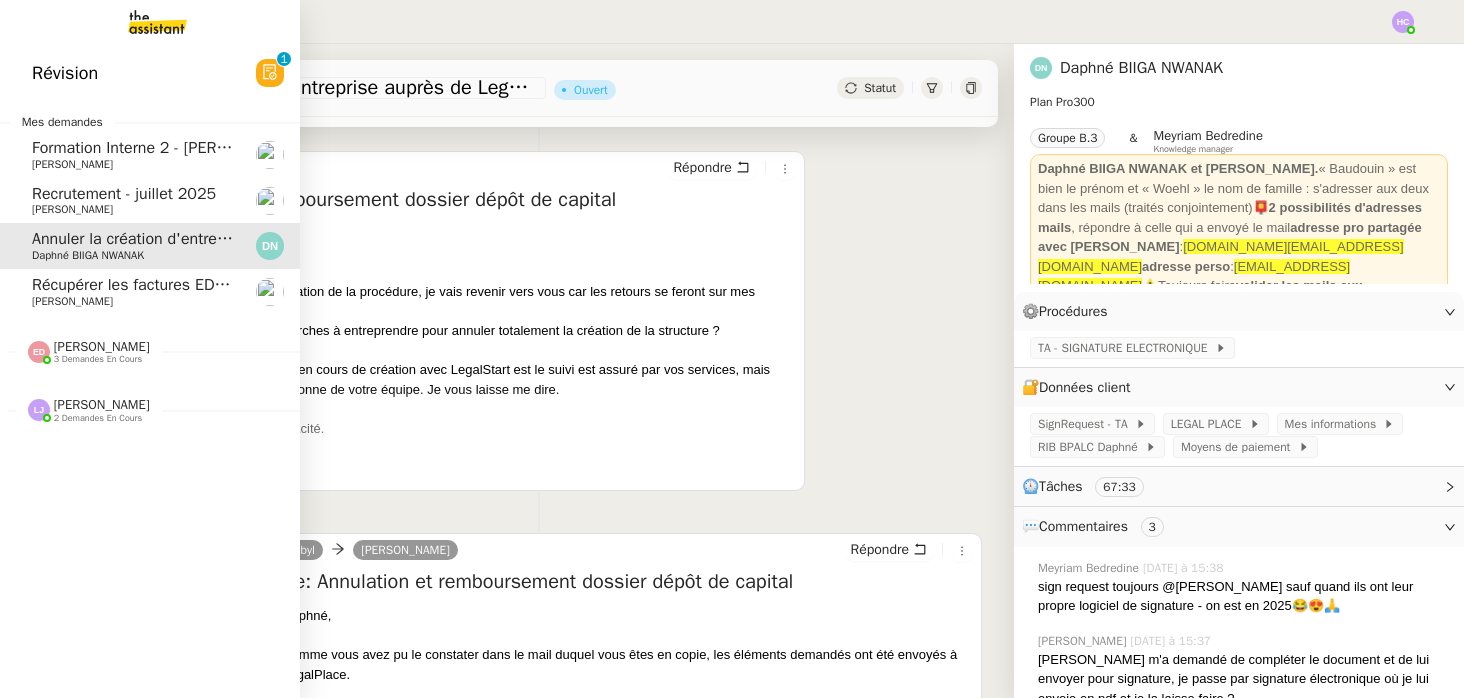 scroll, scrollTop: 308, scrollLeft: 0, axis: vertical 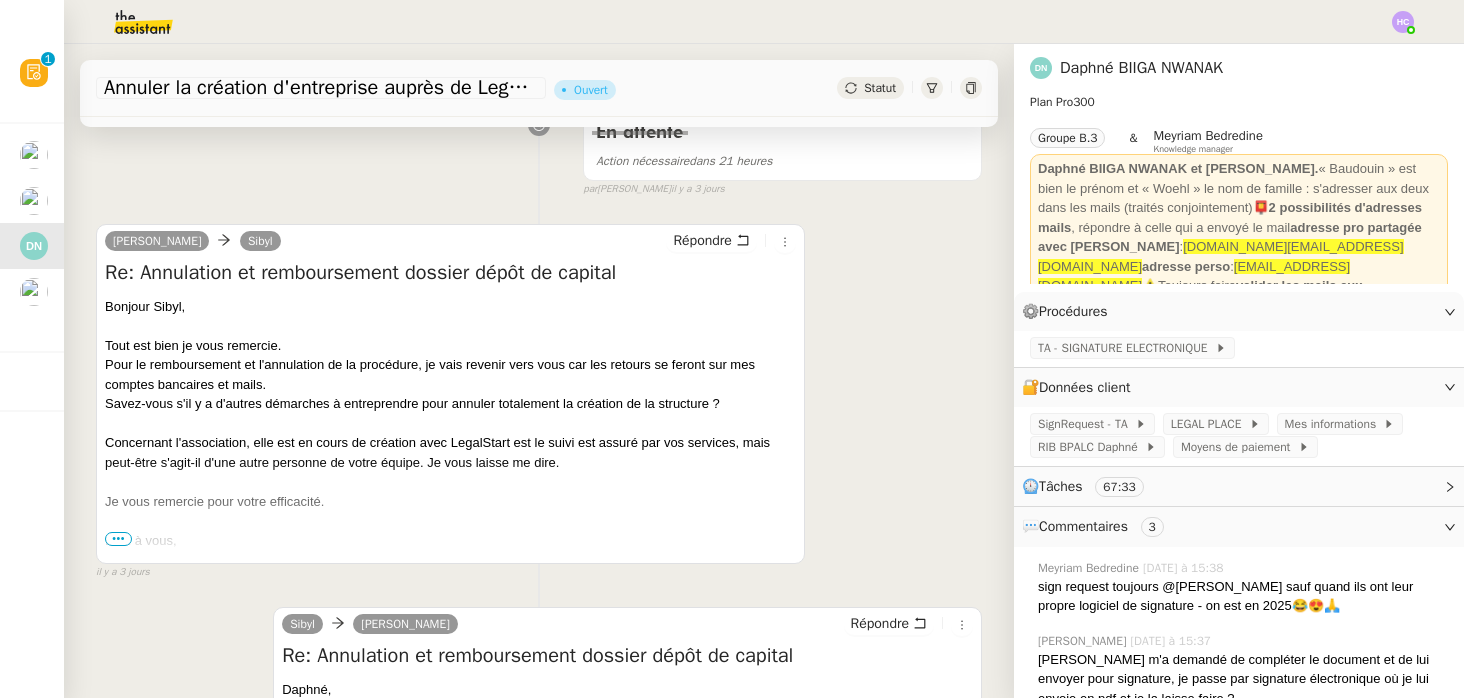 click on "•••" at bounding box center (118, 539) 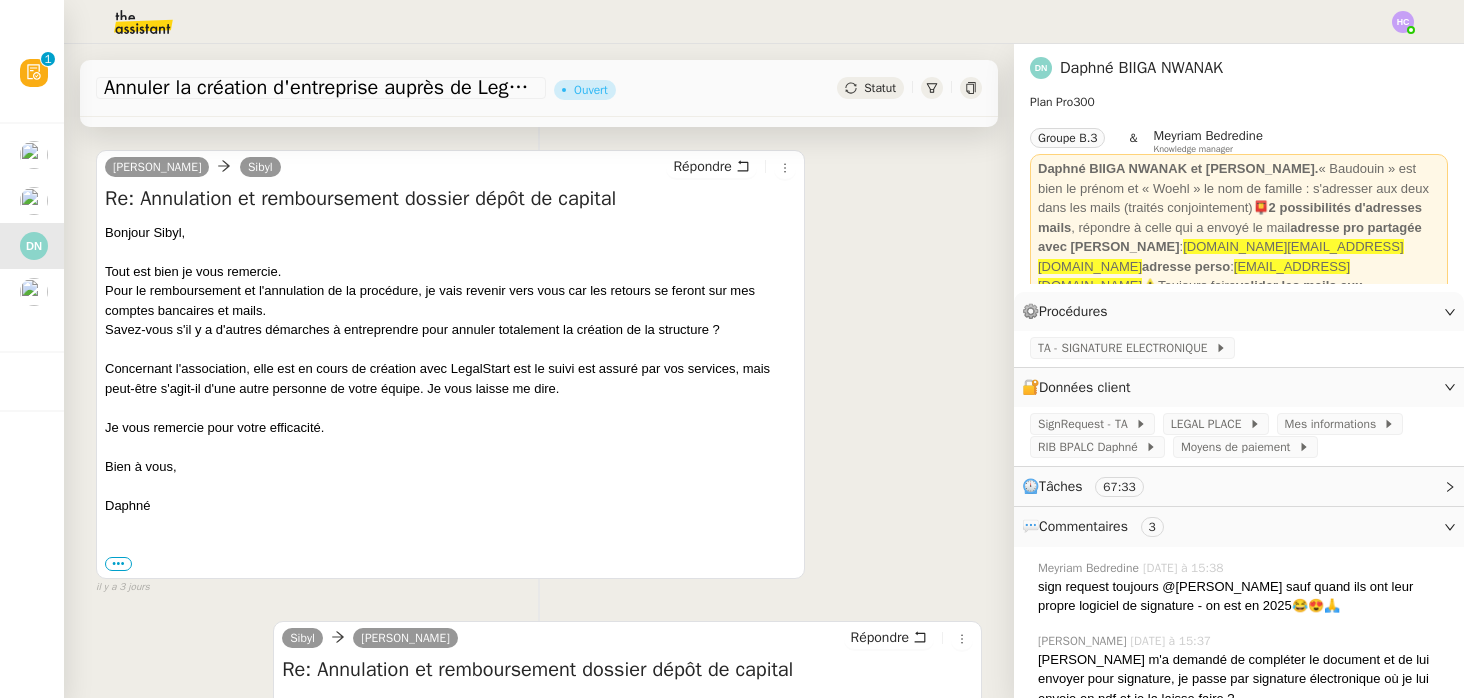 scroll, scrollTop: 490, scrollLeft: 0, axis: vertical 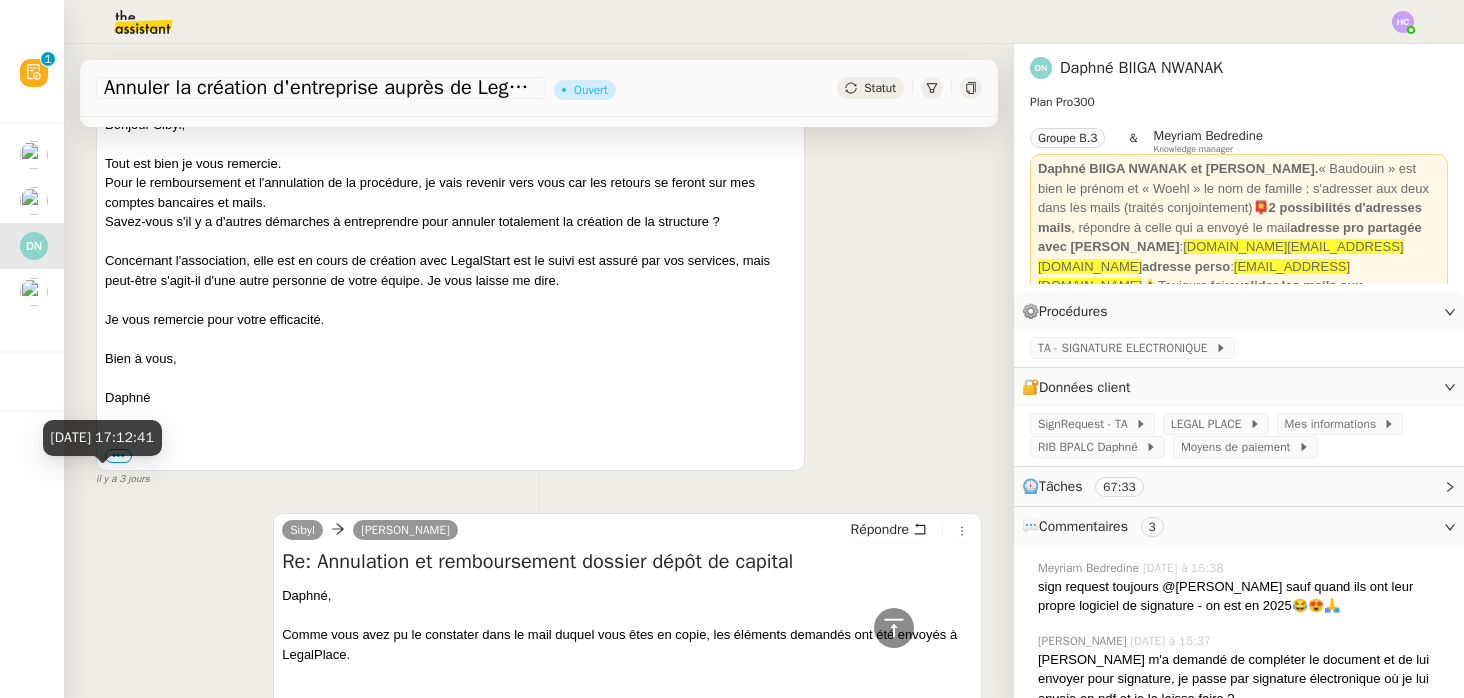 click on "il y a 3 jours" at bounding box center (123, 479) 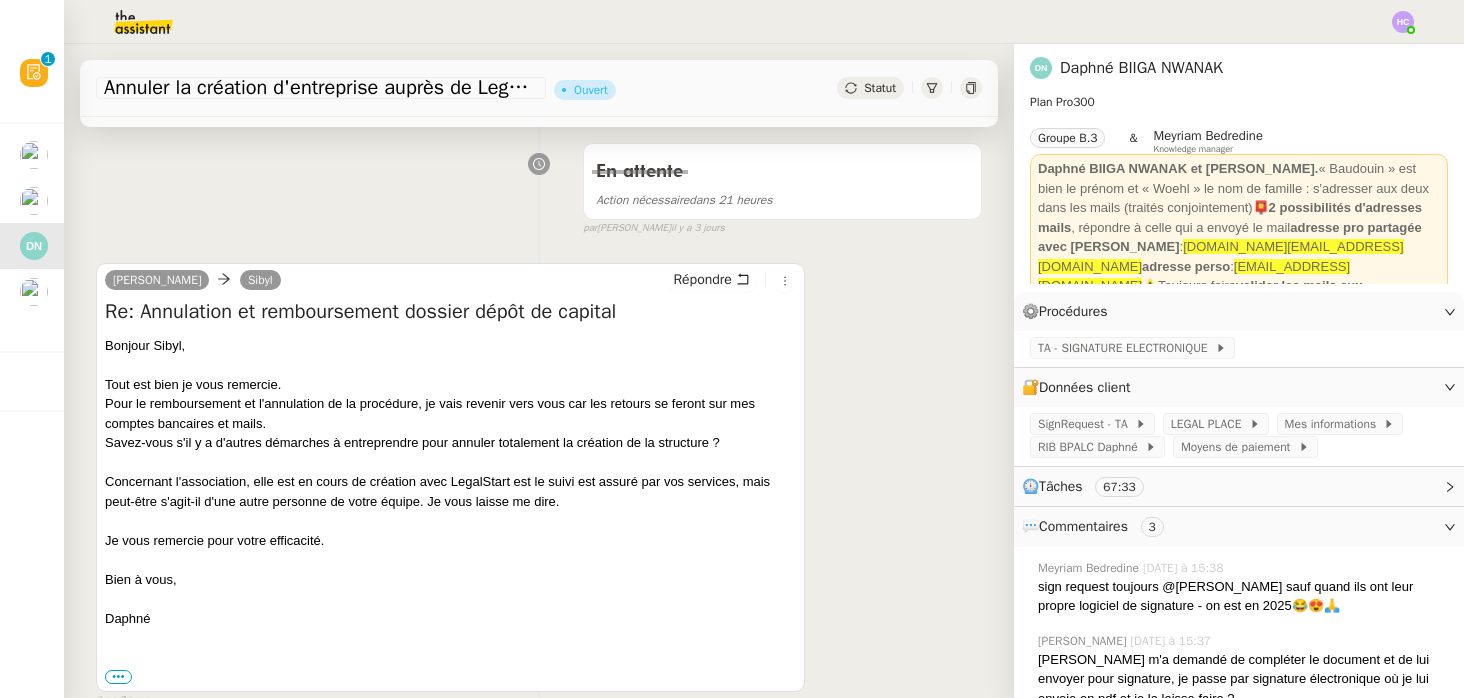 scroll, scrollTop: 263, scrollLeft: 0, axis: vertical 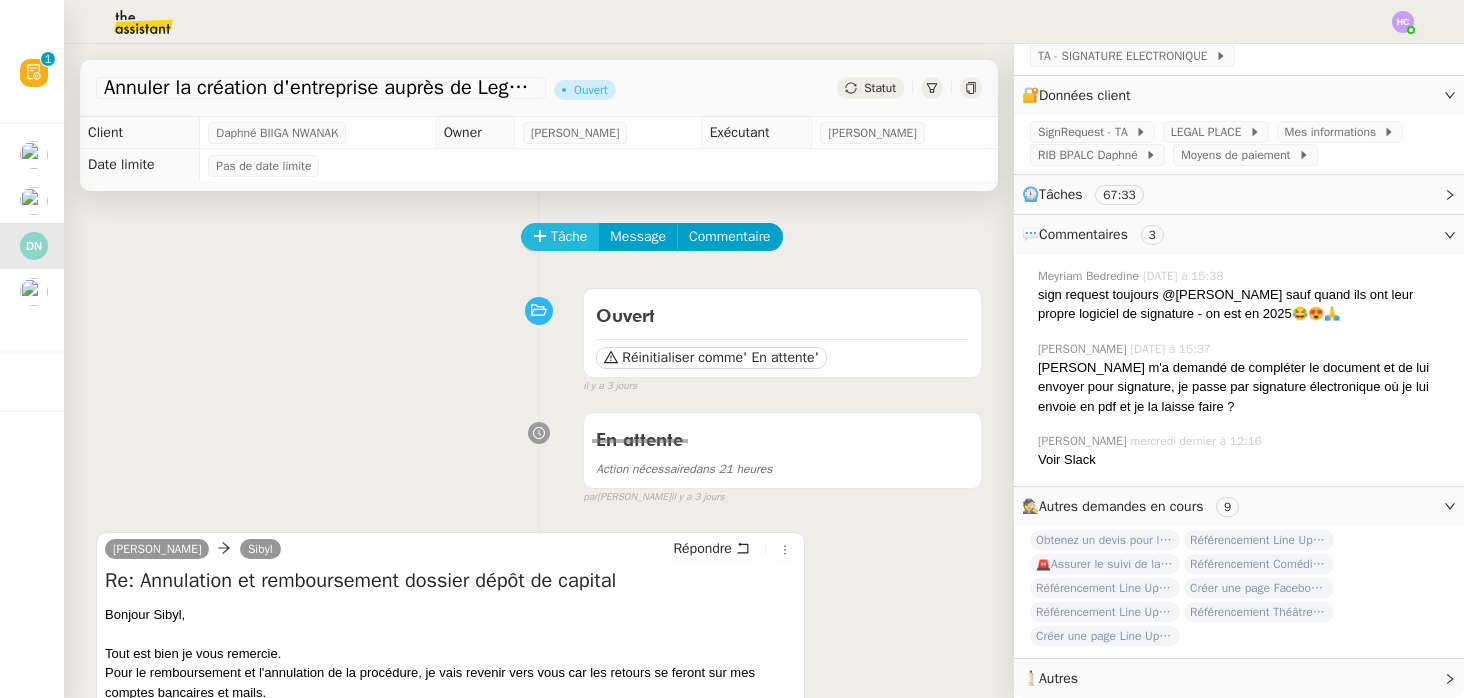 click on "Tâche" 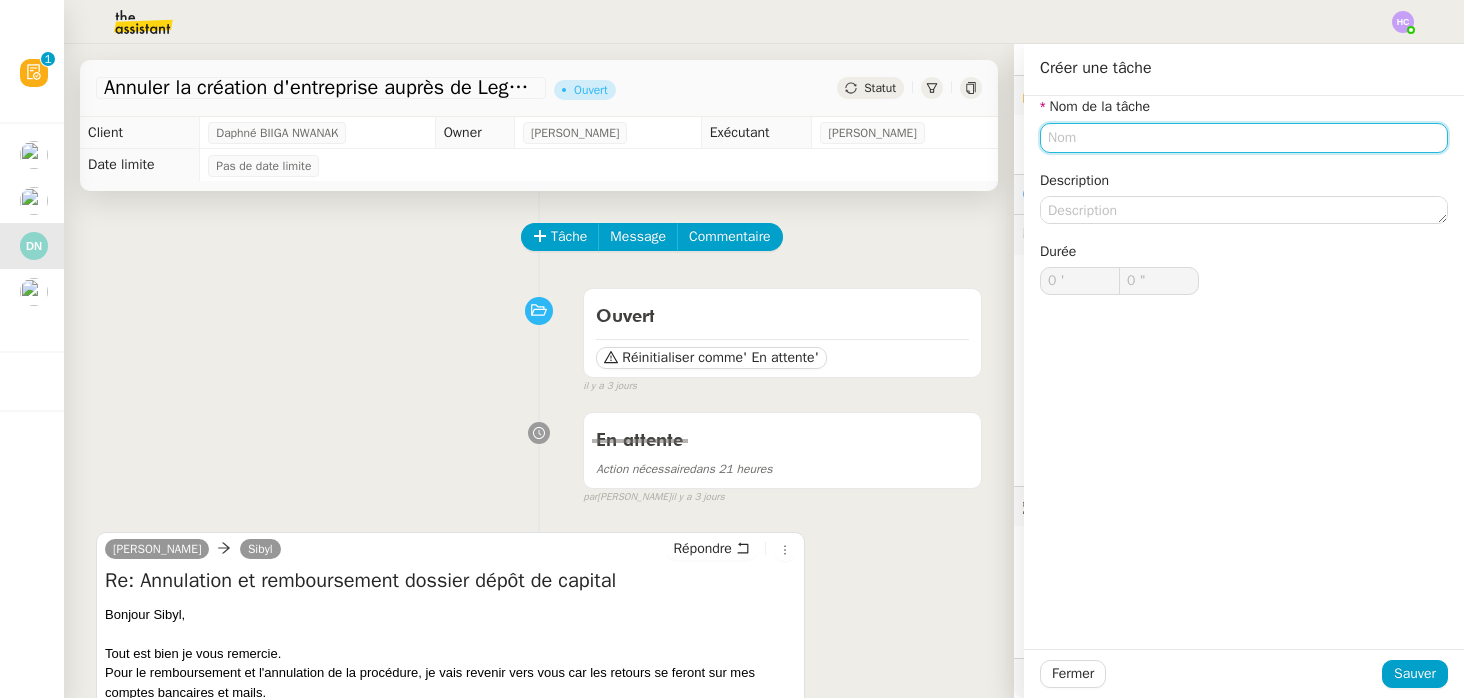 click 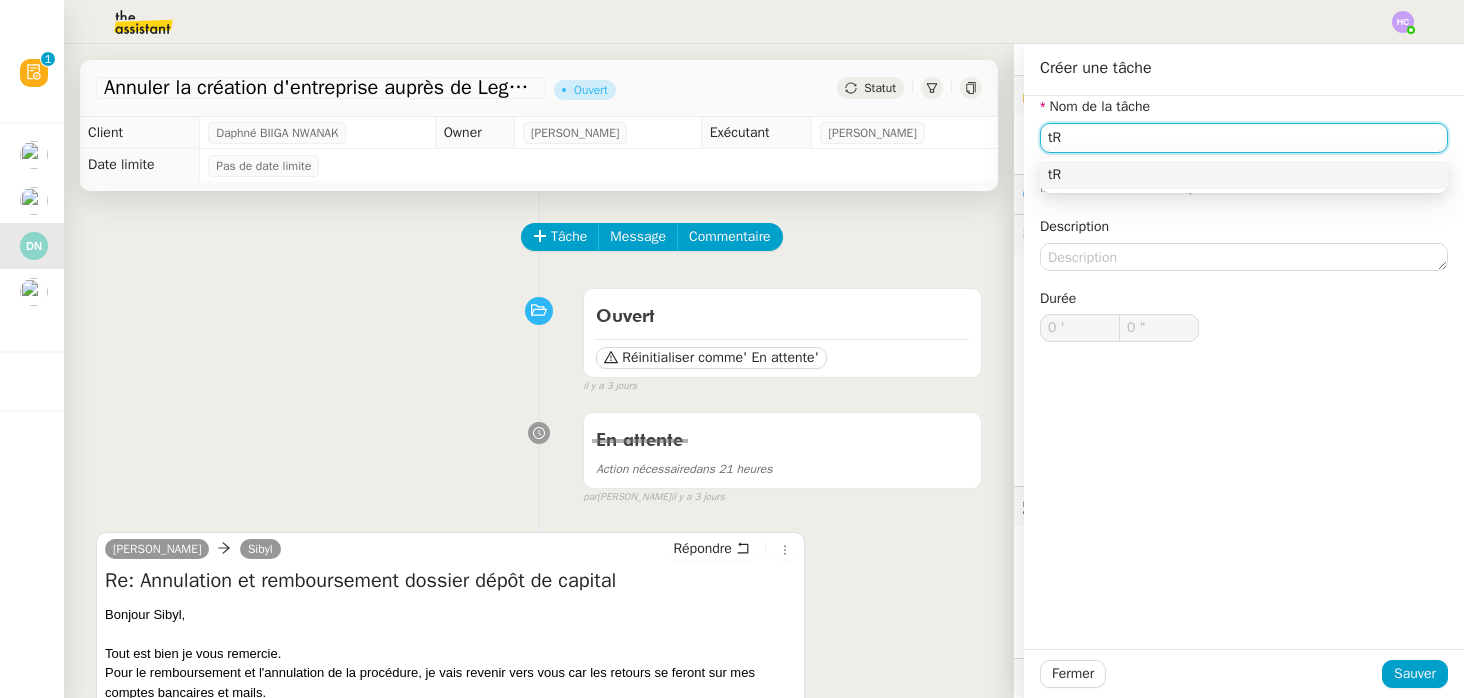 type on "t" 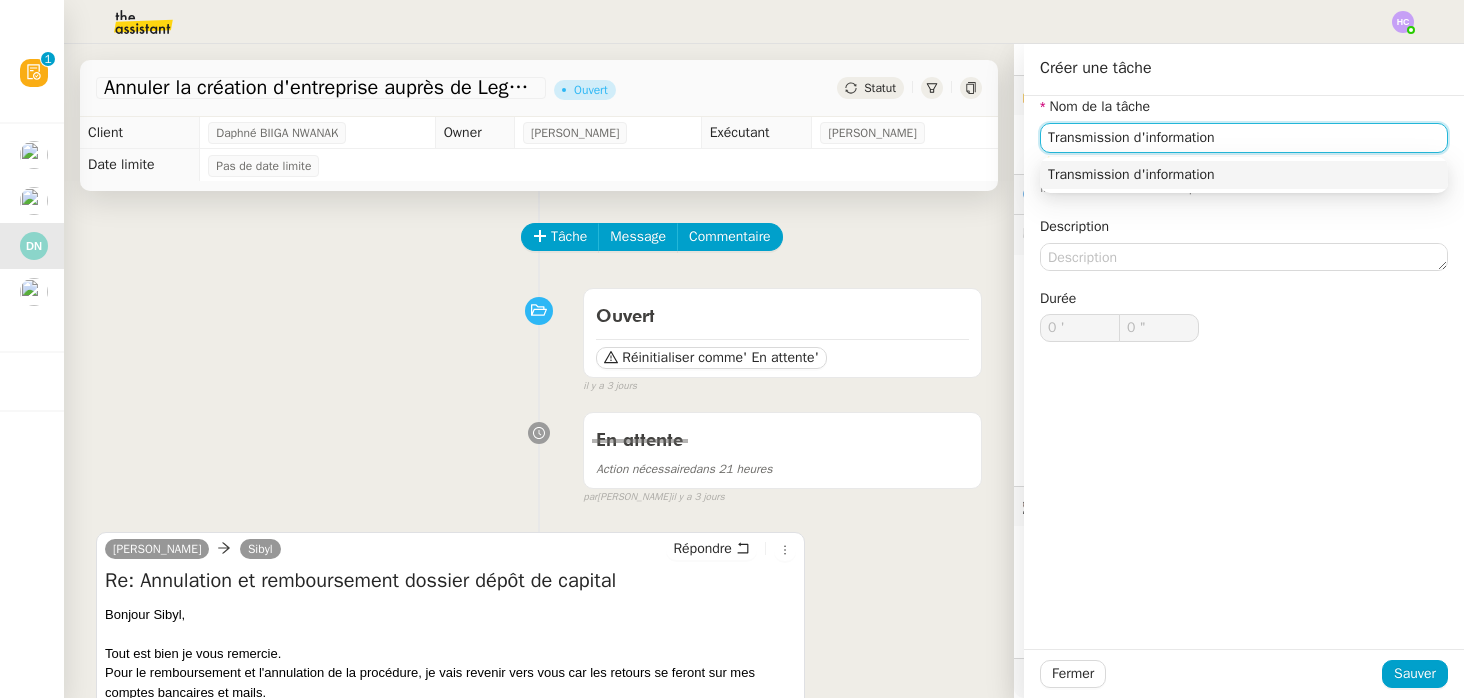 click on "Transmission d'information" at bounding box center [1244, 175] 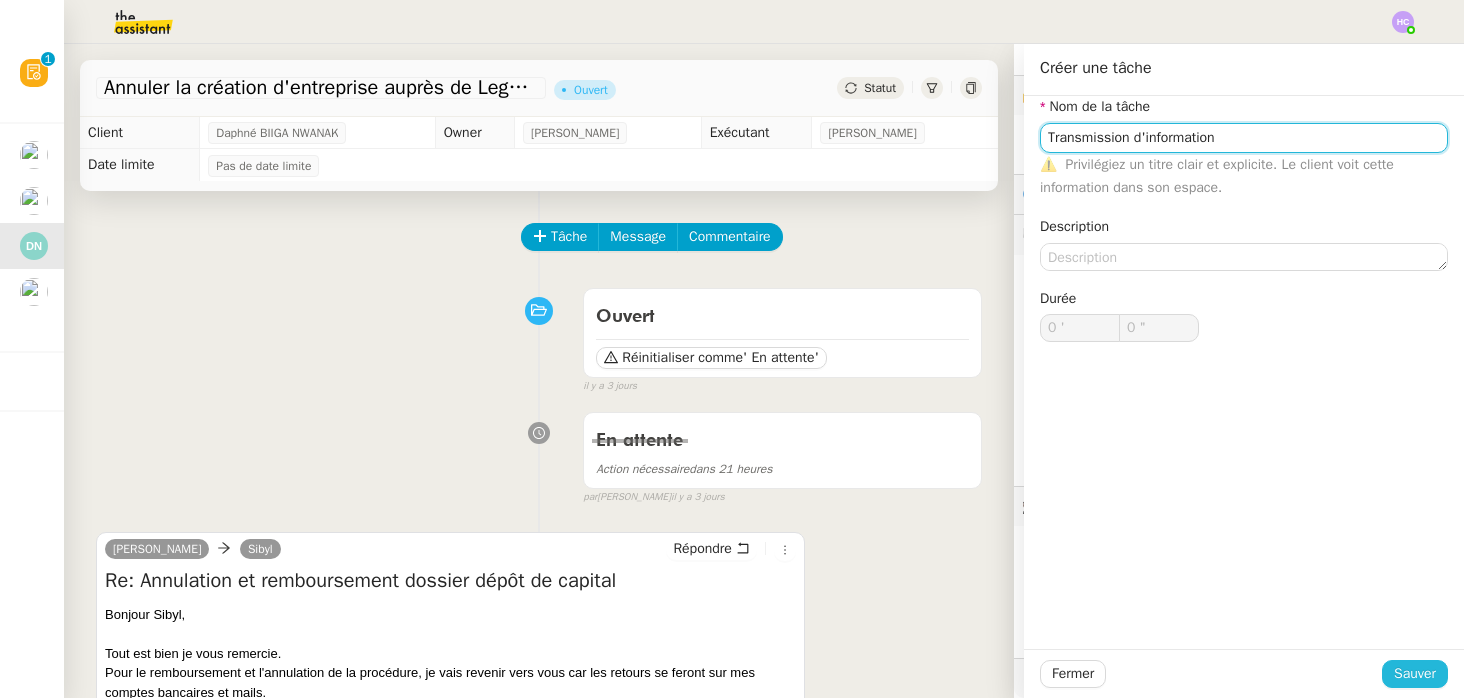 type on "Transmission d'information" 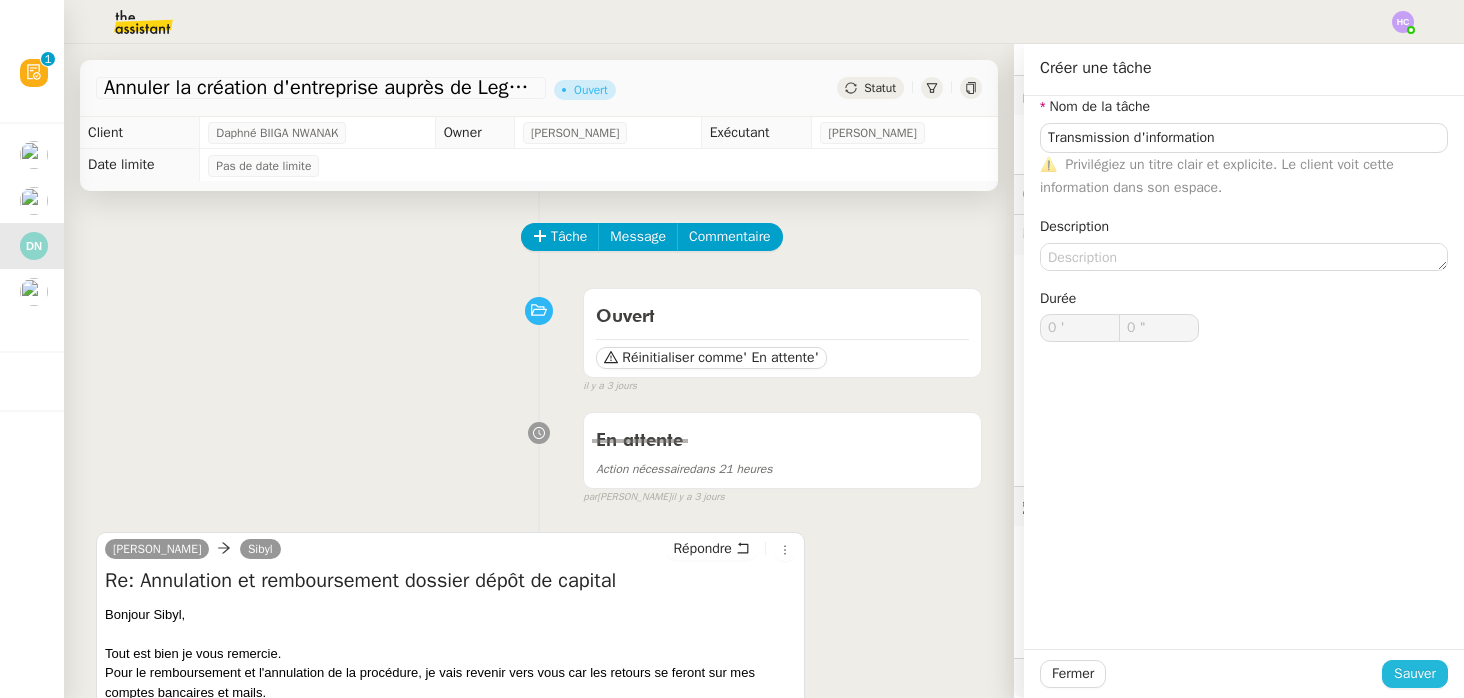 click on "Sauver" 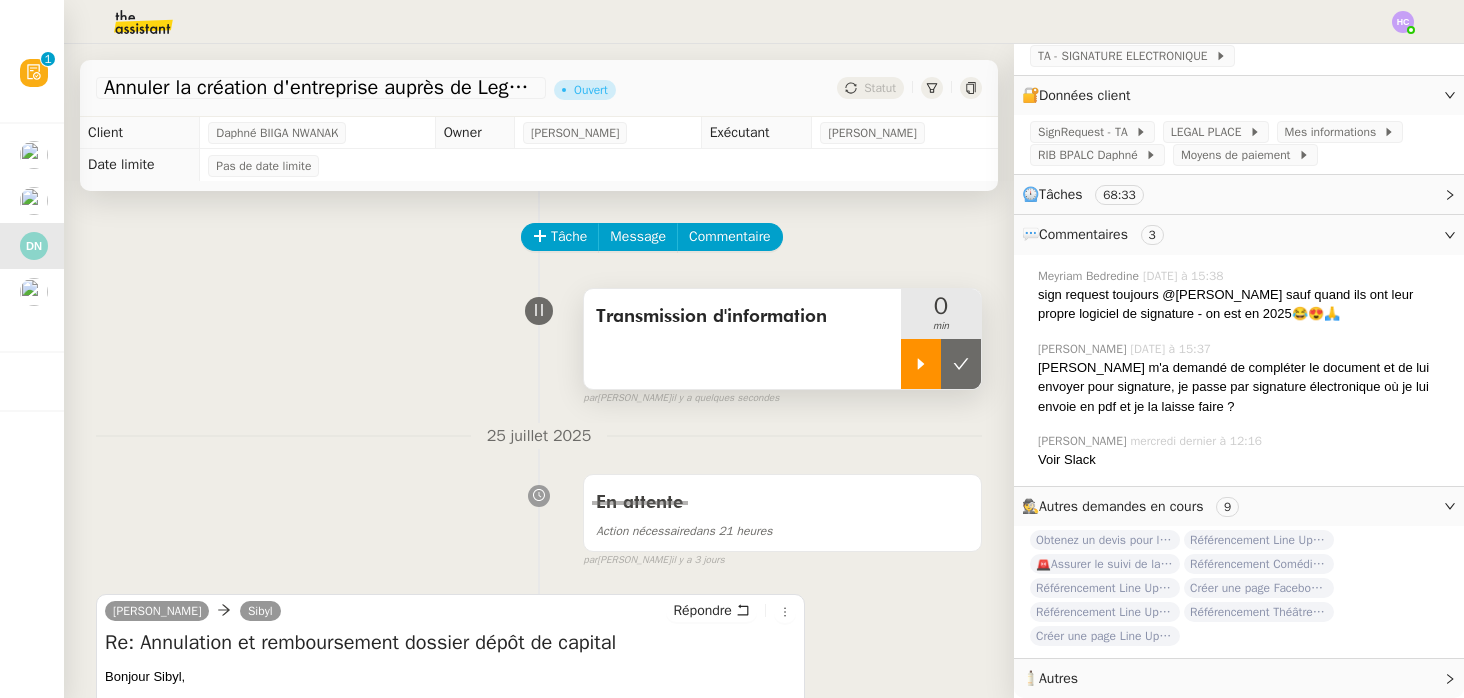 click at bounding box center (921, 364) 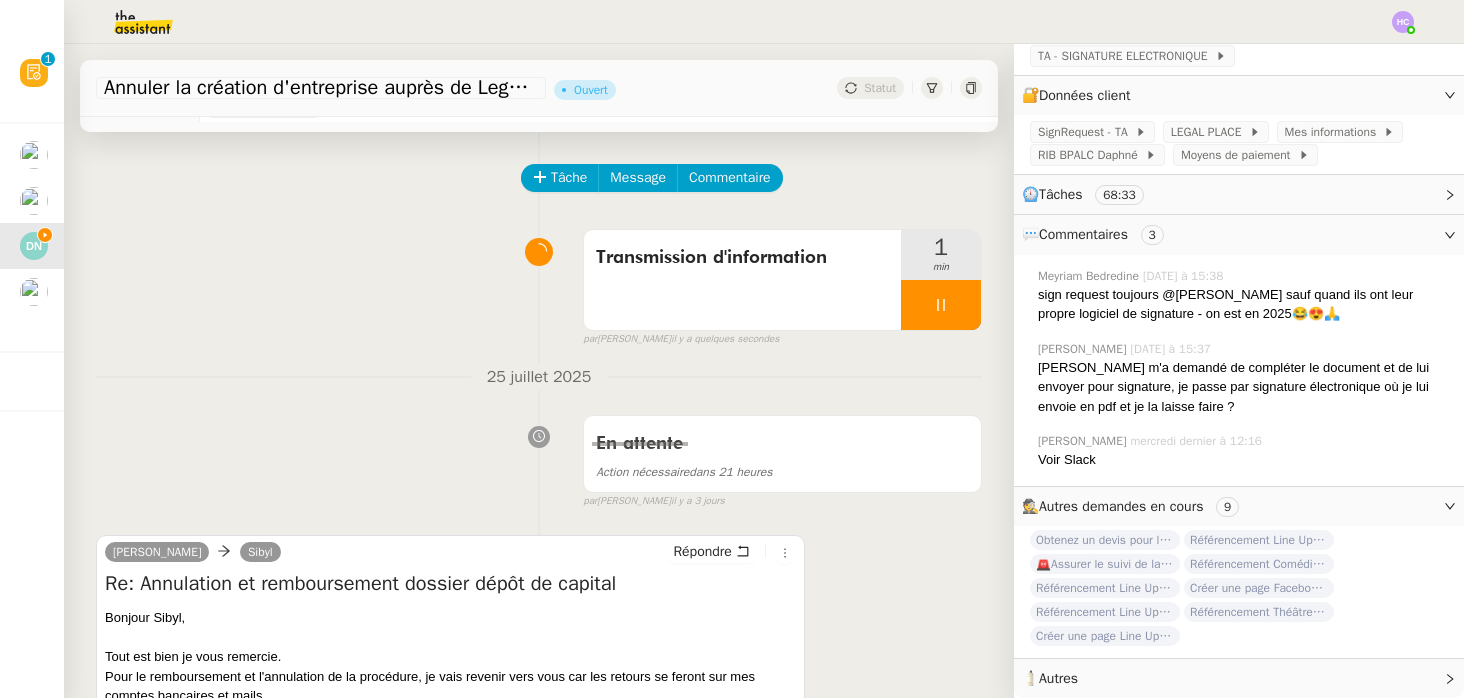 scroll, scrollTop: 0, scrollLeft: 0, axis: both 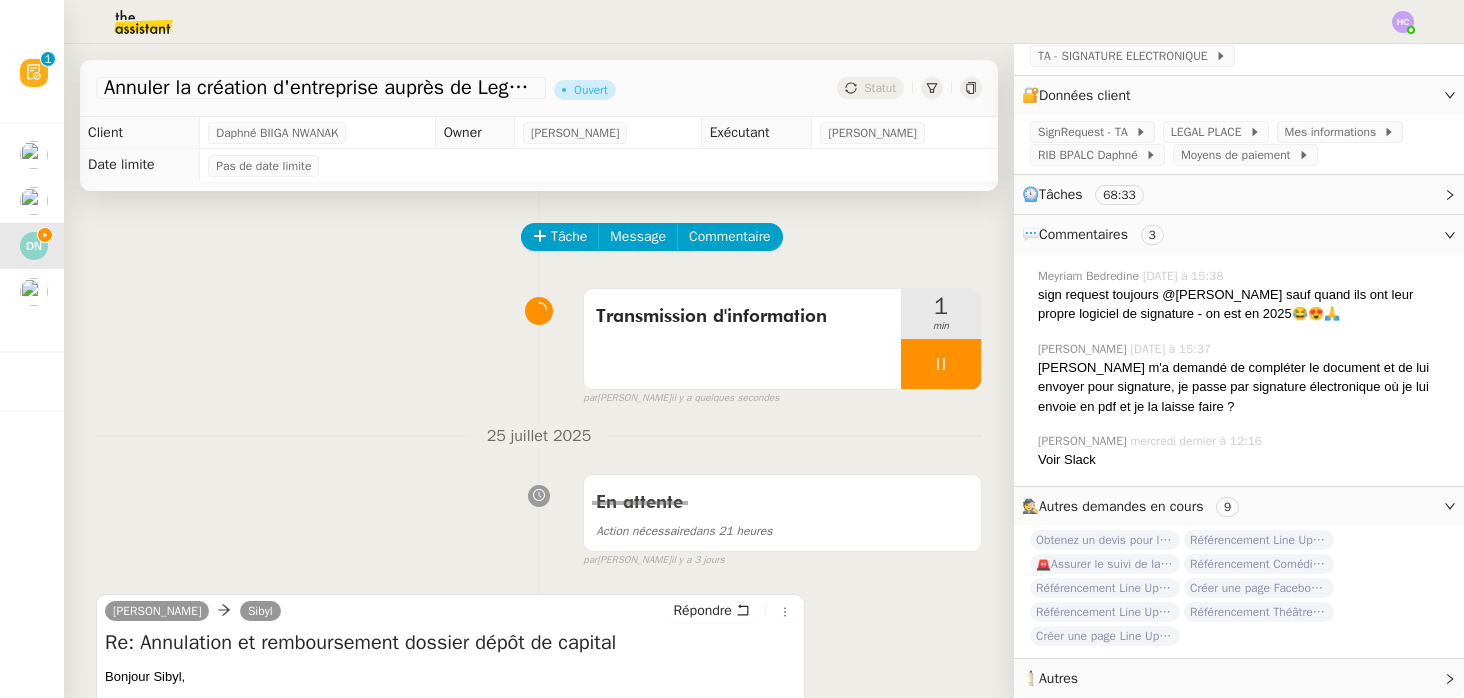 click on "En attente Action nécessaire  dans 21 heures  false par   Hannah C.   il y a 3 jours" at bounding box center [539, 516] 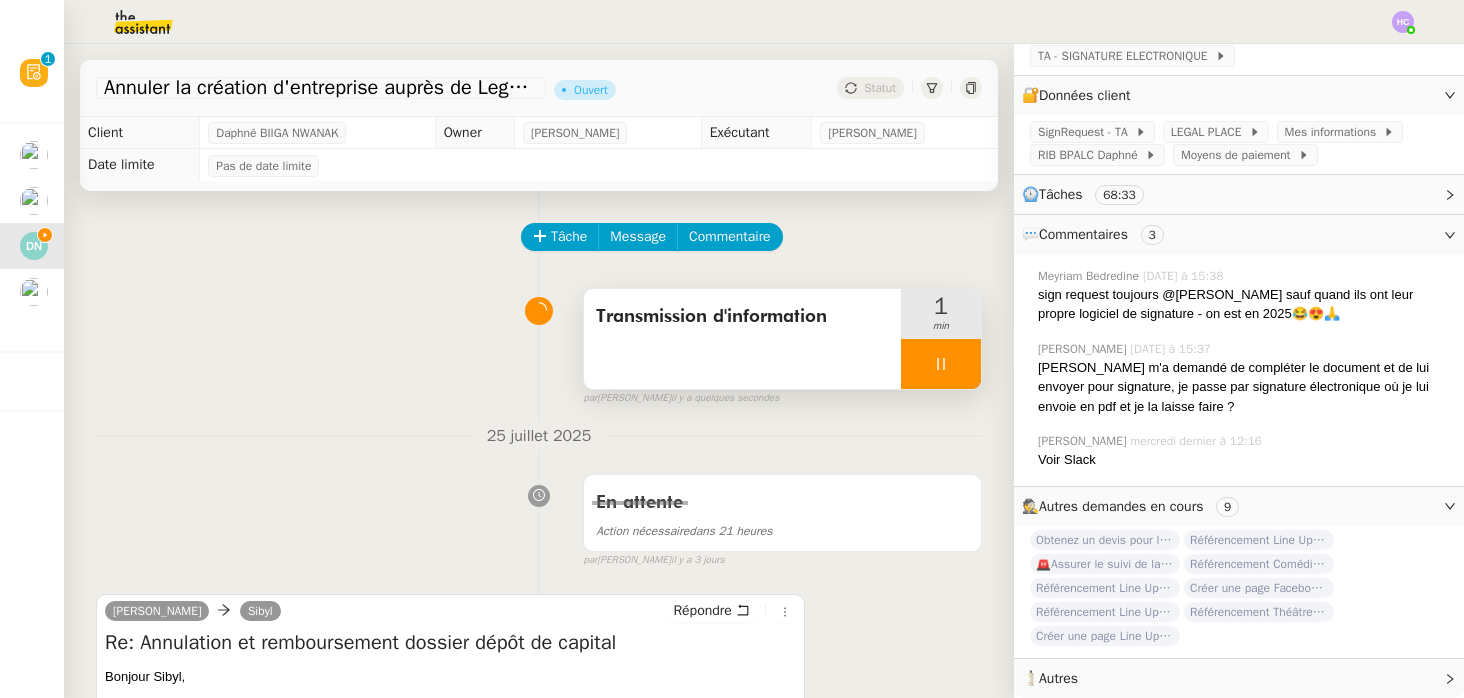 click at bounding box center [941, 364] 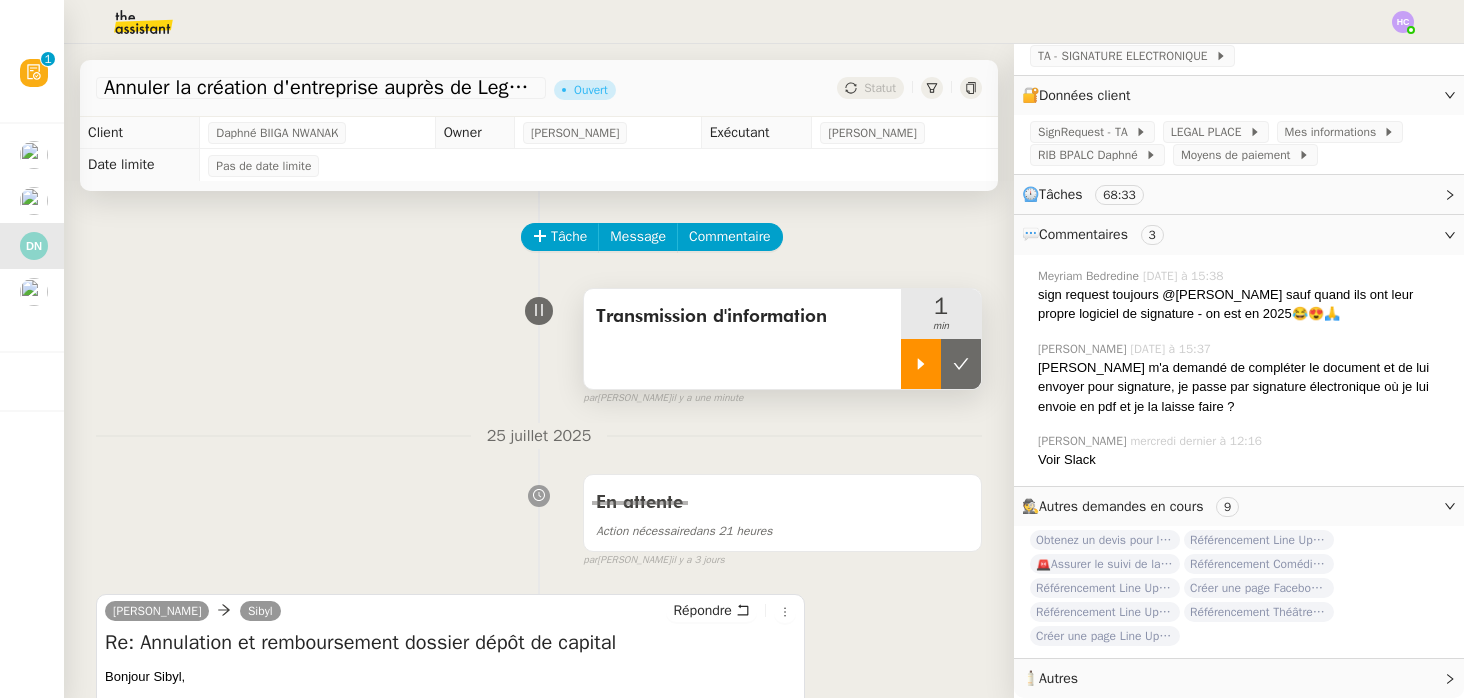click 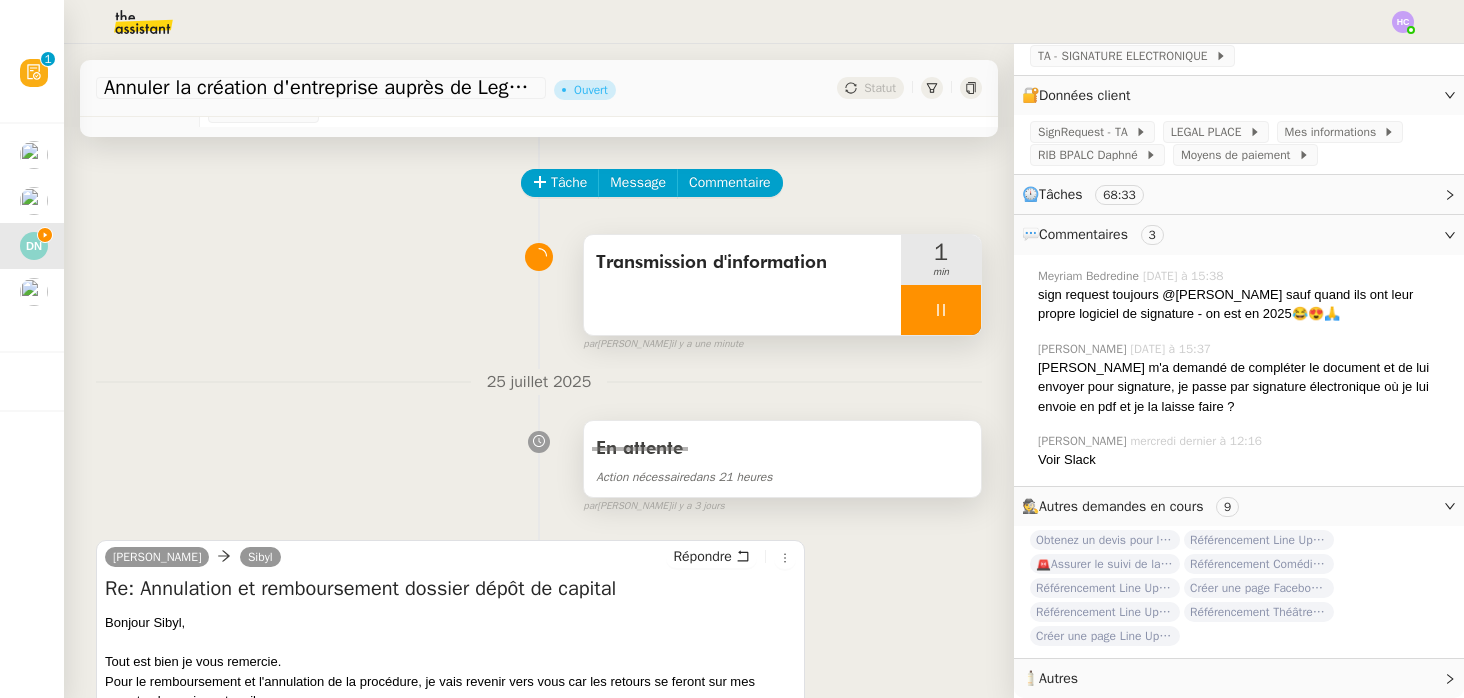 scroll, scrollTop: 60, scrollLeft: 0, axis: vertical 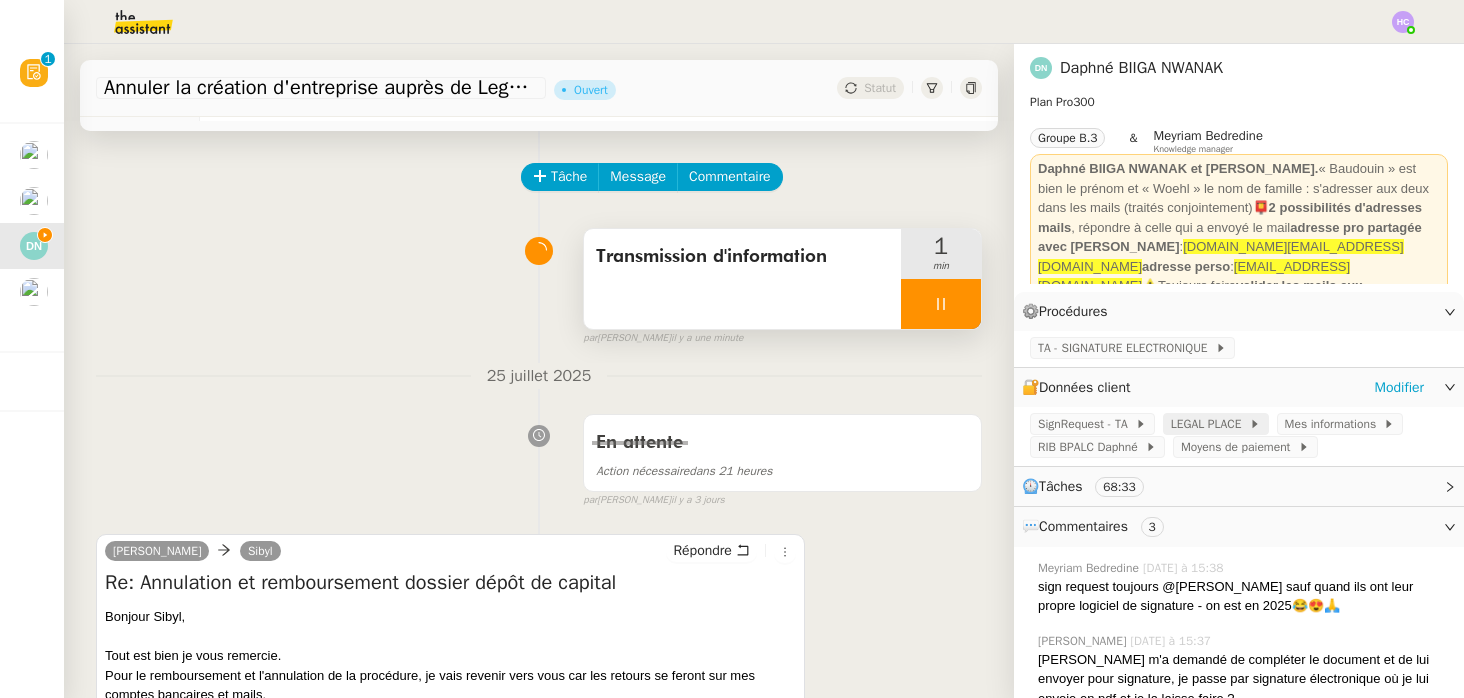 click on "LEGAL PLACE" 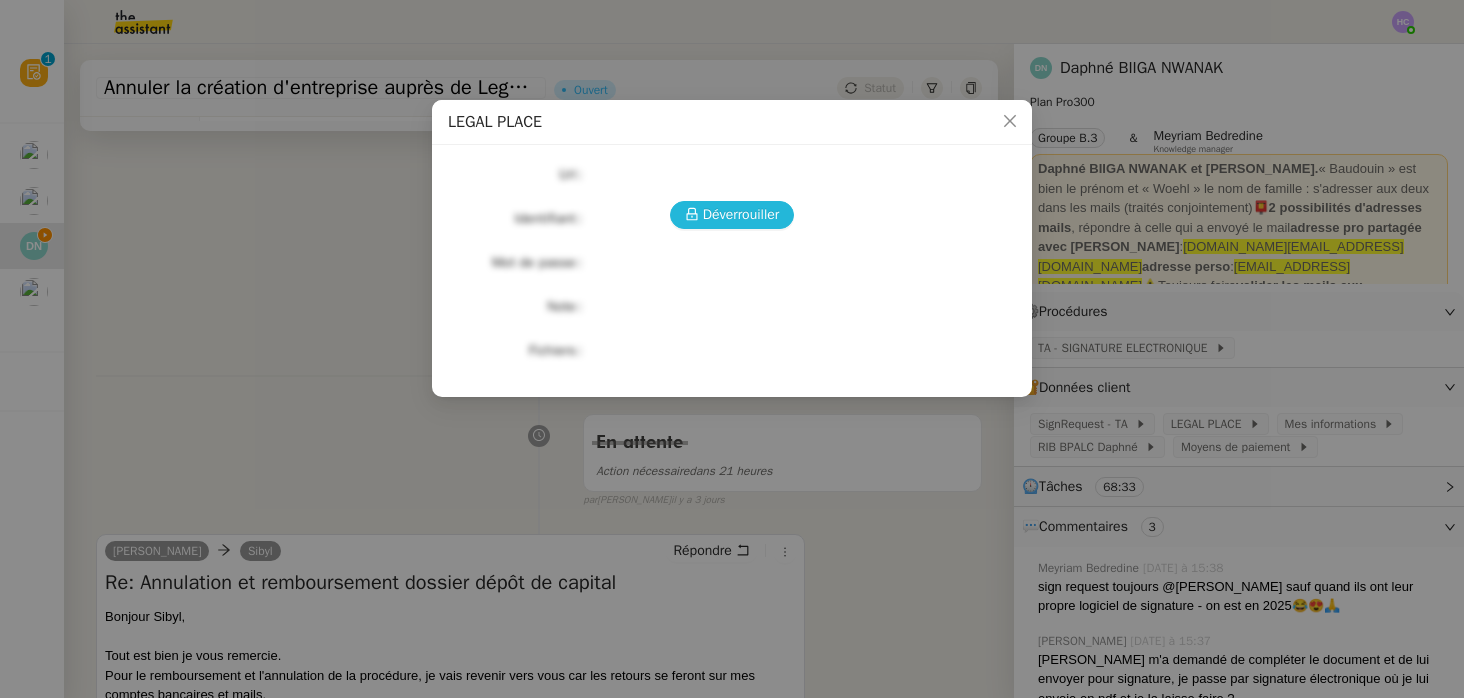 click on "Déverrouiller" at bounding box center [741, 214] 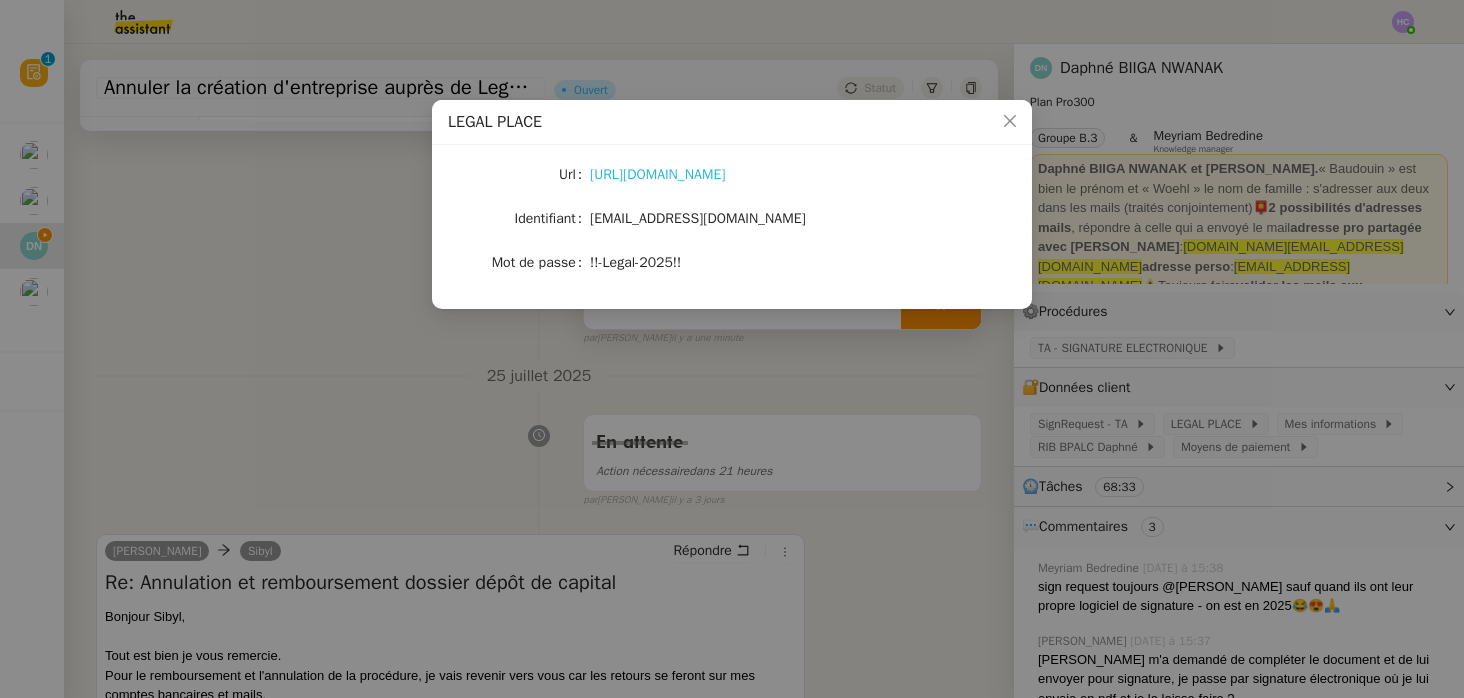 click on "https://www.legalplace.fr/" 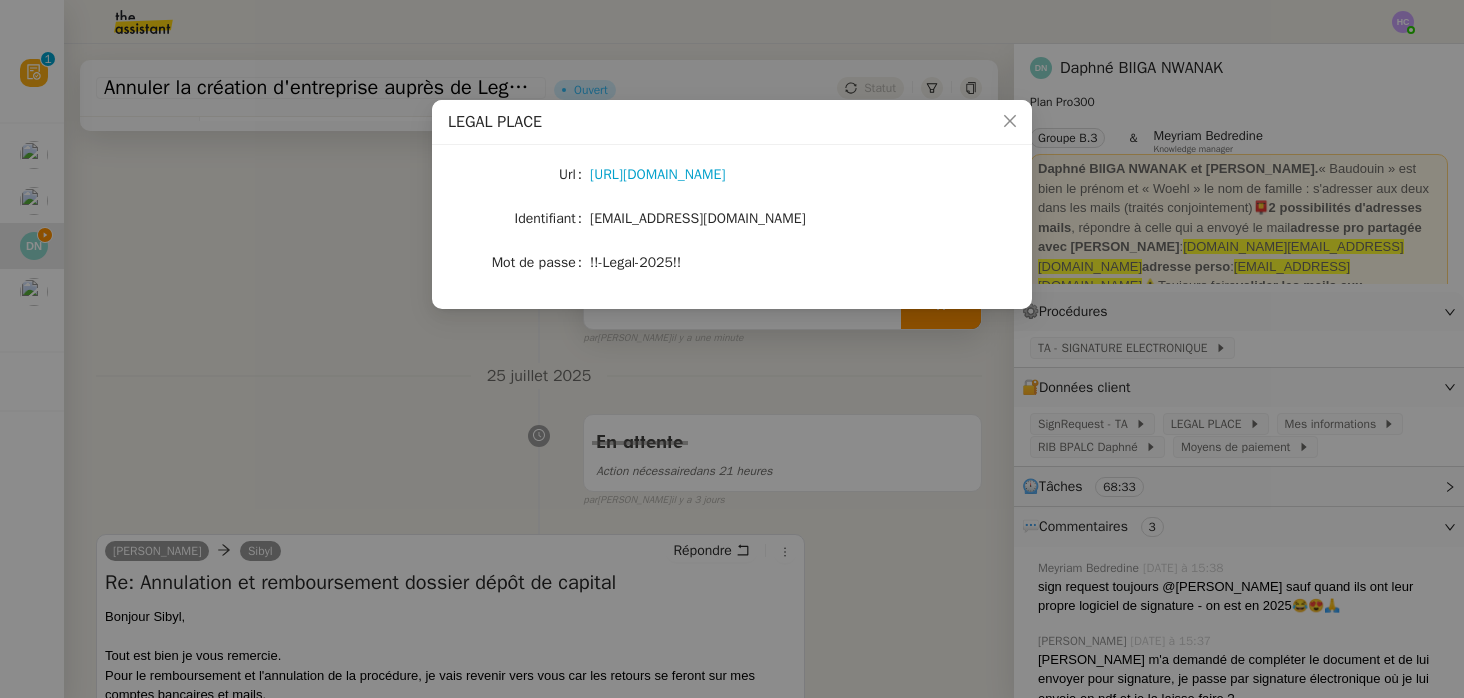 click on "[EMAIL_ADDRESS][DOMAIN_NAME]" 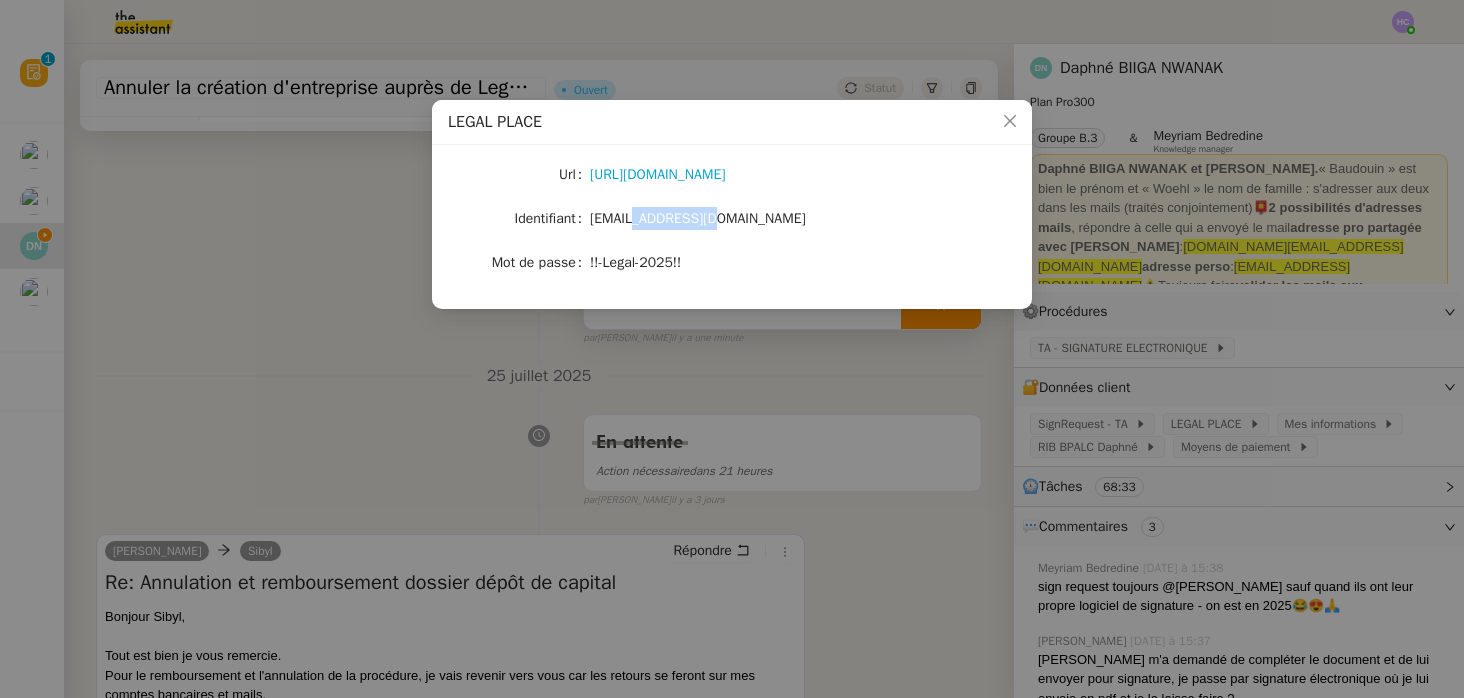 click on "[EMAIL_ADDRESS][DOMAIN_NAME]" 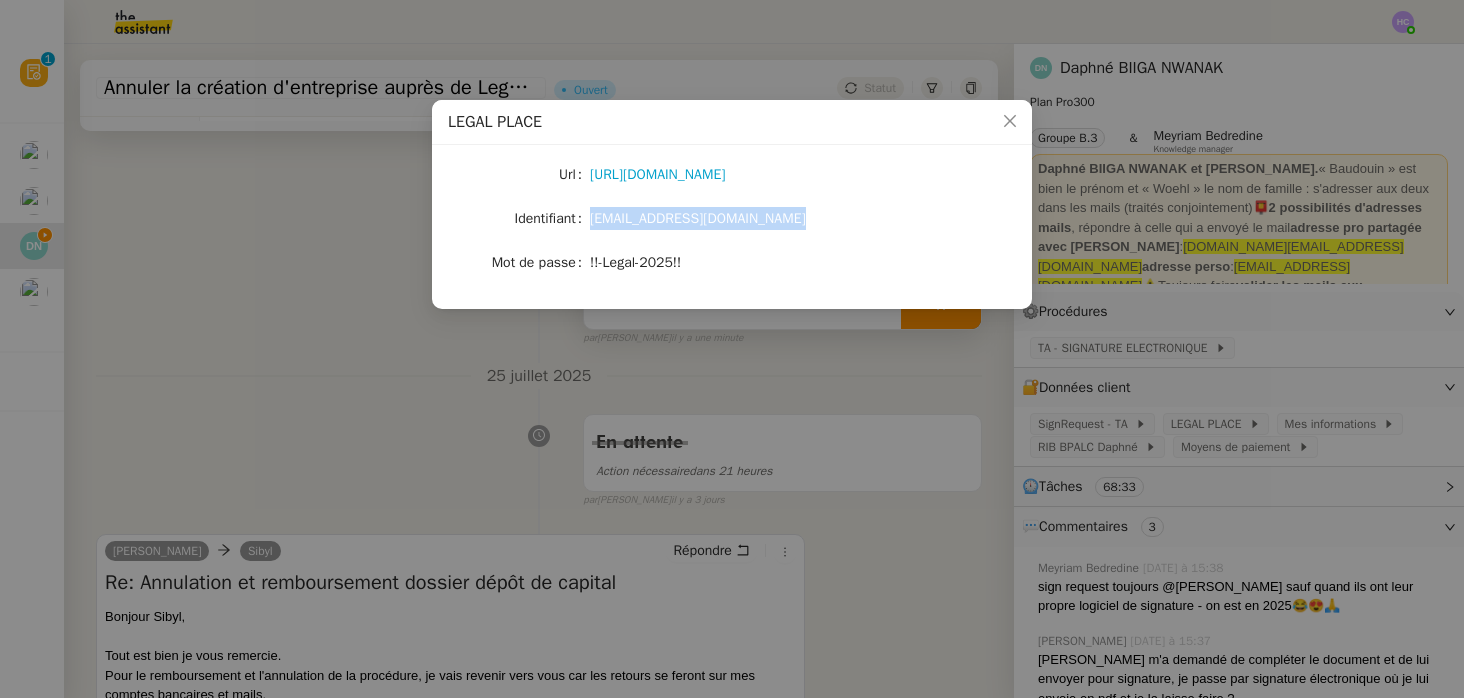 click on "[EMAIL_ADDRESS][DOMAIN_NAME]" 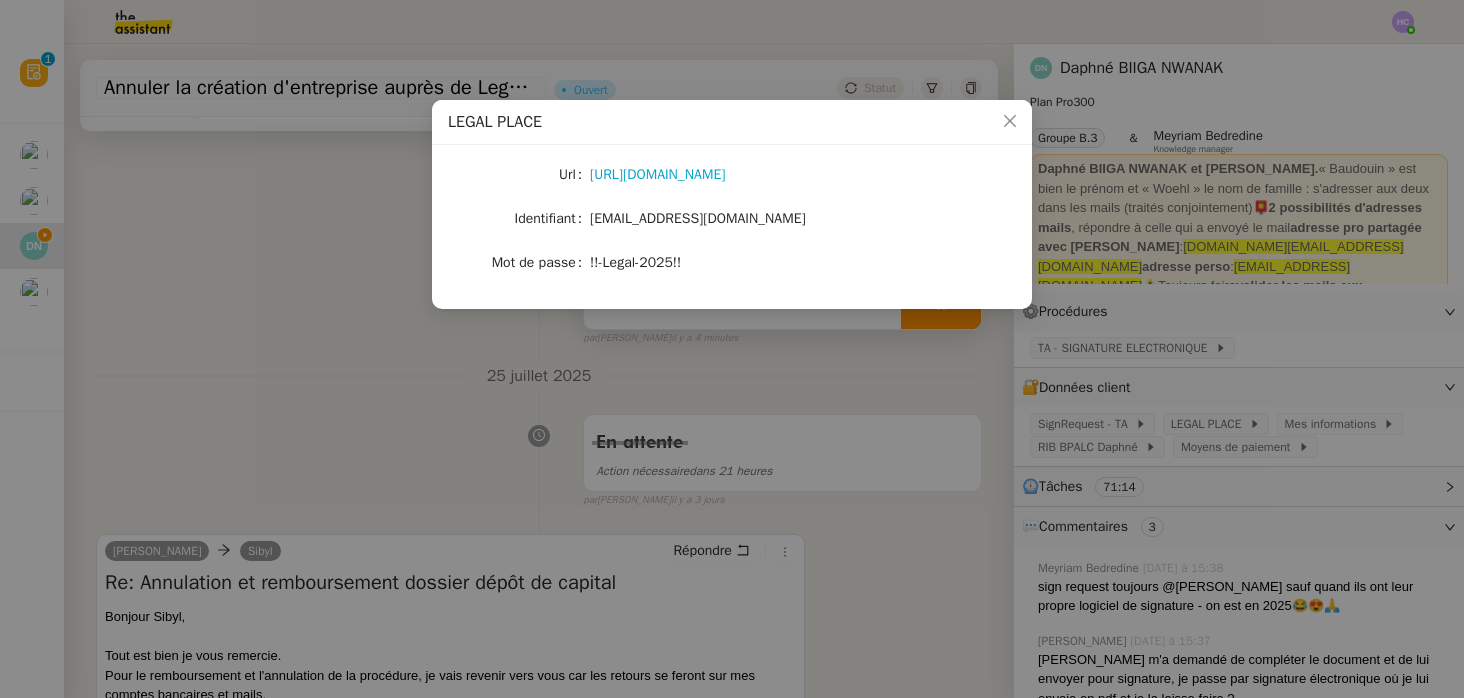 click on "LEGAL PLACE Url https://www.legalplace.fr/    Identifiant admin@wearelineup.com Mot de passe !!-Legal-2025!!" at bounding box center (732, 349) 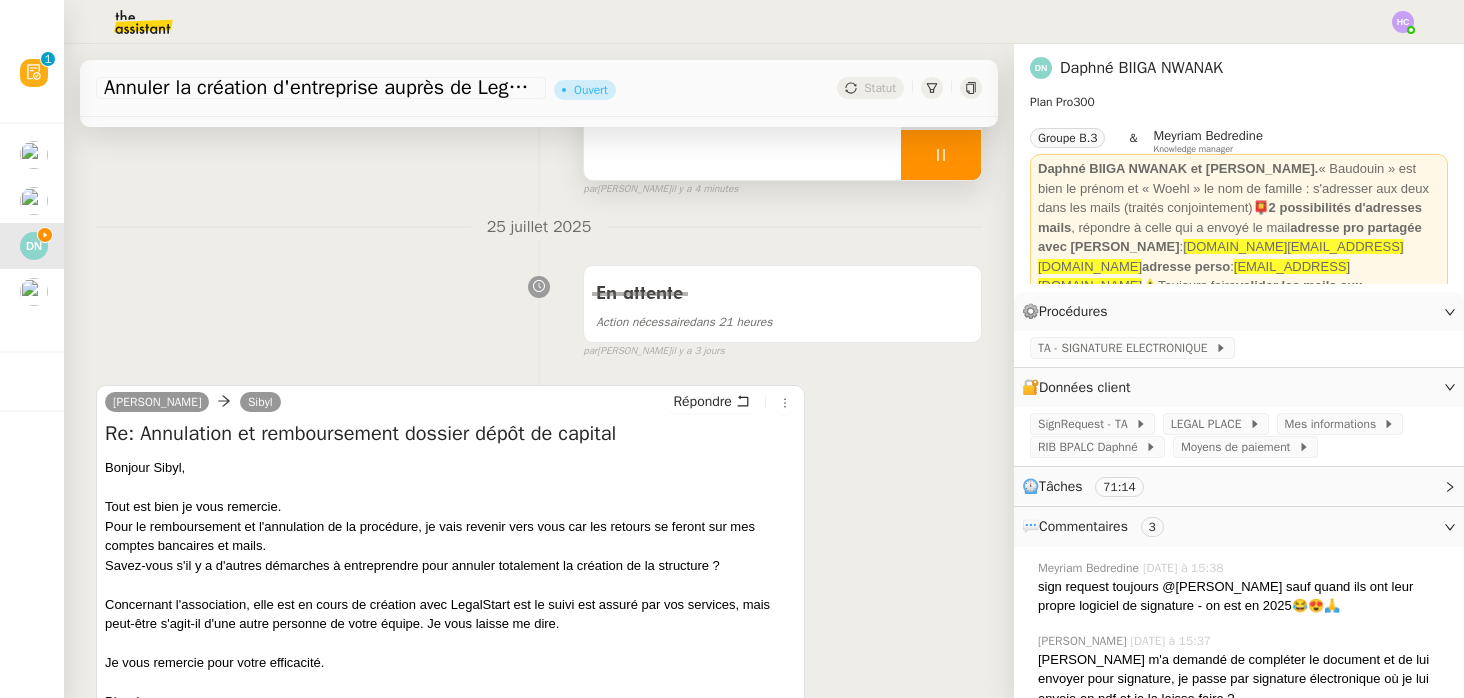 scroll, scrollTop: 277, scrollLeft: 0, axis: vertical 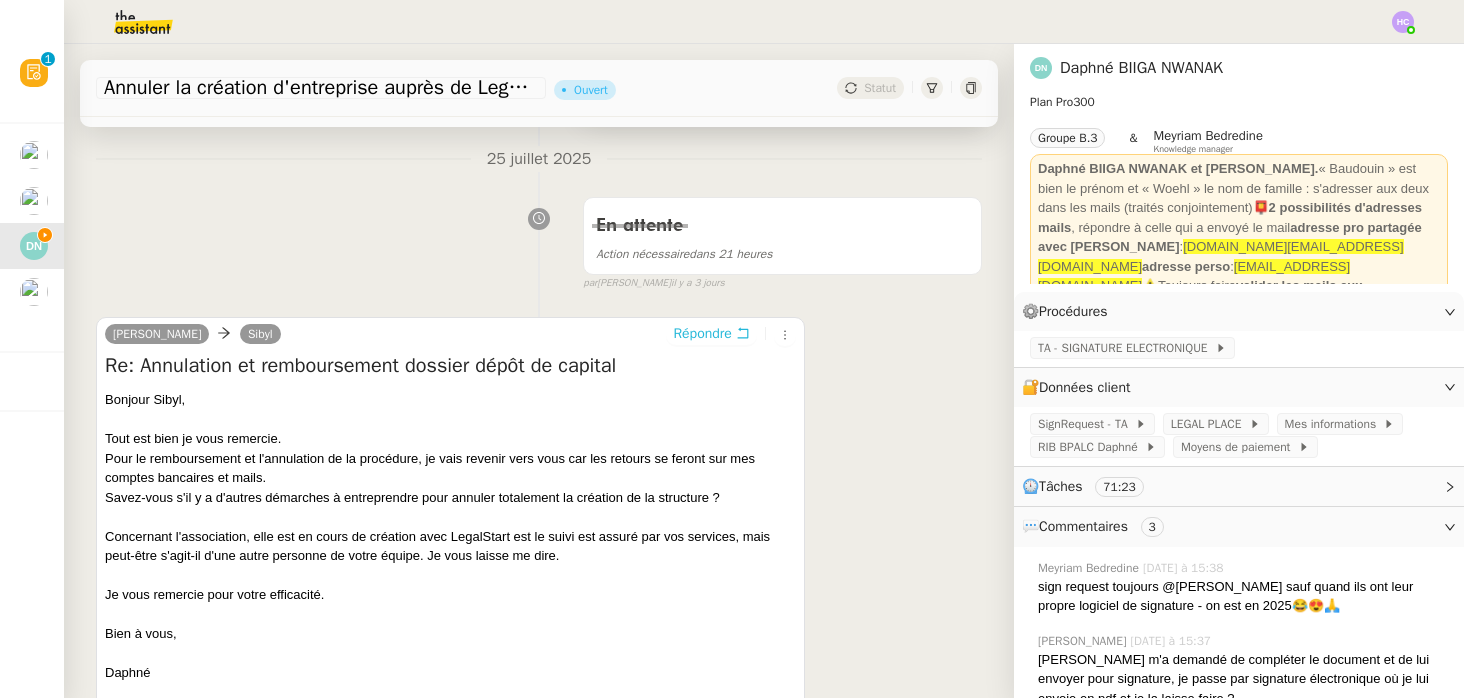 click on "Répondre" at bounding box center (702, 334) 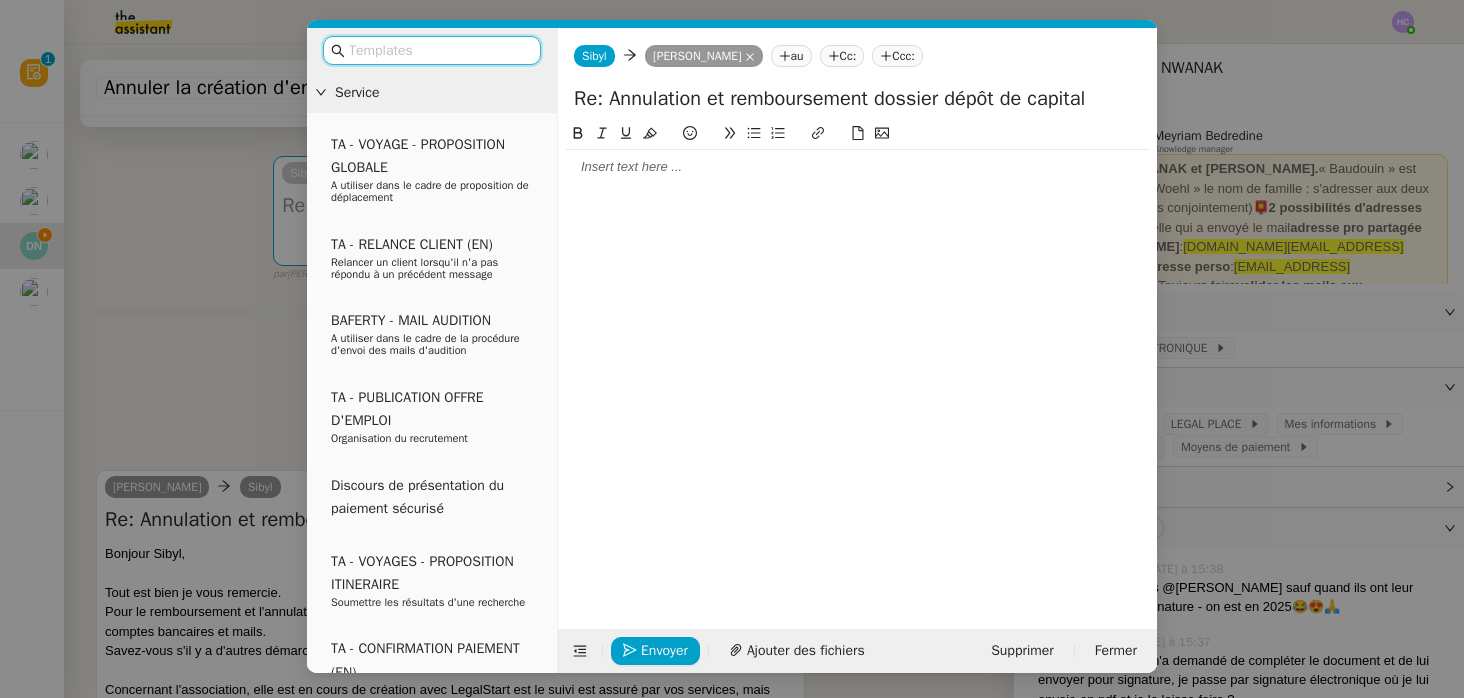 click 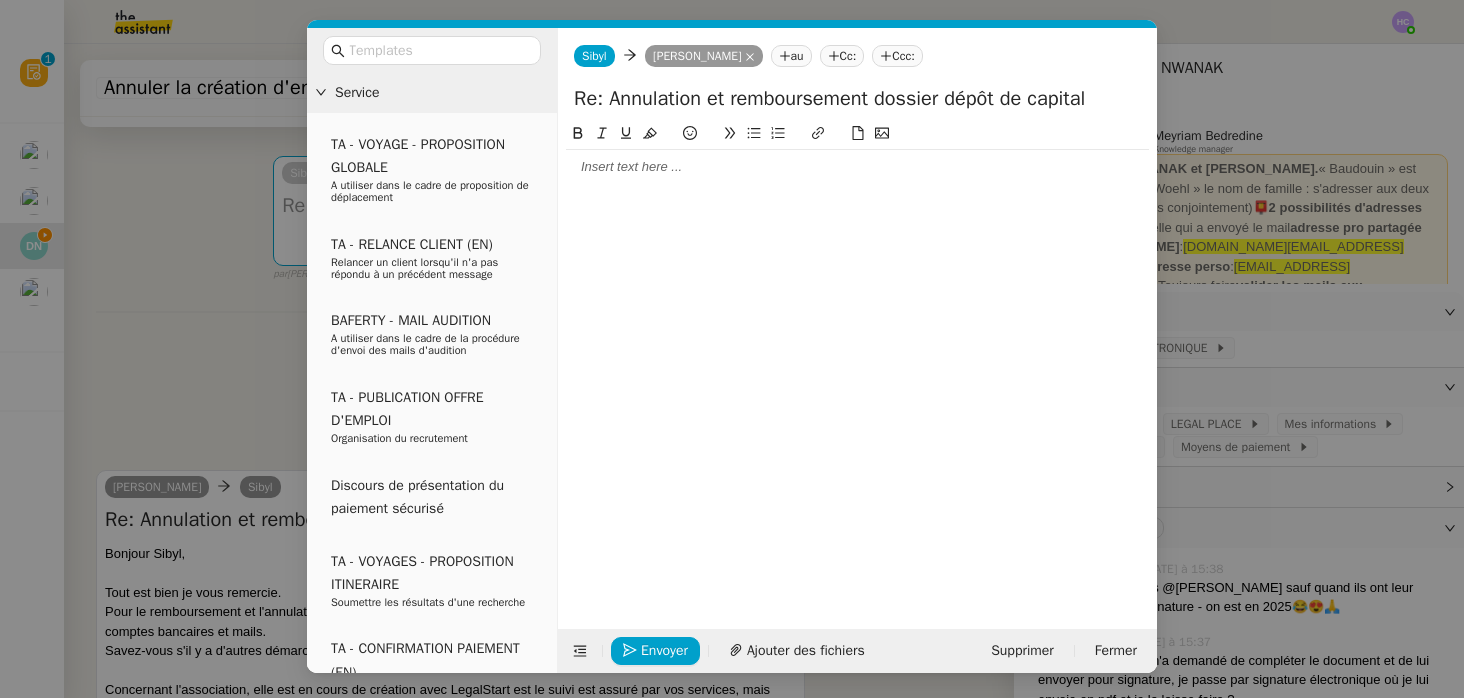 type 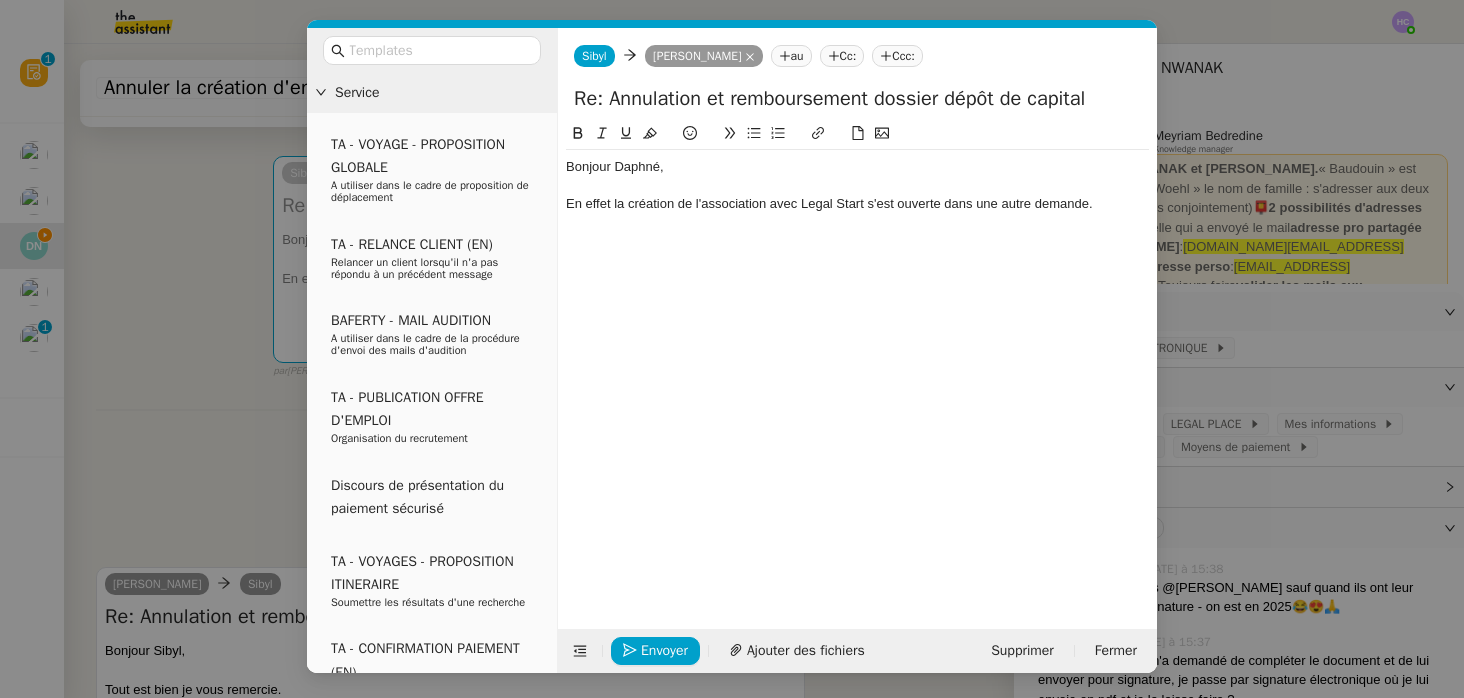 click on "En effet la création de l'association avec Legal Start s'est ouverte dans une autre demande." 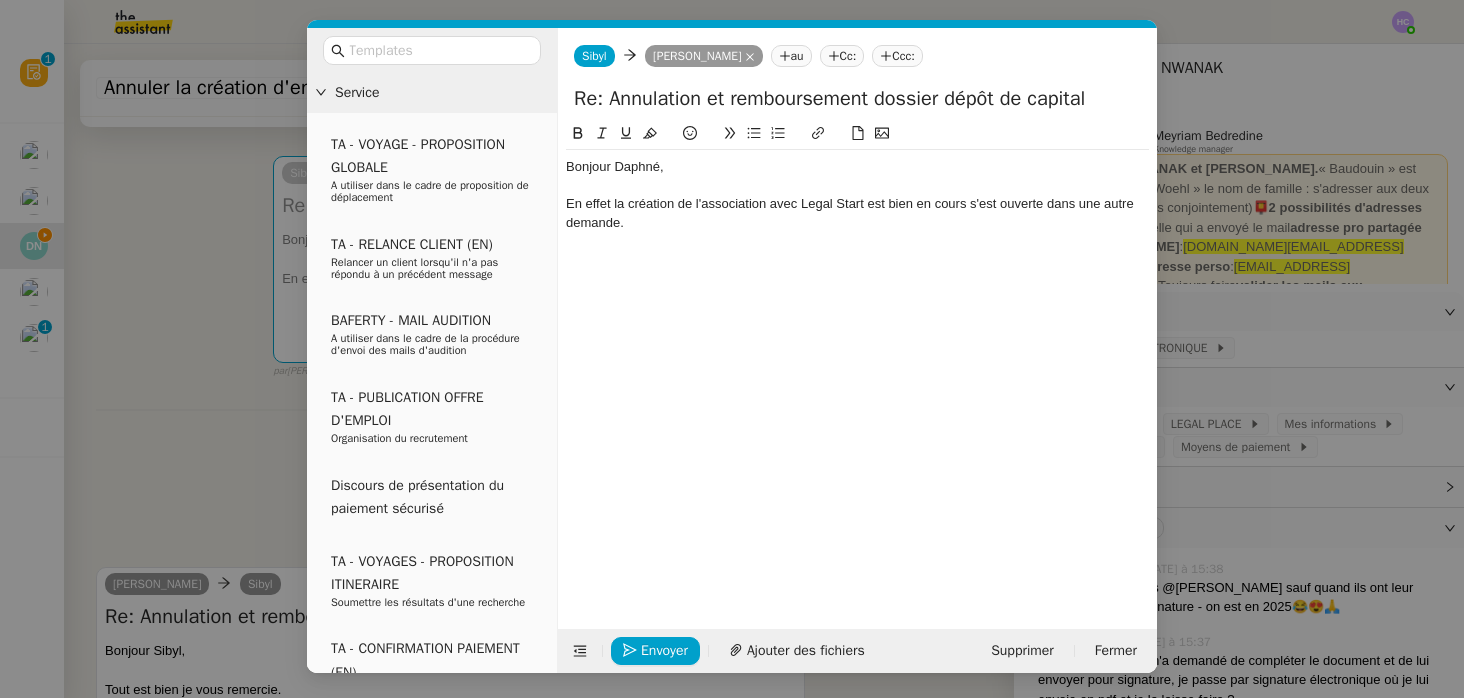 click on "En effet la création de l'association avec Legal Start est bien en cours s'est ouverte dans une autre demande." 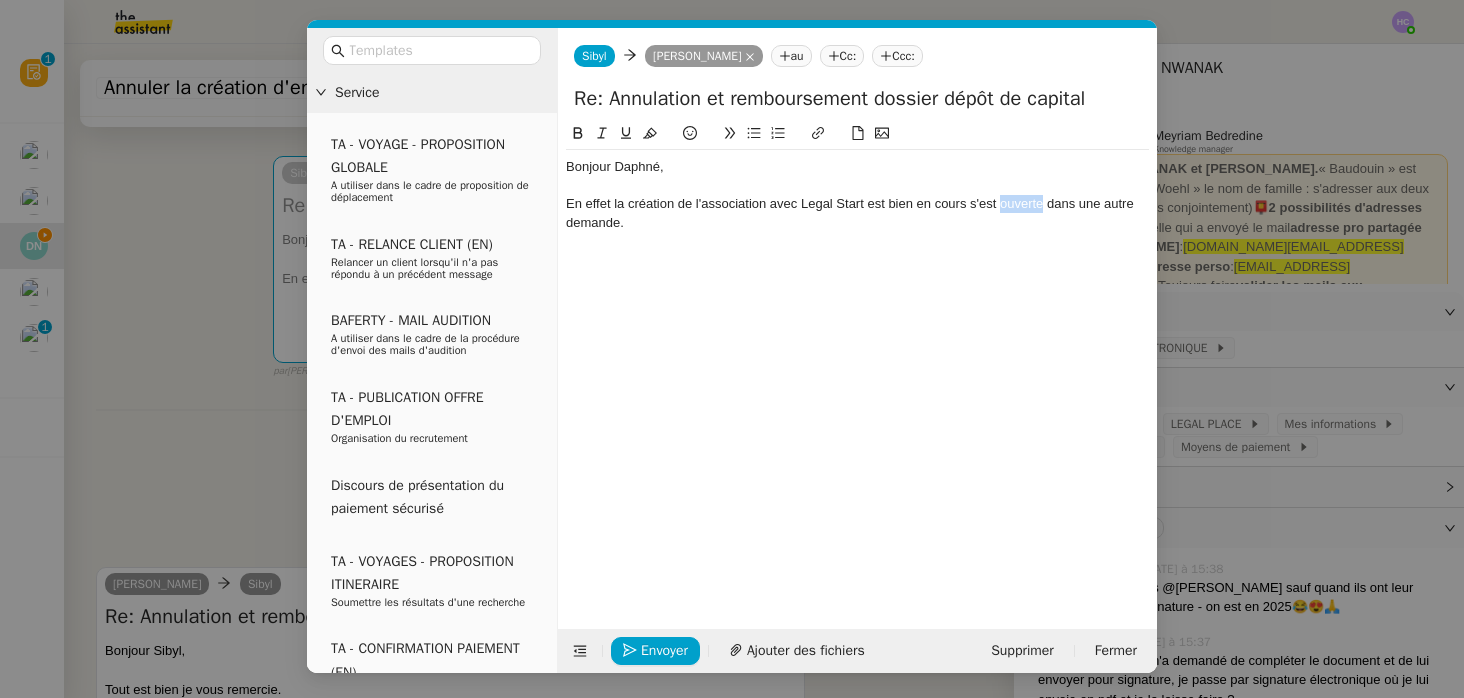 click on "En effet la création de l'association avec Legal Start est bien en cours s'est ouverte dans une autre demande." 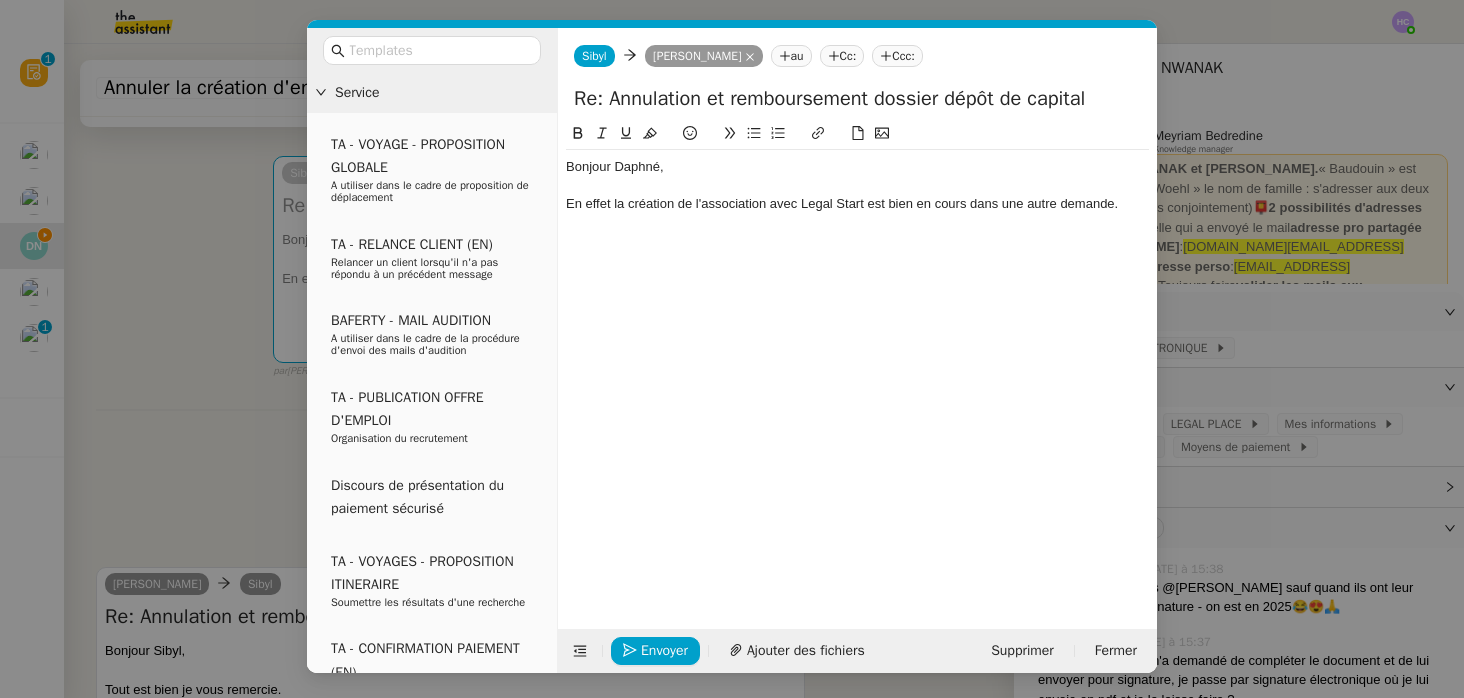 click on "En effet la création de l'association avec Legal Start est bien en cours dans une autre demande." 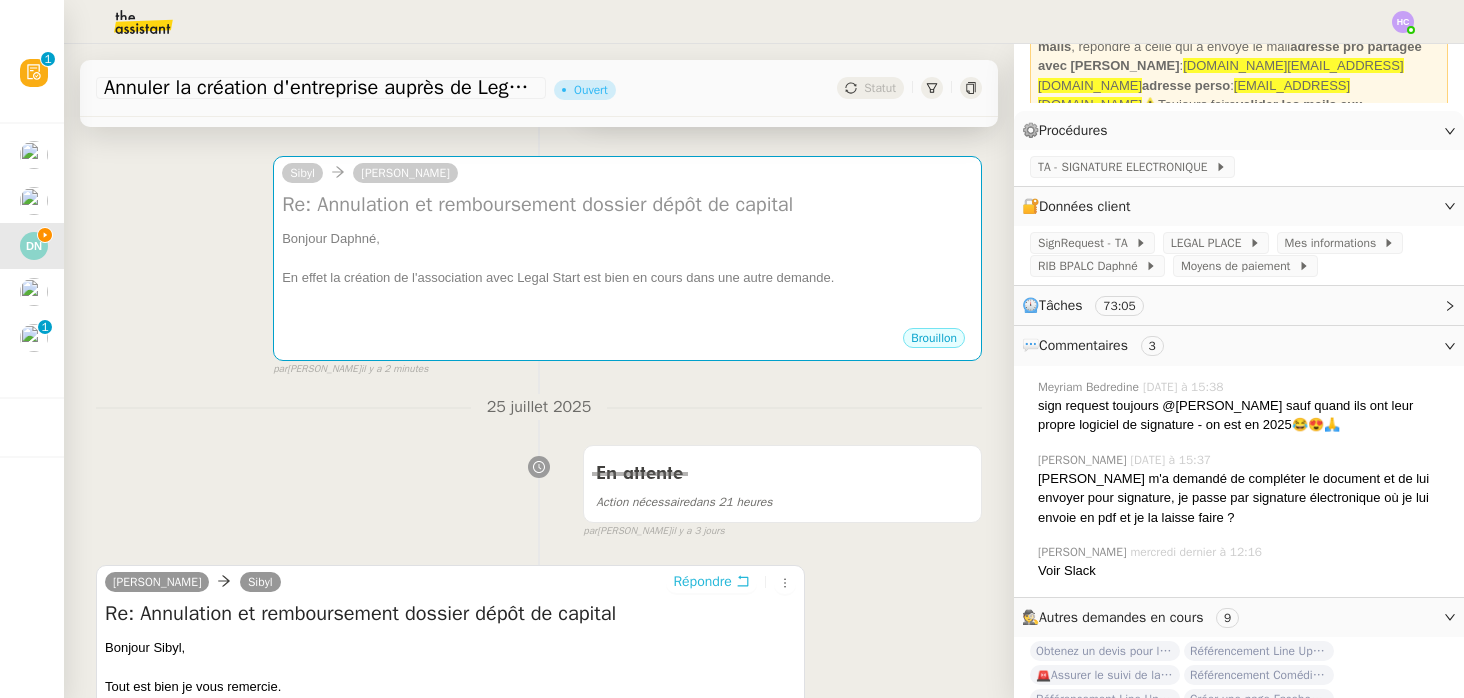 scroll, scrollTop: 292, scrollLeft: 0, axis: vertical 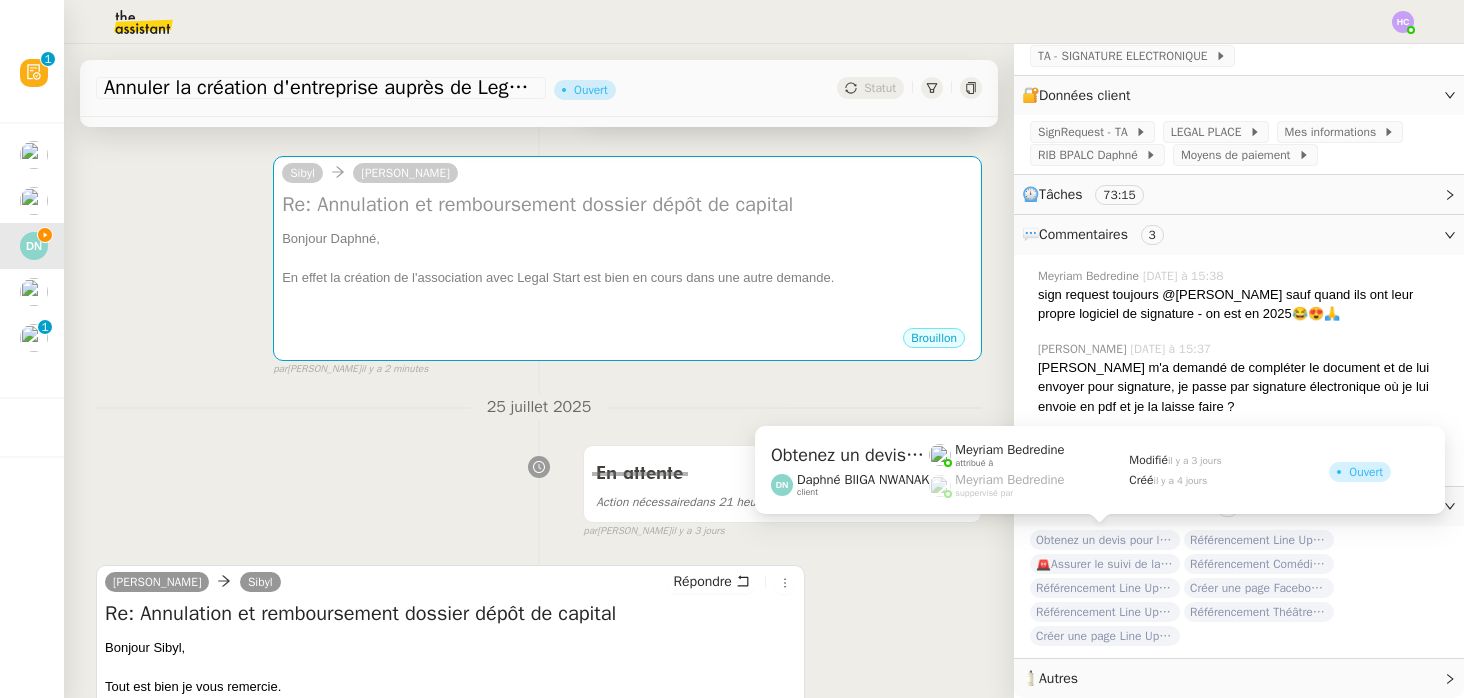 click on "Obtenez un devis pour l'automatisation" 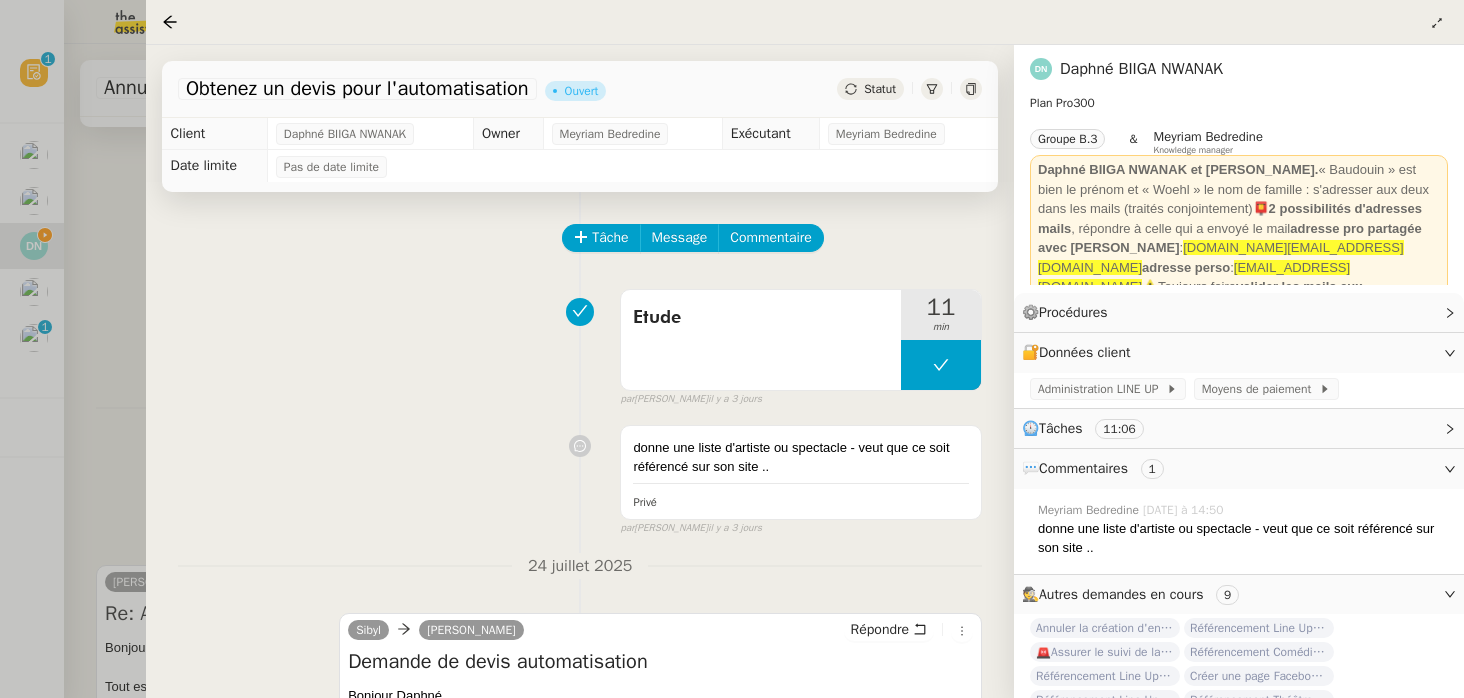 click at bounding box center (732, 349) 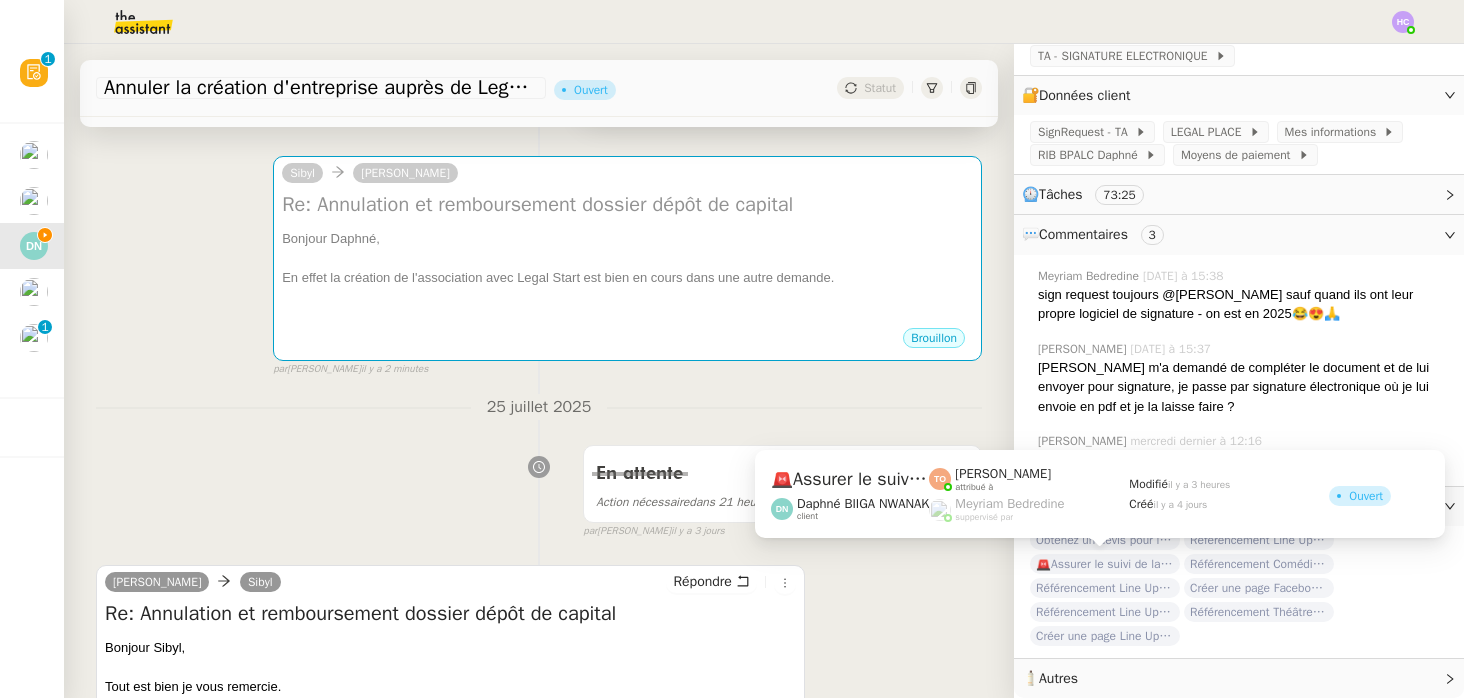 click on "🚨Assurer le suivi de la création de l'association" 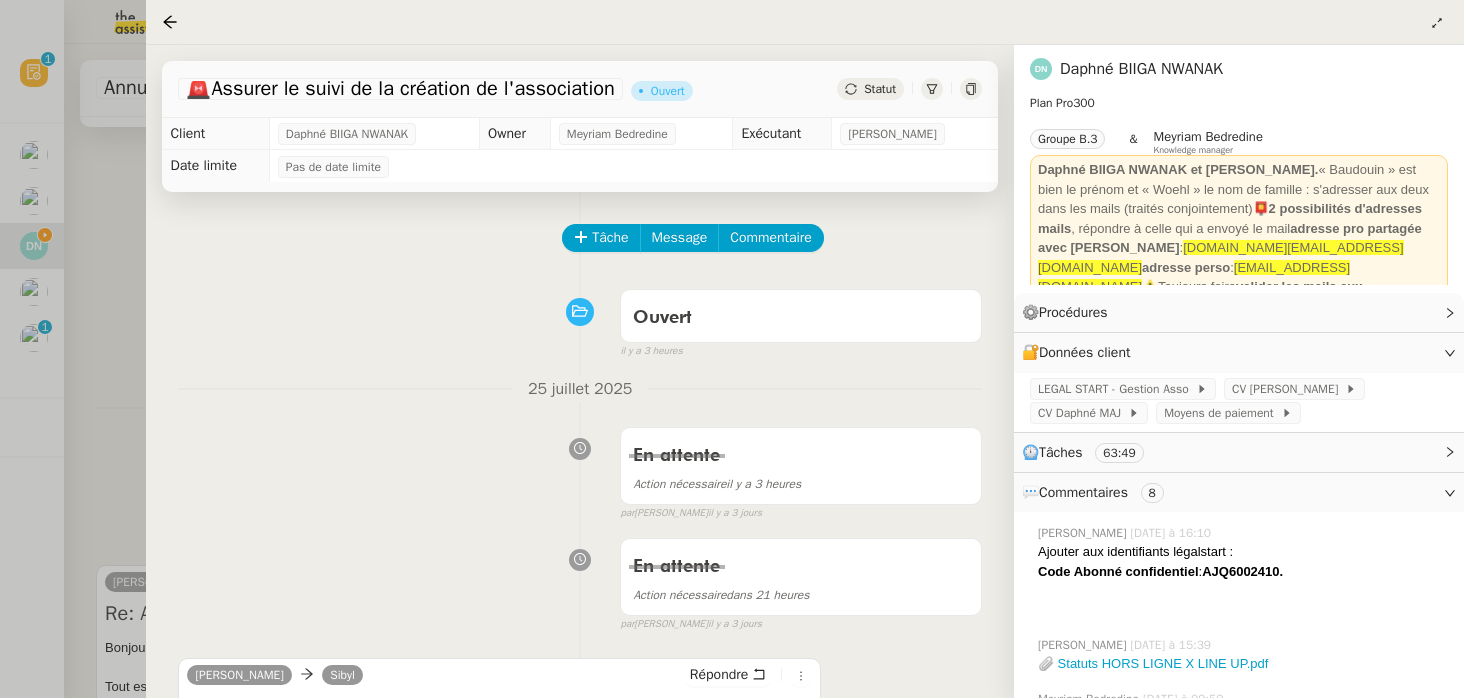 click at bounding box center (732, 349) 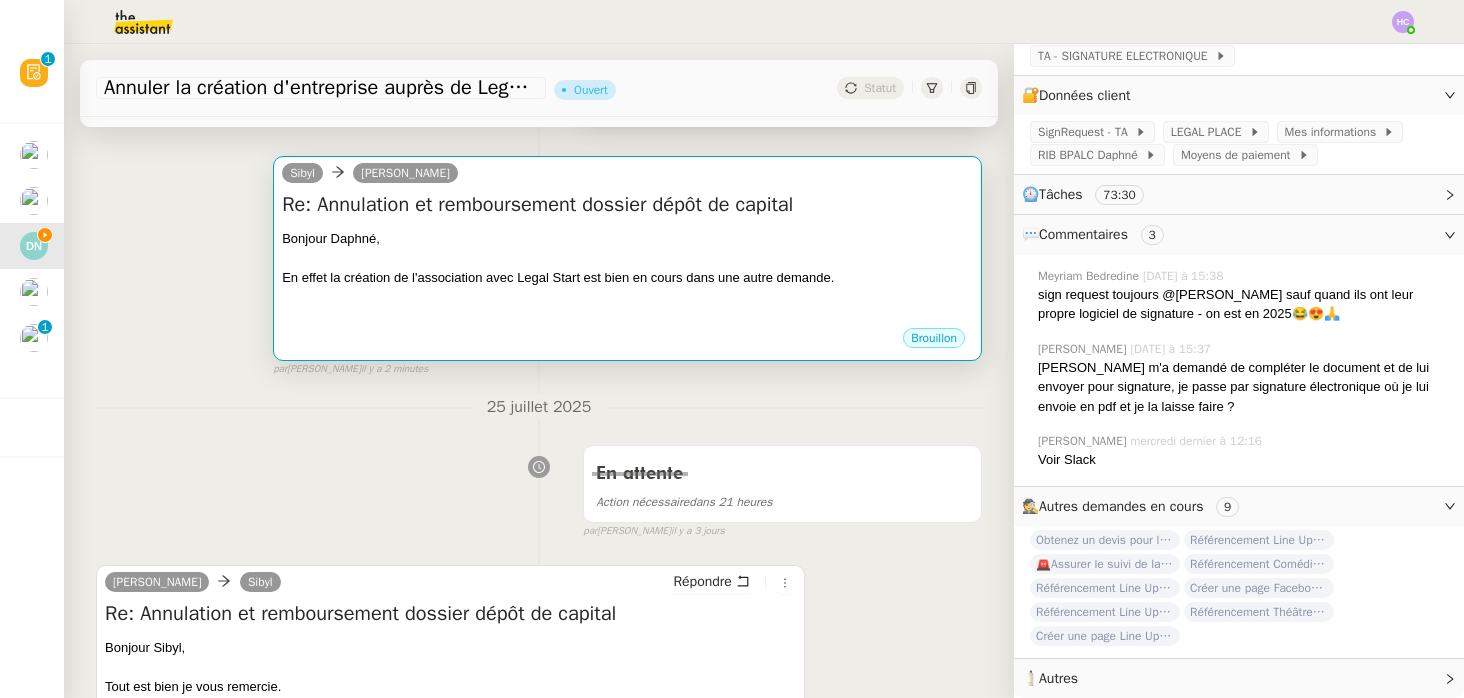 click on "En effet la création de l'association avec Legal Start est bien en cours dans une autre demande." at bounding box center [627, 278] 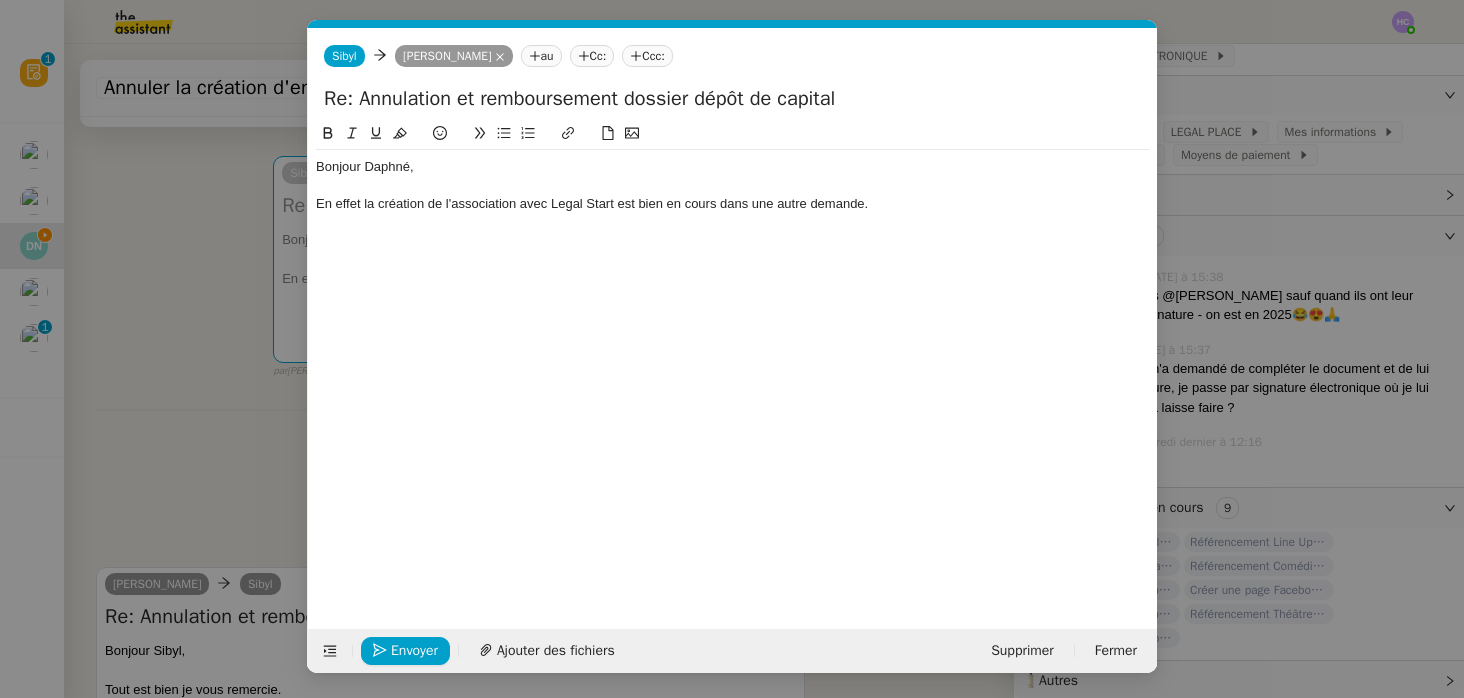 scroll, scrollTop: 0, scrollLeft: 42, axis: horizontal 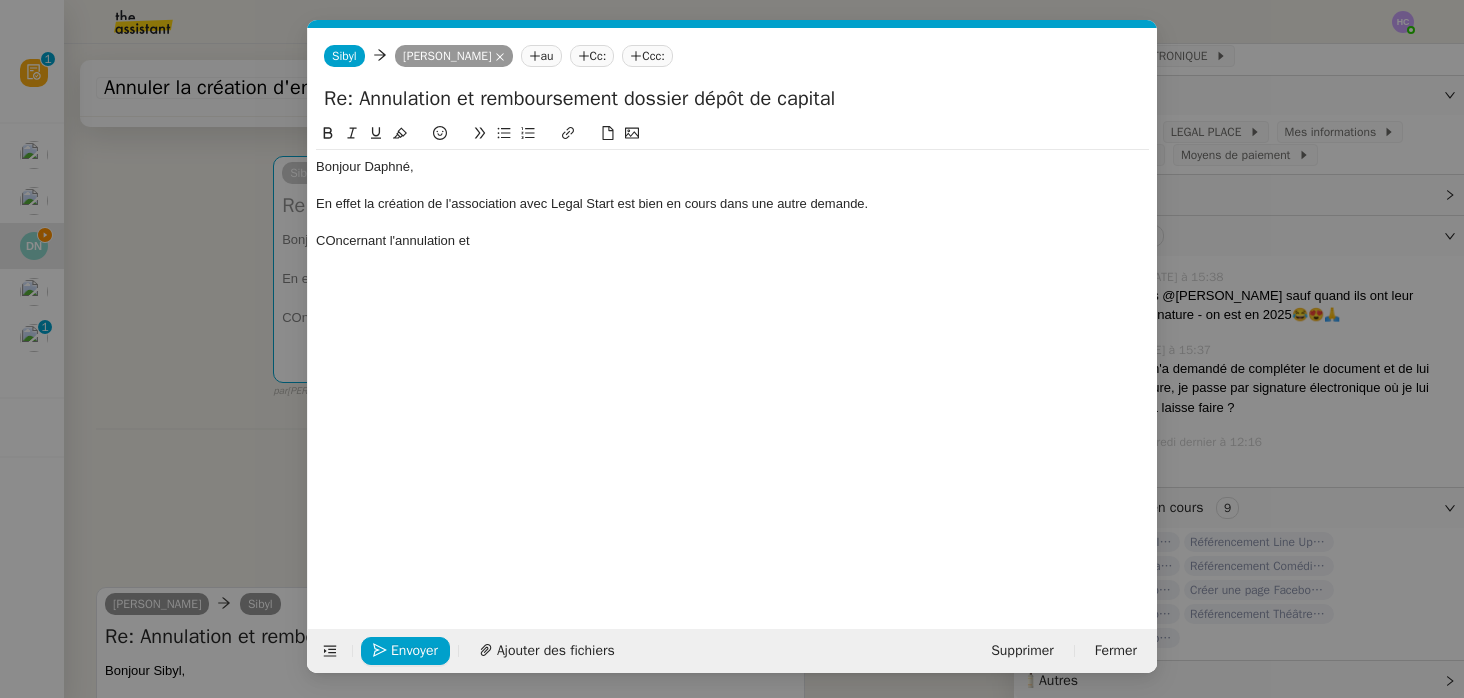 click on "COncernant l'annulation et" 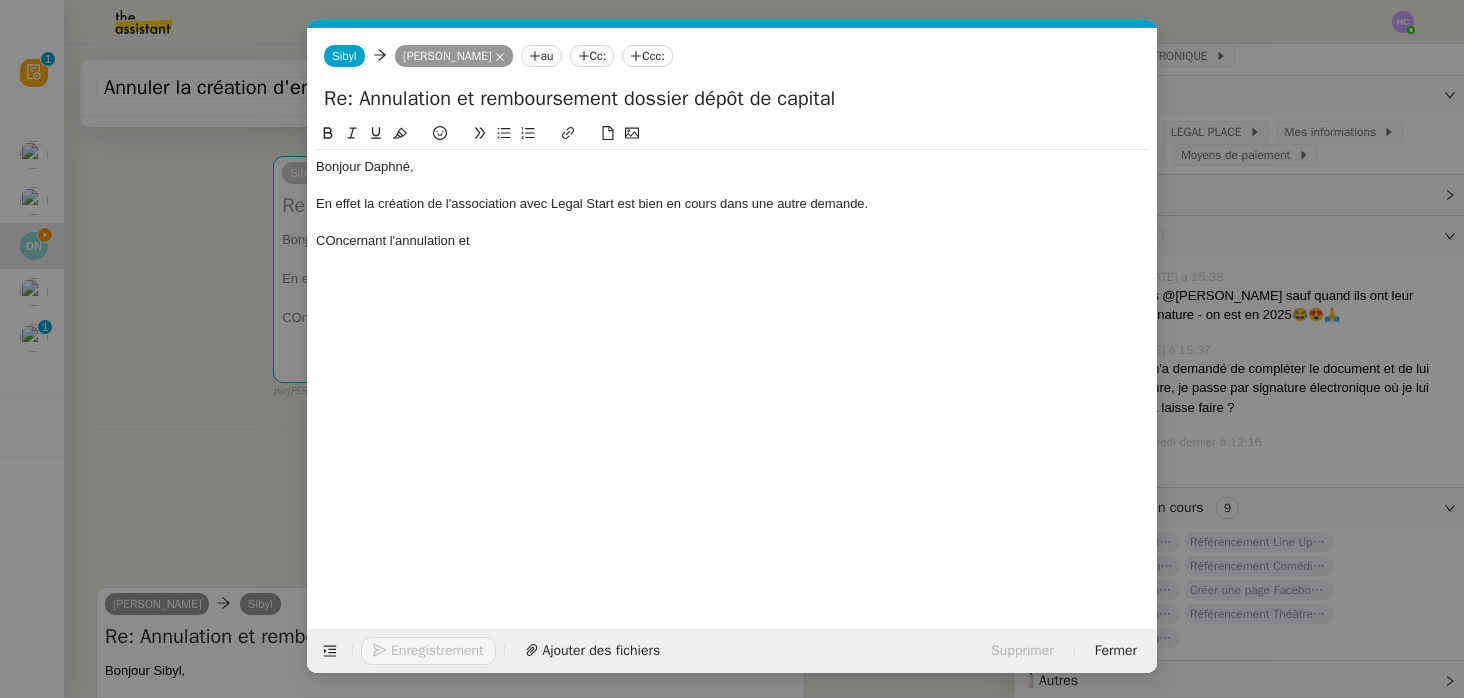 click on "COncernant l'annulation et" 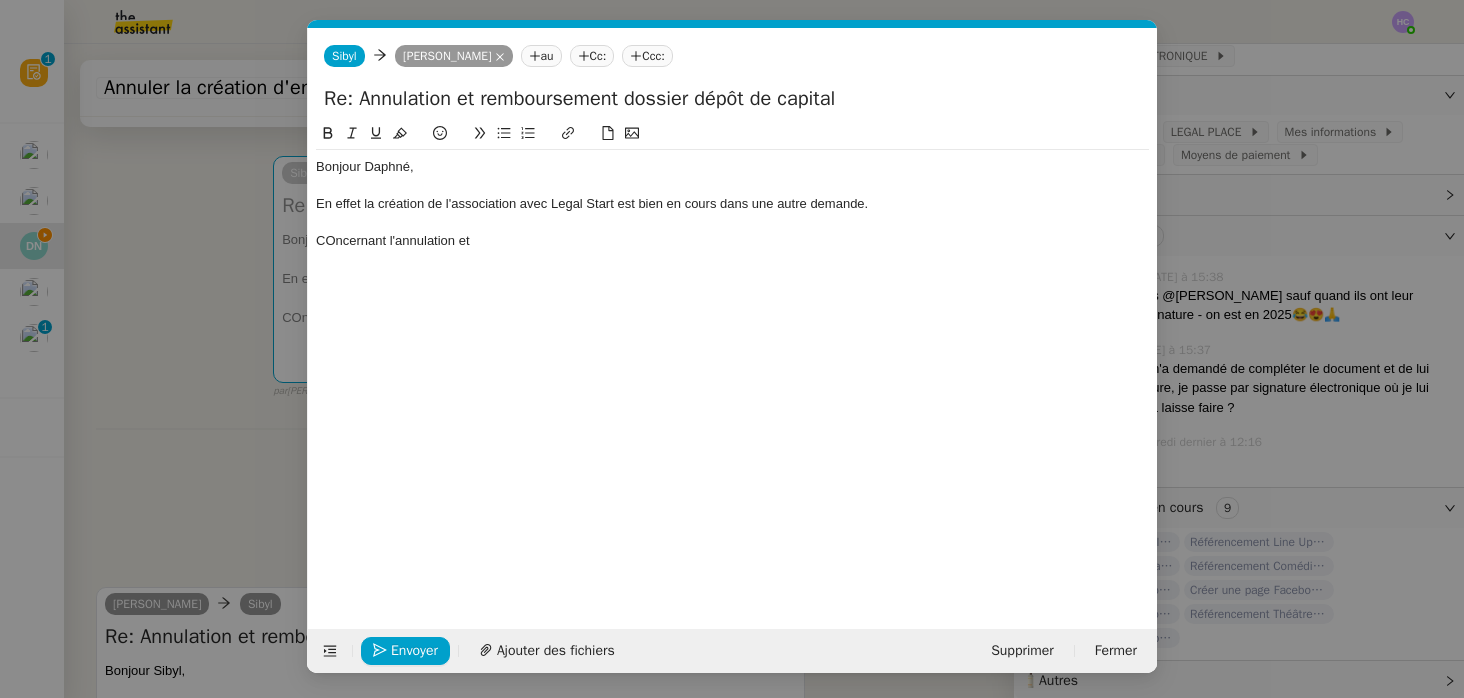 click on "COncernant l'annulation et" 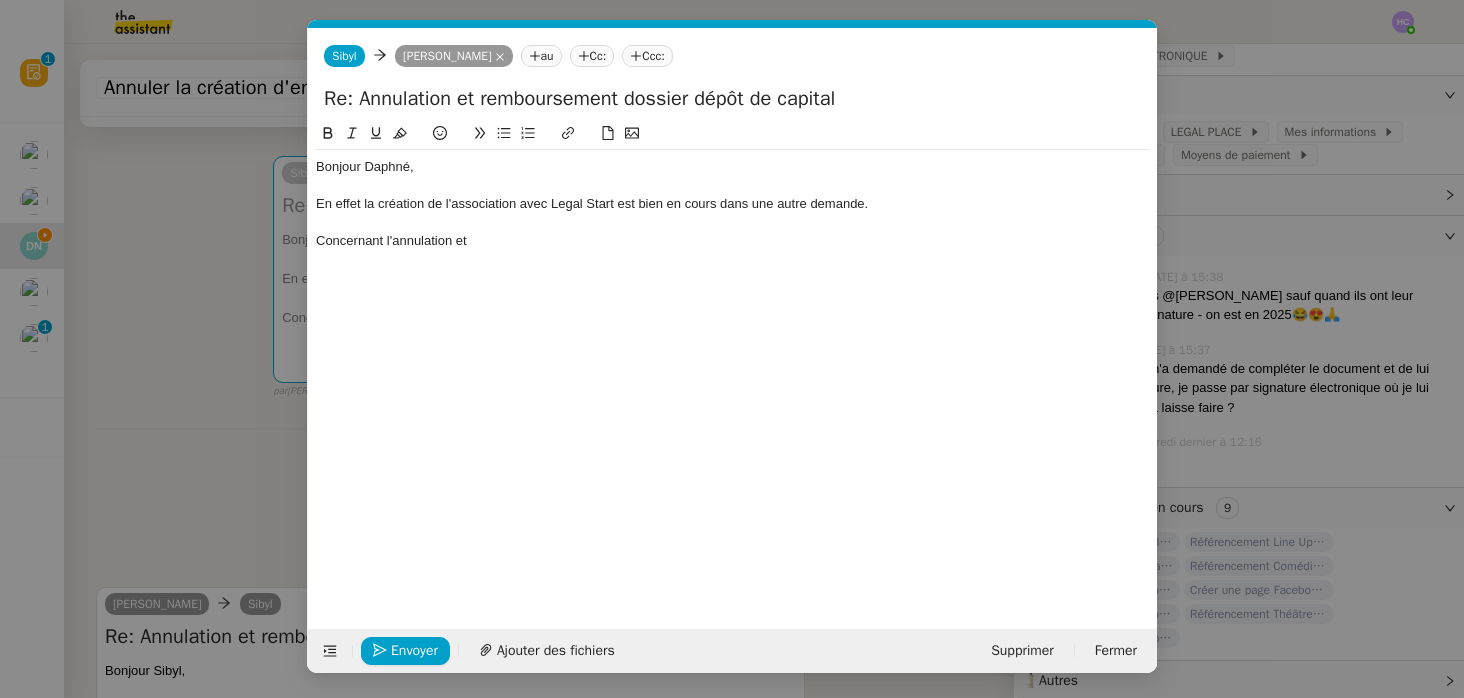 click on "Concernant l'annulation et" 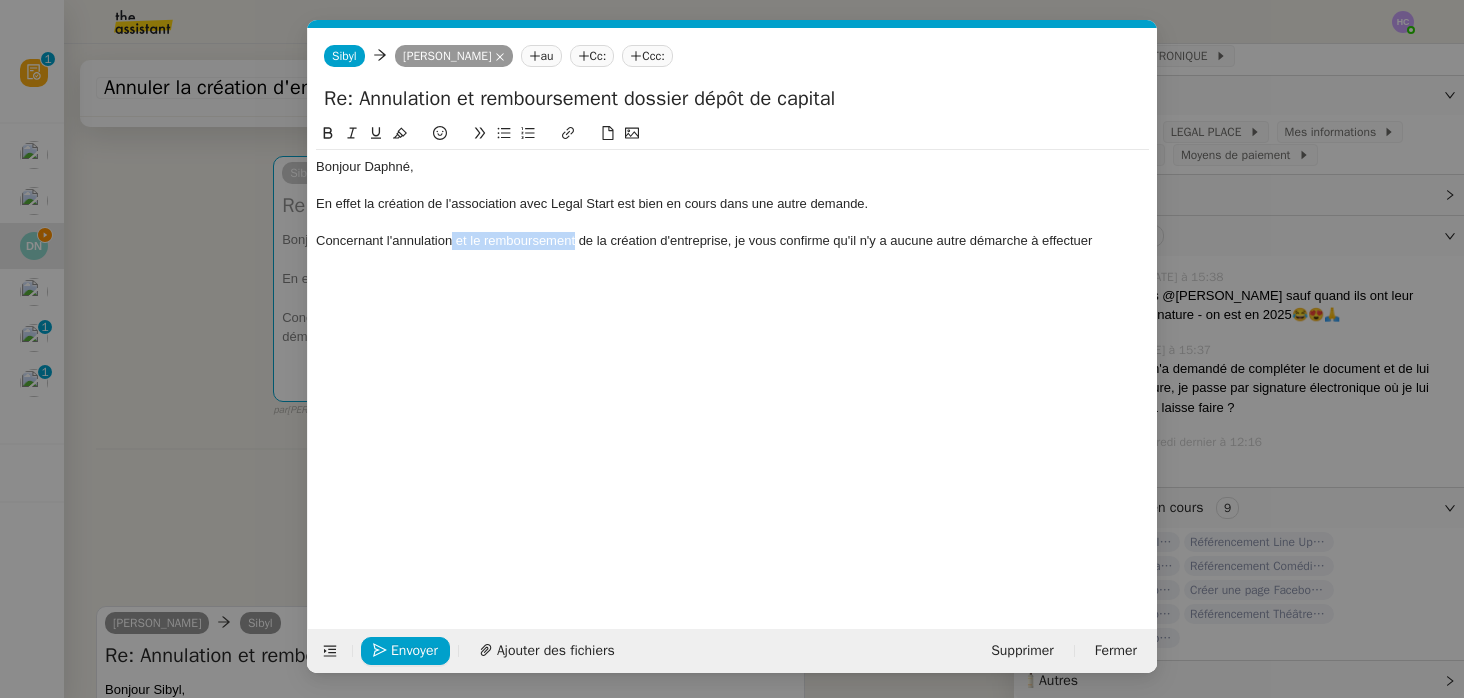 drag, startPoint x: 575, startPoint y: 243, endPoint x: 452, endPoint y: 237, distance: 123.146255 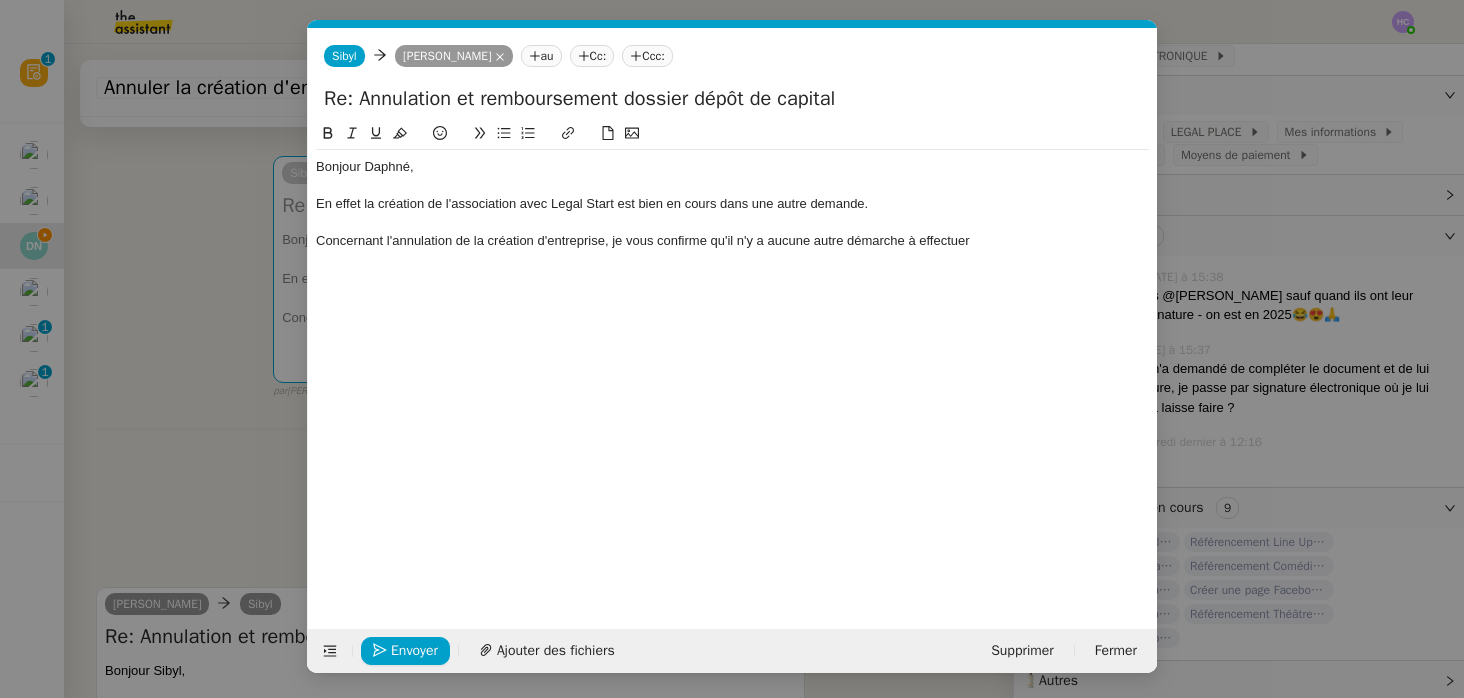 click on "Concernant l'annulation de la création d'entreprise, je vous confirme qu'il n'y a aucune autre démarche à effectuer" 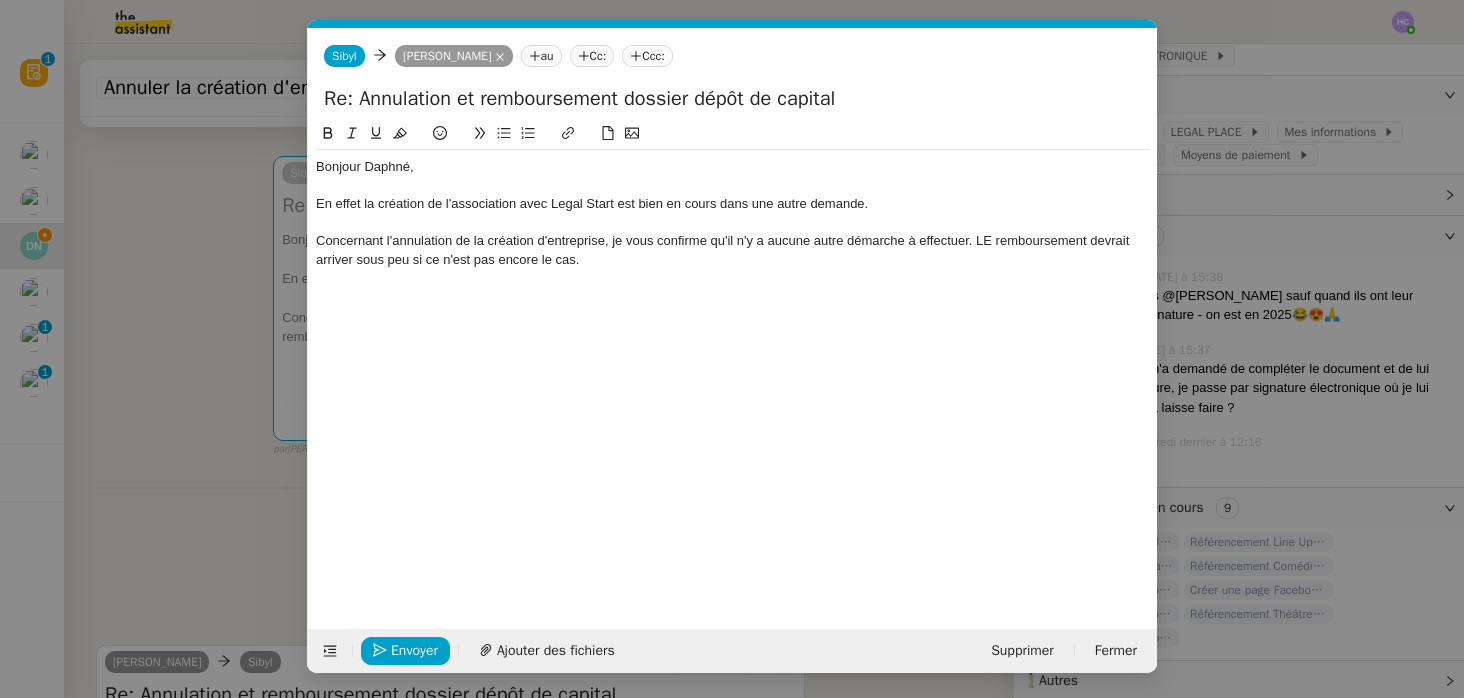 click on "En effet la création de l'association avec Legal Start est bien en cours dans une autre demande." 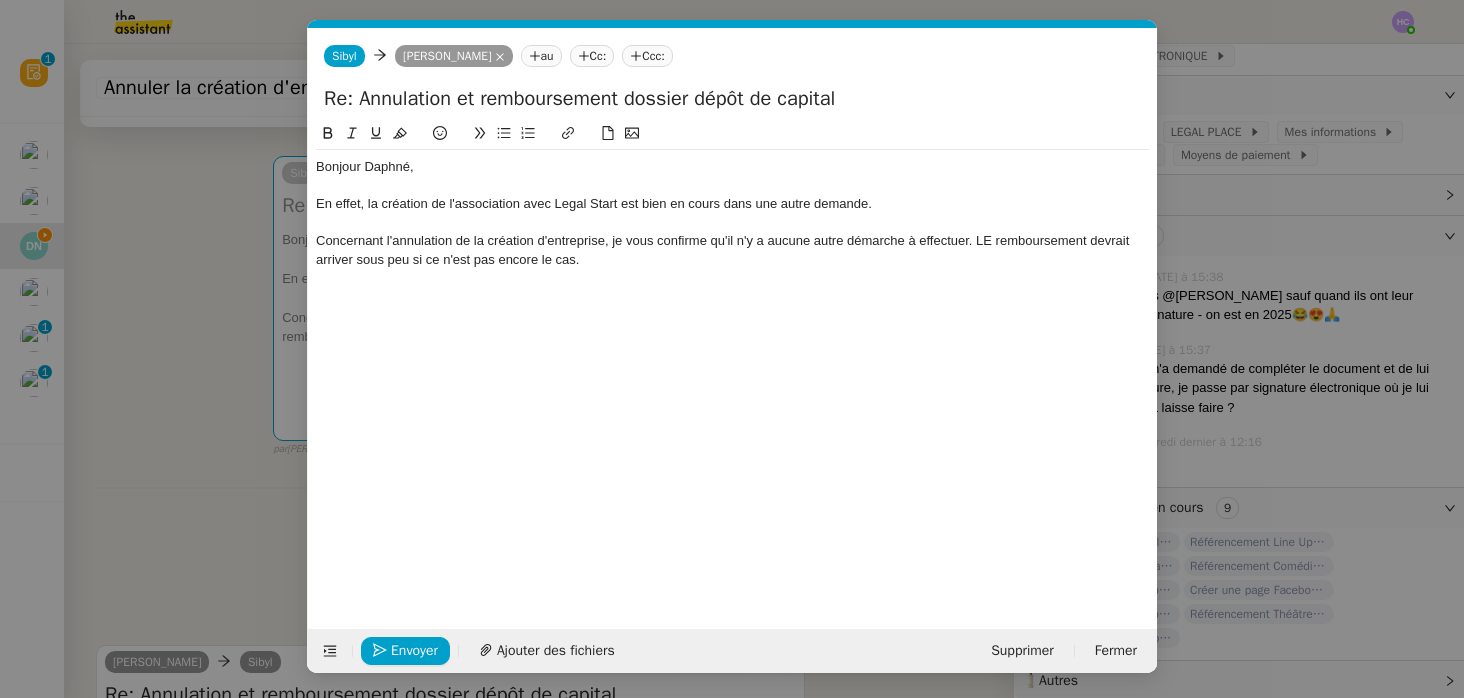 click on "En effet, la création de l'association avec Legal Start est bien en cours dans une autre demande." 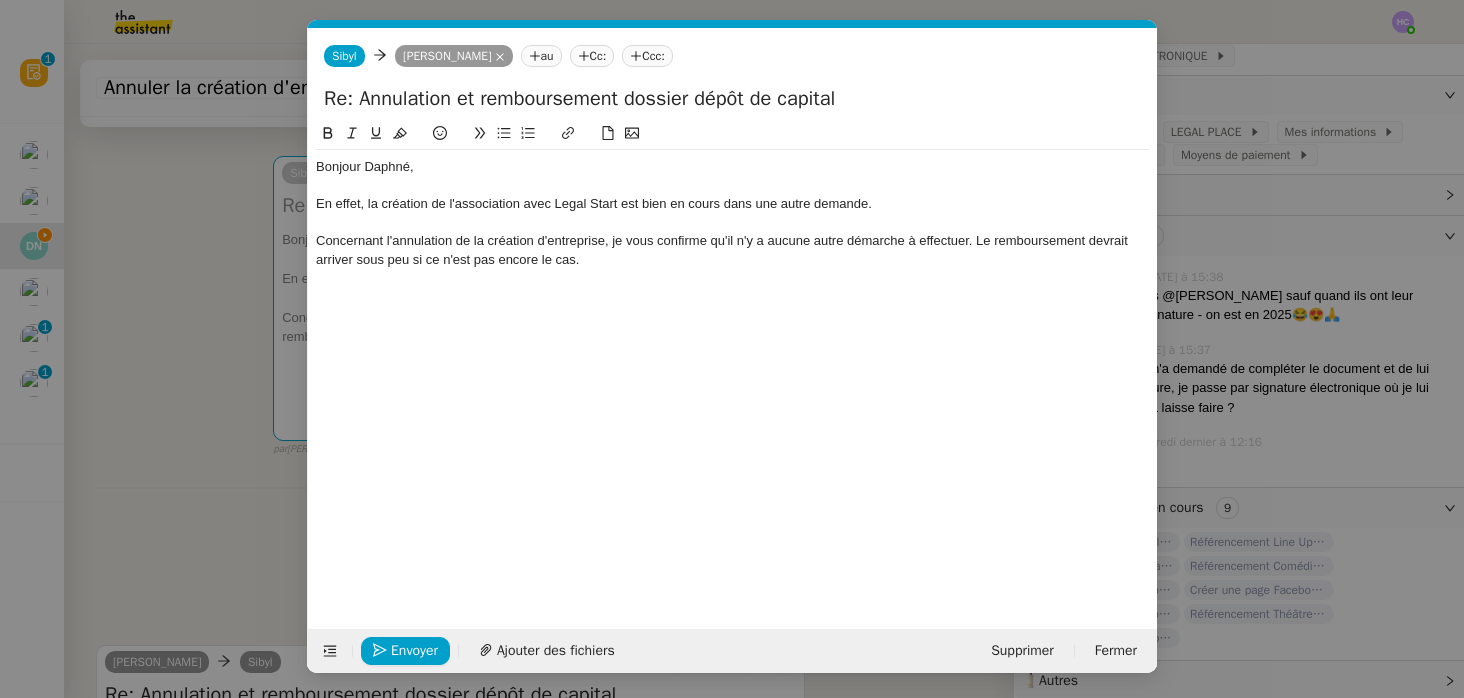 click on "Concernant l'annulation de la création d'entreprise, je vous confirme qu'il n'y a aucune autre démarche à effectuer. Le remboursement devrait arriver sous peu si ce n'est pas encore le cas." 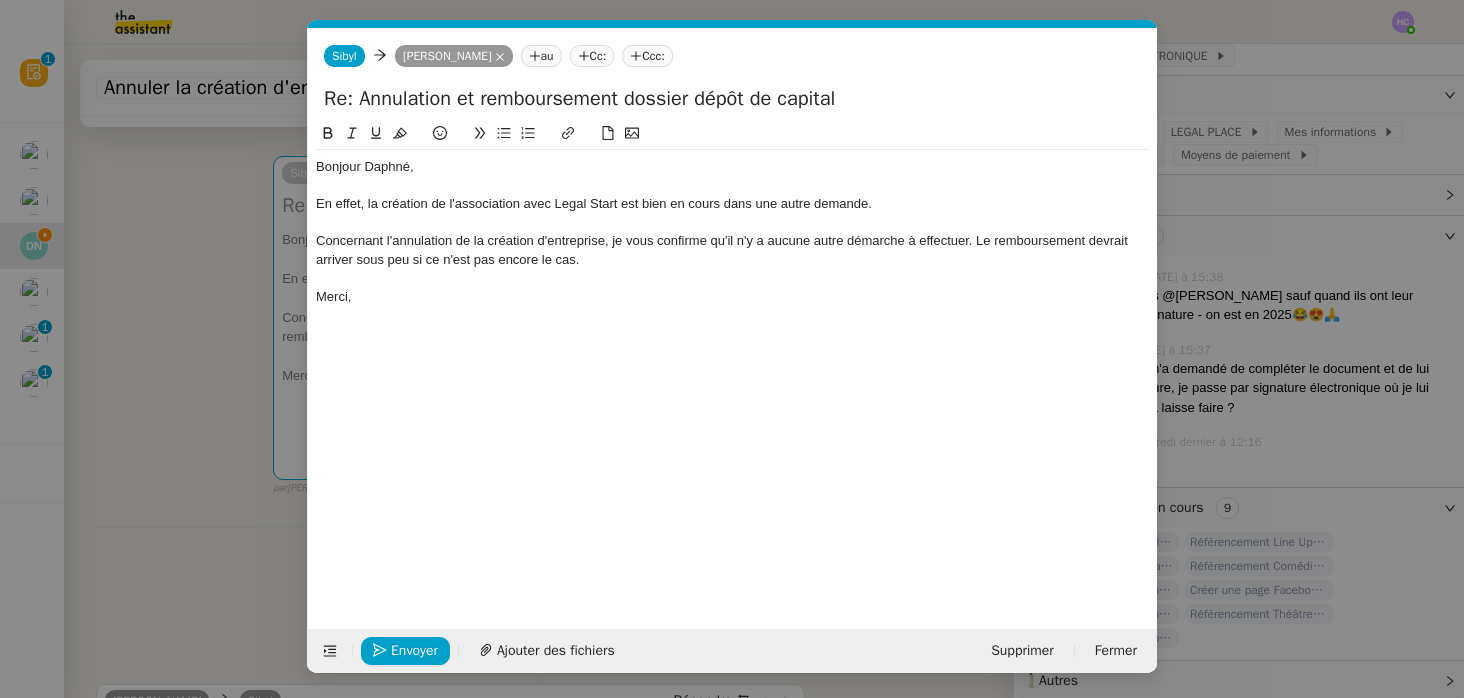 click on "Concernant l'annulation de la création d'entreprise, je vous confirme qu'il n'y a aucune autre démarche à effectuer. Le remboursement devrait arriver sous peu si ce n'est pas encore le cas." 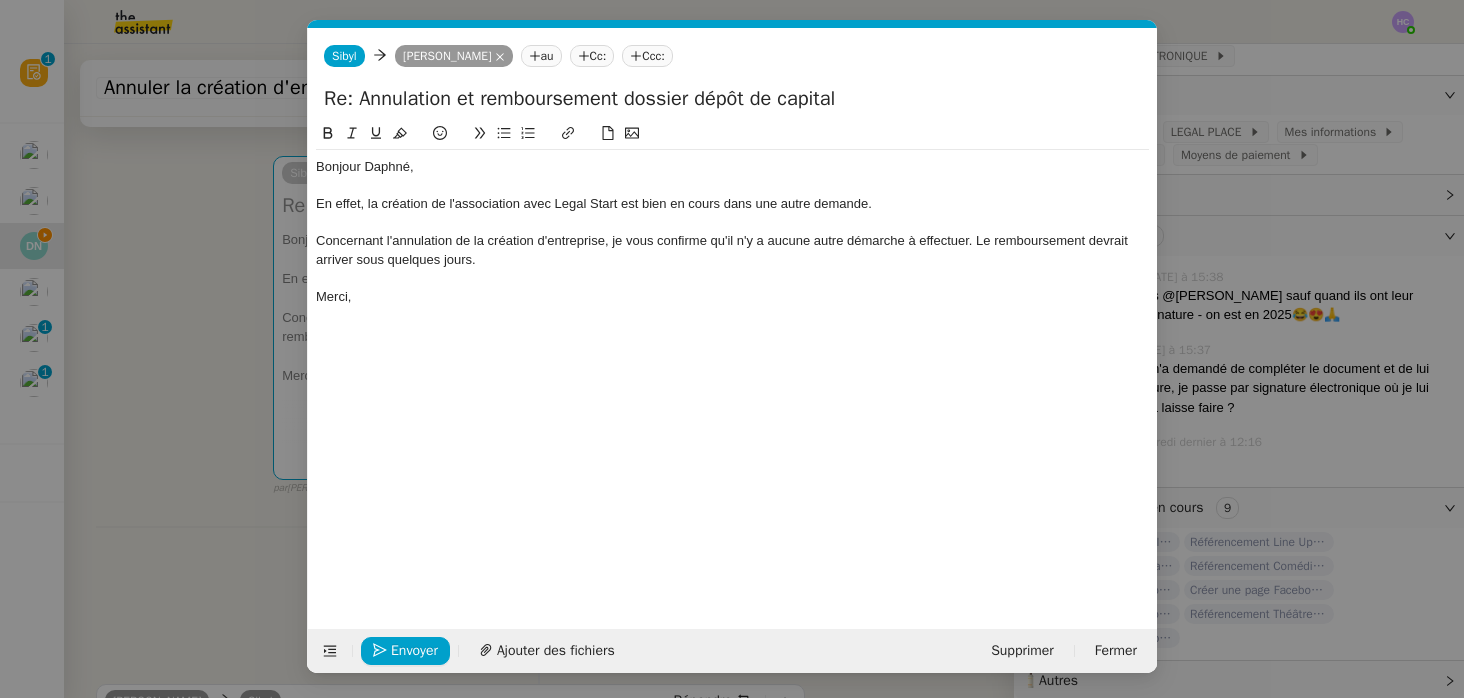 click on "Service TA - VOYAGE - PROPOSITION GLOBALE    A utiliser dans le cadre de proposition de déplacement TA - RELANCE CLIENT (EN)    Relancer un client lorsqu'il n'a pas répondu à un précédent message BAFERTY - MAIL AUDITION    A utiliser dans le cadre de la procédure d'envoi des mails d'audition TA - PUBLICATION OFFRE D'EMPLOI     Organisation du recrutement Discours de présentation du paiement sécurisé    TA - VOYAGES - PROPOSITION ITINERAIRE    Soumettre les résultats d'une recherche TA - CONFIRMATION PAIEMENT (EN)    Confirmer avec le client de modèle de transaction - Attention Plan Pro nécessaire. TA - COURRIER EXPEDIE (recommandé)    A utiliser dans le cadre de l'envoi d'un courrier recommandé TA - PARTAGE DE CALENDRIER (EN)    A utiliser pour demander au client de partager son calendrier afin de faciliter l'accès et la gestion PSPI - Appel de fonds MJL    A utiliser dans le cadre de la procédure d'appel de fonds MJL TA - RELANCE CLIENT    TA - AR PROCEDURES        21 YIELD" at bounding box center [732, 349] 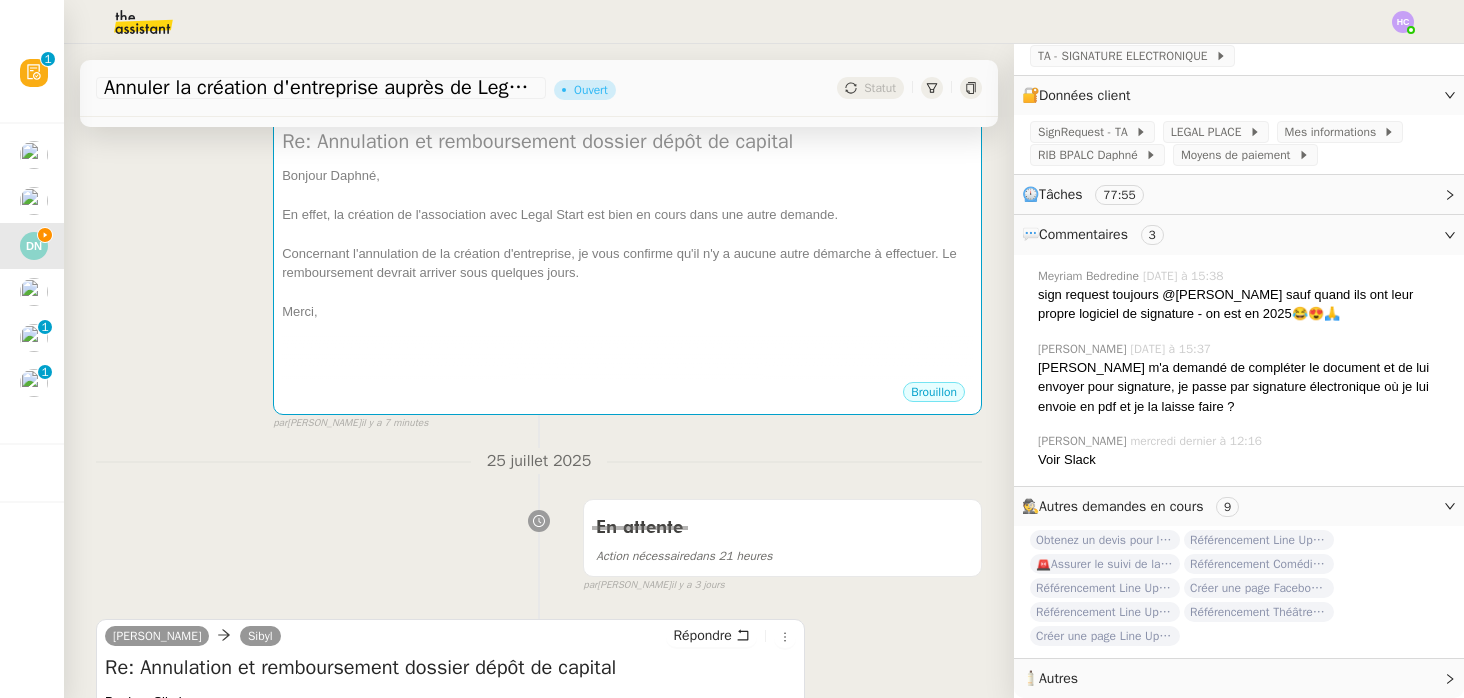 scroll, scrollTop: 239, scrollLeft: 0, axis: vertical 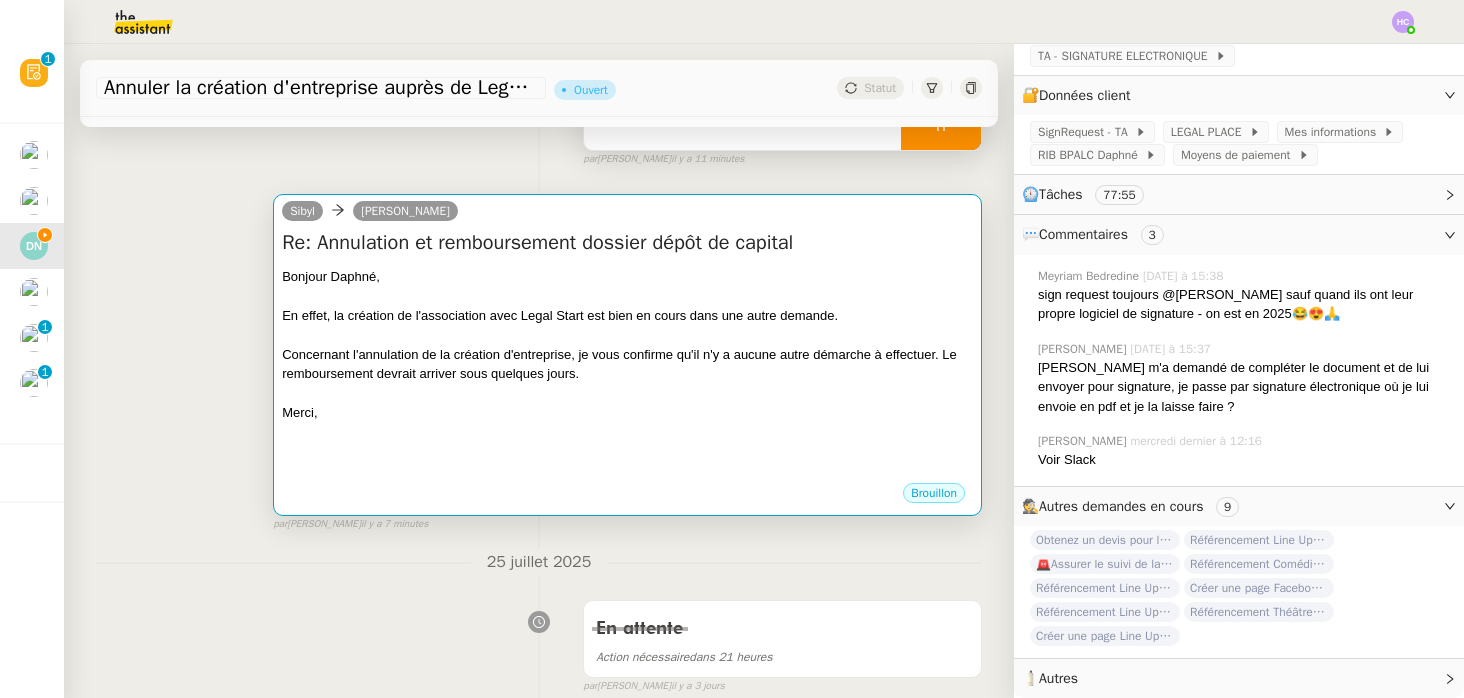 click on "Concernant l'annulation de la création d'entreprise, je vous confirme qu'il n'y a aucune autre démarche à effectuer. Le remboursement devrait arriver sous quelques jours." at bounding box center (627, 364) 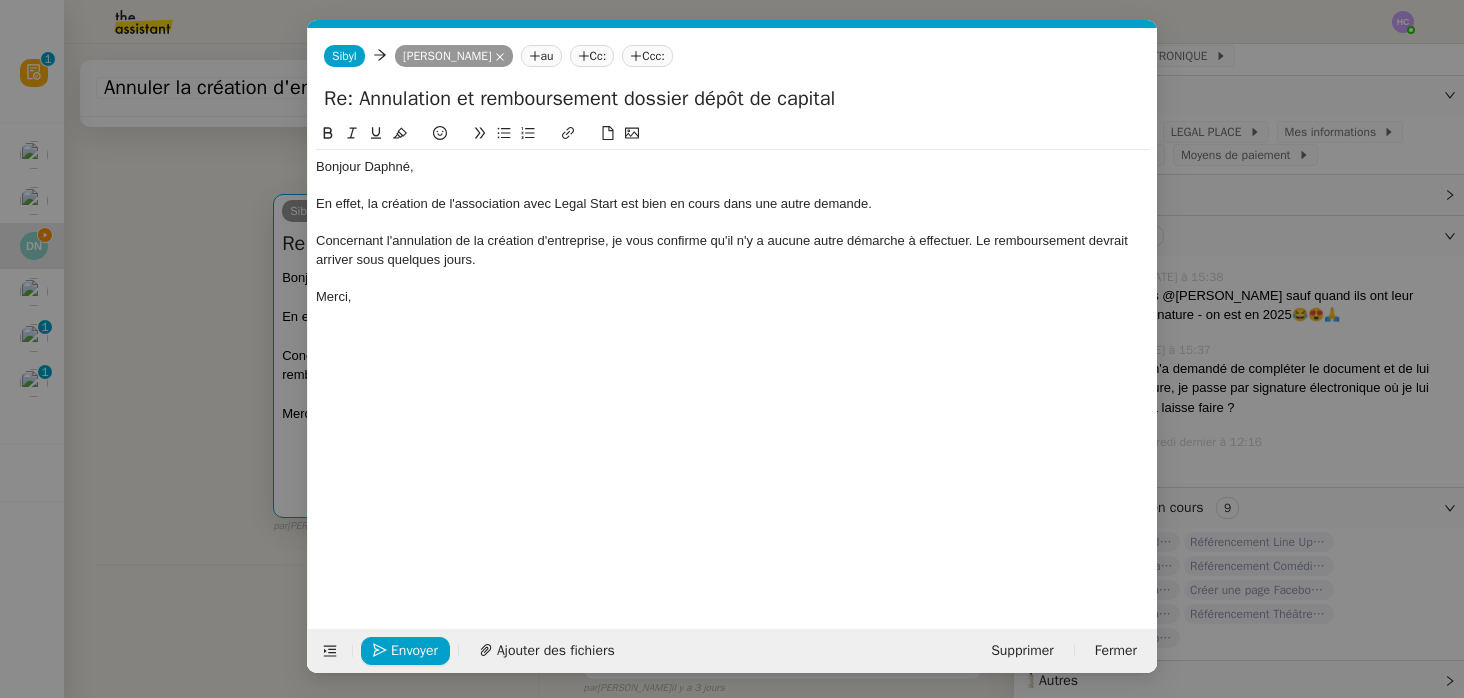 scroll, scrollTop: 0, scrollLeft: 42, axis: horizontal 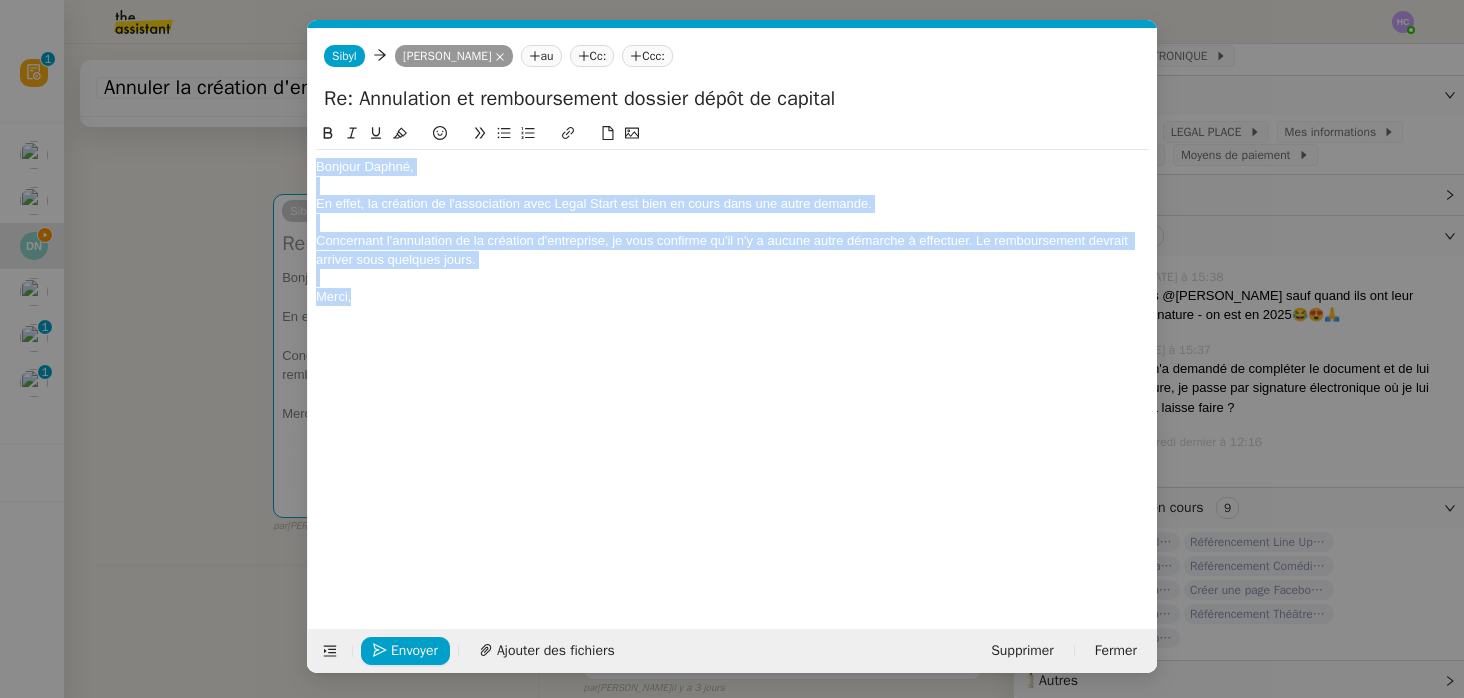 drag, startPoint x: 317, startPoint y: 167, endPoint x: 474, endPoint y: 304, distance: 208.36986 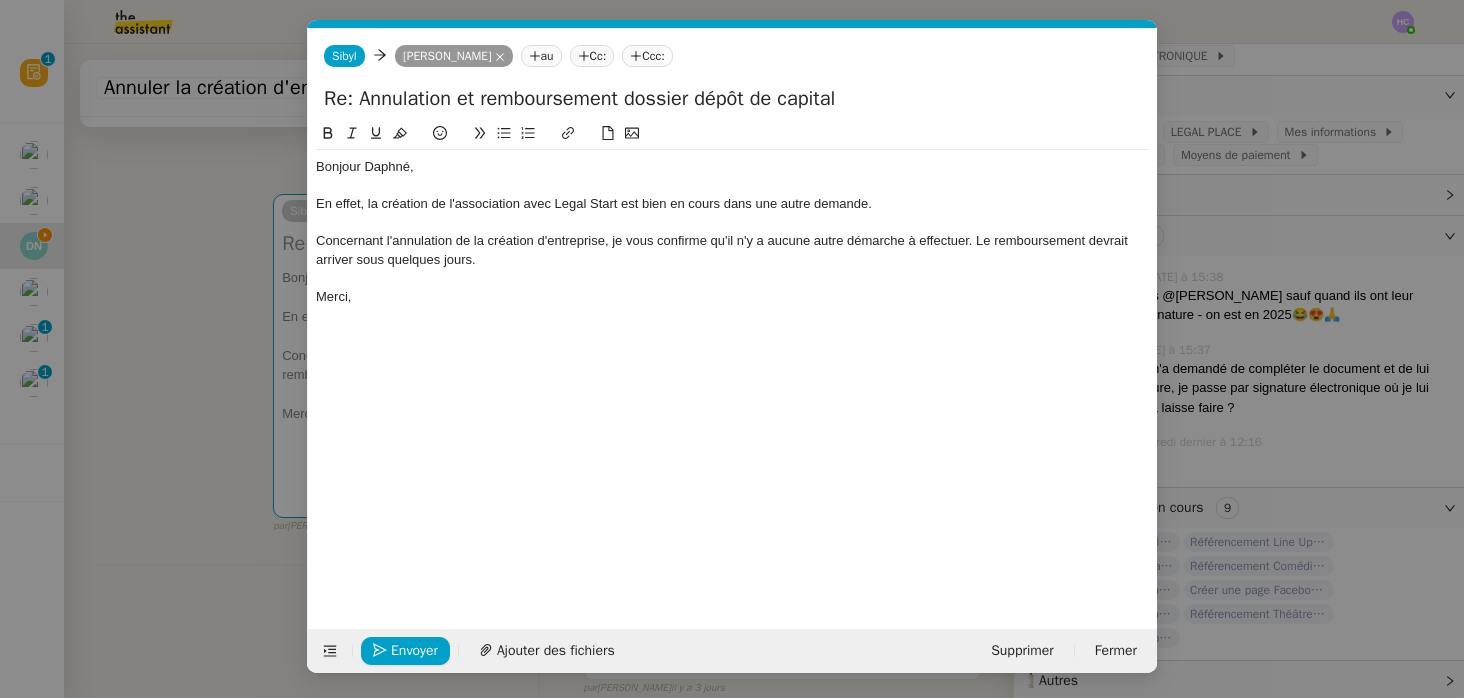 click on "Sibyl" 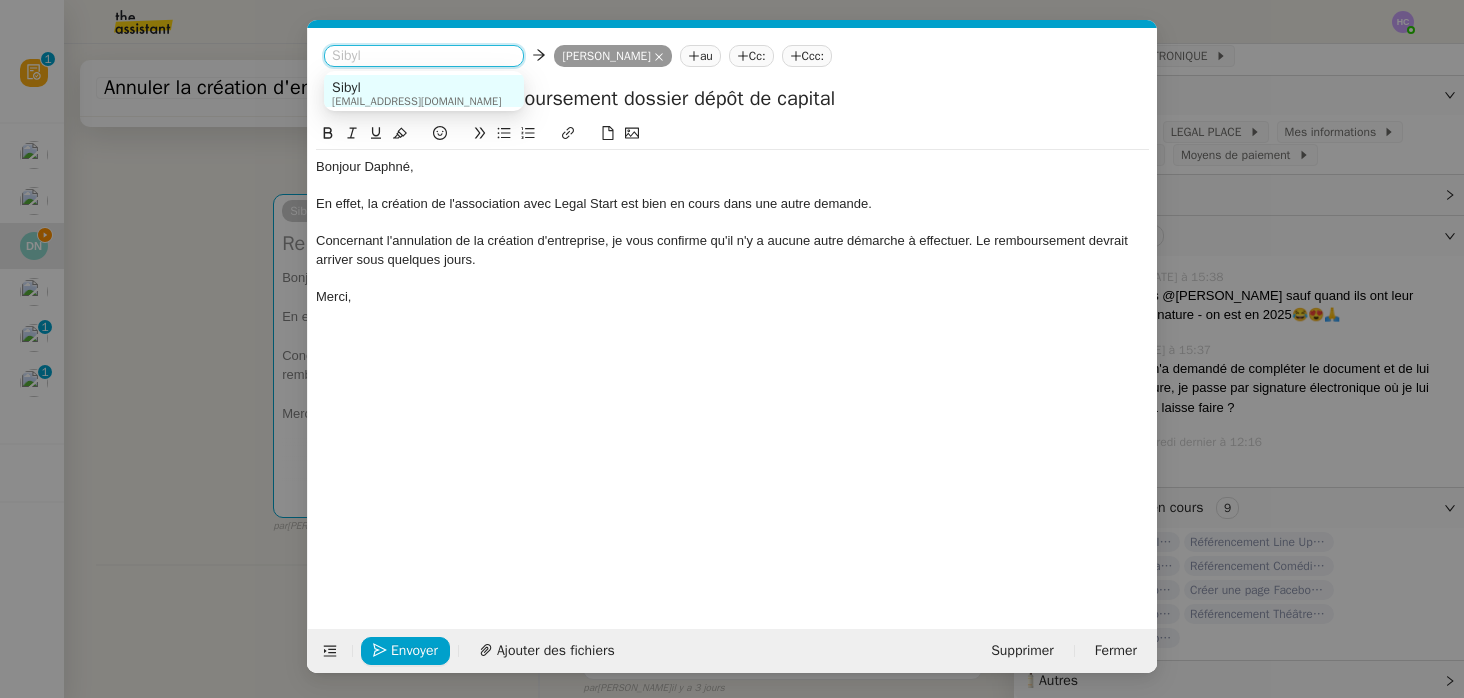 click on "Bonjour Daphné, En effet, la création de l'association avec Legal Start est bien en cours dans une autre demande. Concernant l'annulation de la création d'entreprise, je vous confirme qu'il n'y a aucune autre démarche à effectuer. Le remboursement devrait arriver sous quelques jours. Merci," 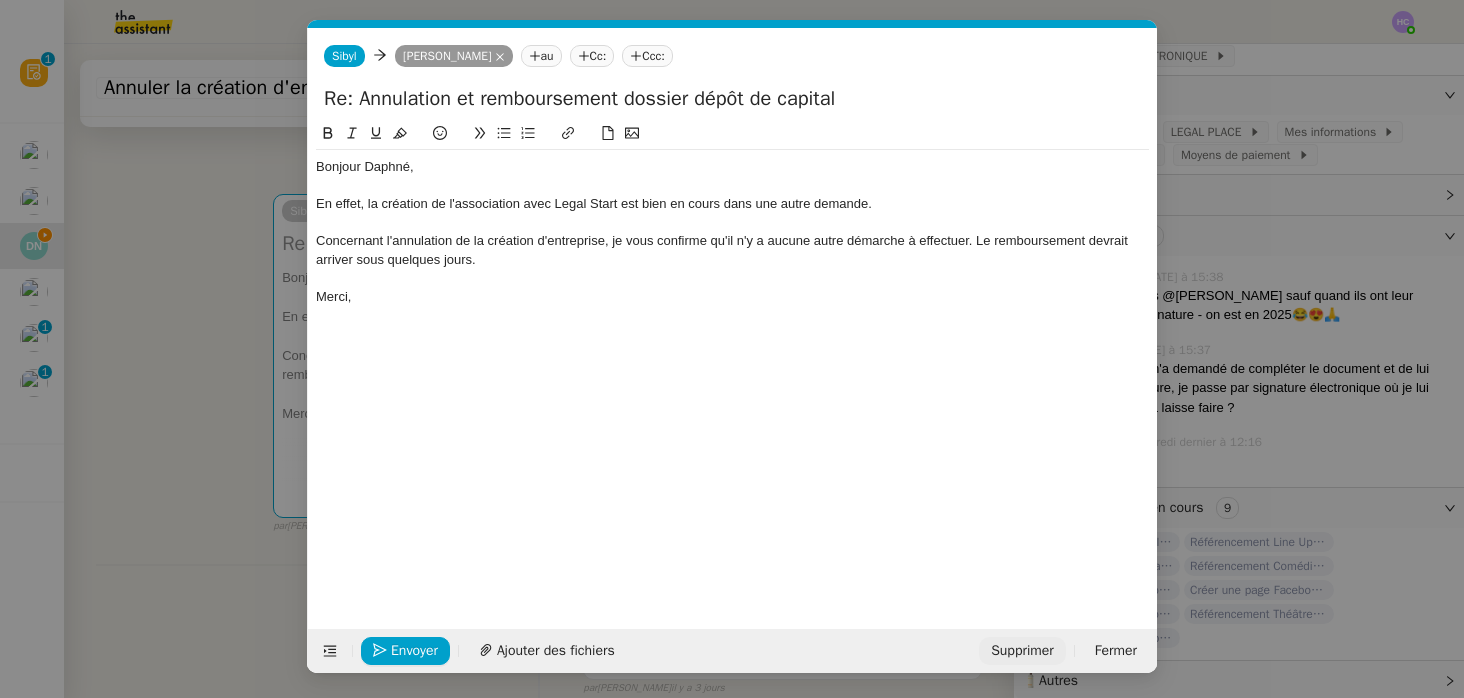 click on "Supprimer" 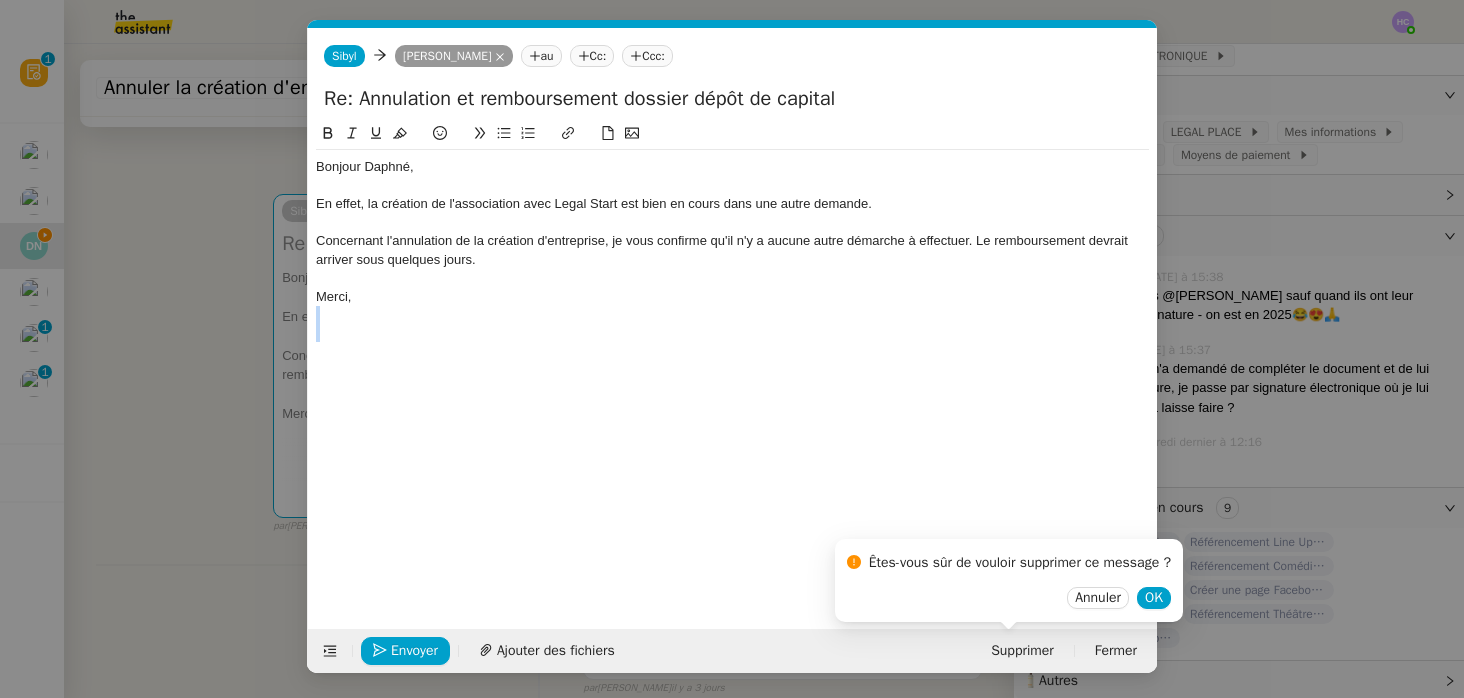 click on "Bonjour Daphné, En effet, la création de l'association avec Legal Start est bien en cours dans une autre demande. Concernant l'annulation de la création d'entreprise, je vous confirme qu'il n'y a aucune autre démarche à effectuer. Le remboursement devrait arriver sous quelques jours. Merci," 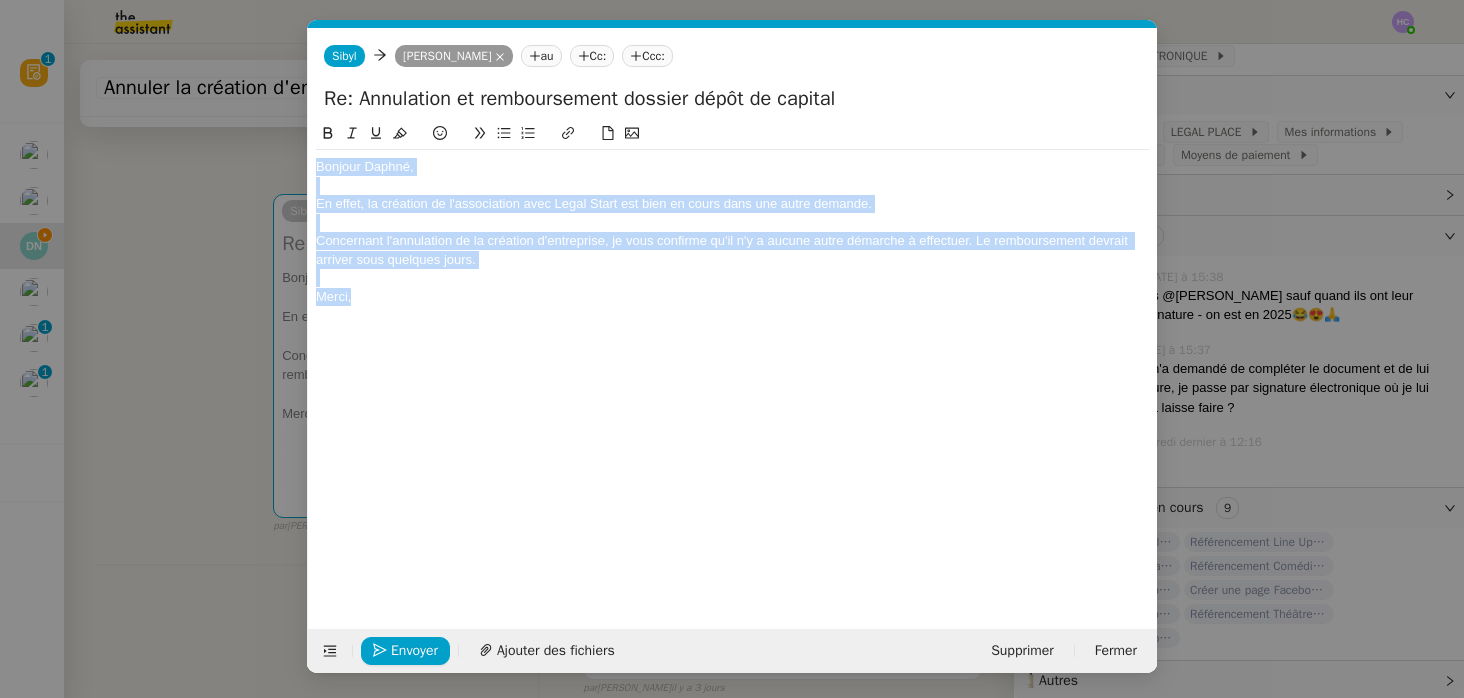 drag, startPoint x: 369, startPoint y: 303, endPoint x: 292, endPoint y: 163, distance: 159.77797 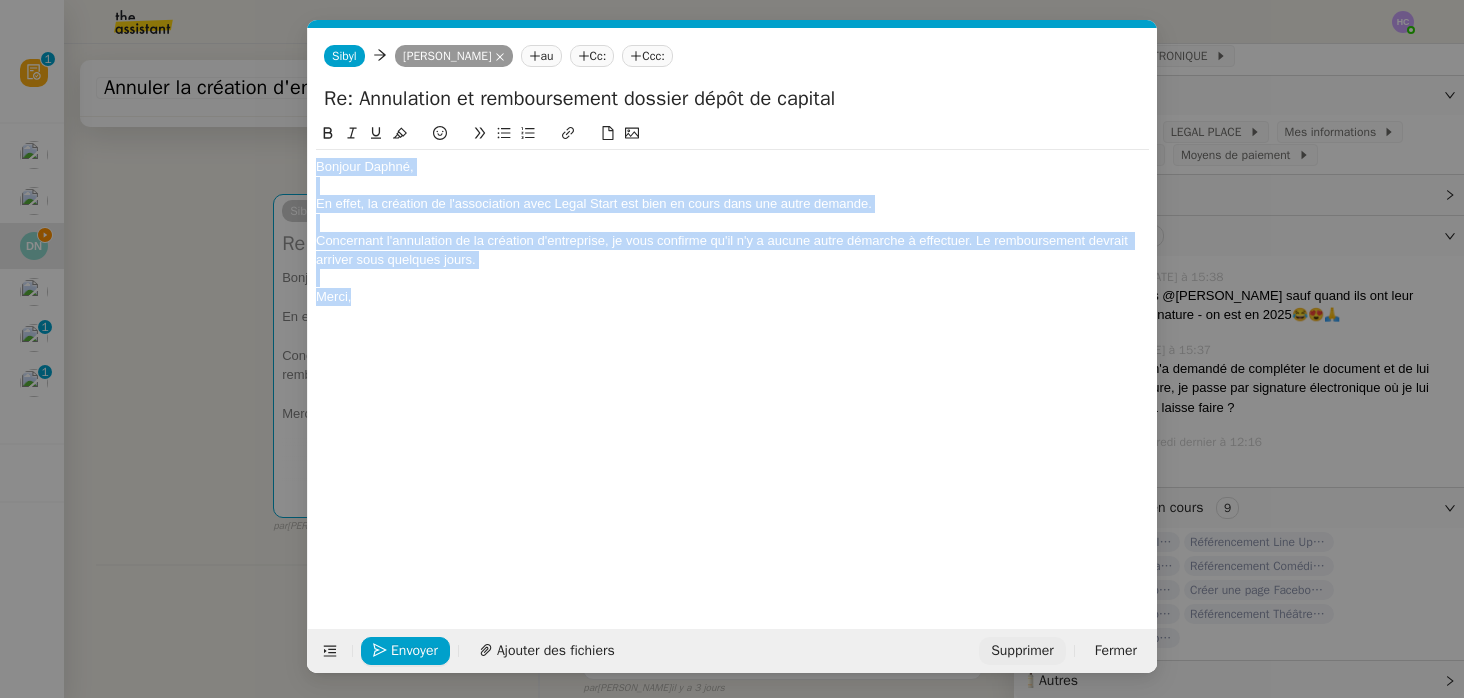 click on "Supprimer" 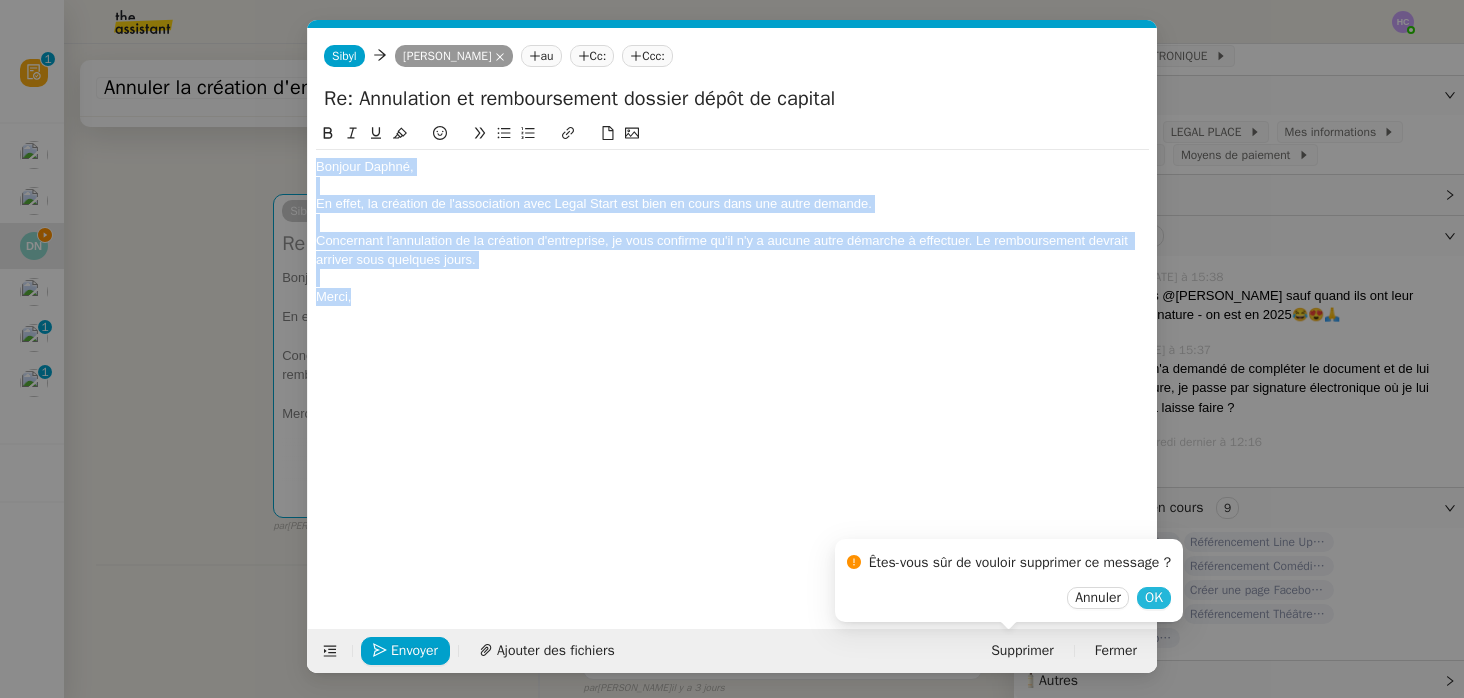 click on "OK" at bounding box center (1154, 598) 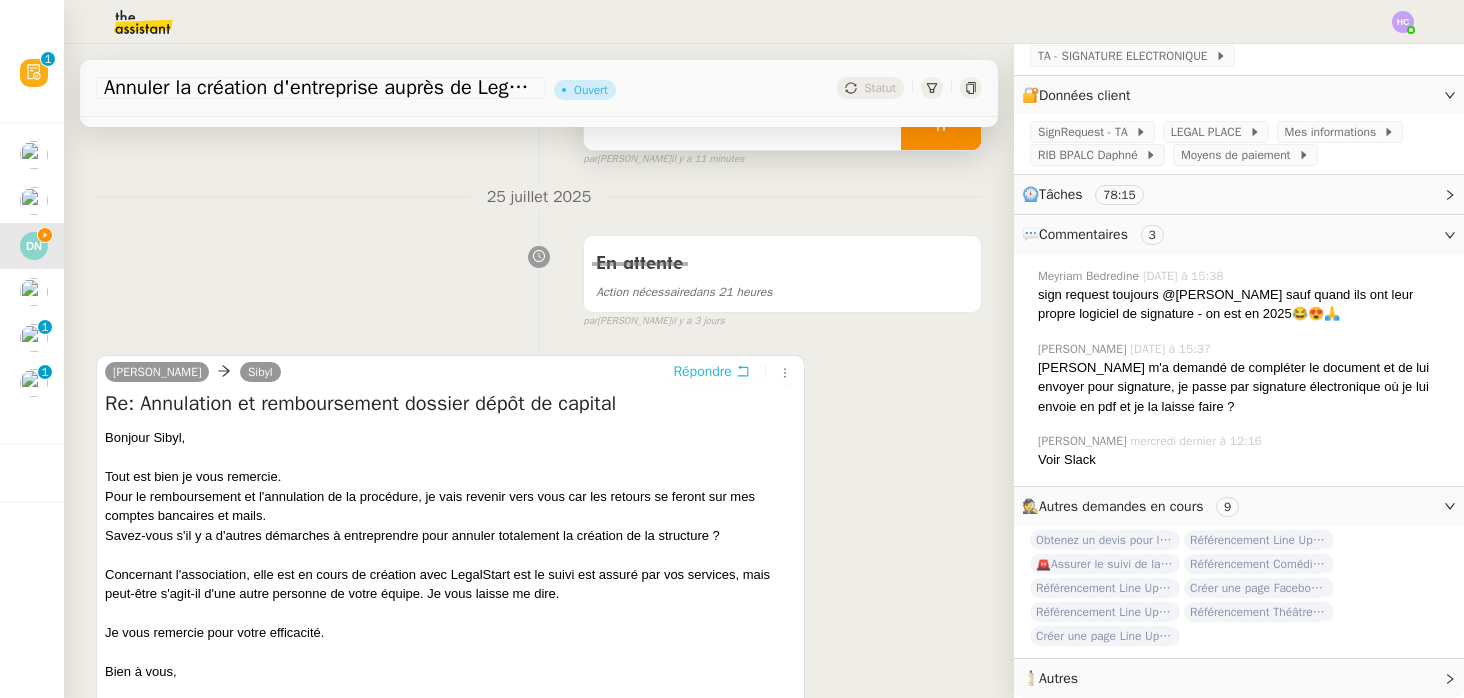 click on "Répondre" at bounding box center [702, 372] 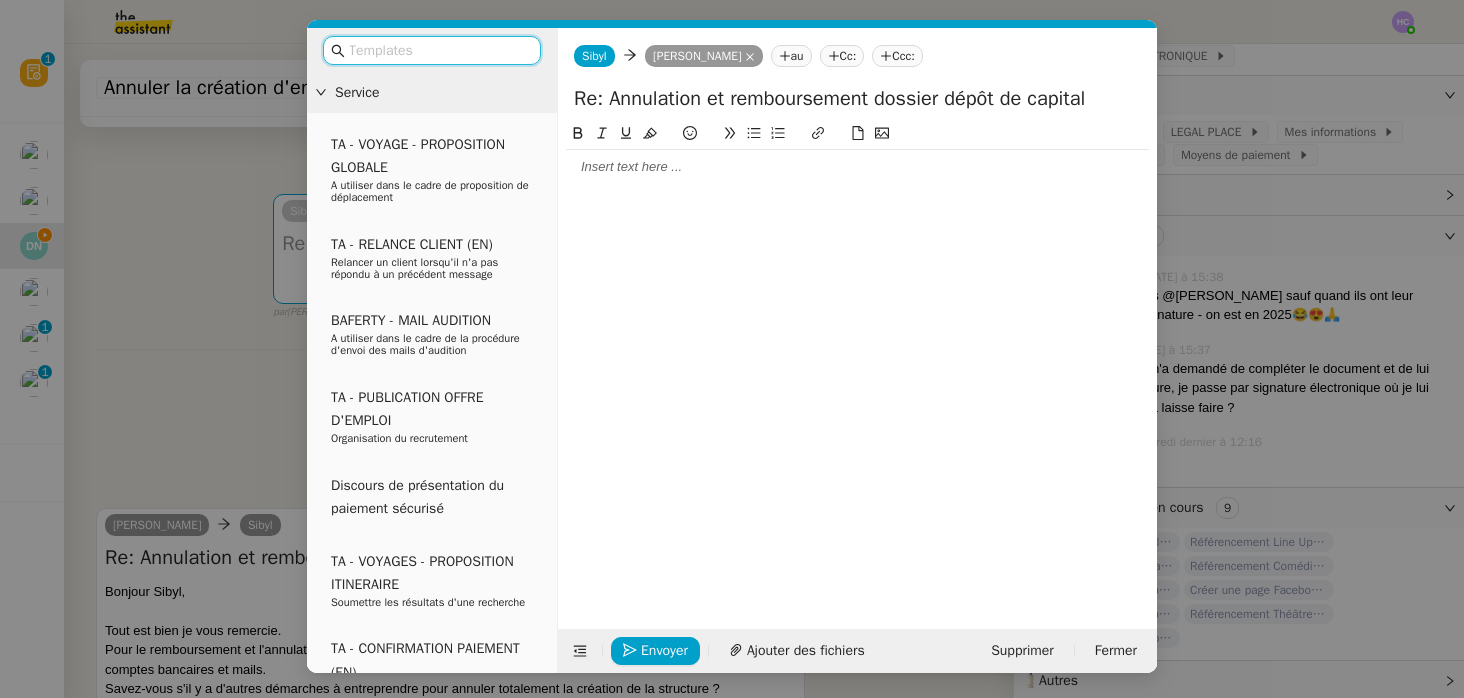 click at bounding box center (439, 50) 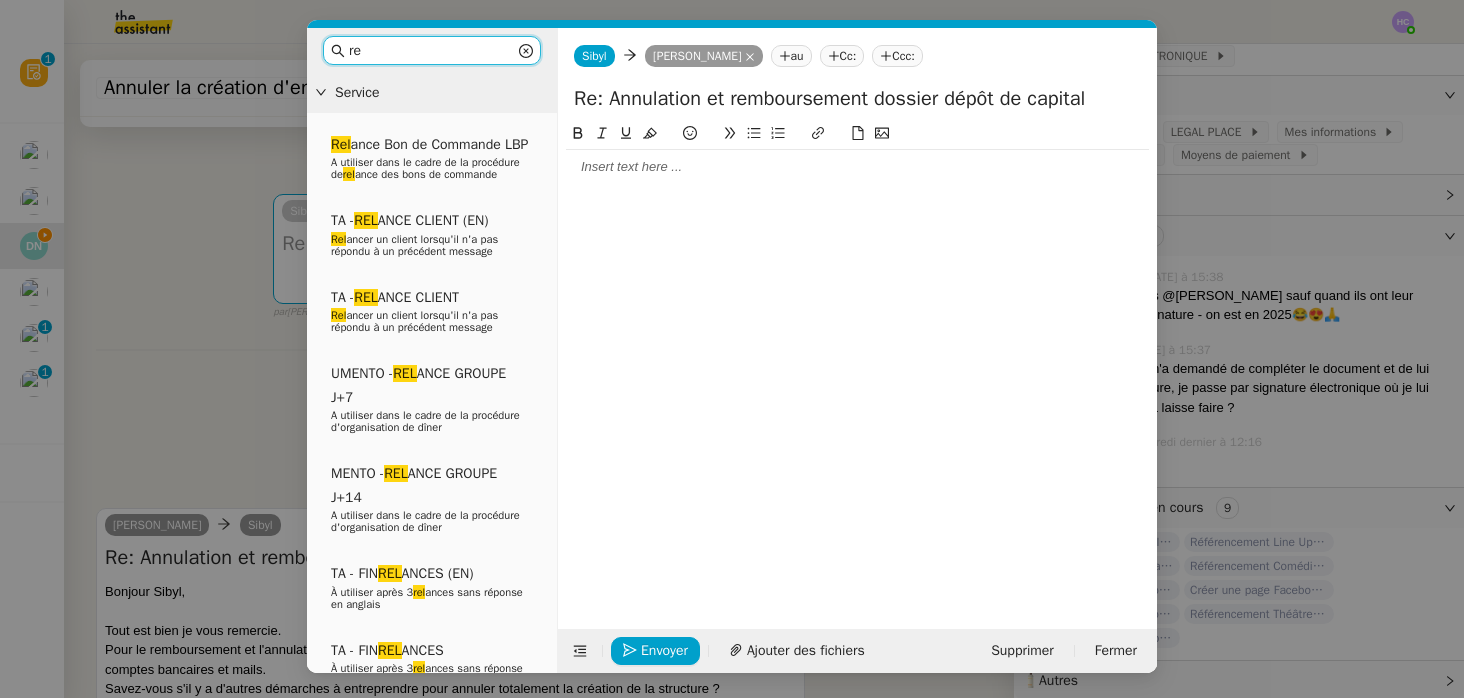 type on "r" 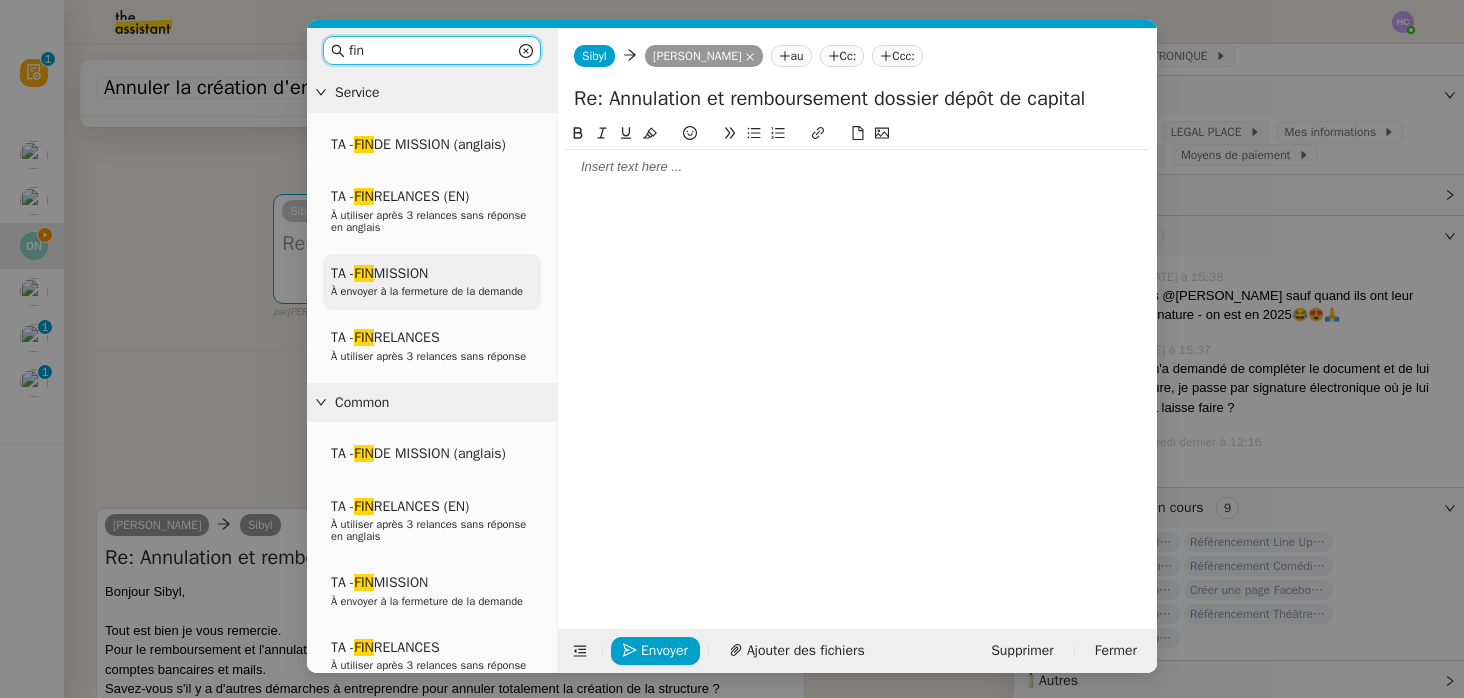 type on "fin" 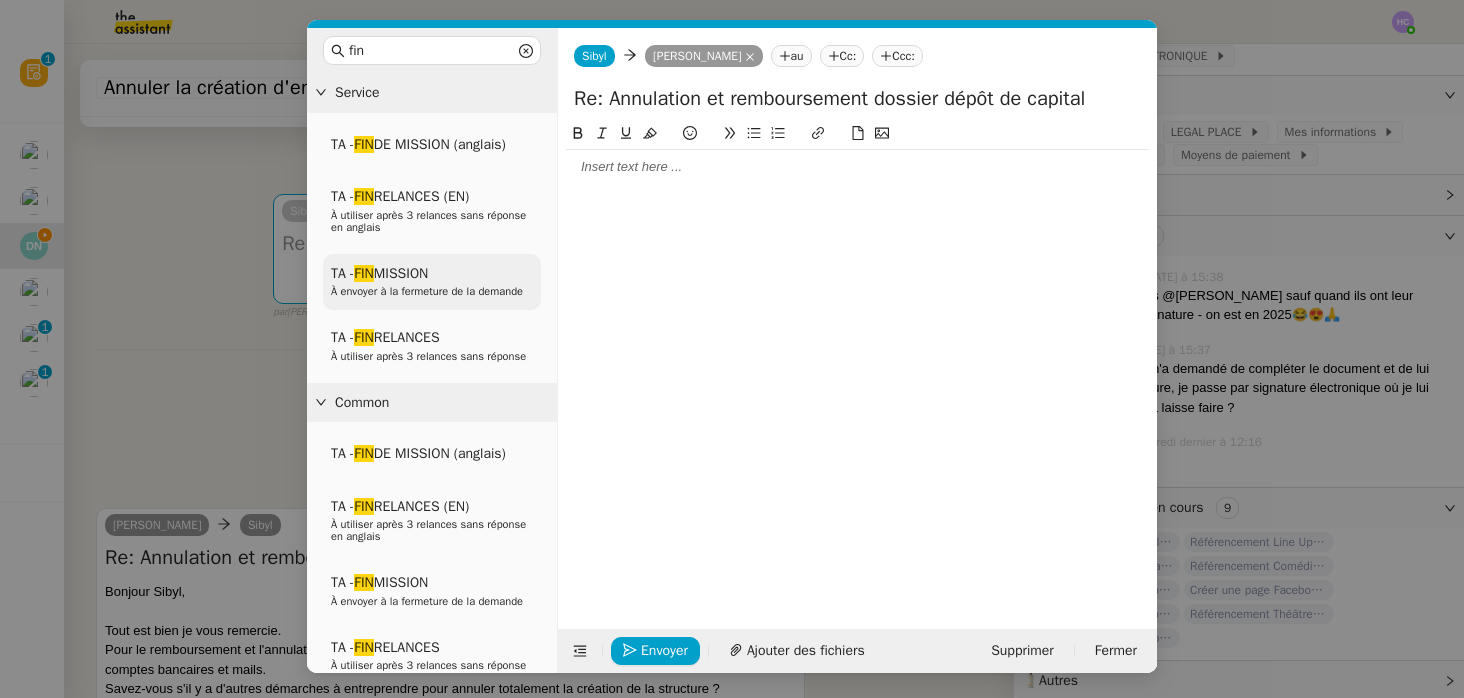 click on "TA -  FIN  MISSION" at bounding box center [379, 273] 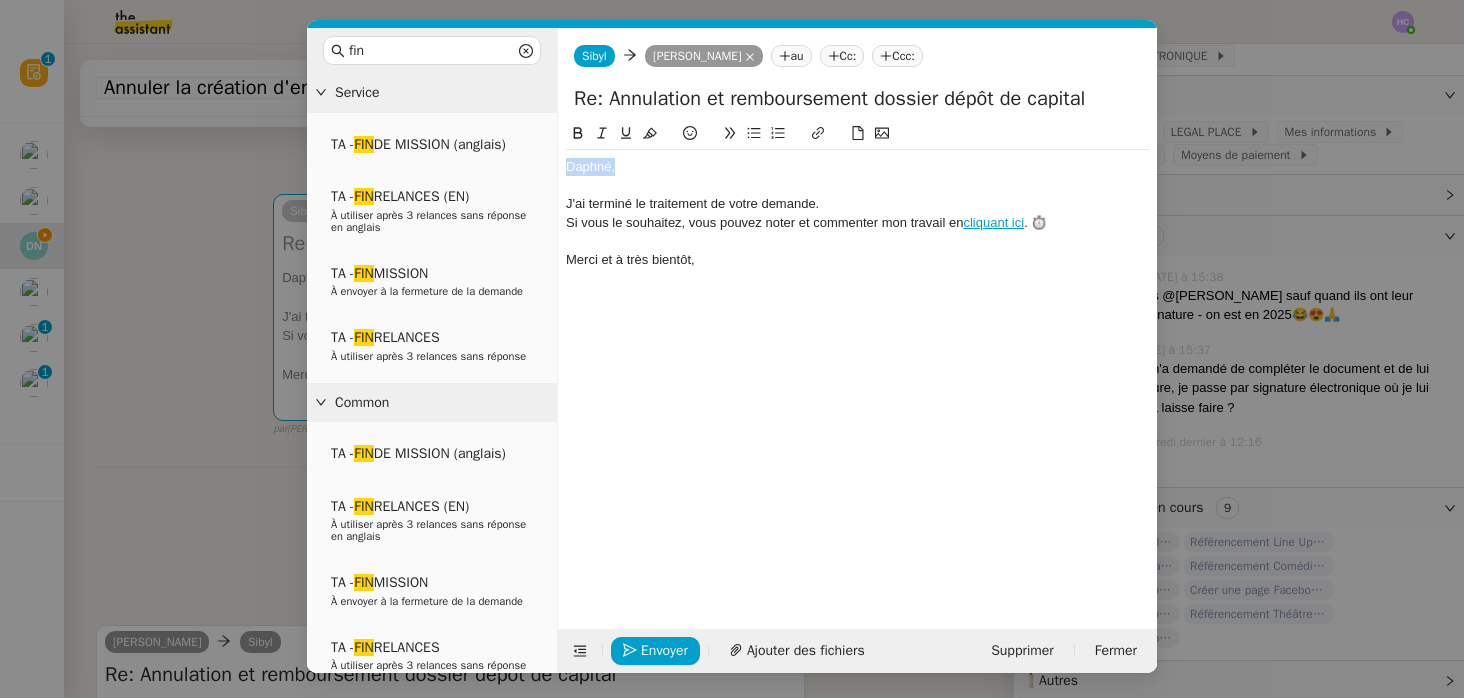 drag, startPoint x: 662, startPoint y: 174, endPoint x: 550, endPoint y: 155, distance: 113.600174 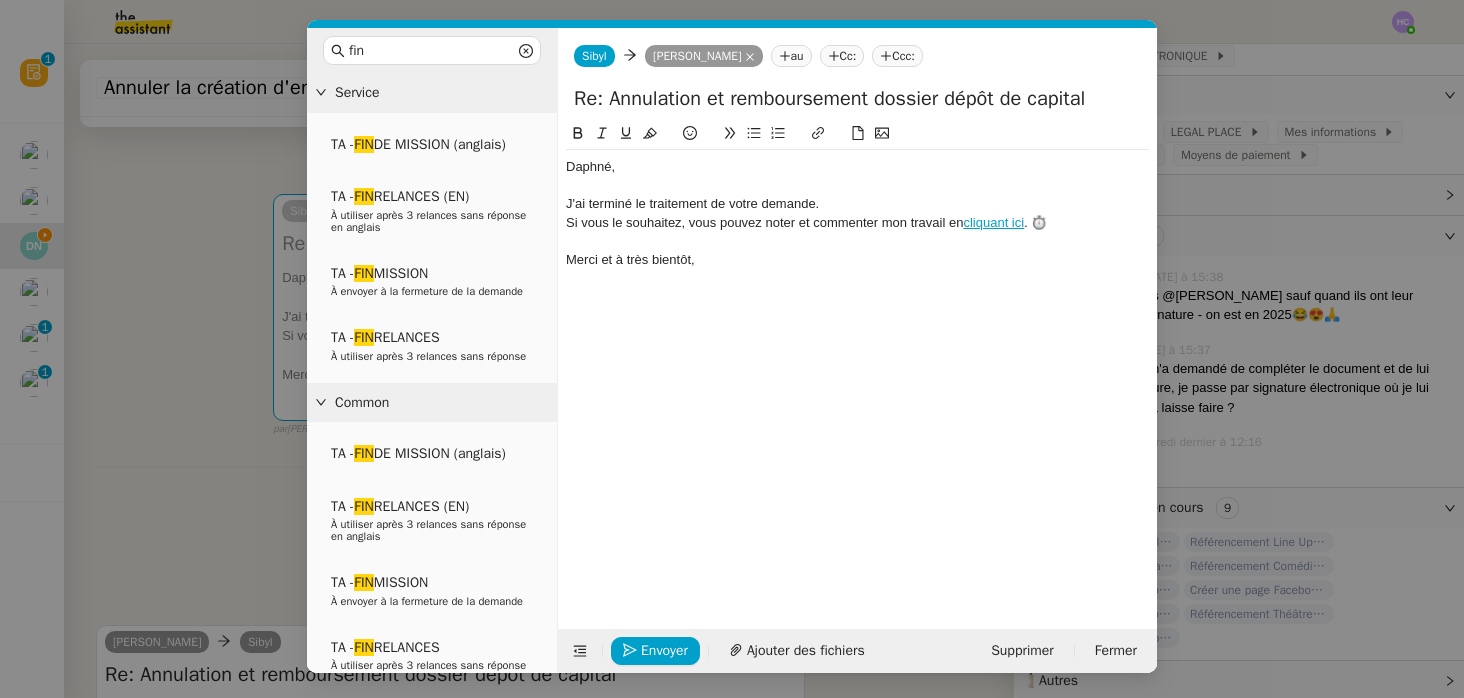 scroll, scrollTop: 0, scrollLeft: 0, axis: both 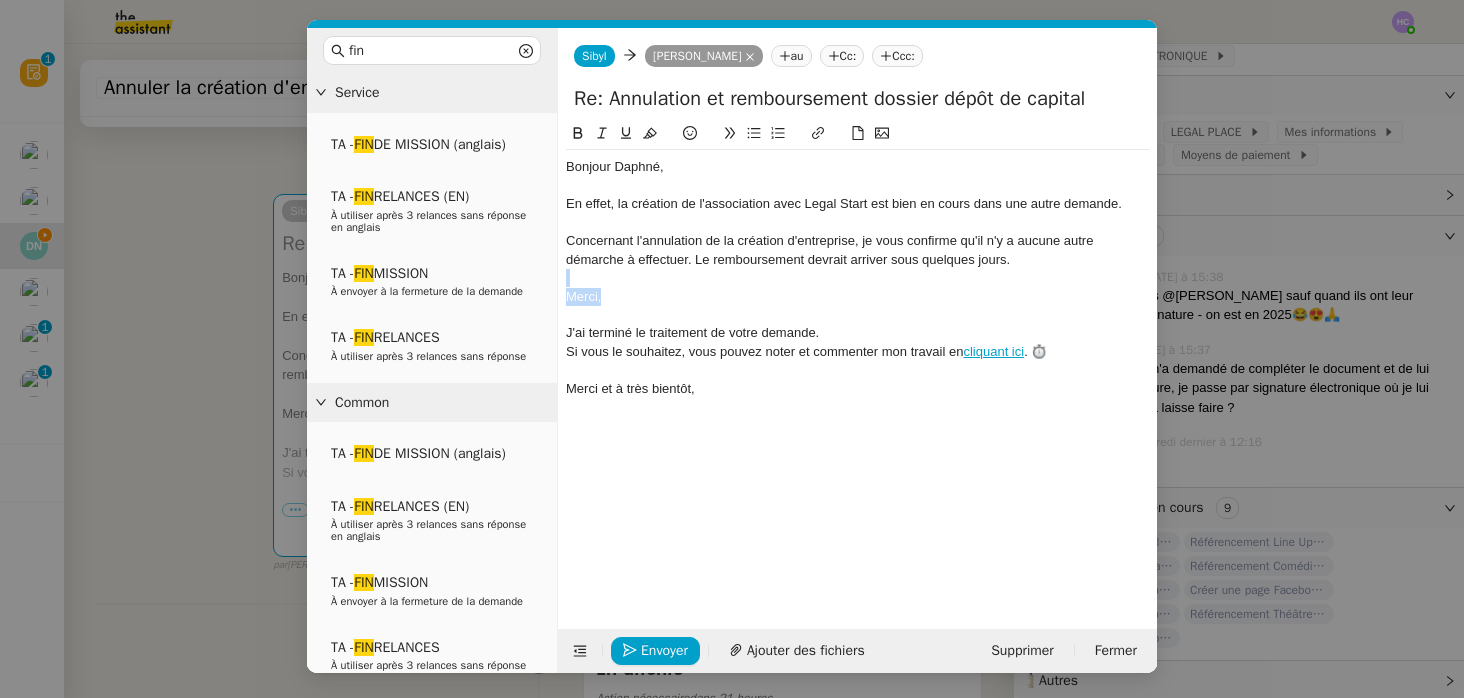 drag, startPoint x: 617, startPoint y: 296, endPoint x: 549, endPoint y: 282, distance: 69.426216 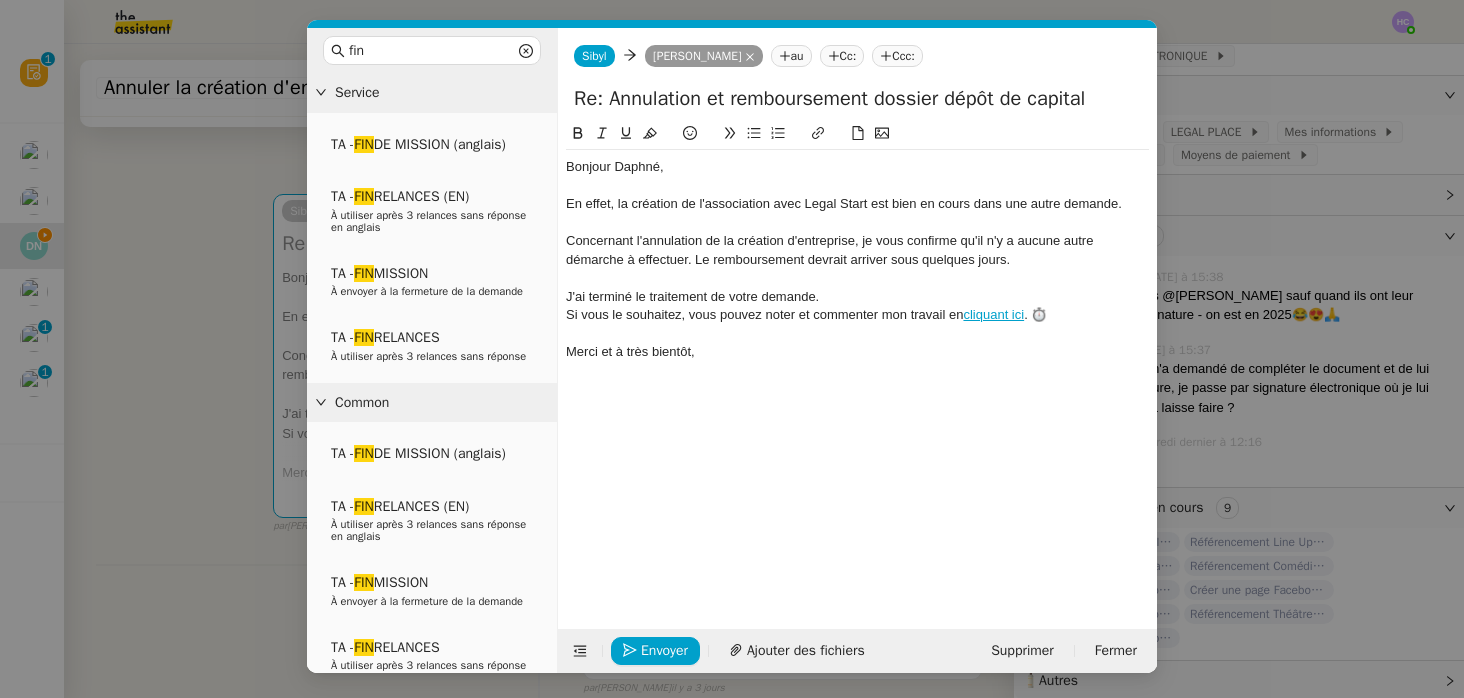 click on "fin Service TA -  FIN  DE MISSION (anglais)    TA -  FIN  RELANCES (EN)    À utiliser après 3 relances sans réponse en anglais  TA -  FIN  MISSION    À envoyer à la fermeture de la demande TA -  FIN  RELANCES     À utiliser après 3 relances sans réponse  Common TA -  FIN  DE MISSION (anglais)    TA -  FIN  RELANCES (EN)    À utiliser après 3 relances sans réponse en anglais  TA -  FIN  MISSION    À envoyer à la fermeture de la demande TA -  FIN  RELANCES     À utiliser après 3 relances sans réponse  Other No Templates Sibyl Sibyl     Daphné Ingrid
au
Cc:
Ccc:
Re: Annulation et remboursement dossier dépôt de capital         Bonjour Daphné, En effet, la création de l'association avec Legal Start est bien en cours dans une autre demande. Concernant l'annulation de la création d'entreprise, je vous confirme qu'il n'y a aucune autre démarche à effectuer. Le remboursement devrait arriver sous quelques jours. J'ai terminé le traitement de votre demande. . ⏱️" at bounding box center (732, 349) 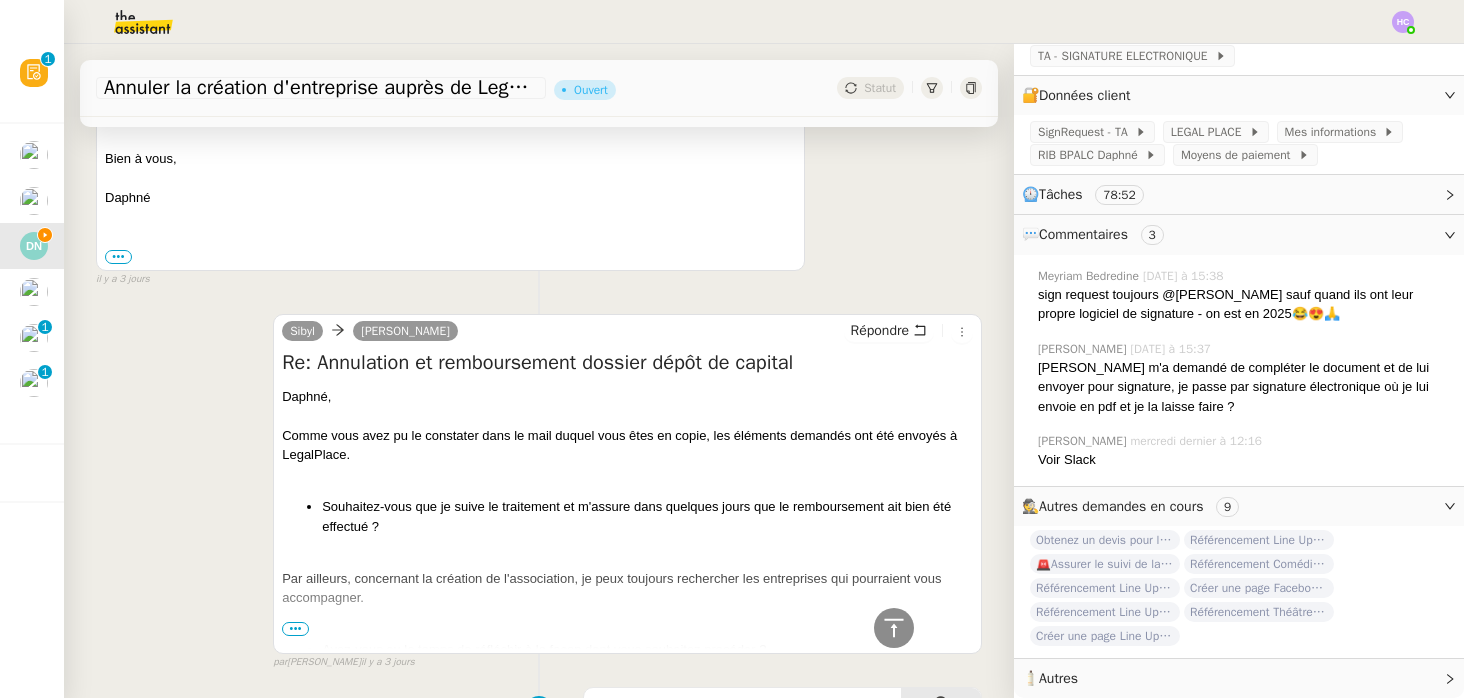 scroll, scrollTop: 1119, scrollLeft: 0, axis: vertical 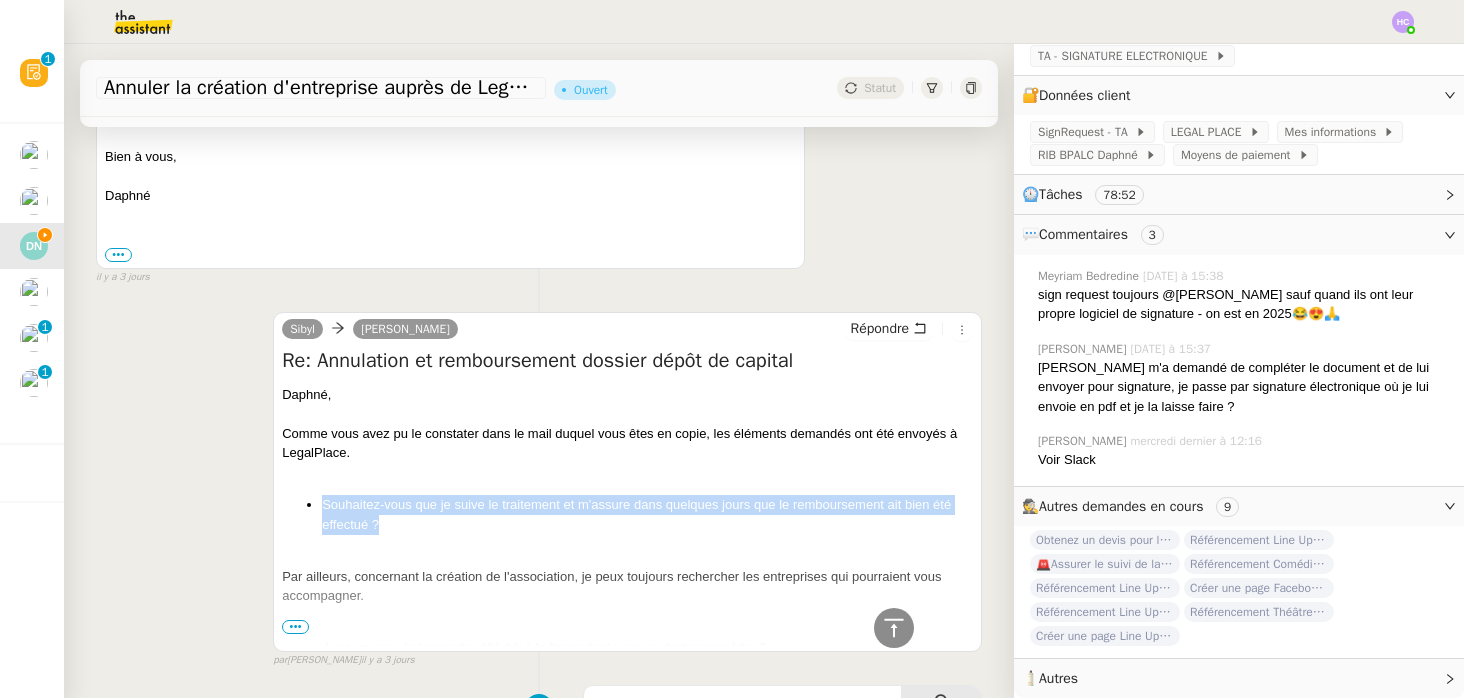 drag, startPoint x: 380, startPoint y: 523, endPoint x: 317, endPoint y: 498, distance: 67.77905 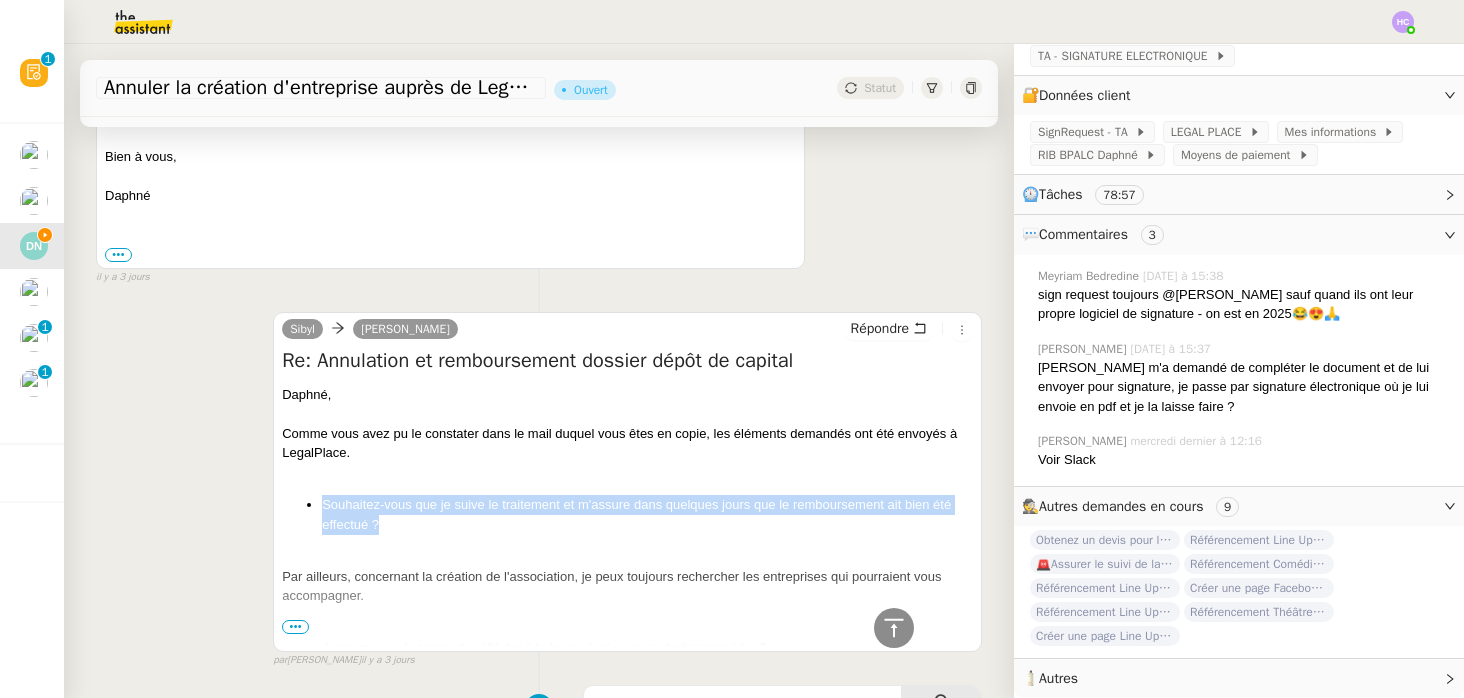 copy on "Souhaitez-vous que je suive le traitement et m'assure dans quelques jours que le remboursement ait bien été effectué ?" 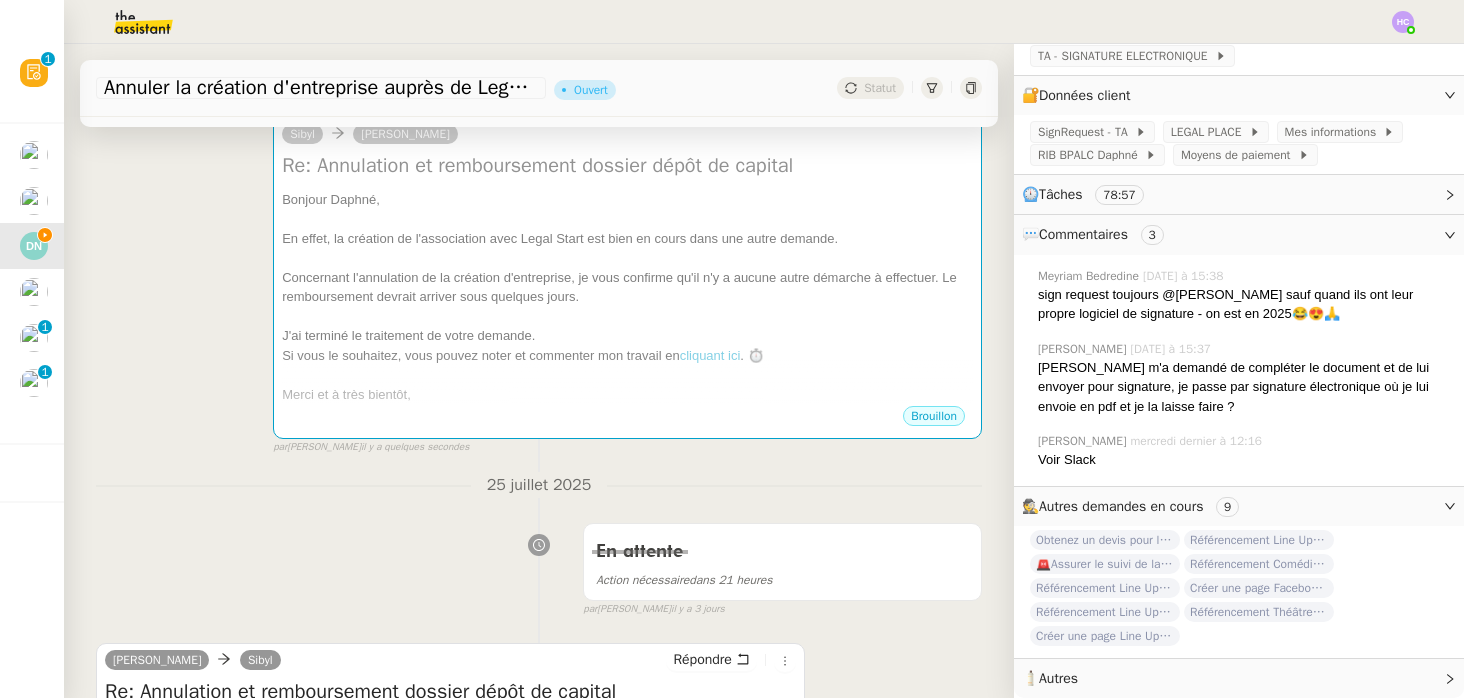scroll, scrollTop: 286, scrollLeft: 0, axis: vertical 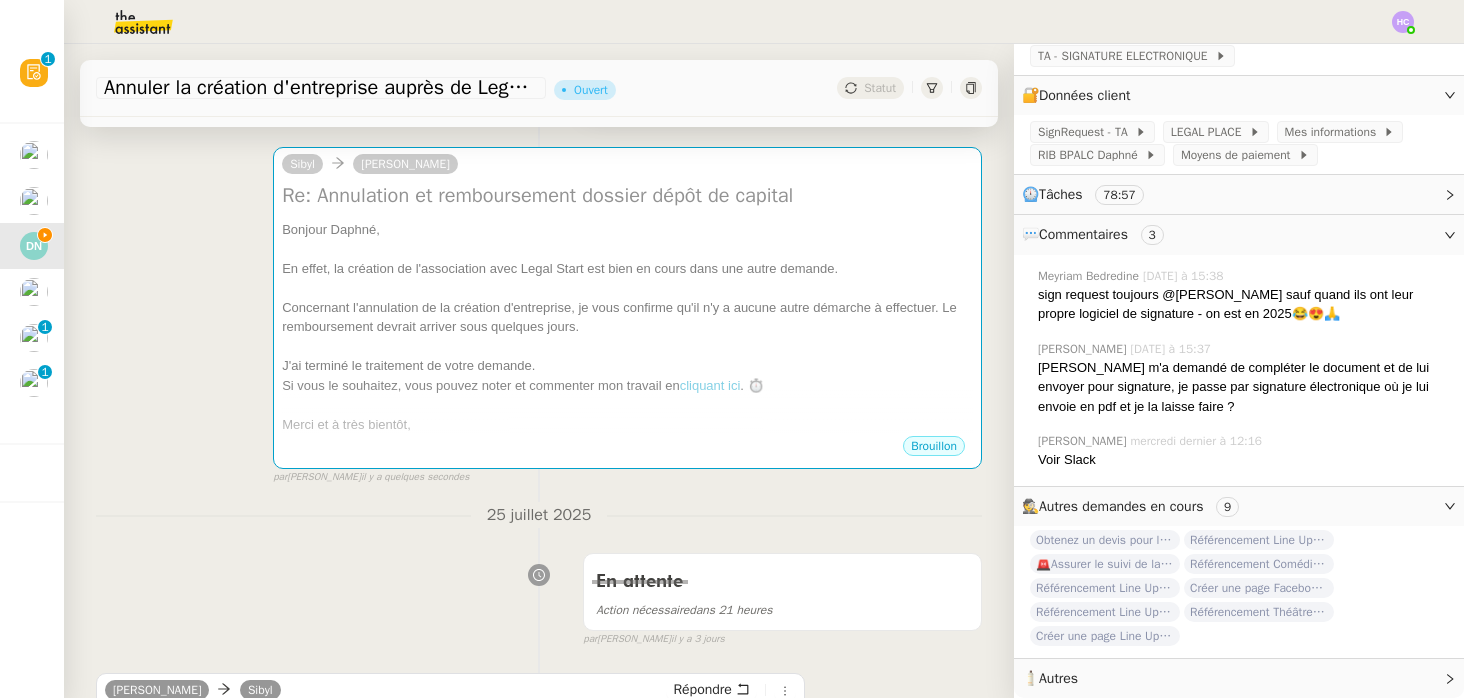 click at bounding box center [627, 288] 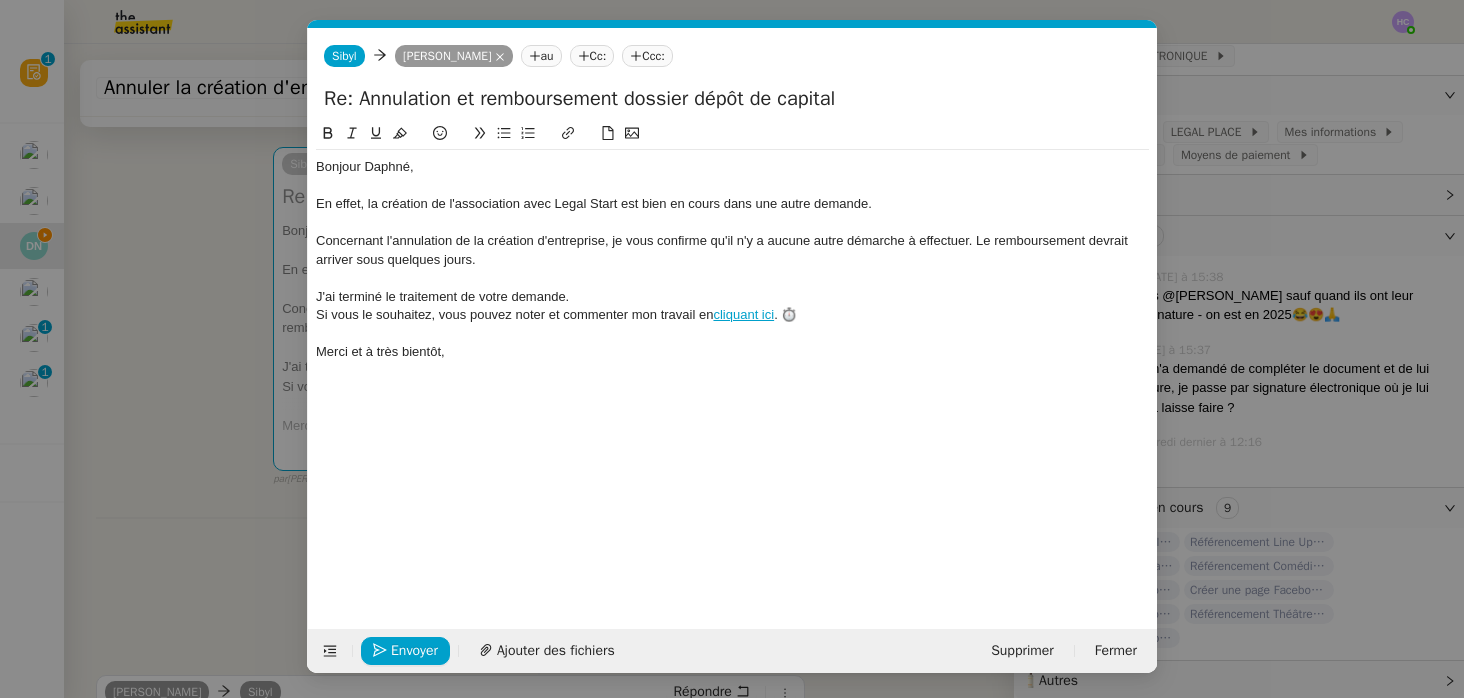 scroll, scrollTop: 0, scrollLeft: 58, axis: horizontal 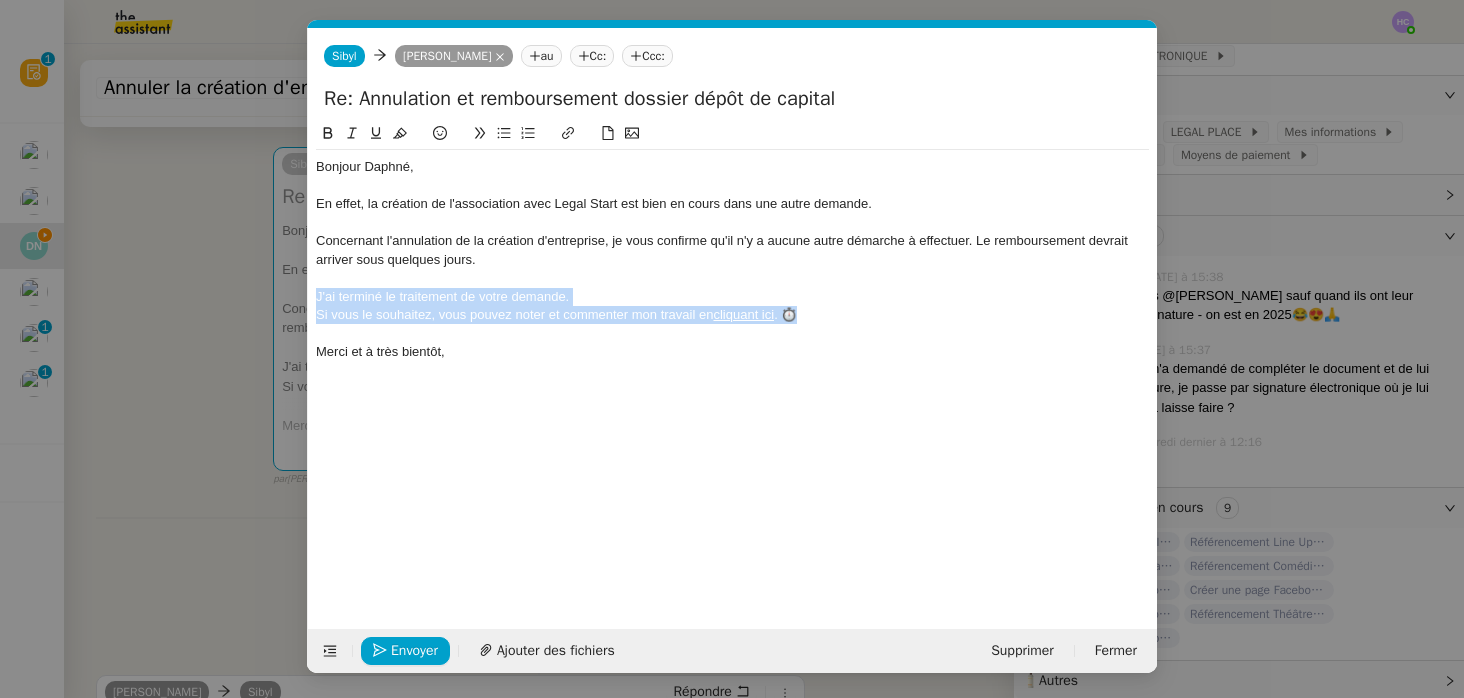 drag, startPoint x: 851, startPoint y: 321, endPoint x: 242, endPoint y: 296, distance: 609.51294 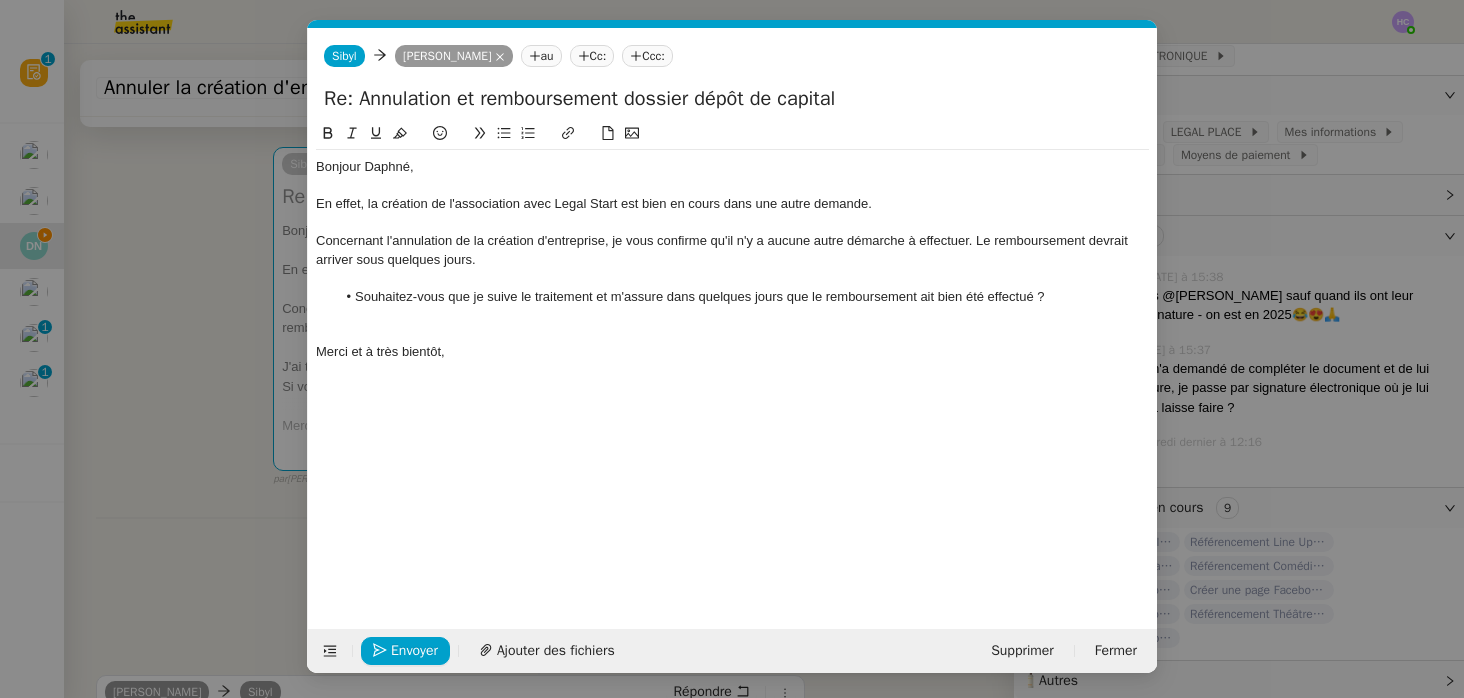 scroll, scrollTop: 0, scrollLeft: 0, axis: both 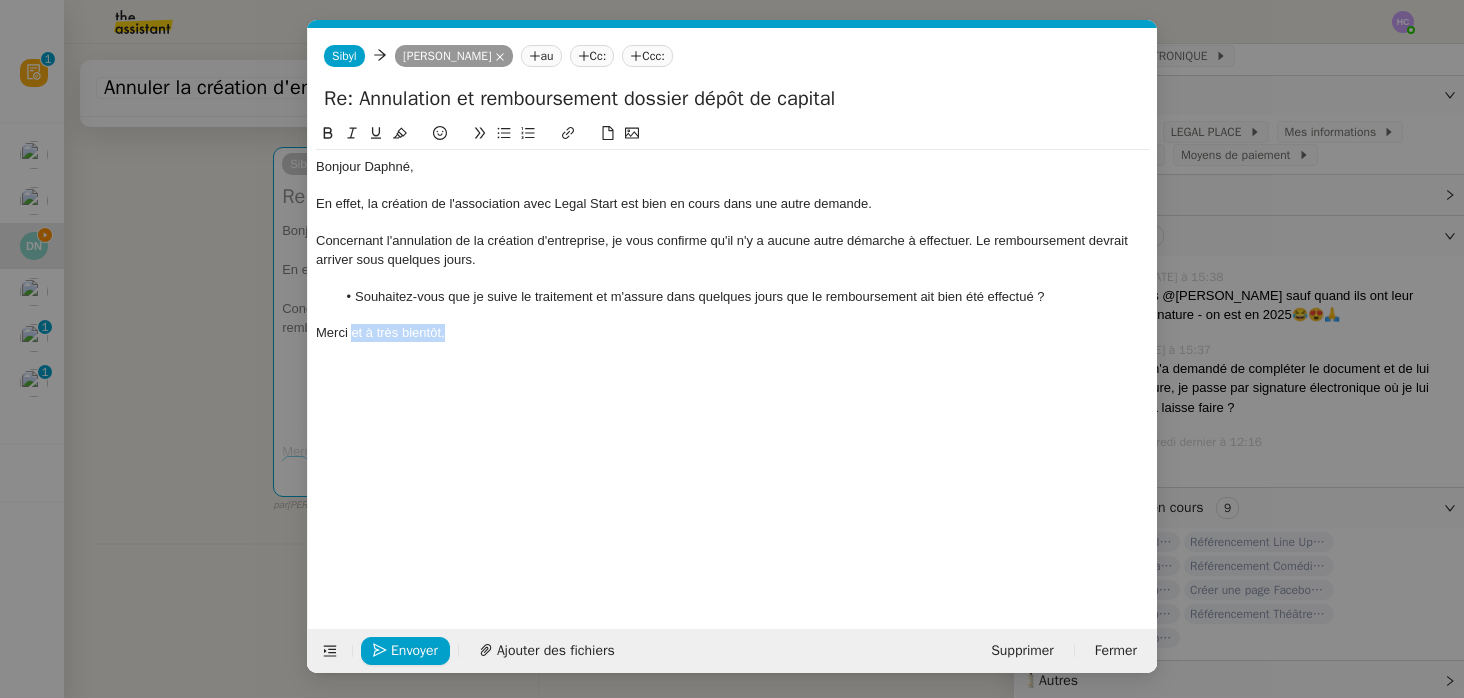 drag, startPoint x: 350, startPoint y: 333, endPoint x: 493, endPoint y: 333, distance: 143 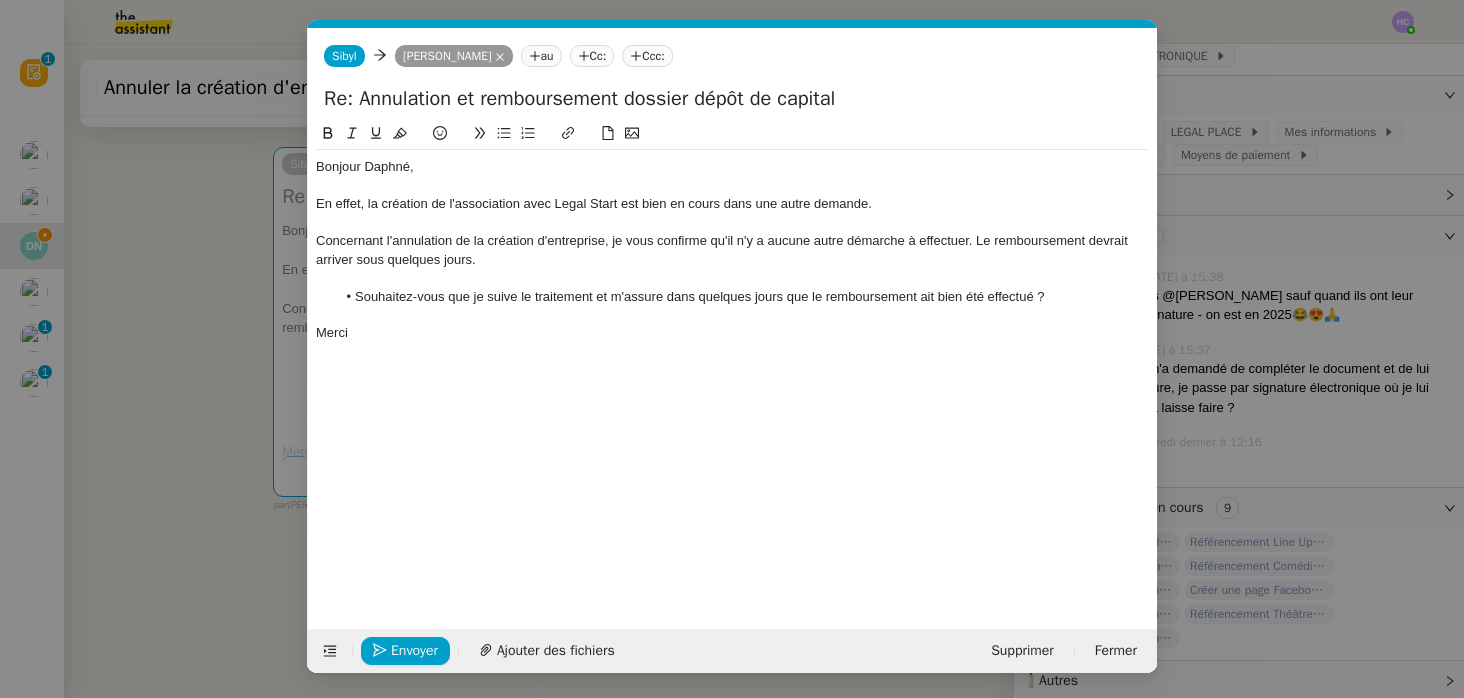 type 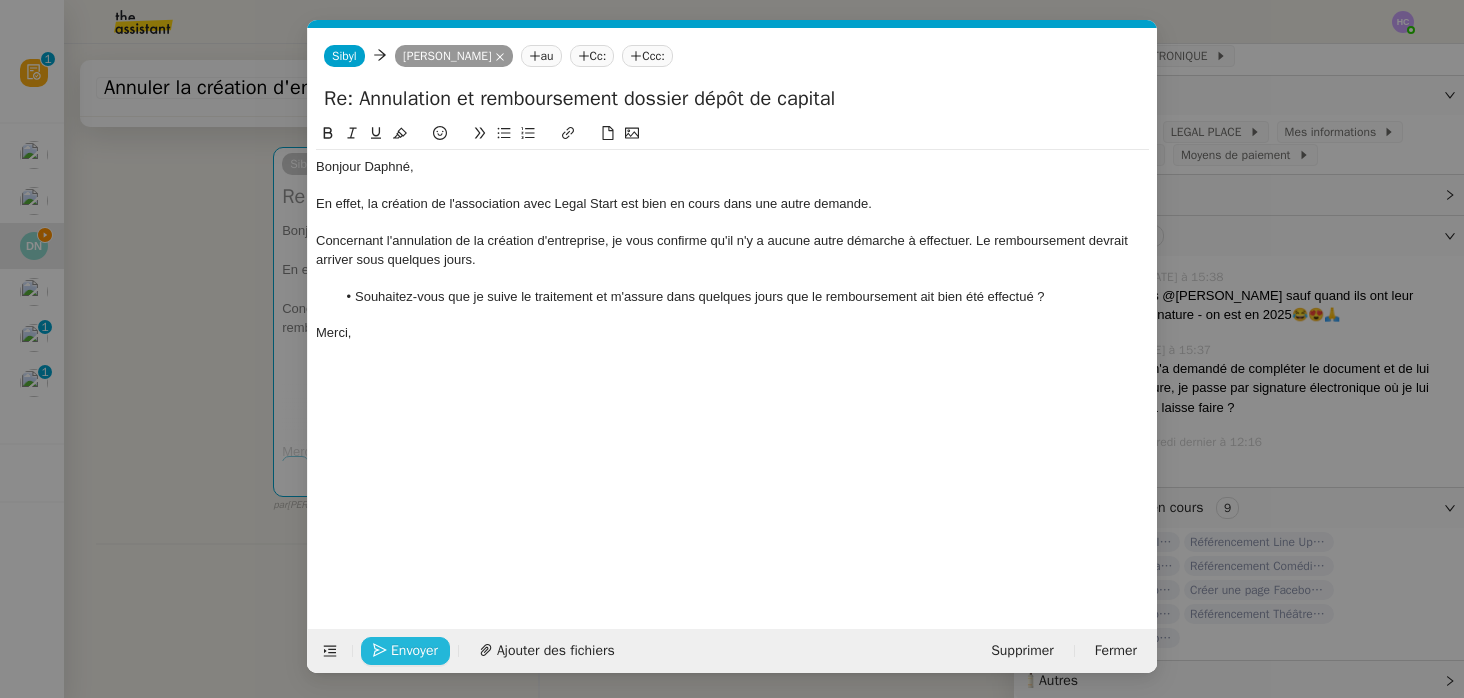 click on "Envoyer" 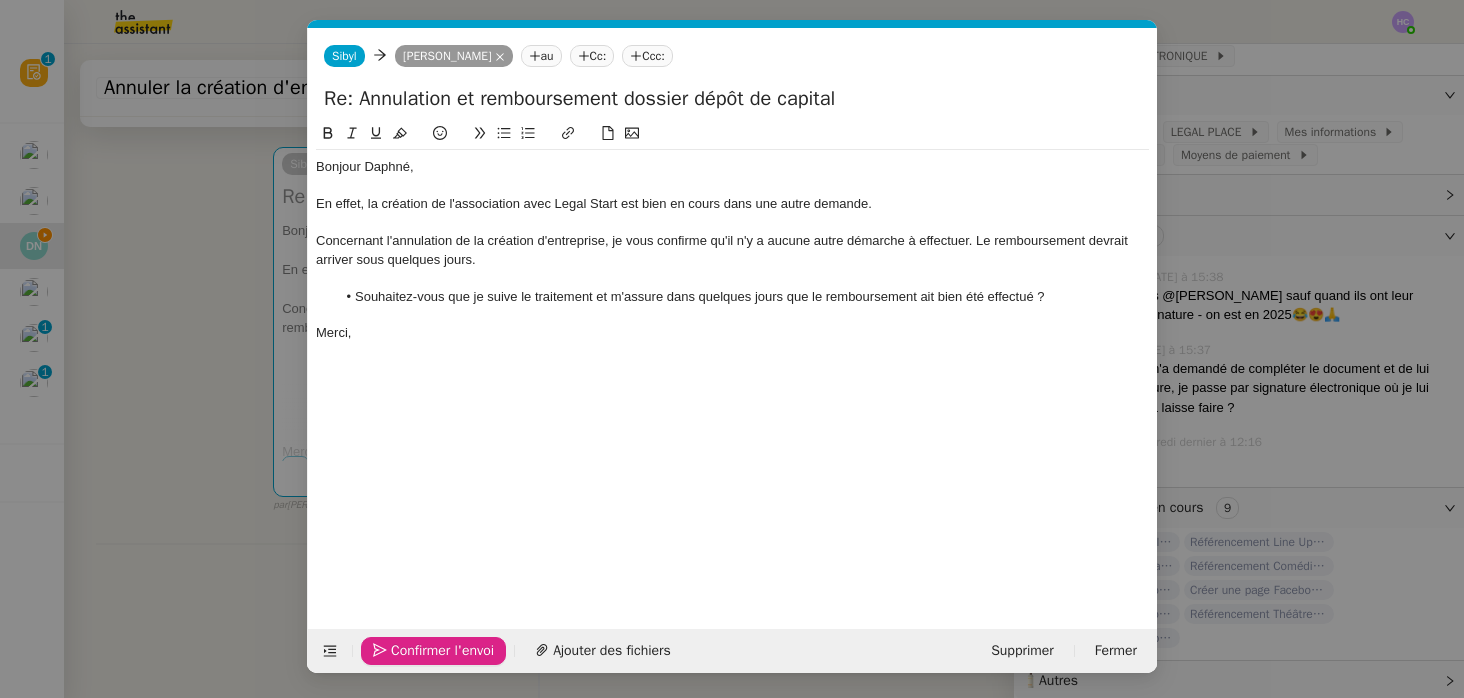 click on "Confirmer l'envoi" 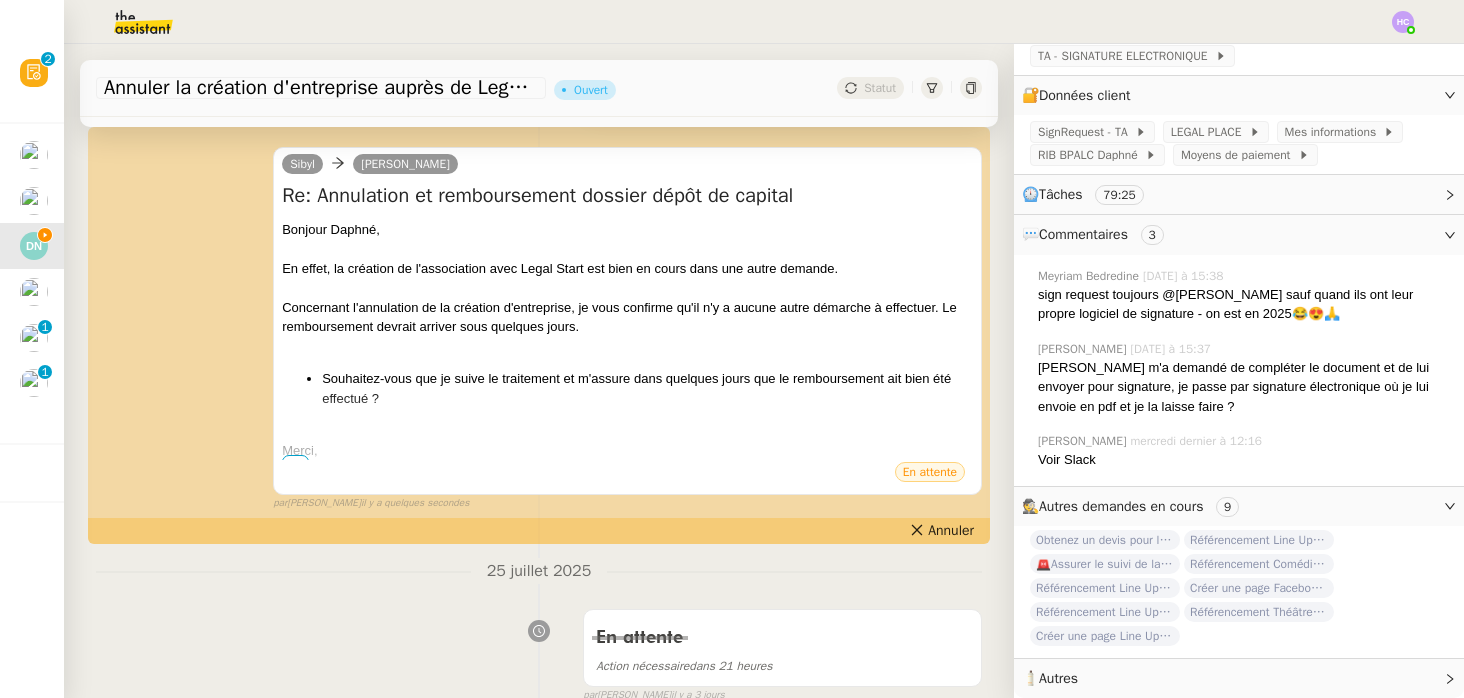 click on "Statut" 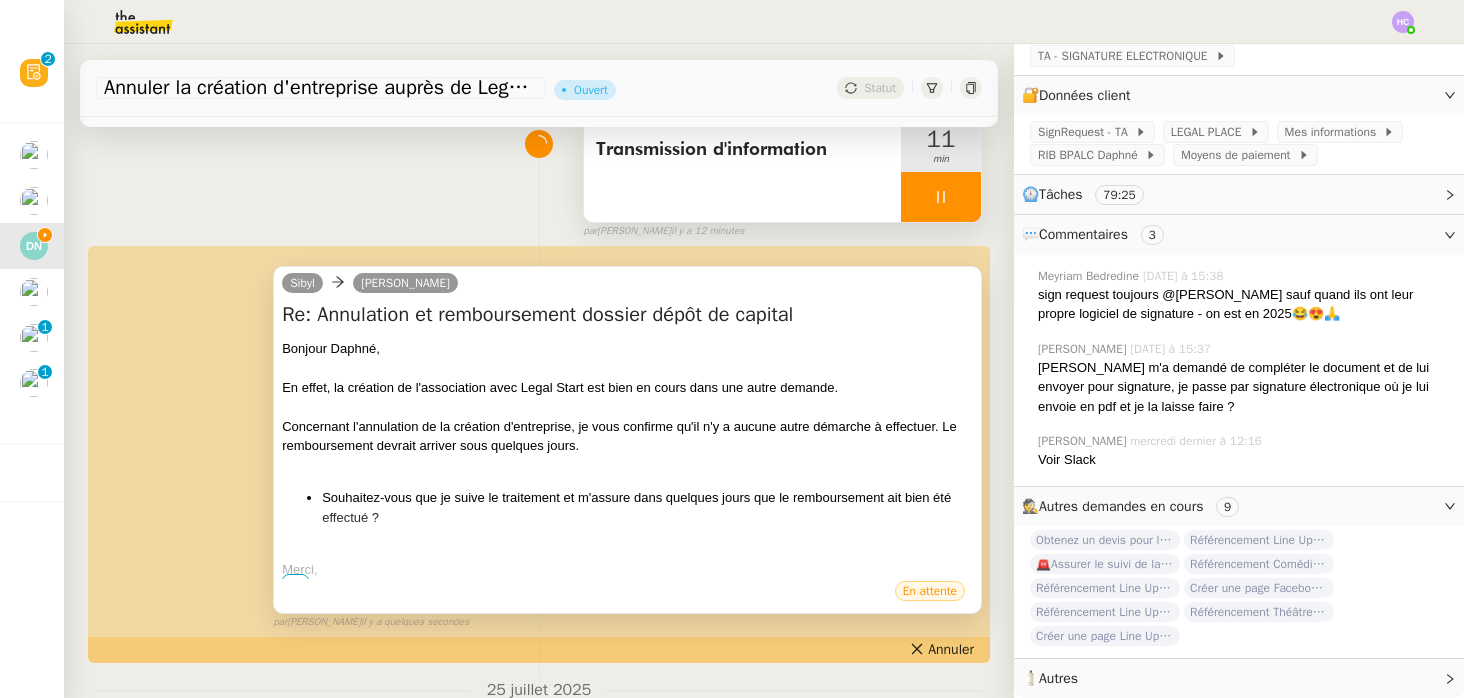 scroll, scrollTop: 0, scrollLeft: 0, axis: both 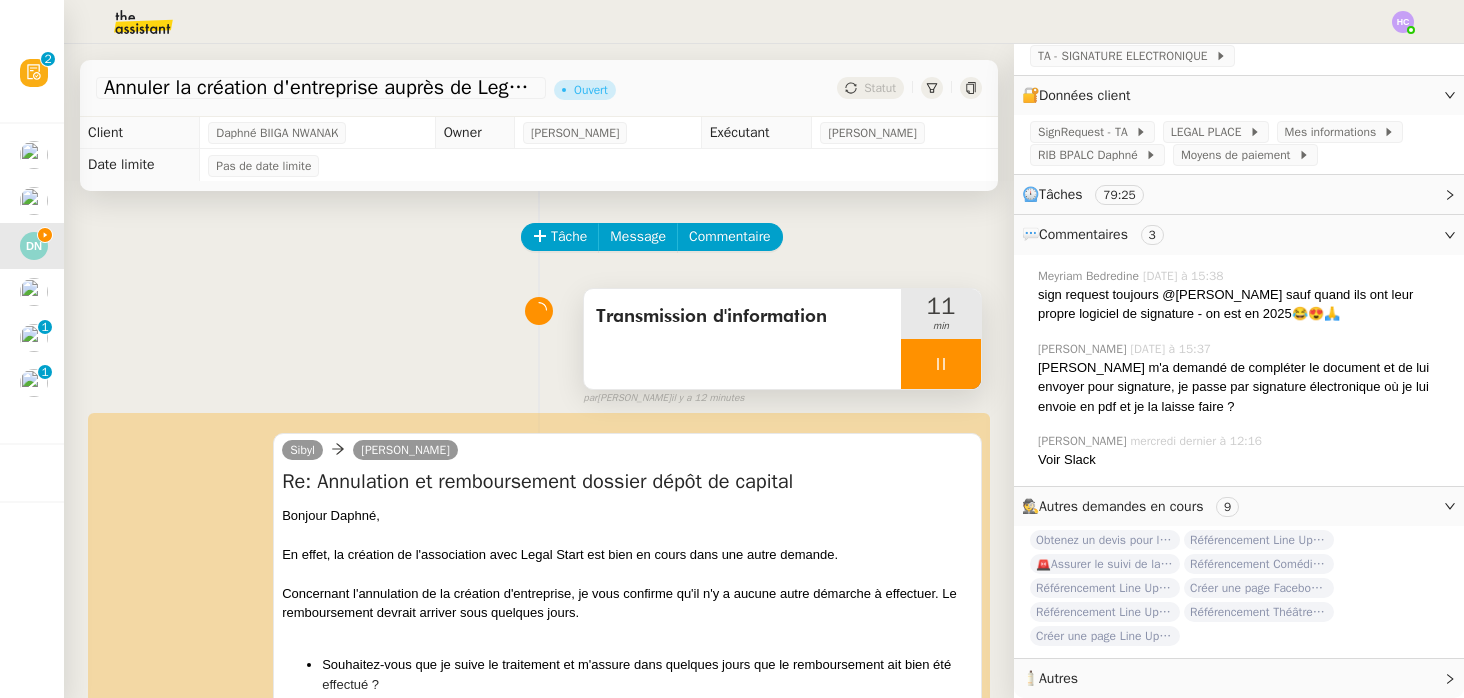 click 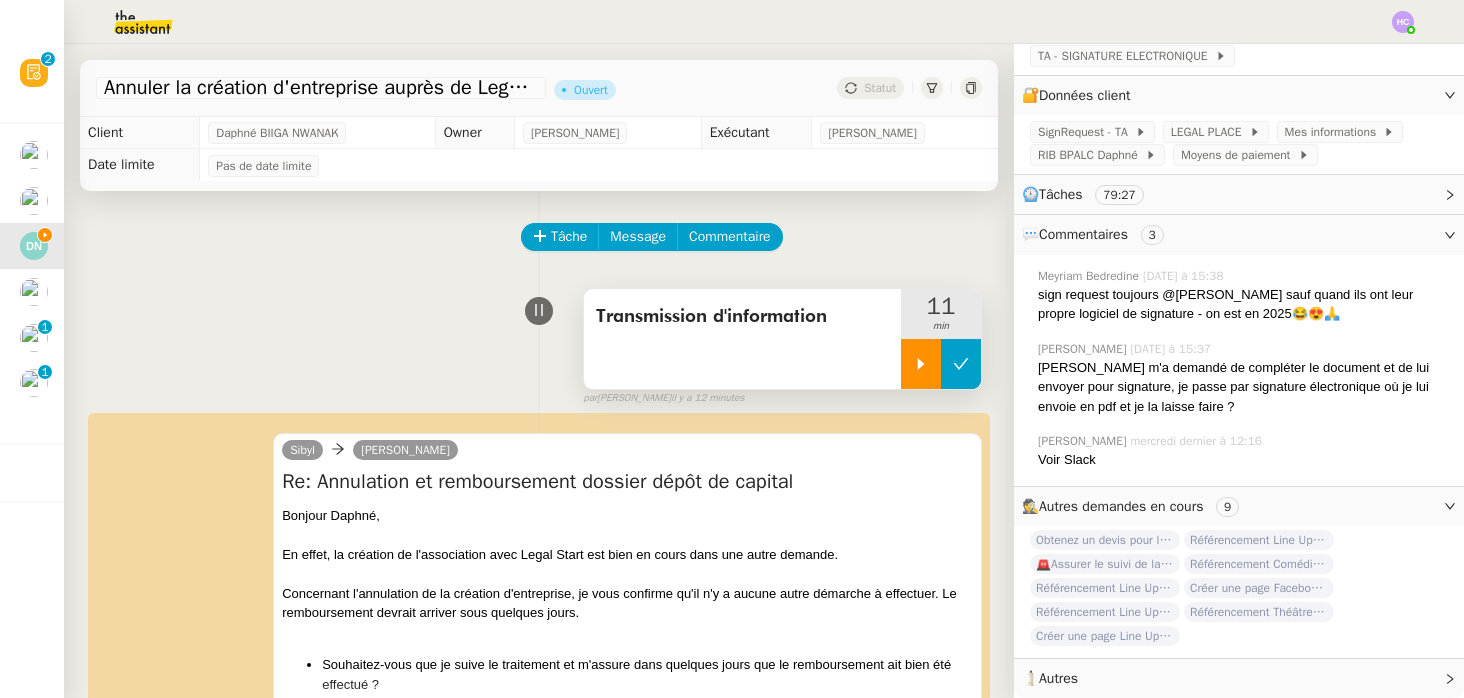 click 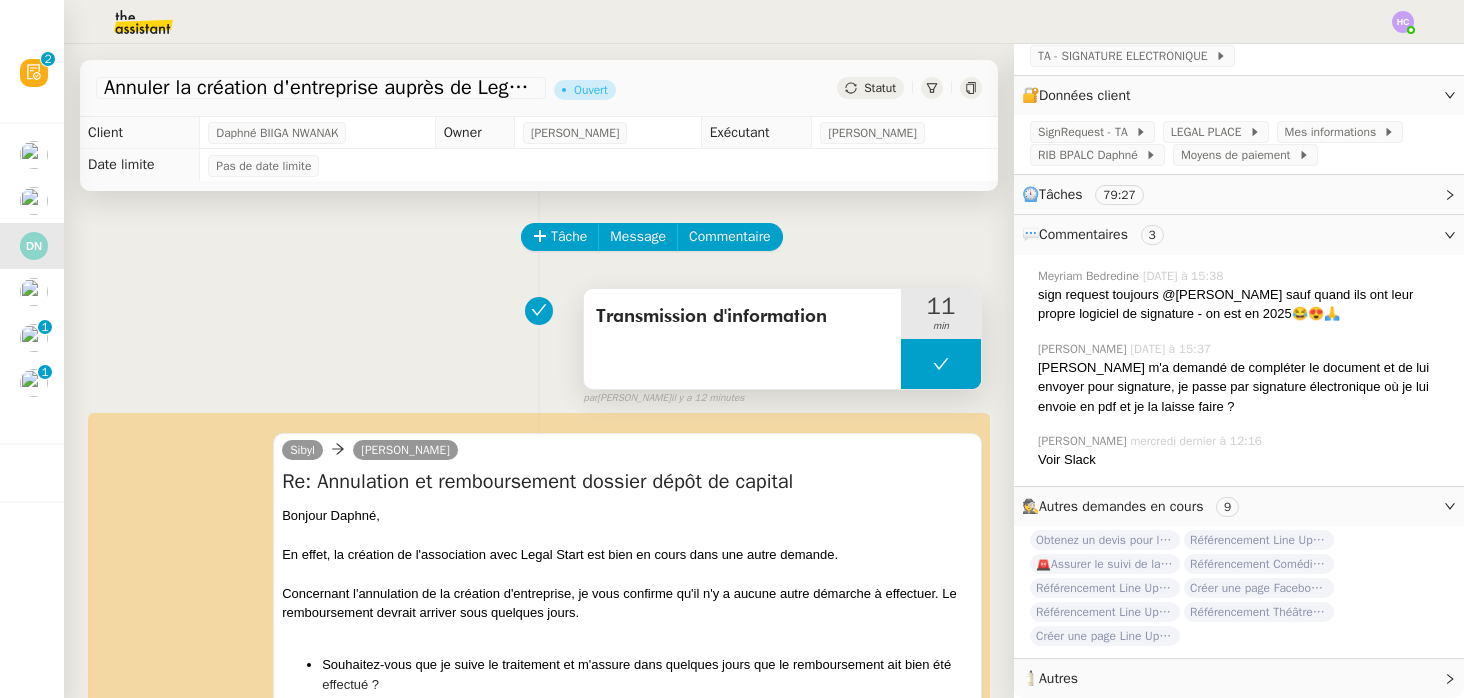click on "Transmission d'information" at bounding box center [742, 317] 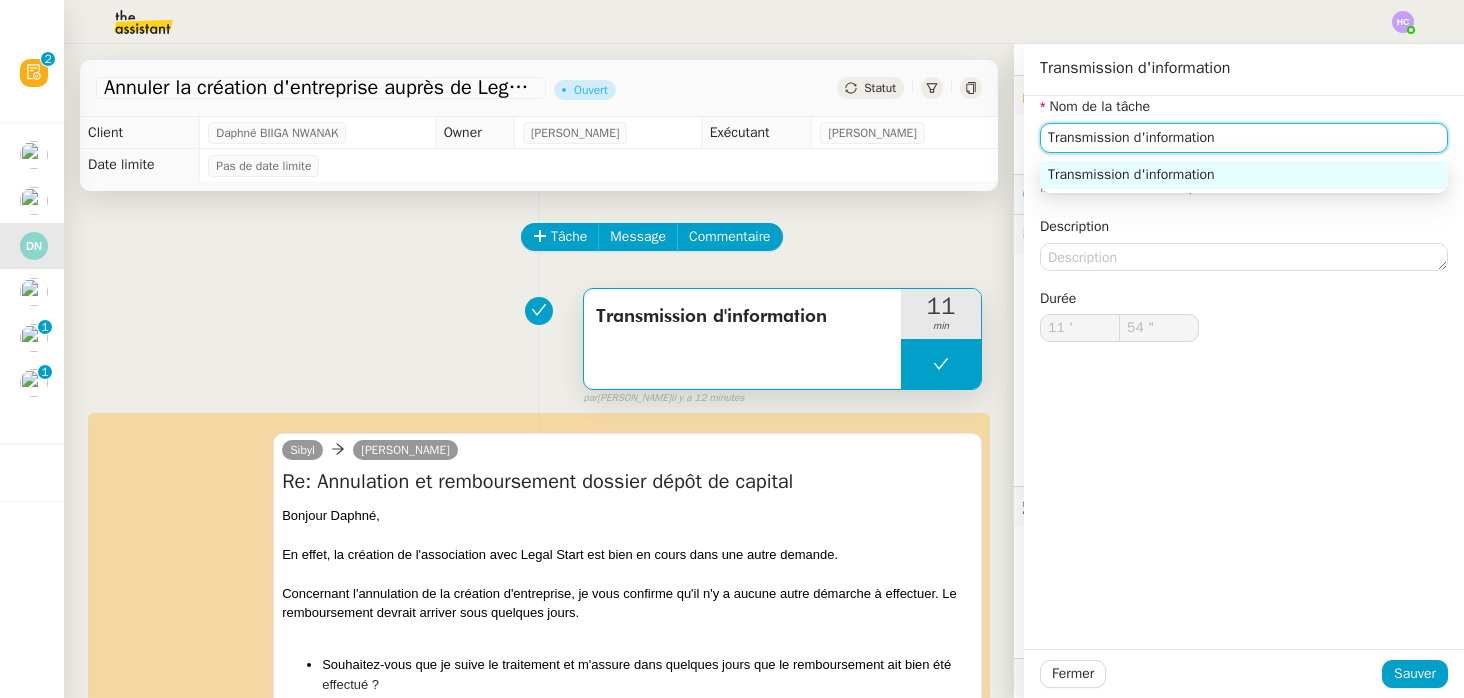 click on "Transmission d'information" 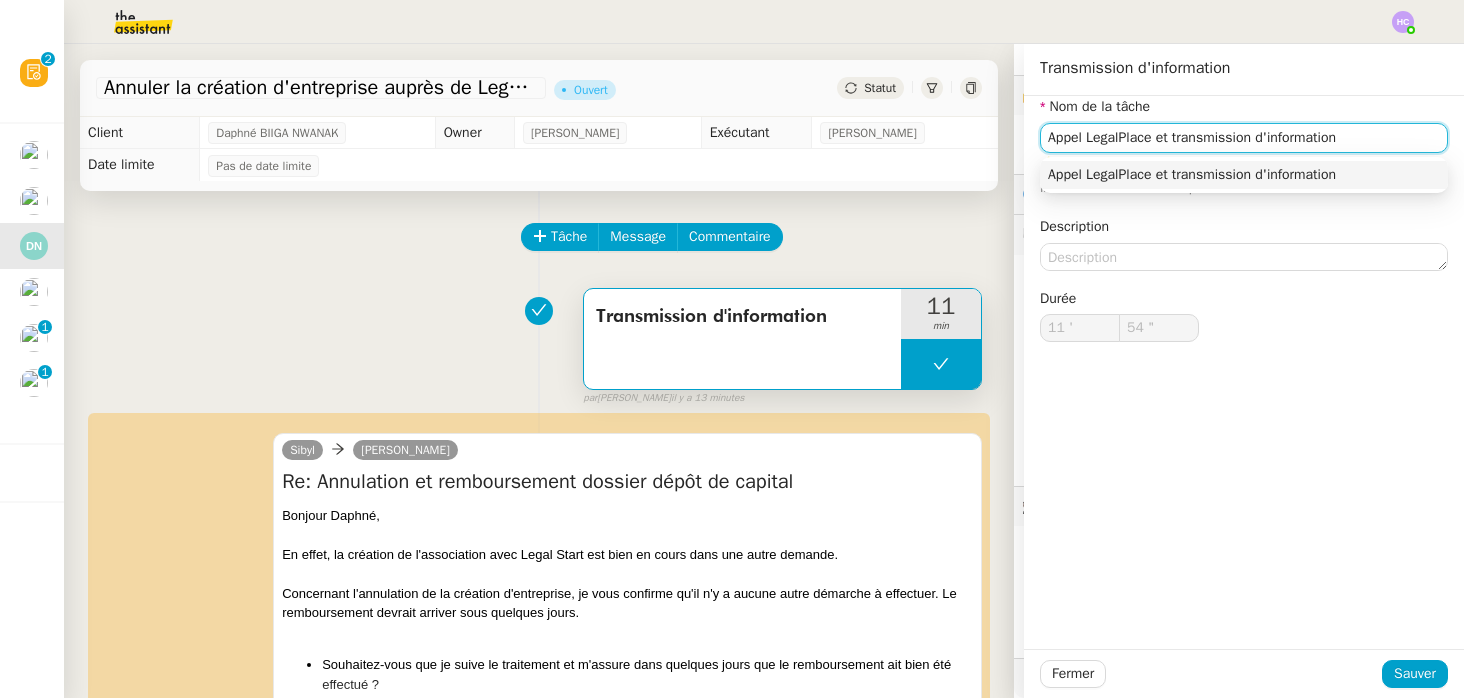 click on "Appel LegalPlace et transmission d'information" at bounding box center [1244, 175] 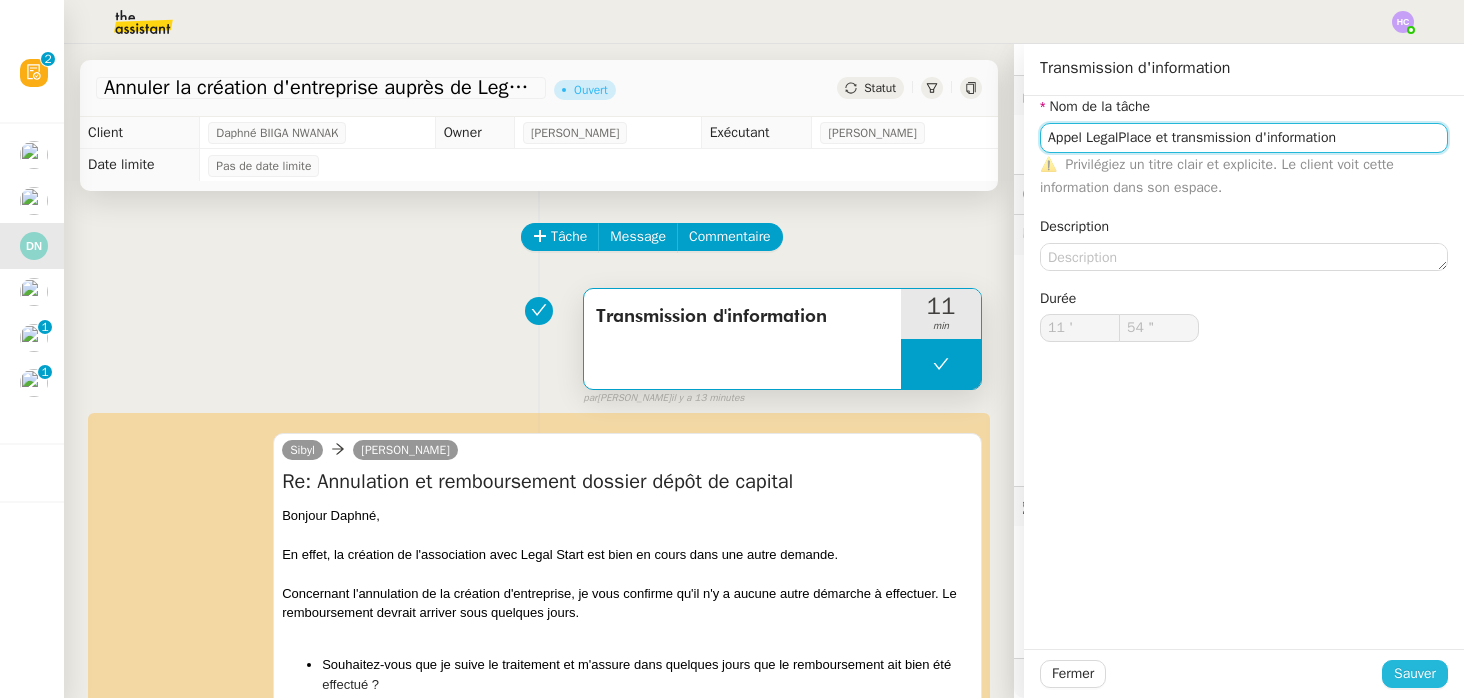 type on "Appel LegalPlace et transmission d'information" 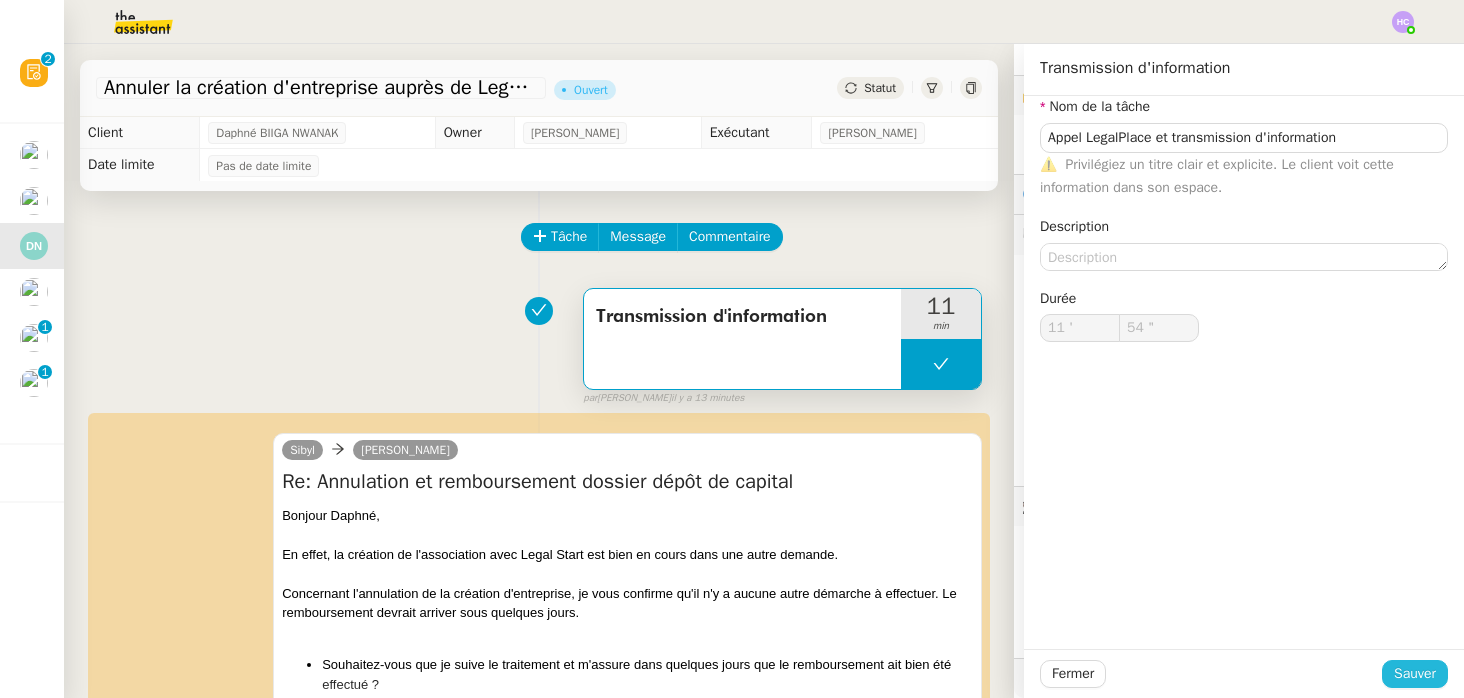 click on "Sauver" 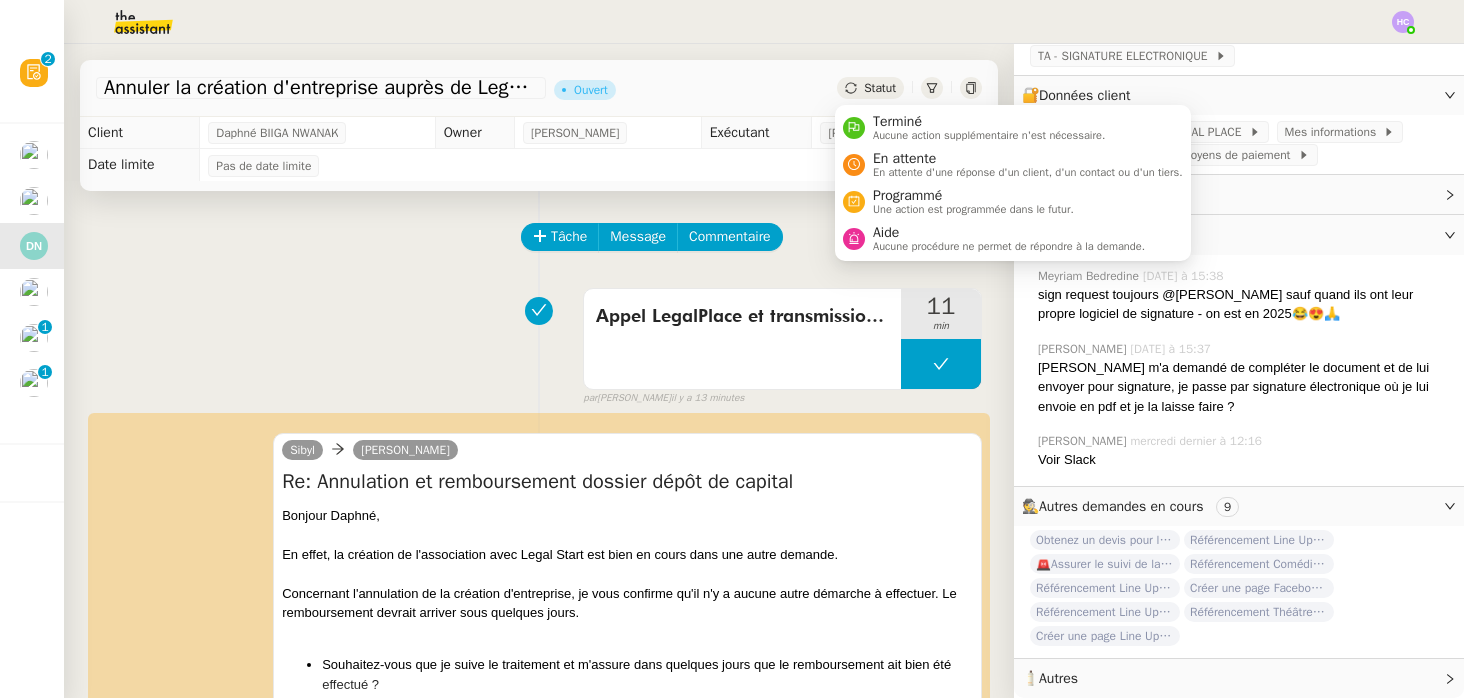 click on "Statut" 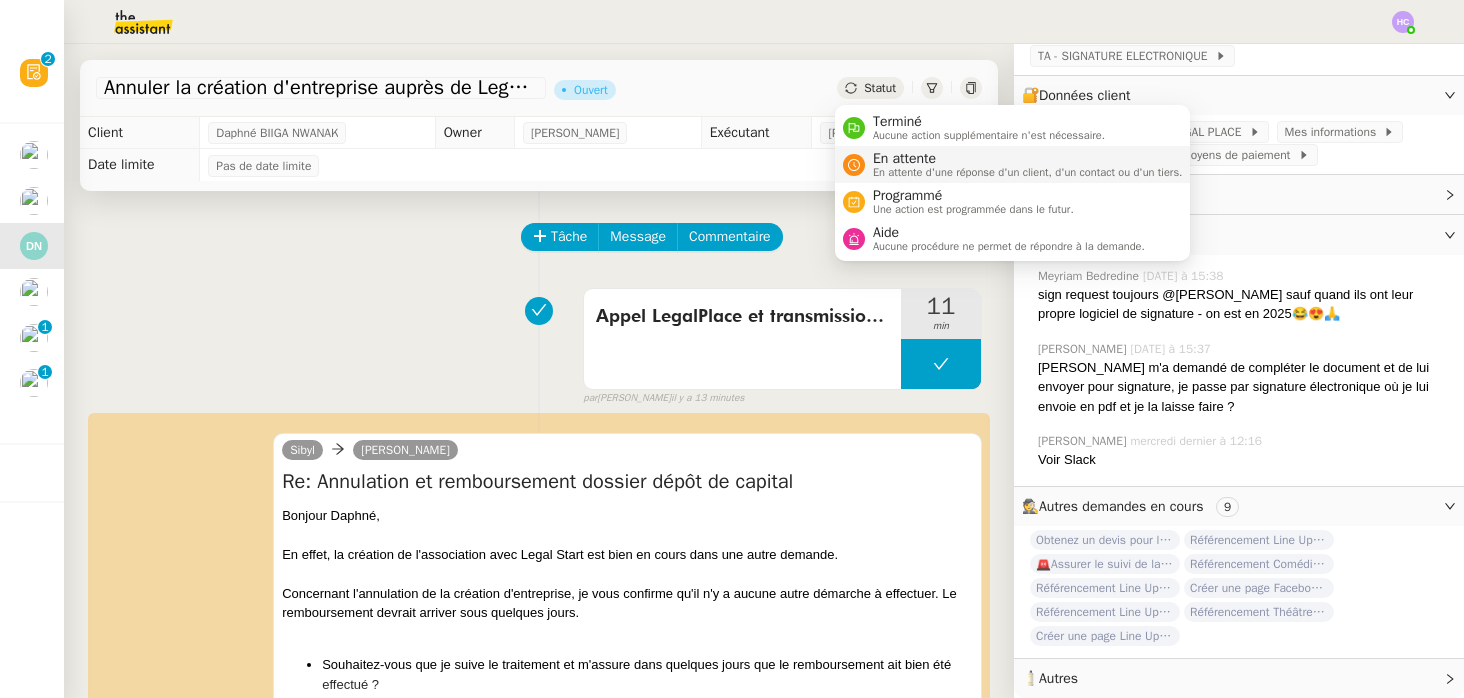 click on "En attente" at bounding box center (1028, 159) 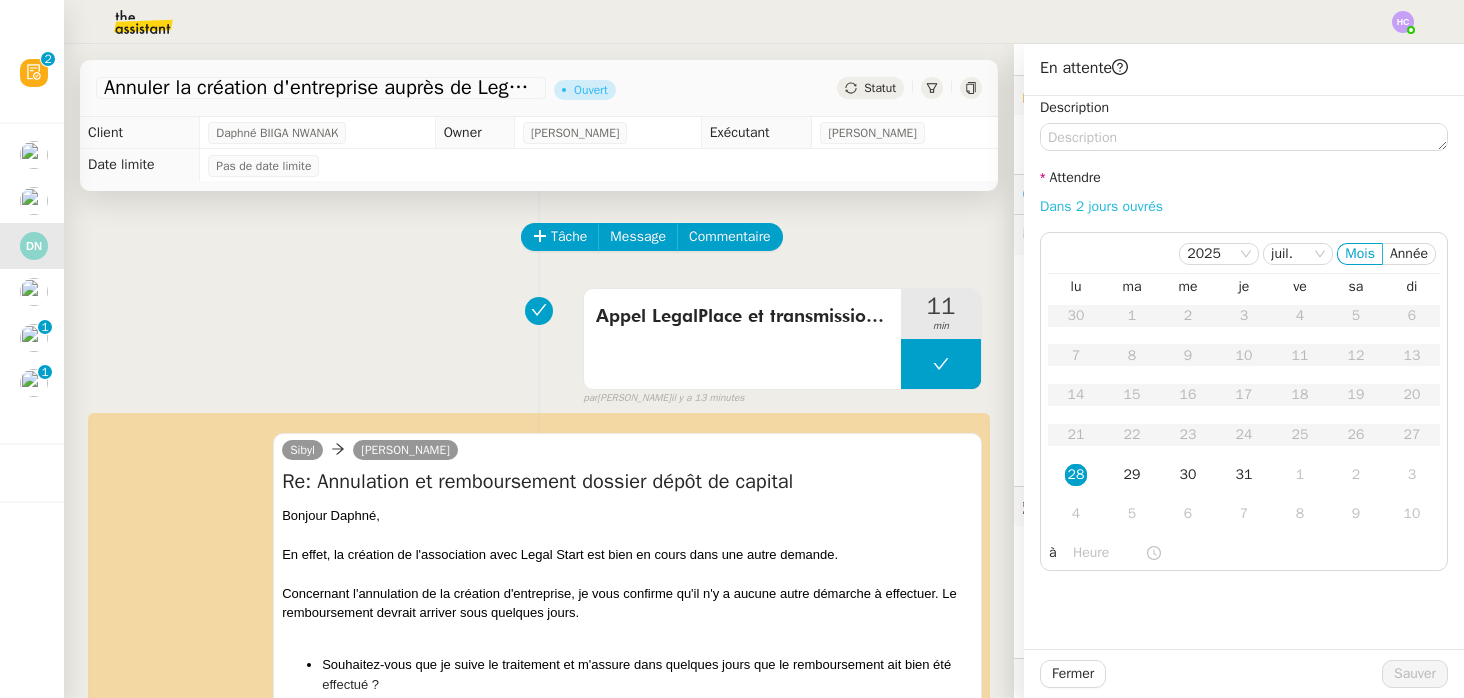 click on "Dans 2 jours ouvrés" 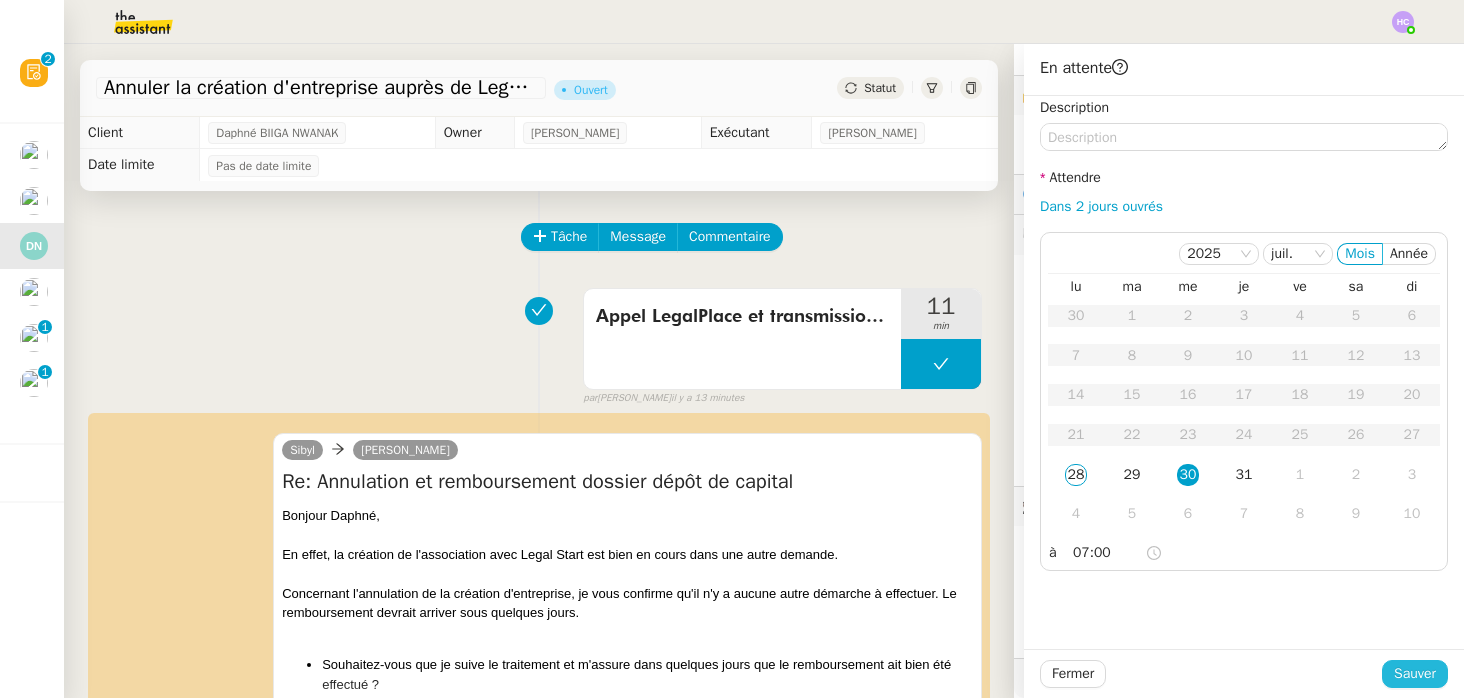 click on "Sauver" 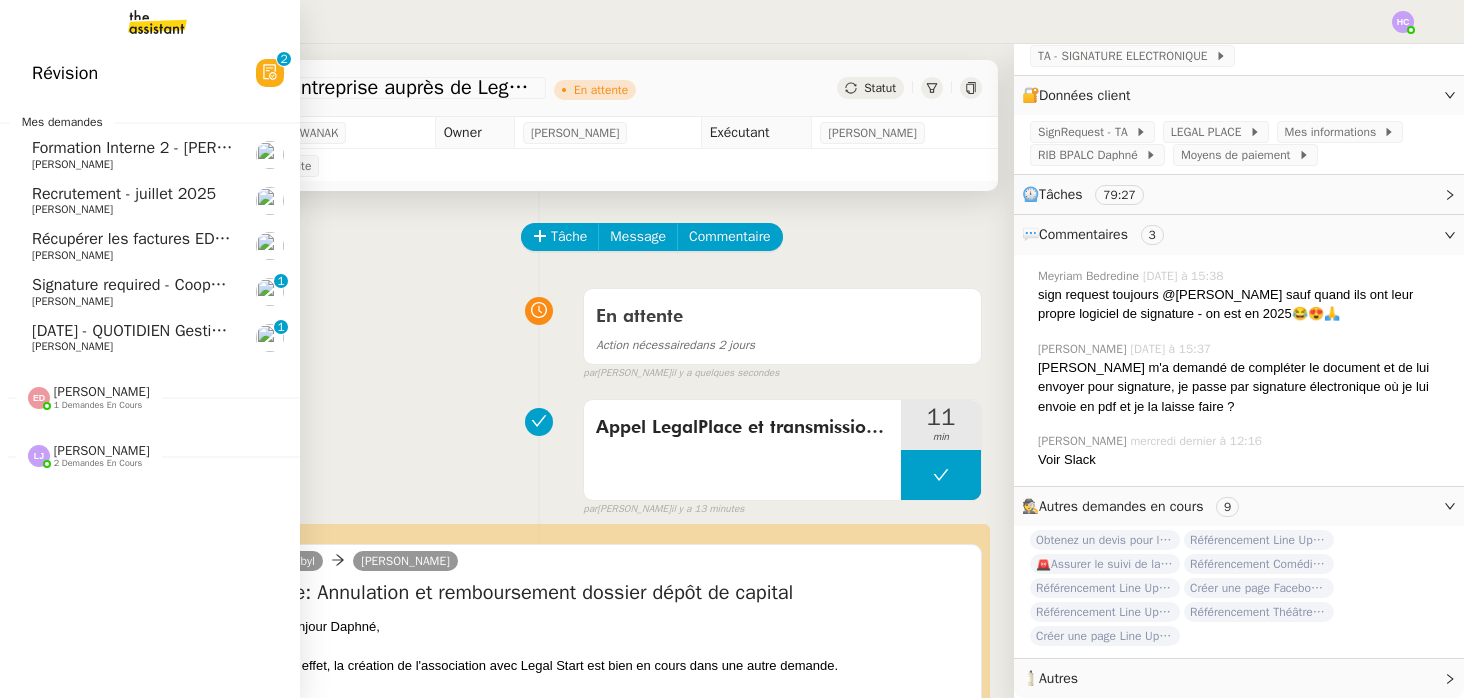 click on "[PERSON_NAME]" 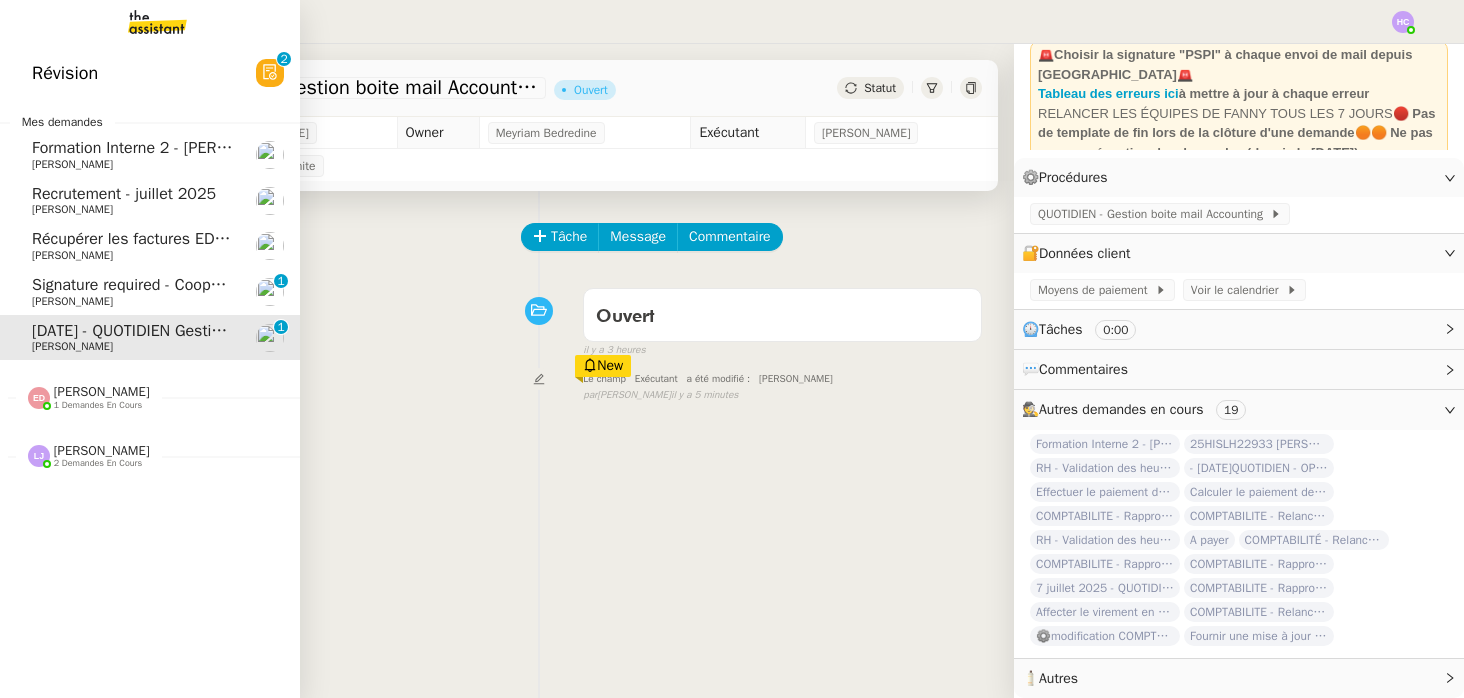 scroll, scrollTop: 157, scrollLeft: 0, axis: vertical 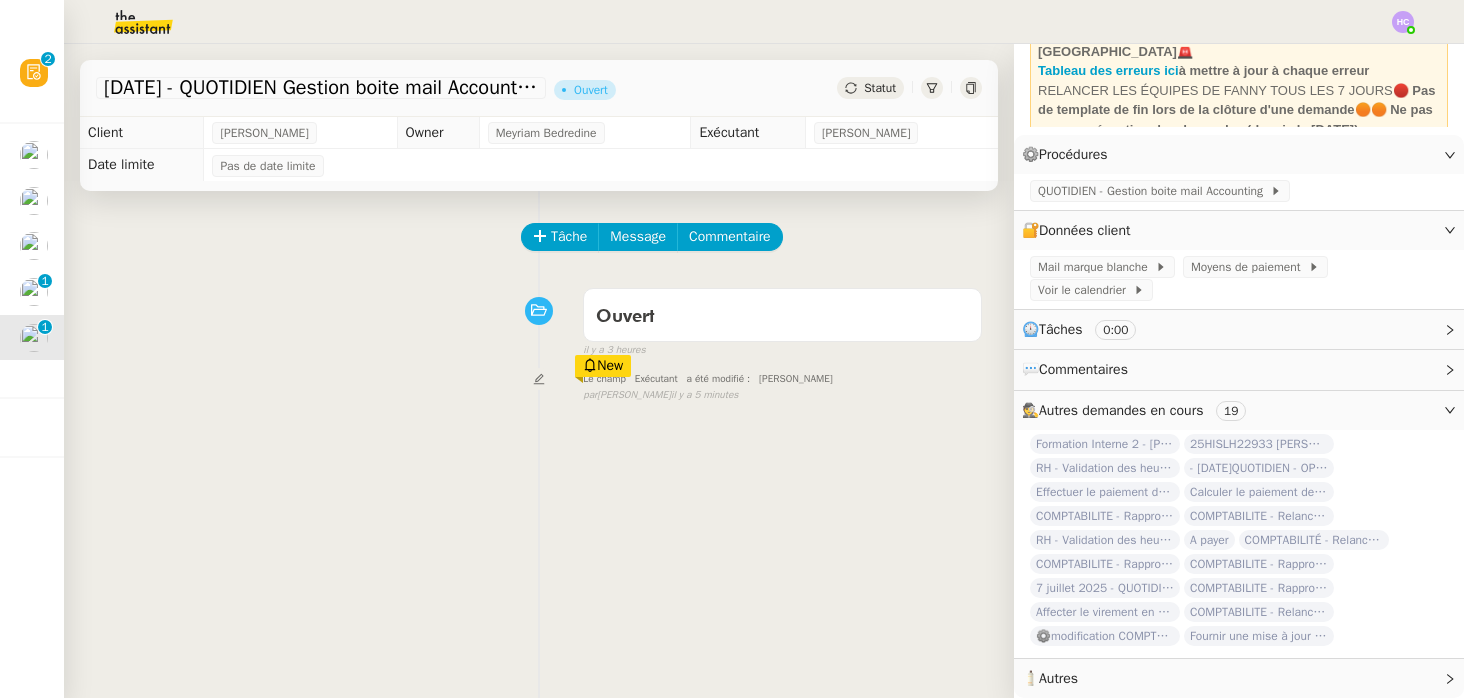 click on "[DATE] - QUOTIDIEN Gestion boite mail Accounting" 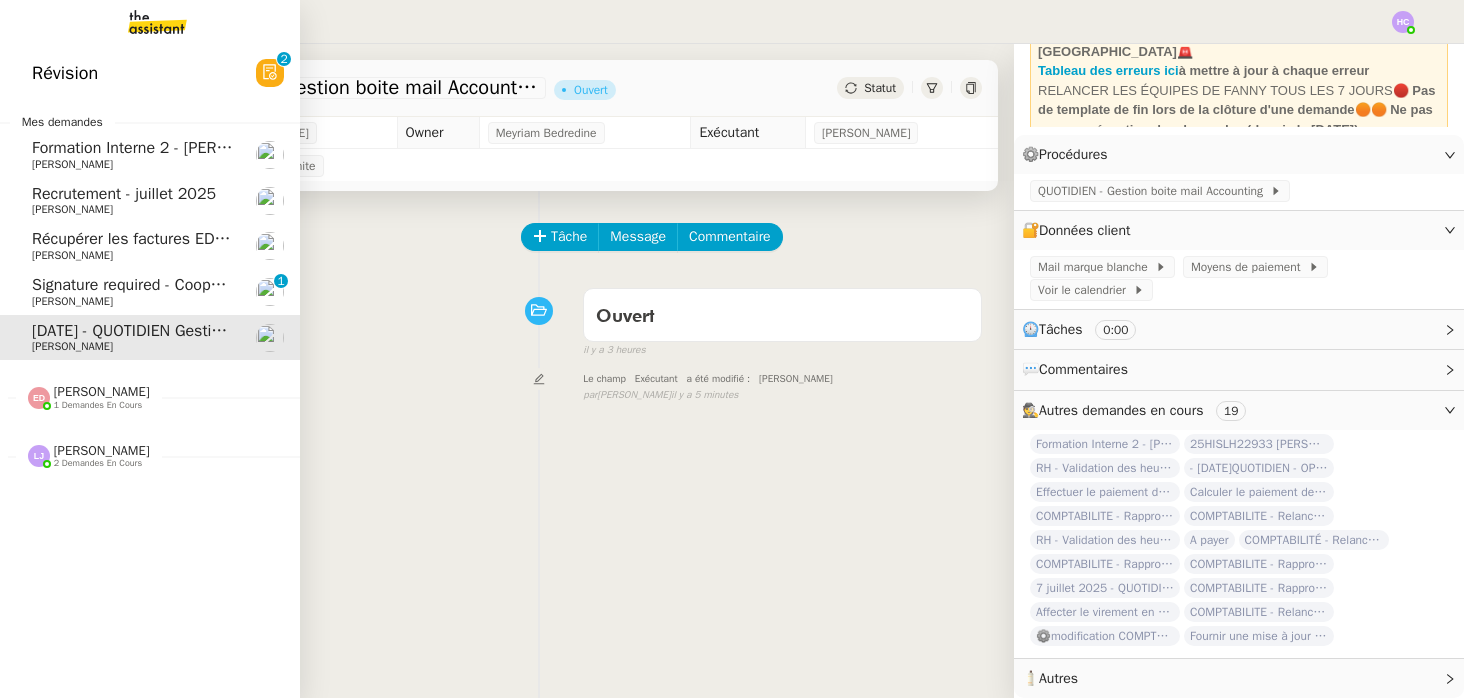 click on "Signature required - Cooperation Agreement" 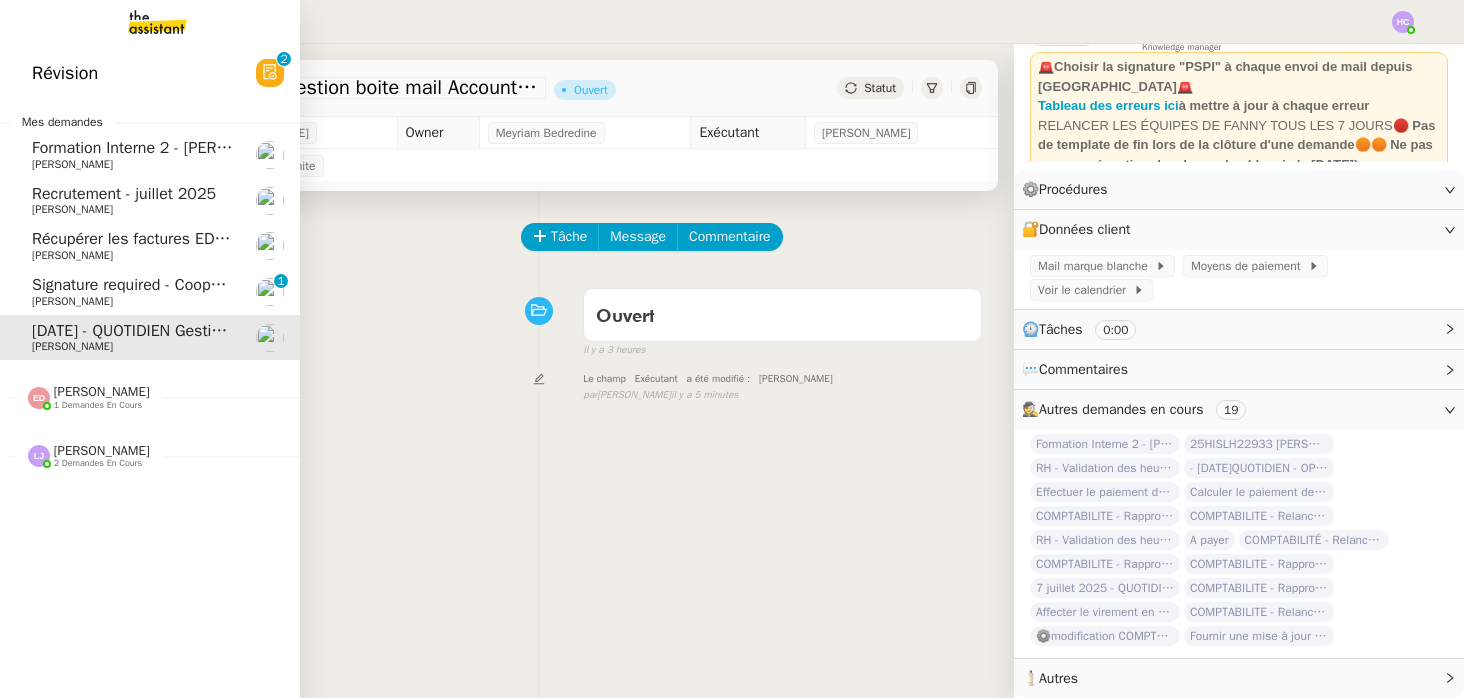 scroll, scrollTop: 0, scrollLeft: 0, axis: both 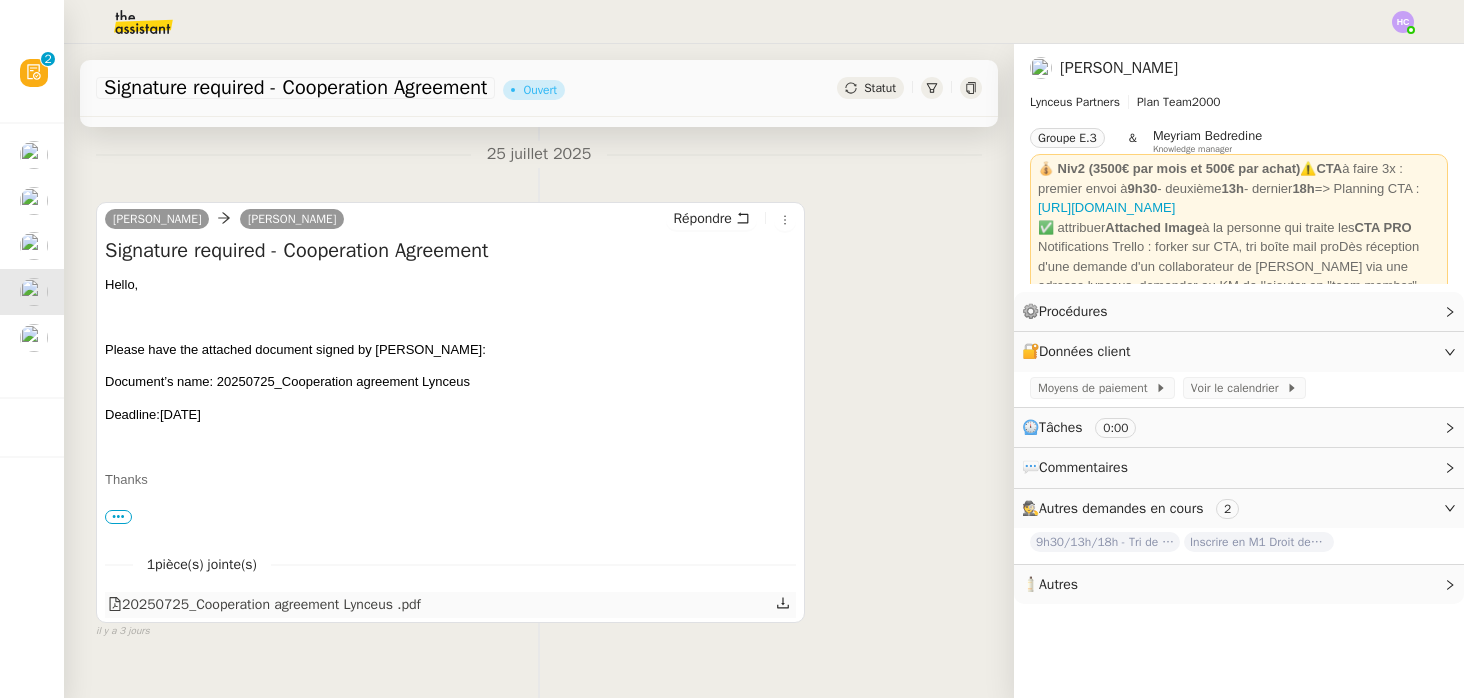 click 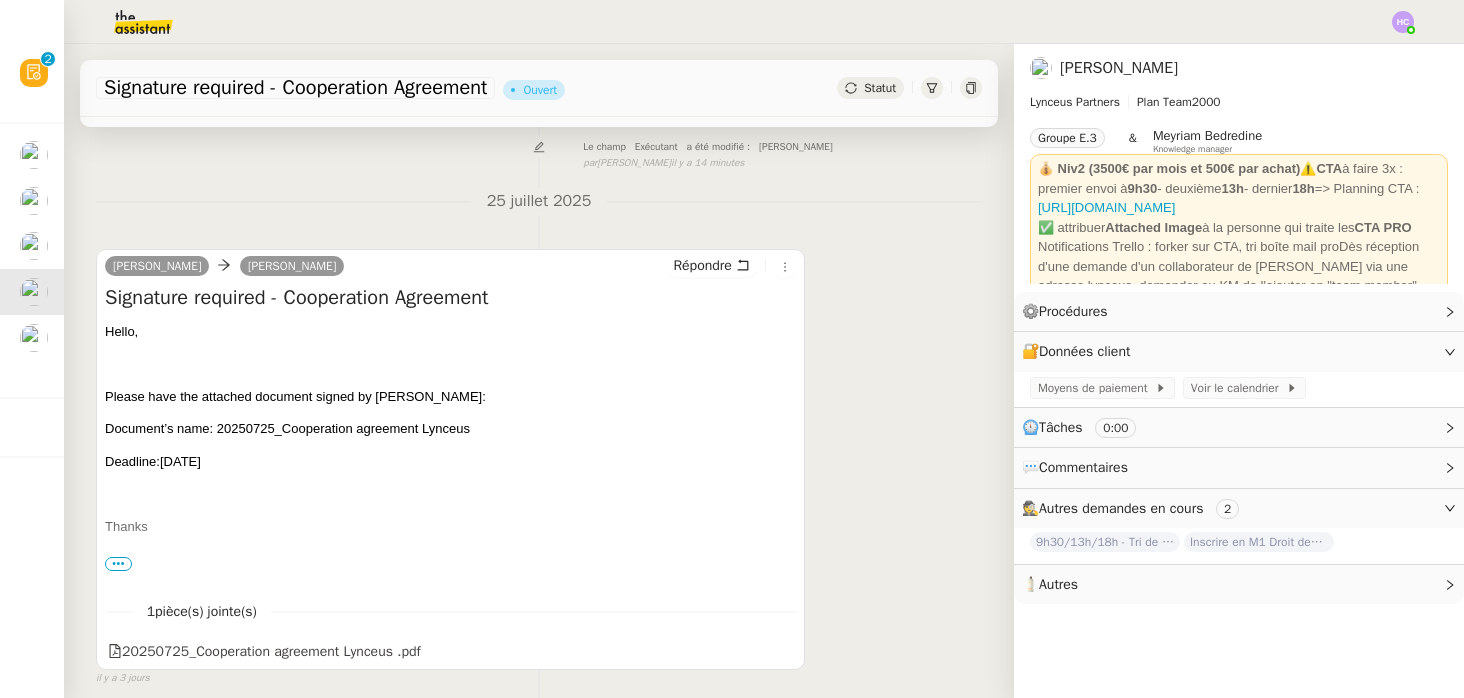 scroll, scrollTop: 0, scrollLeft: 0, axis: both 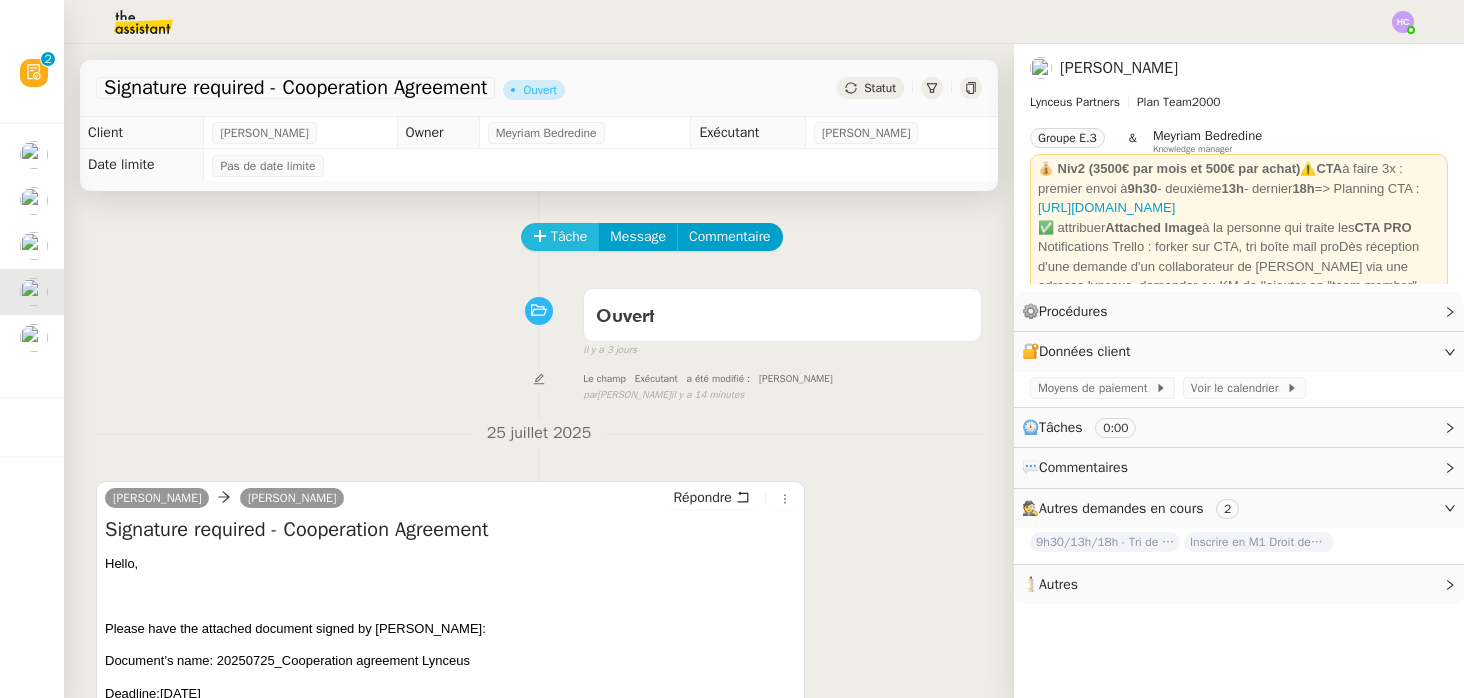 click on "Tâche" 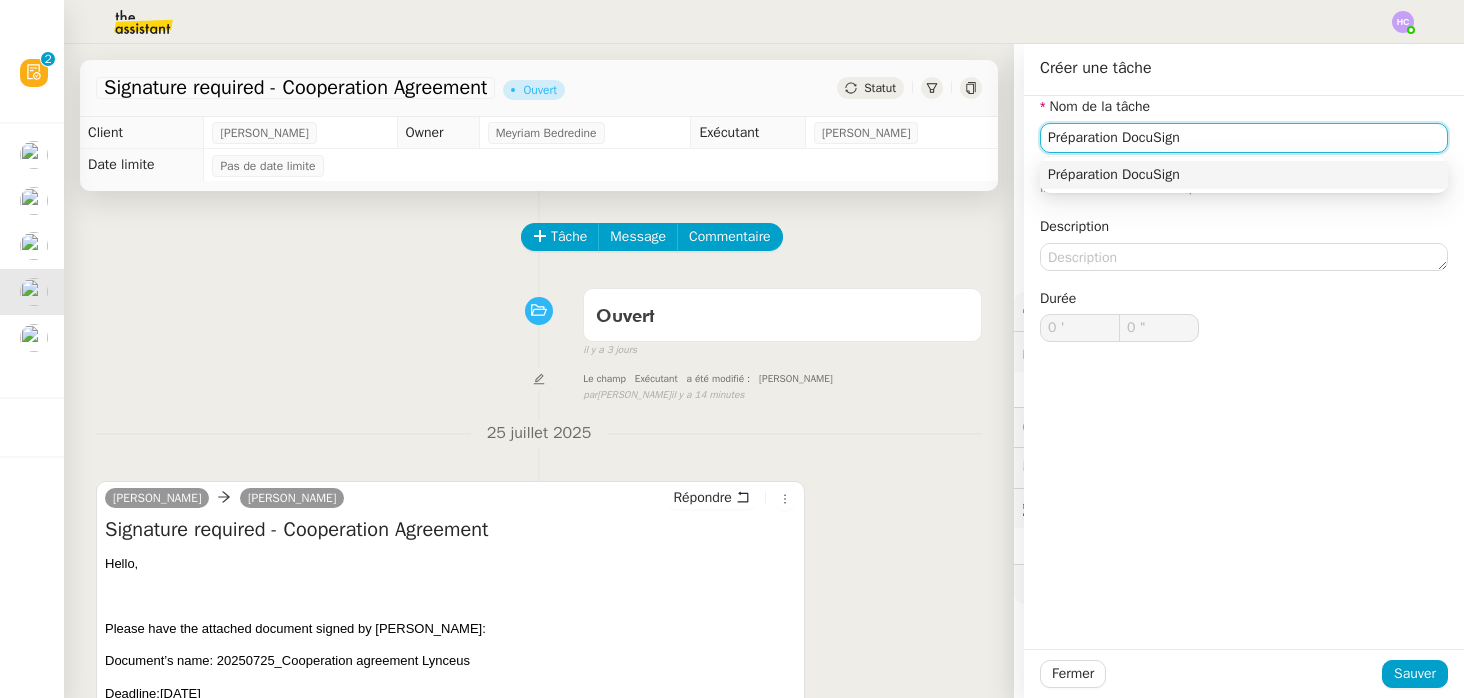 click on "Préparation DocuSign" at bounding box center (1244, 175) 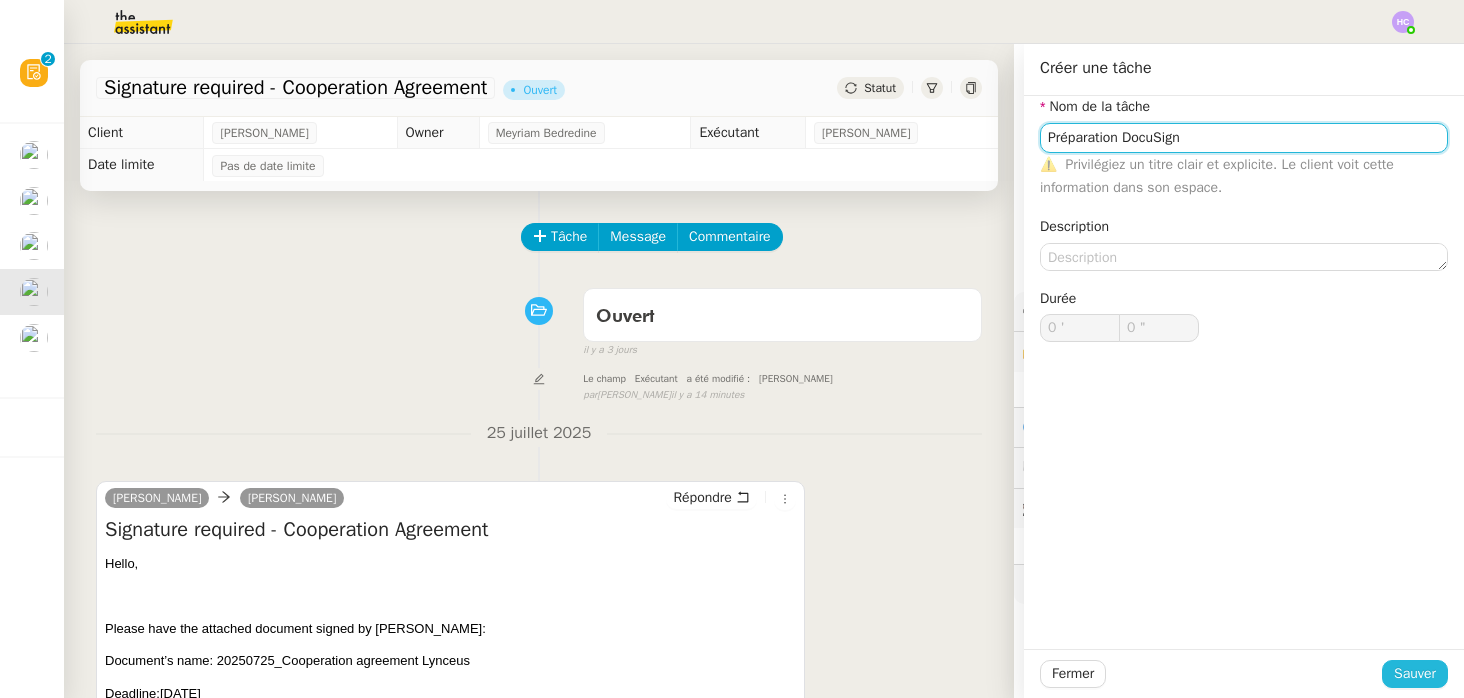 type on "Préparation DocuSign" 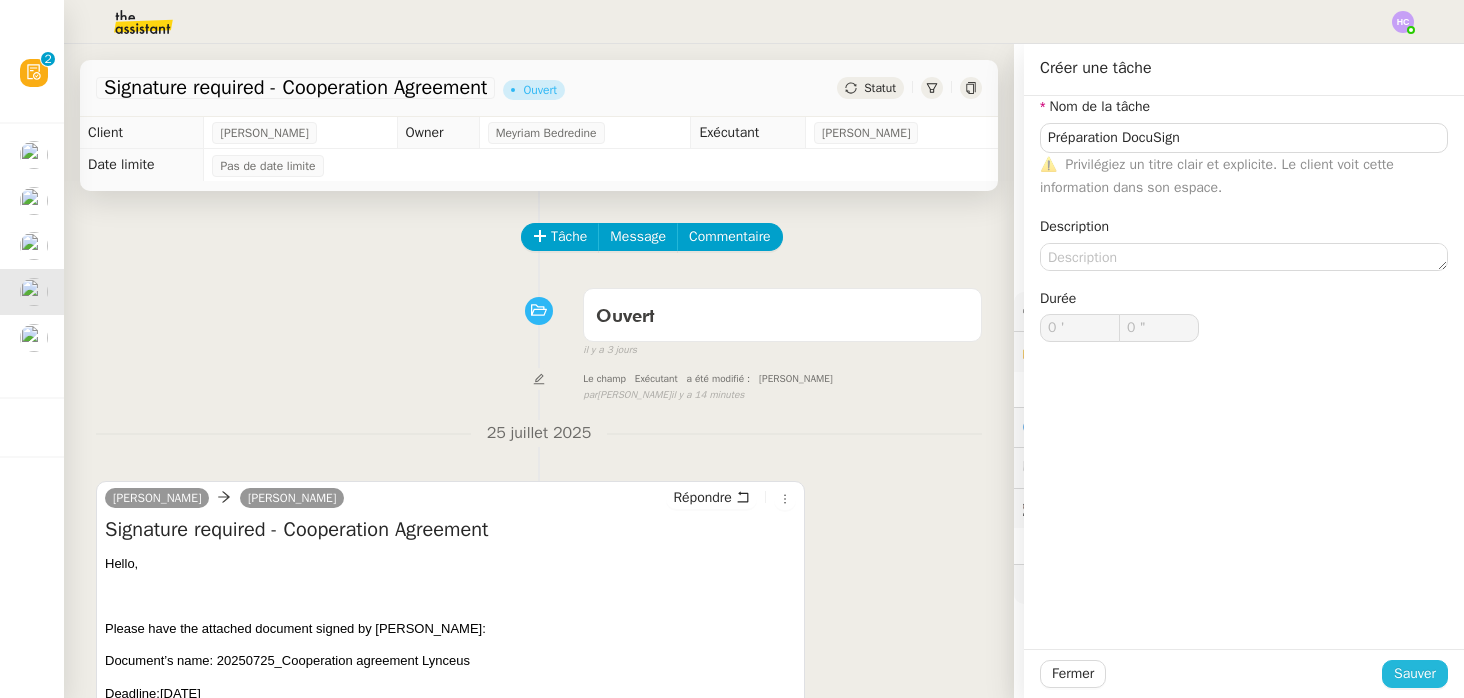 click on "Sauver" 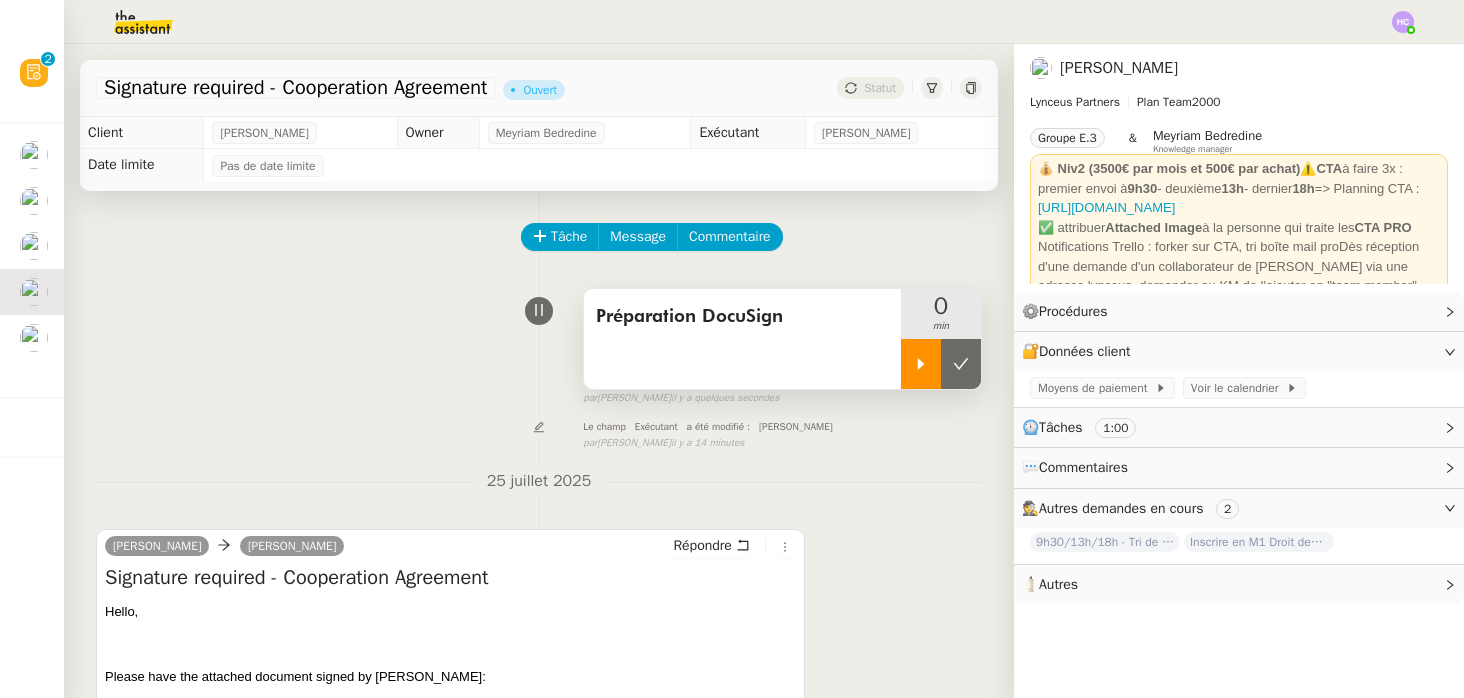 click at bounding box center (921, 364) 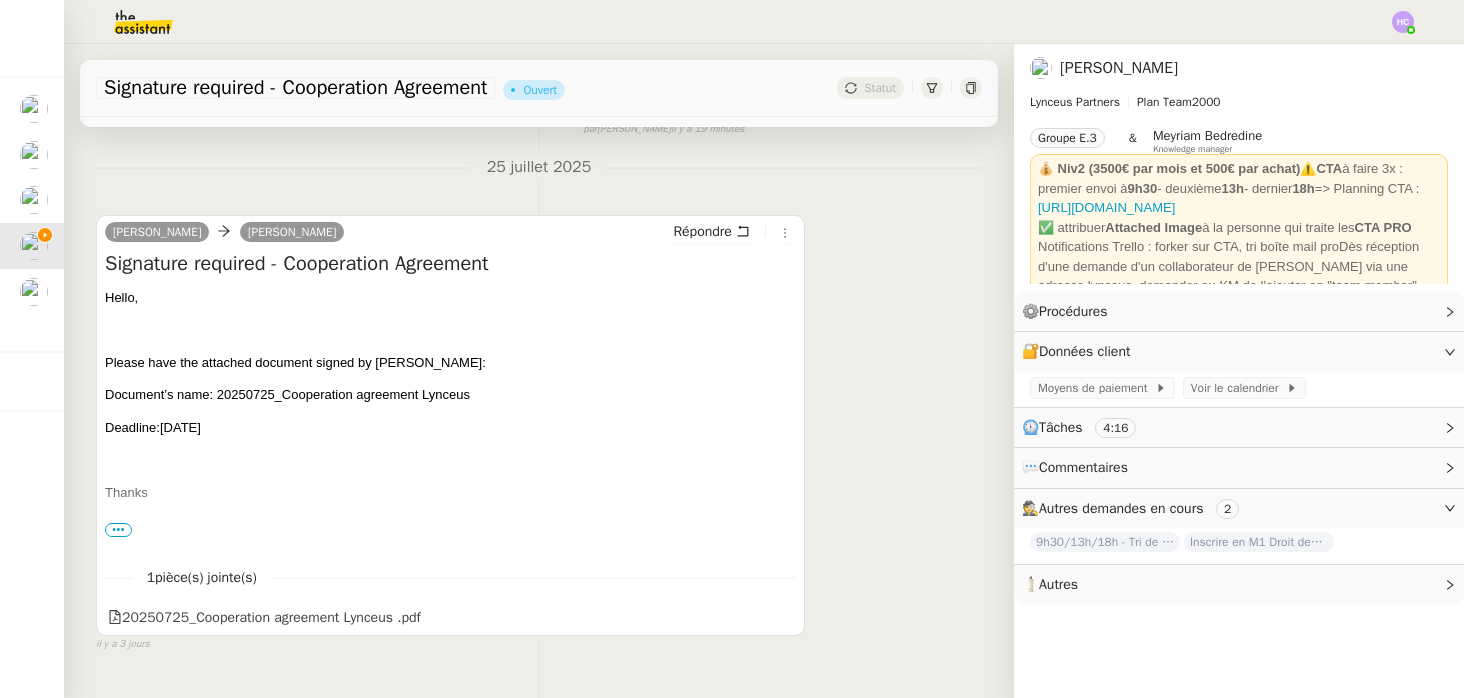 scroll, scrollTop: 0, scrollLeft: 0, axis: both 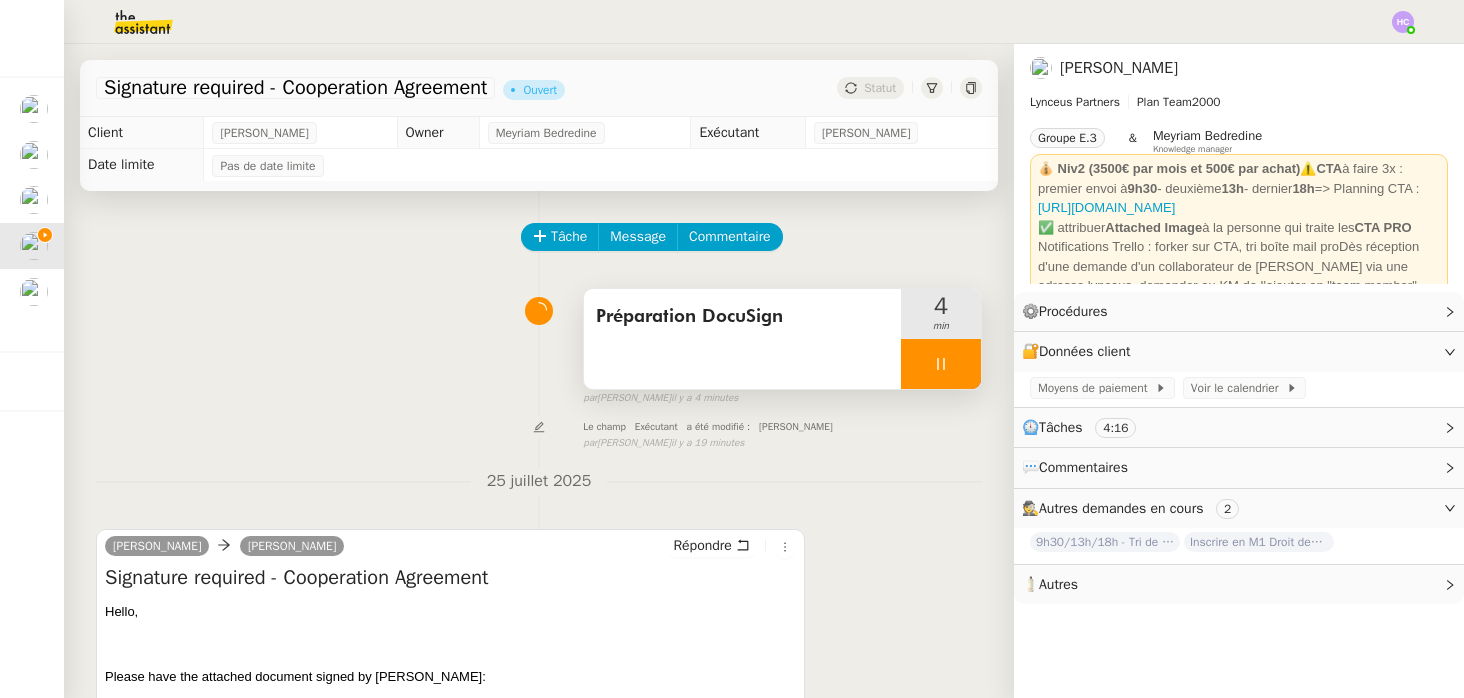 click at bounding box center [941, 364] 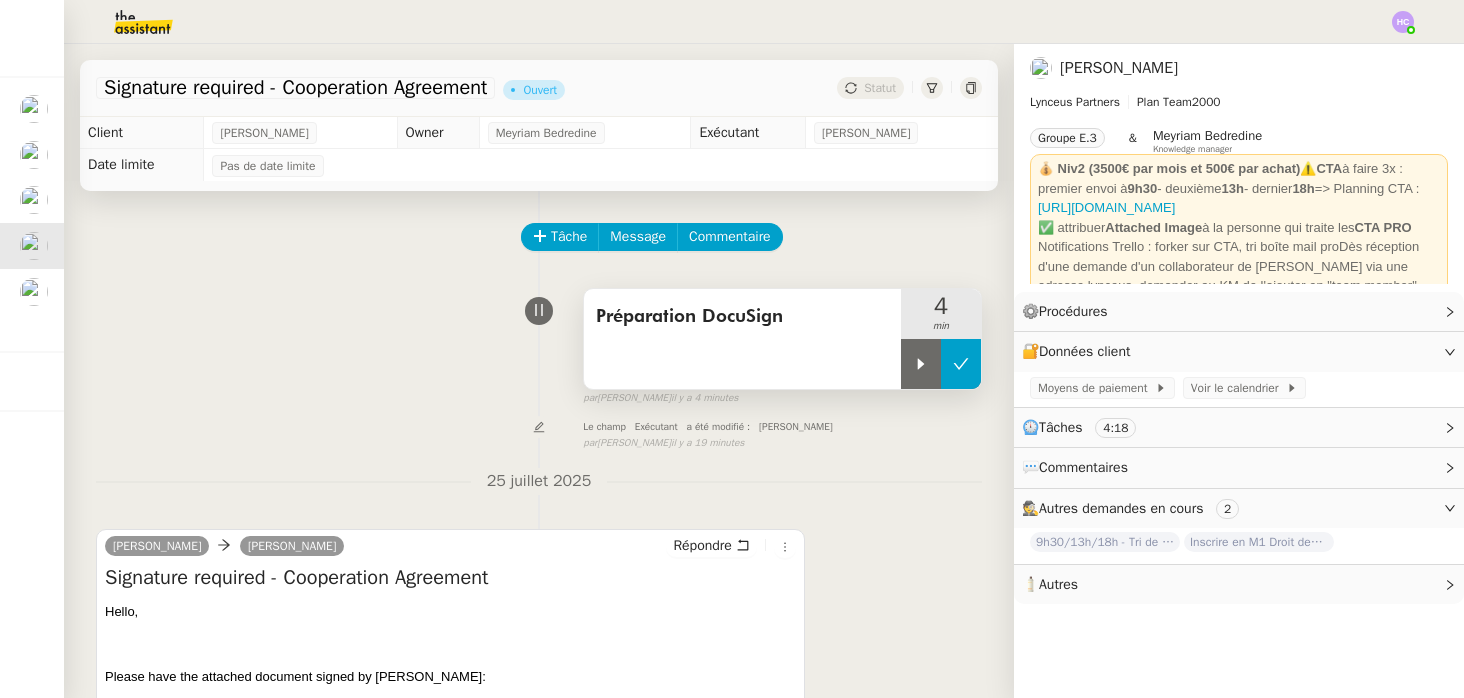 click at bounding box center (961, 364) 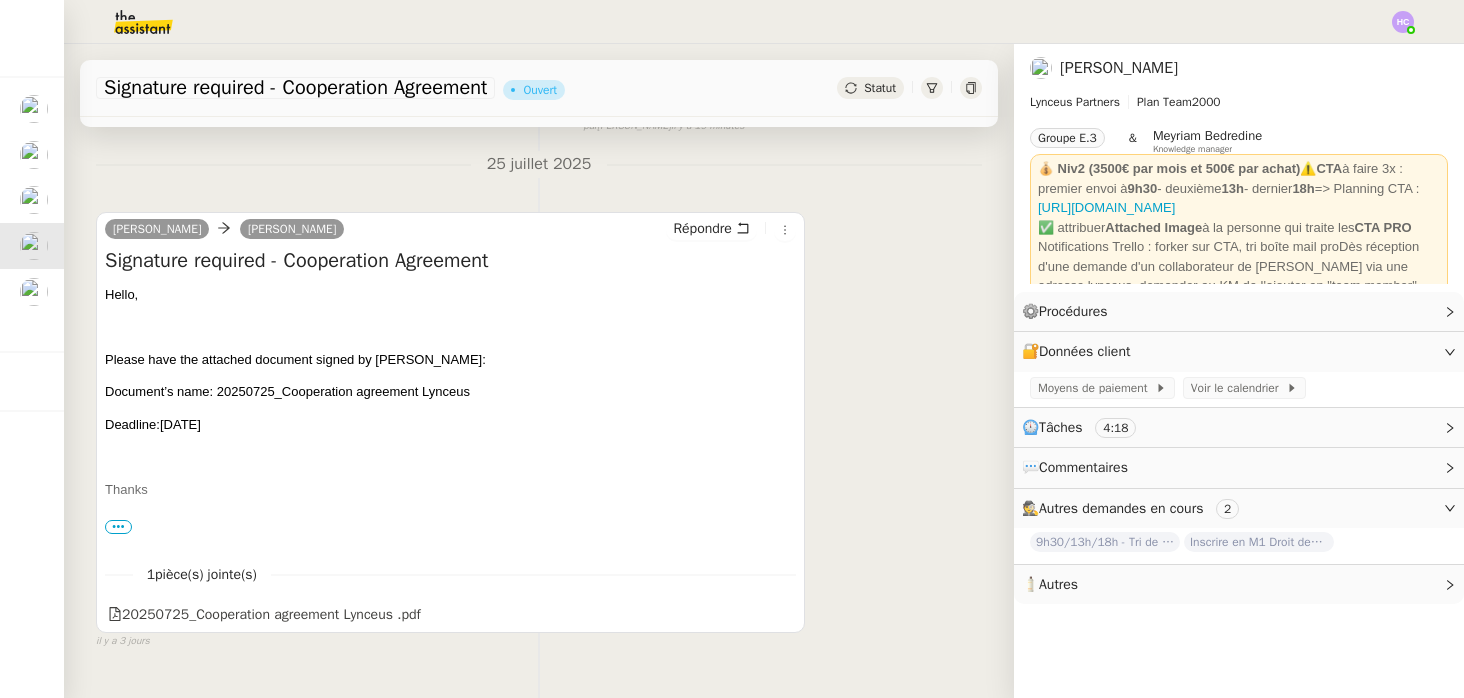 scroll, scrollTop: 330, scrollLeft: 0, axis: vertical 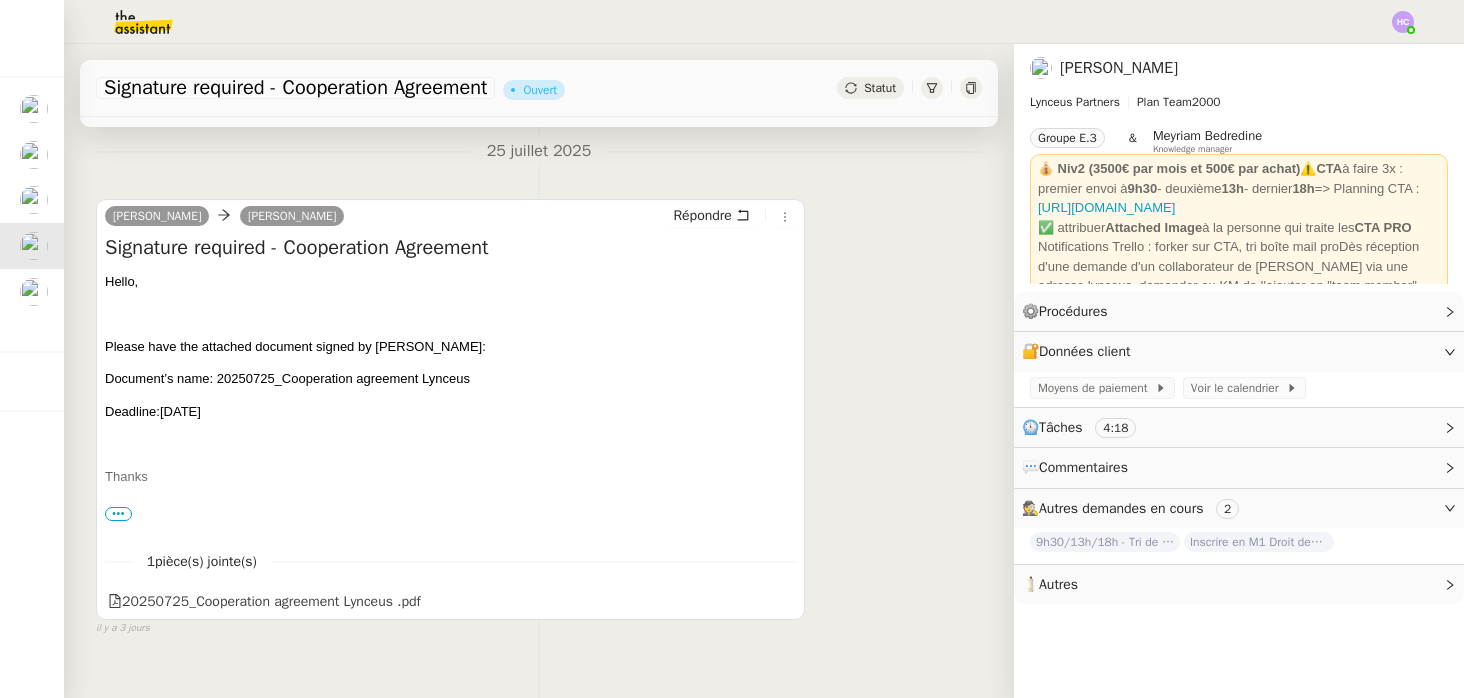 click on "•••" at bounding box center (118, 514) 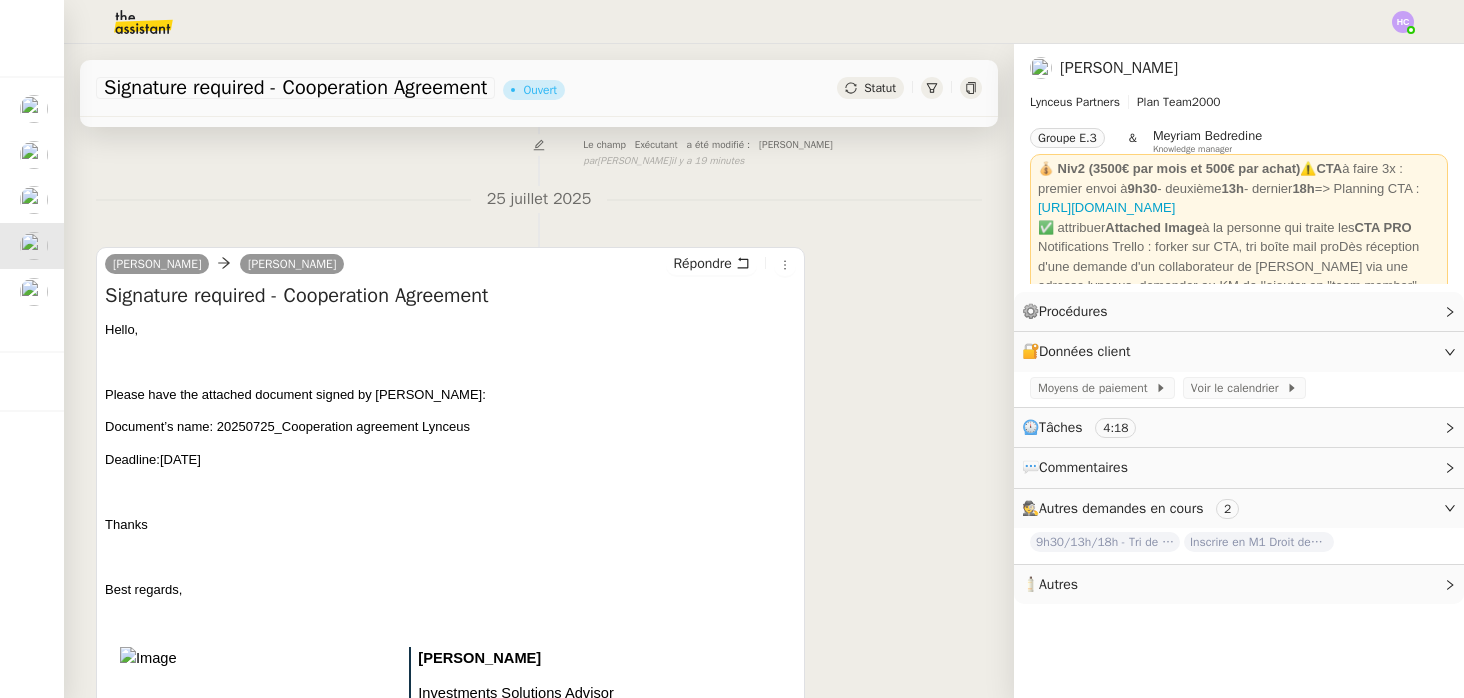 scroll, scrollTop: 272, scrollLeft: 0, axis: vertical 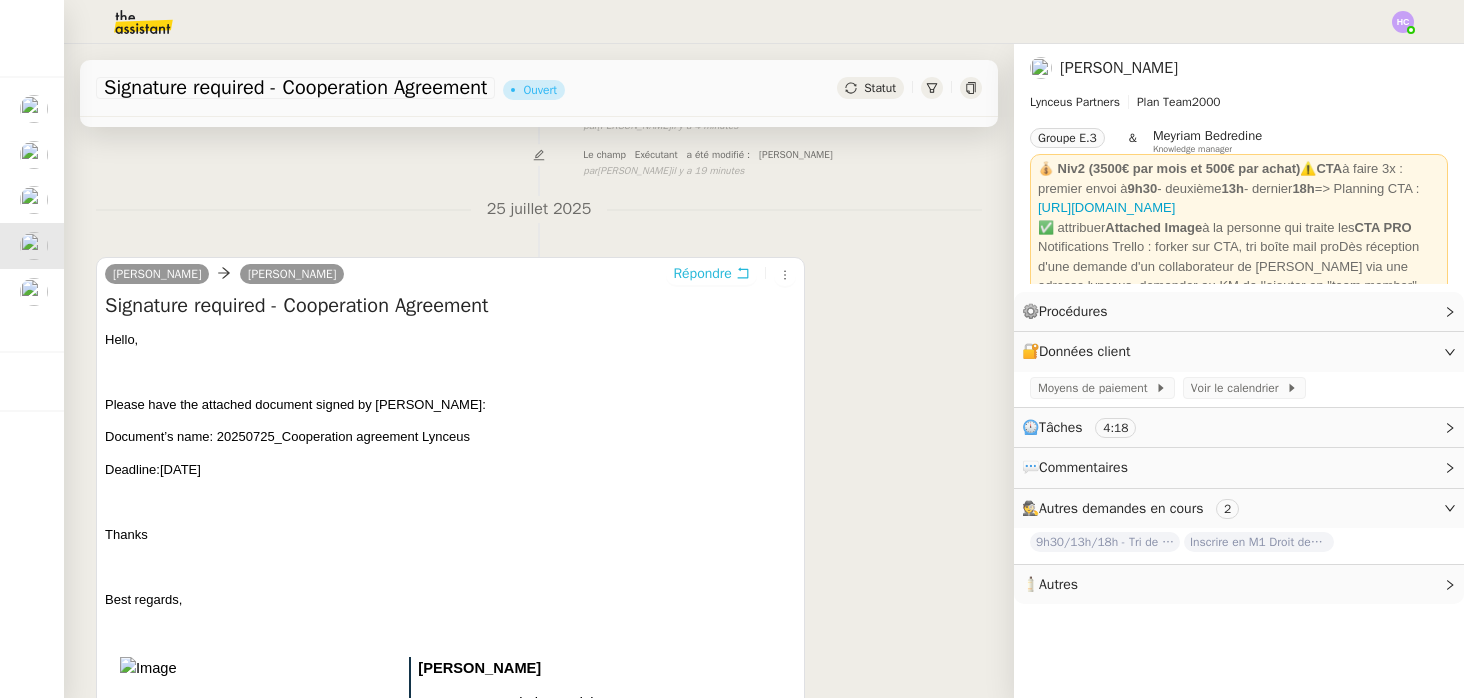 click on "Répondre" at bounding box center [702, 274] 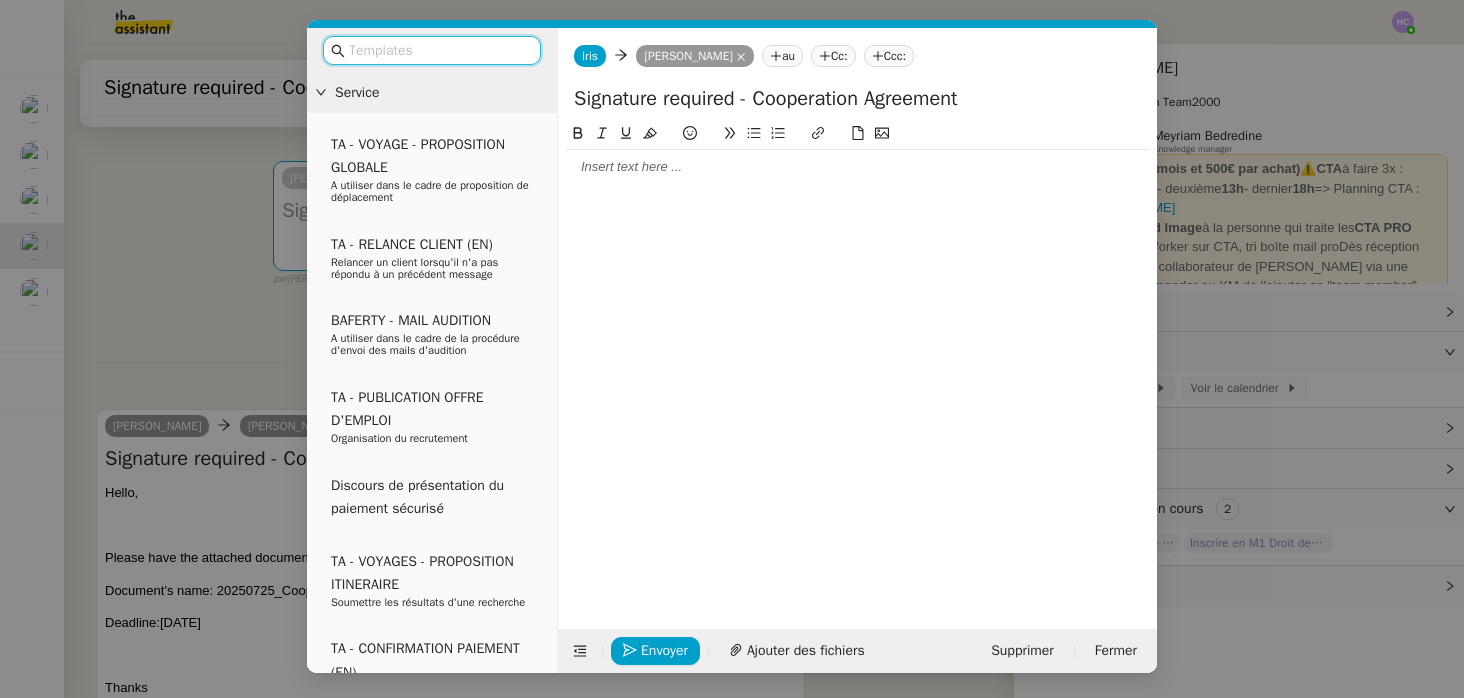 click 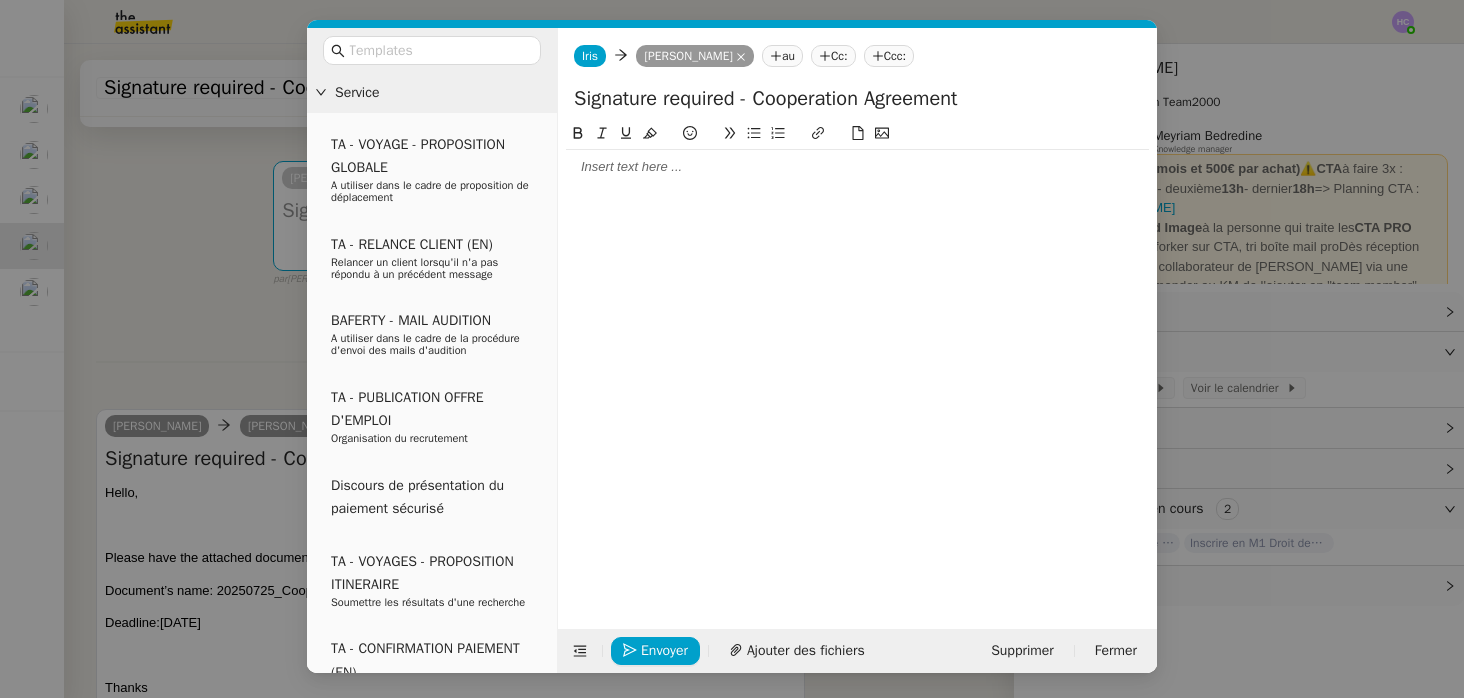 type 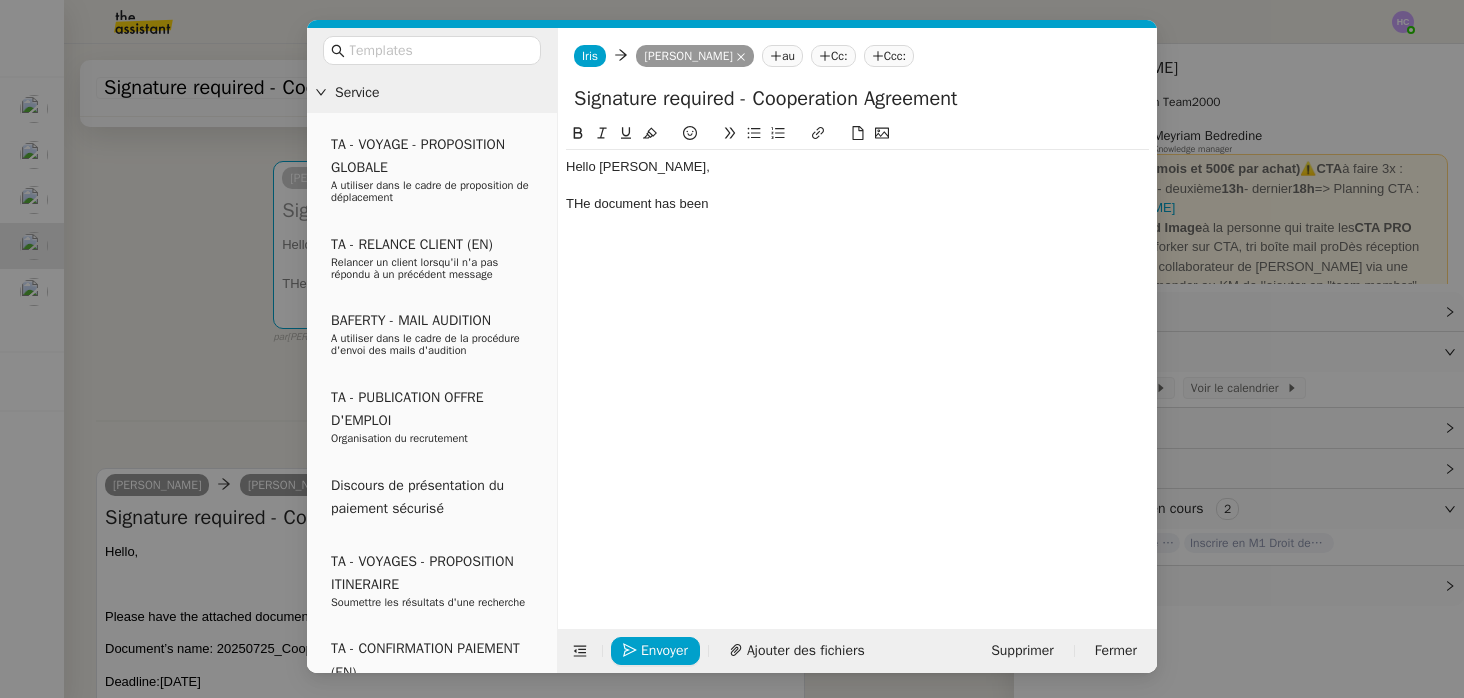 click on "THe document has been" 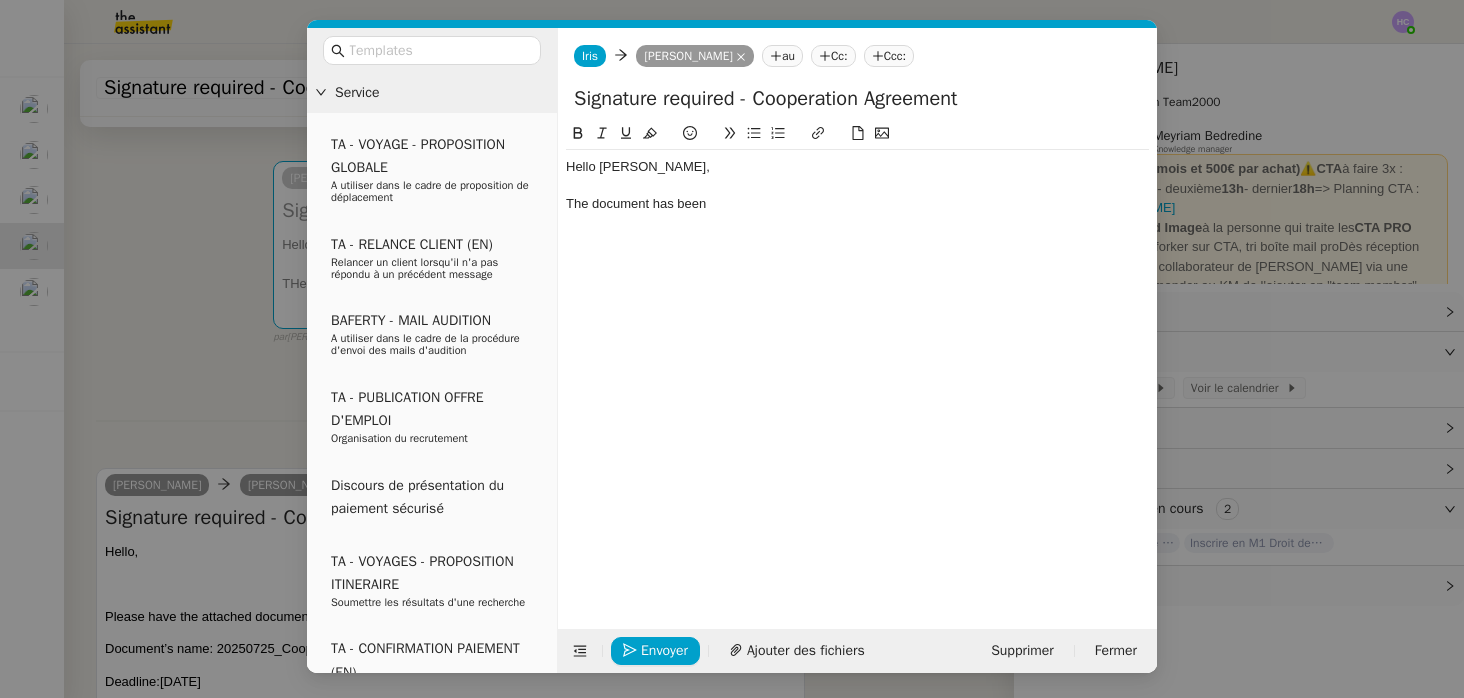click on "The document has been" 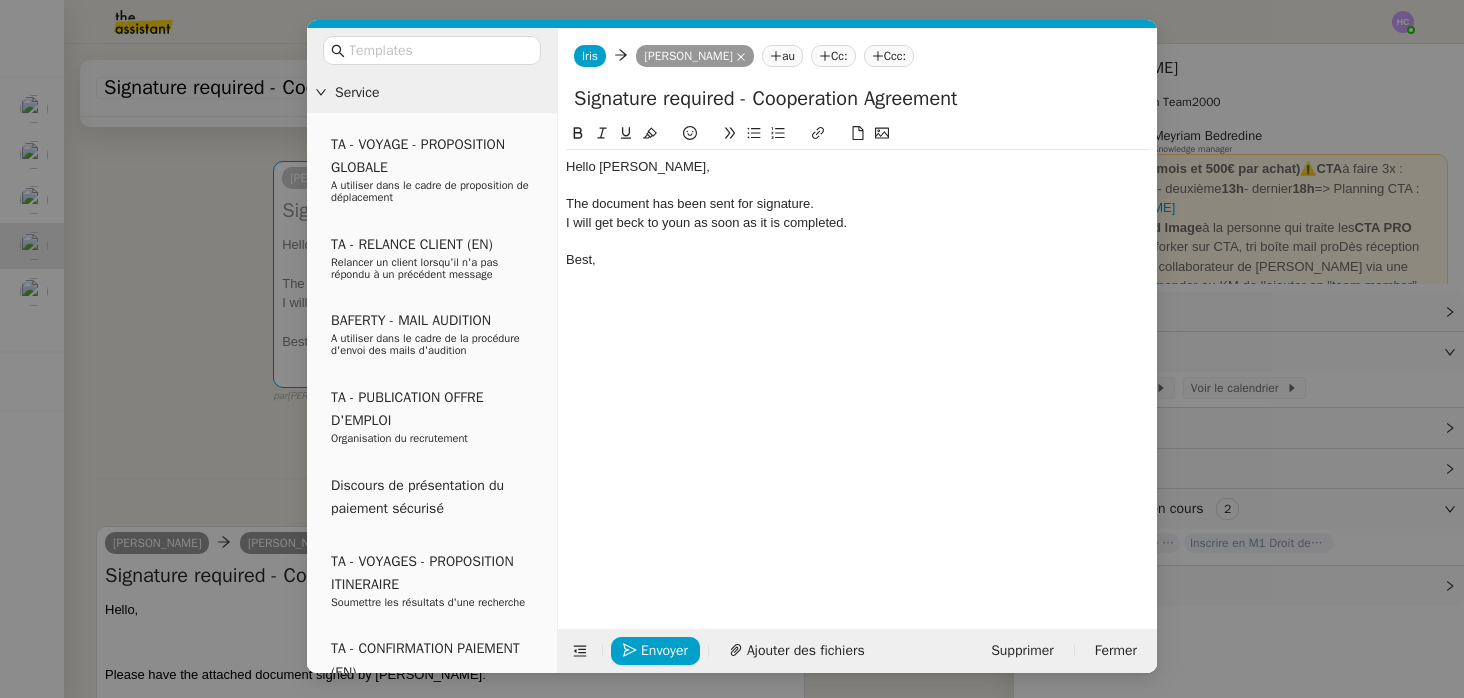 click on "I will get beck to youn as soon as it is completed." 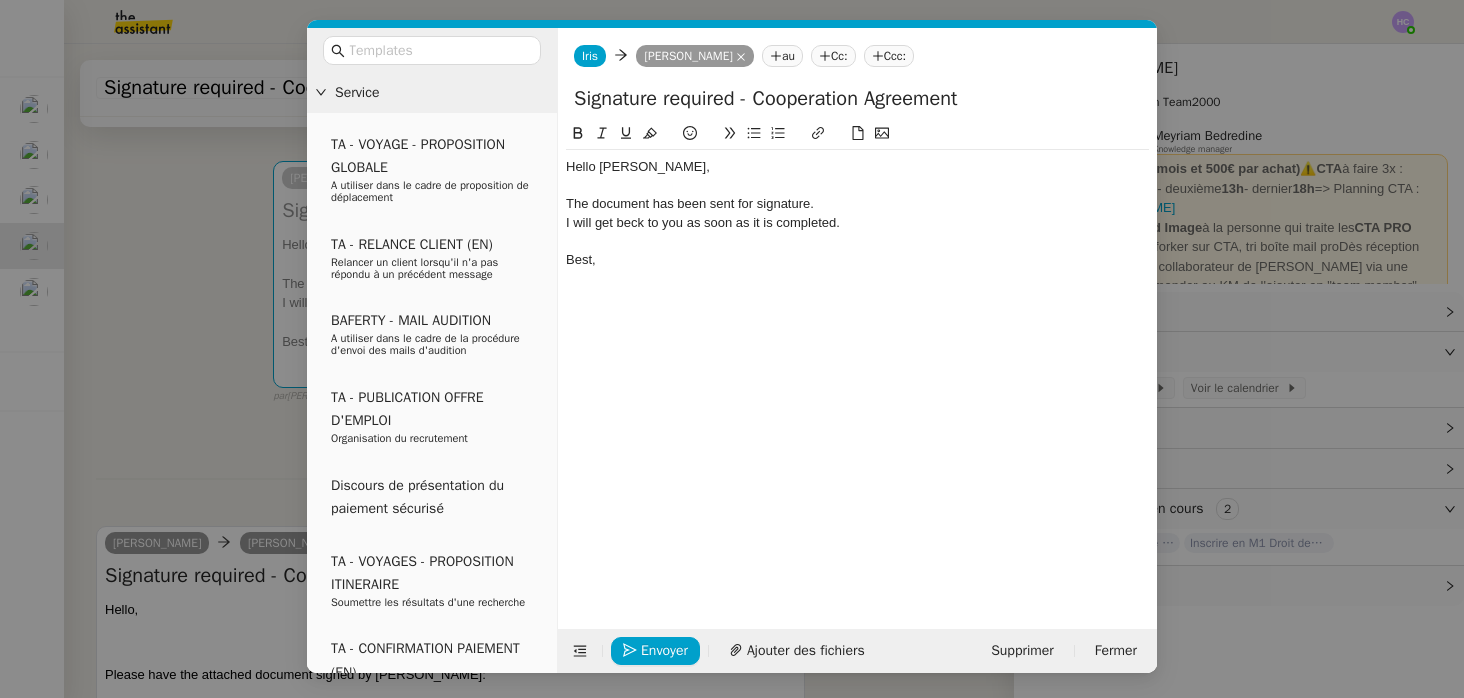 drag, startPoint x: 608, startPoint y: 266, endPoint x: 563, endPoint y: 163, distance: 112.40107 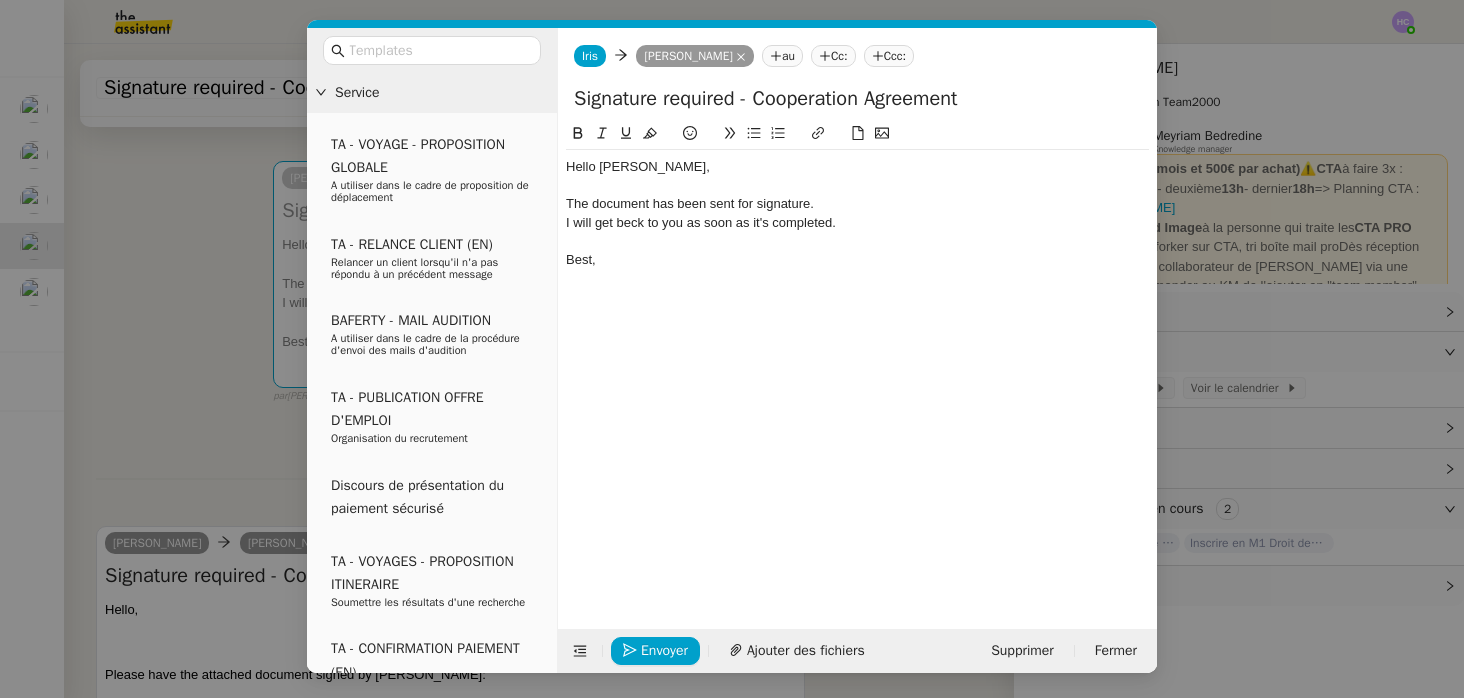 click 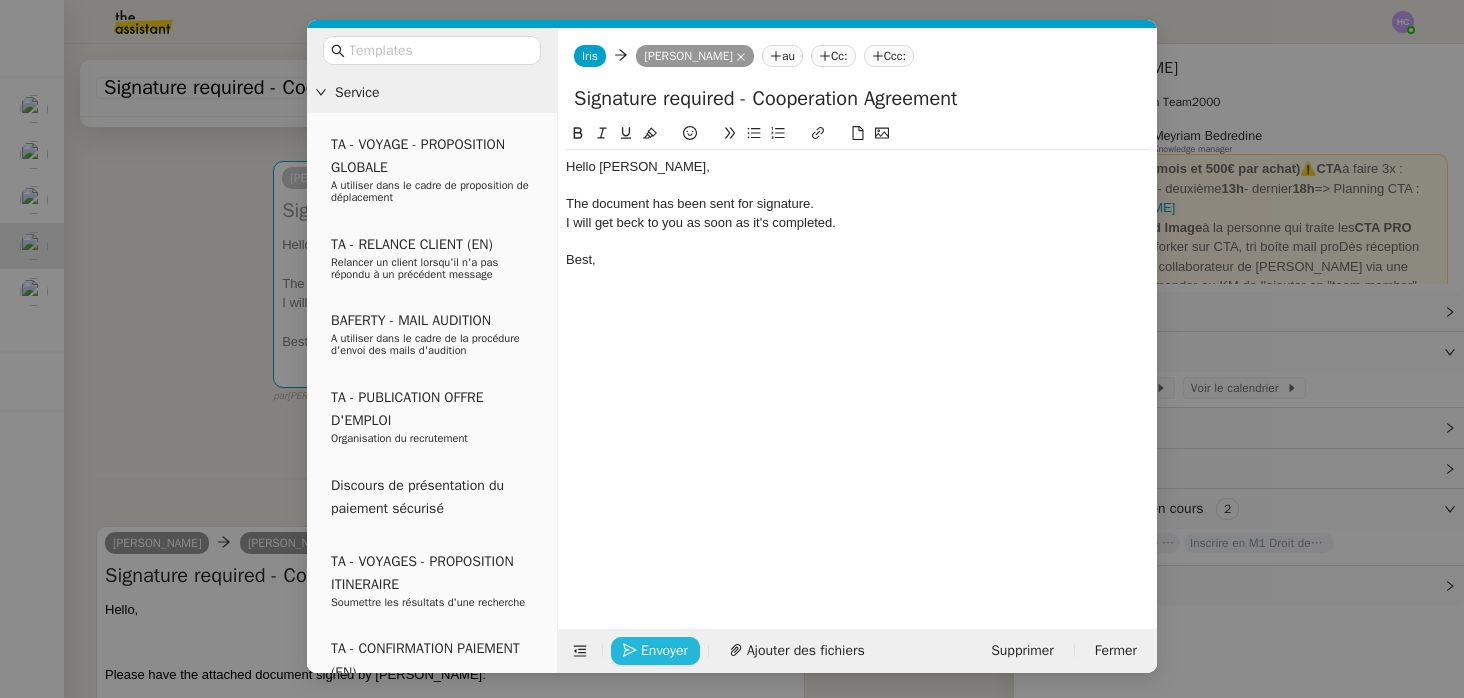 click on "Envoyer" 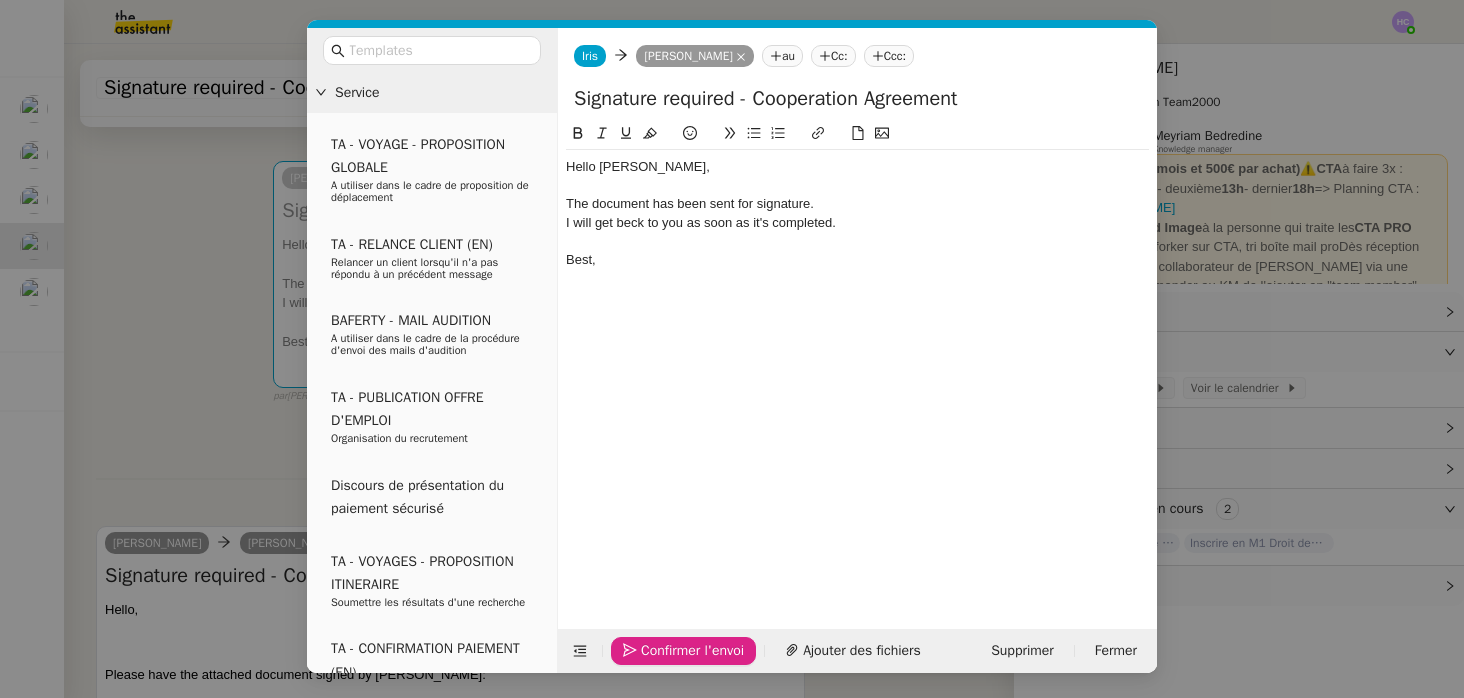 click on "Confirmer l'envoi" 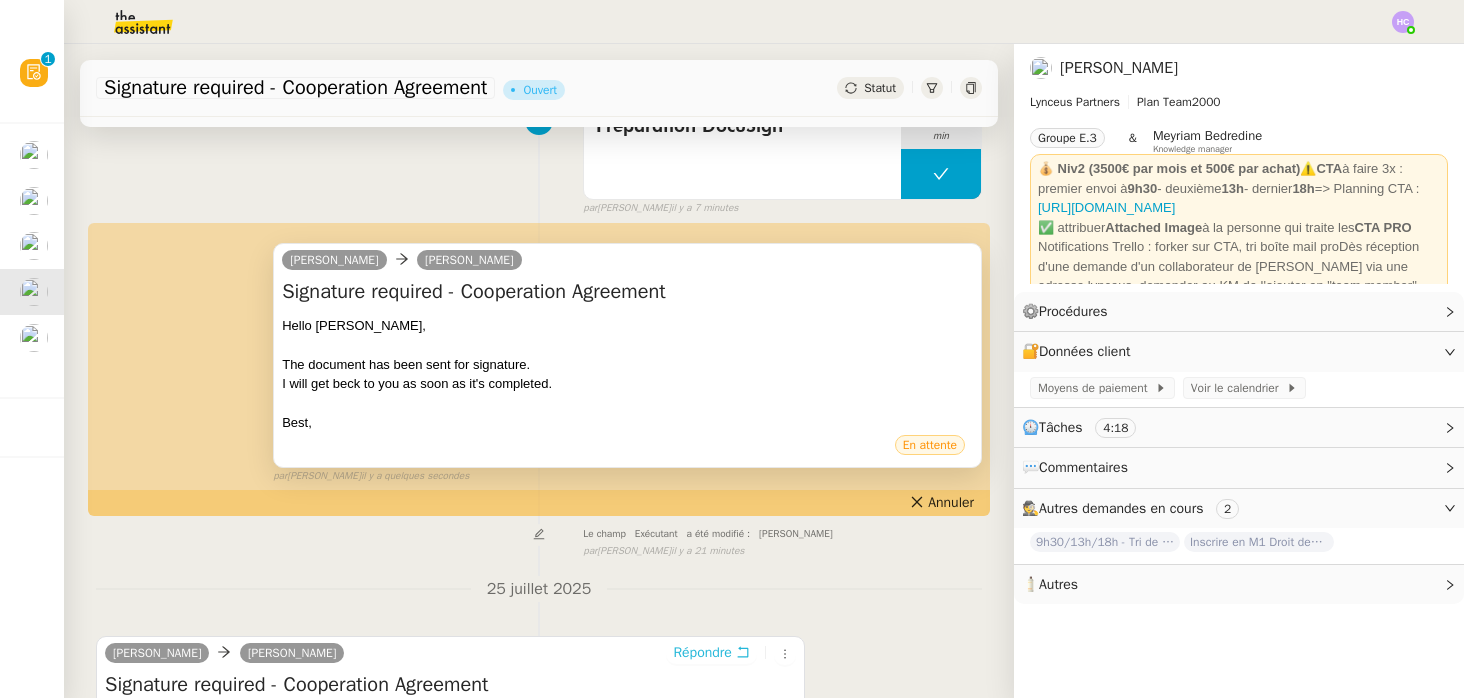 scroll, scrollTop: 0, scrollLeft: 0, axis: both 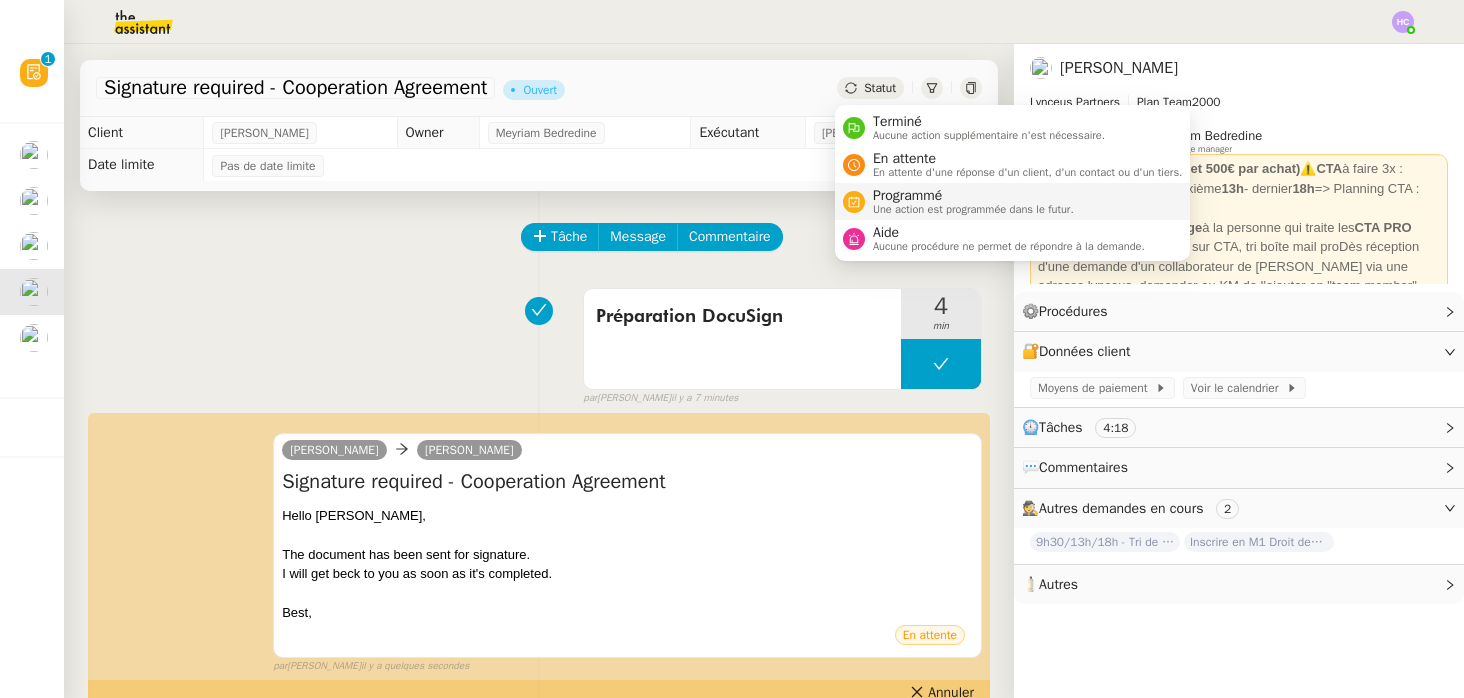 click on "Programmé Une action est programmée dans le futur." at bounding box center (958, 201) 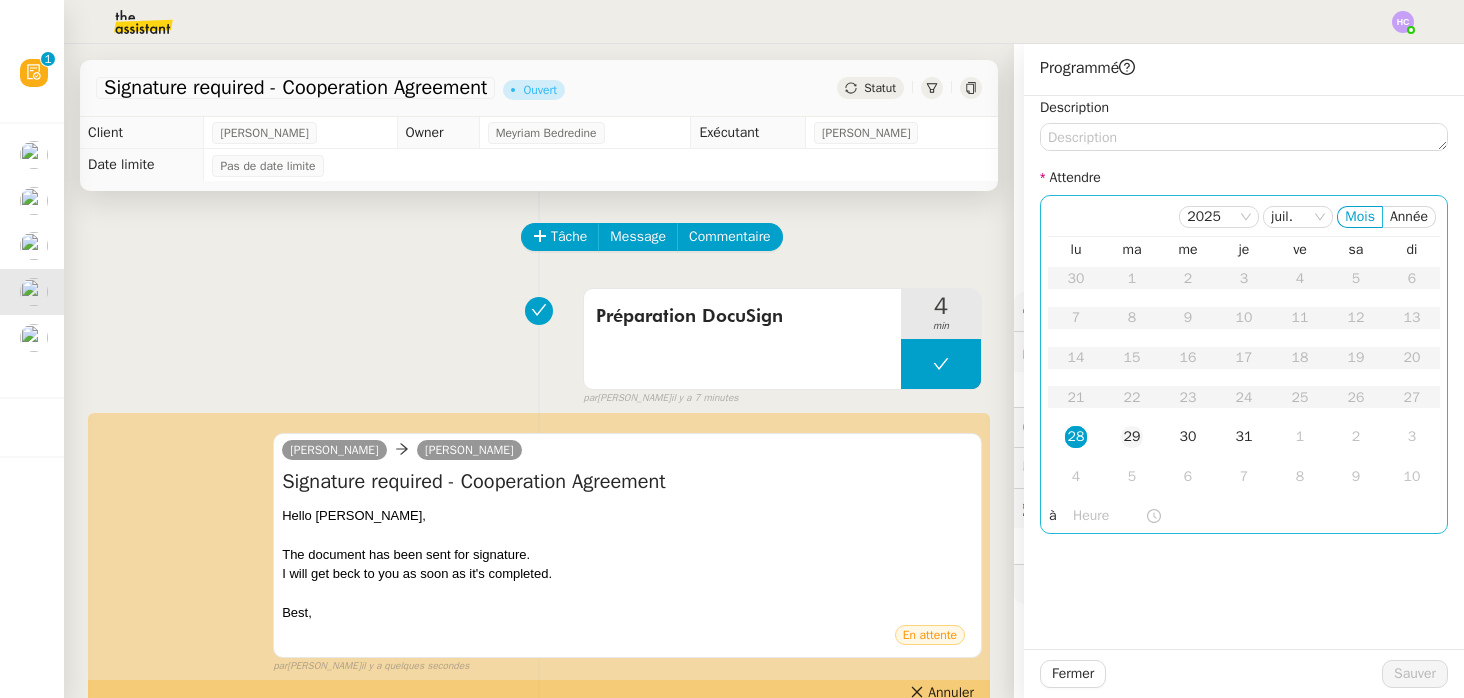 click on "29" 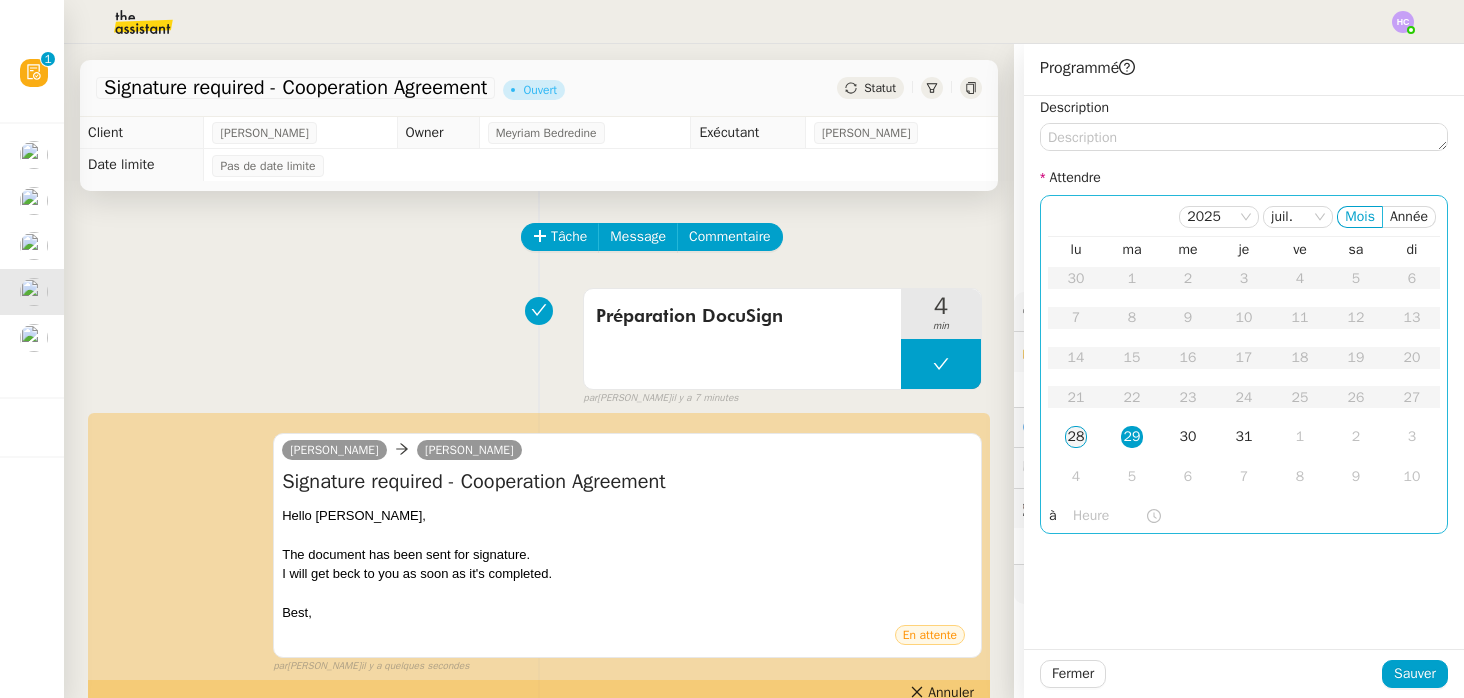 click on "28" 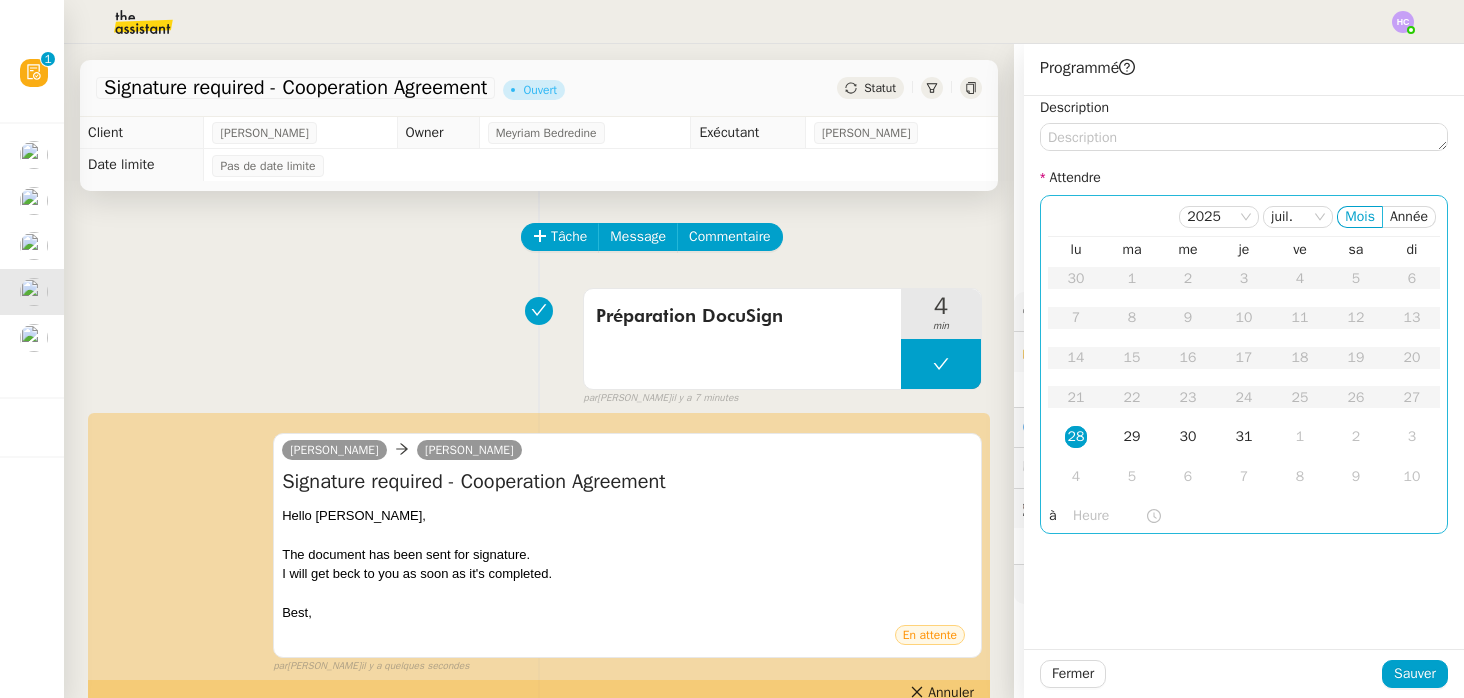 click 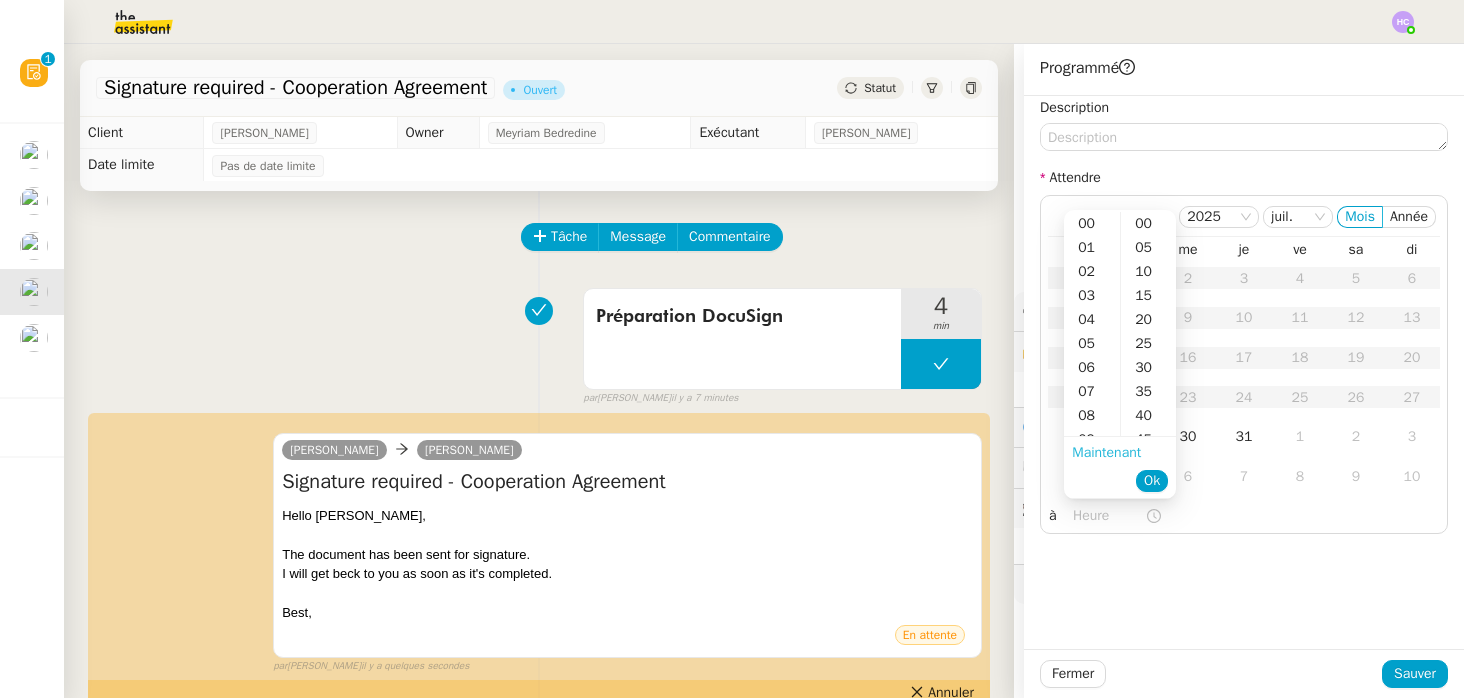 click on "Maintenant" at bounding box center (1106, 452) 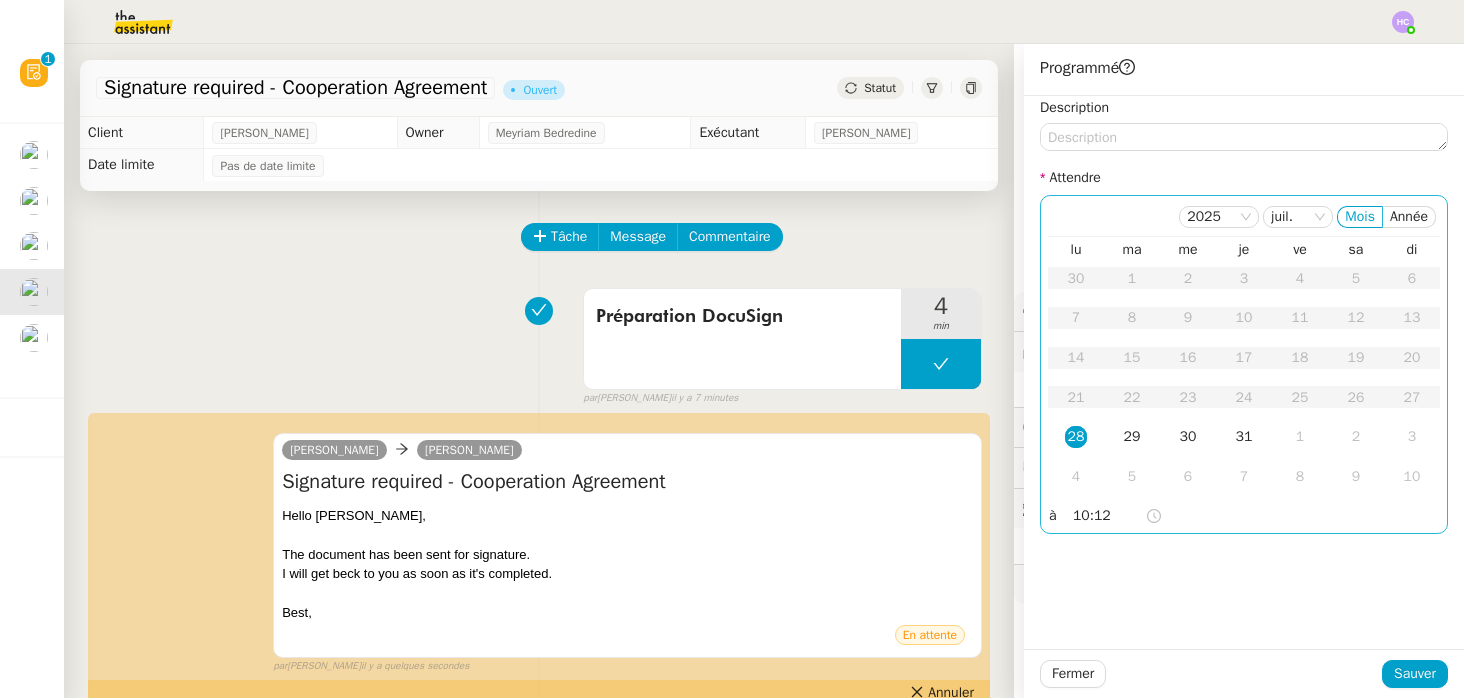 click on "10:12" 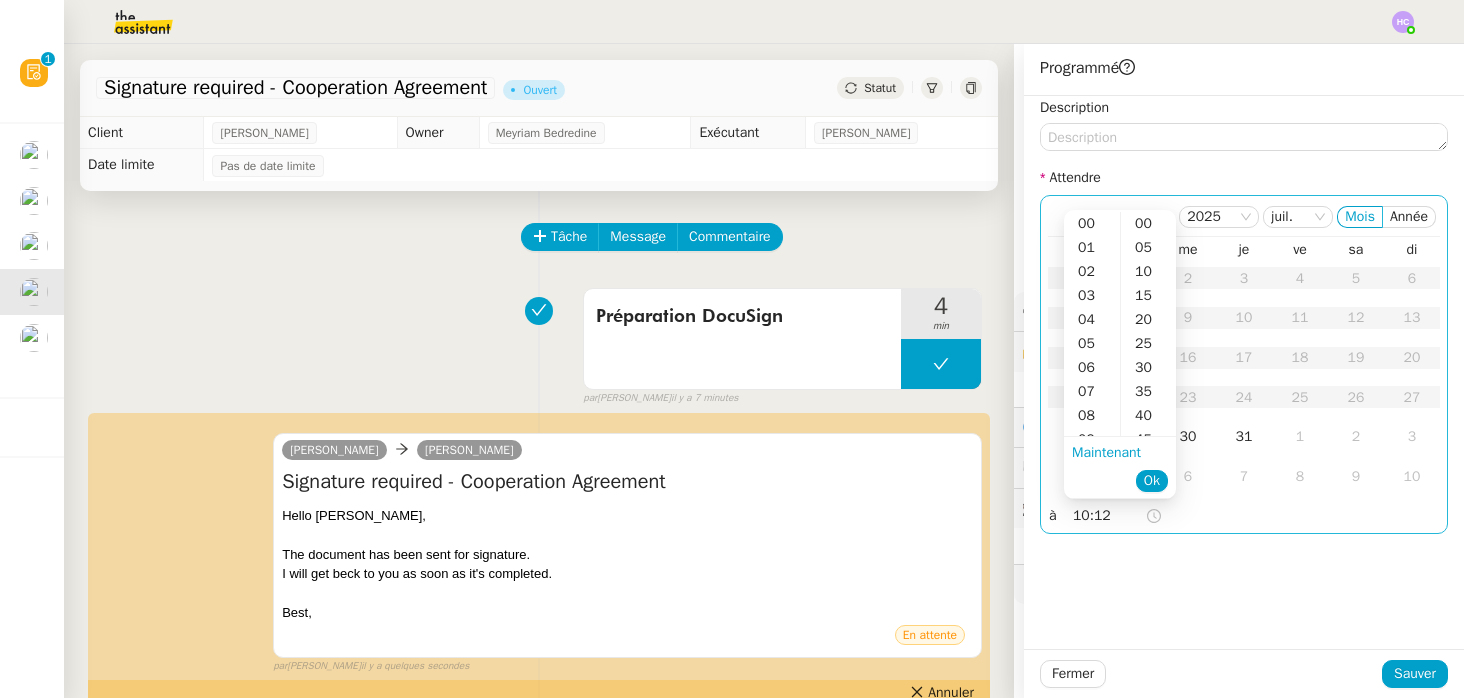 scroll, scrollTop: 240, scrollLeft: 0, axis: vertical 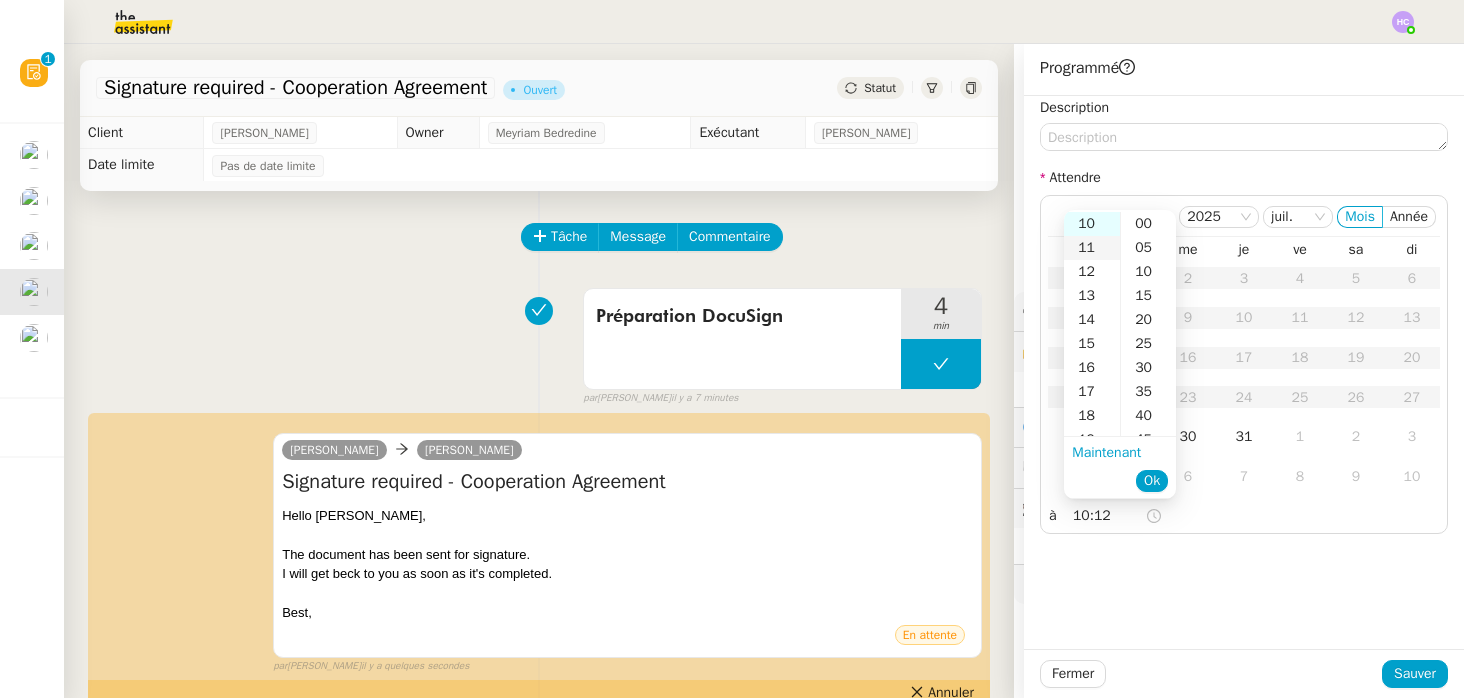 click on "11" at bounding box center [1092, 248] 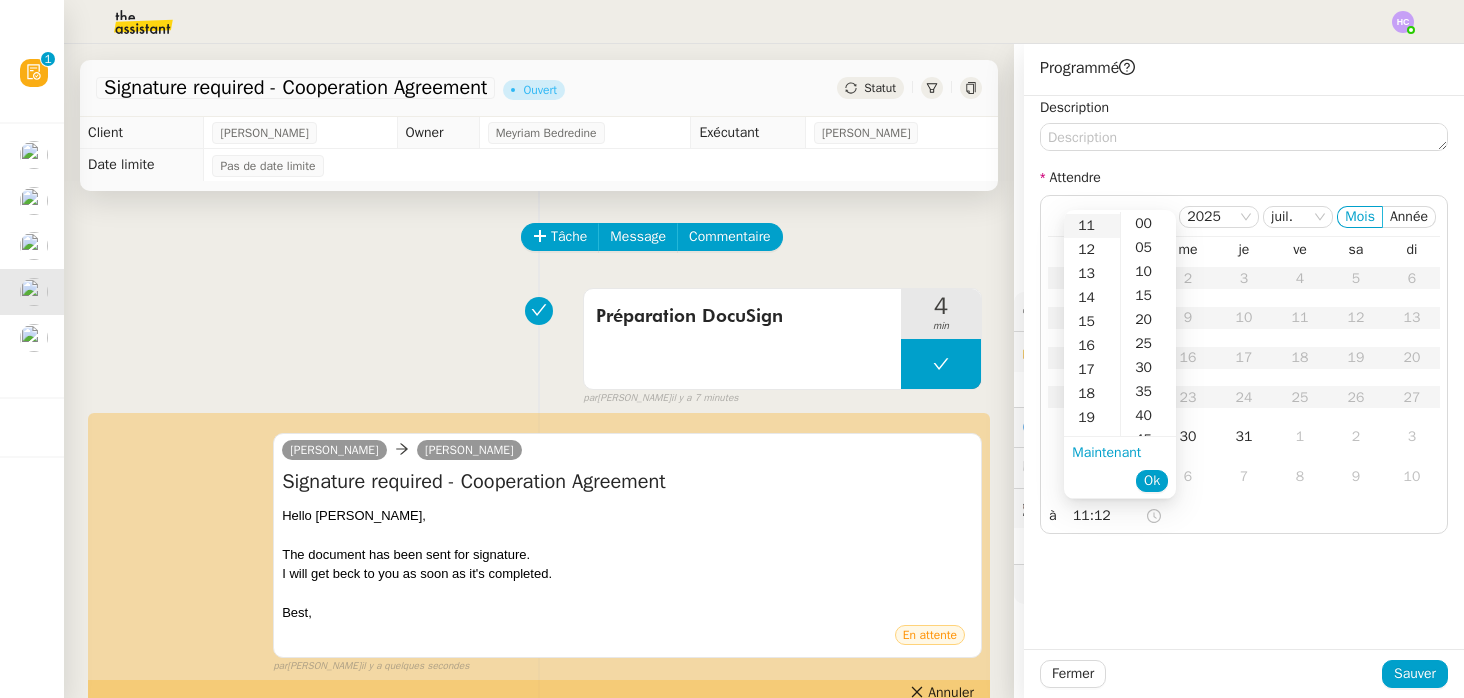 scroll, scrollTop: 264, scrollLeft: 0, axis: vertical 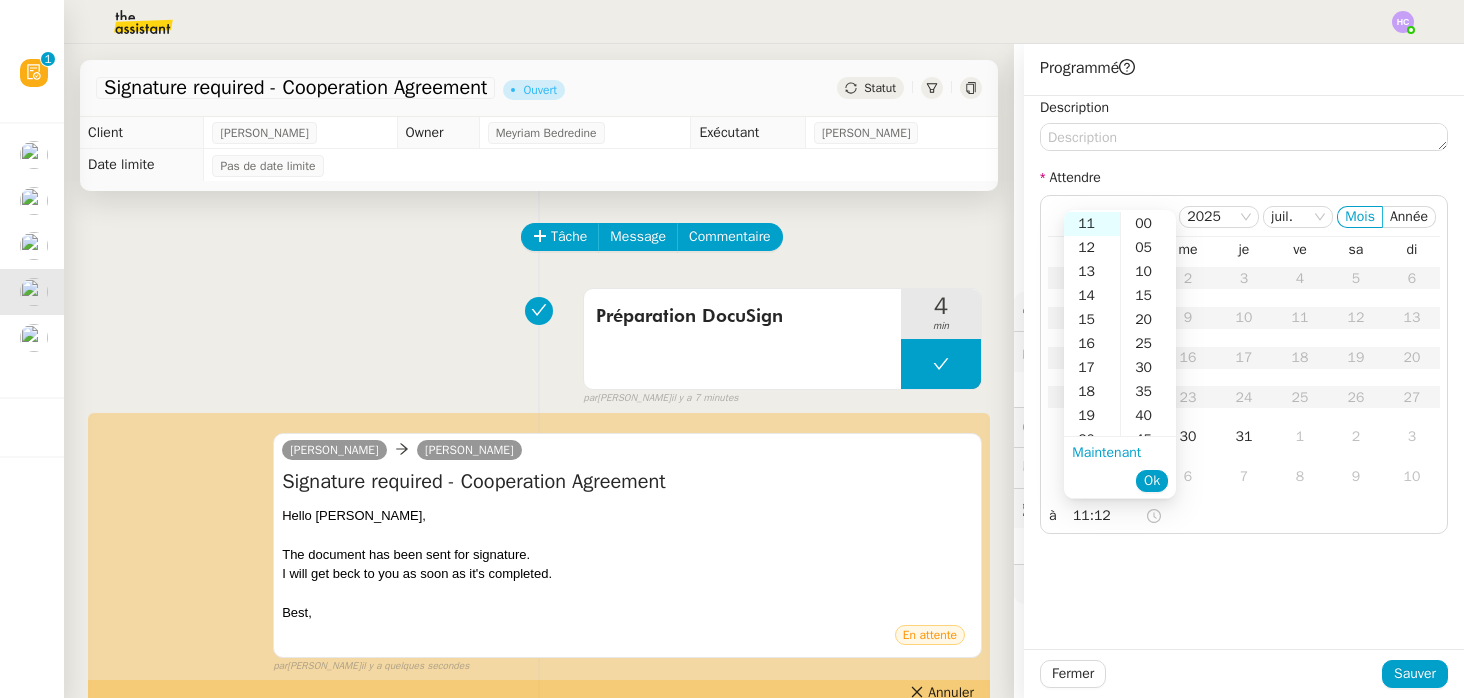 click on "Ok" at bounding box center (1152, 481) 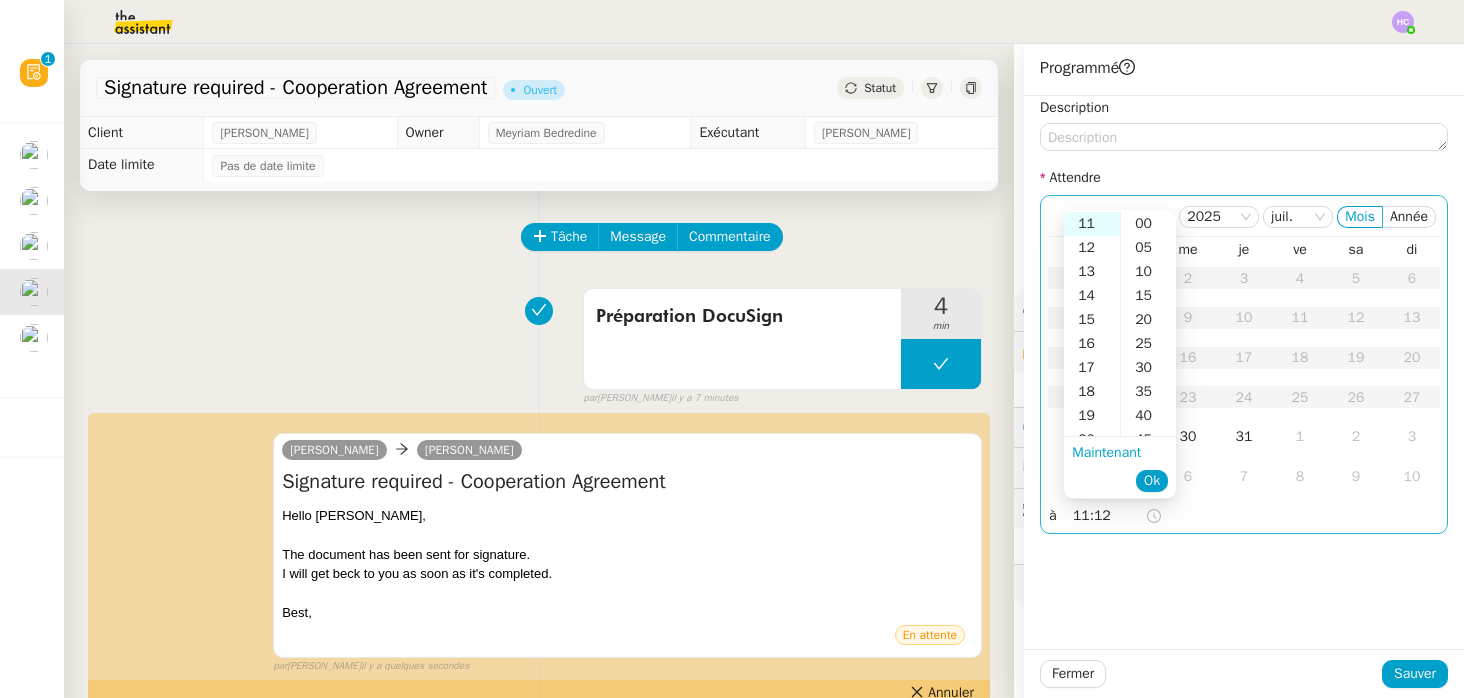 click on "Ok" at bounding box center (1152, 481) 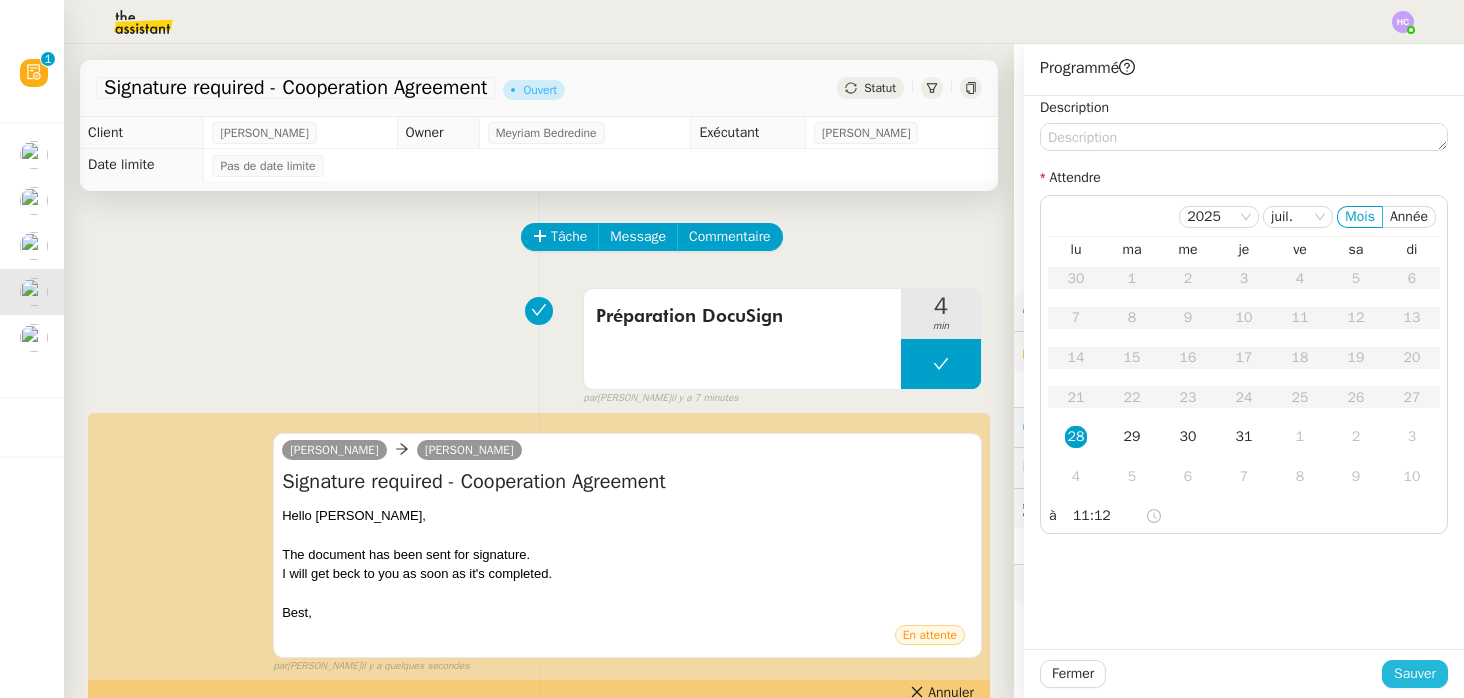 click on "Sauver" 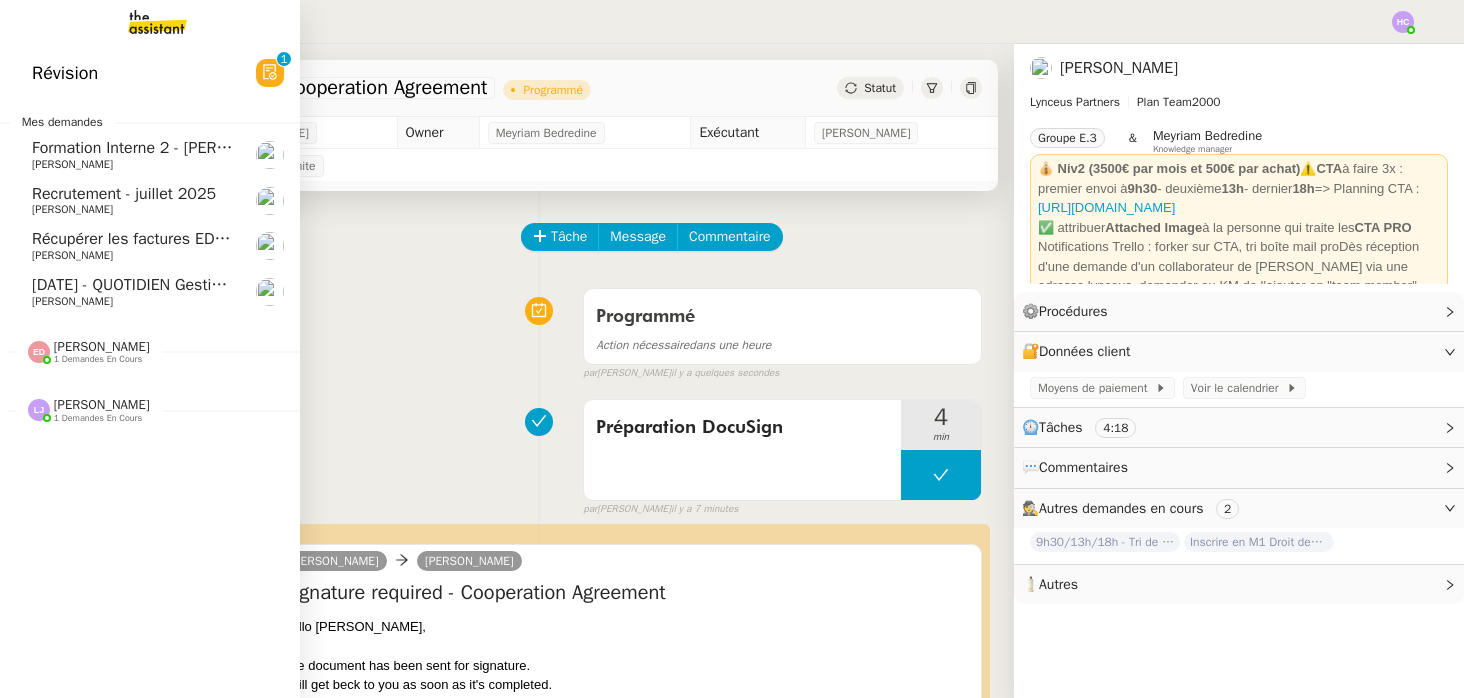 click on "[DATE] - QUOTIDIEN Gestion boite mail Accounting    [PERSON_NAME]" 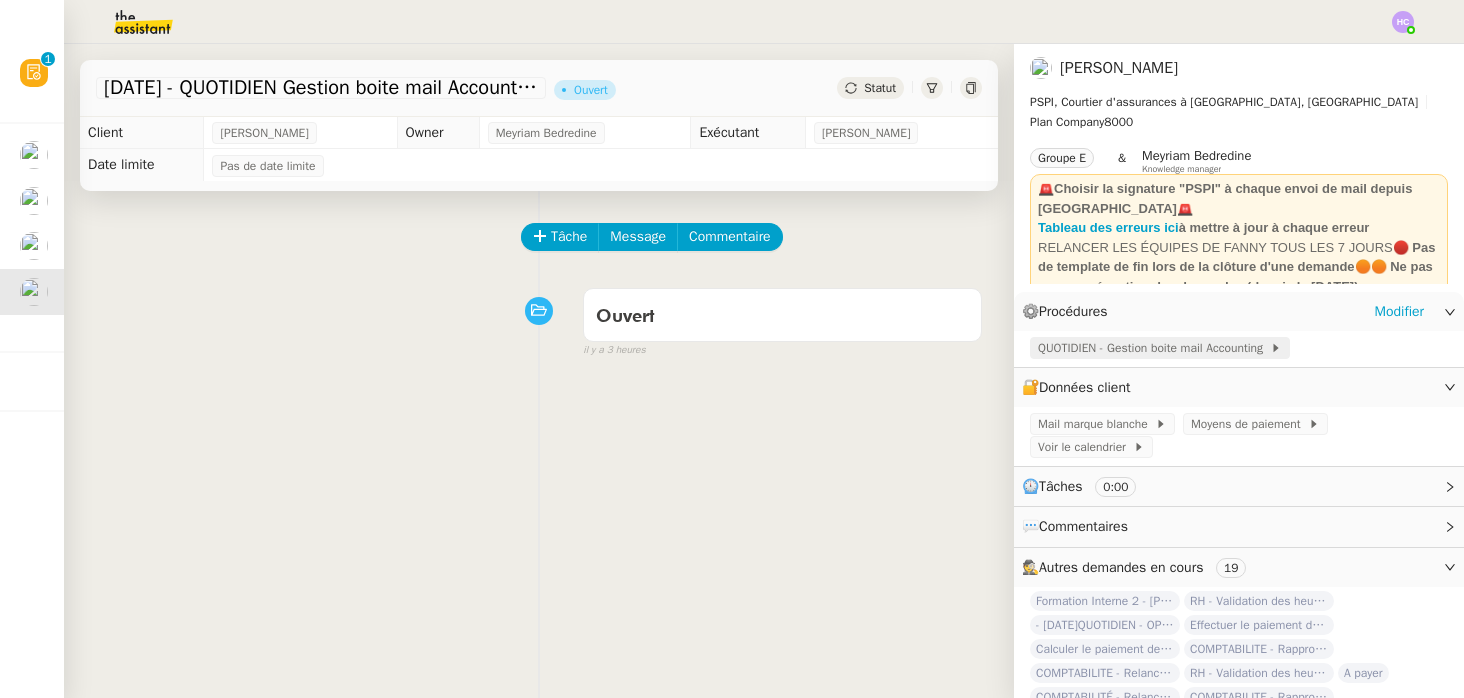 click on "QUOTIDIEN - Gestion boite mail Accounting" 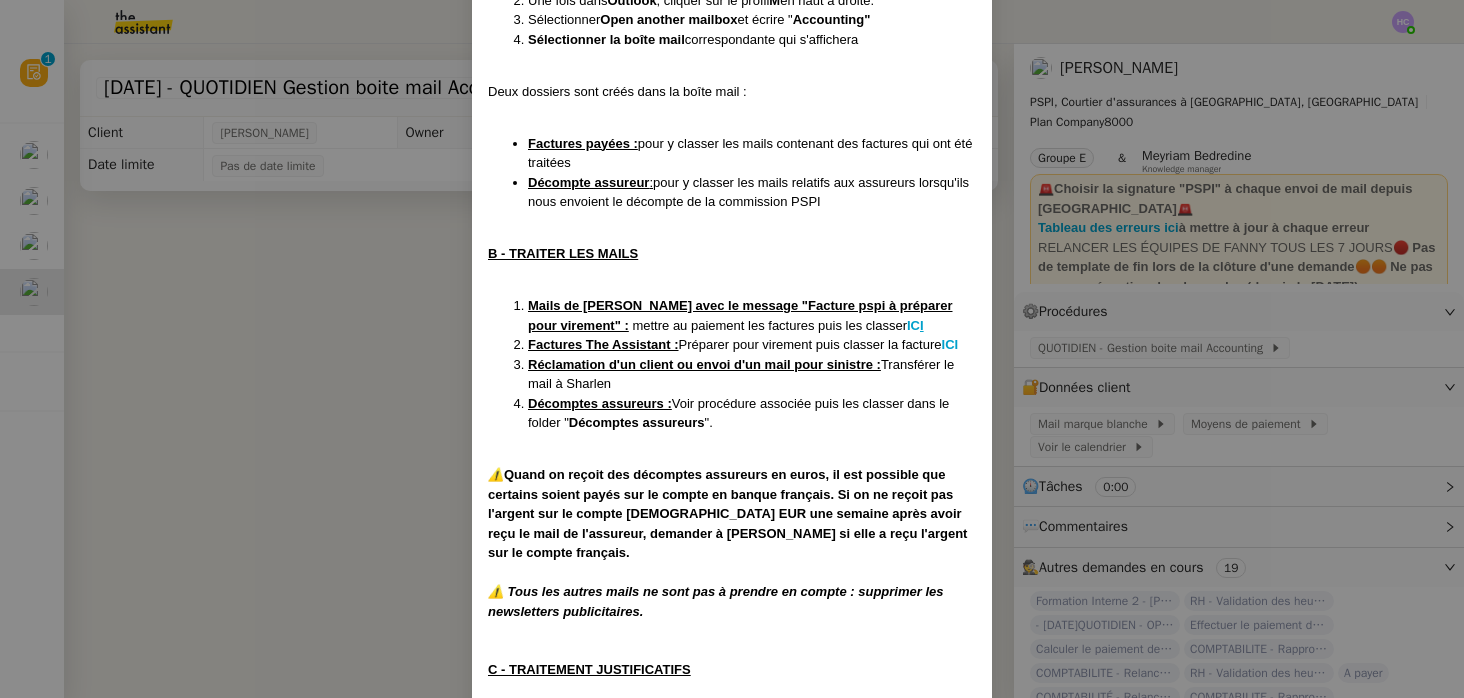 scroll, scrollTop: 433, scrollLeft: 0, axis: vertical 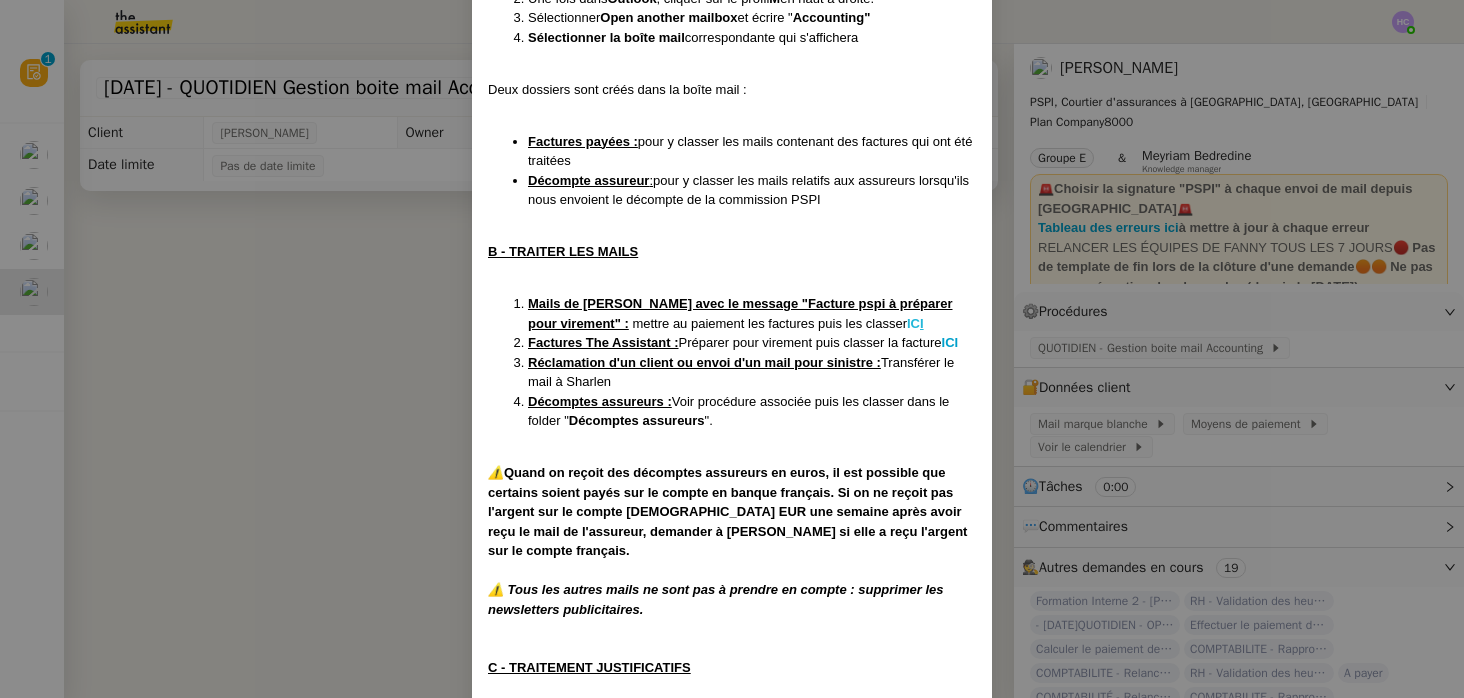 click on "I" at bounding box center [922, 323] 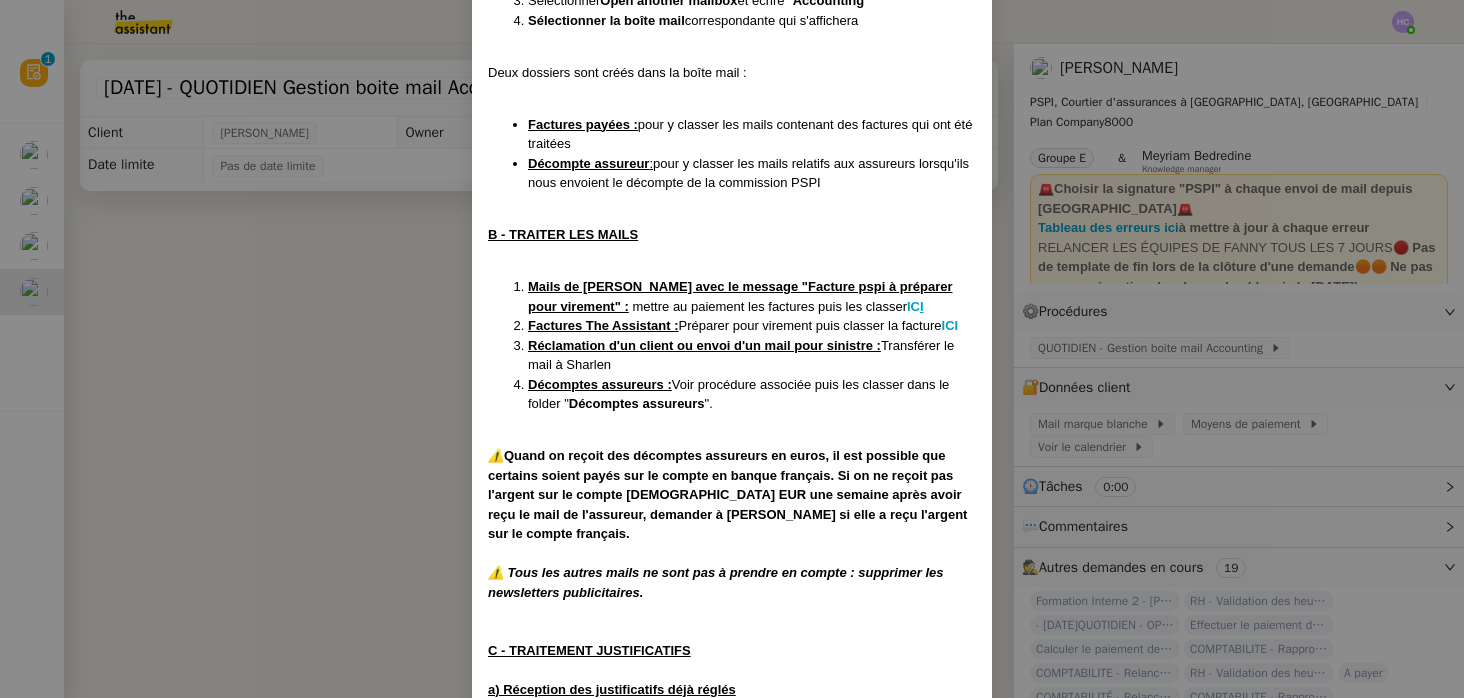 scroll, scrollTop: 455, scrollLeft: 0, axis: vertical 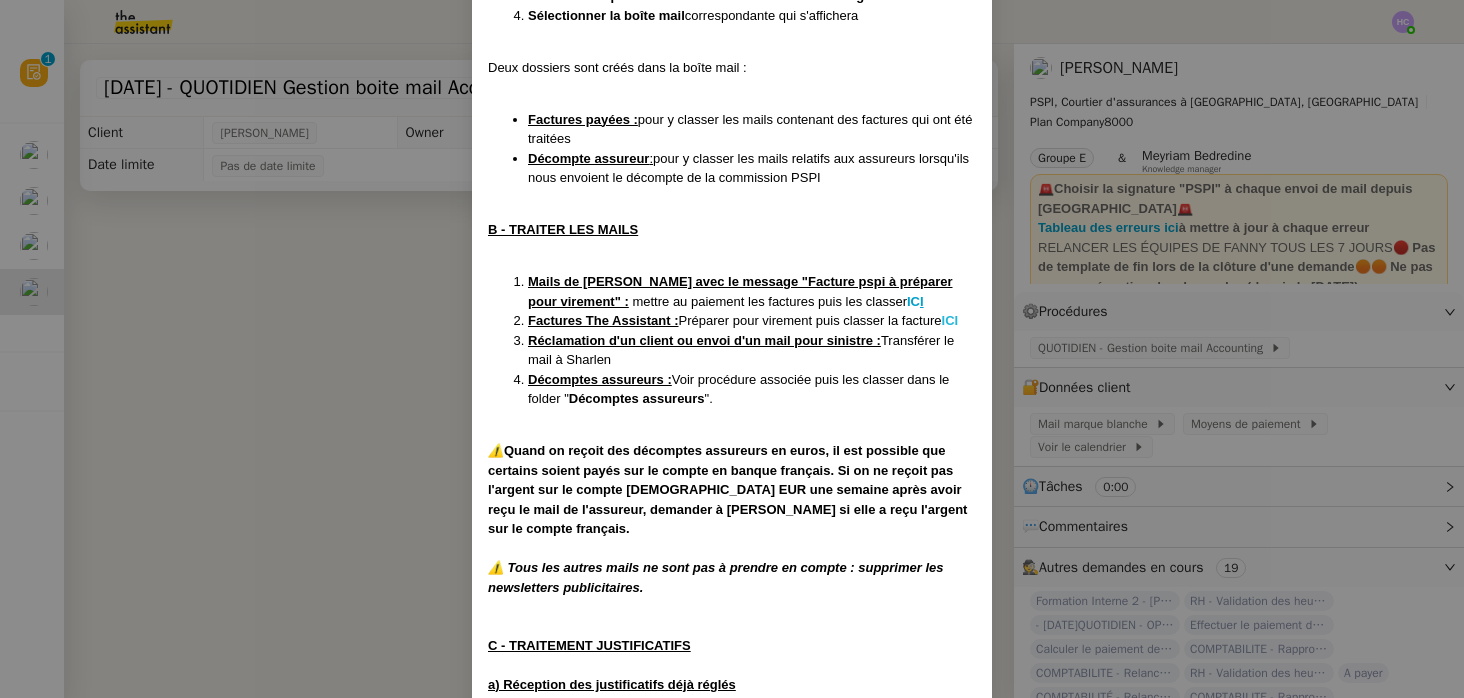 click on "ICI" at bounding box center (950, 320) 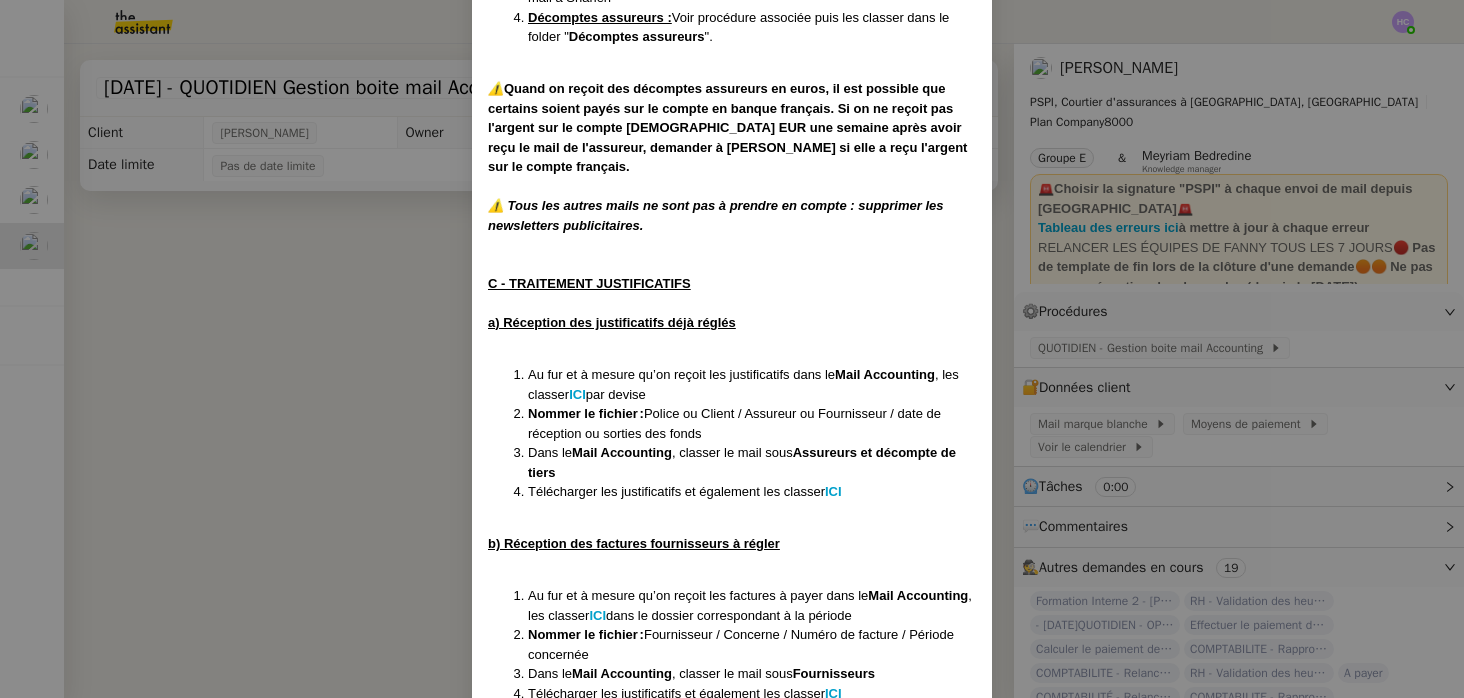 scroll, scrollTop: 819, scrollLeft: 0, axis: vertical 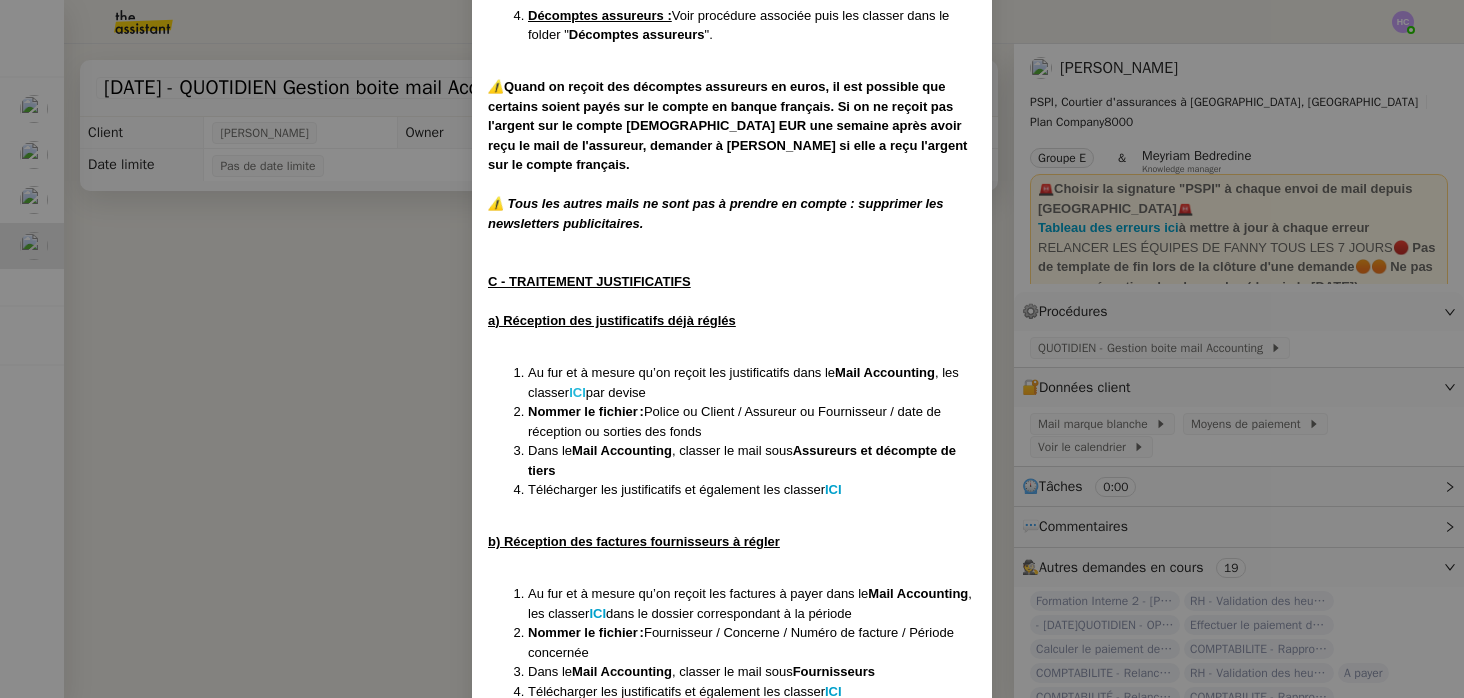 click on "ICI" at bounding box center (577, 392) 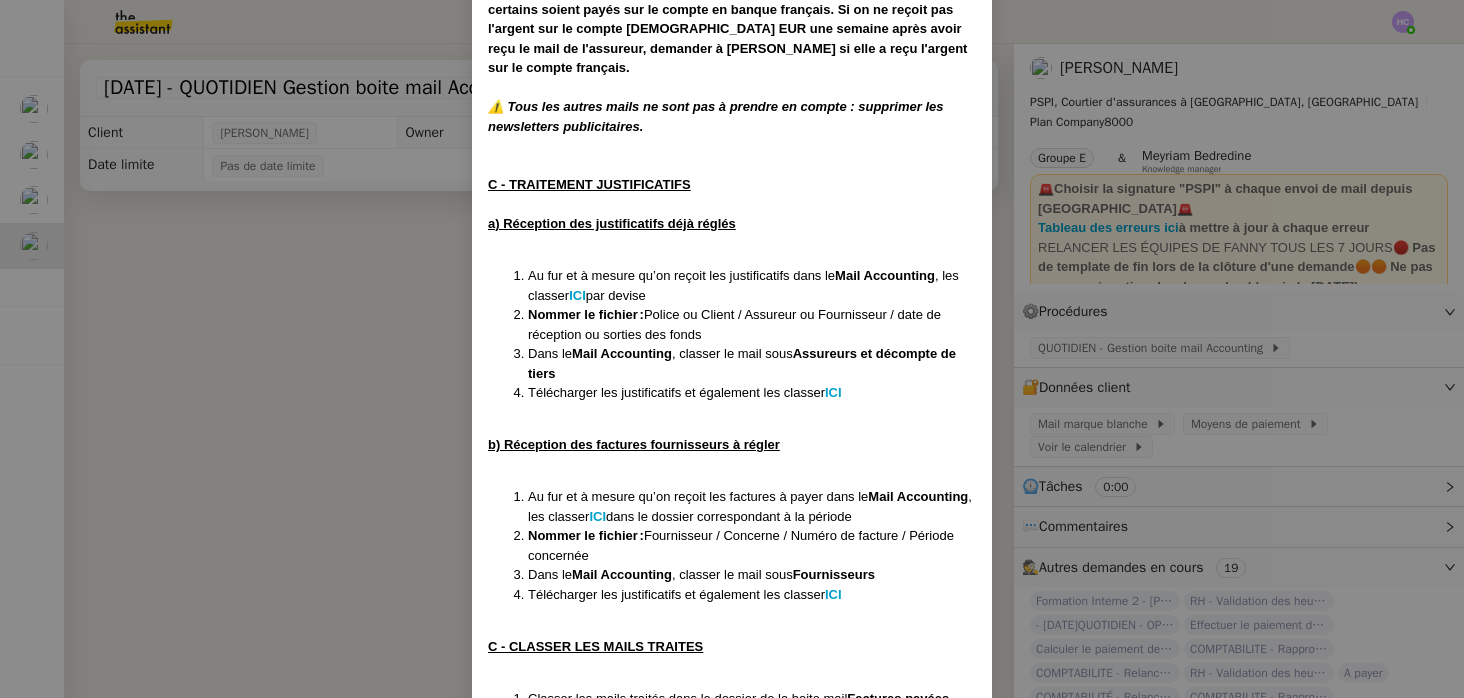 scroll, scrollTop: 913, scrollLeft: 0, axis: vertical 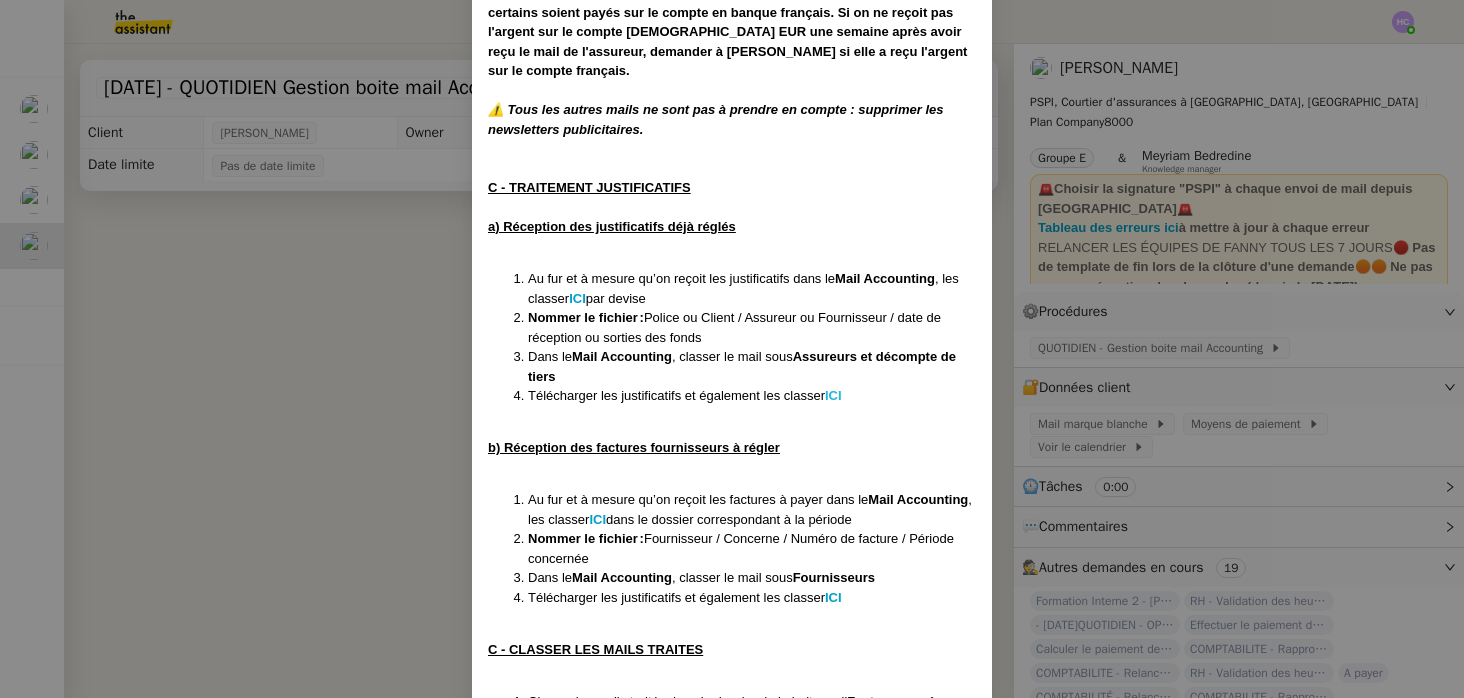 click on "ICI" at bounding box center (833, 395) 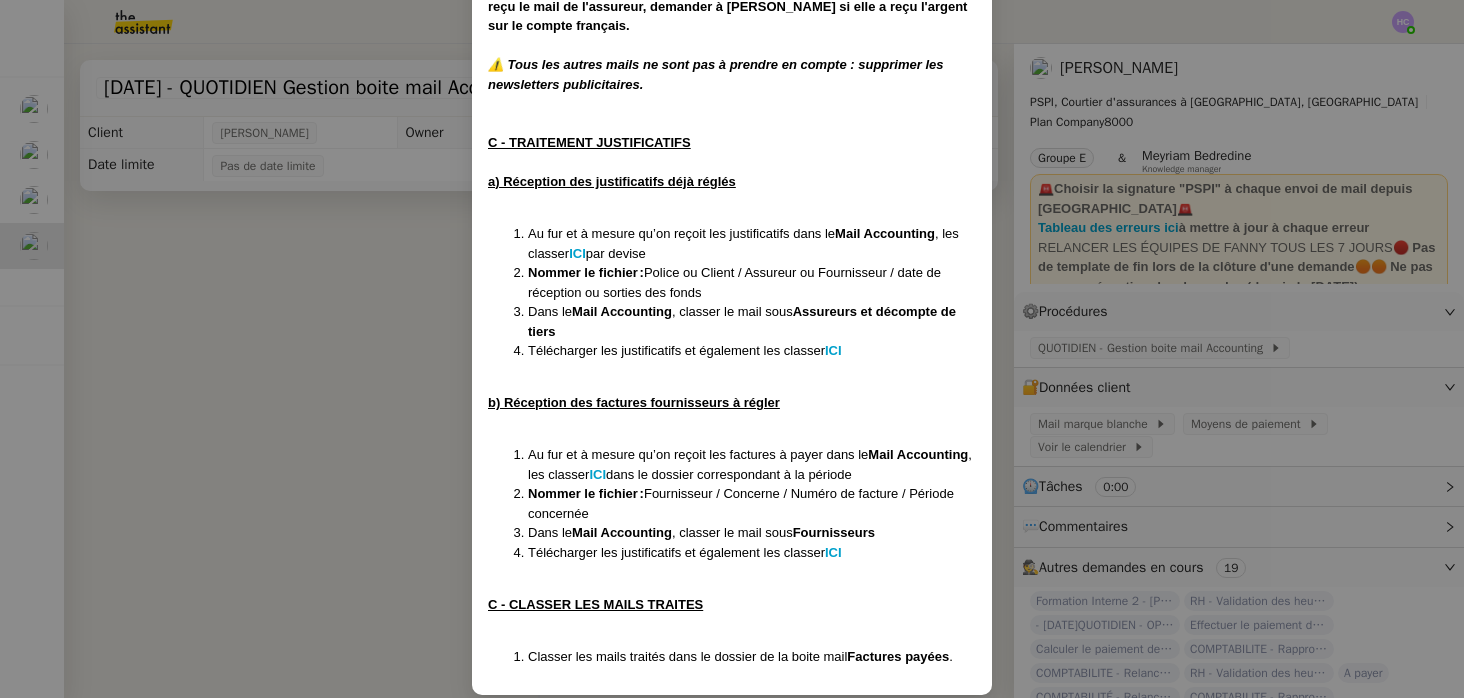 scroll, scrollTop: 959, scrollLeft: 0, axis: vertical 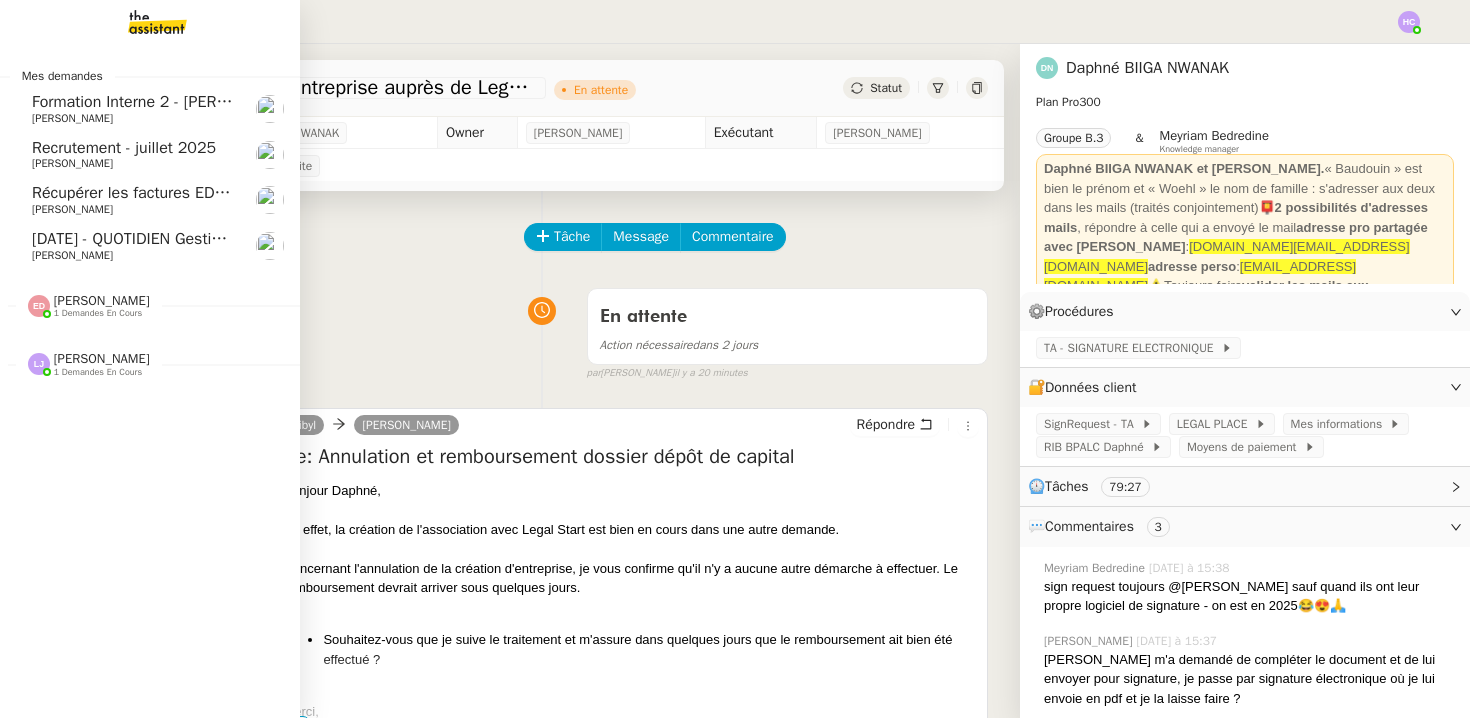 click on "Récupérer les factures EDF et Orange" 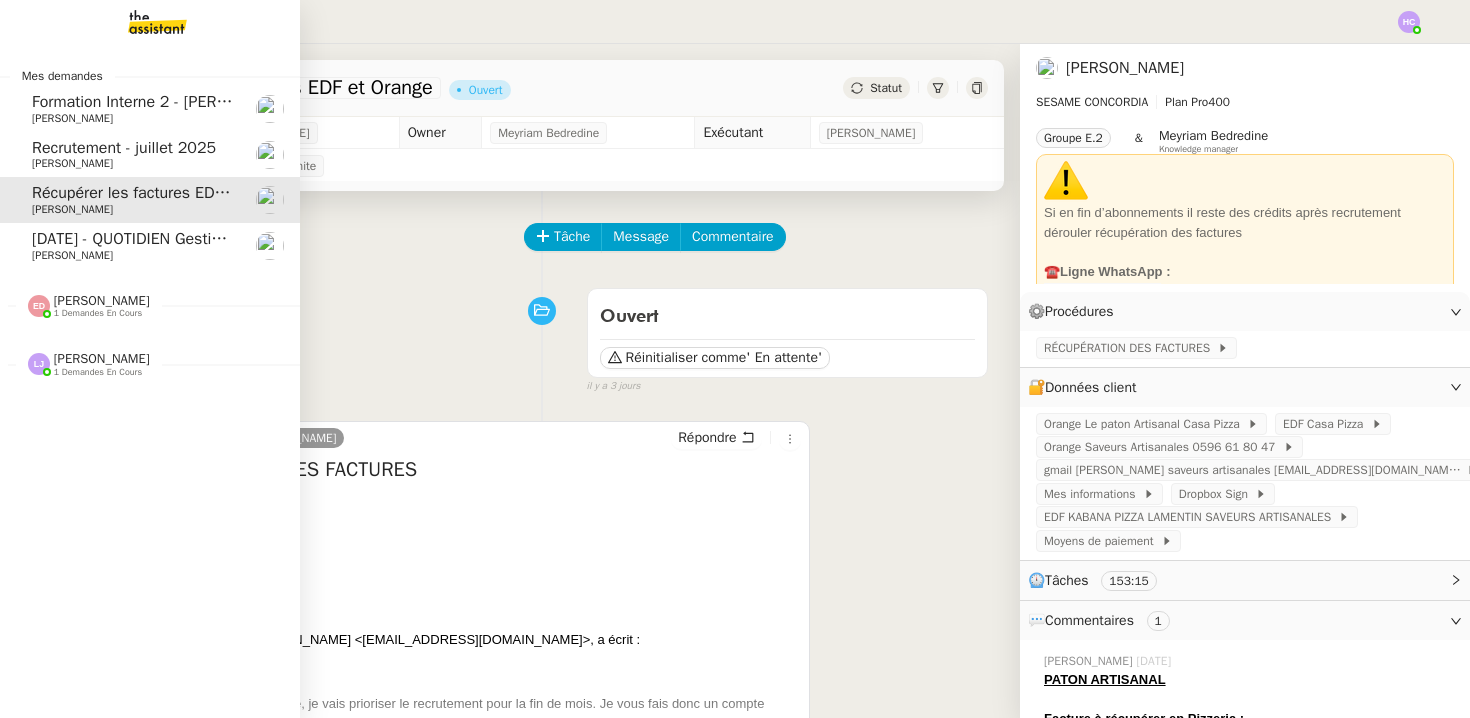 click on "[PERSON_NAME]" 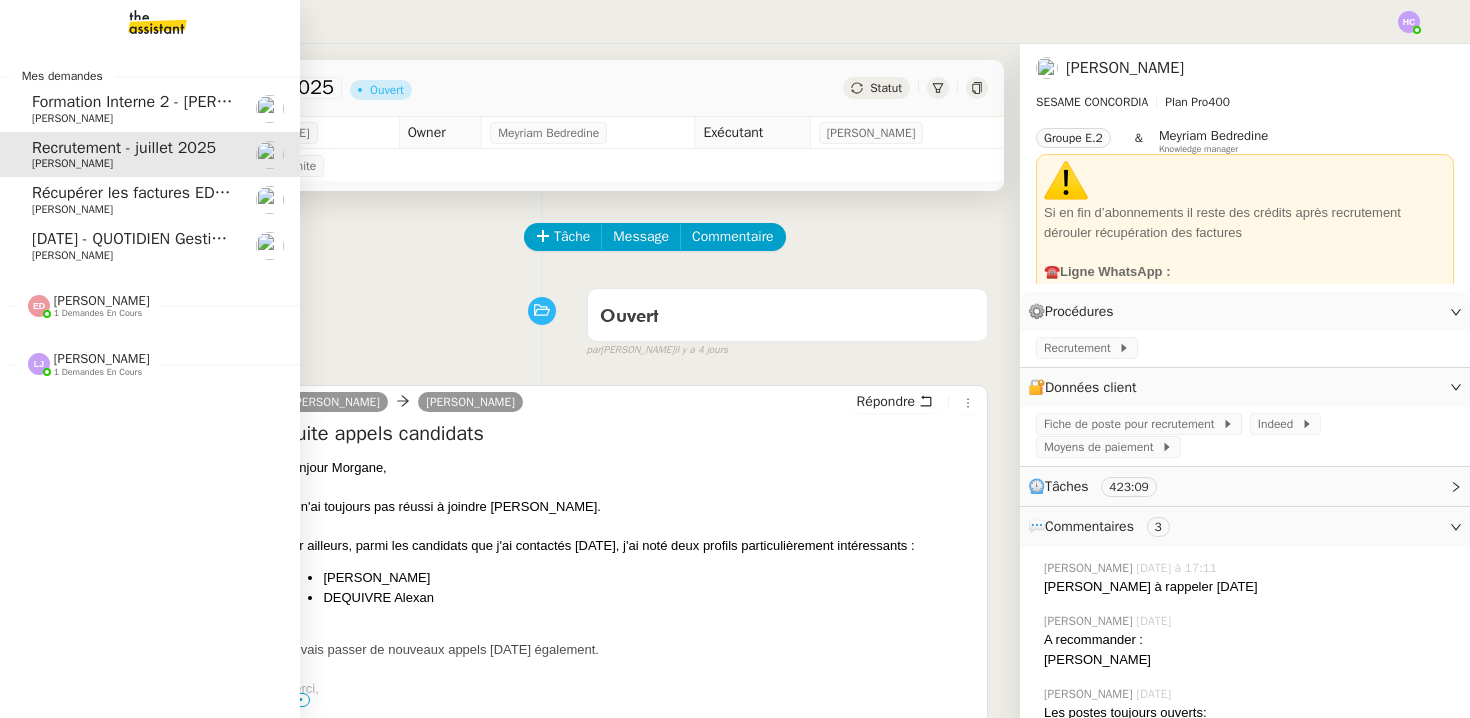 click on "1 demandes en cours" 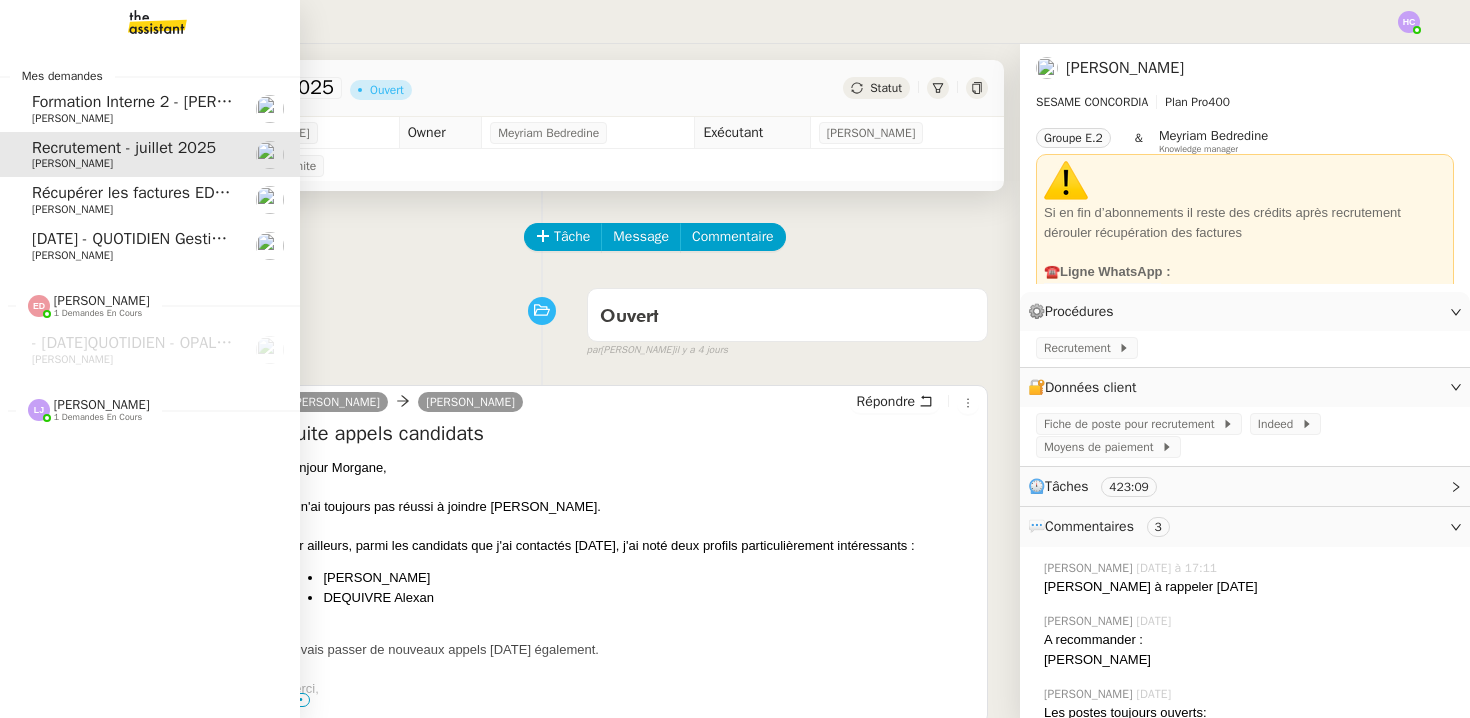click on "[PERSON_NAME]" 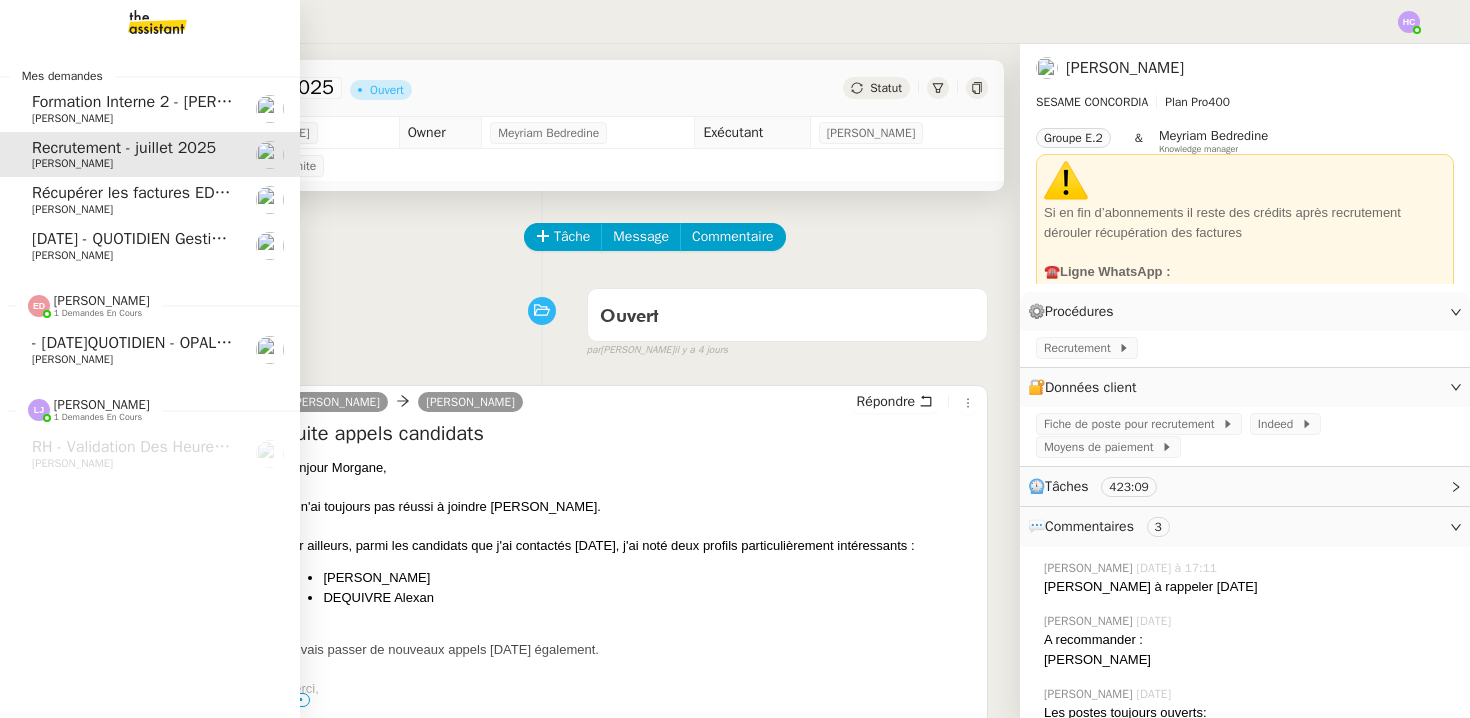 click on "[PERSON_NAME]    1 demandes en cours" 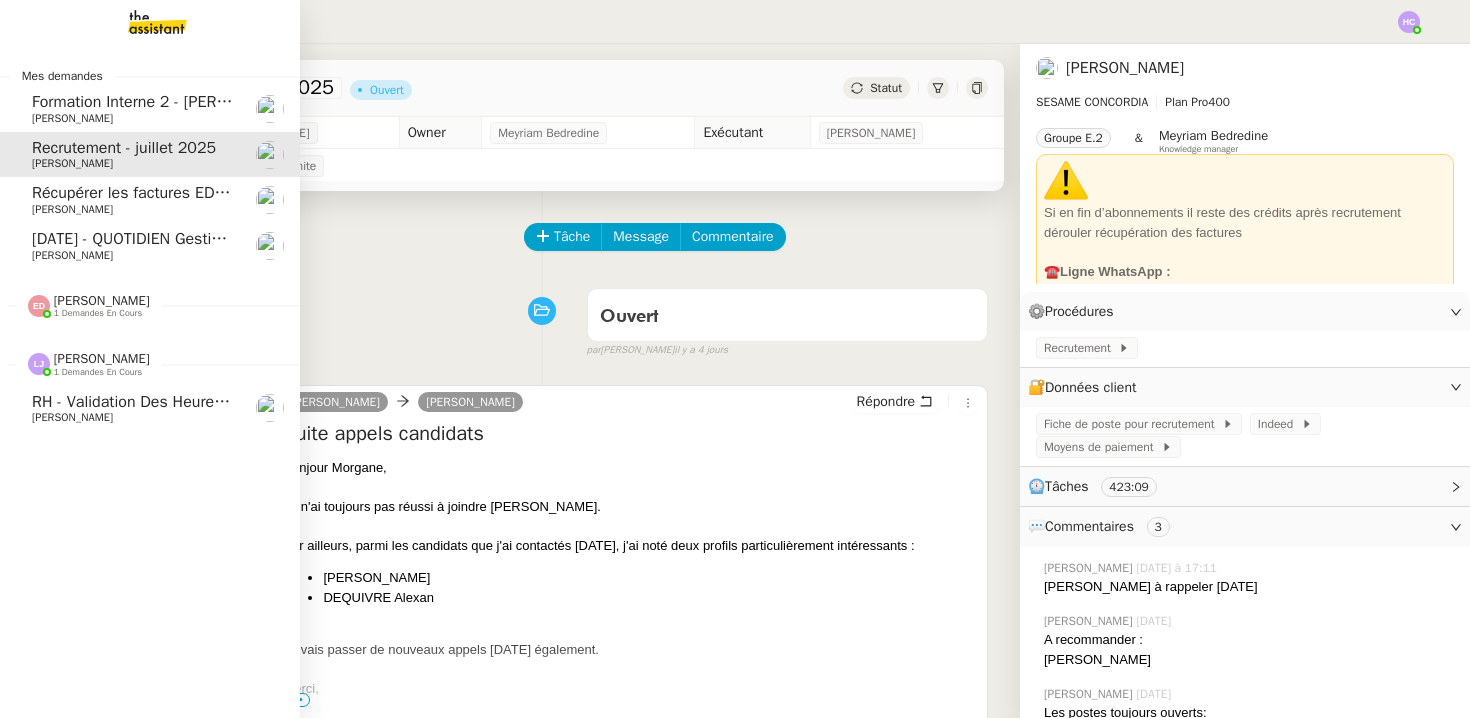 click on "[PERSON_NAME]    1 demandes en cours" 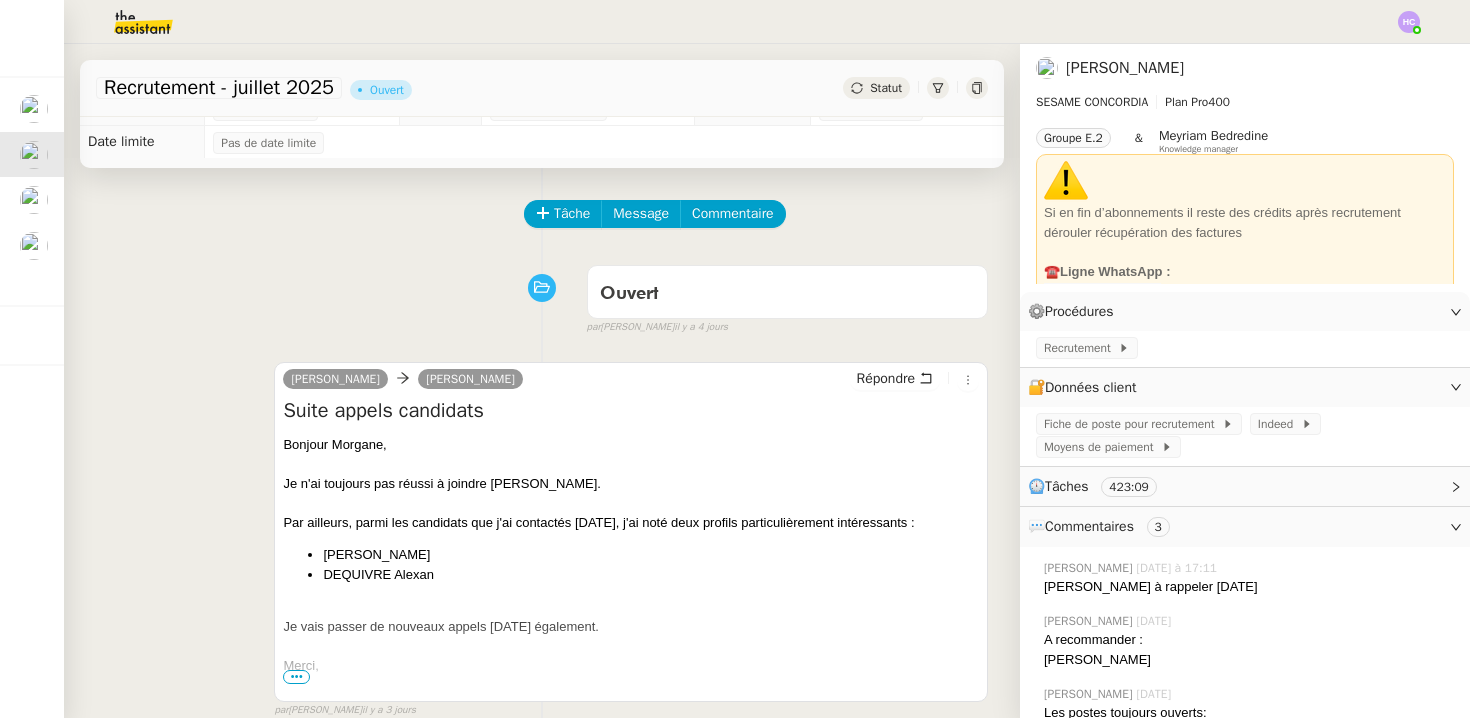scroll, scrollTop: 25, scrollLeft: 0, axis: vertical 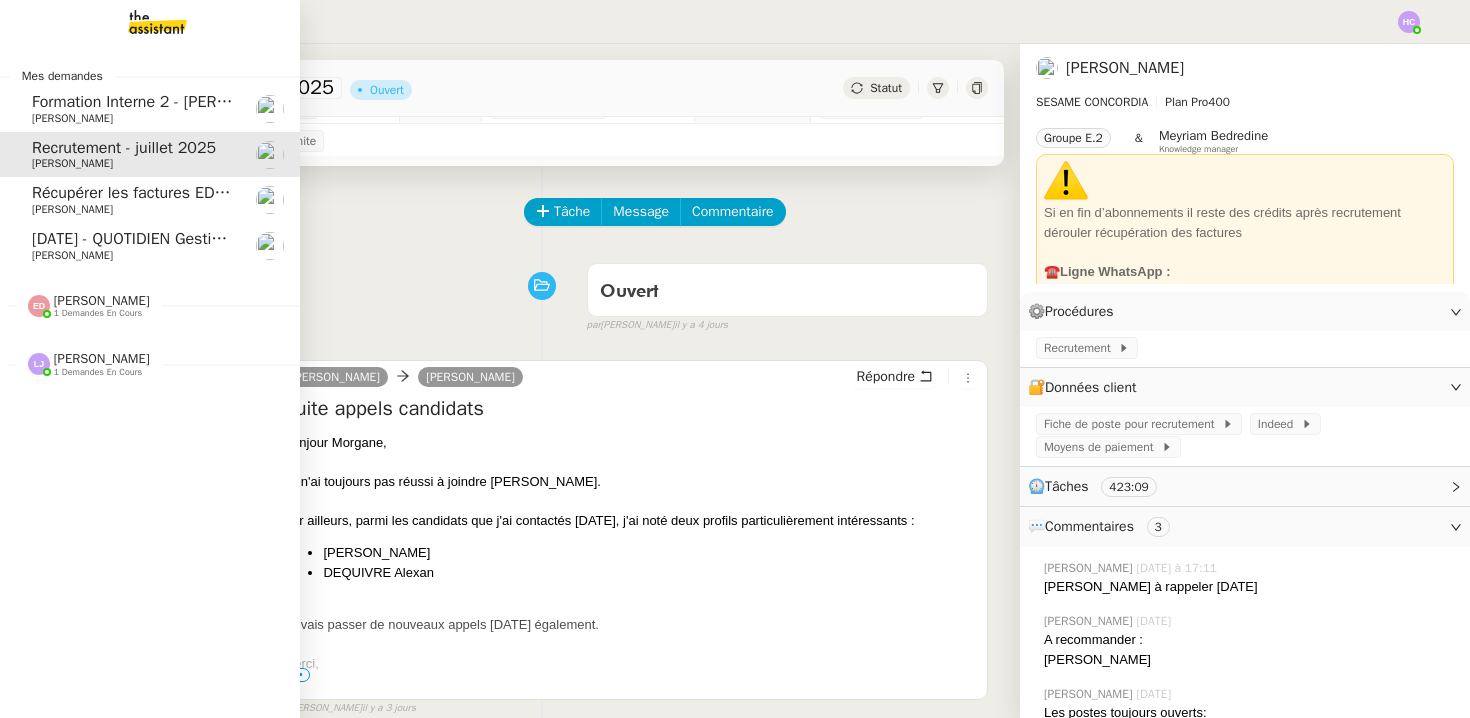 click on "[DATE] - QUOTIDIEN Gestion boite mail Accounting" 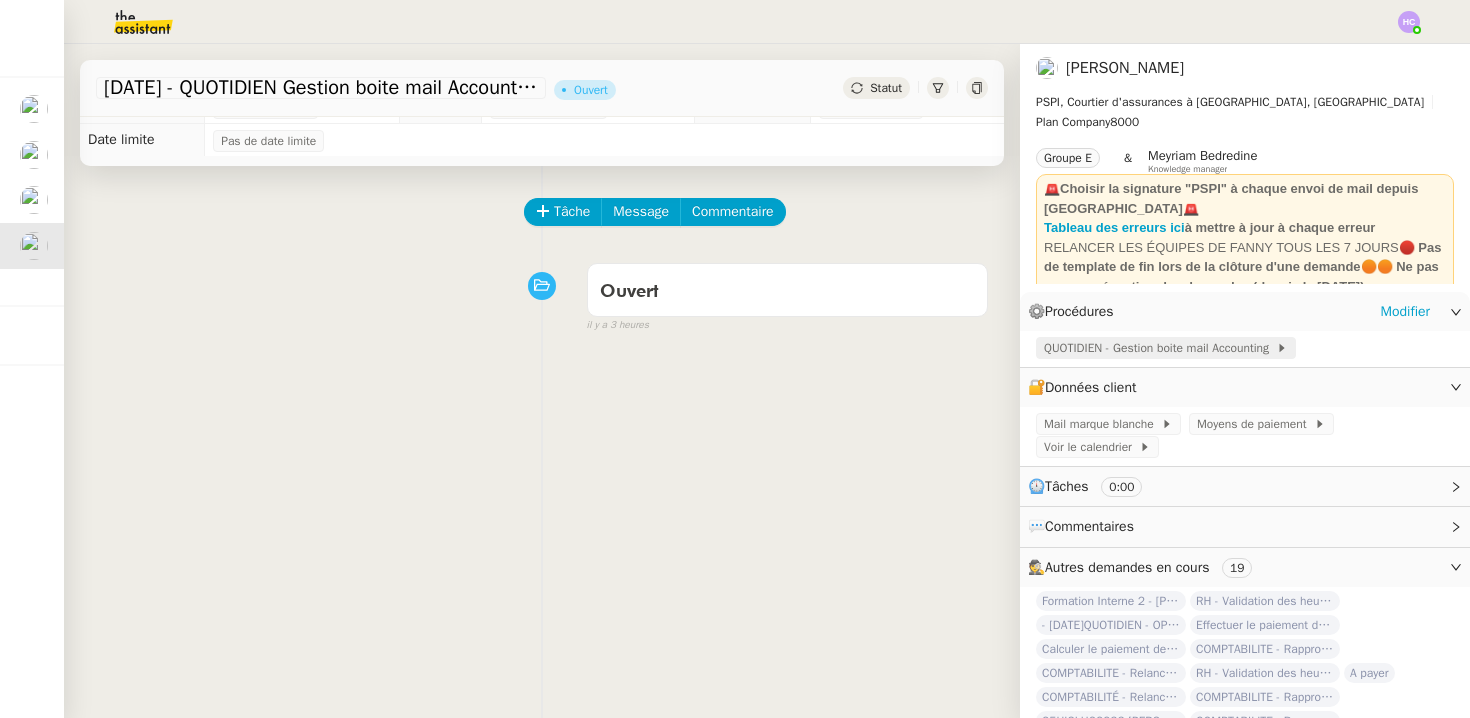 click on "QUOTIDIEN - Gestion boite mail Accounting" 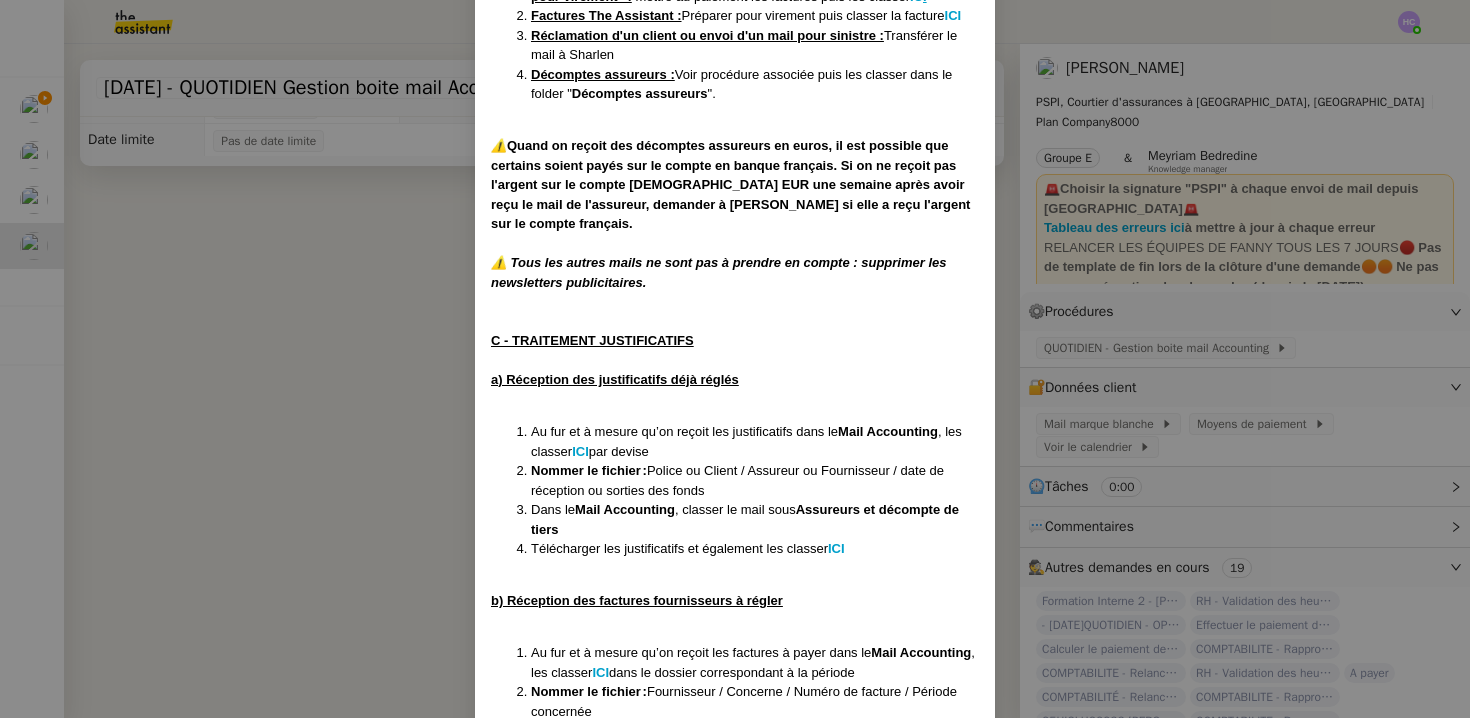 scroll, scrollTop: 865, scrollLeft: 0, axis: vertical 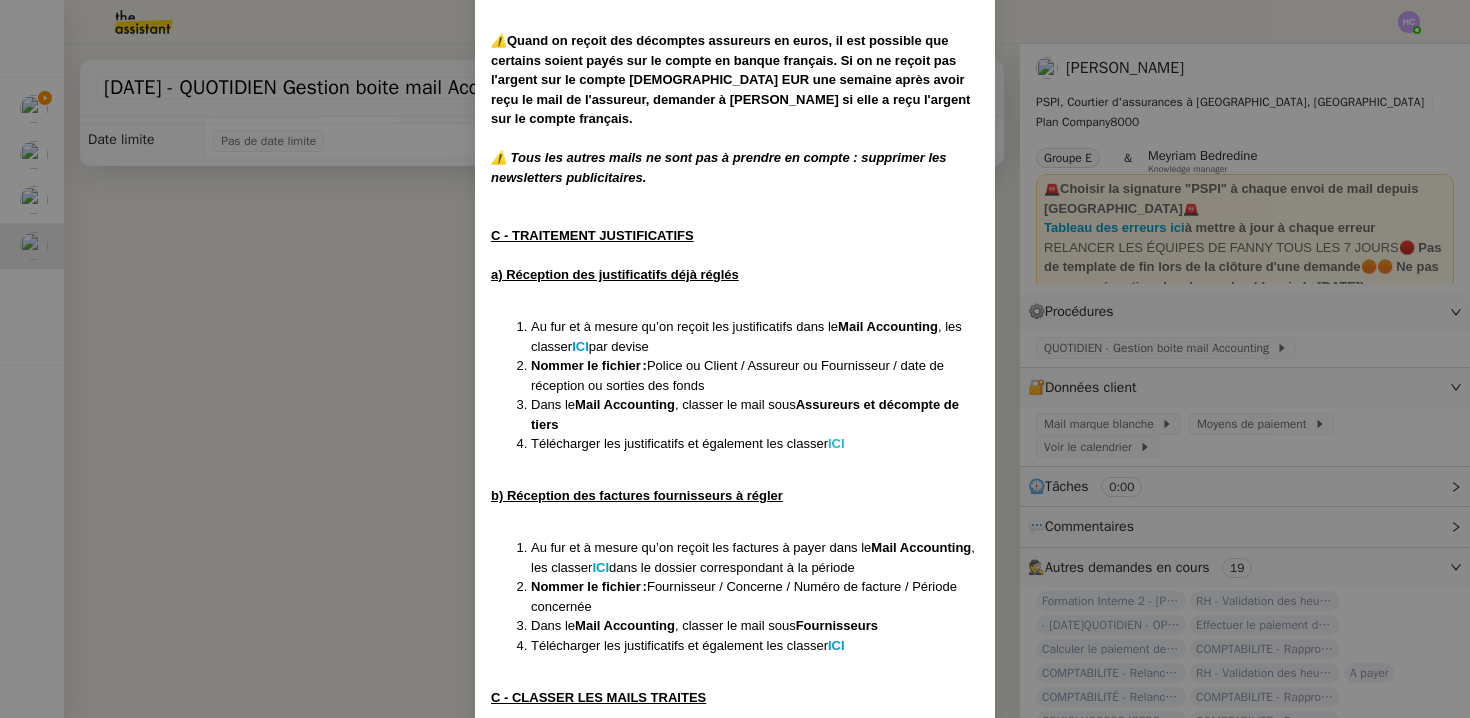 click on "ICI" at bounding box center [836, 443] 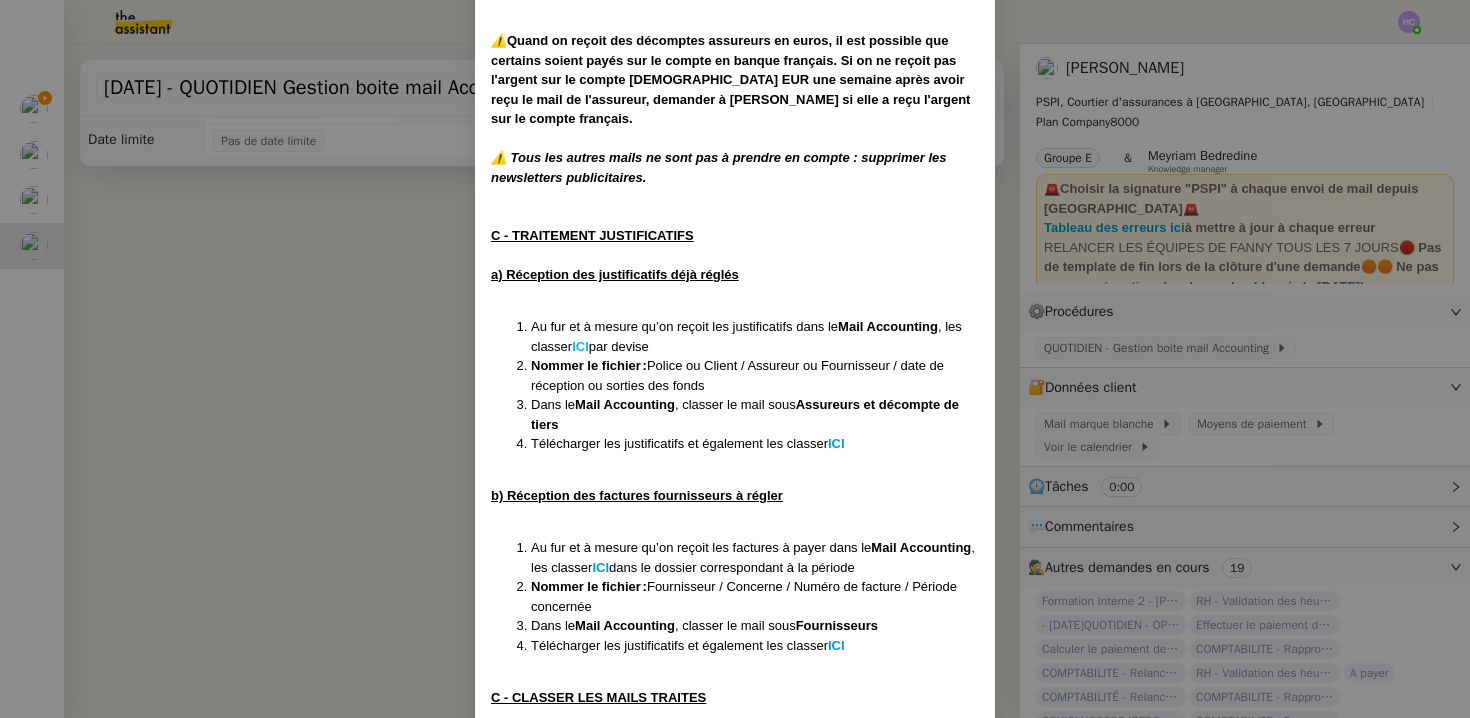 click on "ICI" at bounding box center [580, 346] 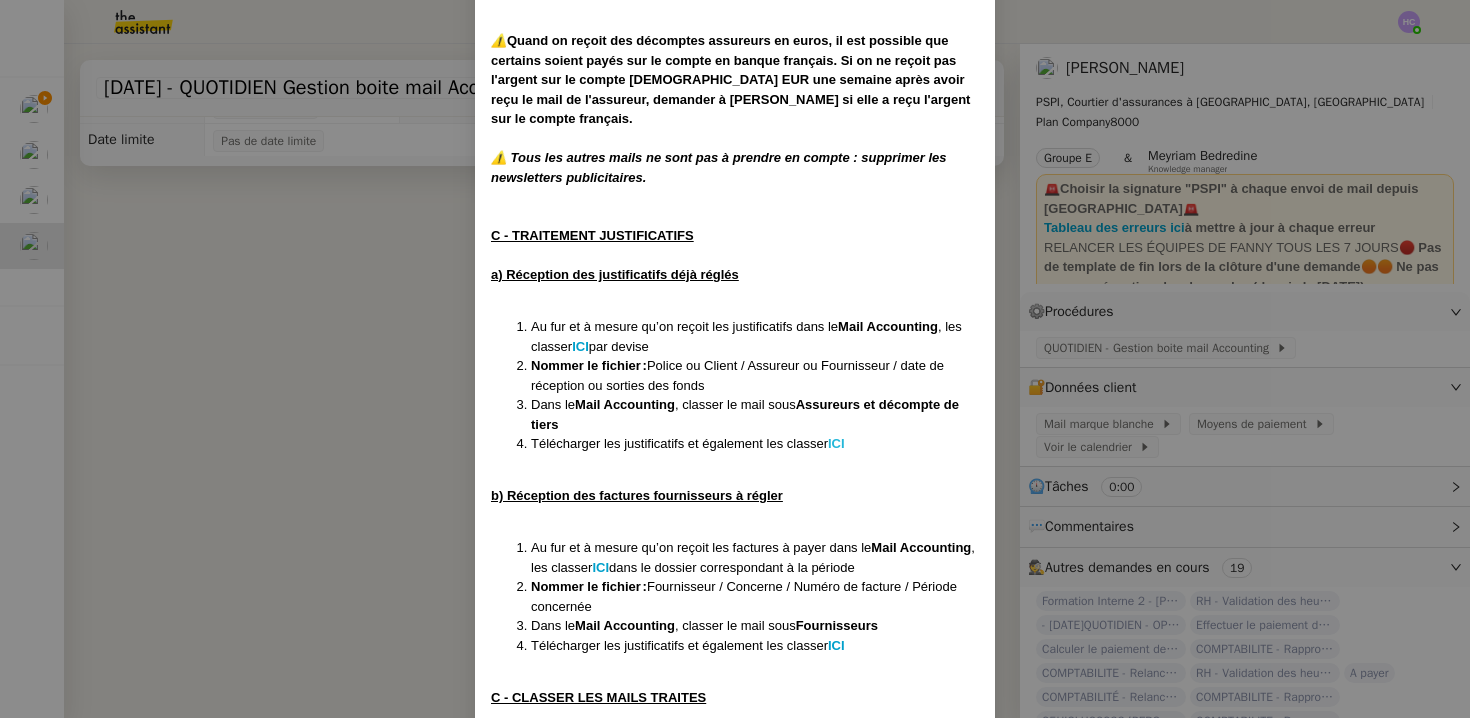 click on "ICI" at bounding box center (836, 443) 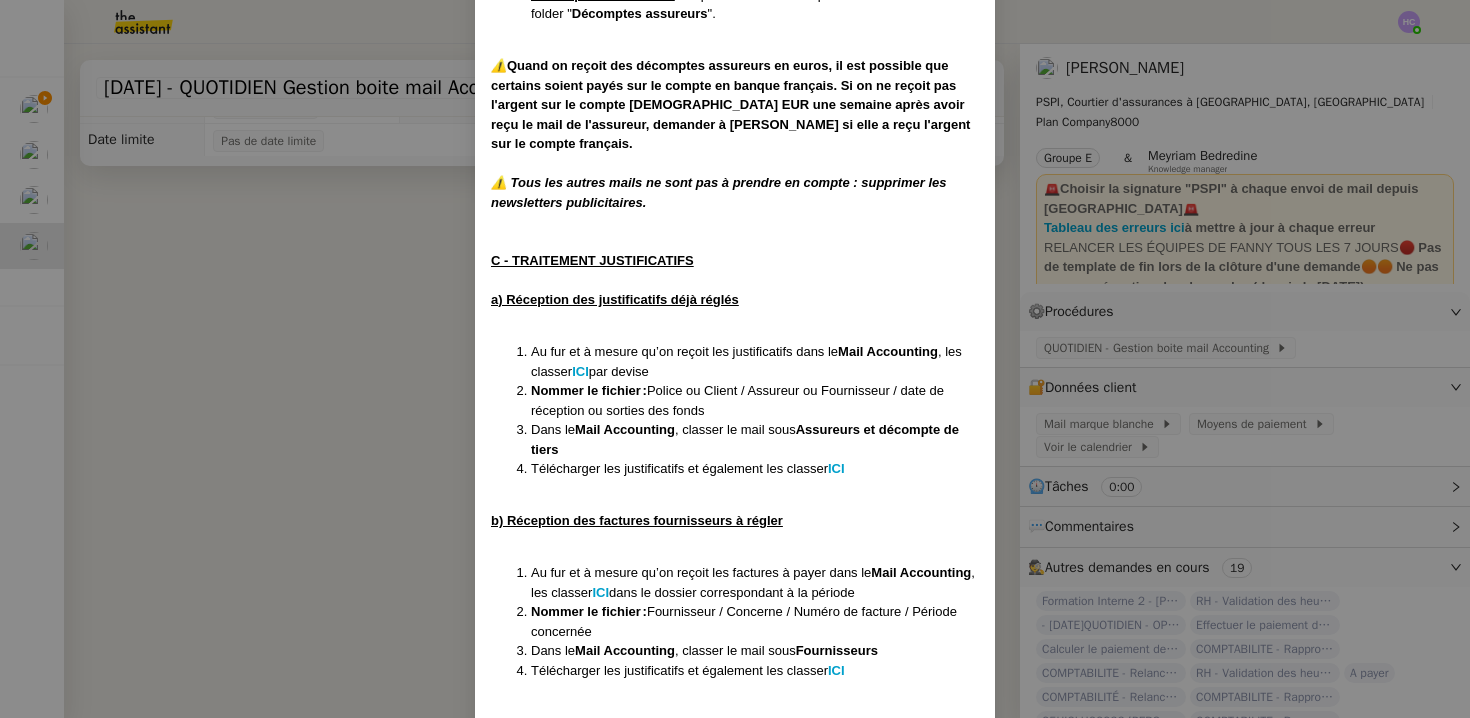 scroll, scrollTop: 736, scrollLeft: 0, axis: vertical 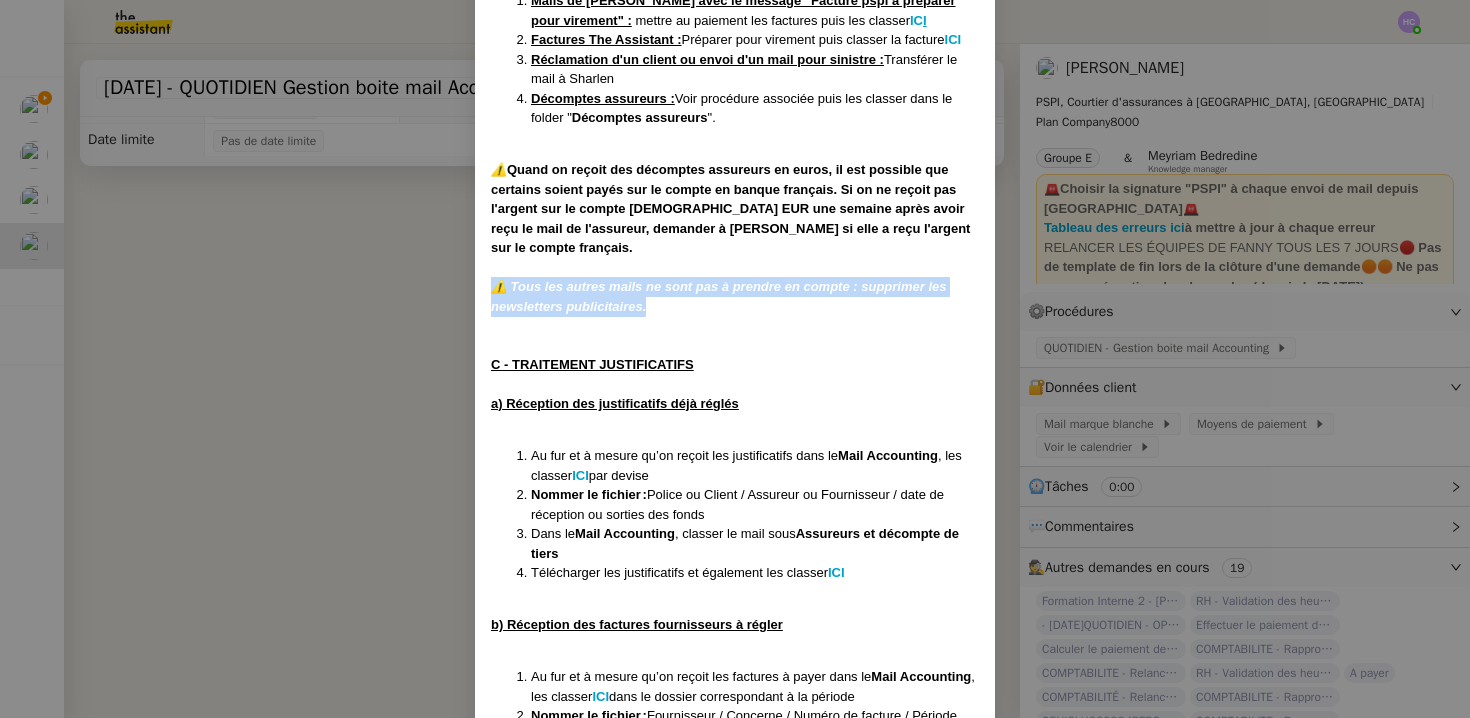 drag, startPoint x: 651, startPoint y: 286, endPoint x: 478, endPoint y: 253, distance: 176.11928 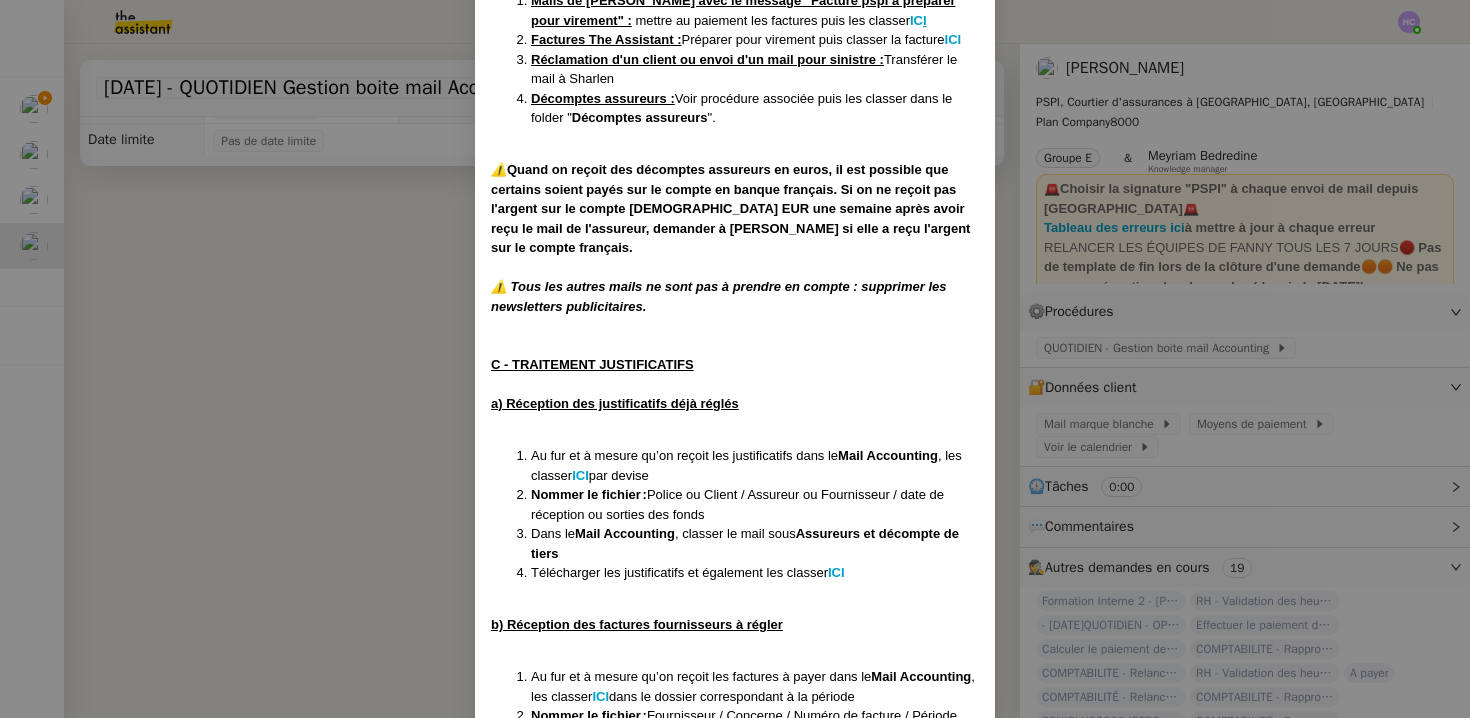 click on "⚠️ Tous les autres mails ne sont pas à prendre en compte : supprimer les newsletters publicitaires." at bounding box center (719, 296) 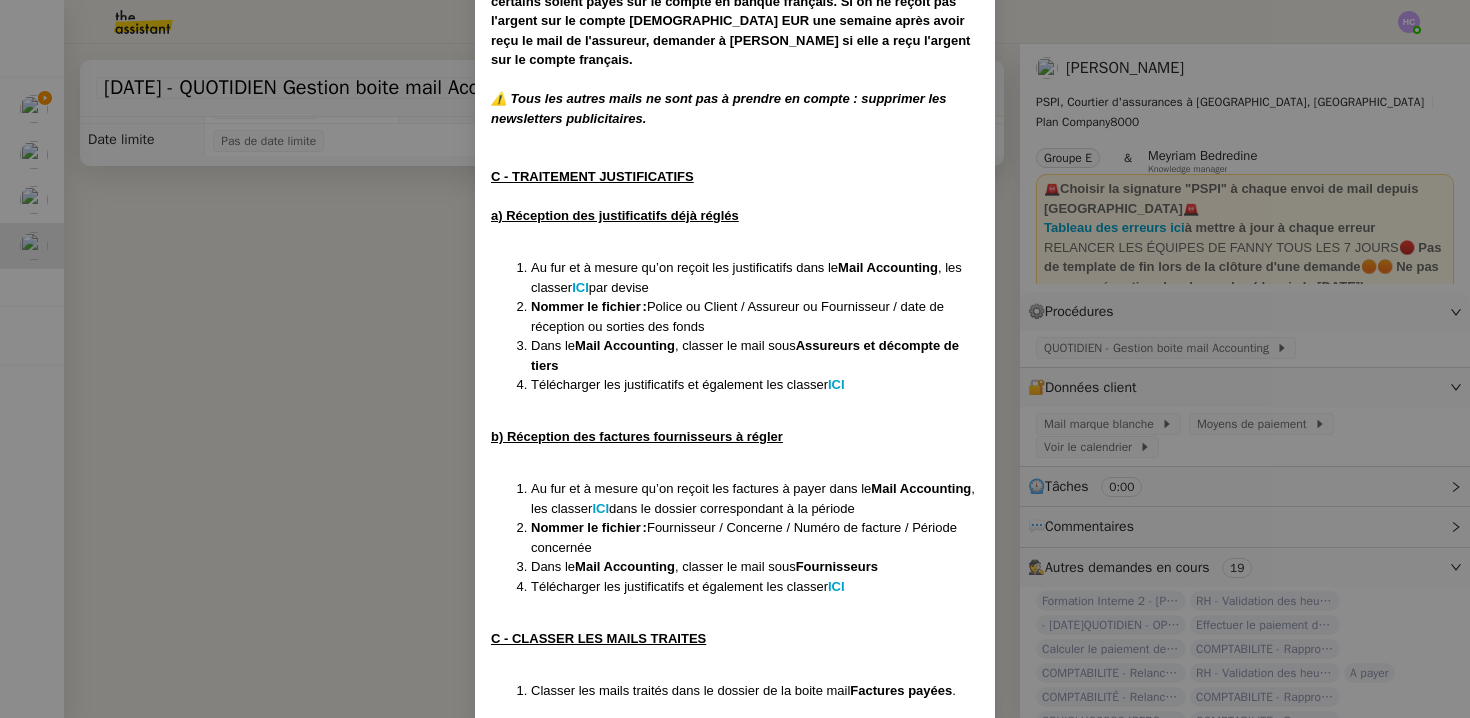 scroll, scrollTop: 939, scrollLeft: 0, axis: vertical 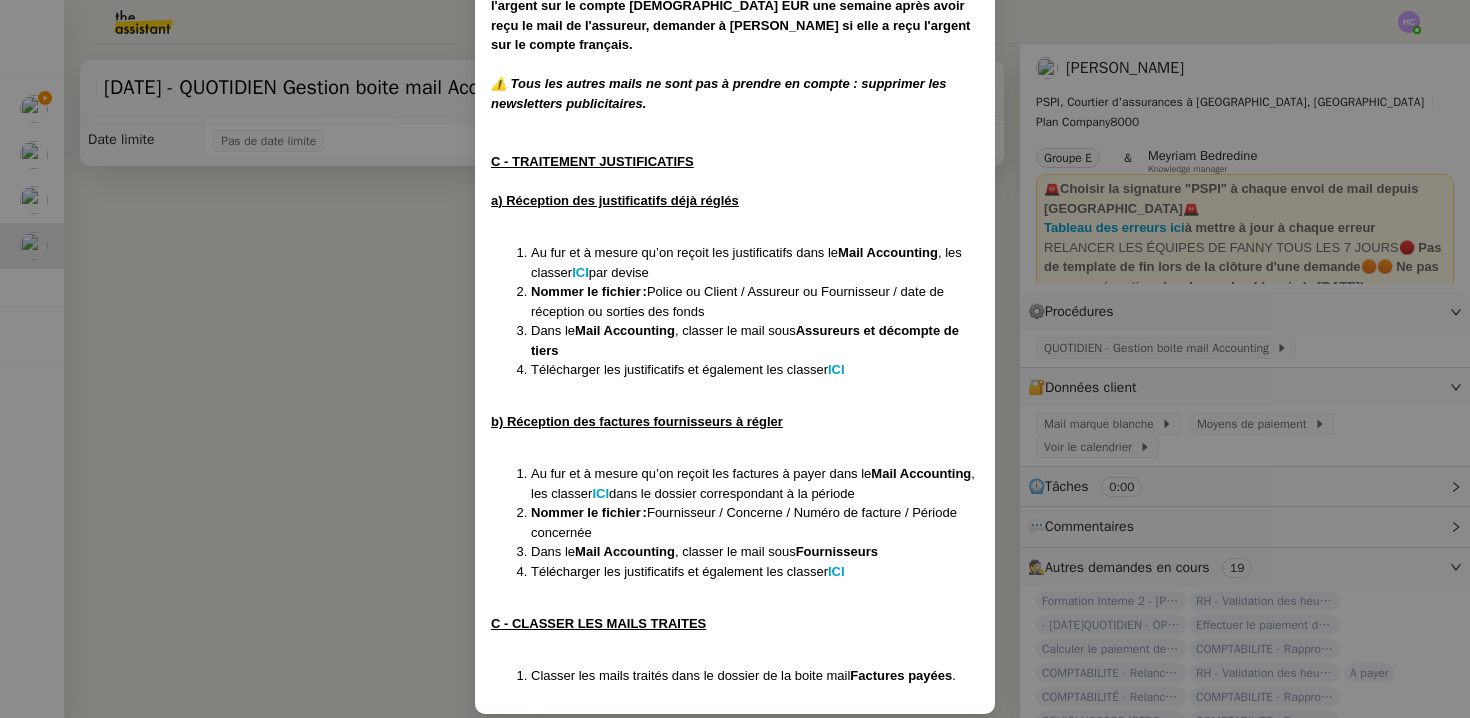 click on "Créée le [DATE] Modifiée le [DATE]- 17/04  Contexte  : Nous devons nous connecter à la boîte mail Accounting (partagée avec l'équipe PSPI) afin d'y traiter les éléments qui s'y trouvent. Déclenchement  : Traitement tous les jours Récurrence :   auto tous les lundis  PROCÉDURE A - ACCÉDER A LA BOITE MAIL Se connecter à l'adresse  mail en marque blanche Une fois dans  Outlook , cliquer sur le profil  M  en haut à droite. Sélectionner  Open another mailbox  et écrire " Accounting" Sélectionner la boîte mail  correspondante qui s'affichera Deux dossiers sont créés dans la boîte mail : Factures payées :  pour y classer les mails contenant des factures qui ont été traitées Décompte assureur  :  pour y classer les mails relatifs aux assureurs lorsqu'ils nous envoient le décompte de la commission PSPI B - TRAITER LES MAILS Mails de Sharlen avec le message "Facture pspi à préparer pour virement" :   mettre au paiement les factures puis les classer  IC I ICI ". ⚠️ ICI" at bounding box center (735, 359) 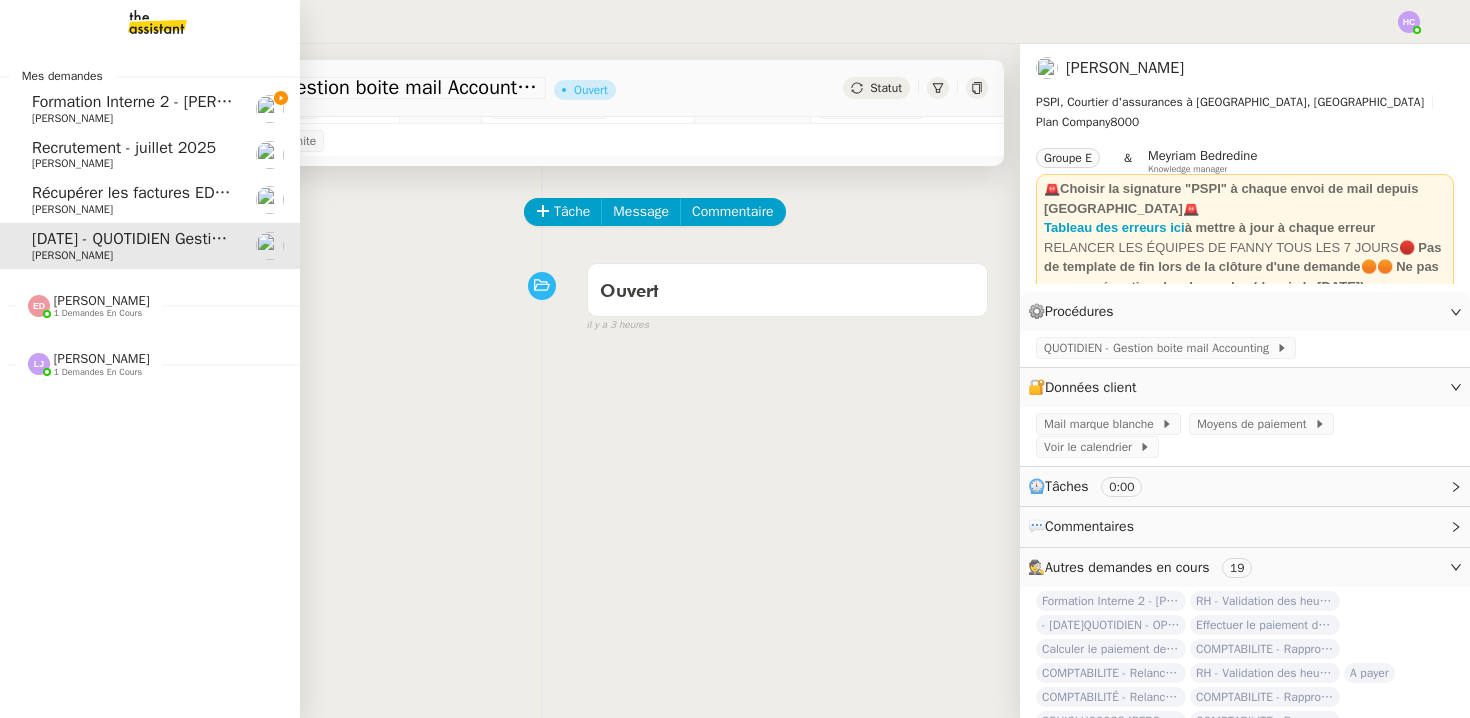 click on "[PERSON_NAME]" 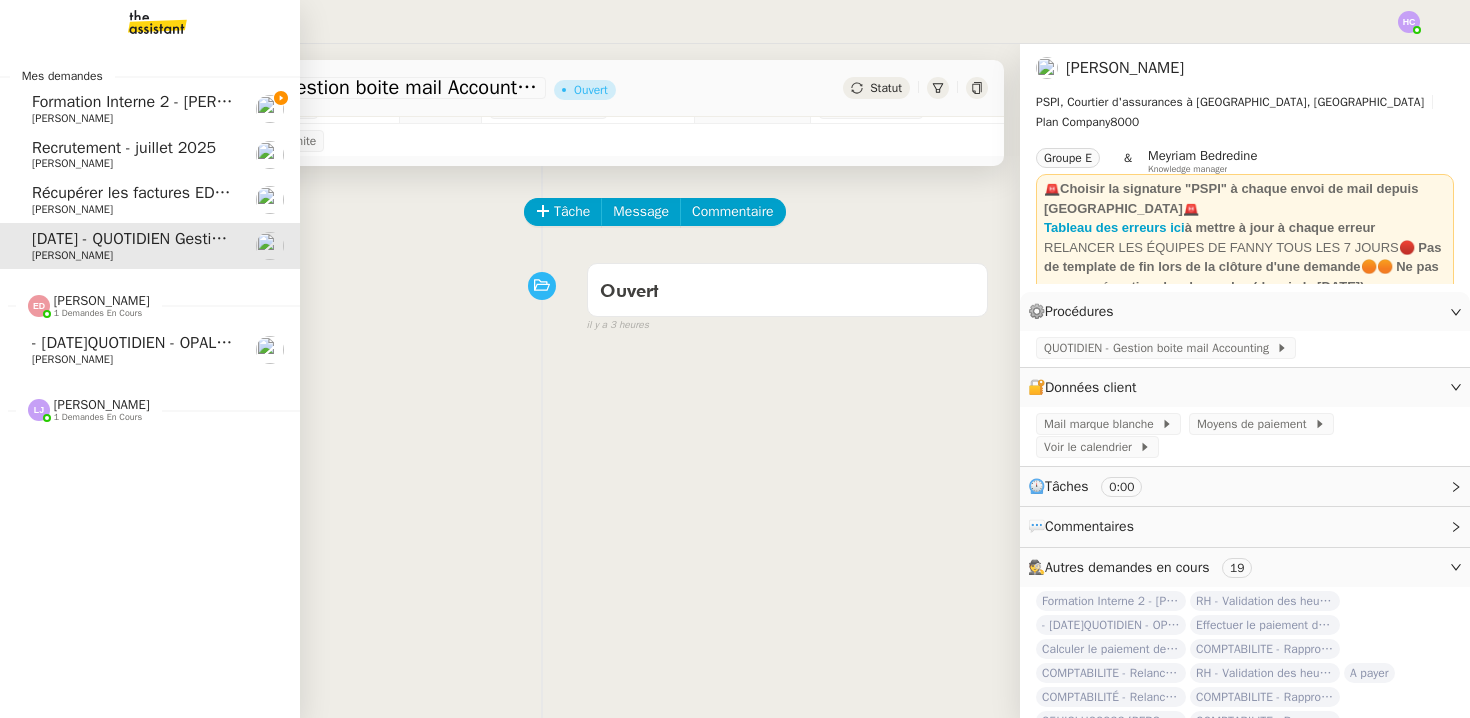 click on "[PERSON_NAME]" 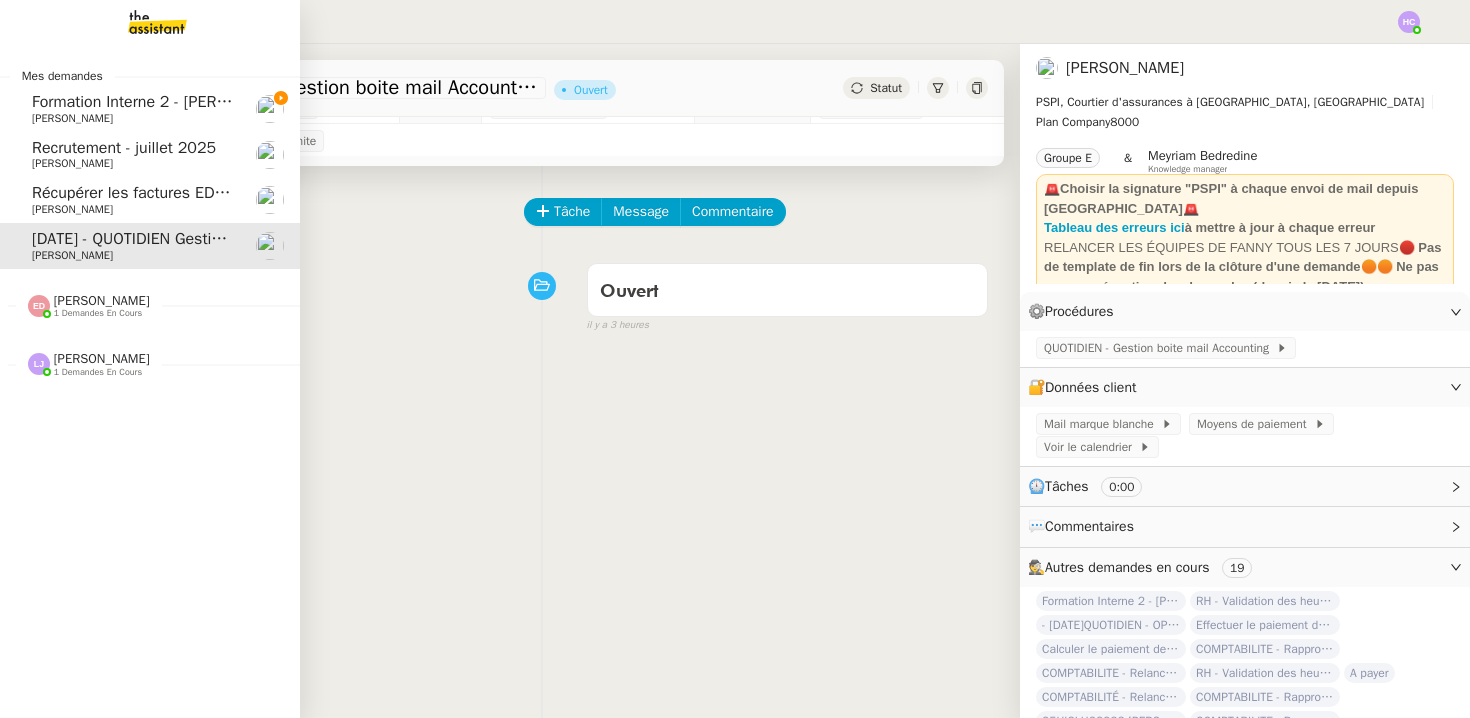 click on "[PERSON_NAME]" 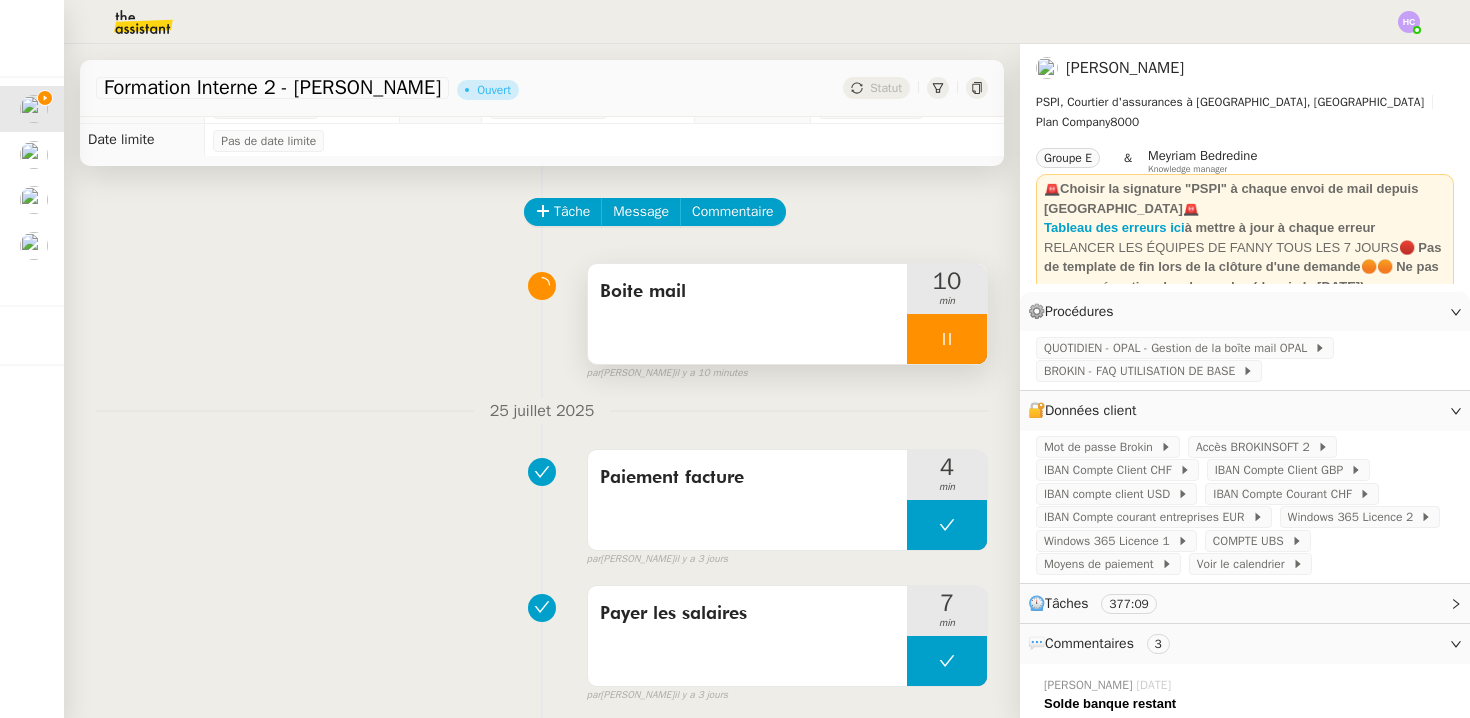click at bounding box center (947, 339) 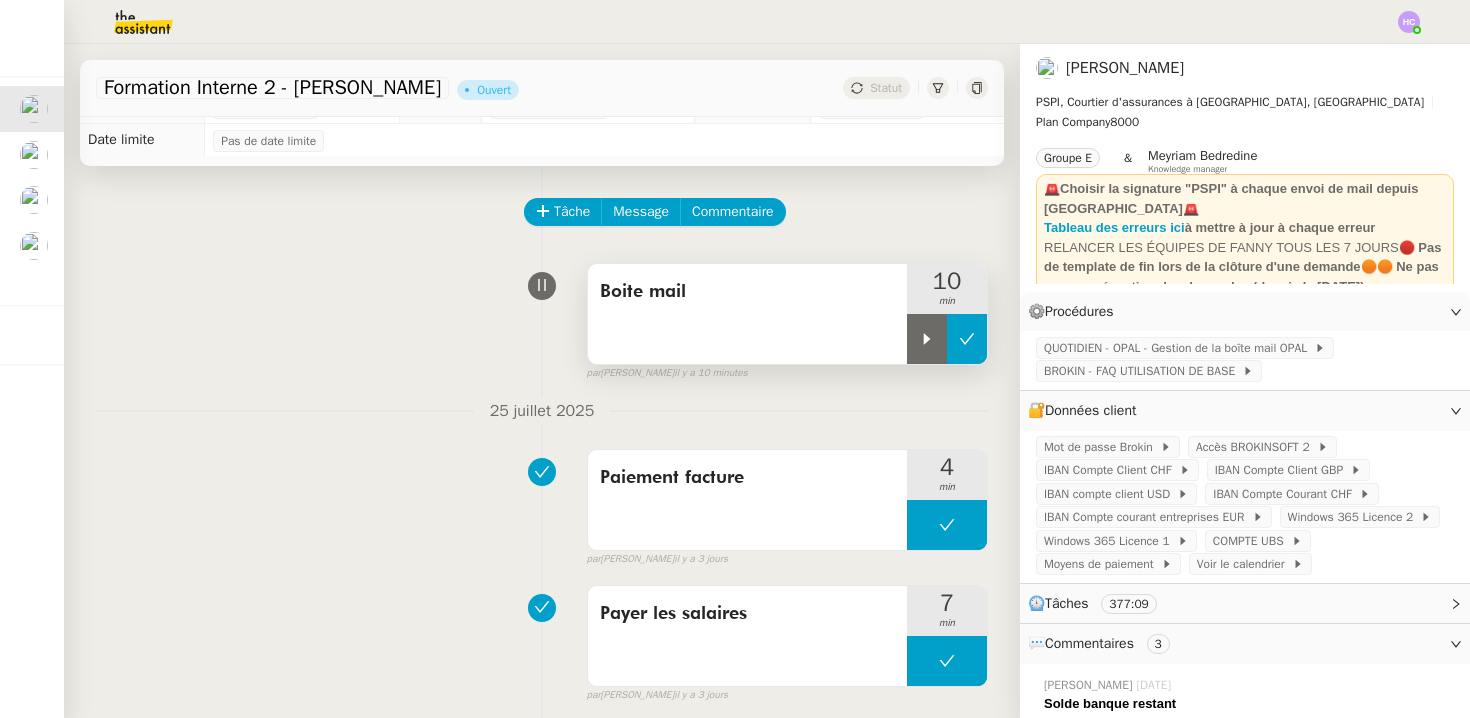 click 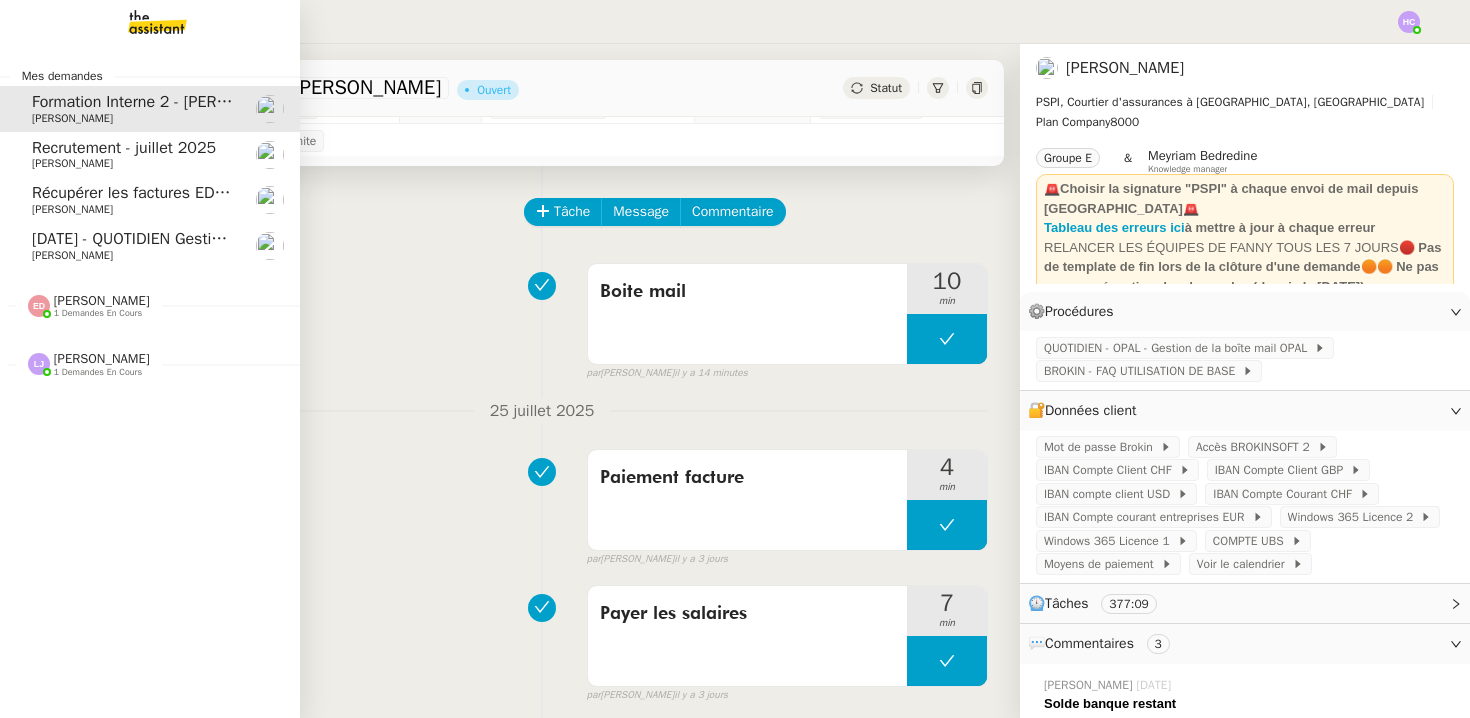 click on "[PERSON_NAME]" 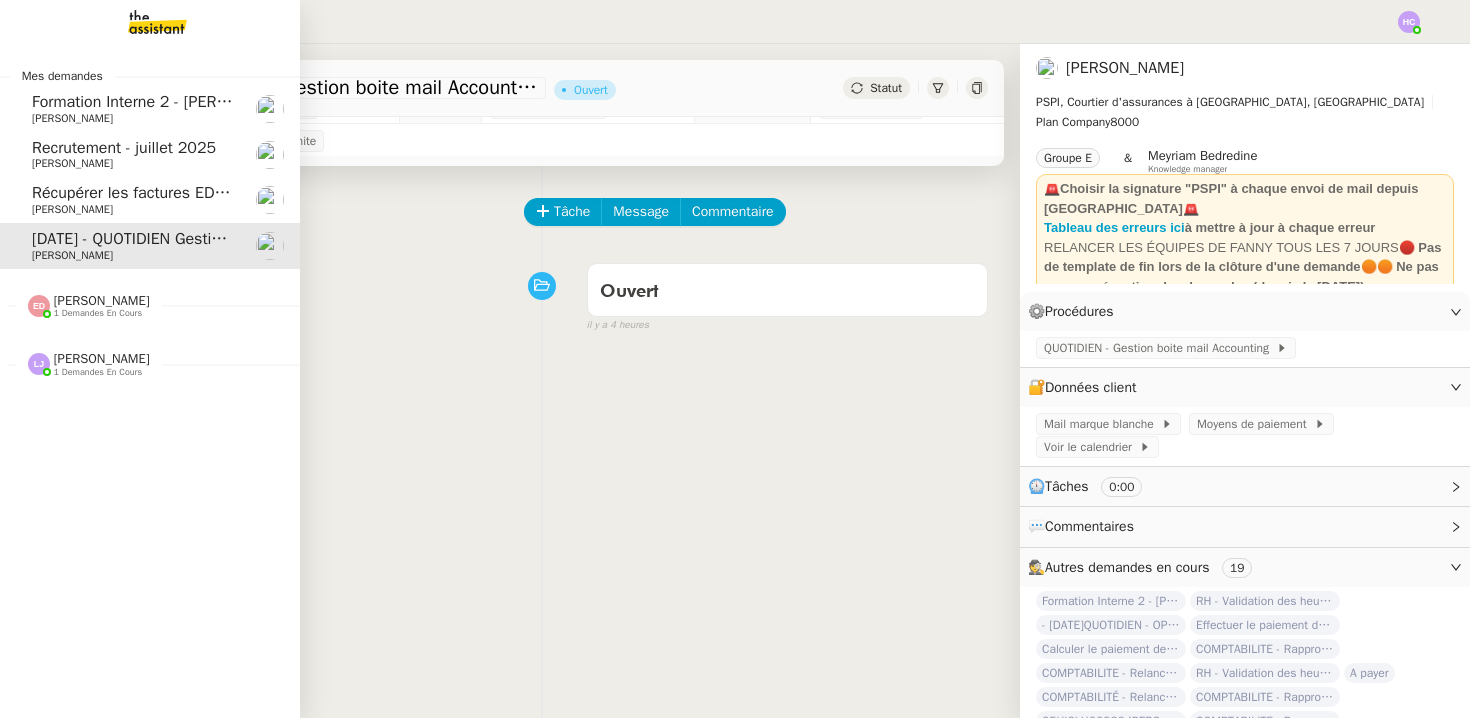click on "[PERSON_NAME]" 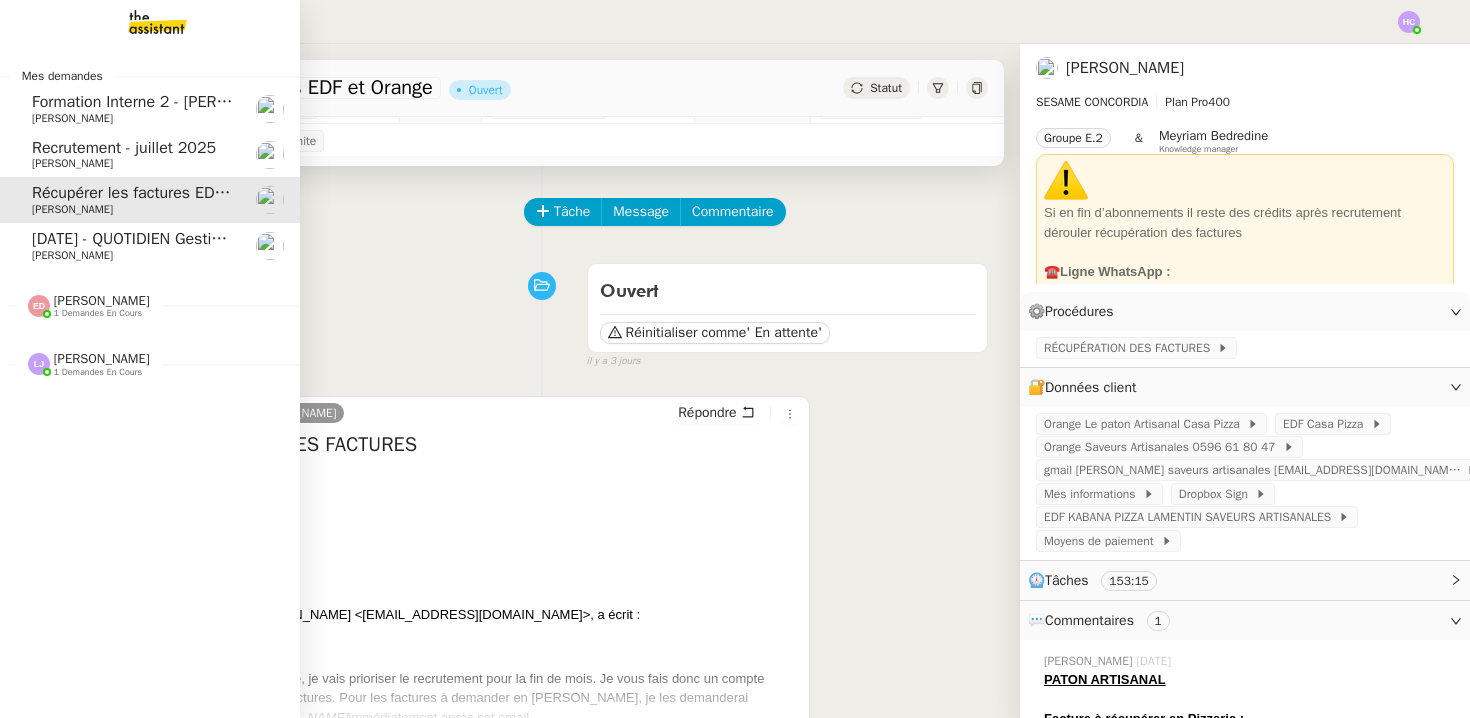 click on "Recrutement - juillet 2025" 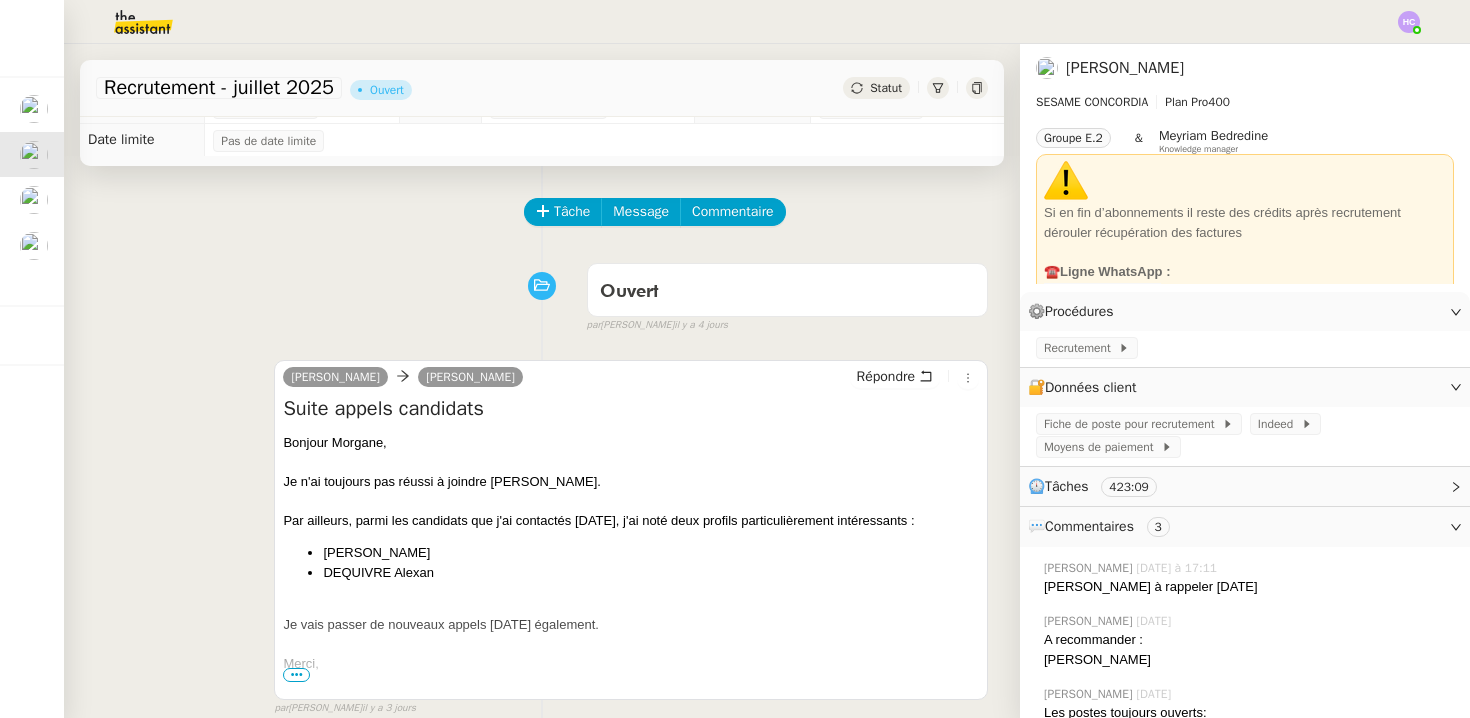 click on "Ouvert false par   [PERSON_NAME]   [DATE]" at bounding box center (542, 294) 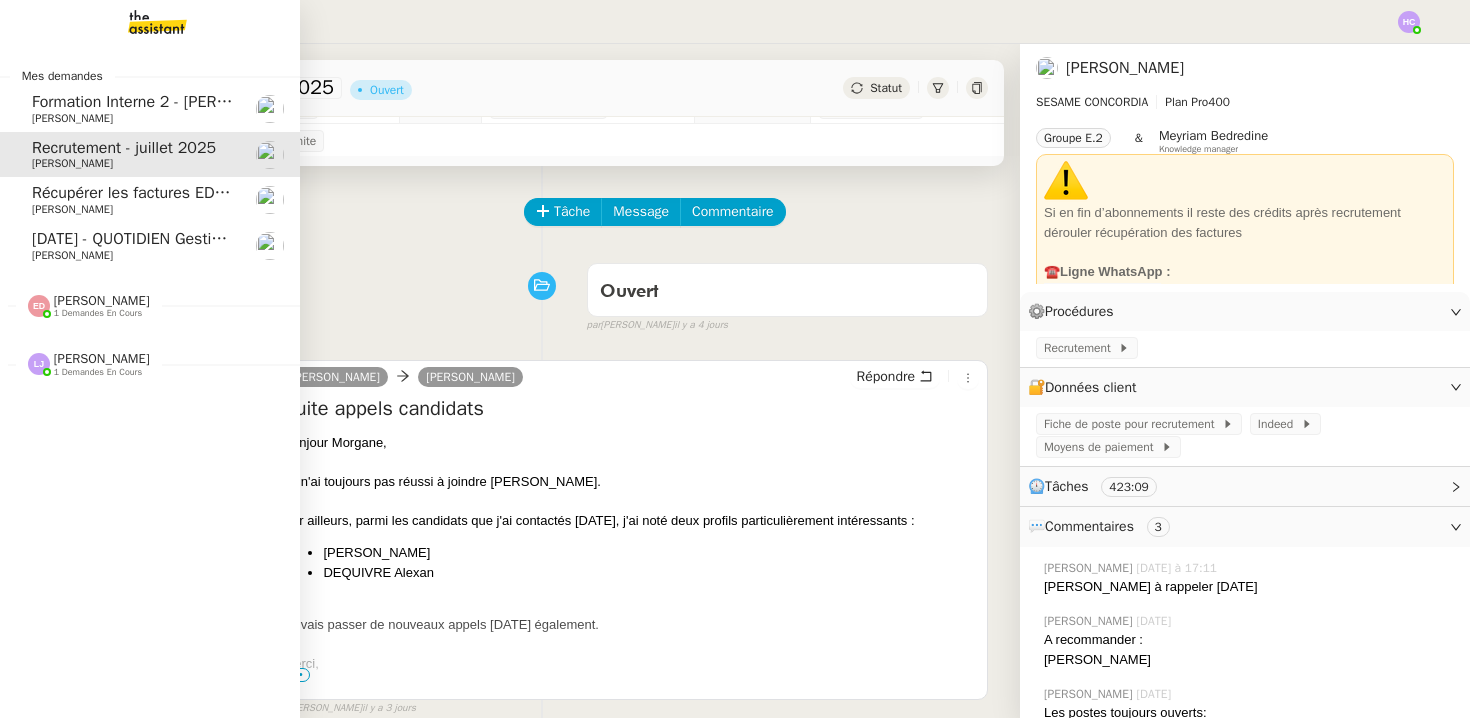 click on "Récupérer les factures EDF et Orange" 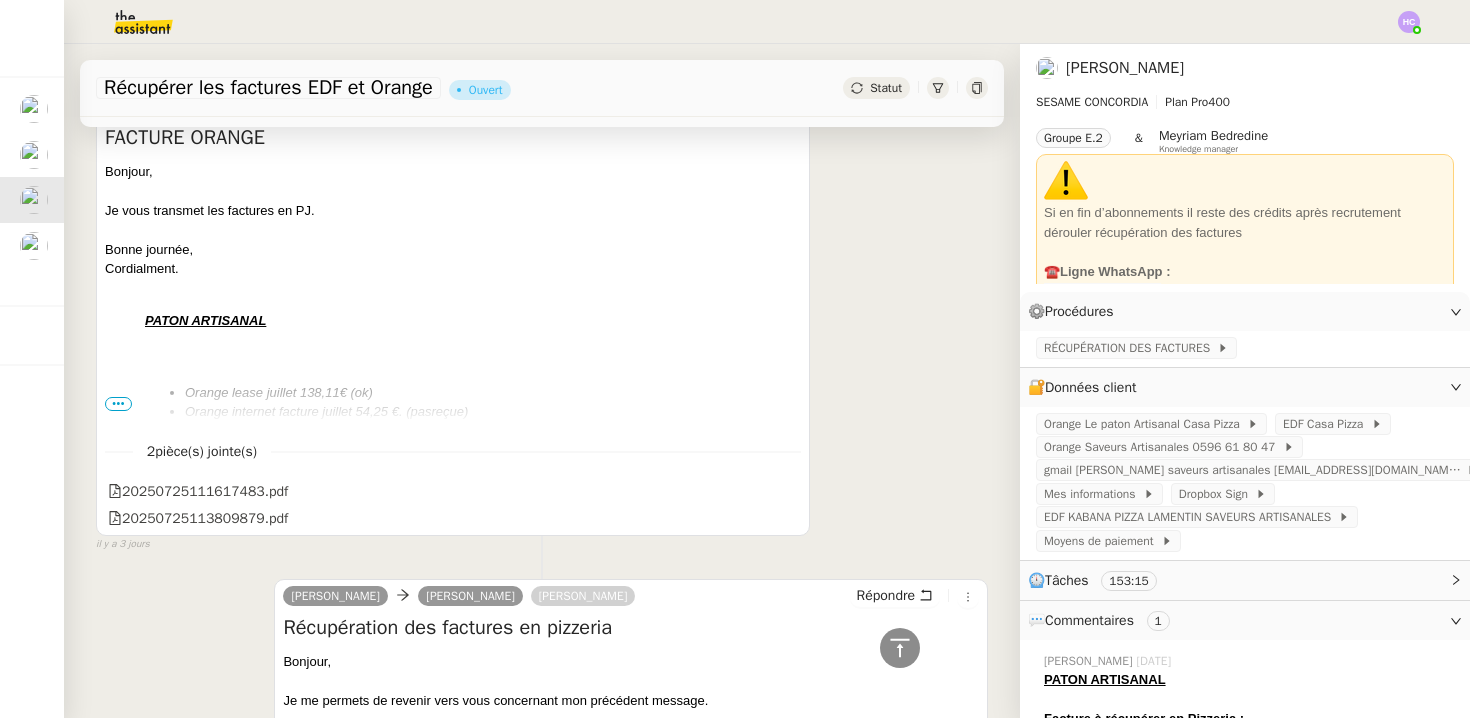 scroll, scrollTop: 783, scrollLeft: 0, axis: vertical 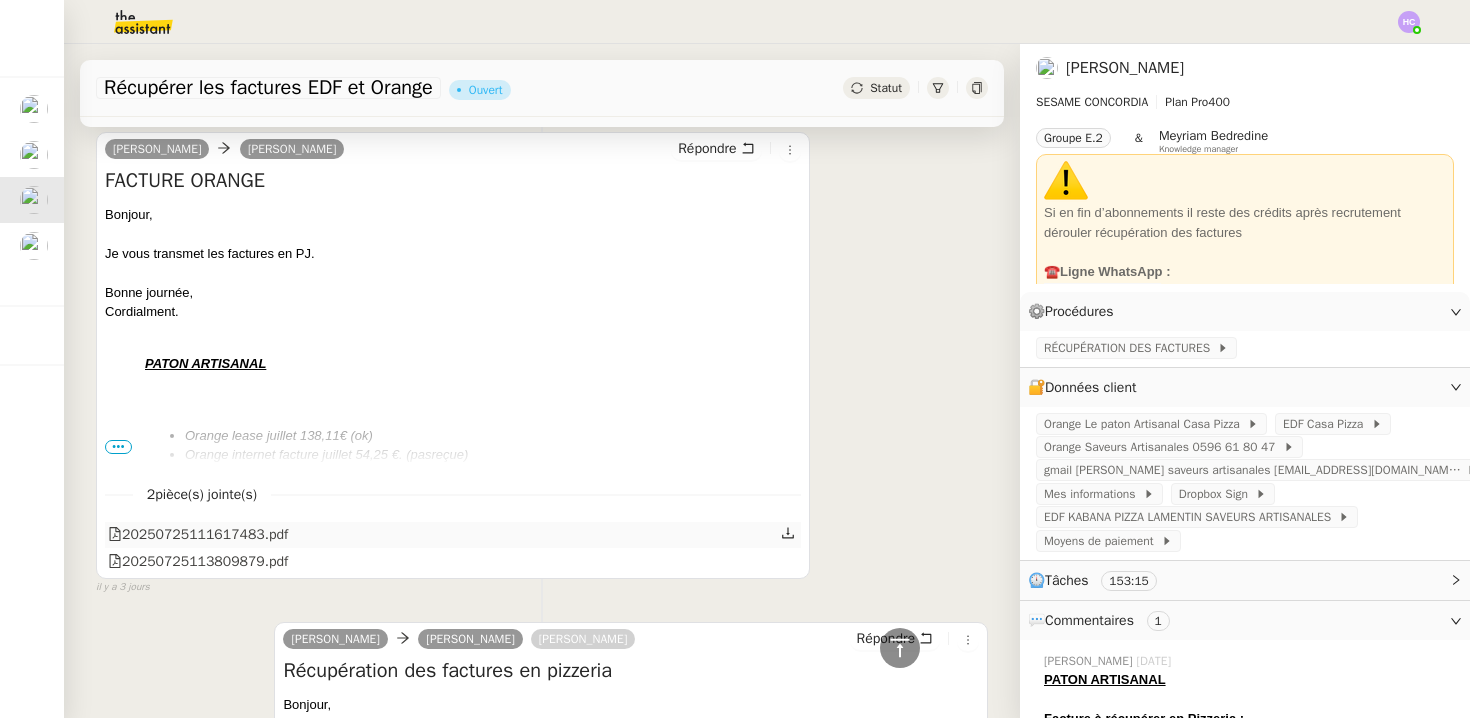 click 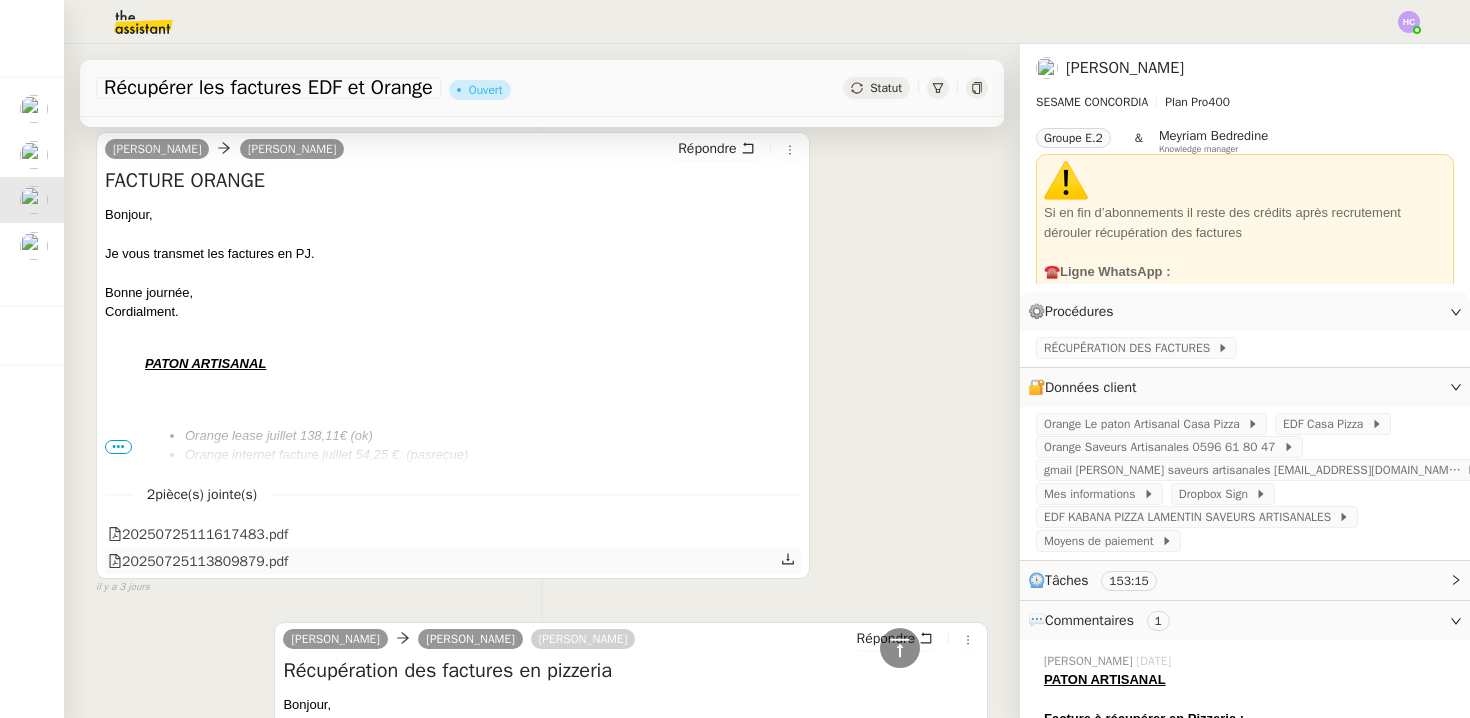 click 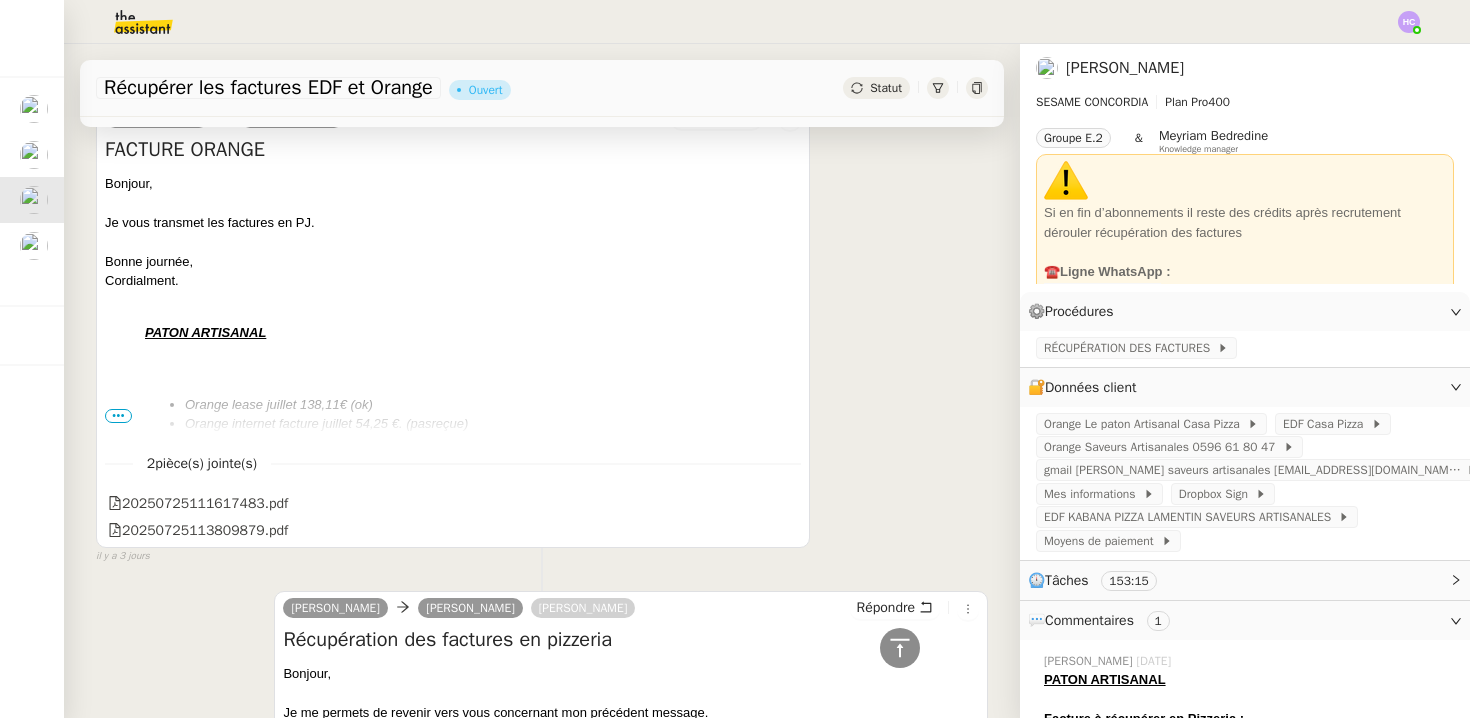 scroll, scrollTop: 828, scrollLeft: 0, axis: vertical 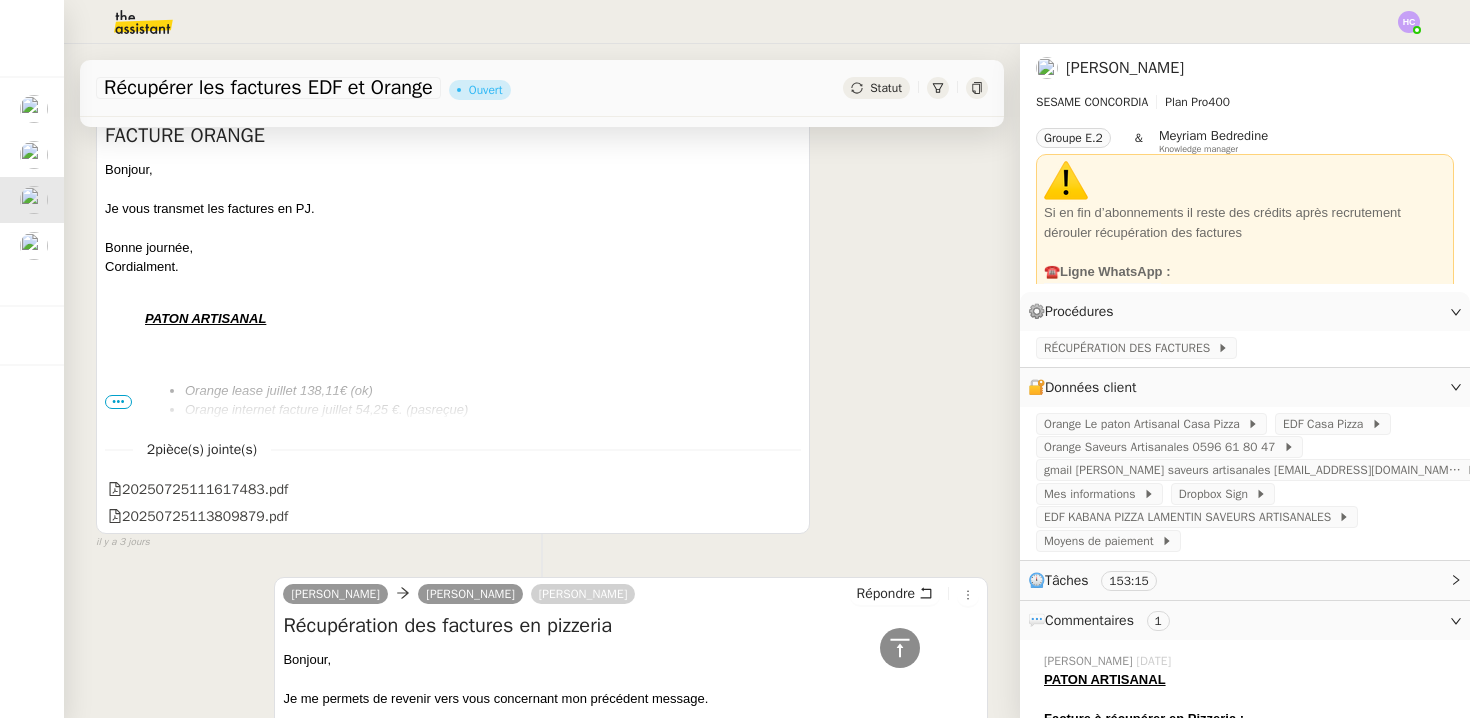 click on "•••" at bounding box center [118, 402] 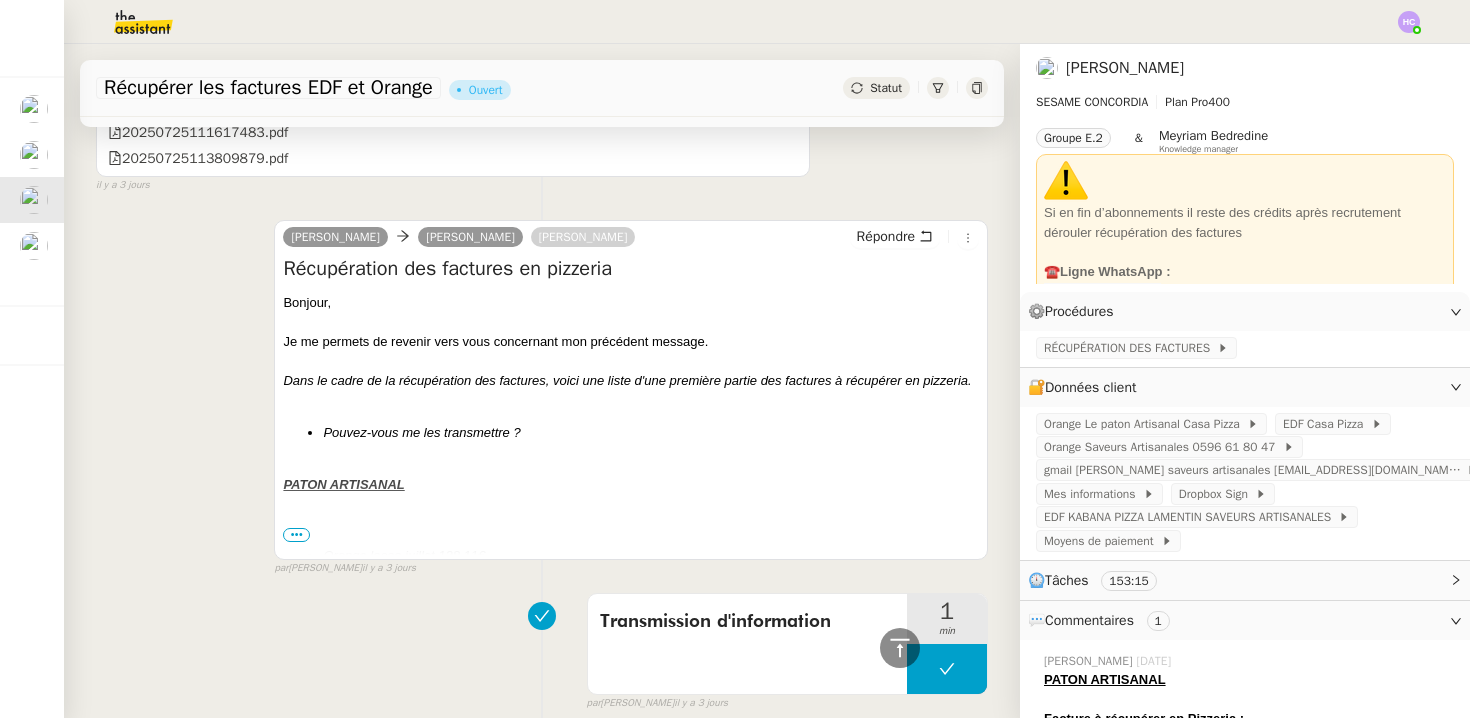 scroll, scrollTop: 1489, scrollLeft: 0, axis: vertical 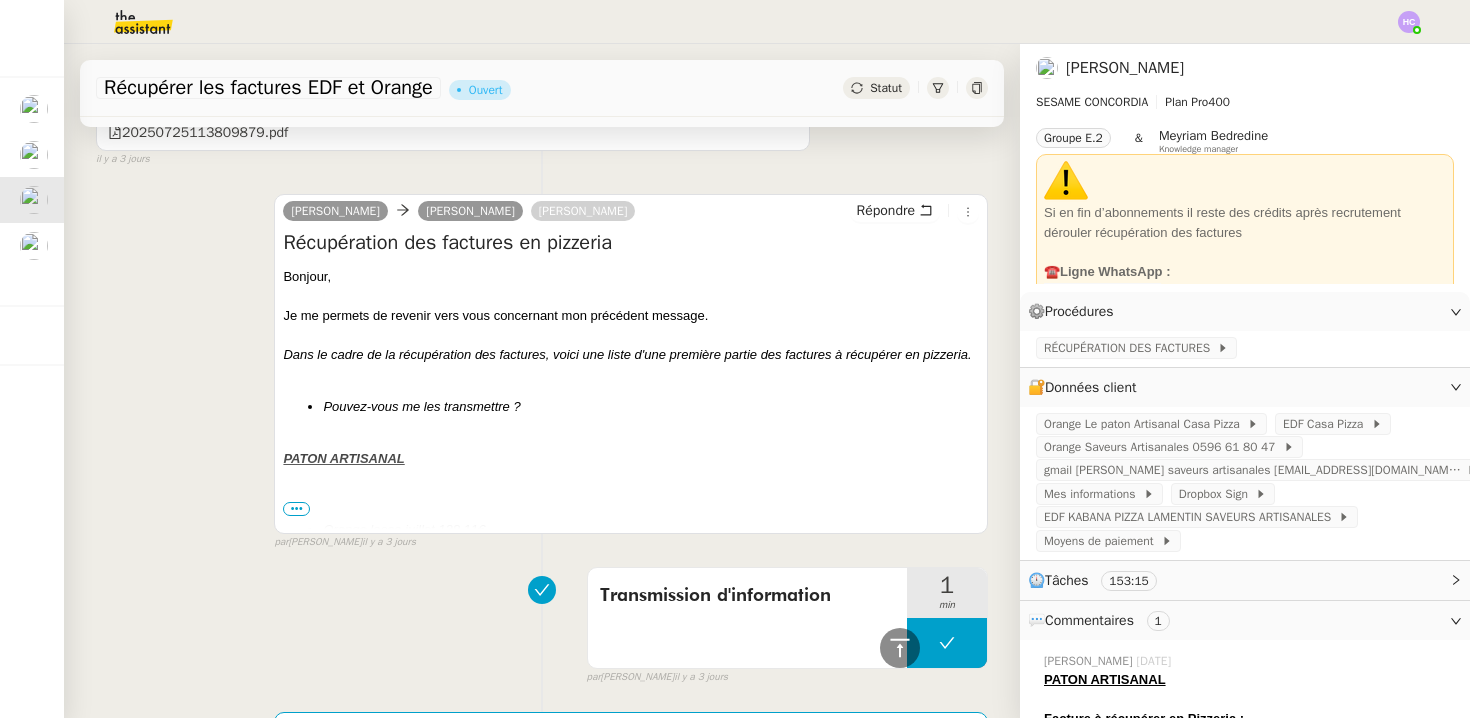 click on "•••" at bounding box center (296, 509) 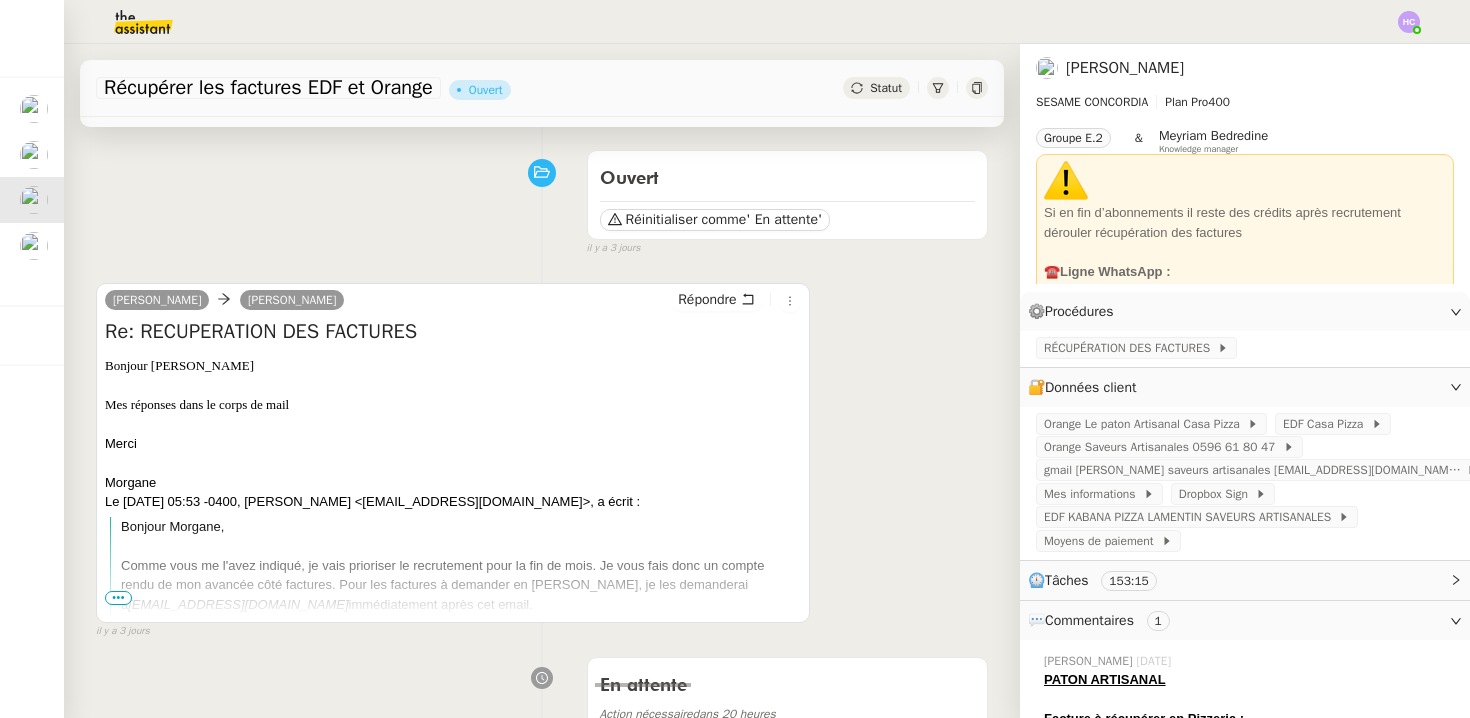 scroll, scrollTop: 108, scrollLeft: 0, axis: vertical 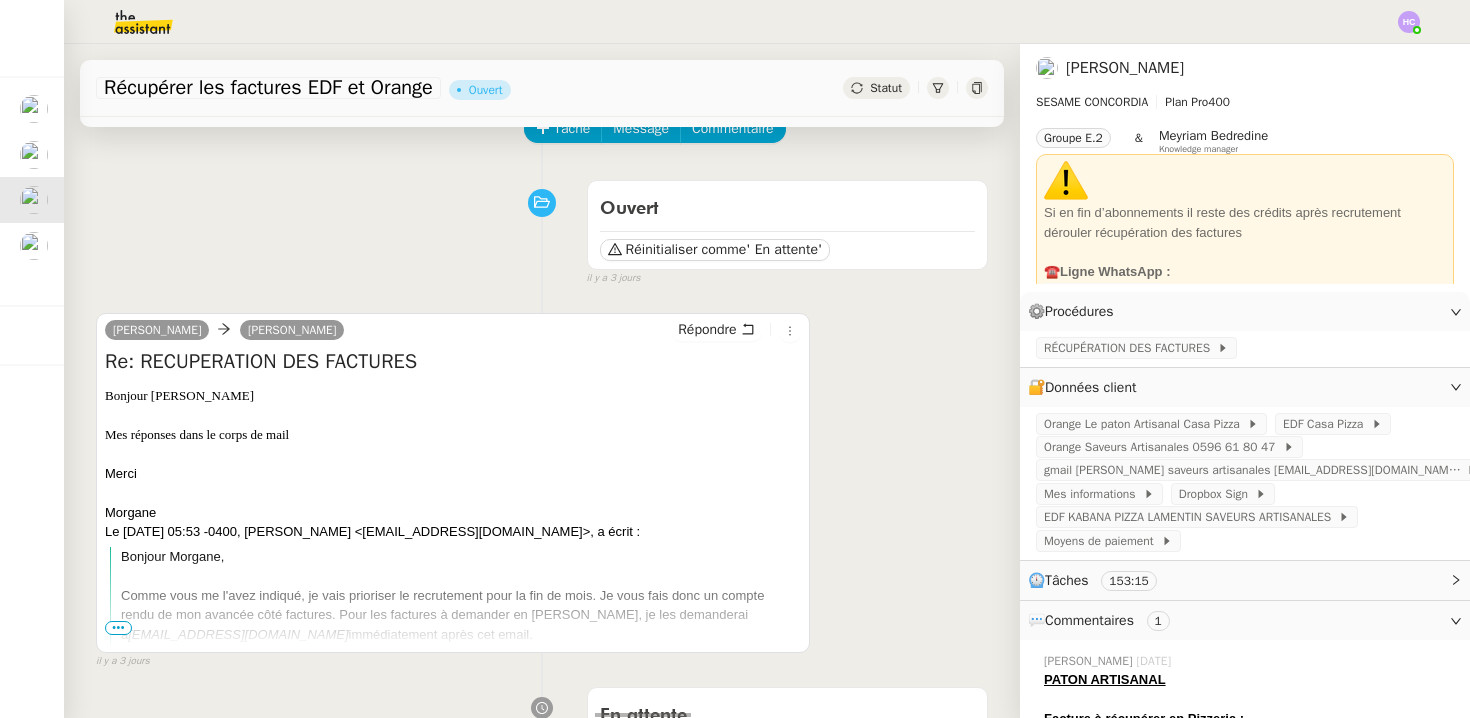 click on "•••" at bounding box center (118, 628) 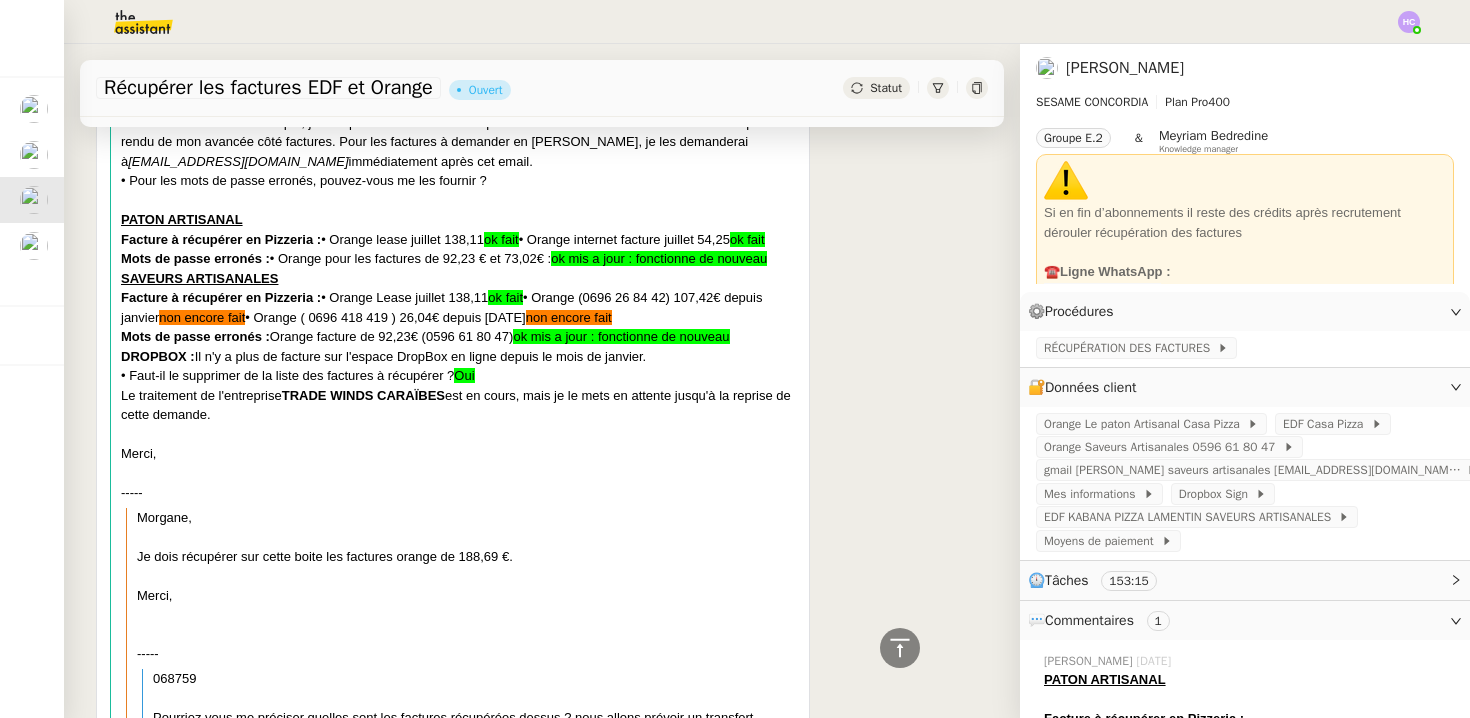 scroll, scrollTop: 589, scrollLeft: 0, axis: vertical 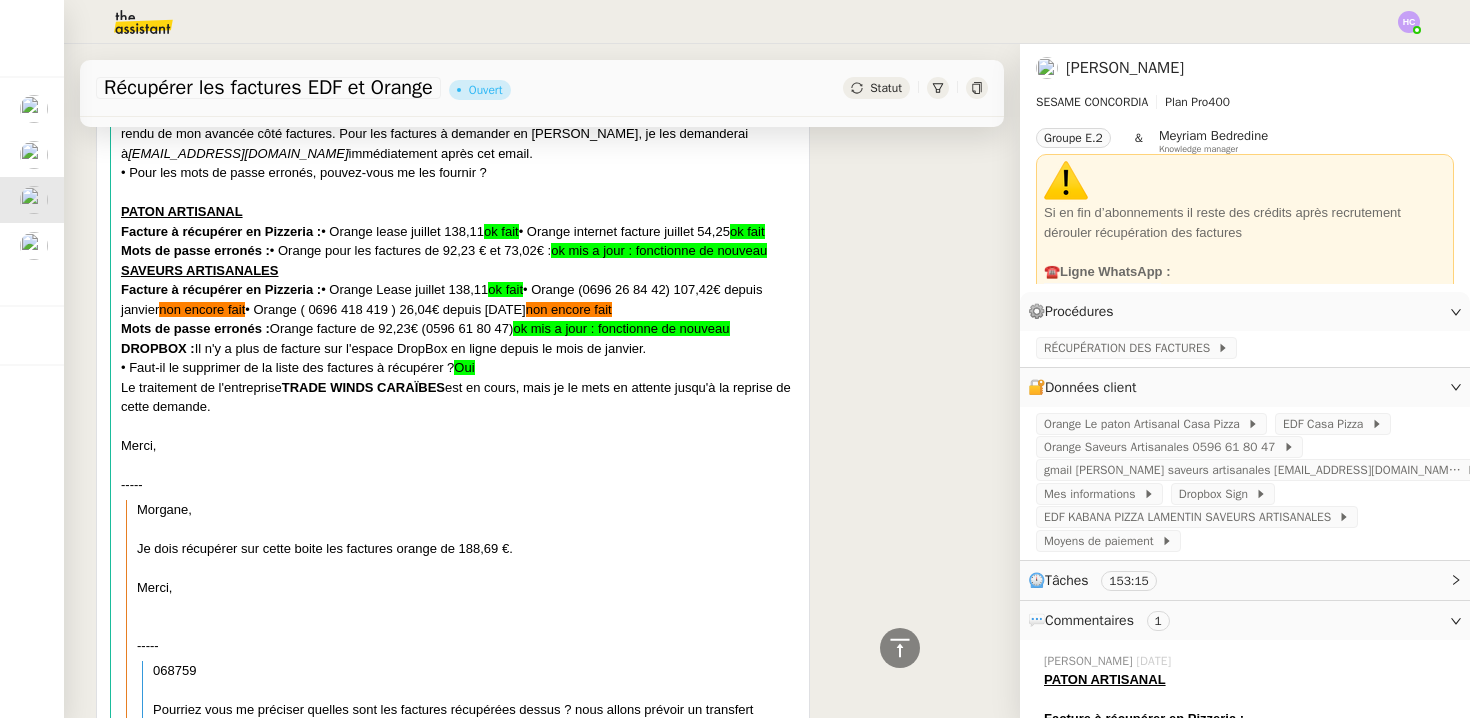 click on "ok mis a jour : fonctionne de nouveau" at bounding box center (659, 250) 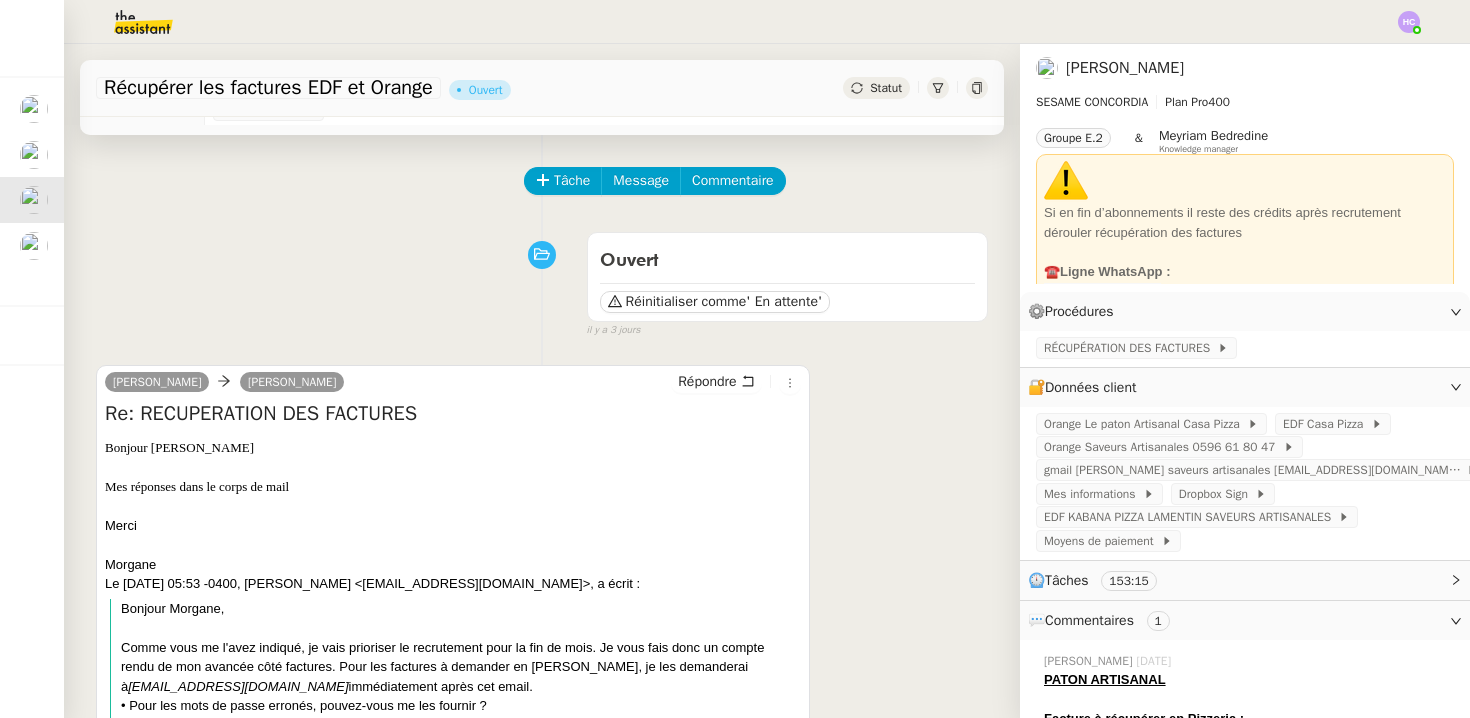 scroll, scrollTop: 0, scrollLeft: 0, axis: both 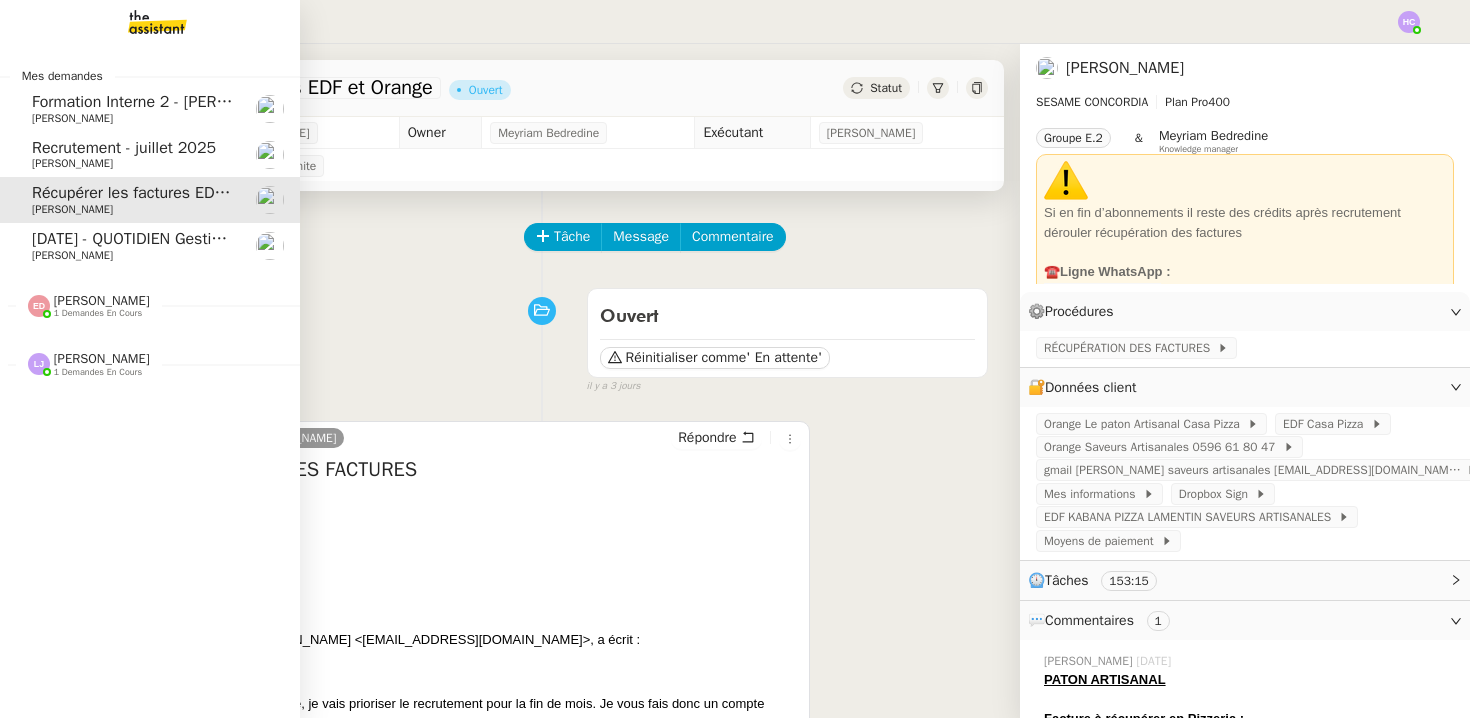 click on "Recrutement - juillet 2025" 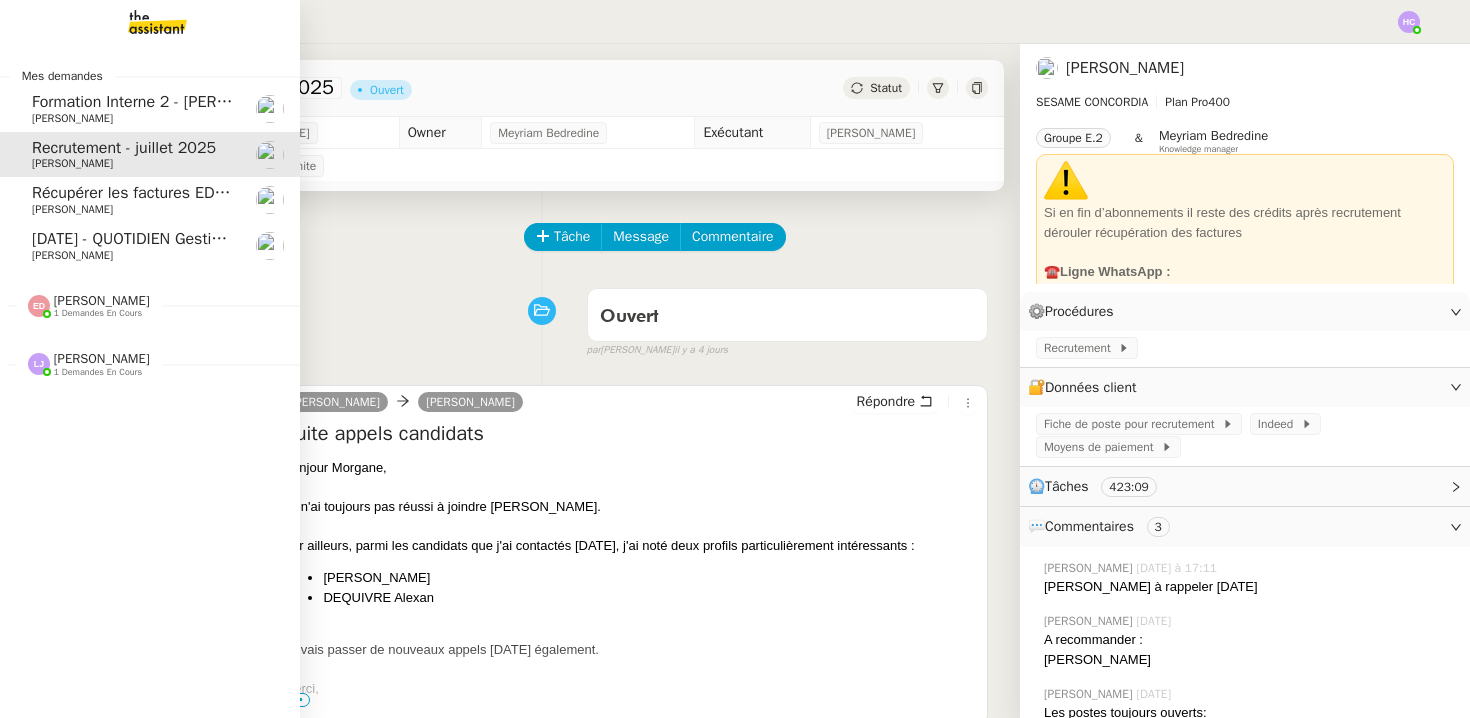 click on "[DATE] - QUOTIDIEN Gestion boite mail Accounting" 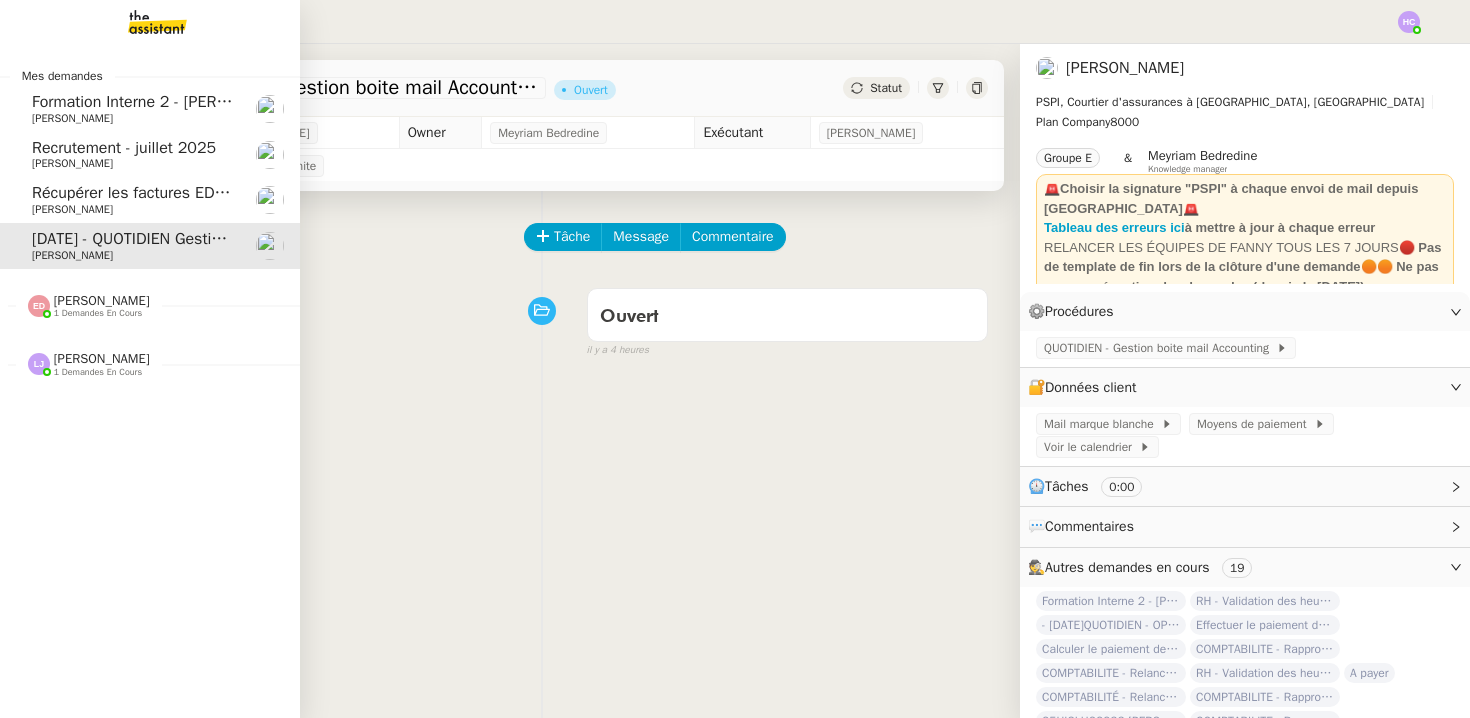 click on "Récupérer les factures EDF et Orange" 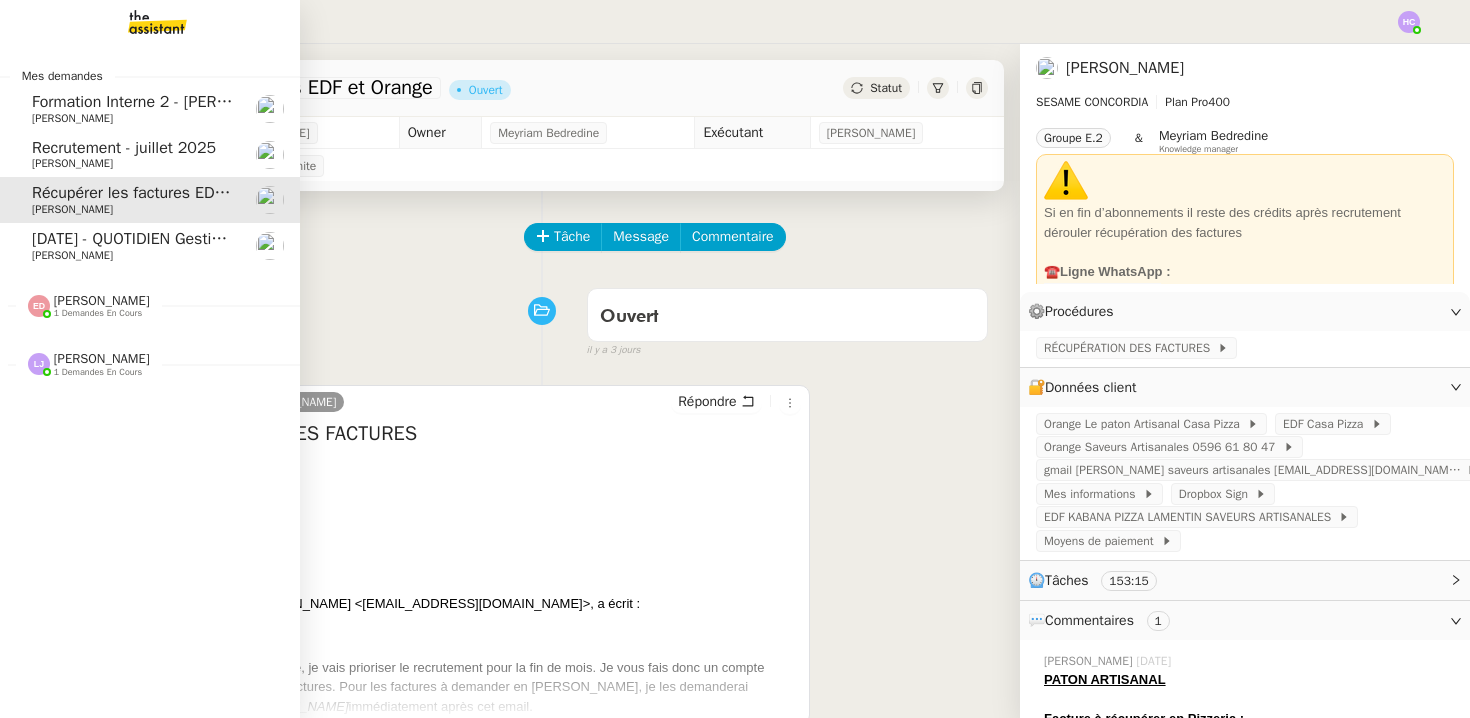 click on "Recrutement - [DATE]    [PERSON_NAME]" 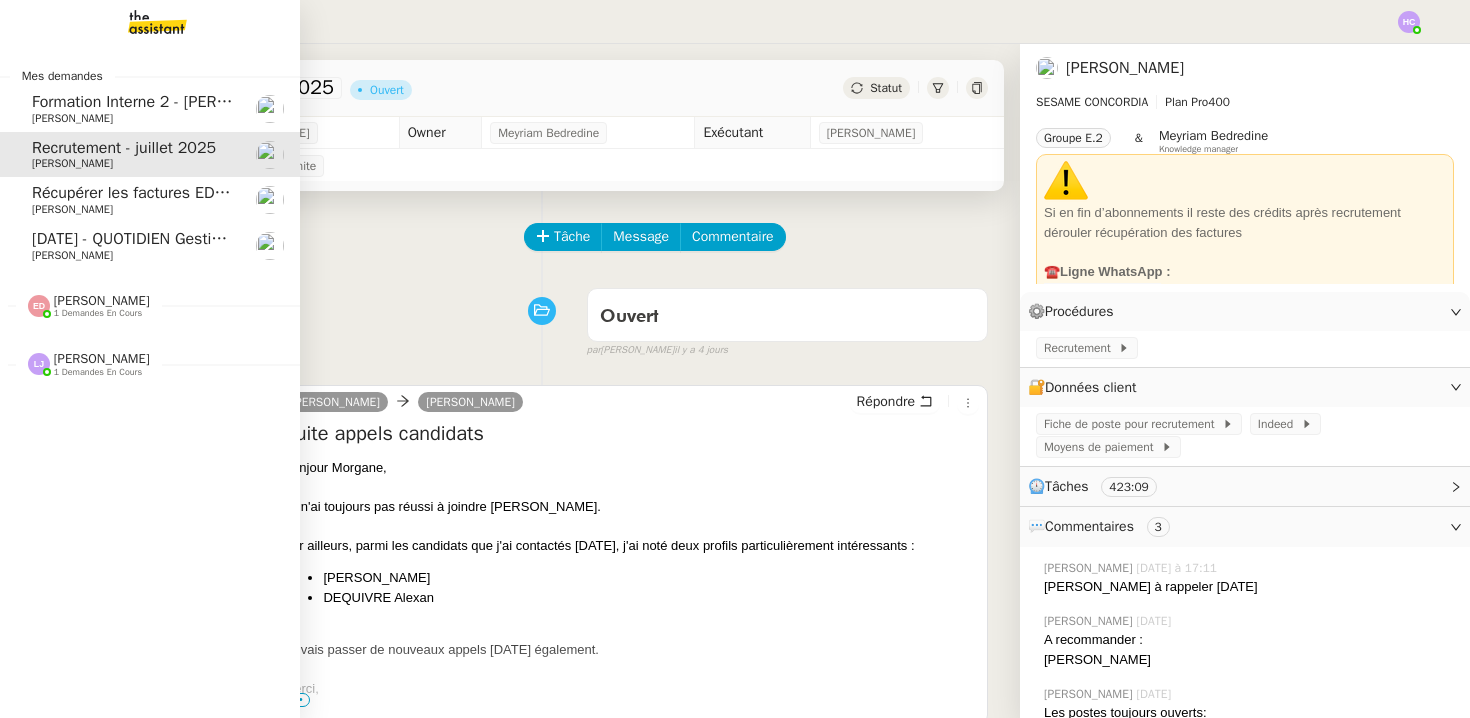 click on "Récupérer les factures EDF et Orange" 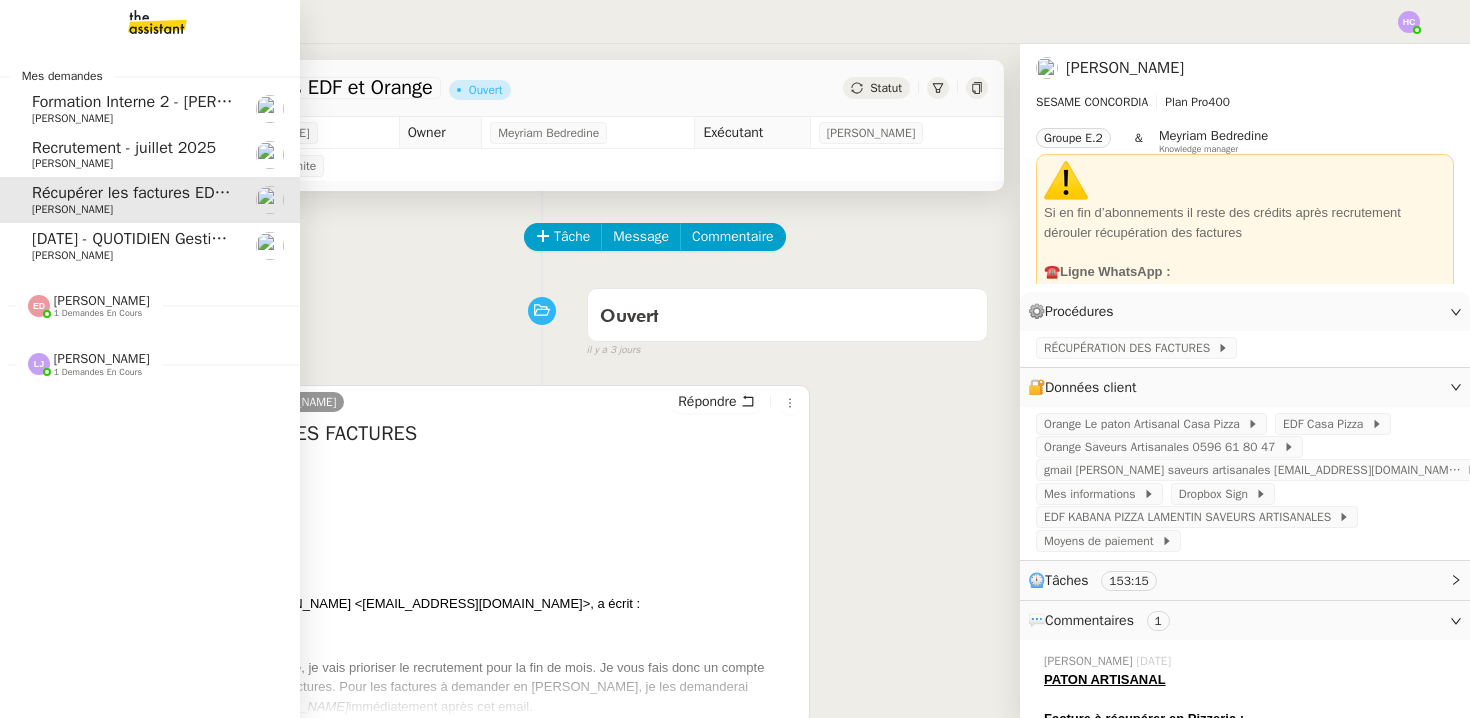 click on "[PERSON_NAME]" 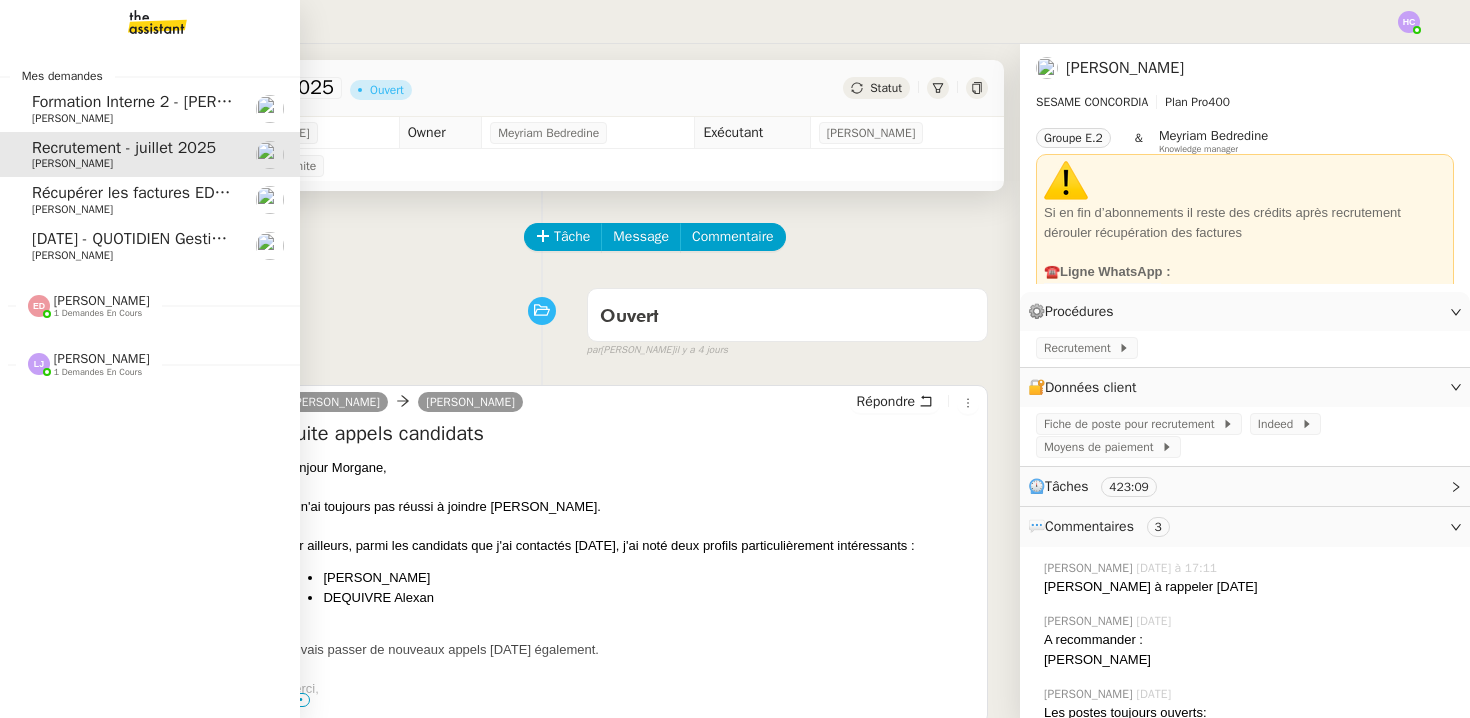 click on "Récupérer les factures EDF et Orange" 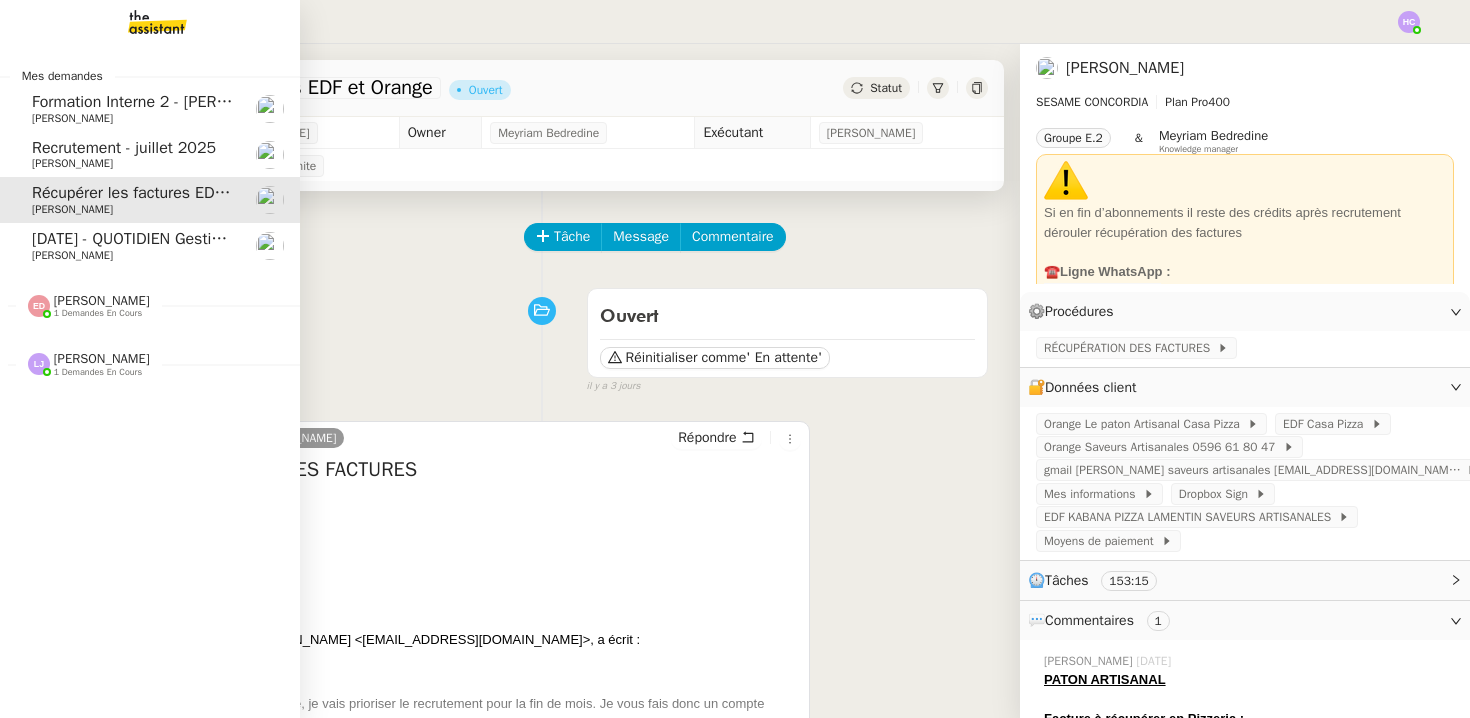 click on "[DATE] - QUOTIDIEN Gestion boite mail Accounting" 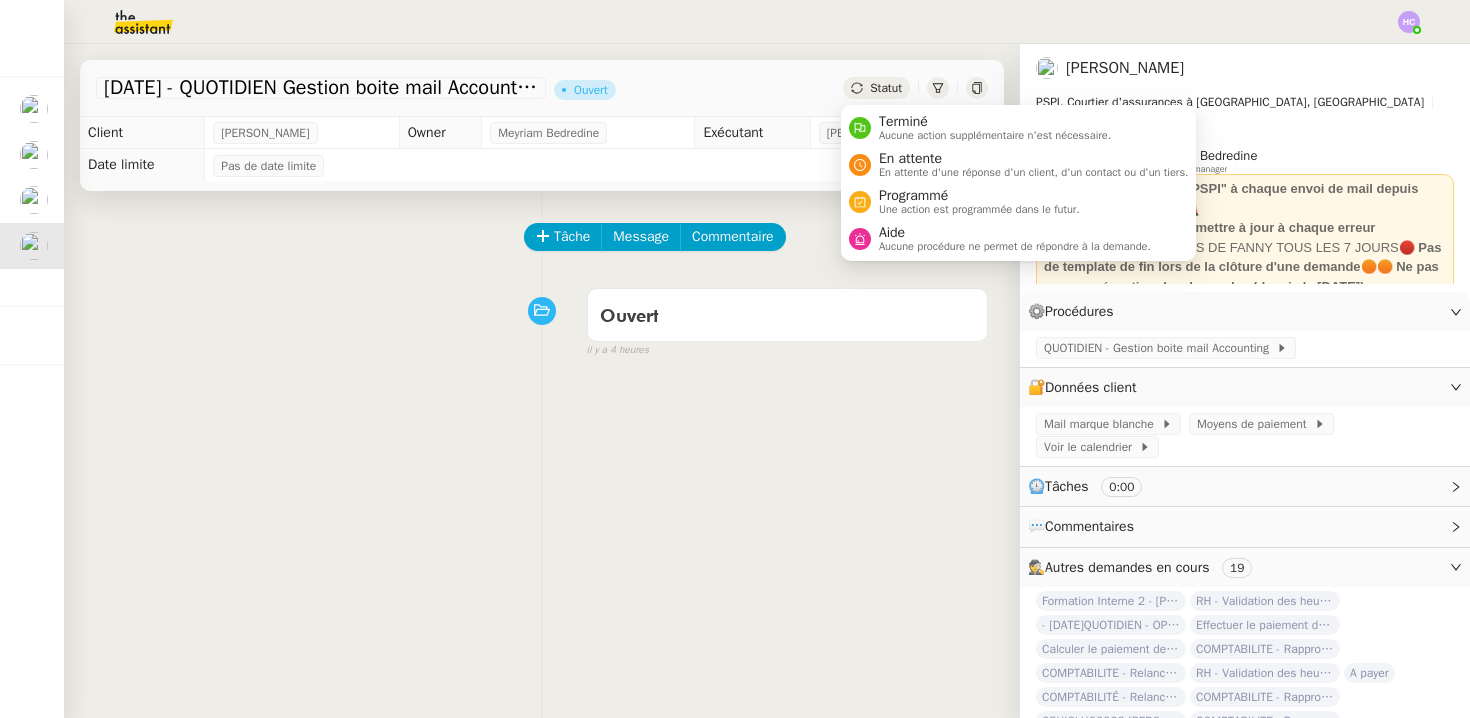 click on "Statut" 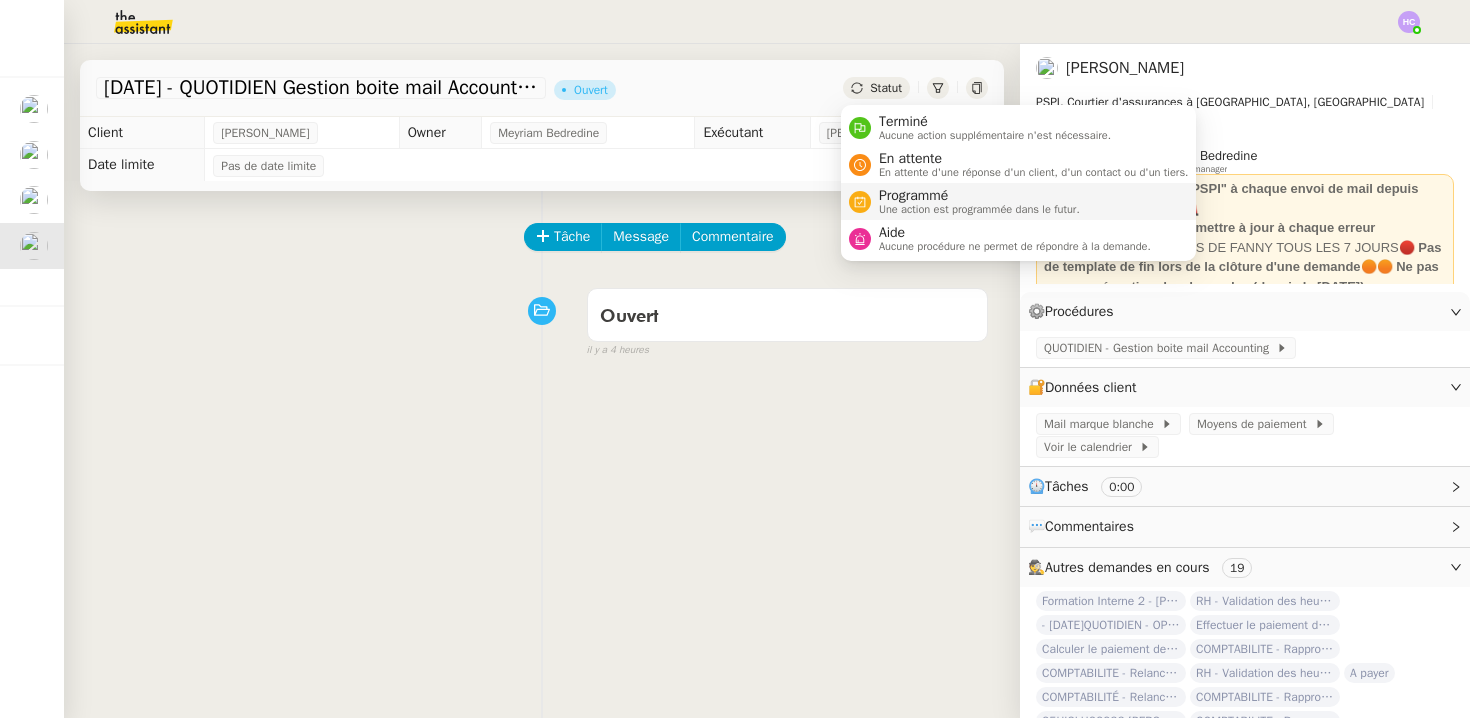 click on "Programmé" at bounding box center (979, 196) 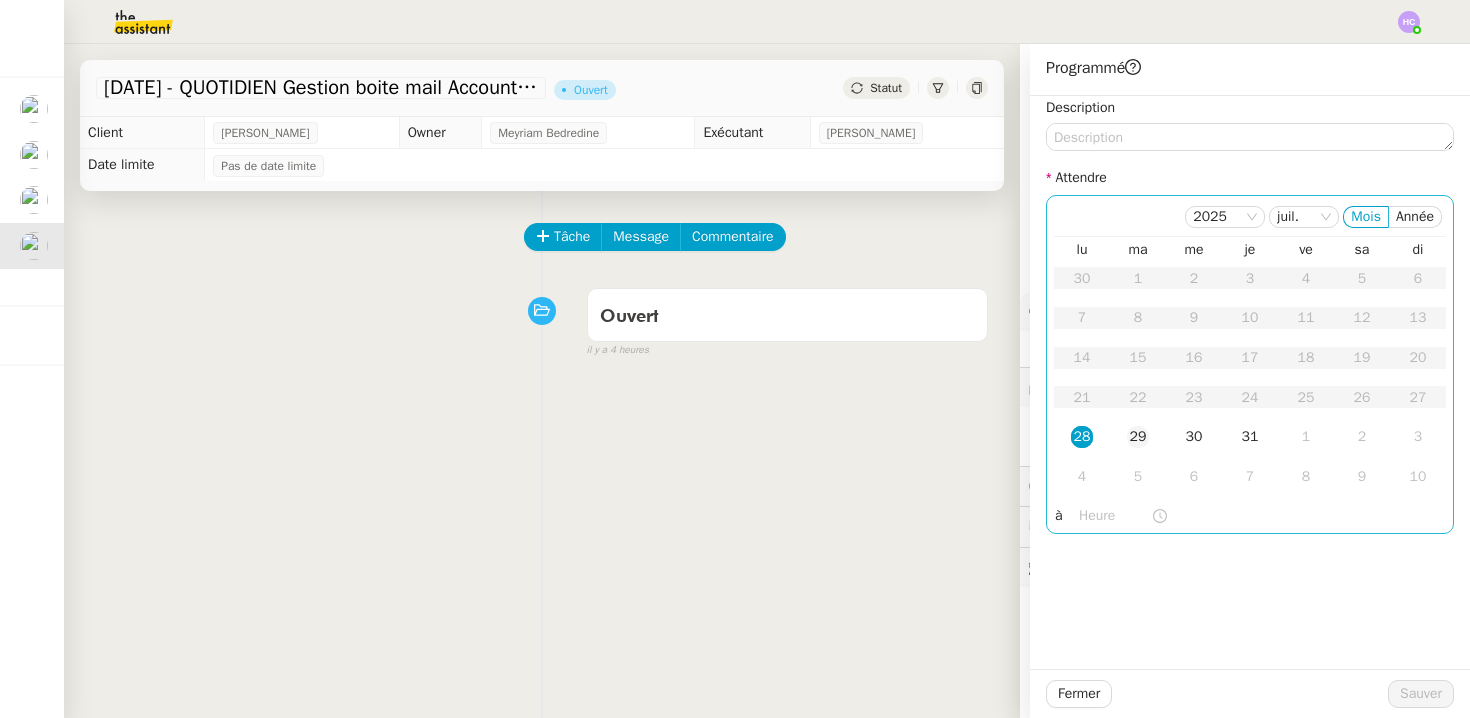 click on "29" 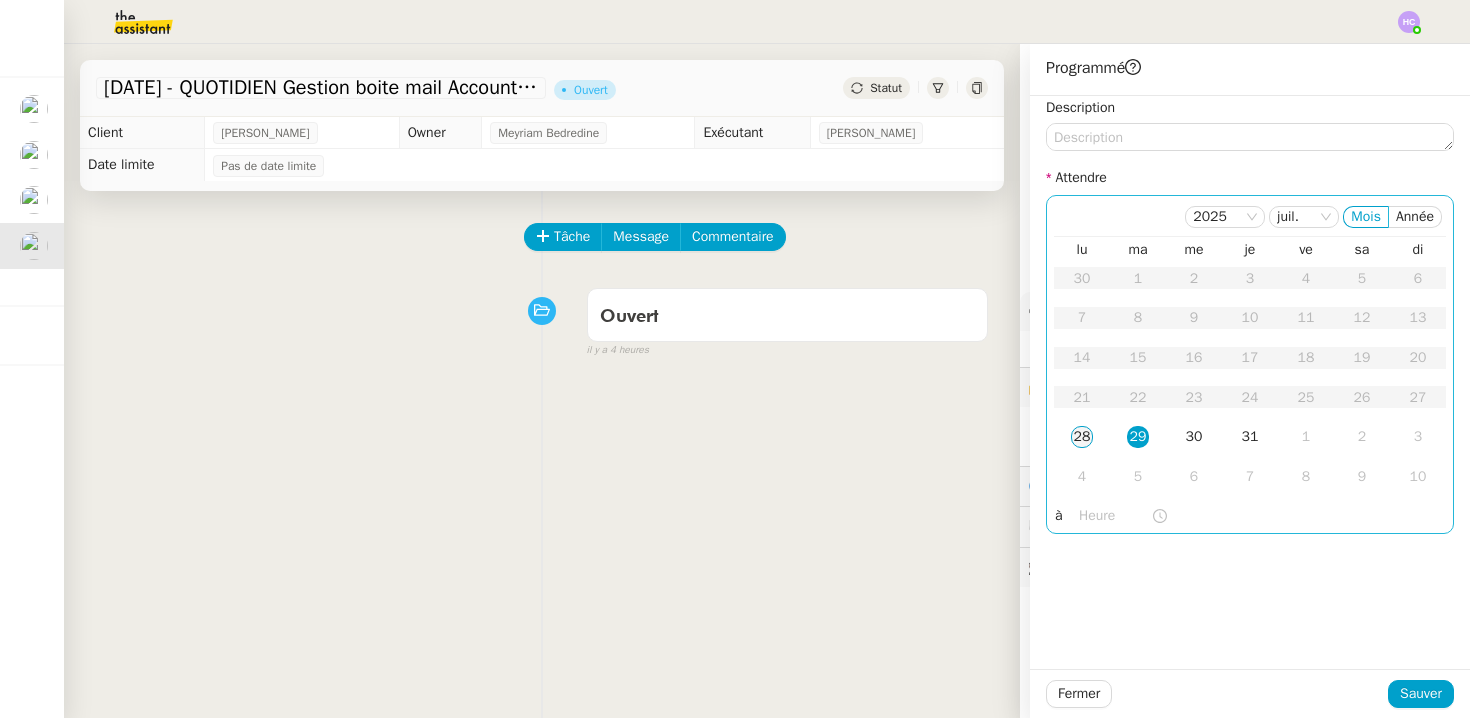 click on "28" 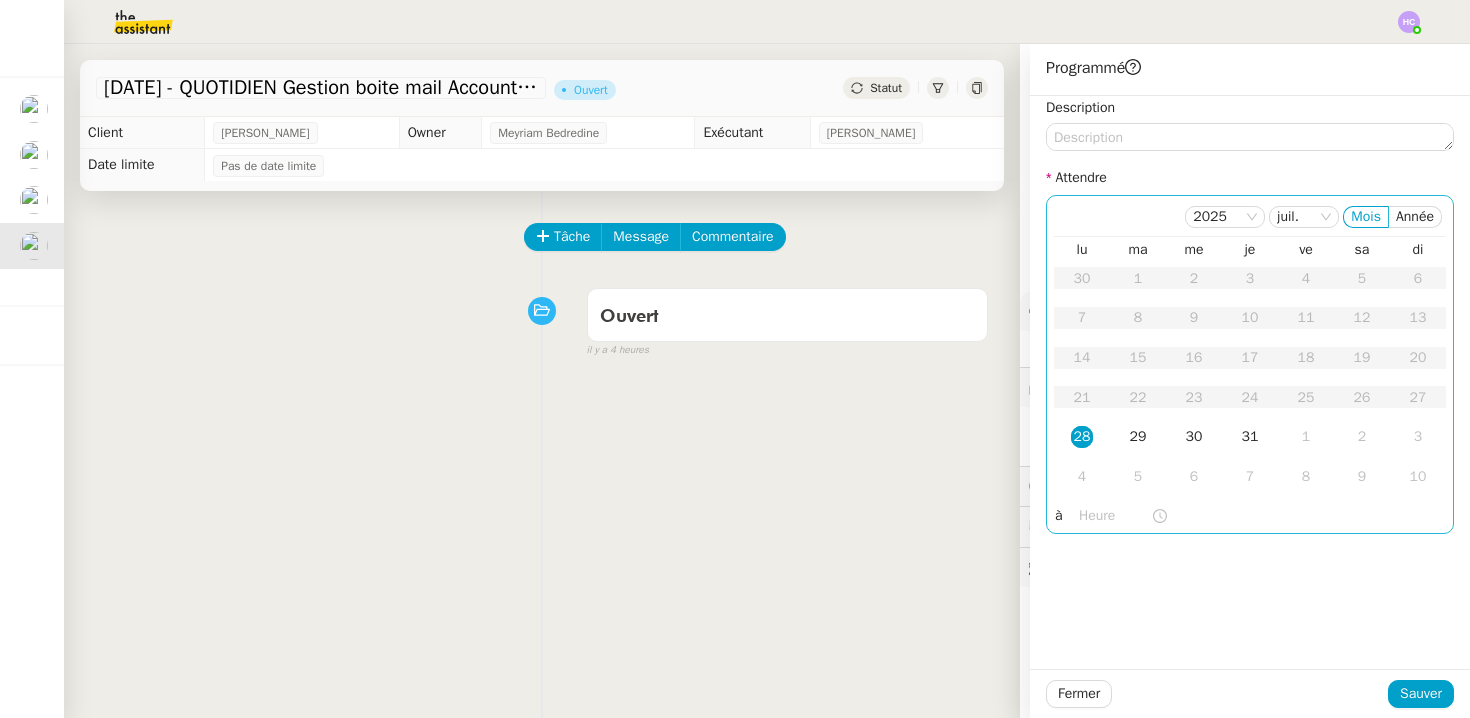 click 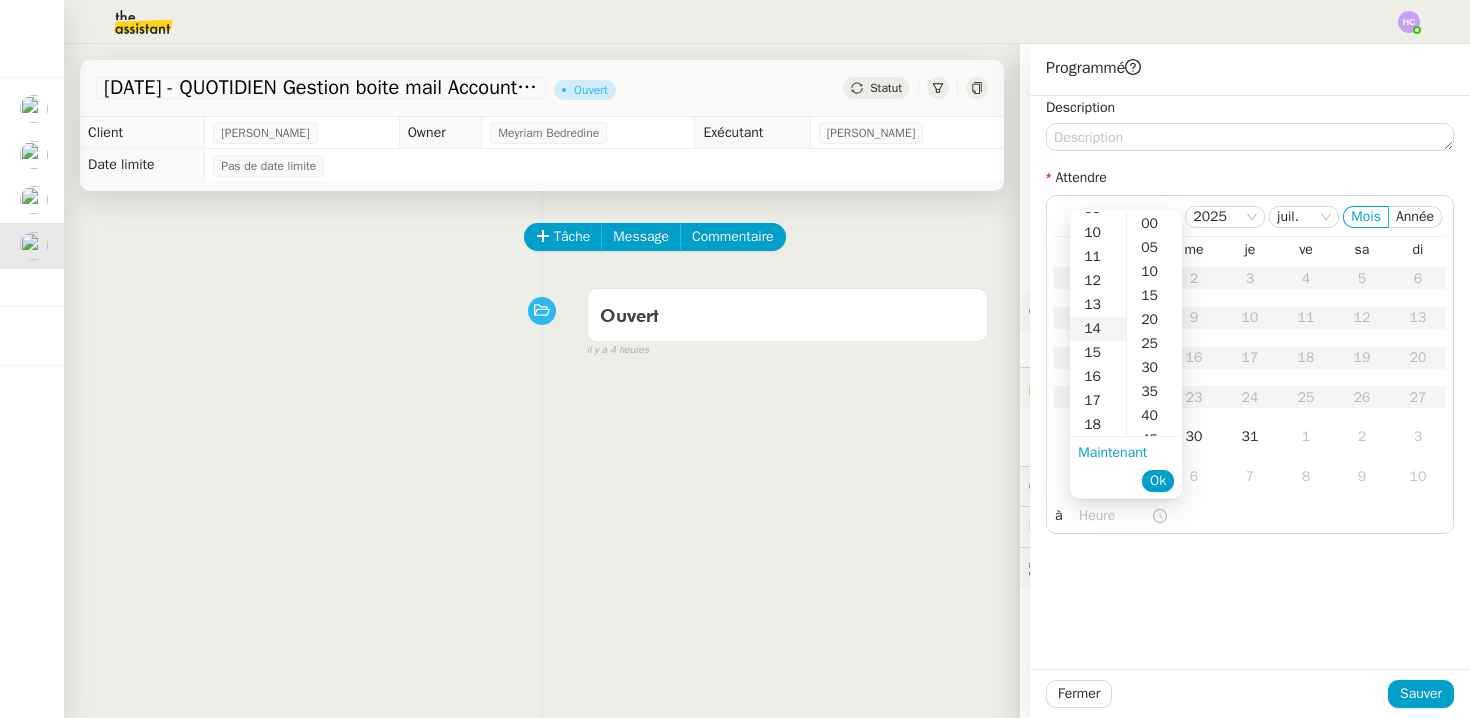 click on "14" at bounding box center [1098, 329] 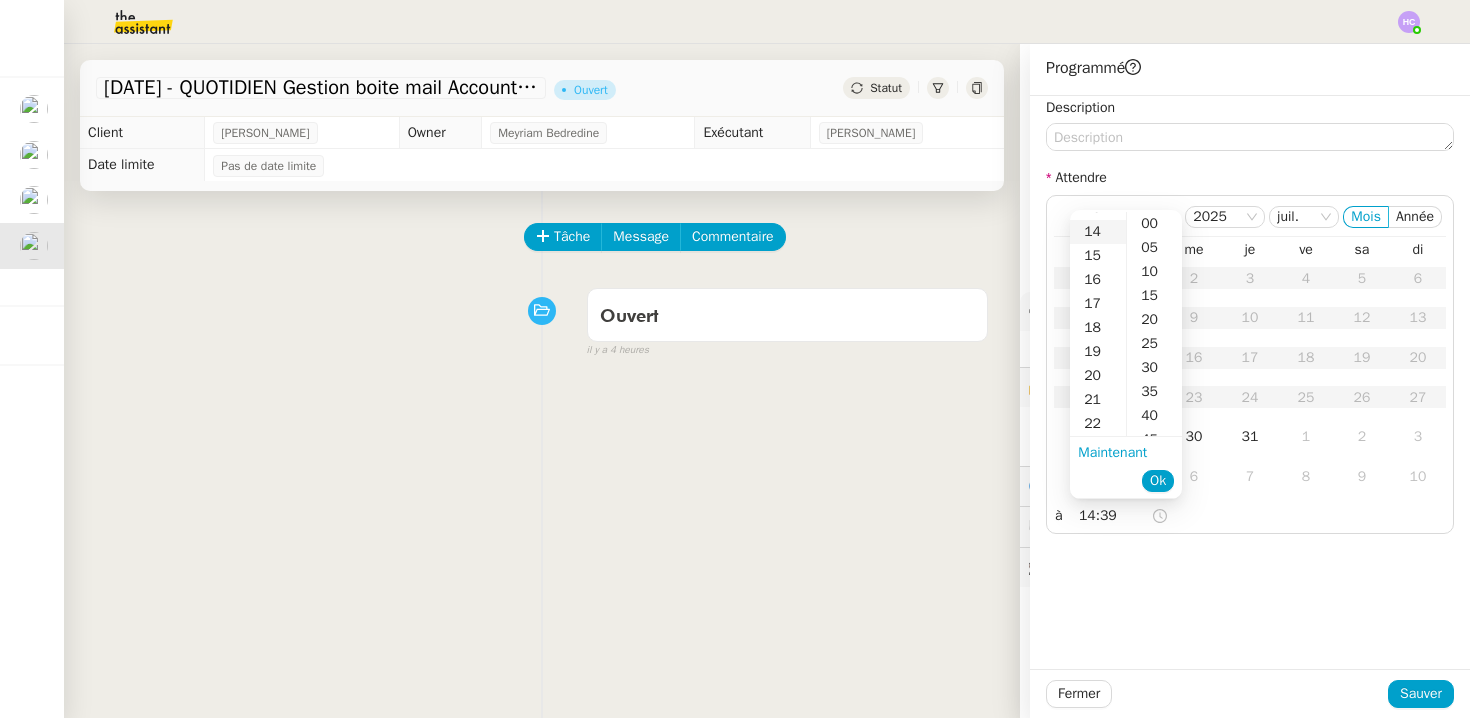 scroll, scrollTop: 336, scrollLeft: 0, axis: vertical 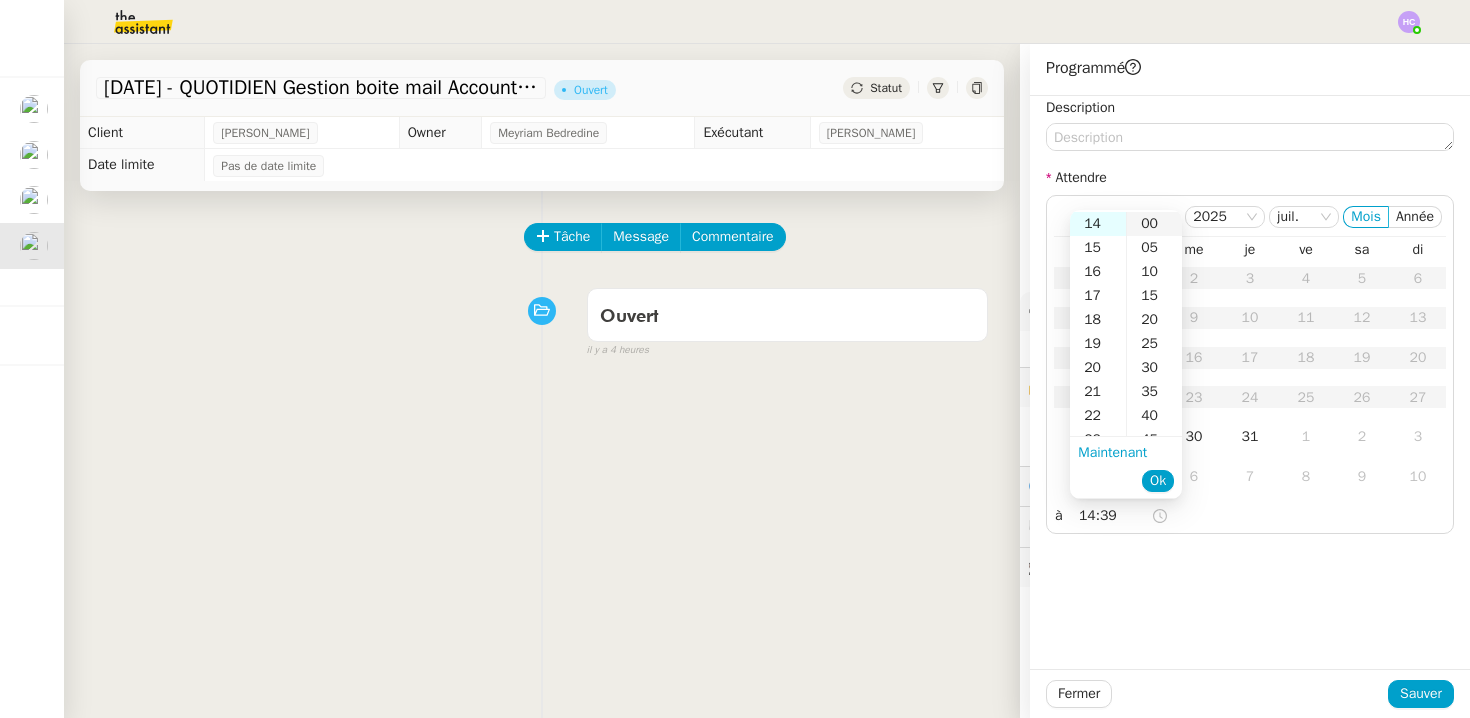 click on "00" at bounding box center [1154, 224] 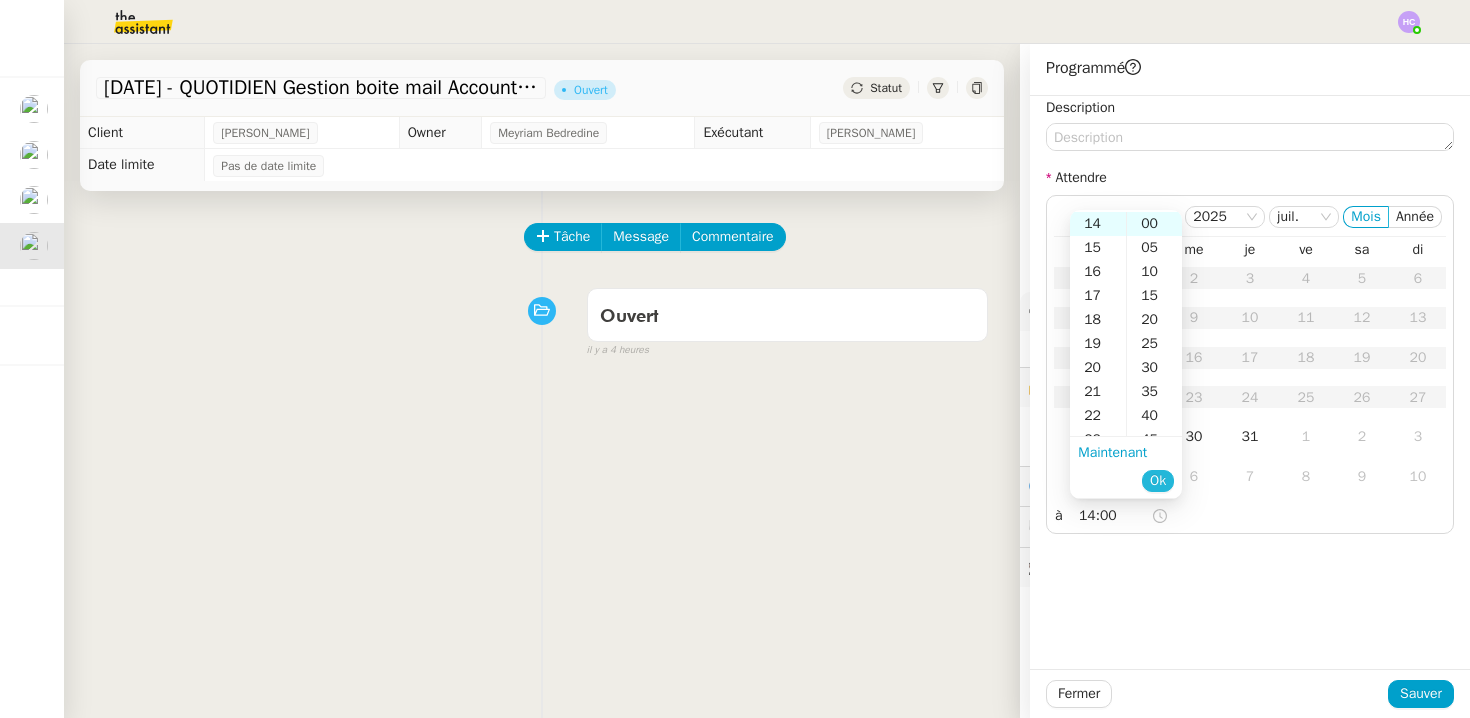 click on "Ok" at bounding box center [1158, 481] 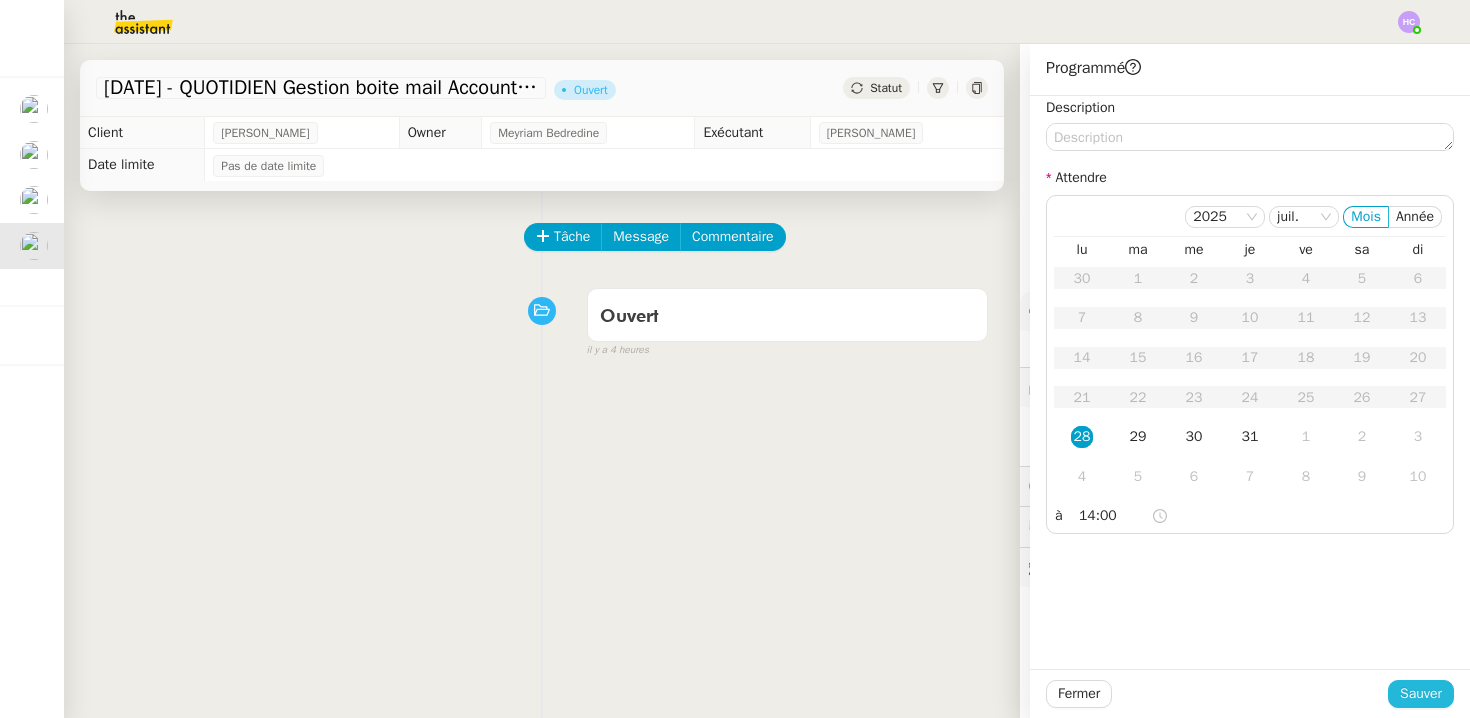 click on "Sauver" 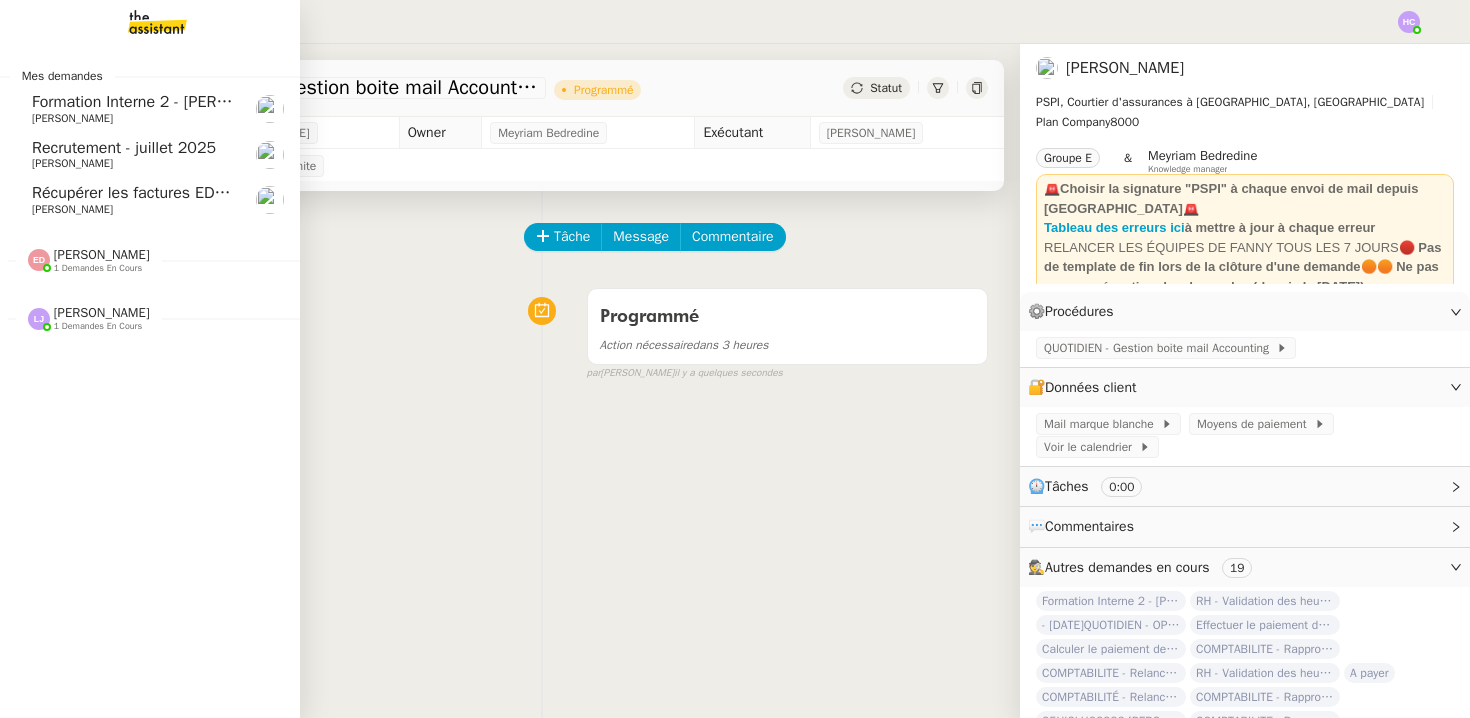 click on "Récupérer les factures EDF et Orange" 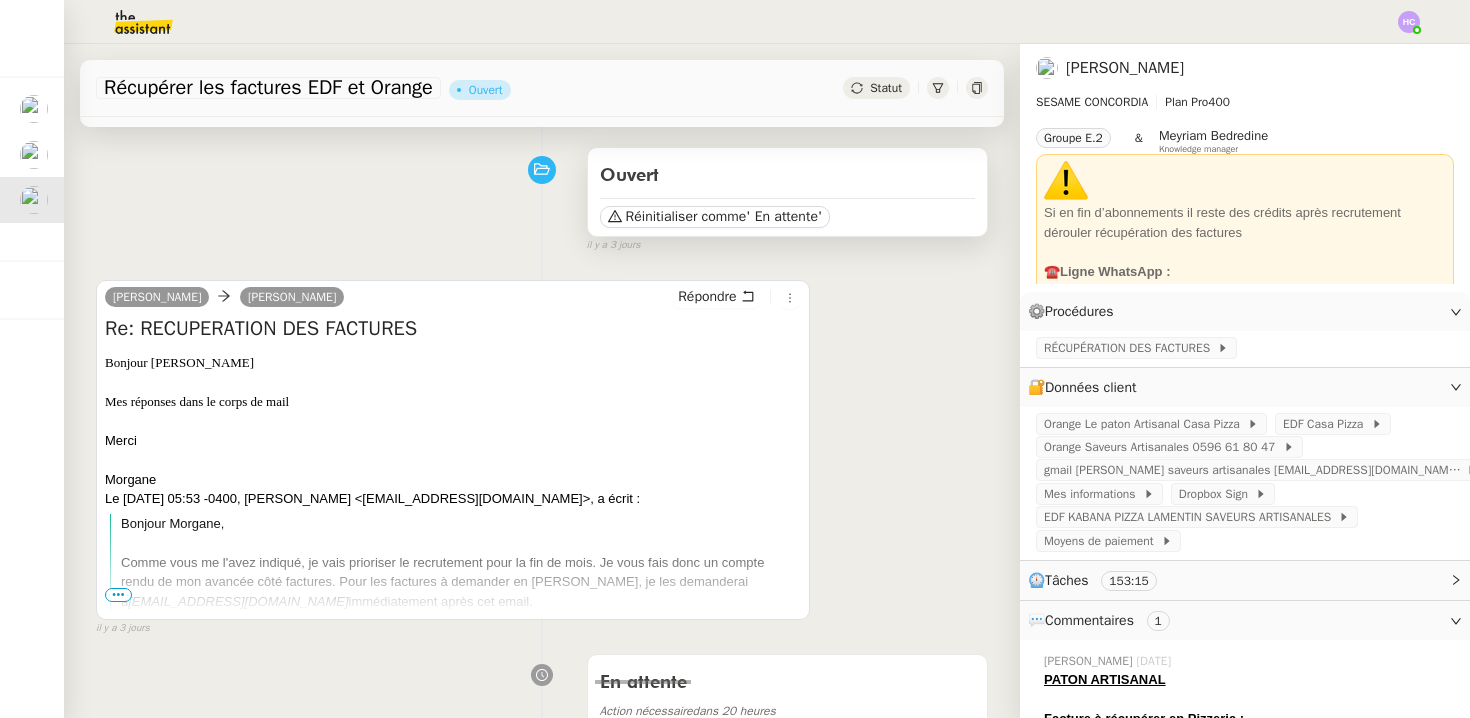scroll, scrollTop: 136, scrollLeft: 0, axis: vertical 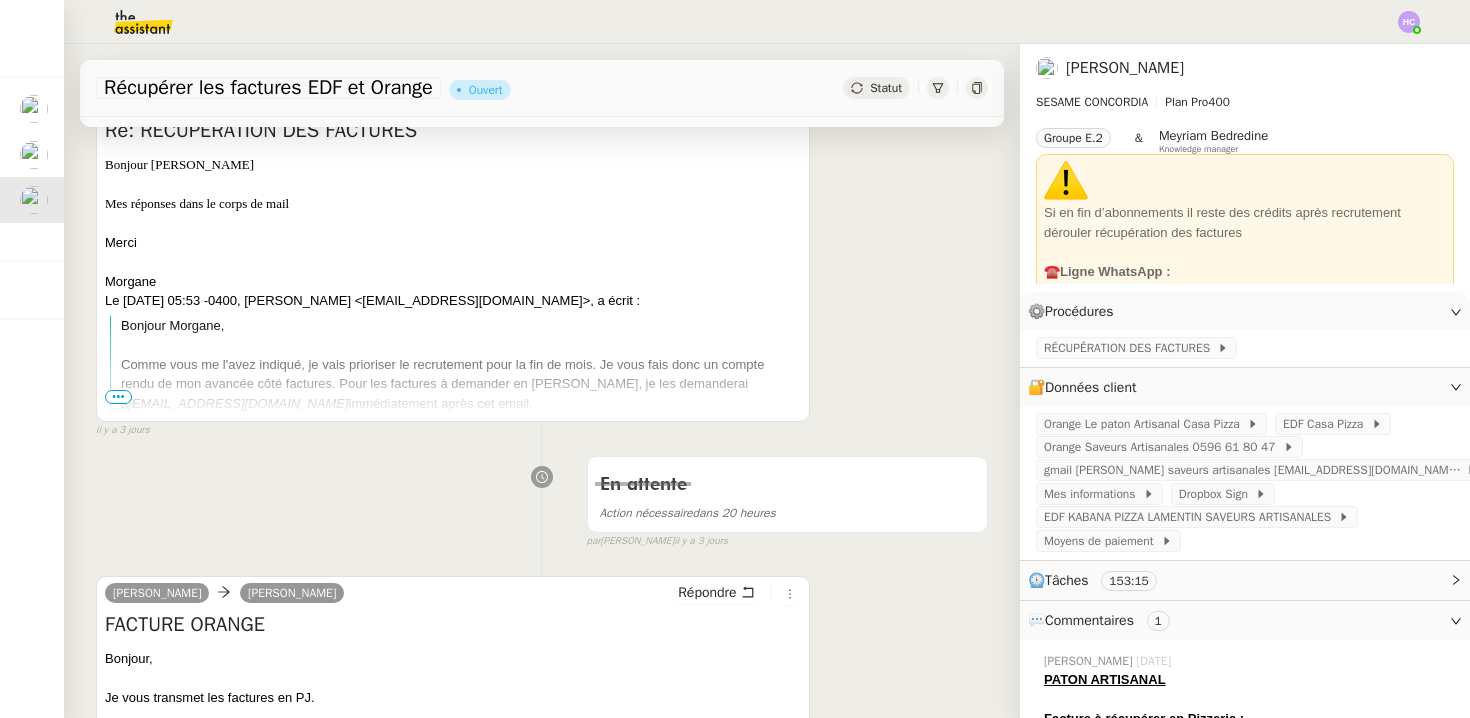click on "•••" at bounding box center (118, 397) 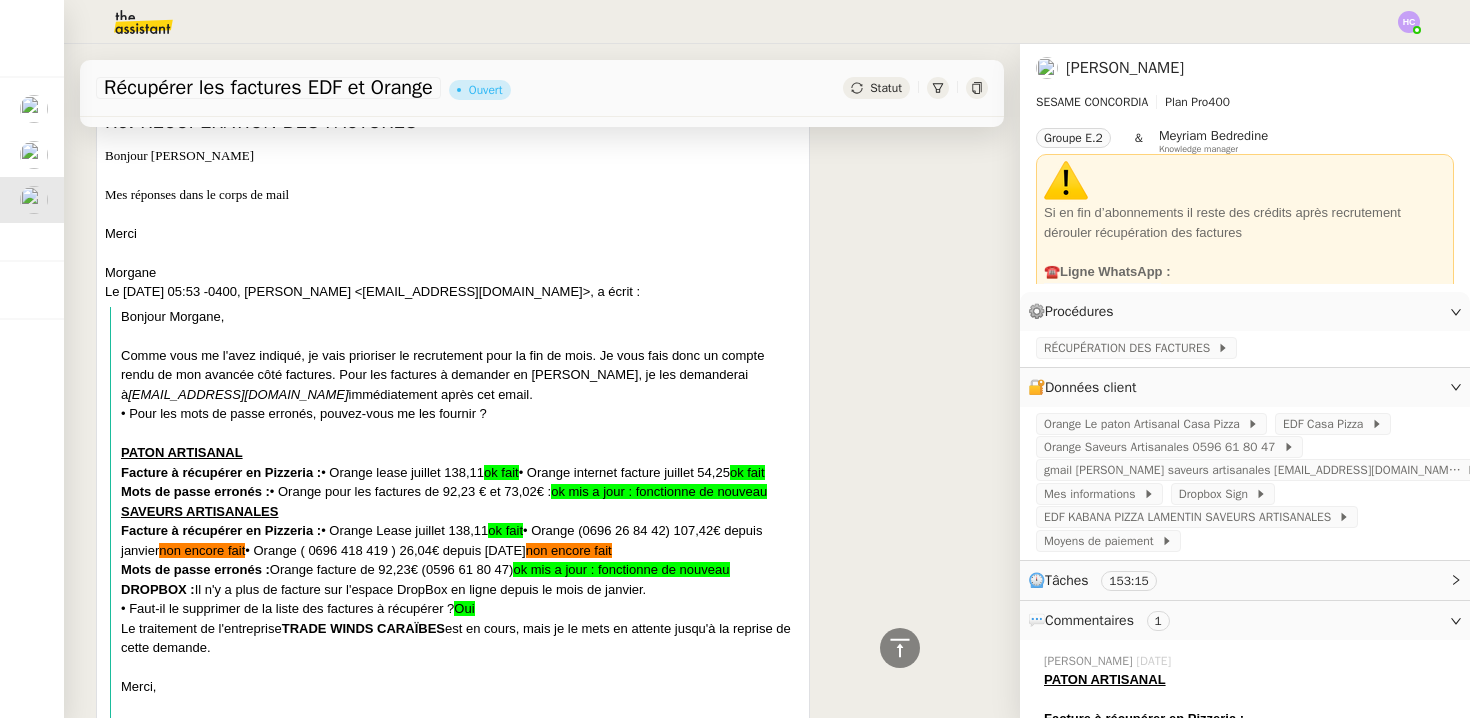 scroll, scrollTop: 230, scrollLeft: 0, axis: vertical 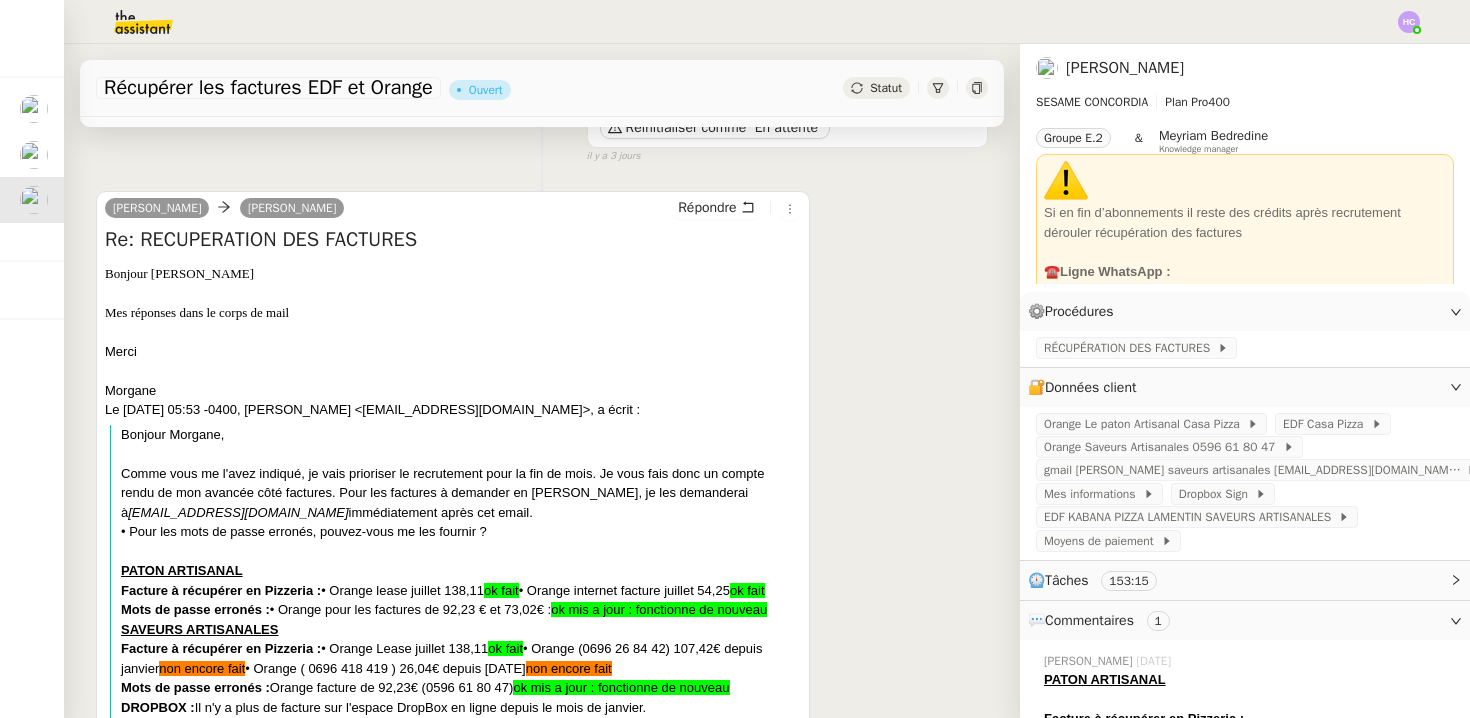 click on "Re: RECUPERATION DES FACTURES" at bounding box center [453, 240] 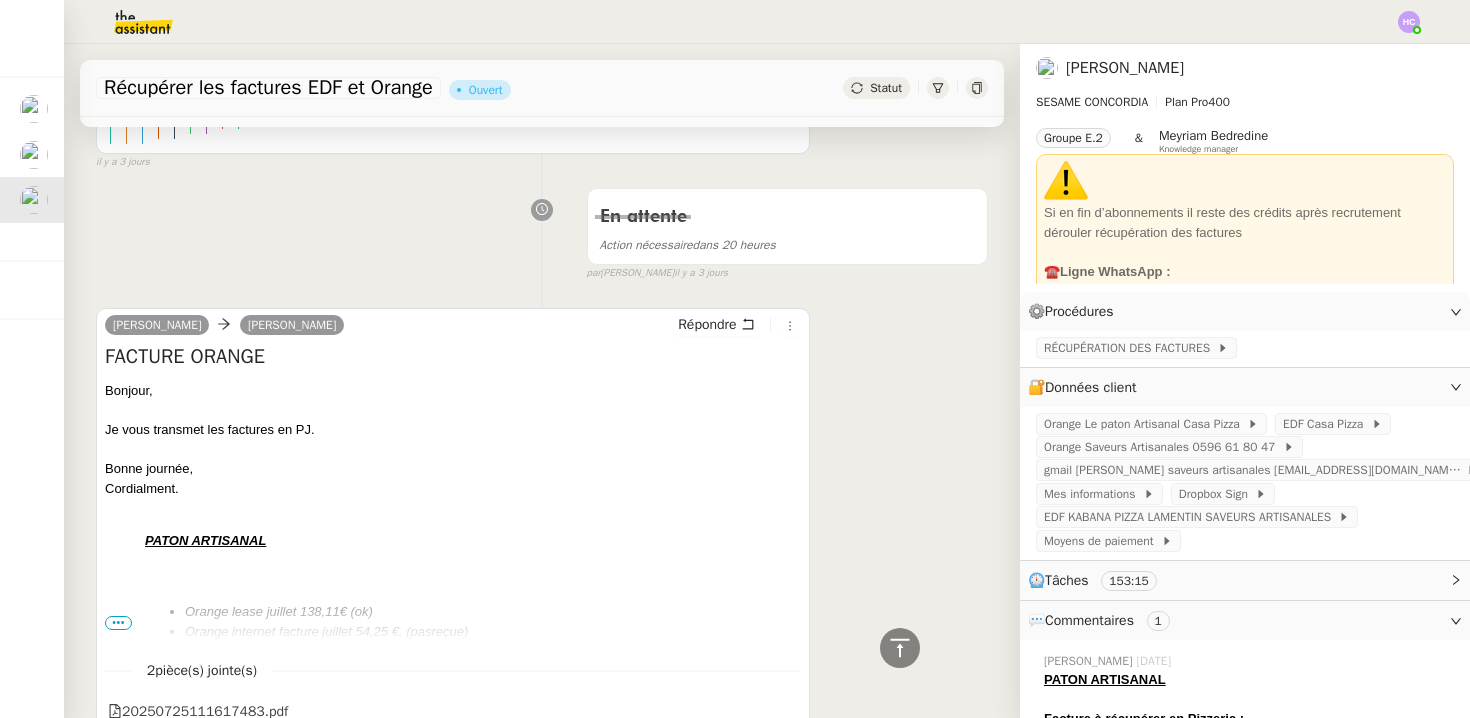 scroll, scrollTop: 4019, scrollLeft: 0, axis: vertical 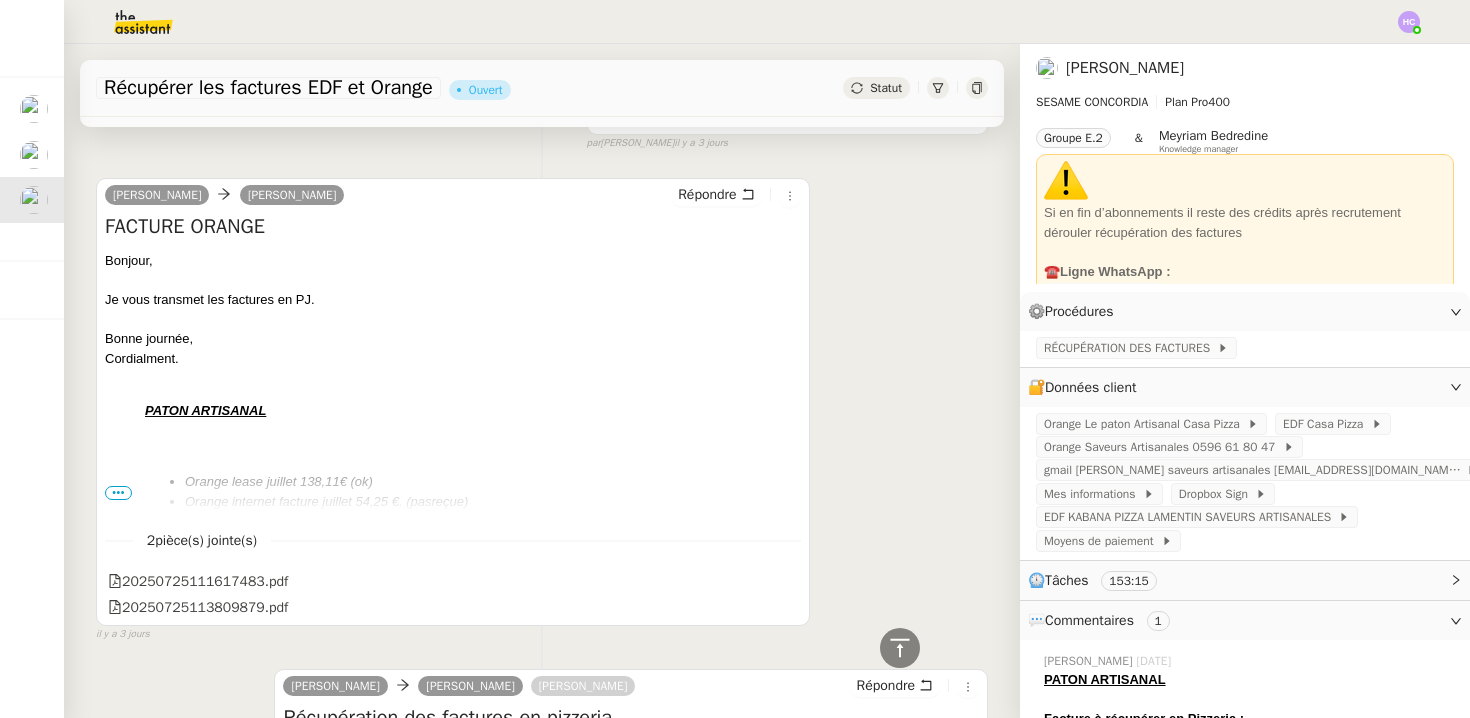 click on "•••" at bounding box center [118, 493] 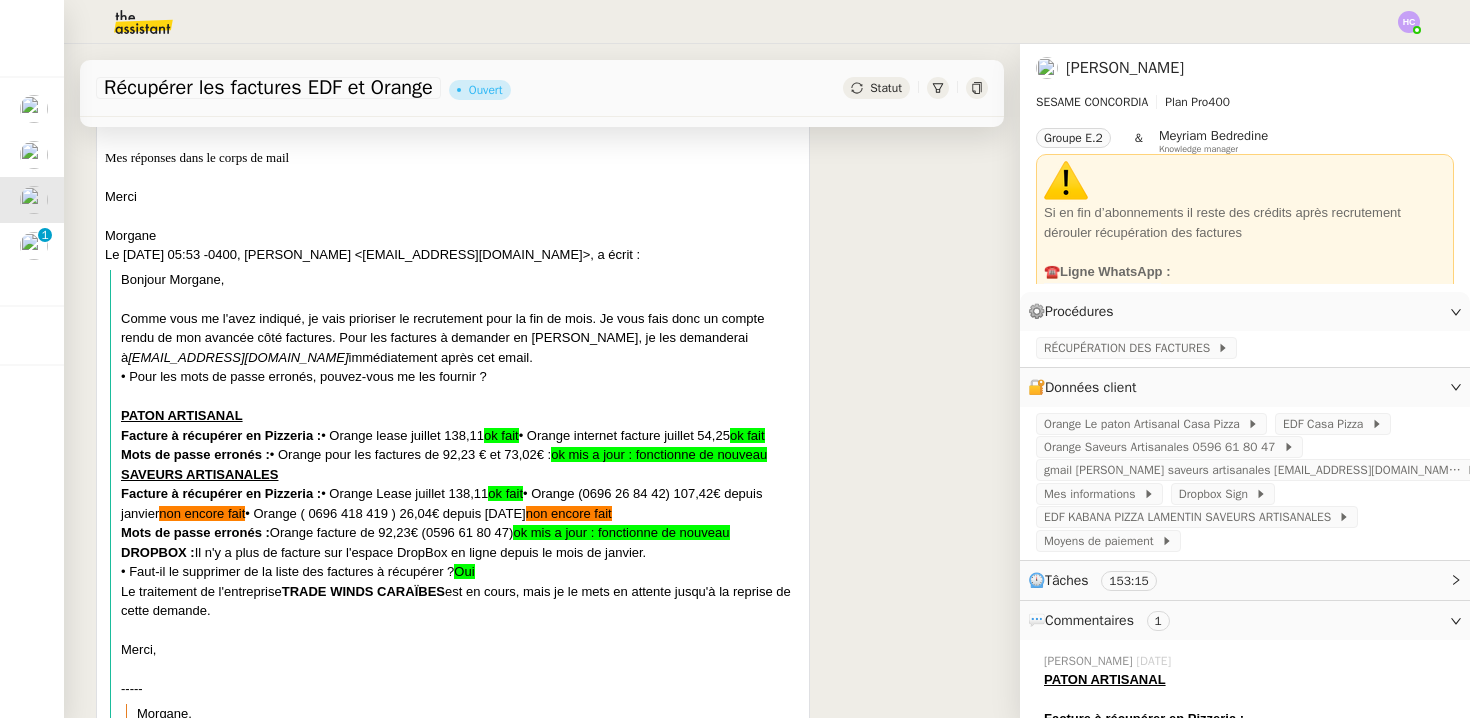 scroll, scrollTop: 388, scrollLeft: 0, axis: vertical 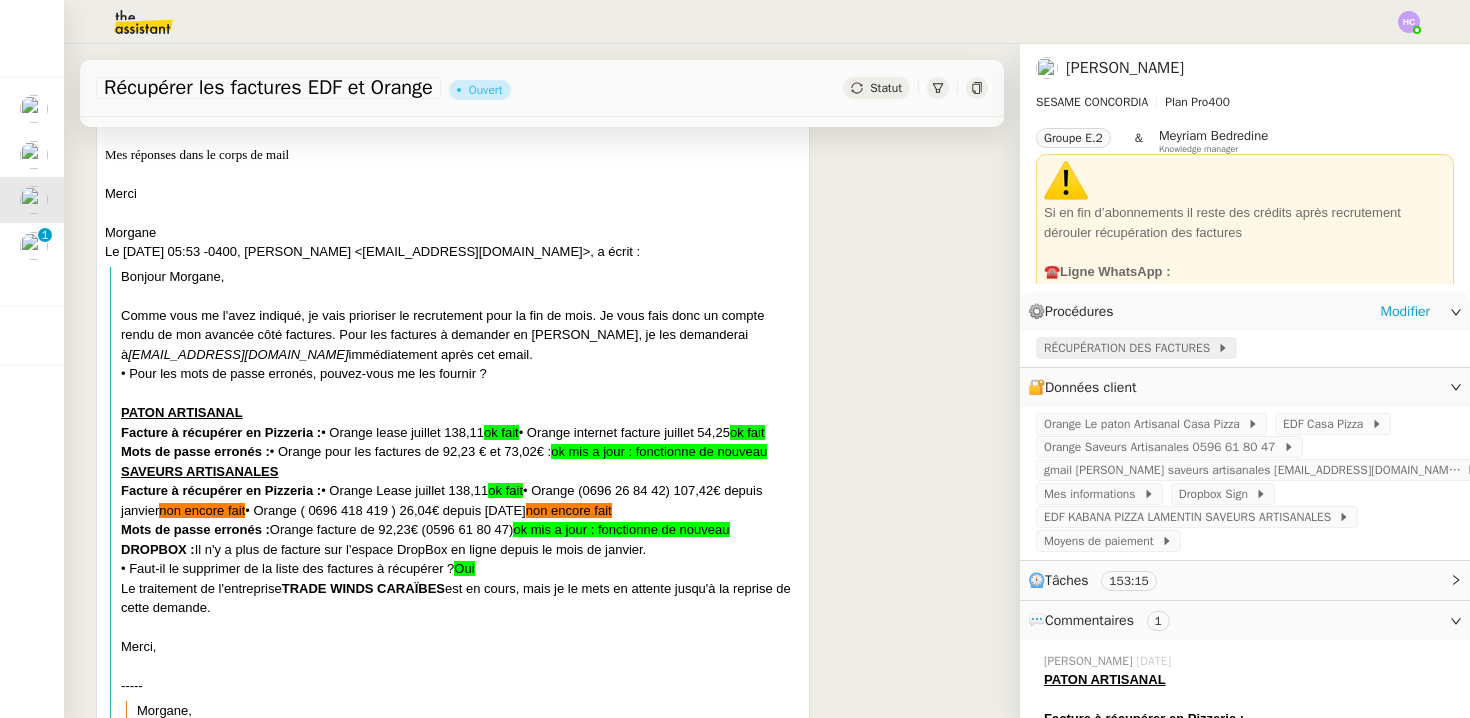 click on "RÉCUPÉRATION DES FACTURES" 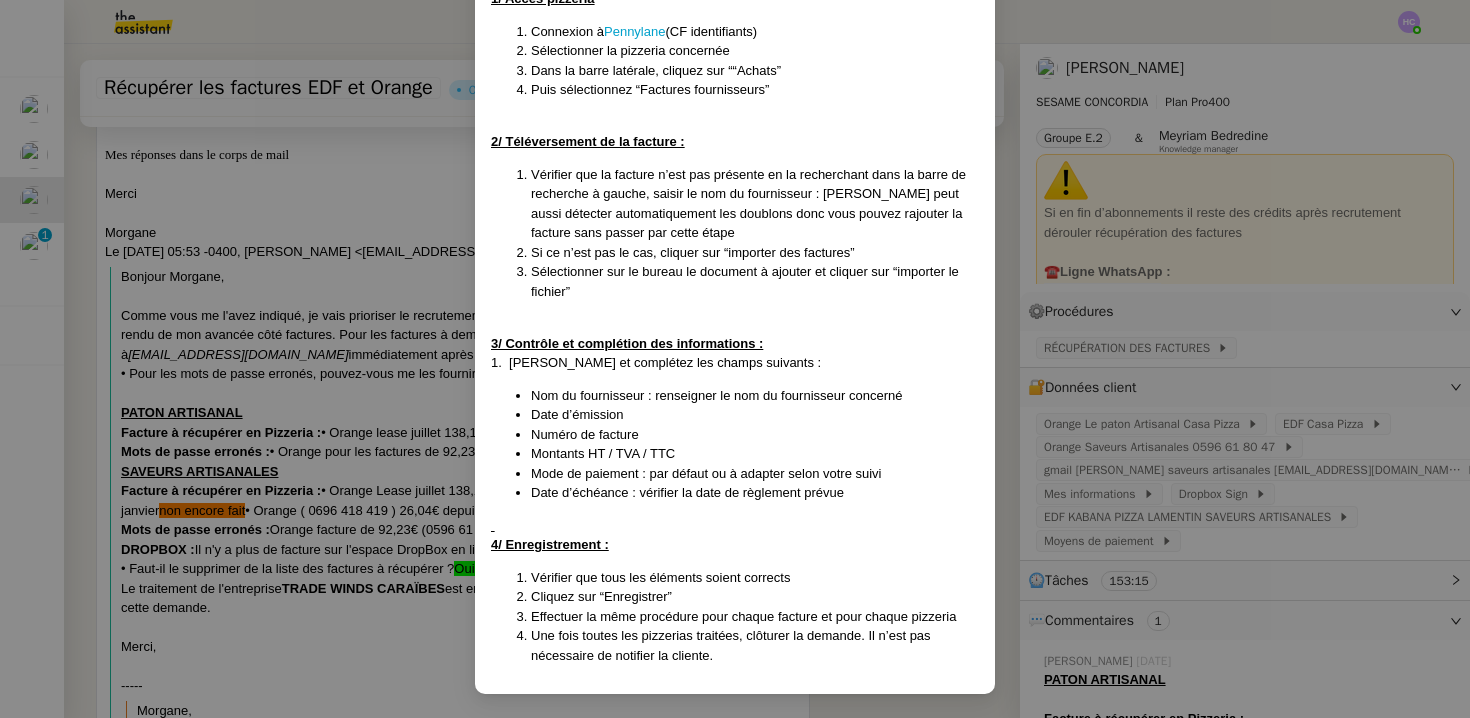 scroll, scrollTop: 1147, scrollLeft: 0, axis: vertical 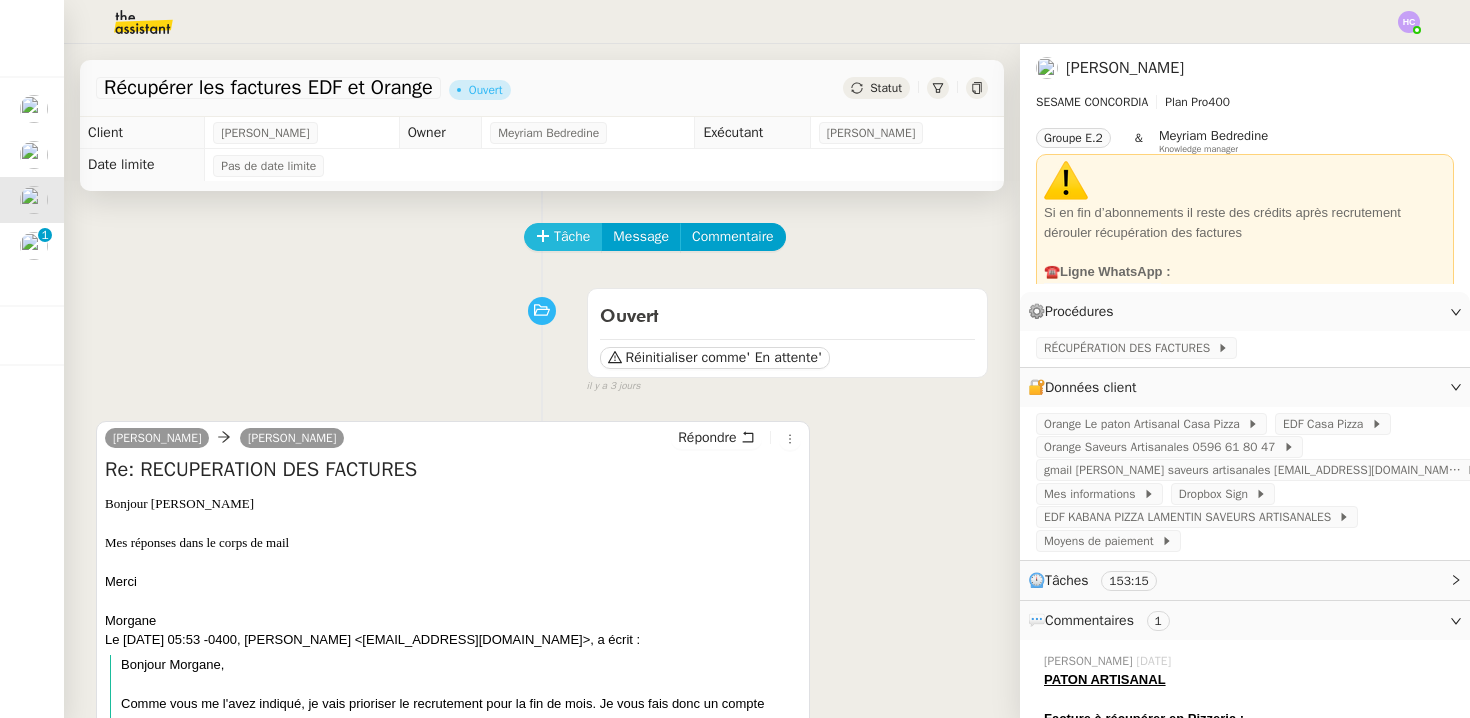 click on "Tâche" 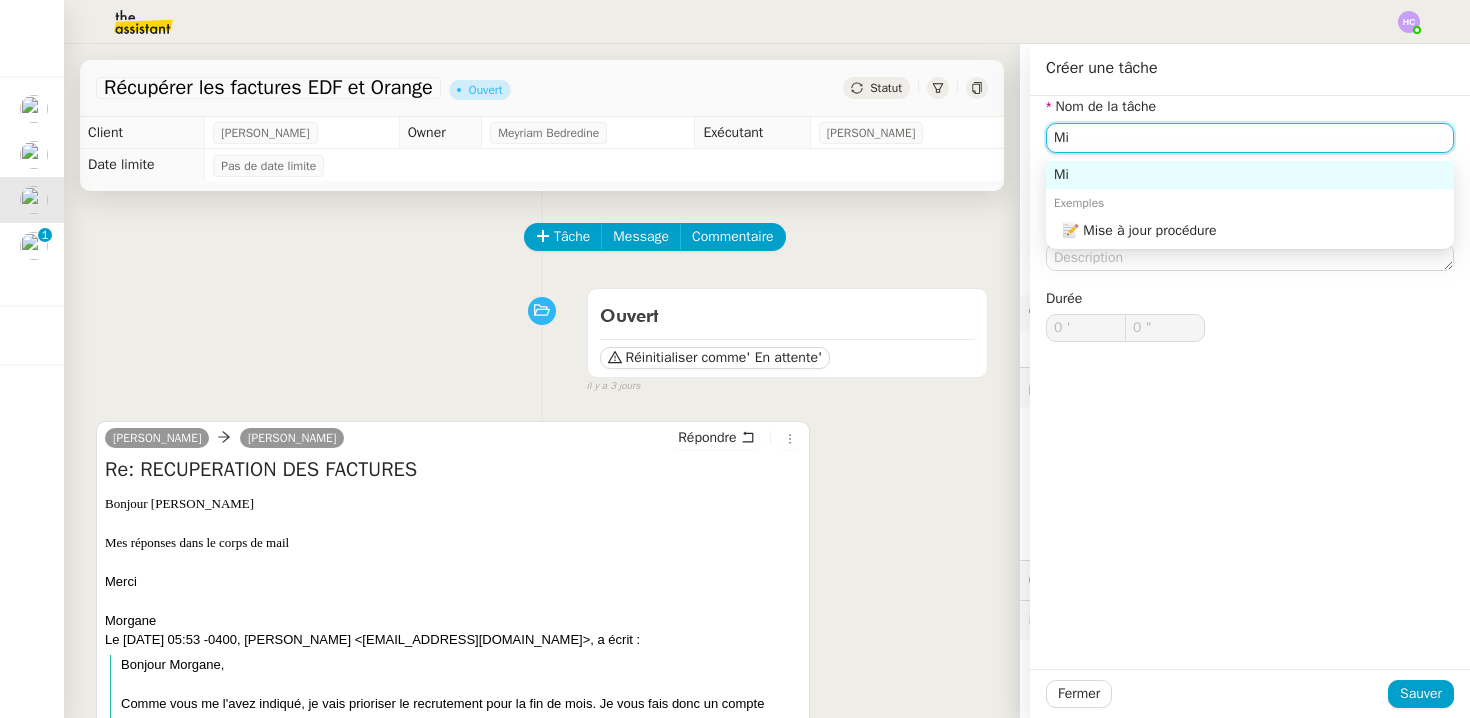 type on "M" 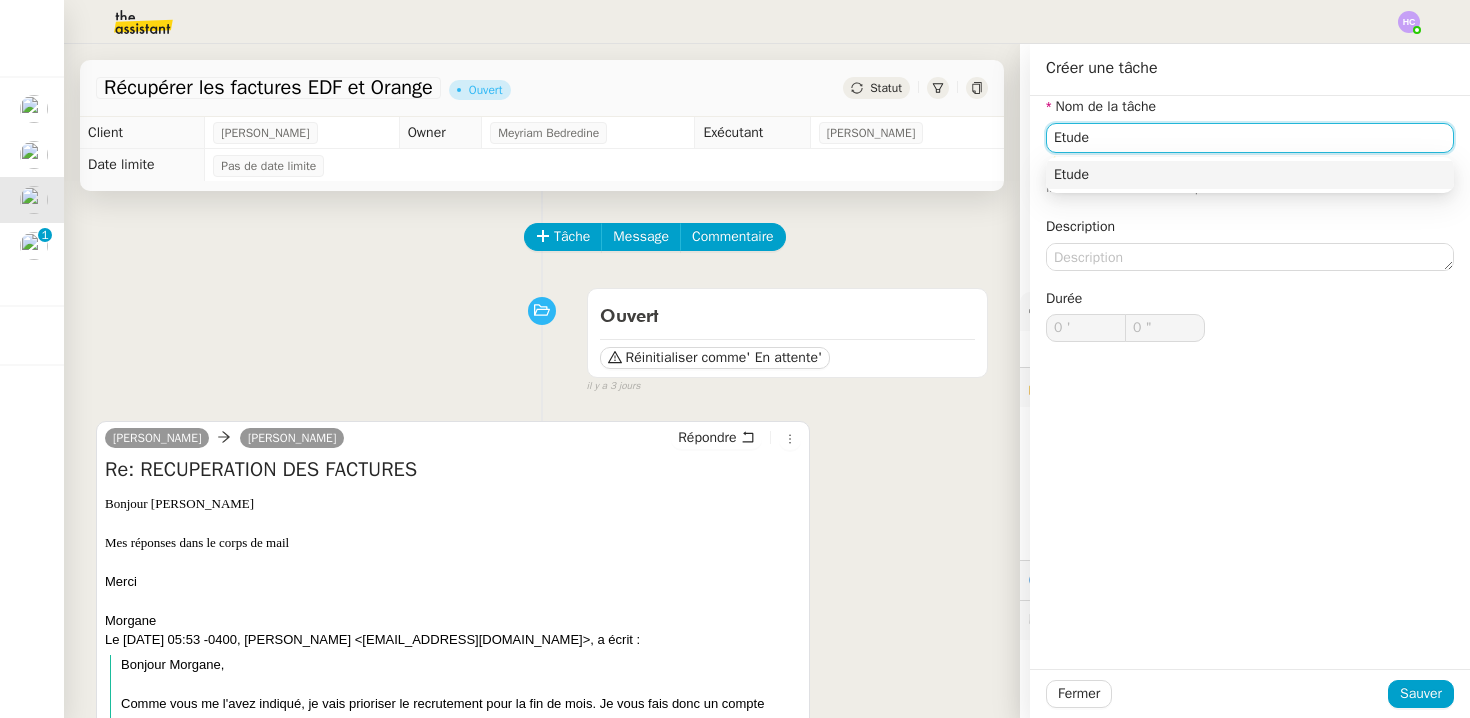 click on "Etude" at bounding box center [1250, 175] 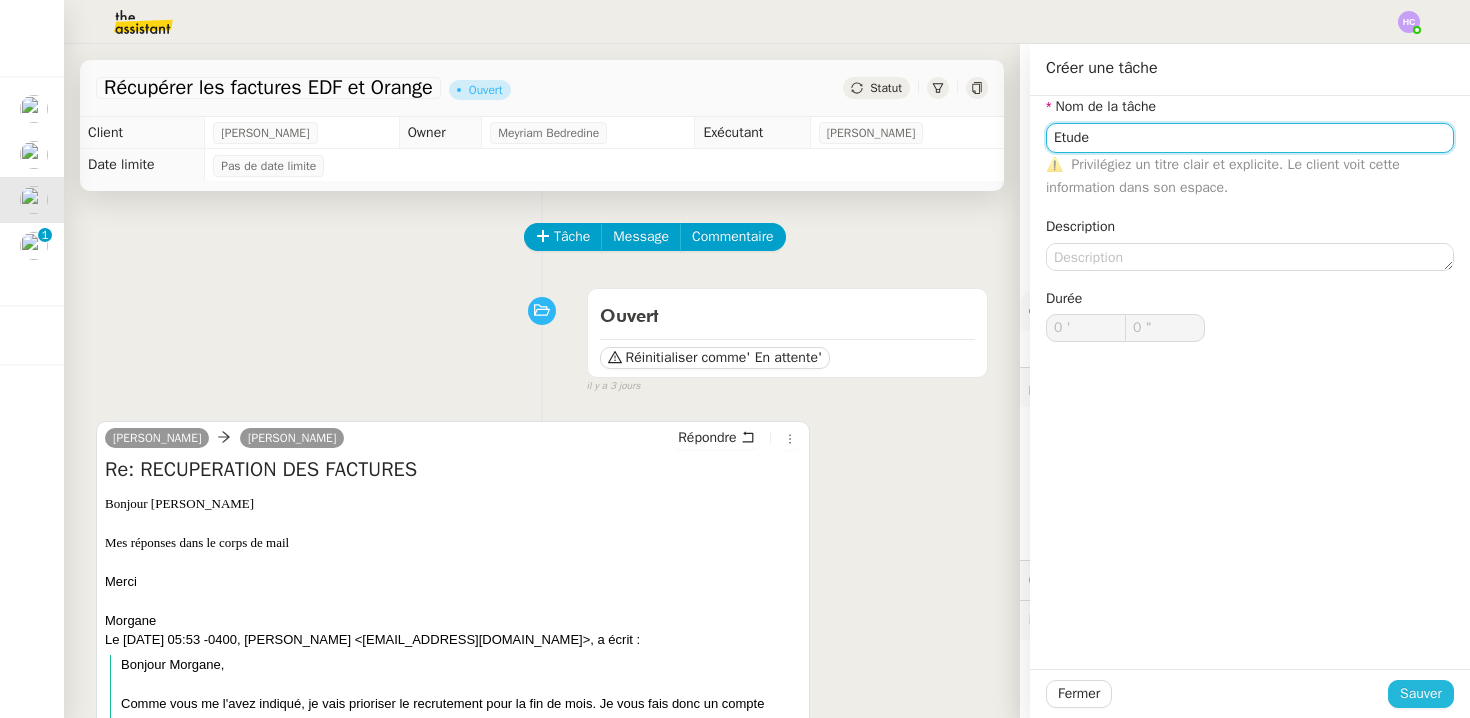 type on "Etude" 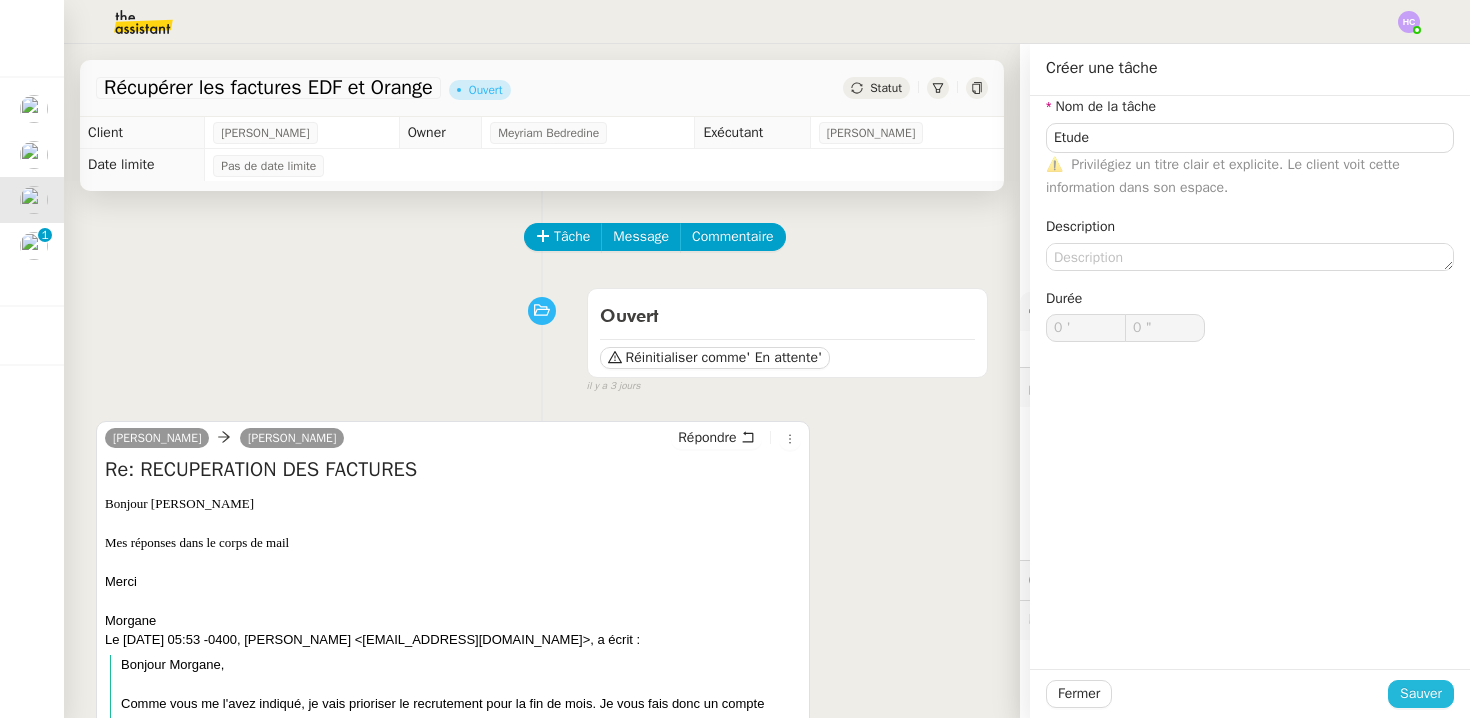 click on "Sauver" 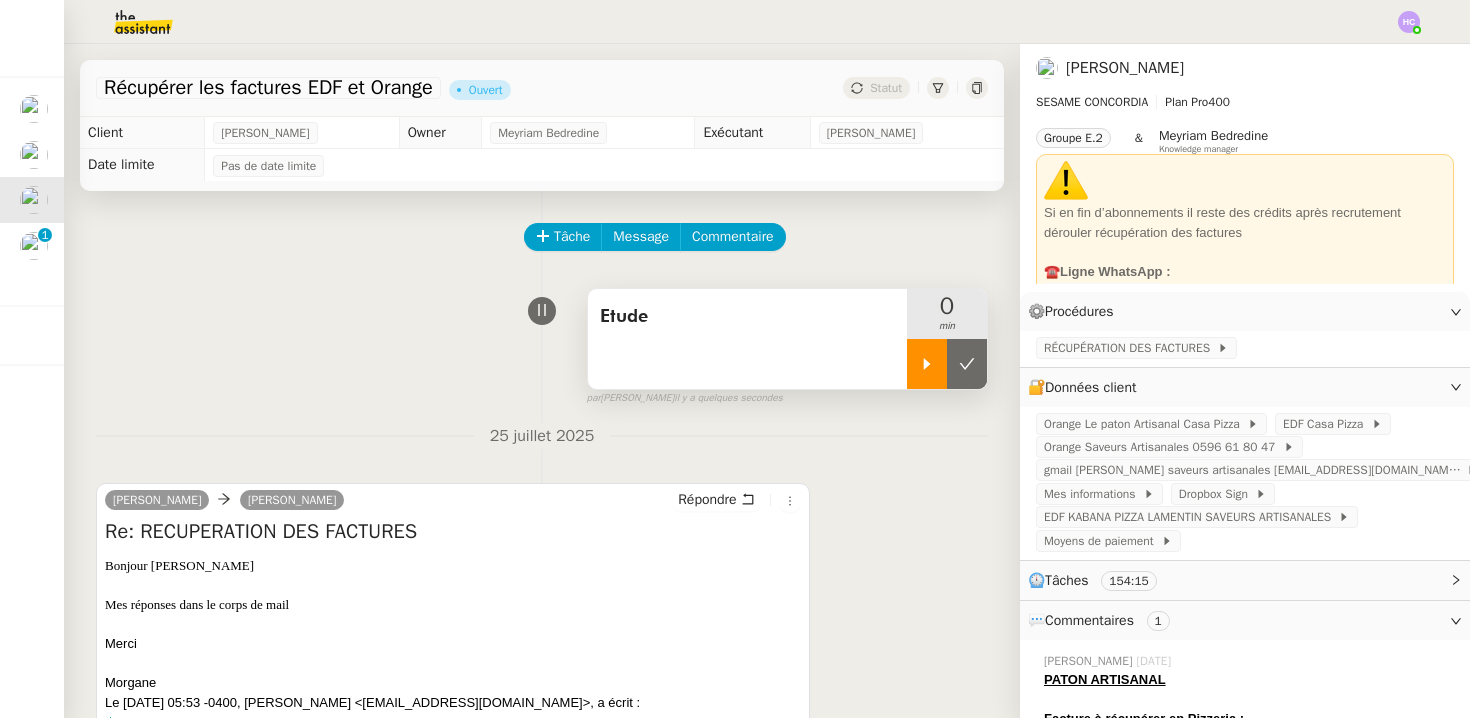 click 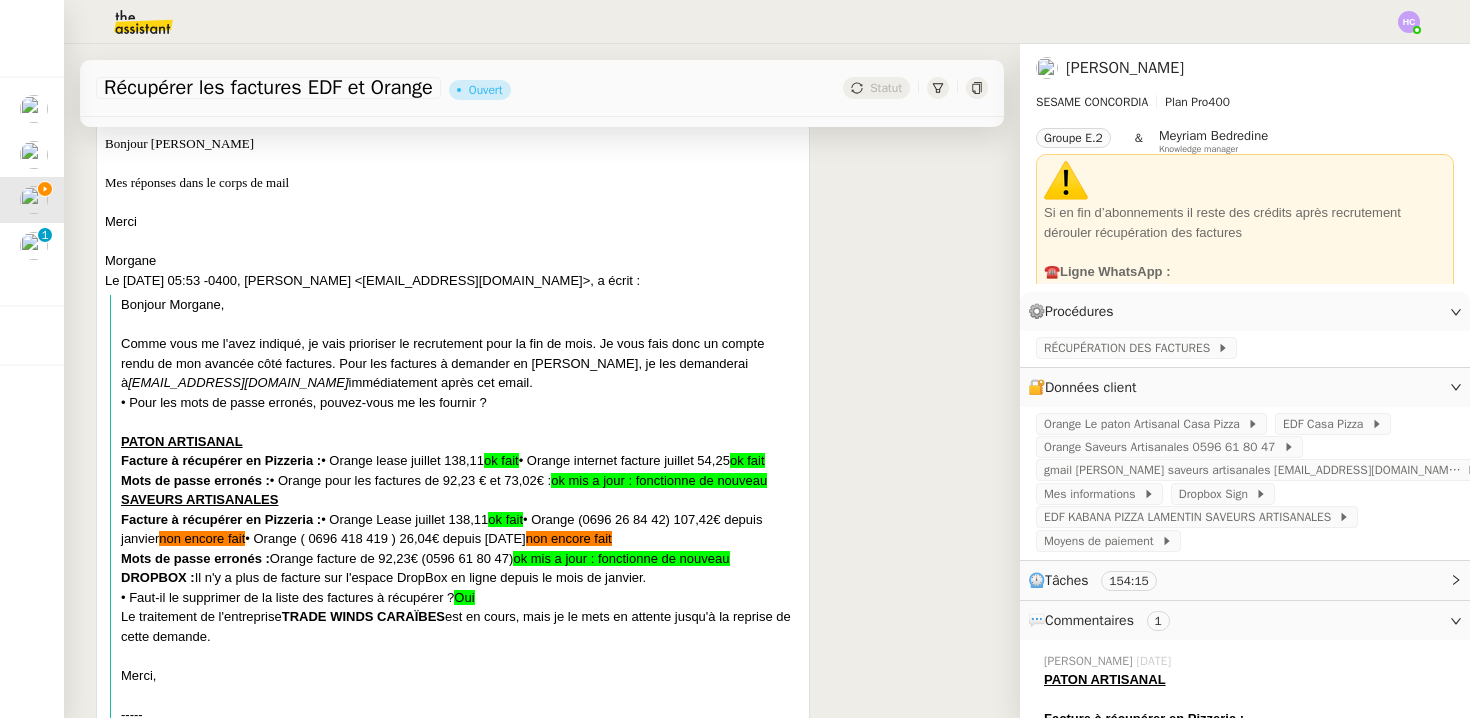 scroll, scrollTop: 487, scrollLeft: 0, axis: vertical 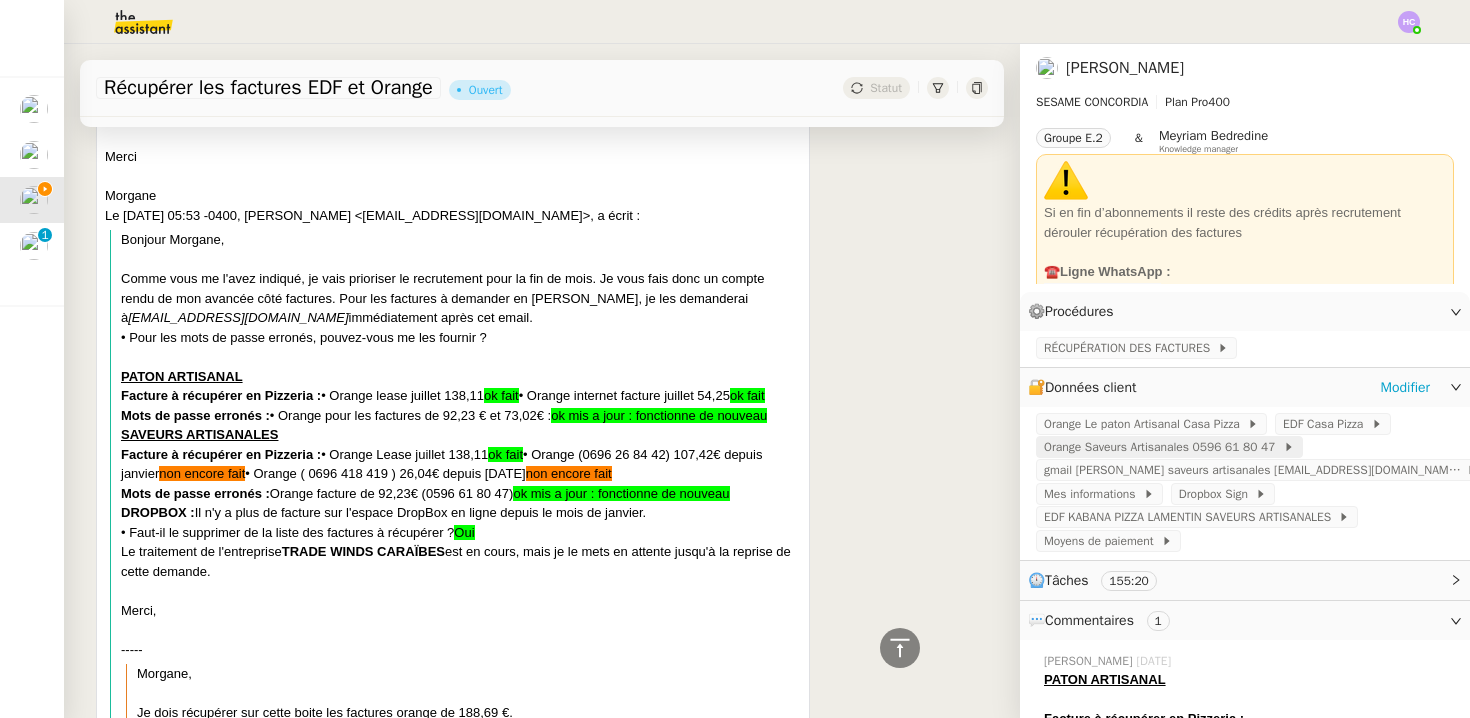 click on "Orange Saveurs Artisanales 0596 61 80 47" 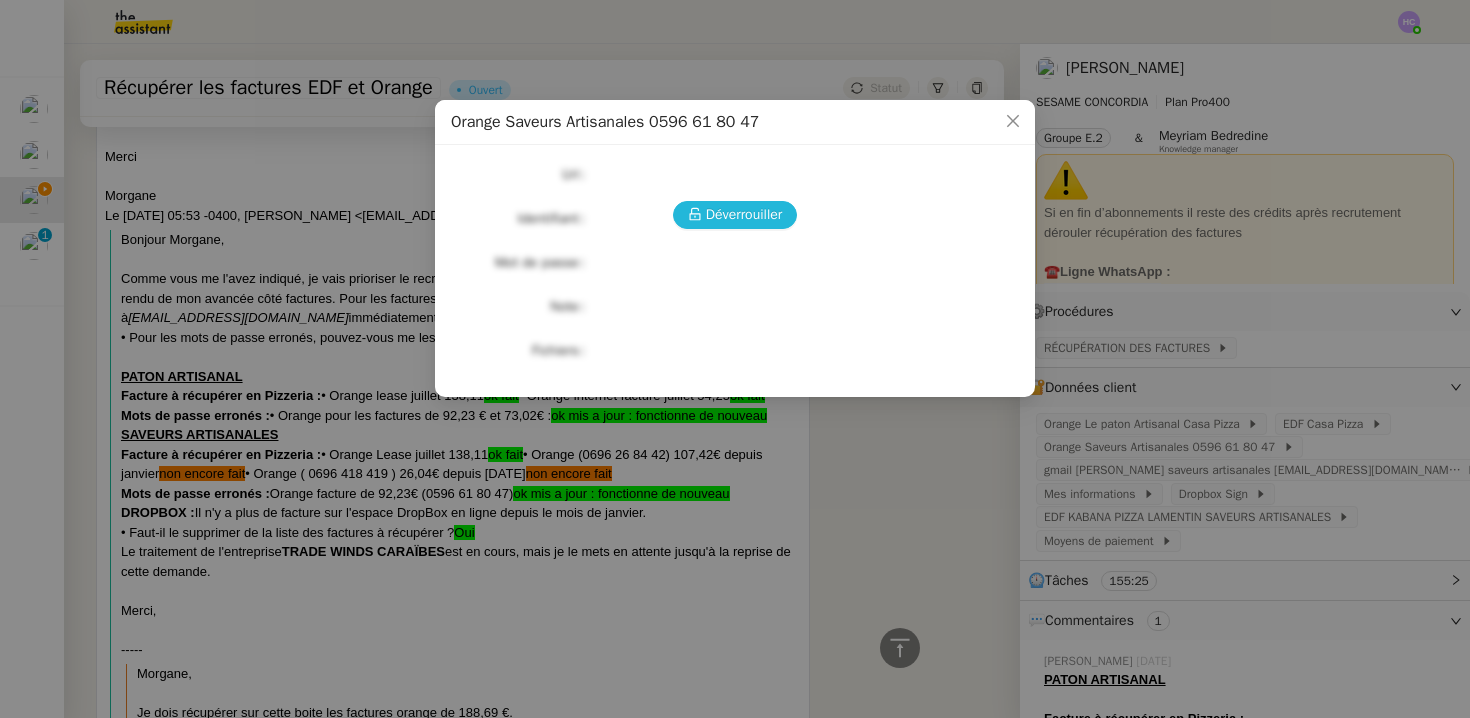 click on "Déverrouiller" at bounding box center [744, 214] 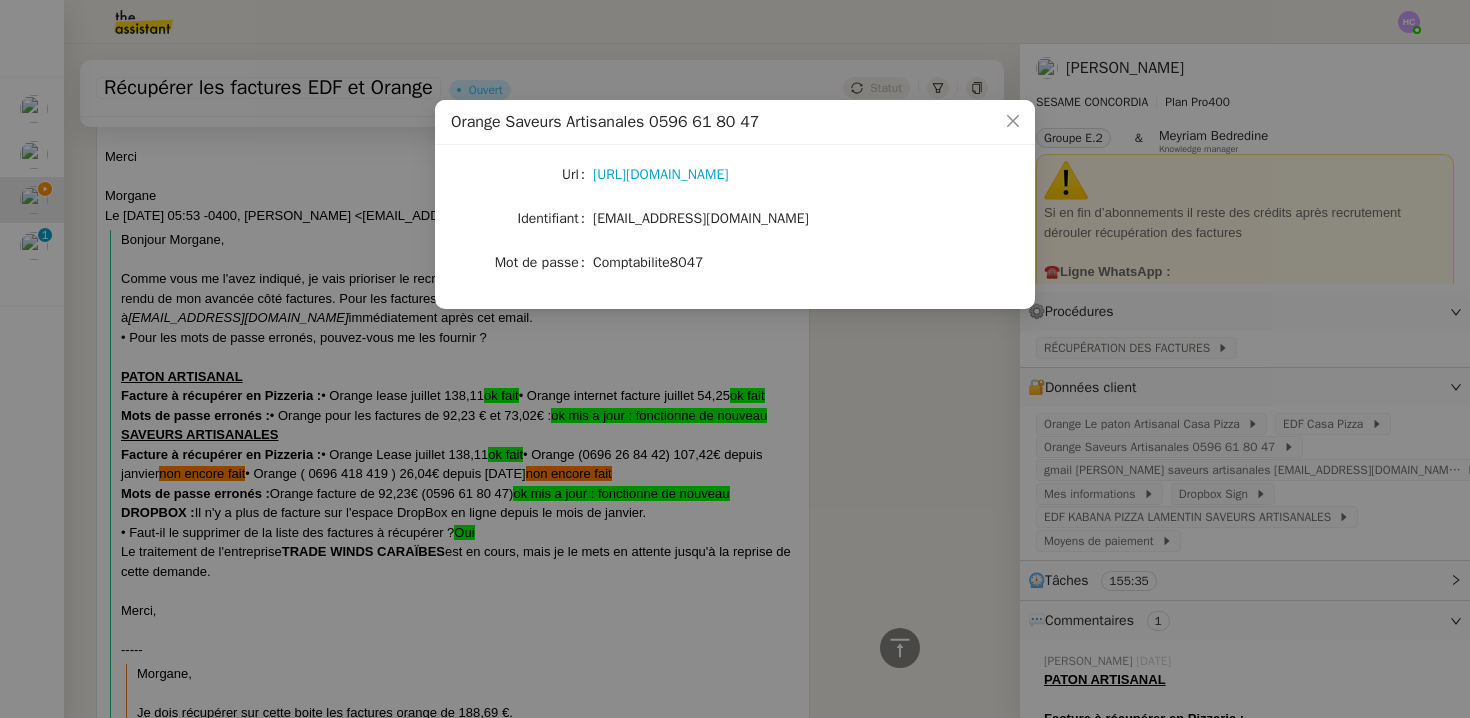 click on "[EMAIL_ADDRESS][DOMAIN_NAME]" 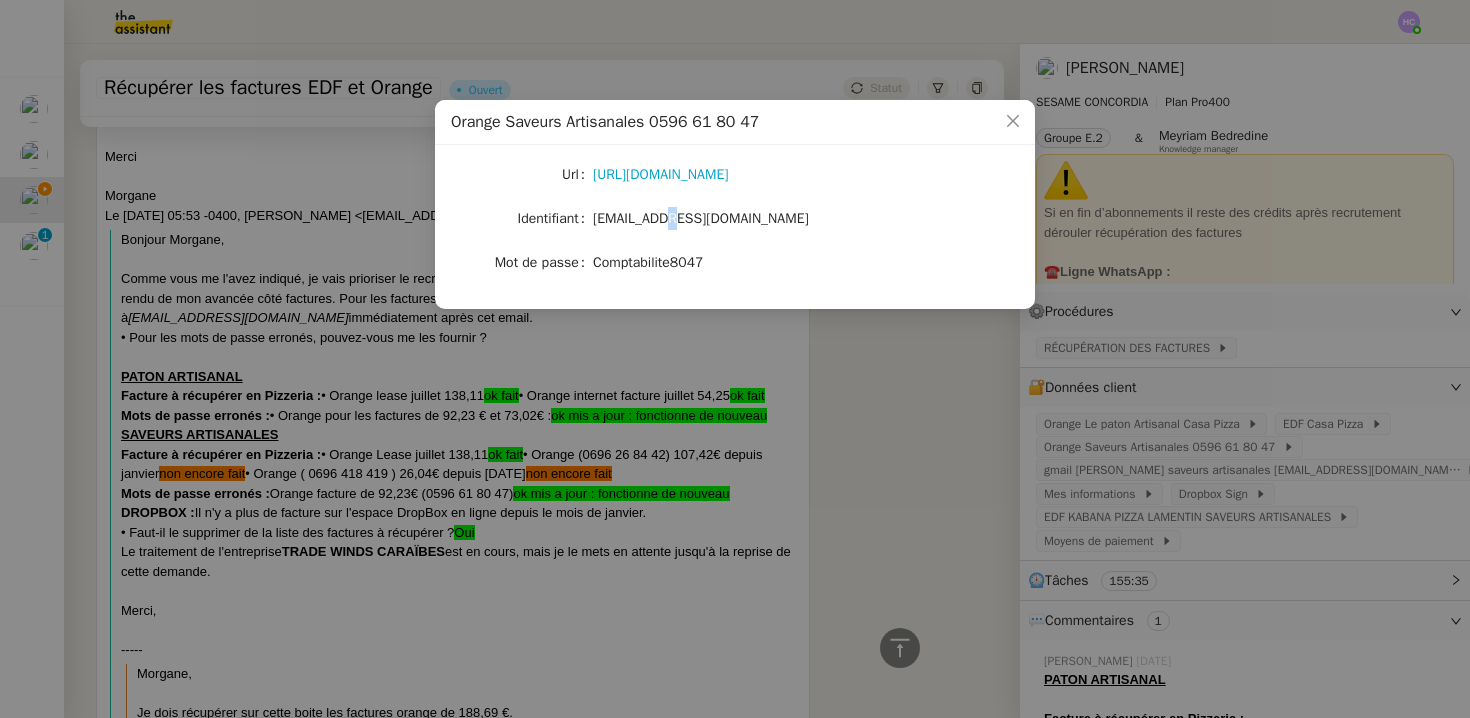 click on "[EMAIL_ADDRESS][DOMAIN_NAME]" 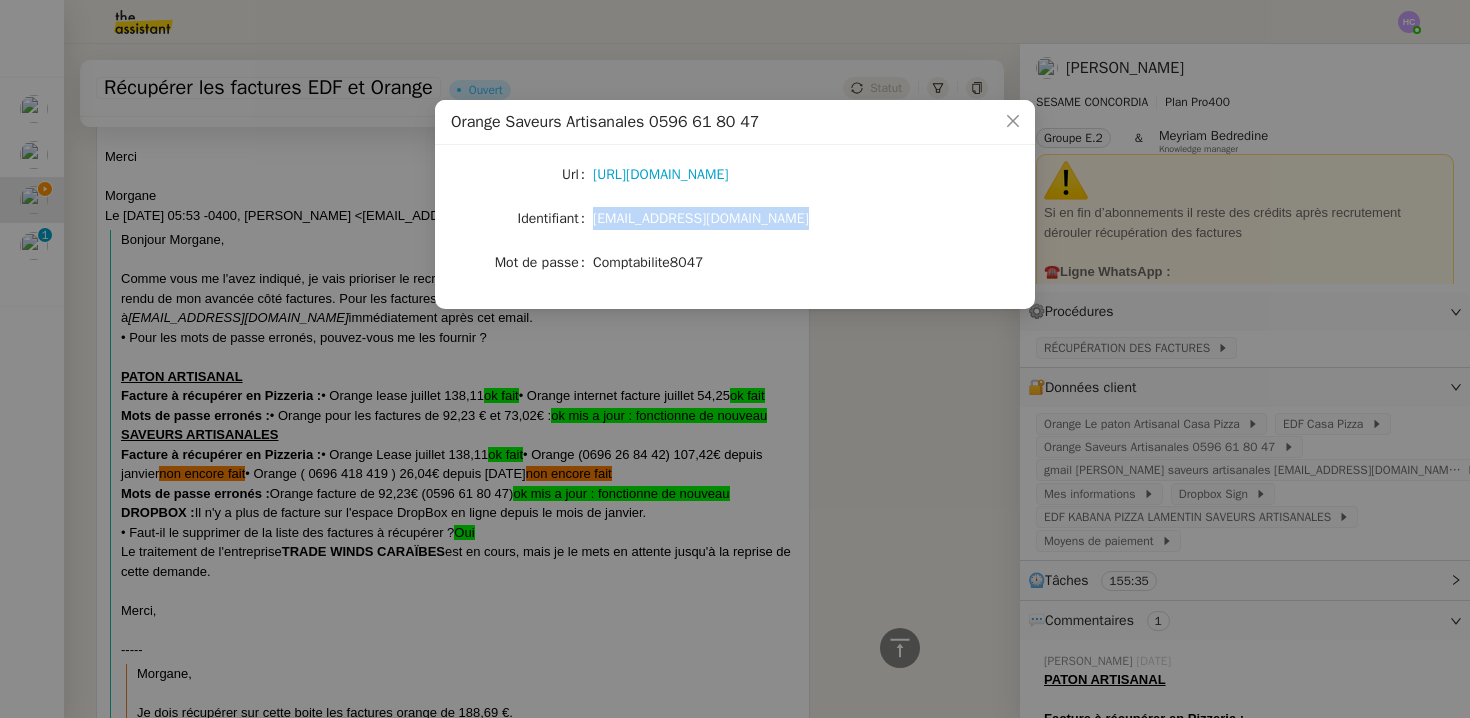 click on "[EMAIL_ADDRESS][DOMAIN_NAME]" 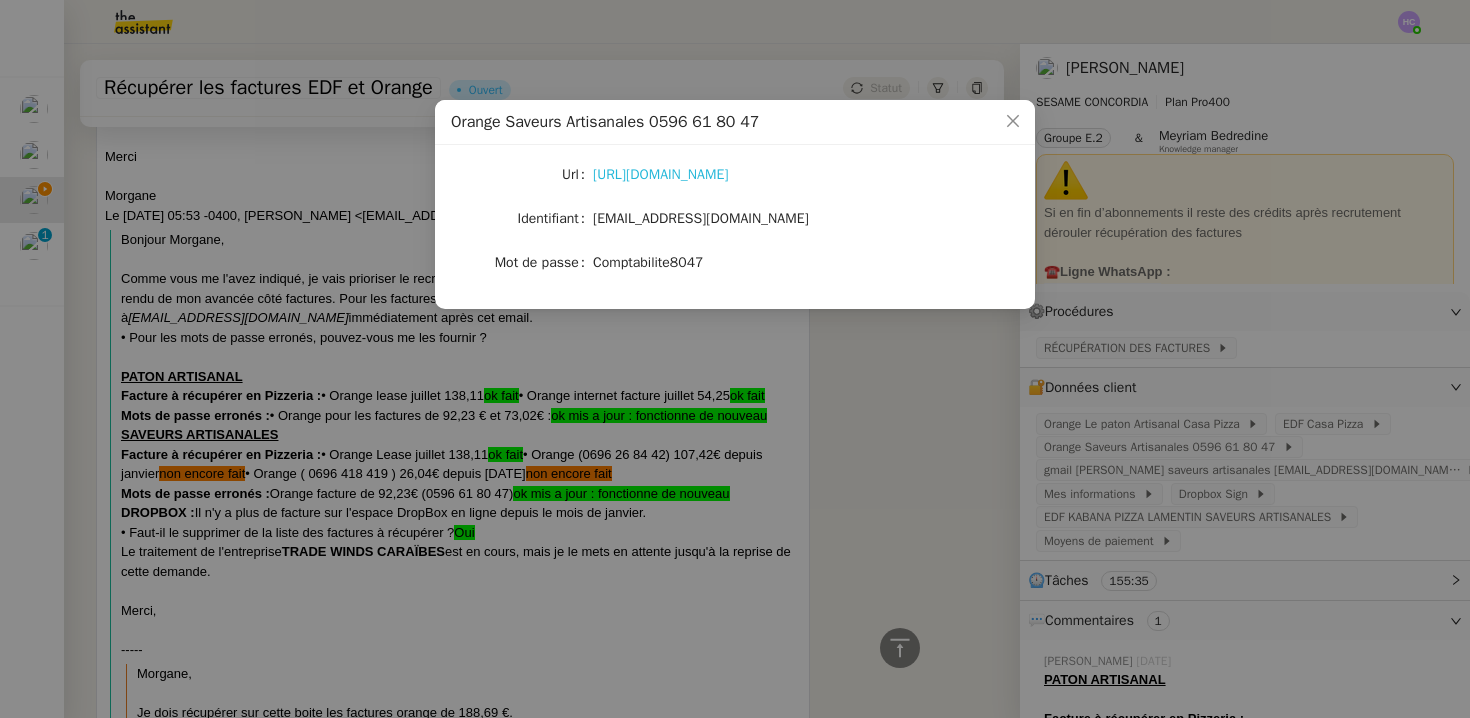 click on "[URL][DOMAIN_NAME]" 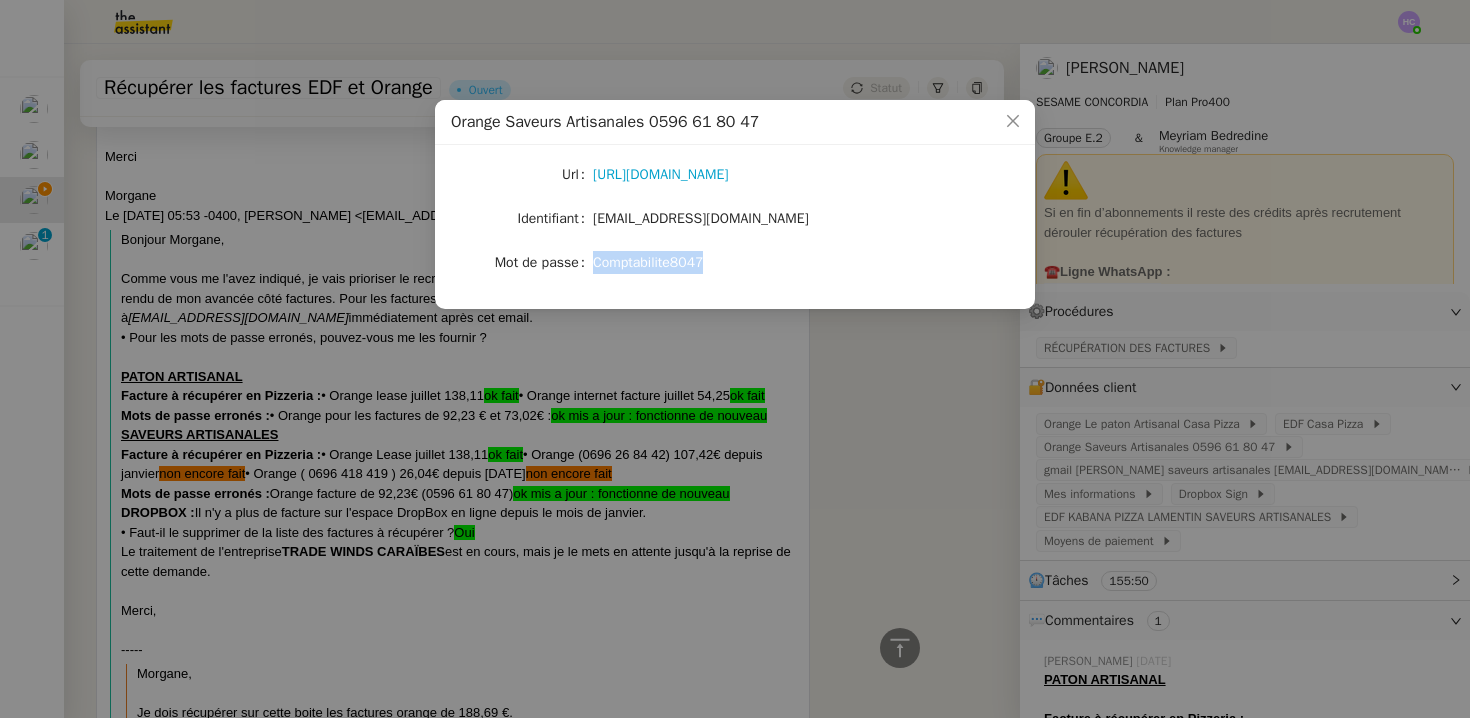 drag, startPoint x: 709, startPoint y: 260, endPoint x: 596, endPoint y: 259, distance: 113.004425 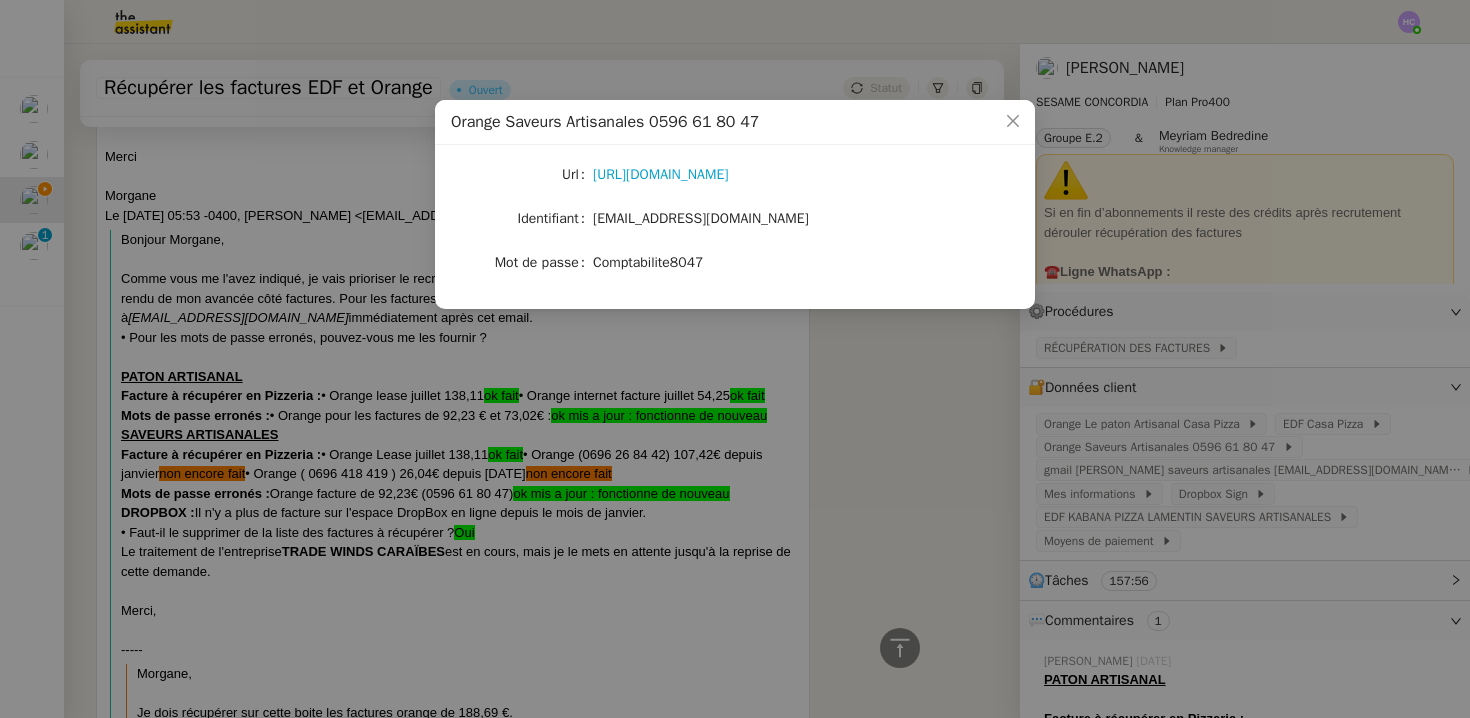click on "Orange Saveurs Artisanales 0596 61 80 47 Url [URL][DOMAIN_NAME]    Identifiant [EMAIL_ADDRESS][DOMAIN_NAME] Mot de passe [SECURITY_DATA]" at bounding box center [735, 359] 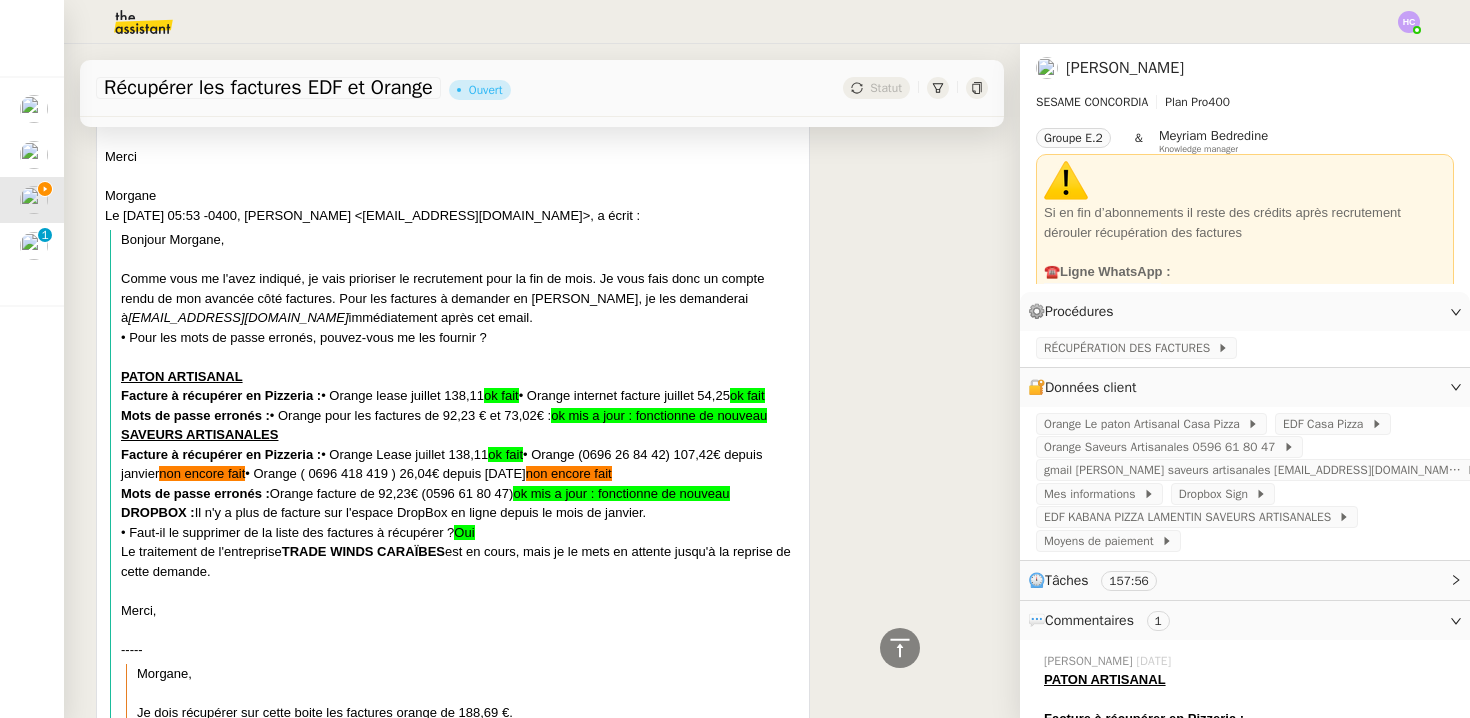 scroll, scrollTop: 0, scrollLeft: 0, axis: both 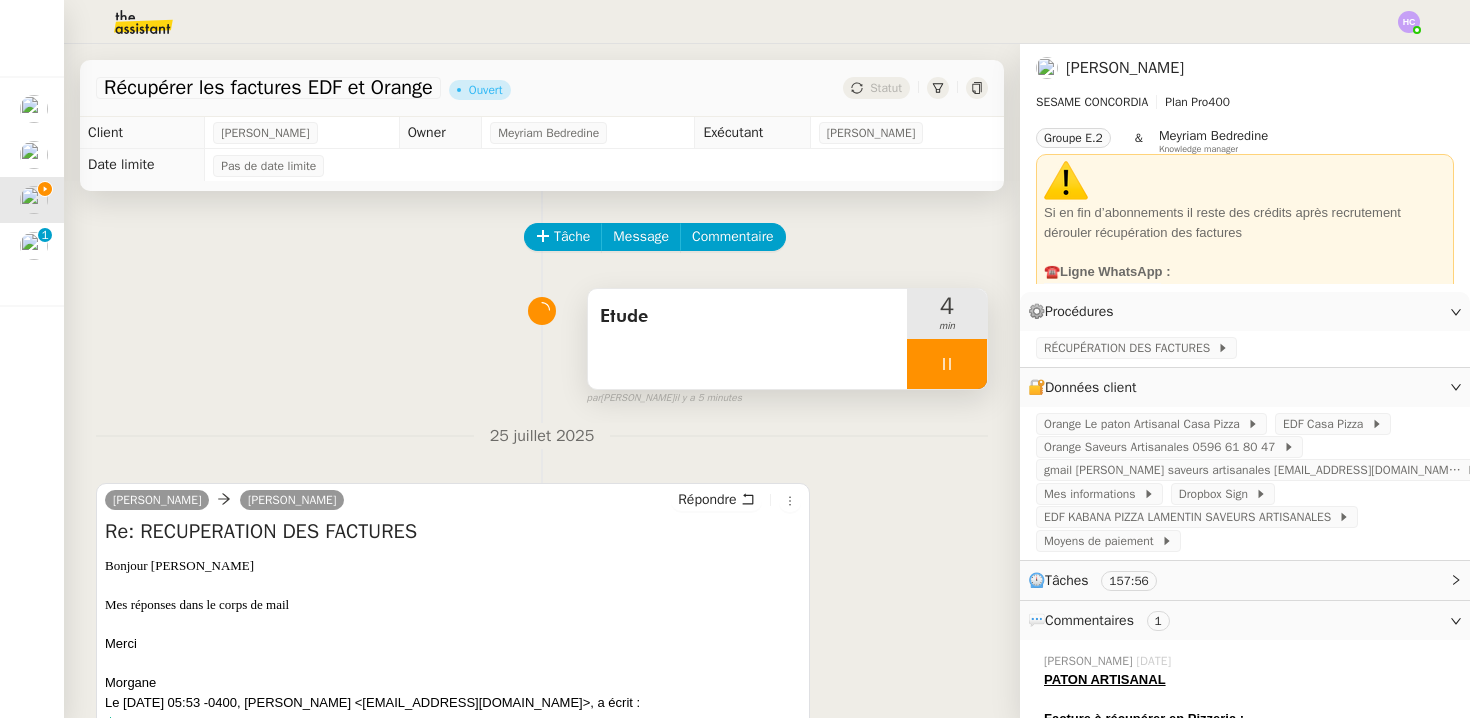 click on "Etude" at bounding box center [747, 339] 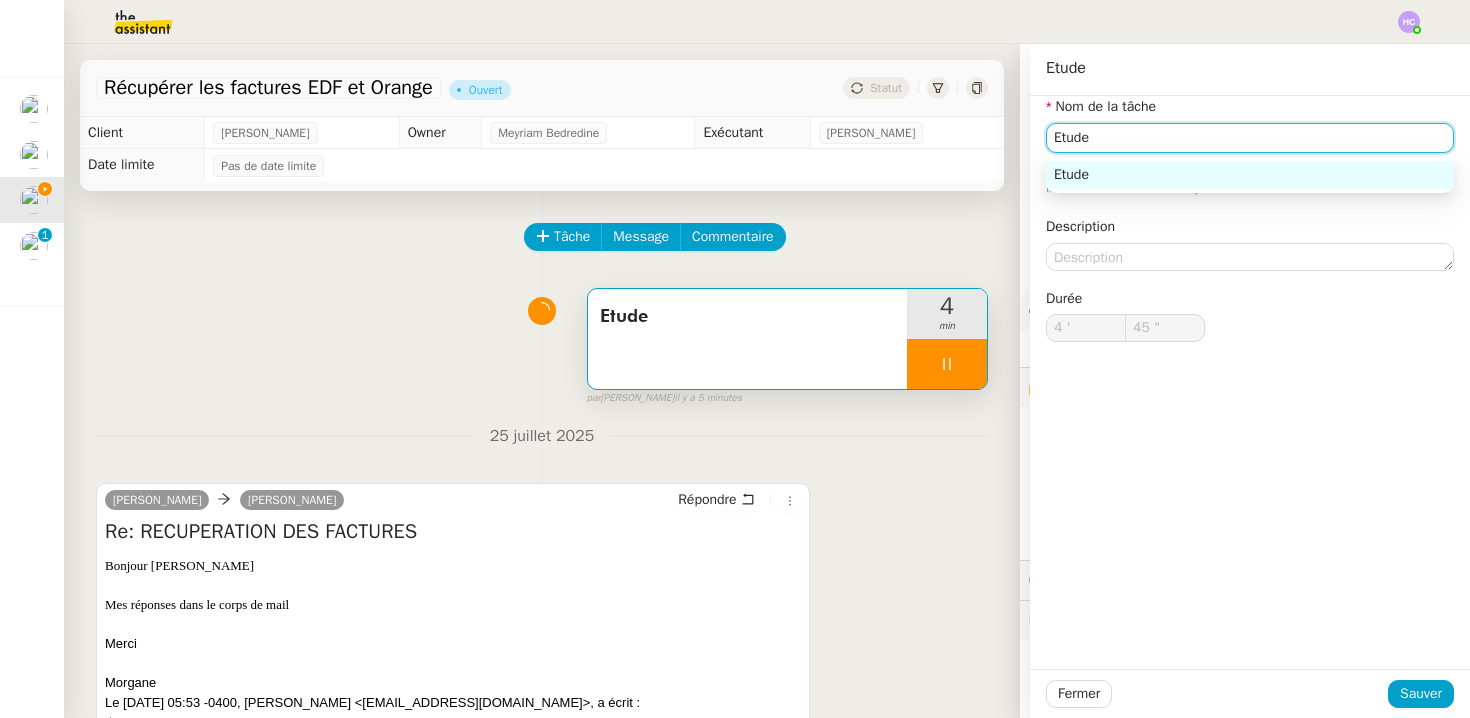 drag, startPoint x: 1155, startPoint y: 131, endPoint x: 973, endPoint y: 128, distance: 182.02472 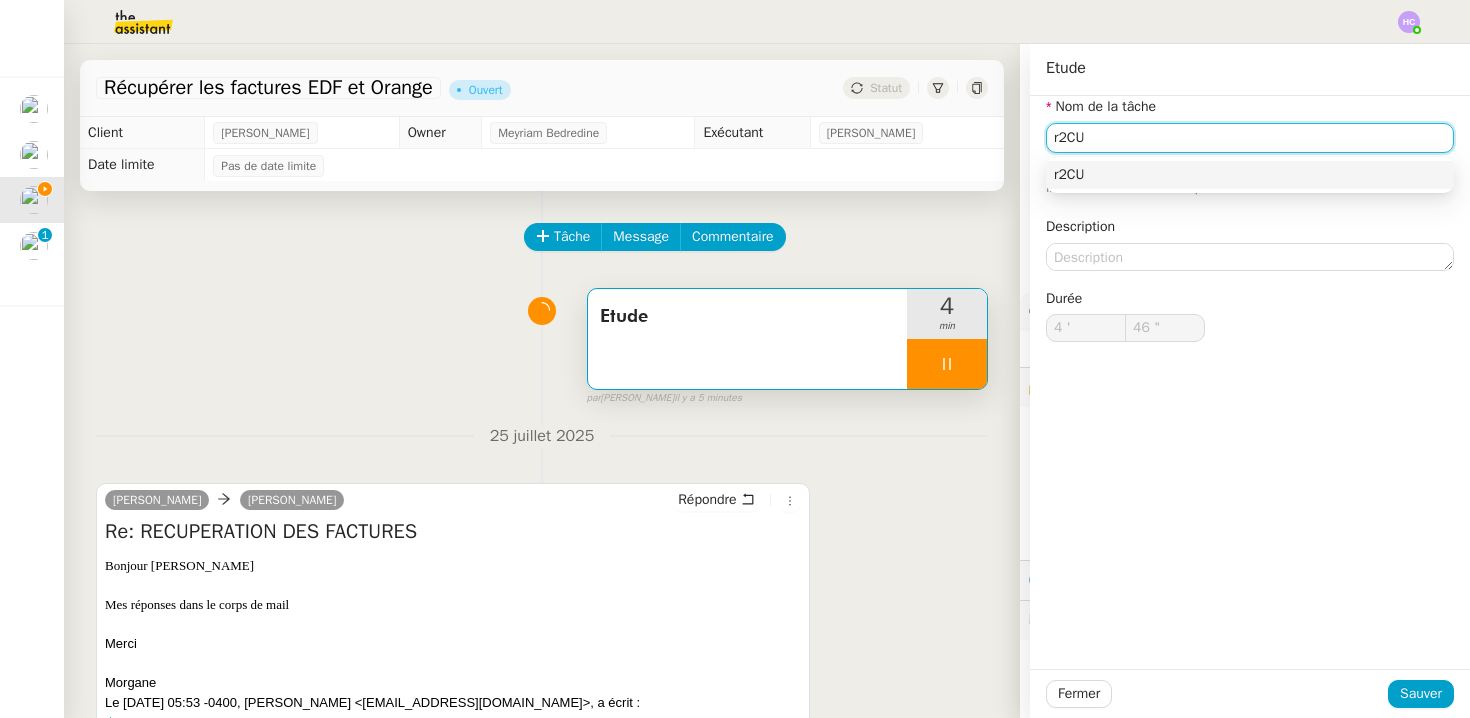 type on "r2CUP" 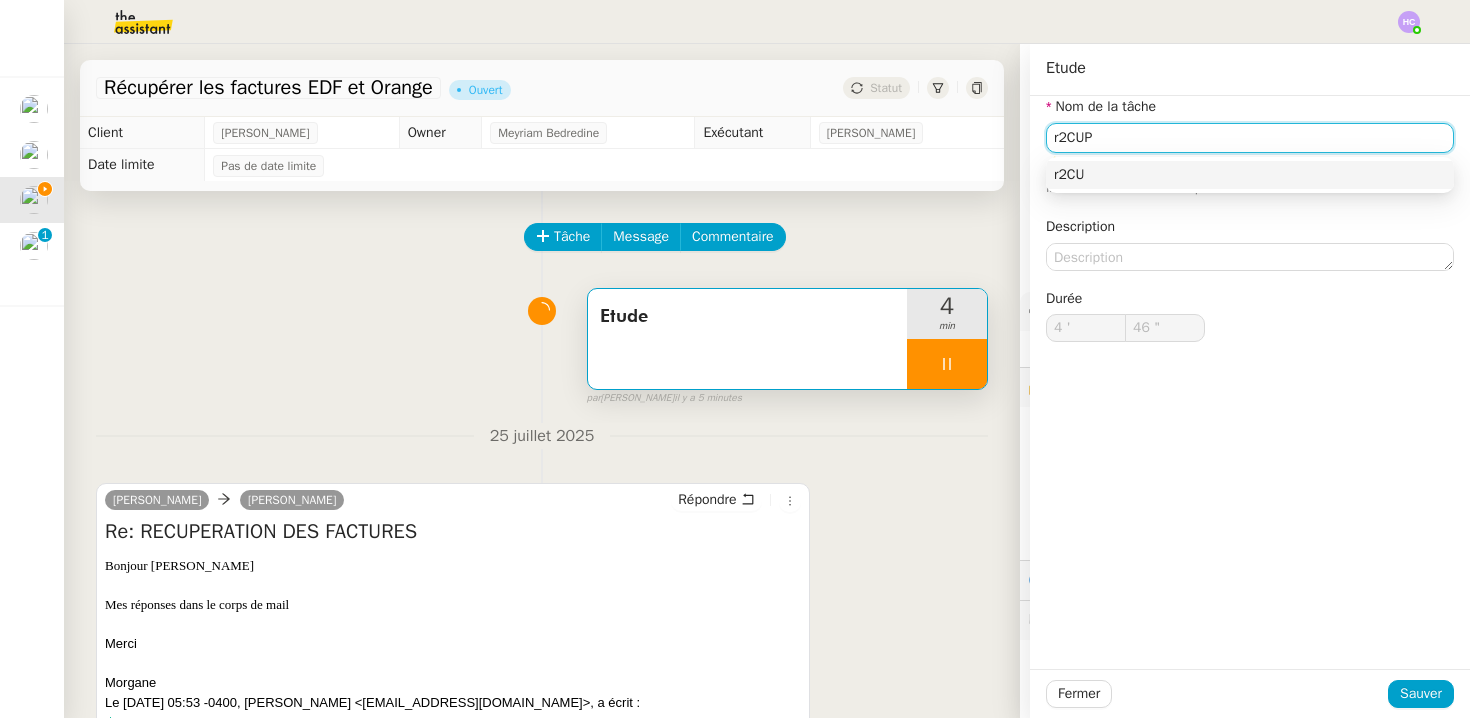 type on "47 "" 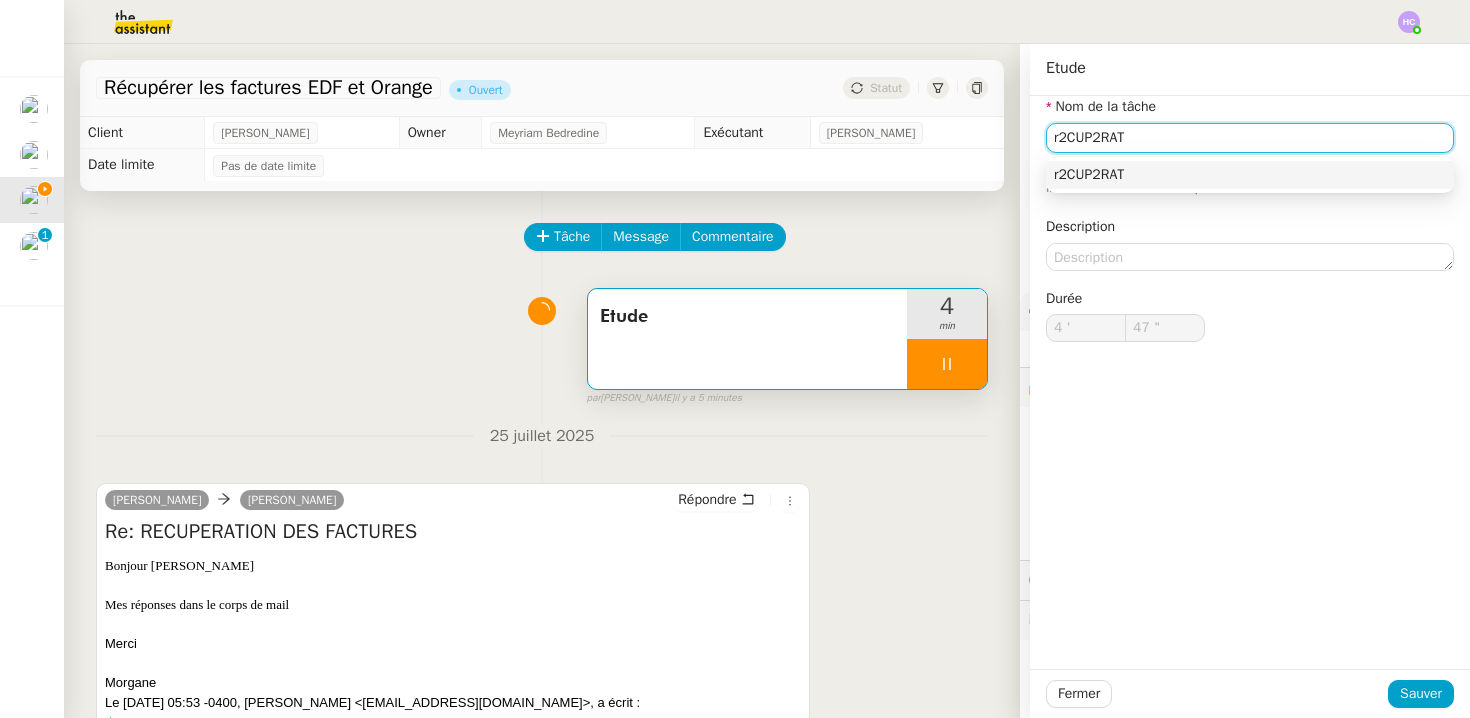 type on "r2CUP2RATI" 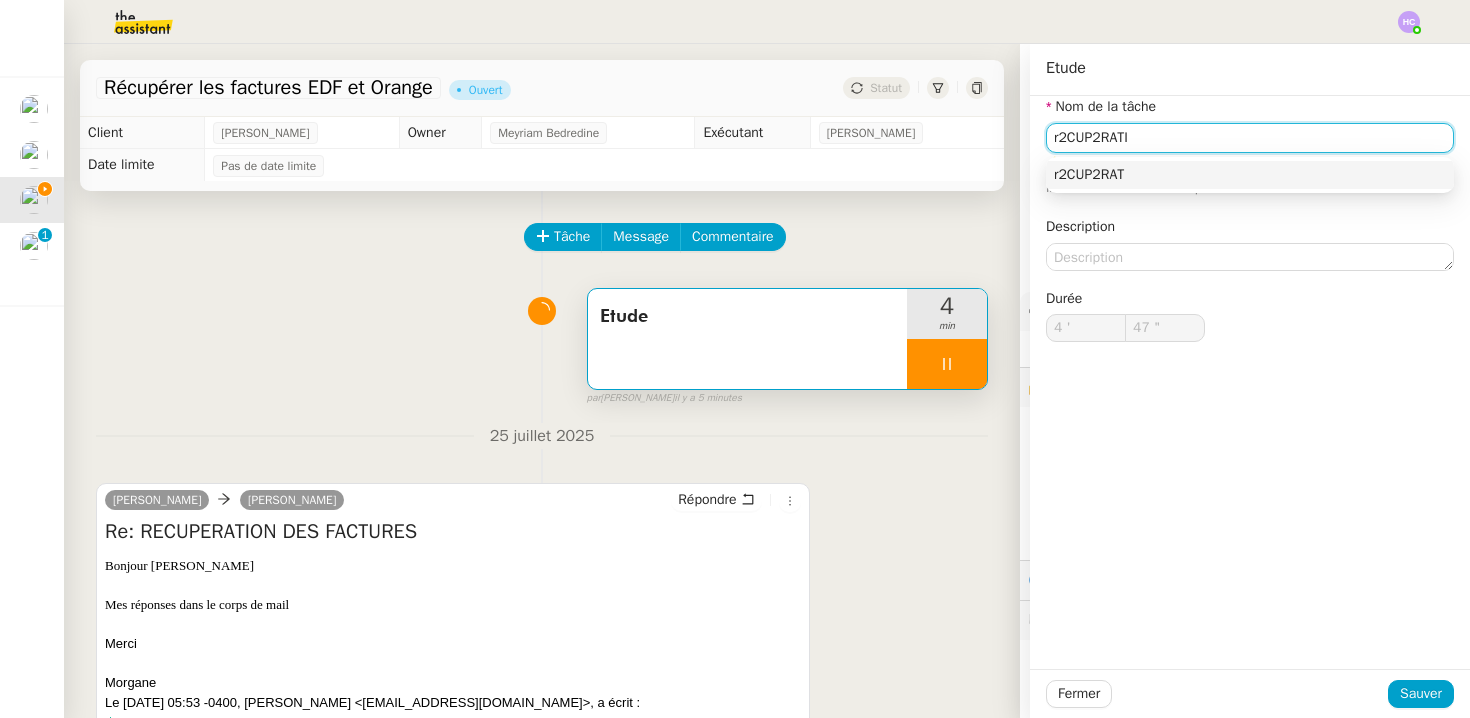 type on "48 "" 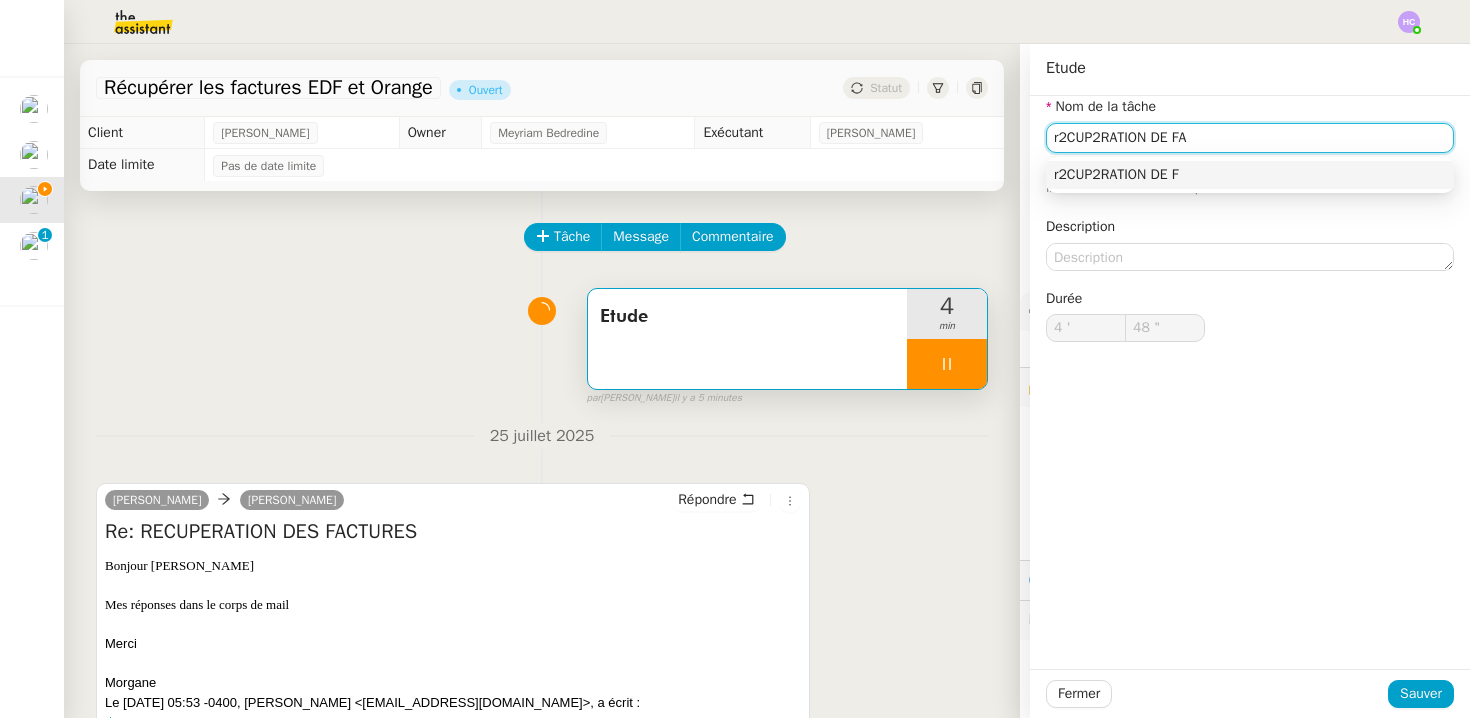 type on "r2CUP2RATION DE FAC" 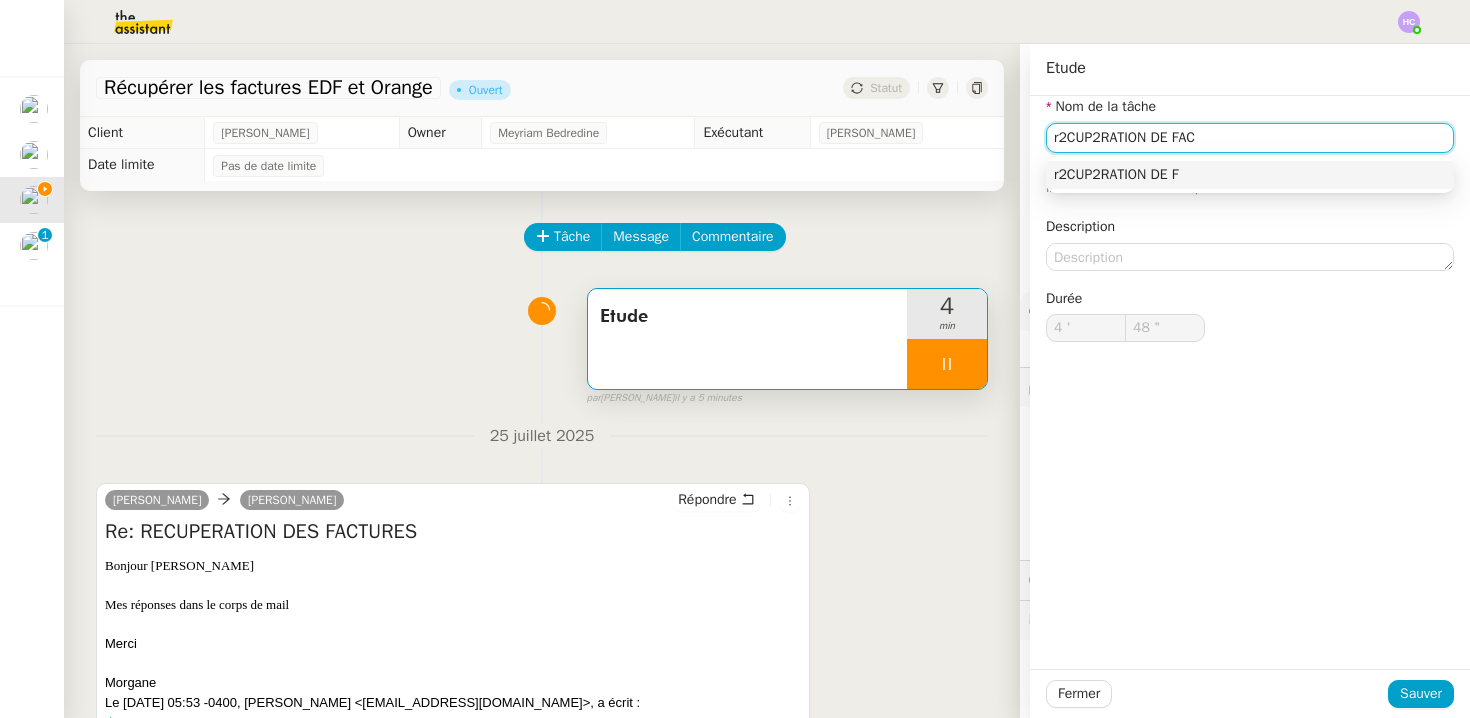 type on "49 "" 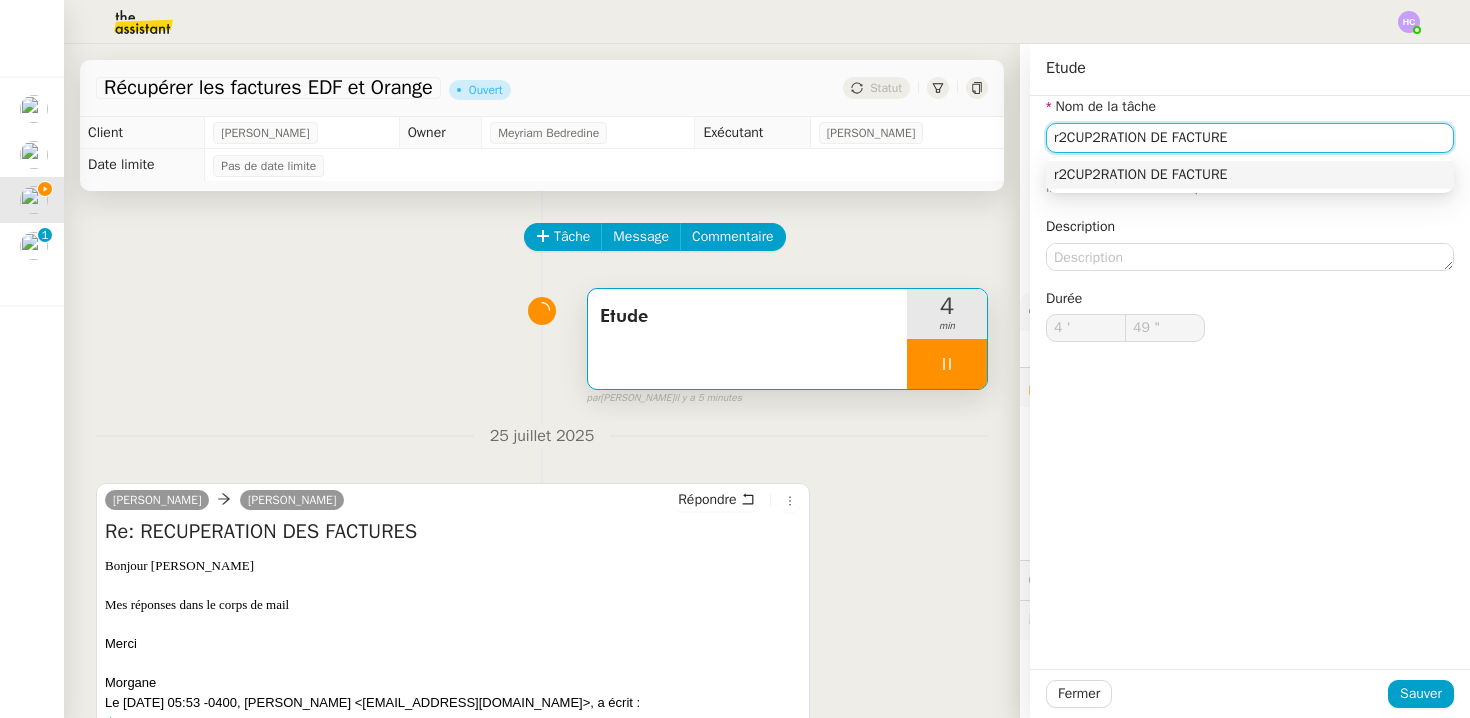 type on "r2CUP2RATION DE FACTURES" 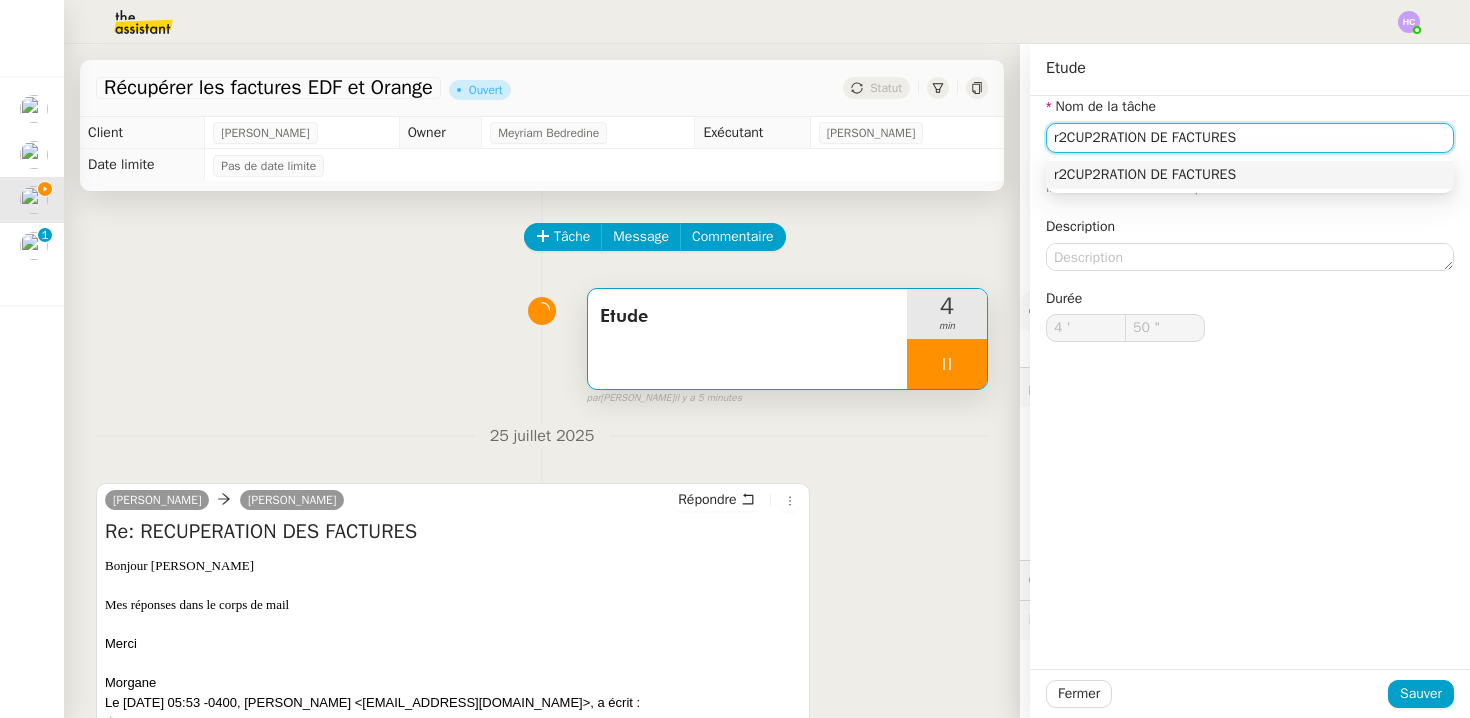type on "51 "" 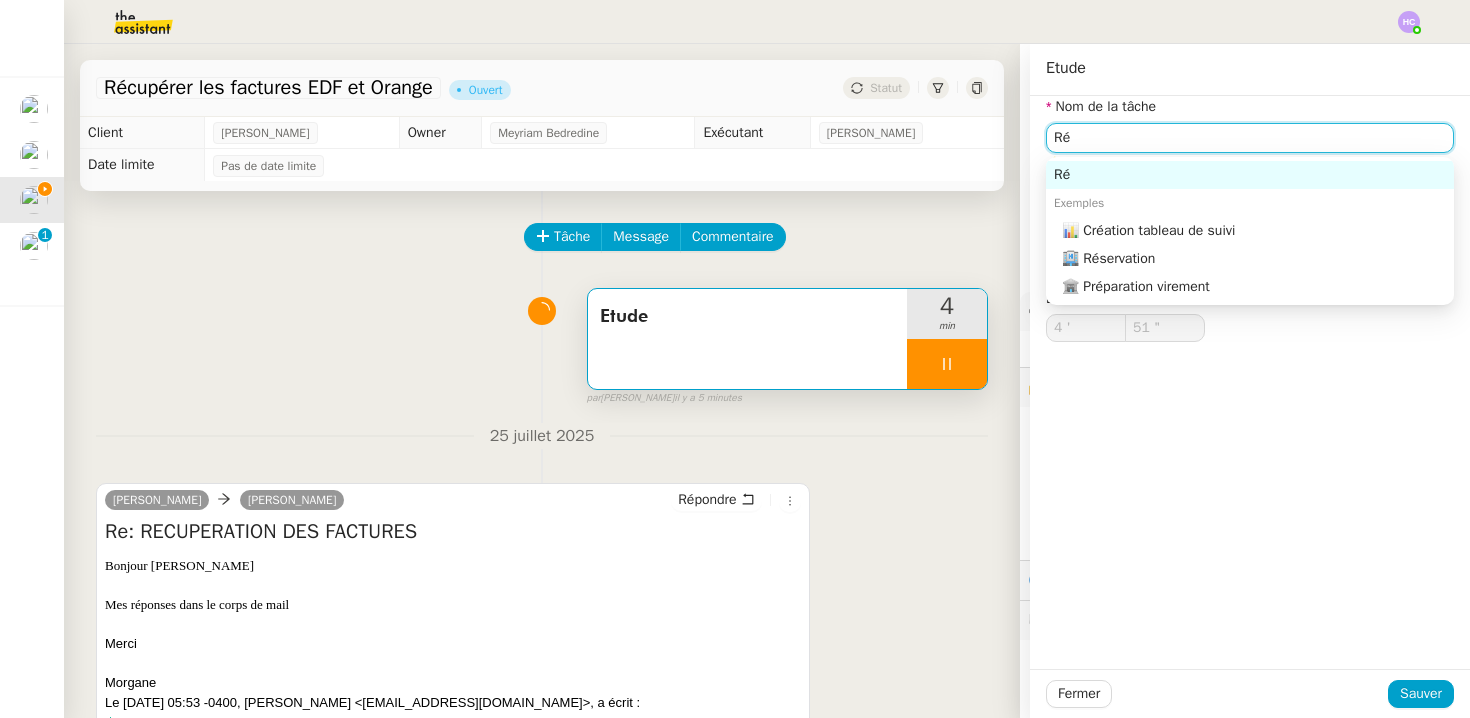 type on "Réc" 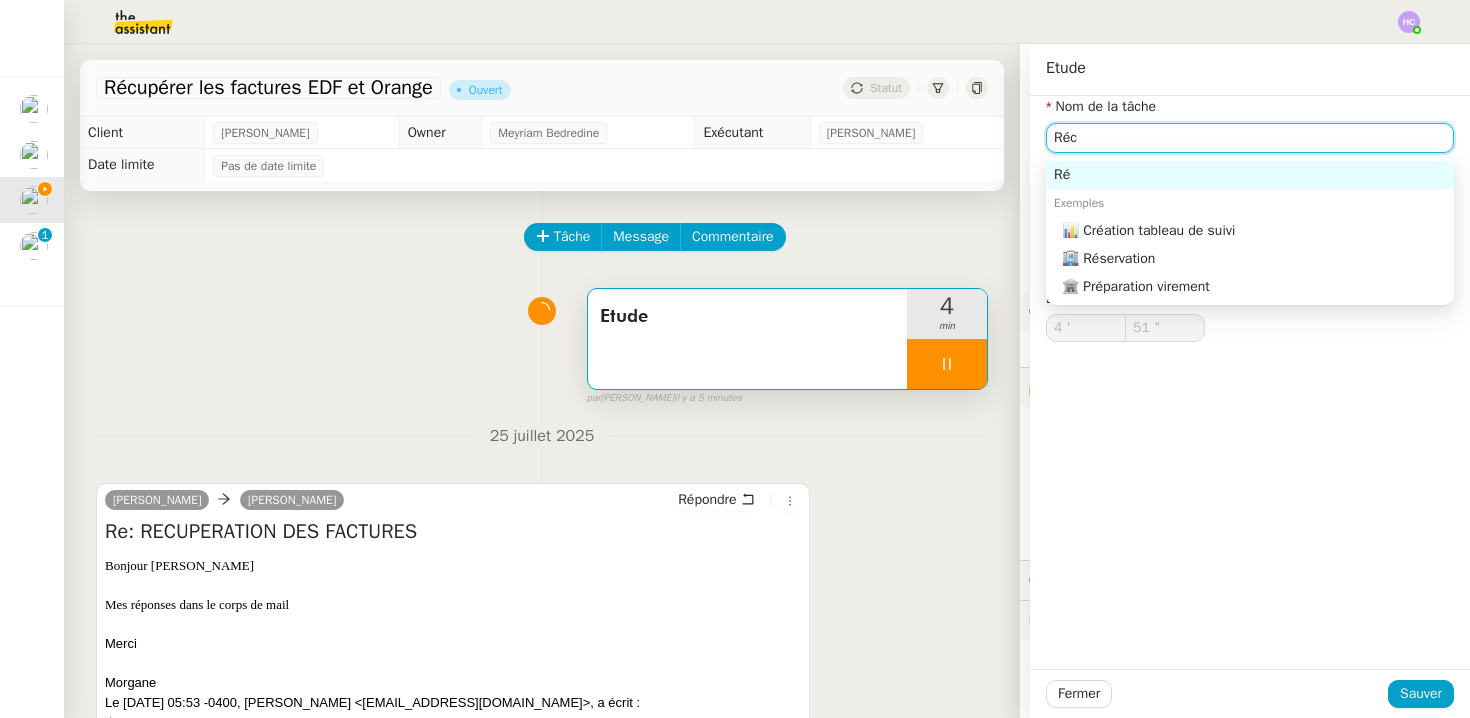 type on "52 "" 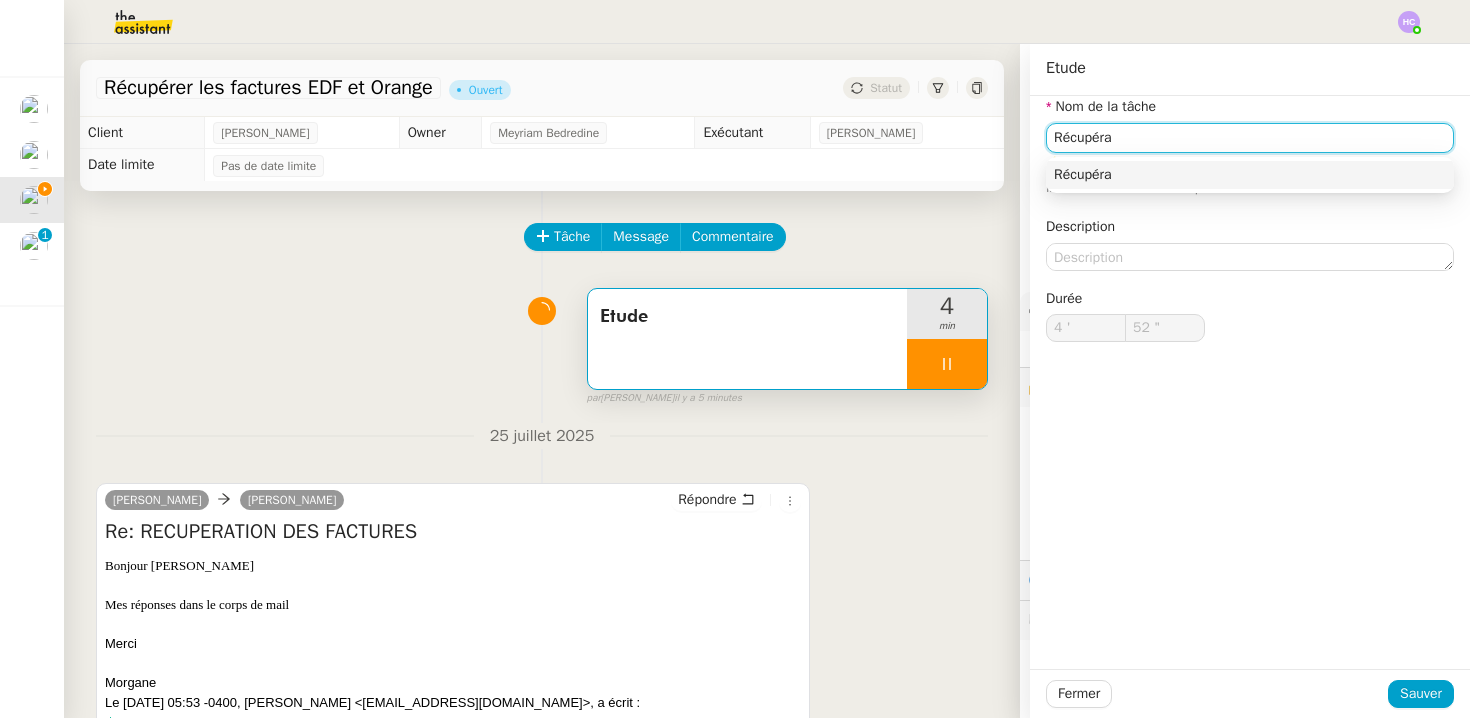type on "Récupérat" 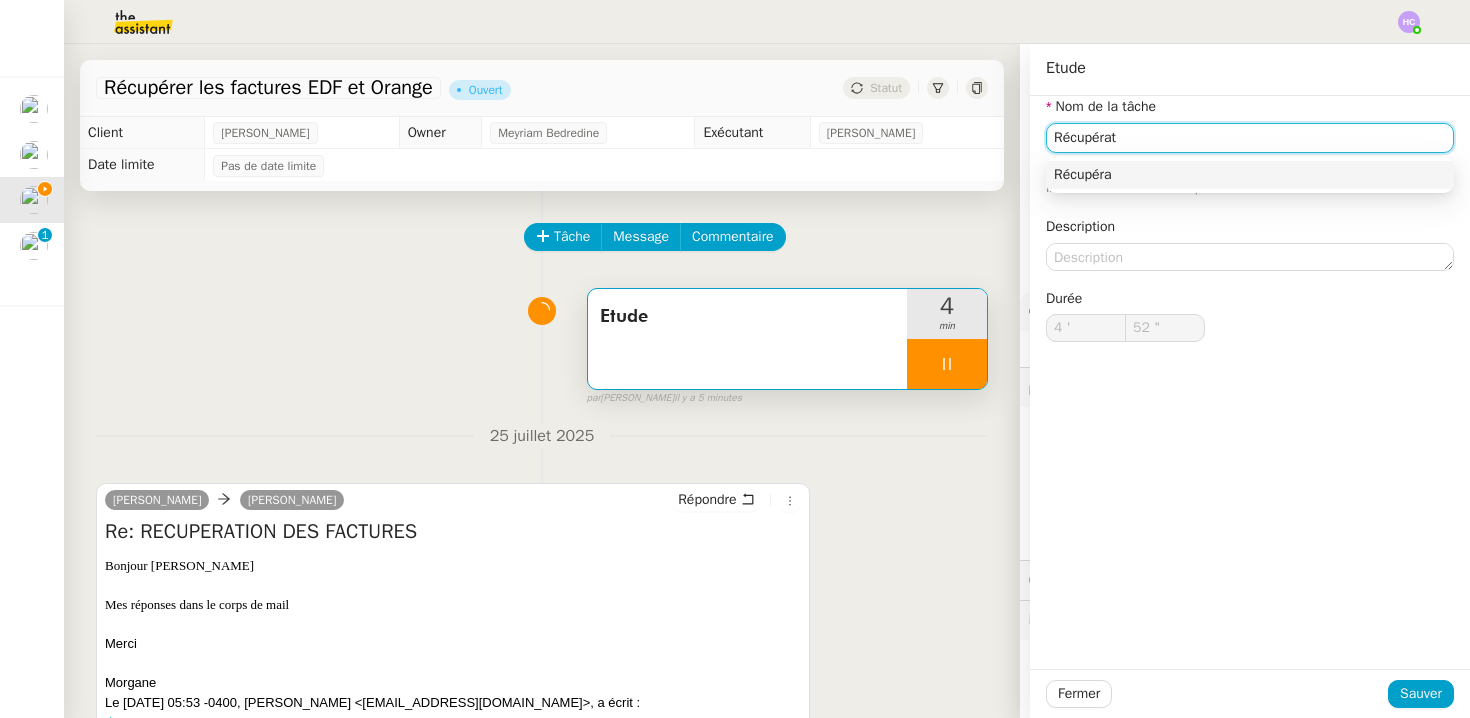type on "53 "" 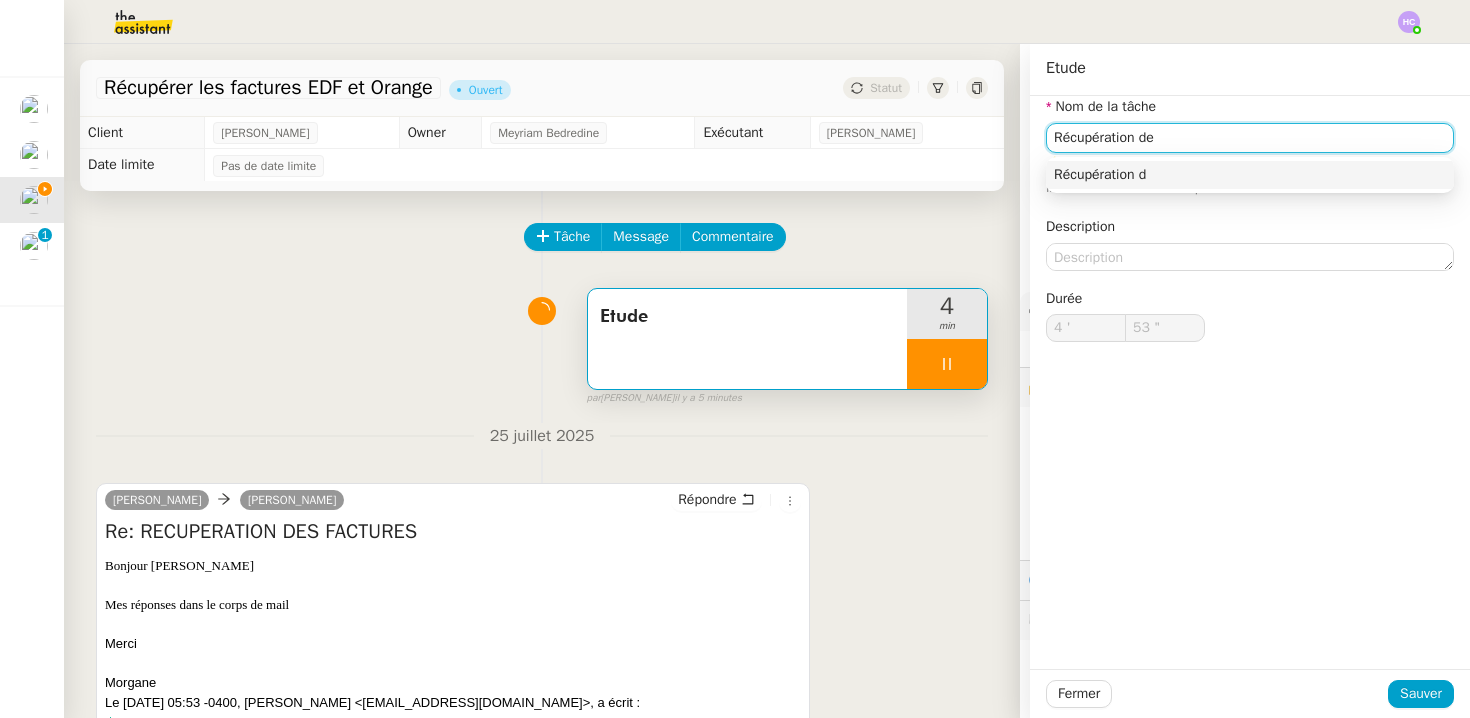 type on "Récupération de" 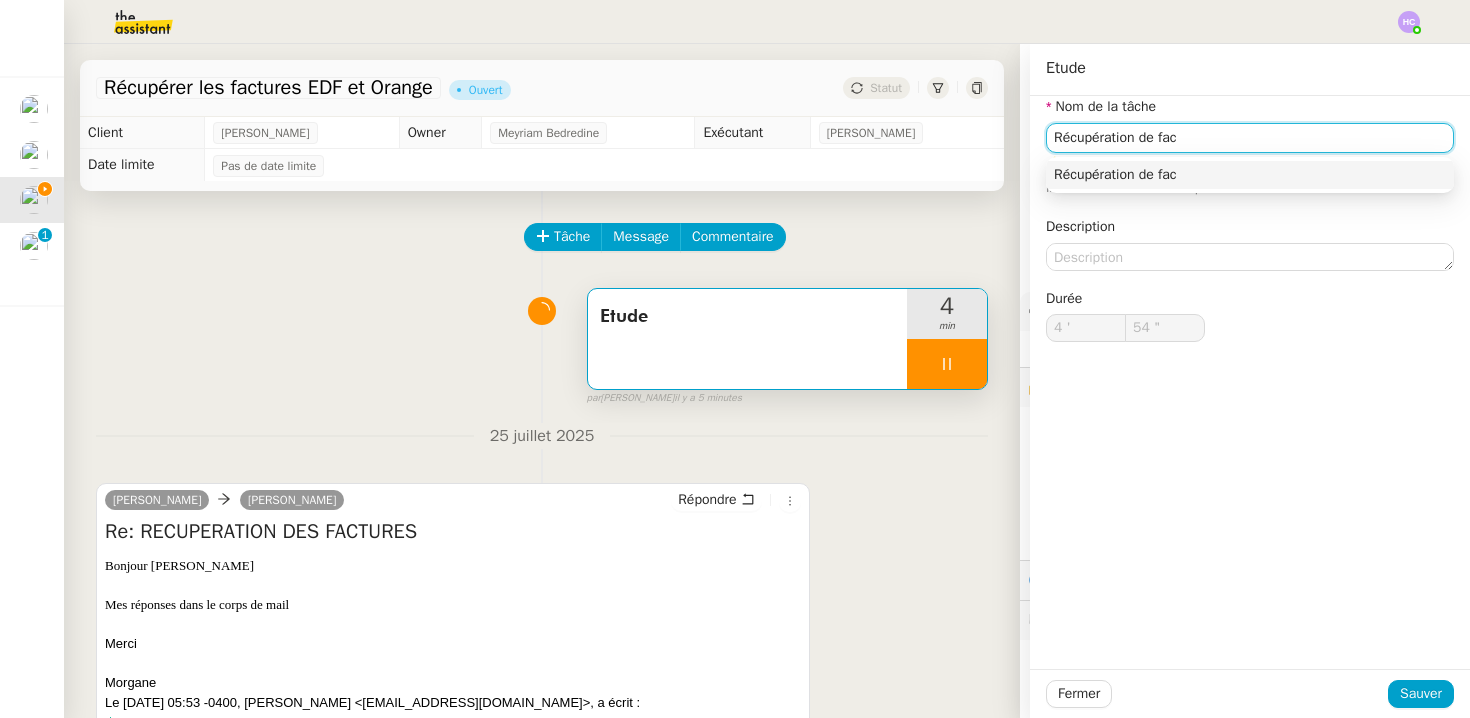 type on "Récupération de facu" 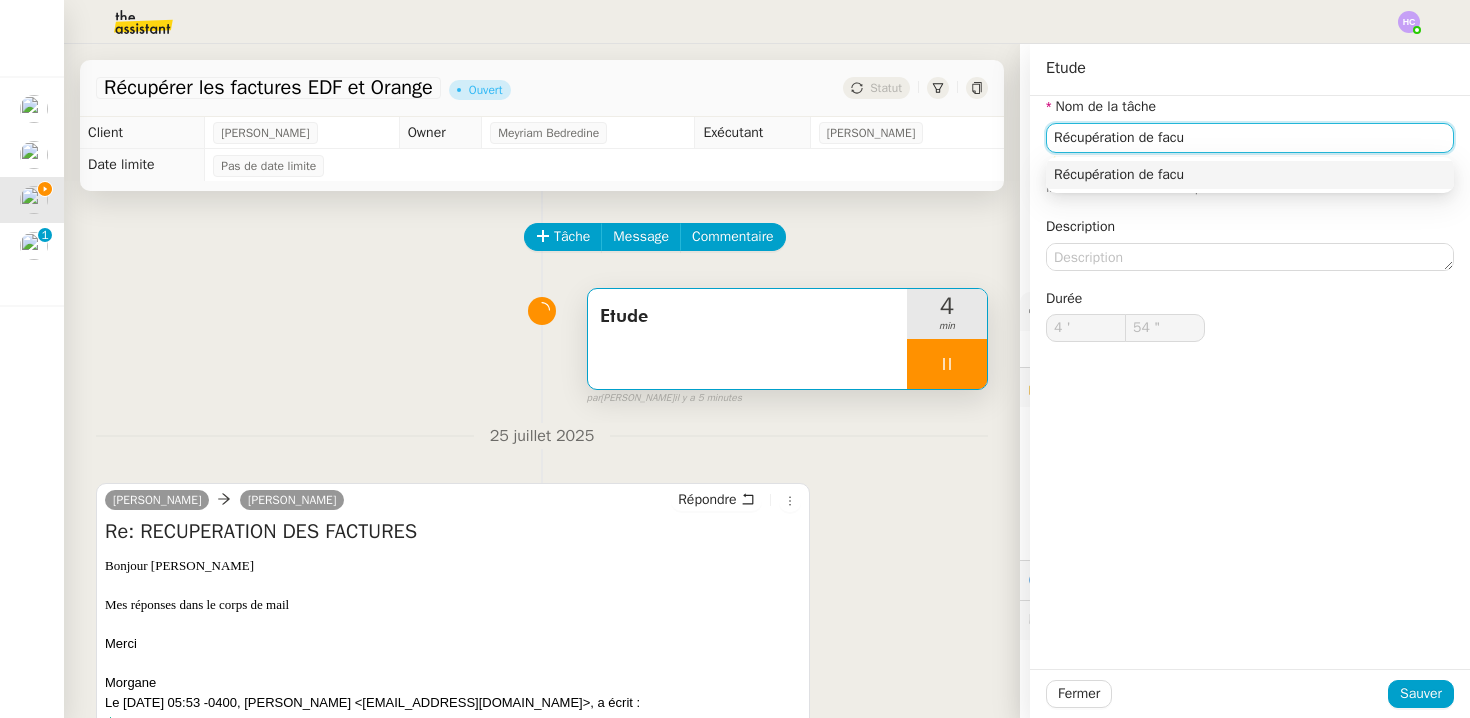 type on "55 "" 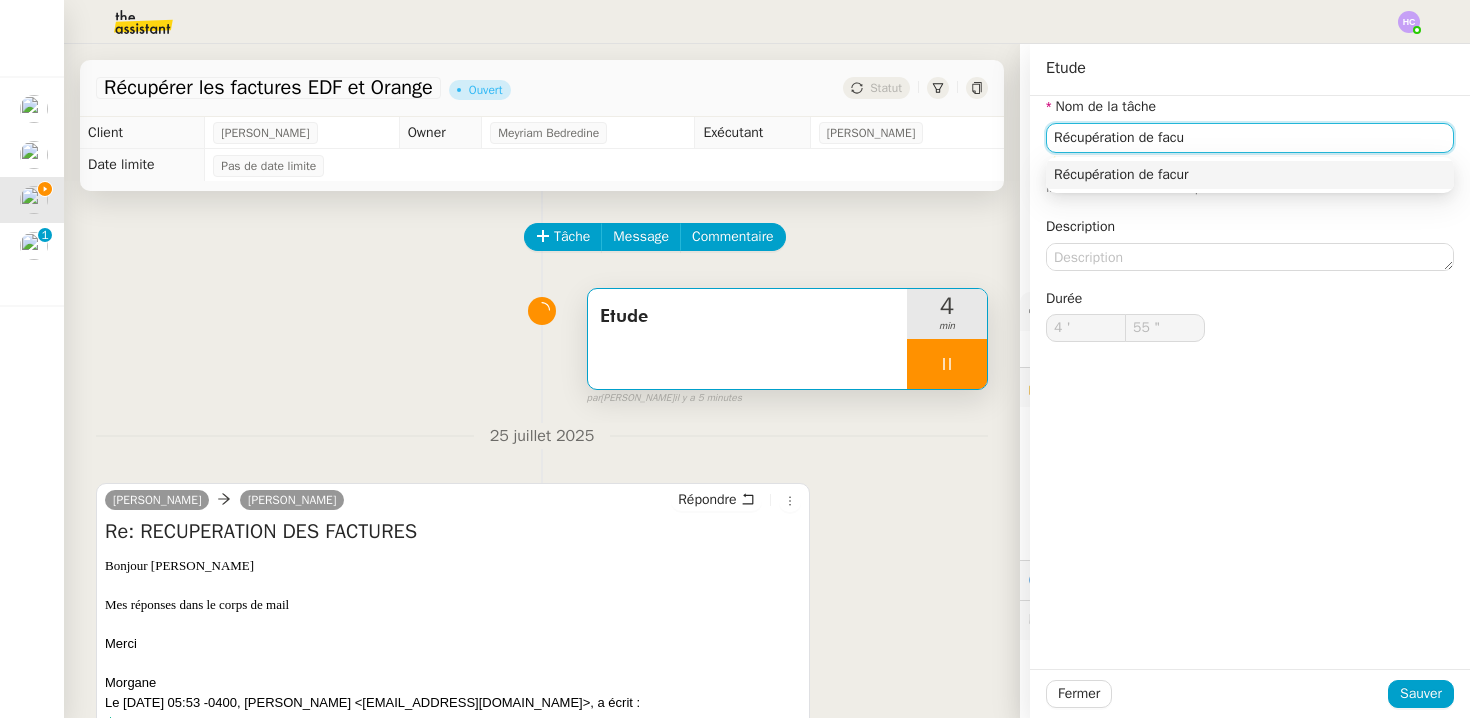 type on "Récupération de fac" 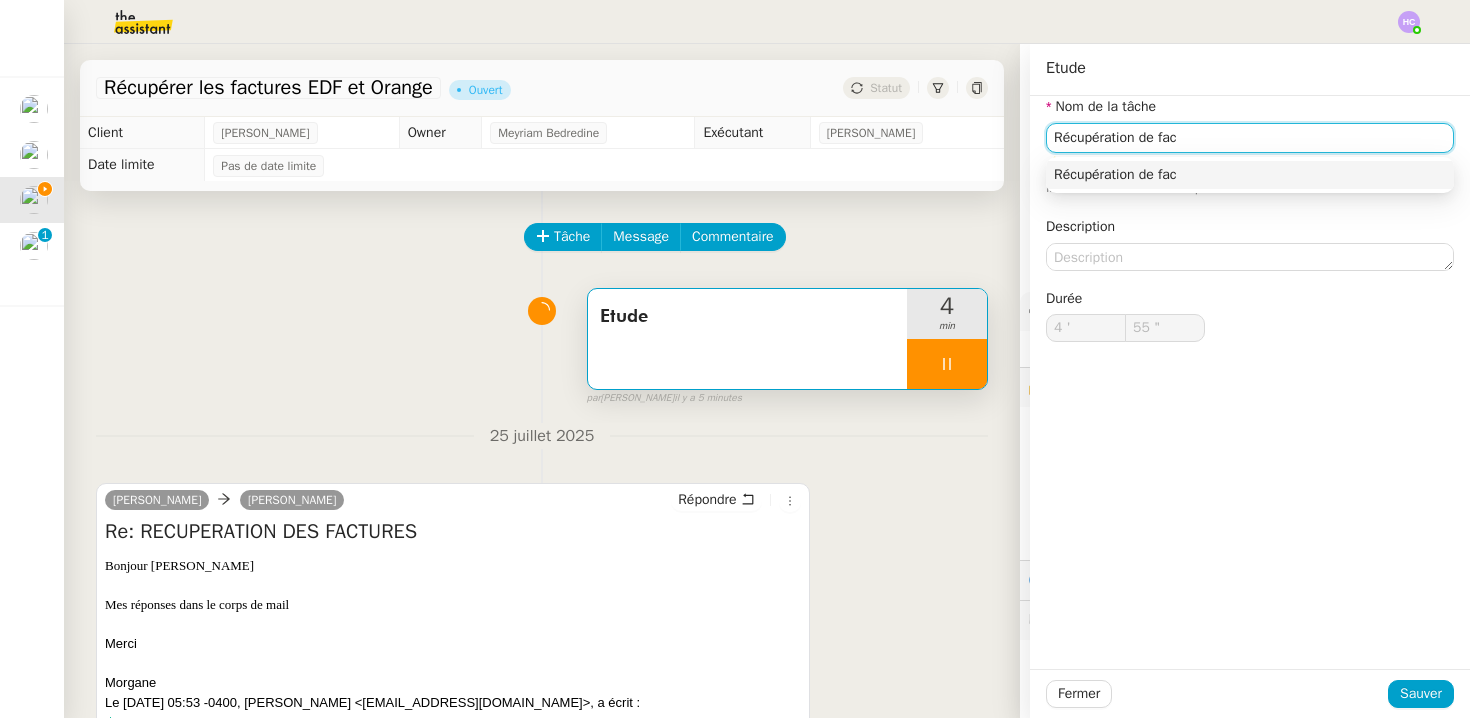 type on "56 "" 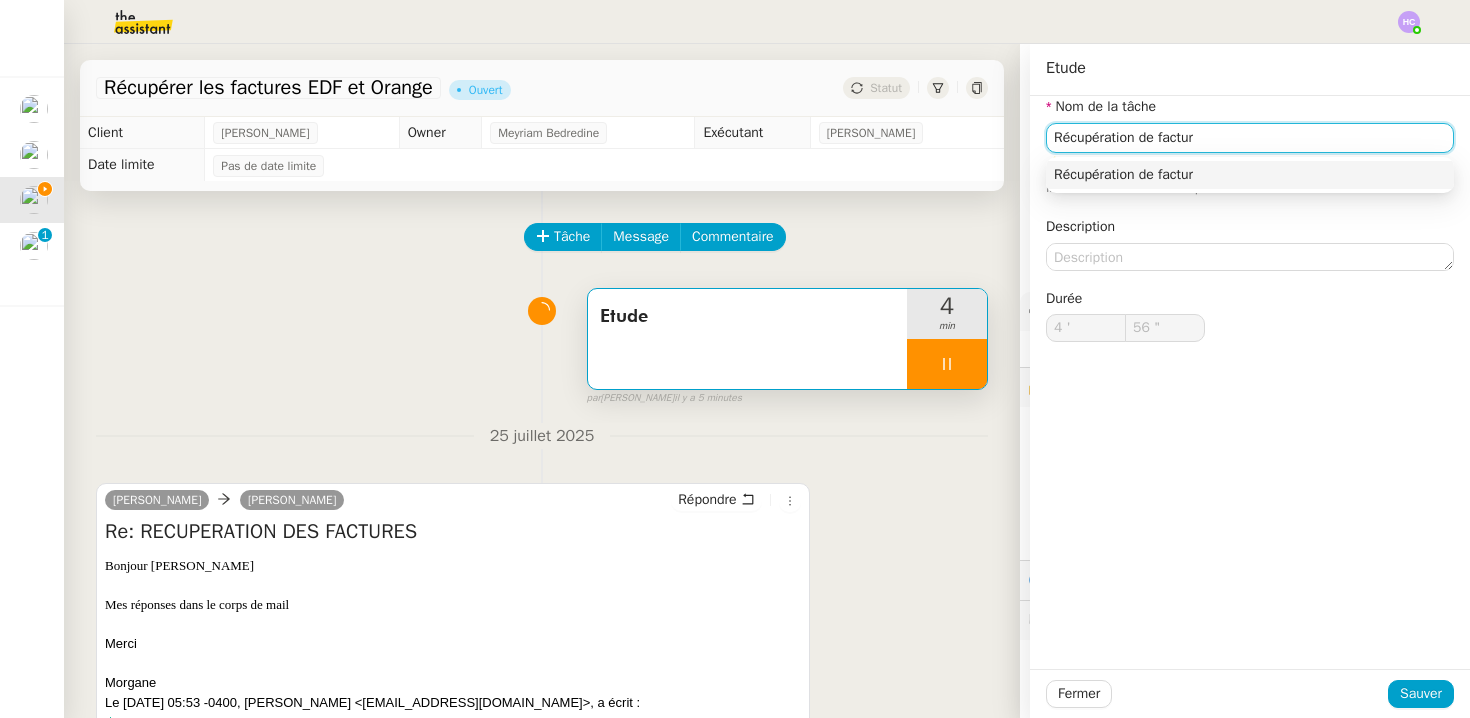 type on "Récupération de facture" 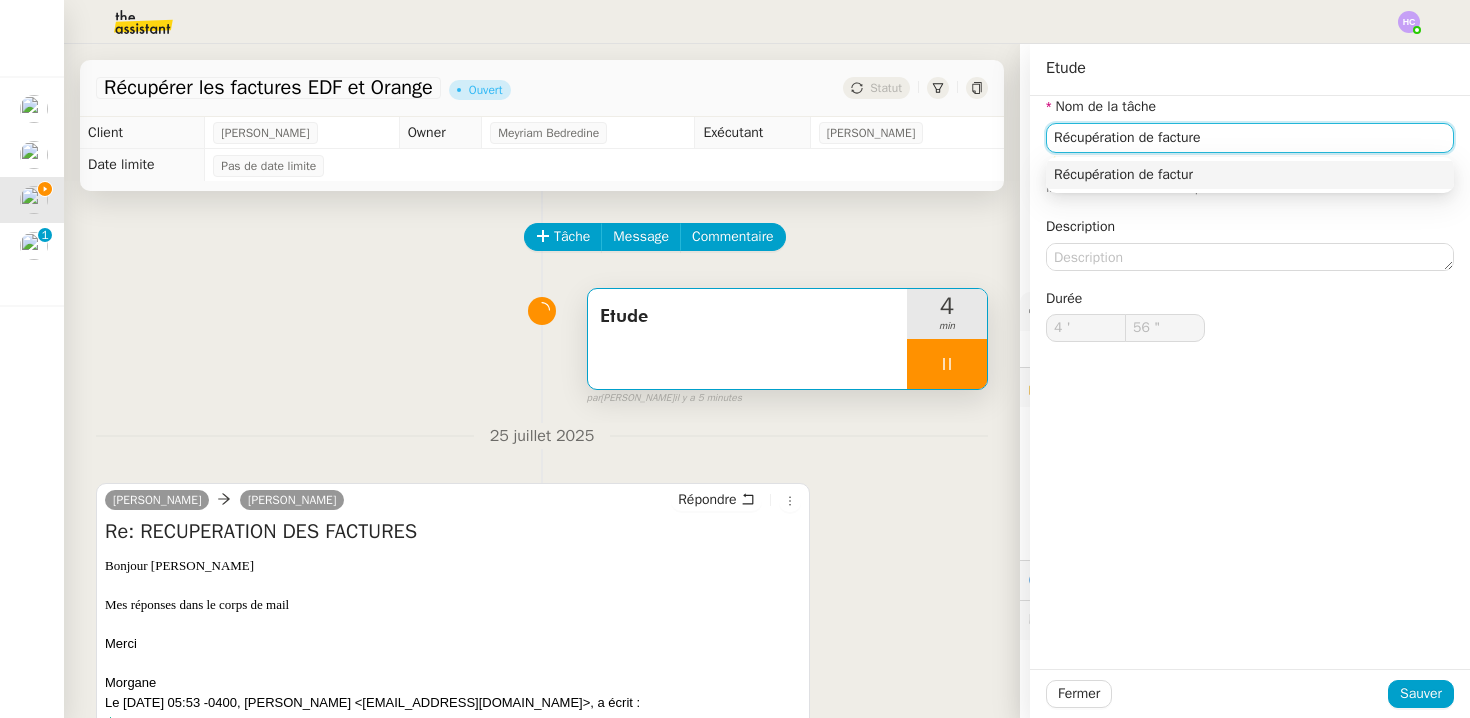 type on "57 "" 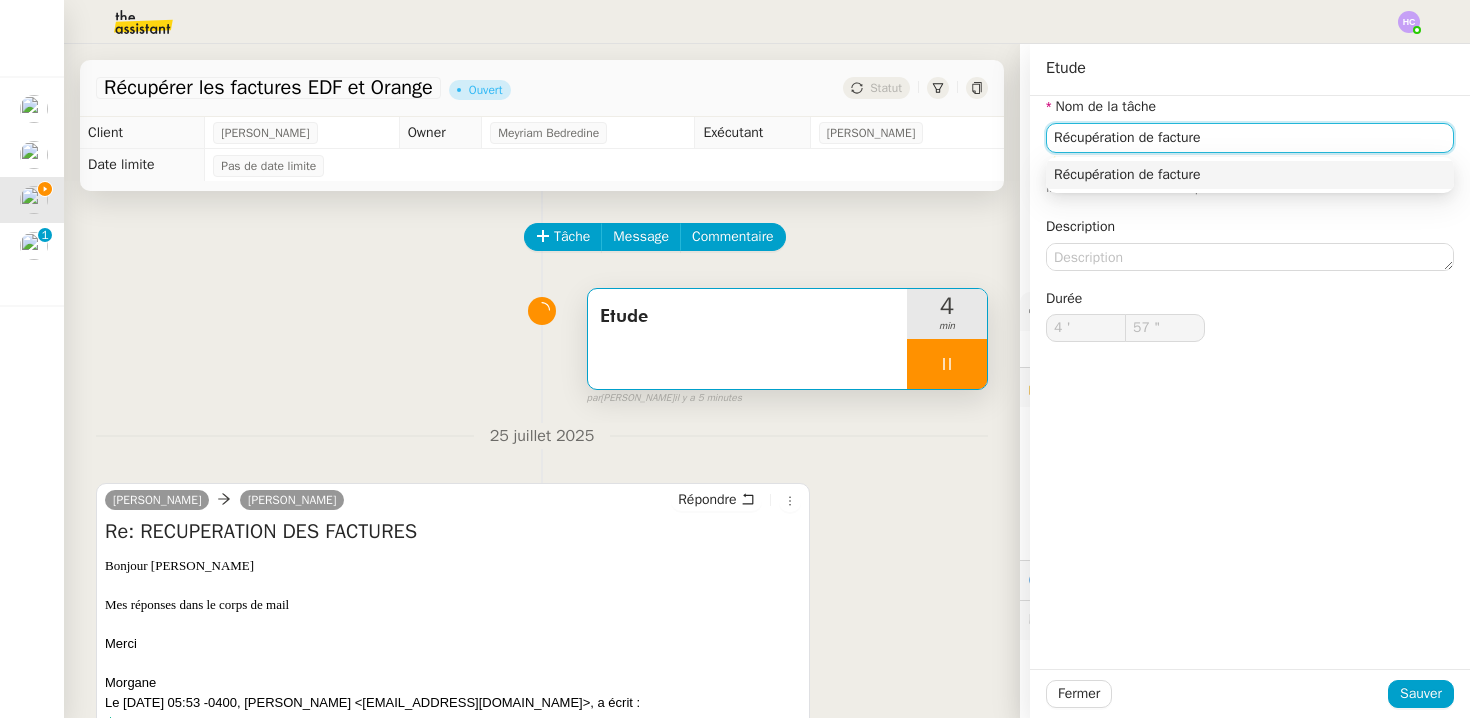 type on "Récupération de factures" 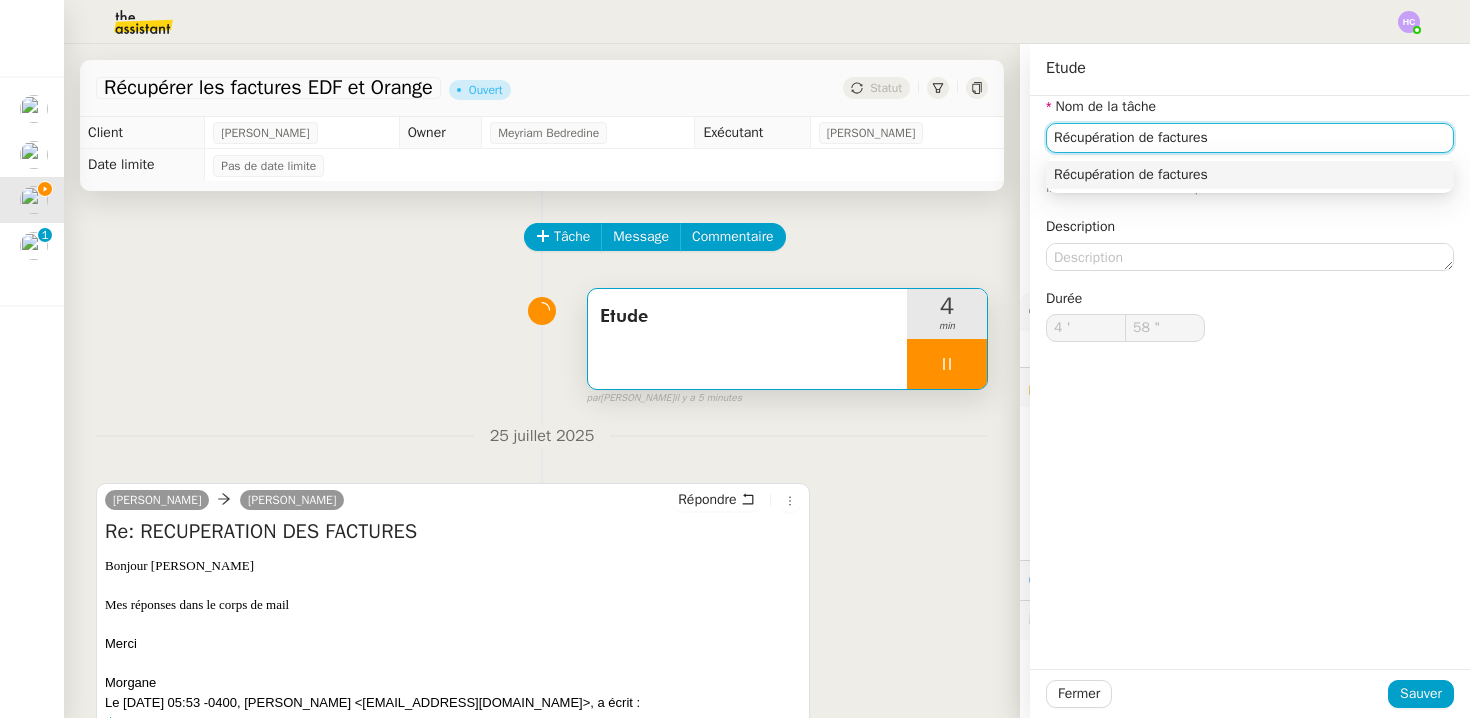 click on "Récupération de factures" at bounding box center (1250, 175) 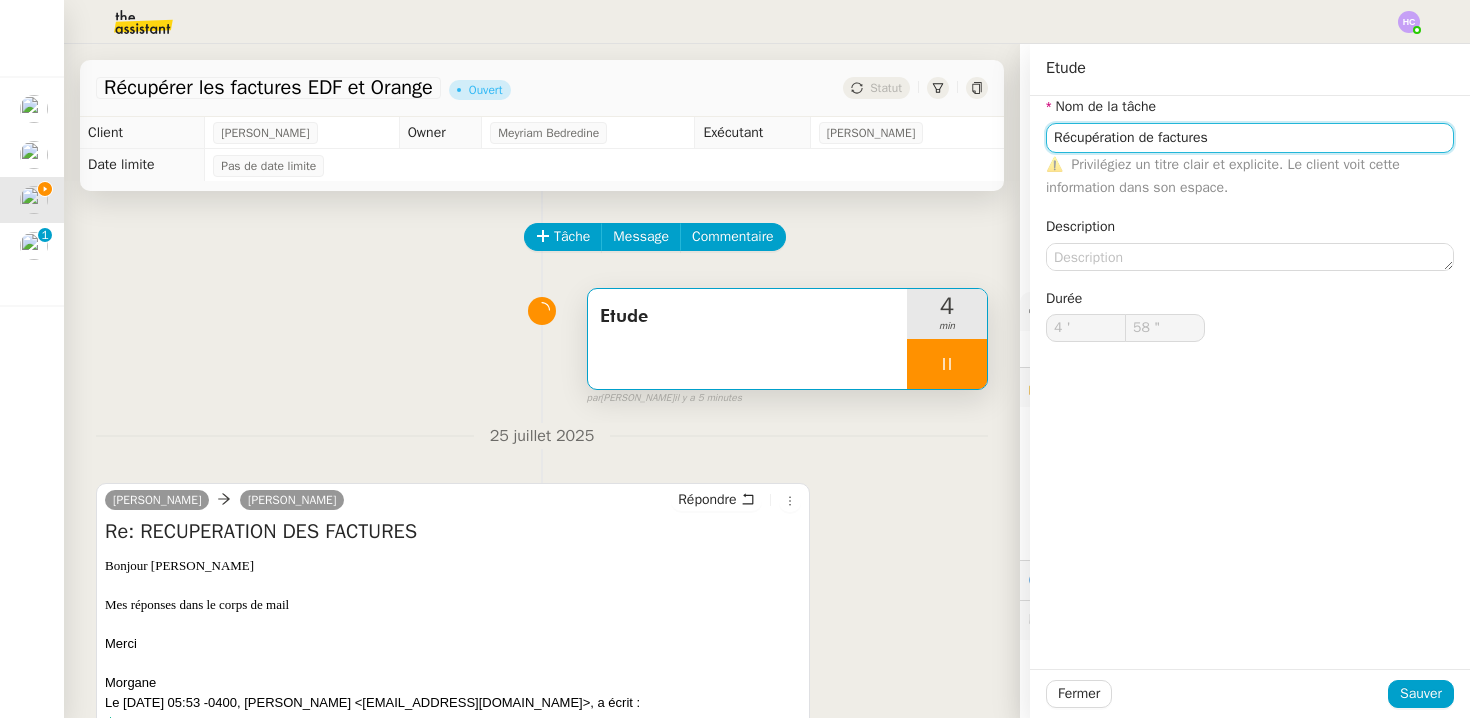 type on "59 "" 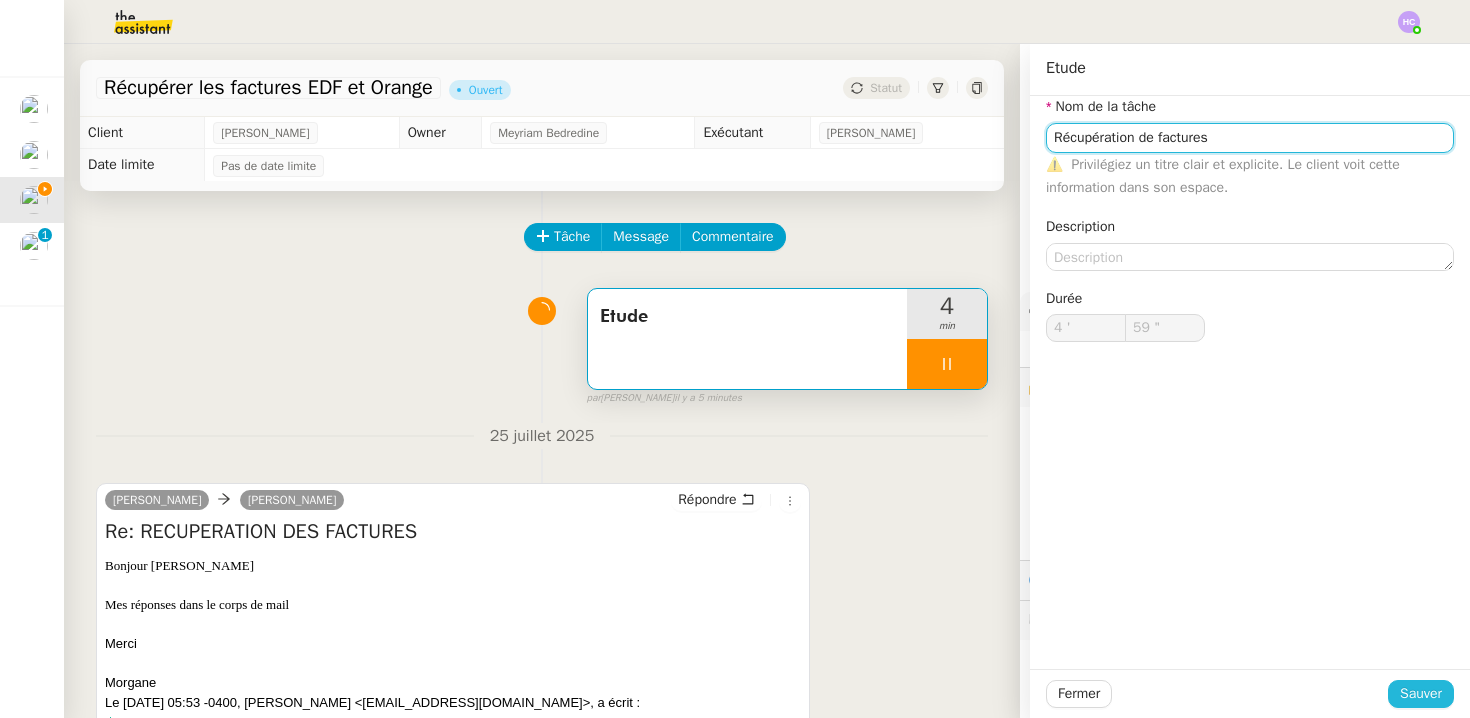 type on "Récupération de factures" 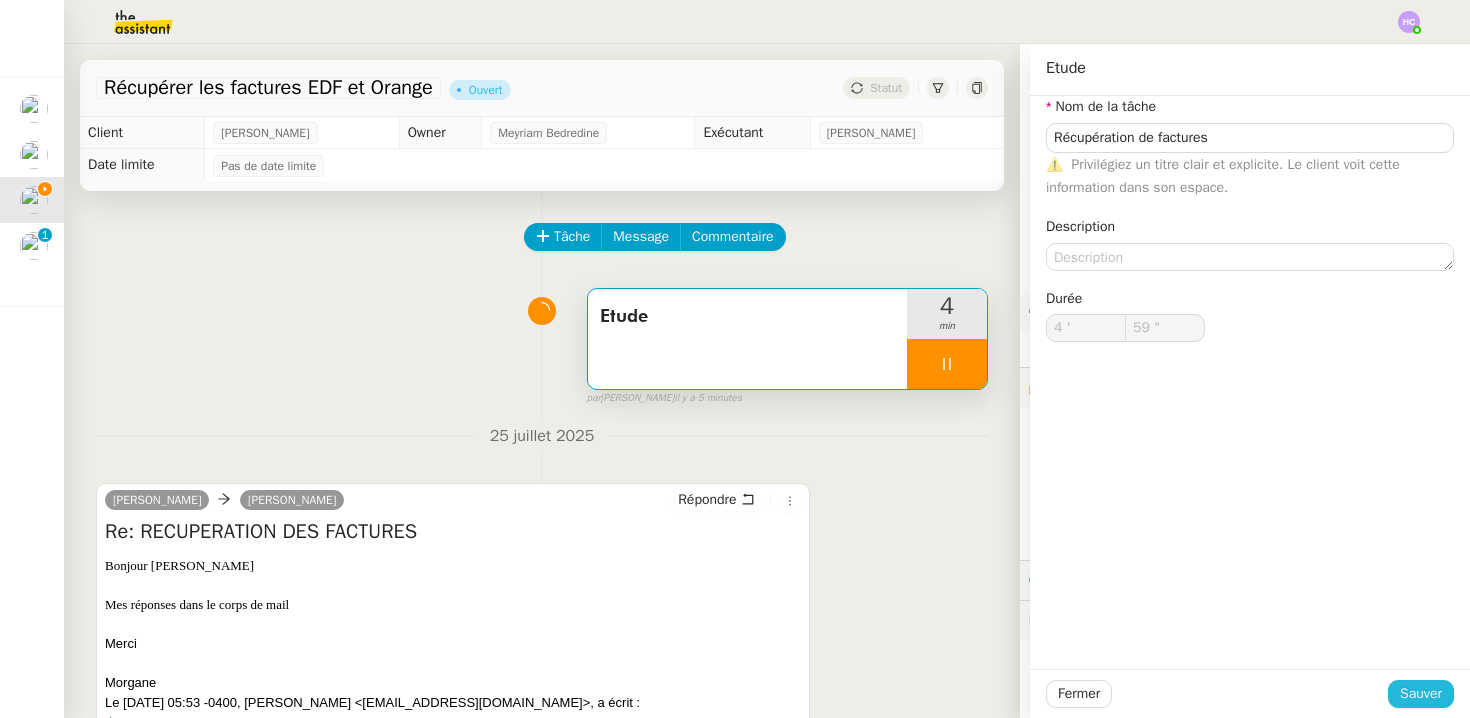 click on "Sauver" 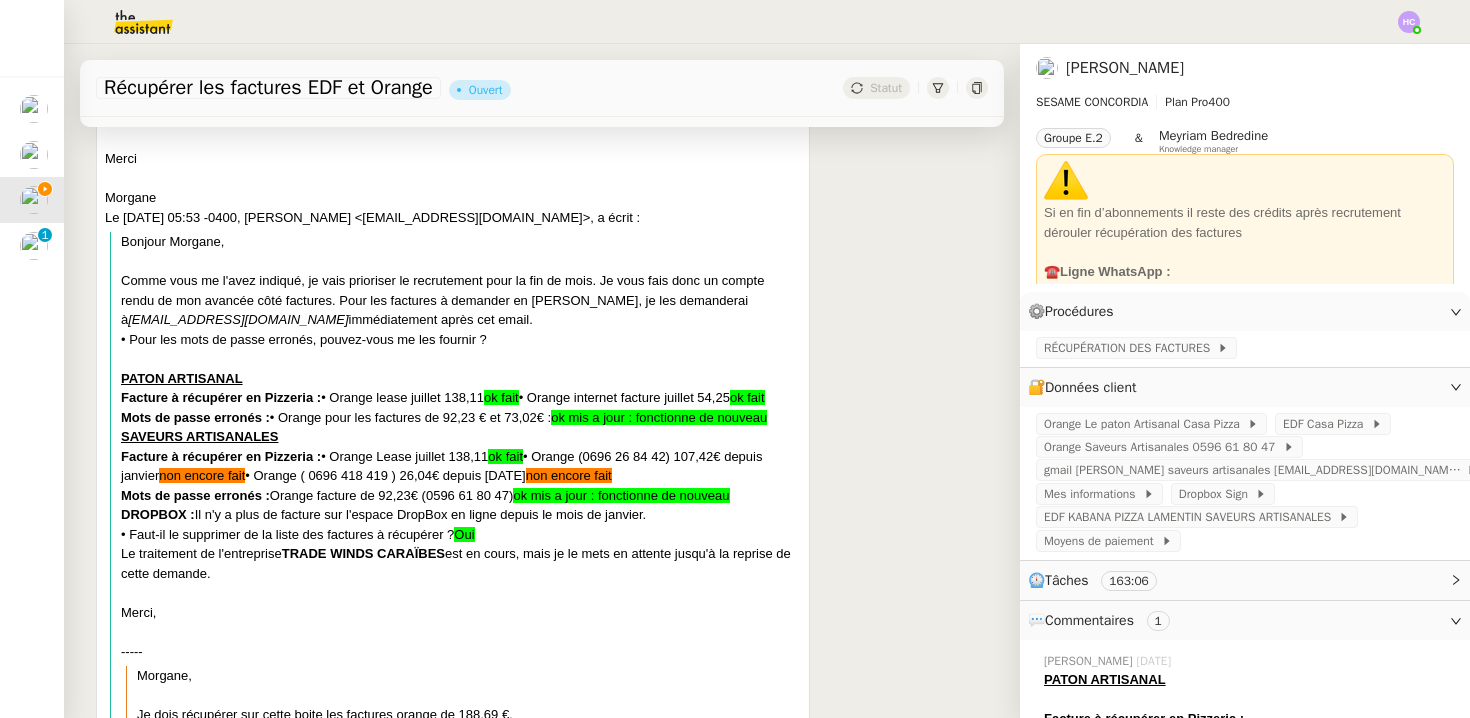 scroll, scrollTop: 497, scrollLeft: 0, axis: vertical 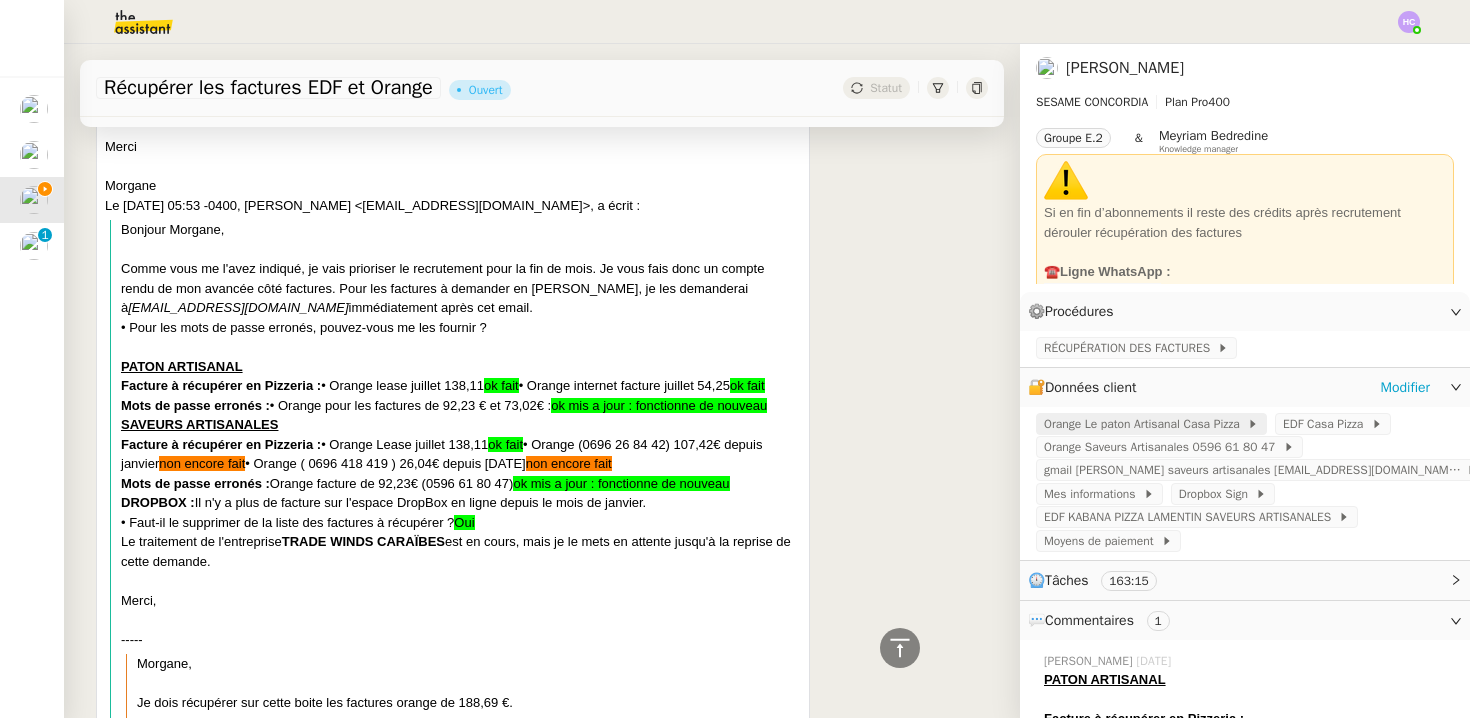 click on "Orange Le paton Artisanal Casa Pizza" 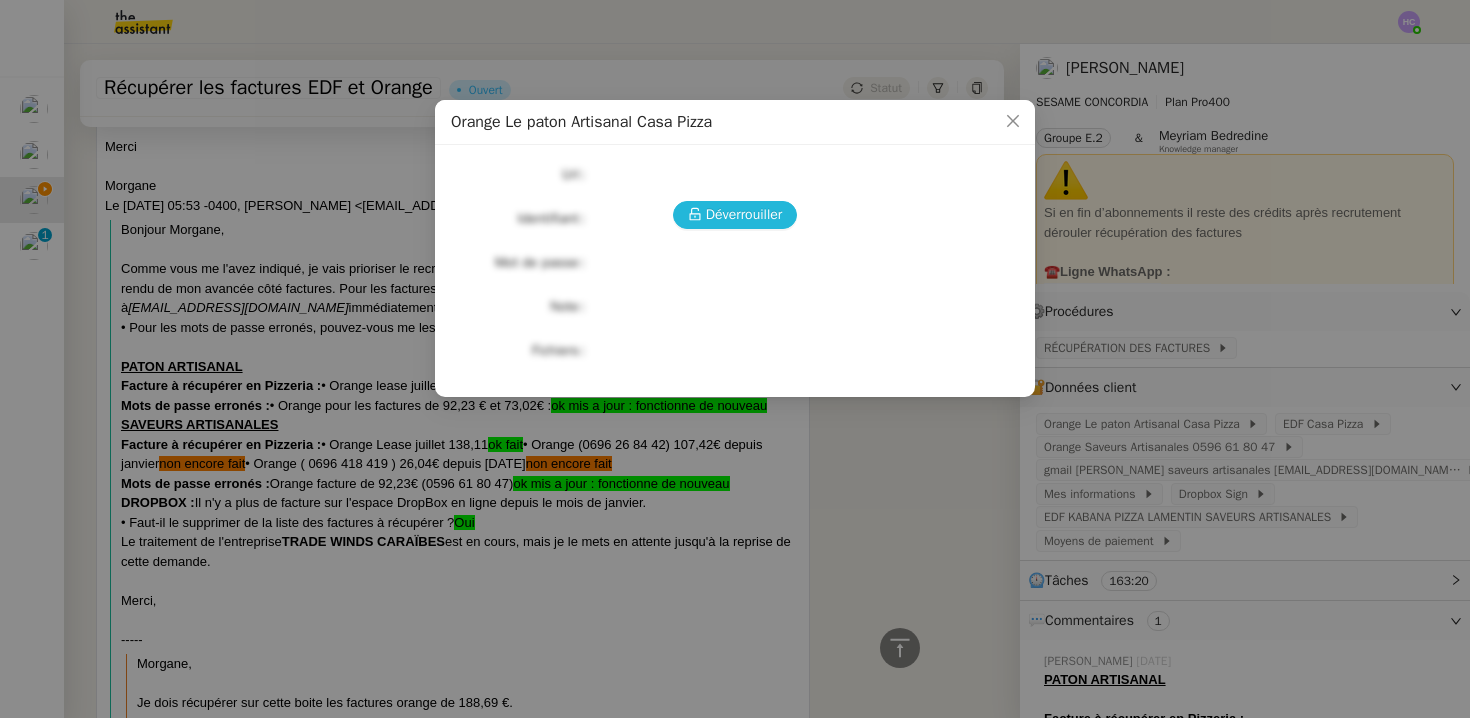 click on "Déverrouiller" at bounding box center (744, 214) 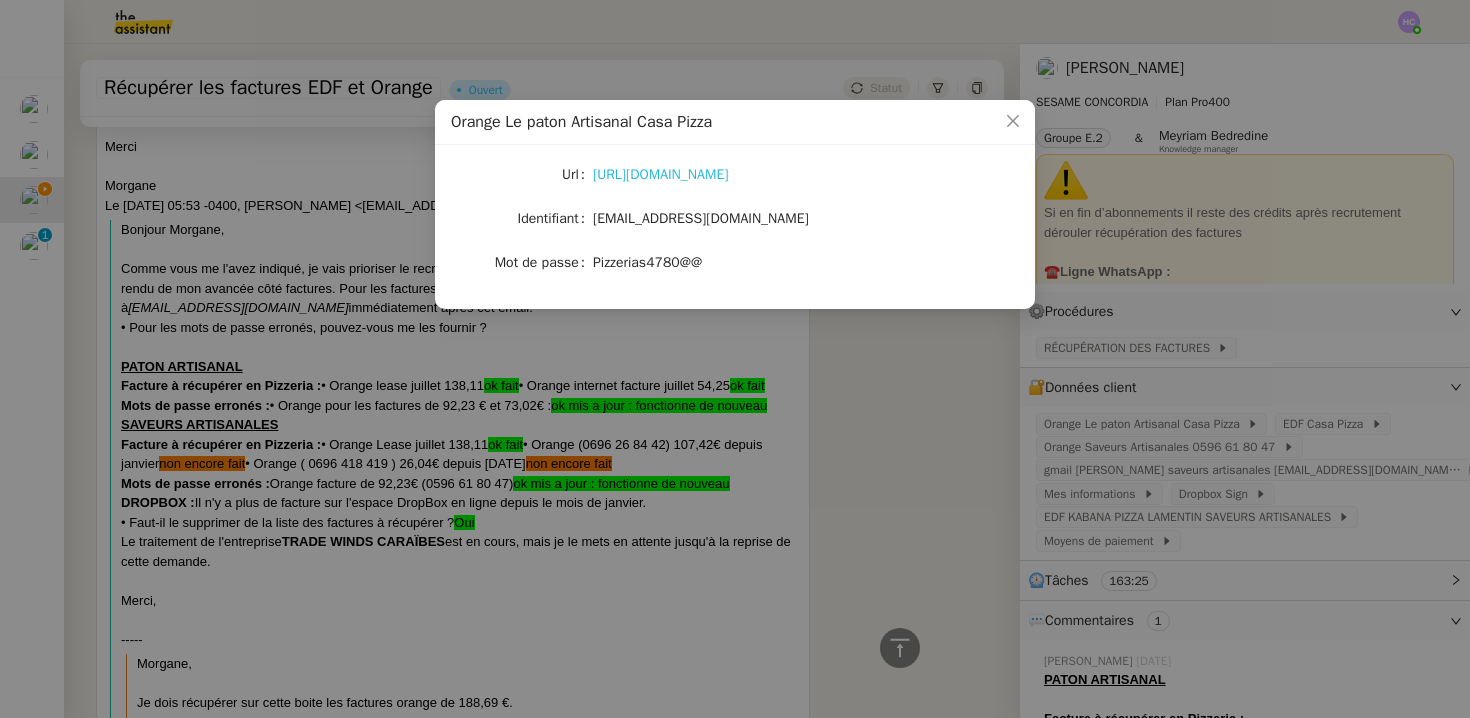 click on "[URL][DOMAIN_NAME]" 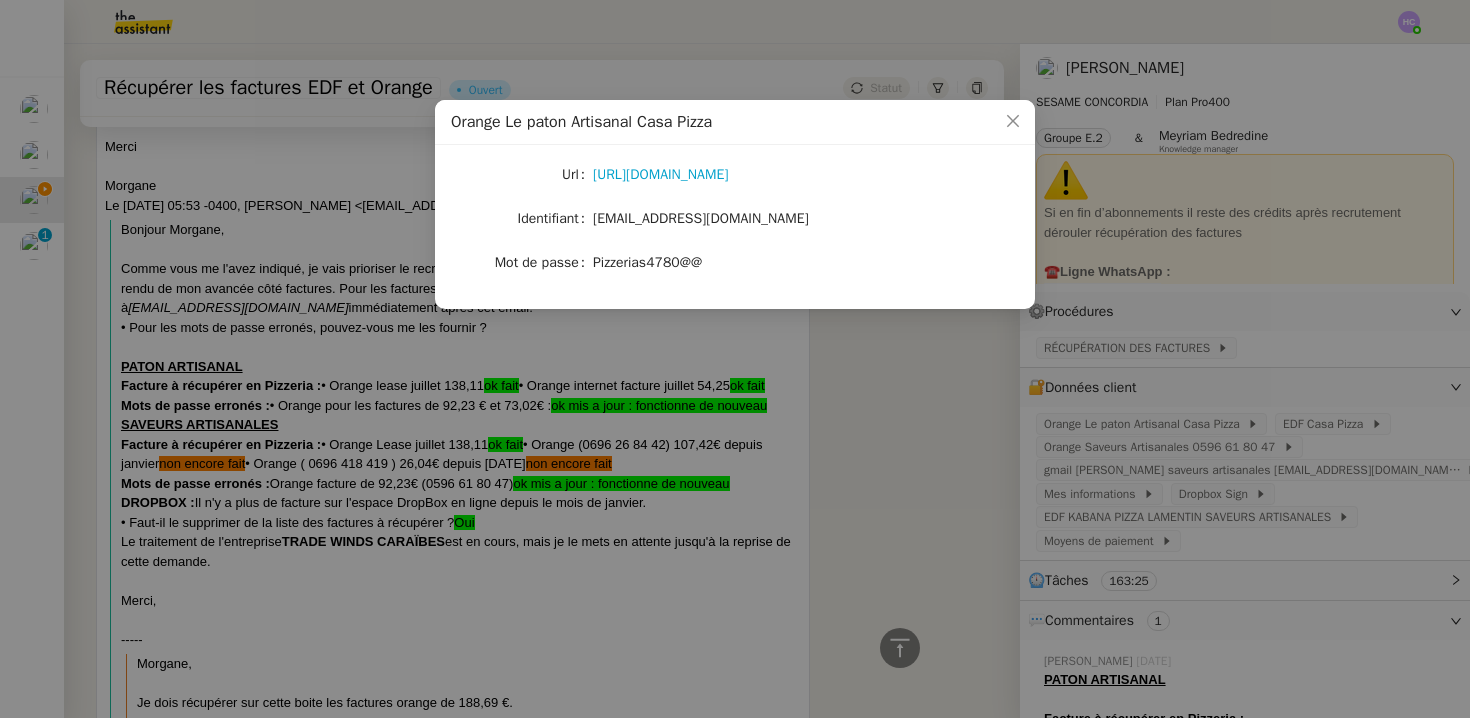 click on "[EMAIL_ADDRESS][DOMAIN_NAME]" 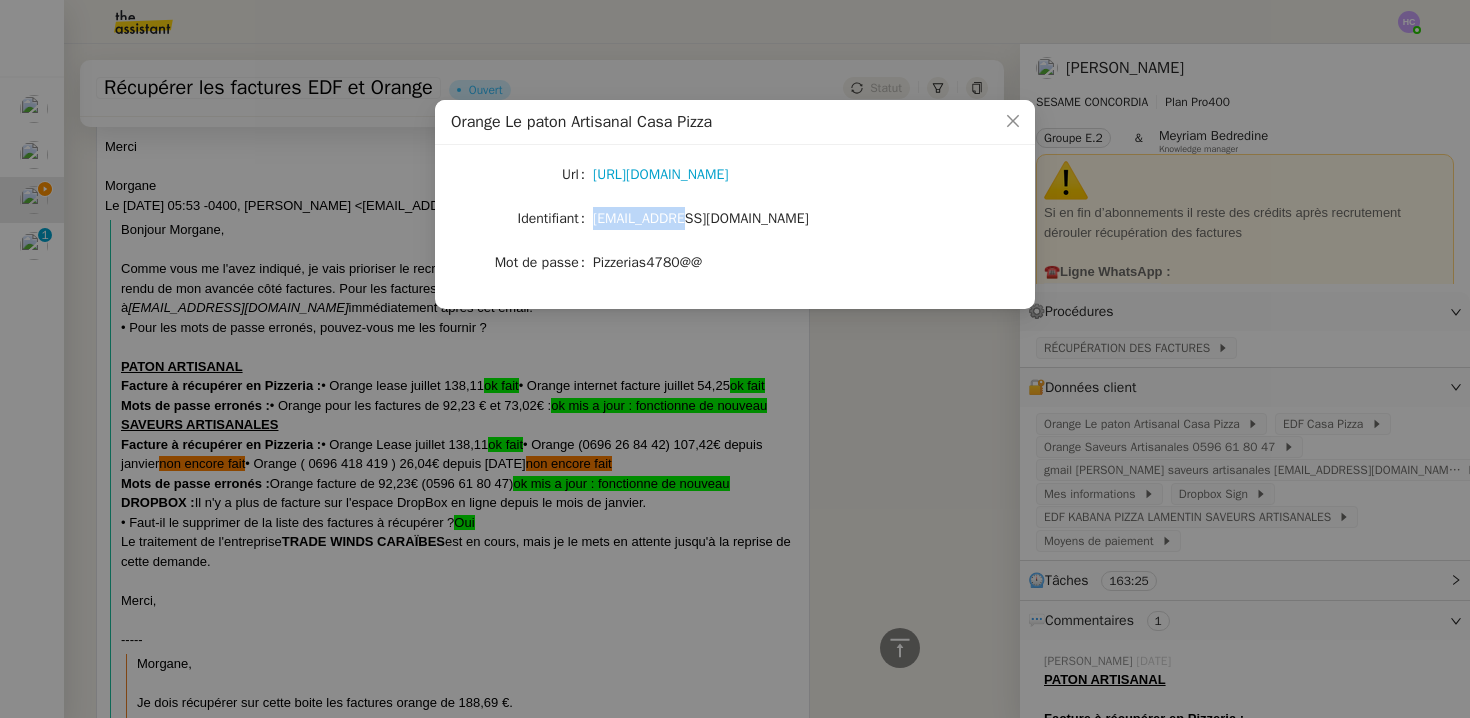 click on "[EMAIL_ADDRESS][DOMAIN_NAME]" 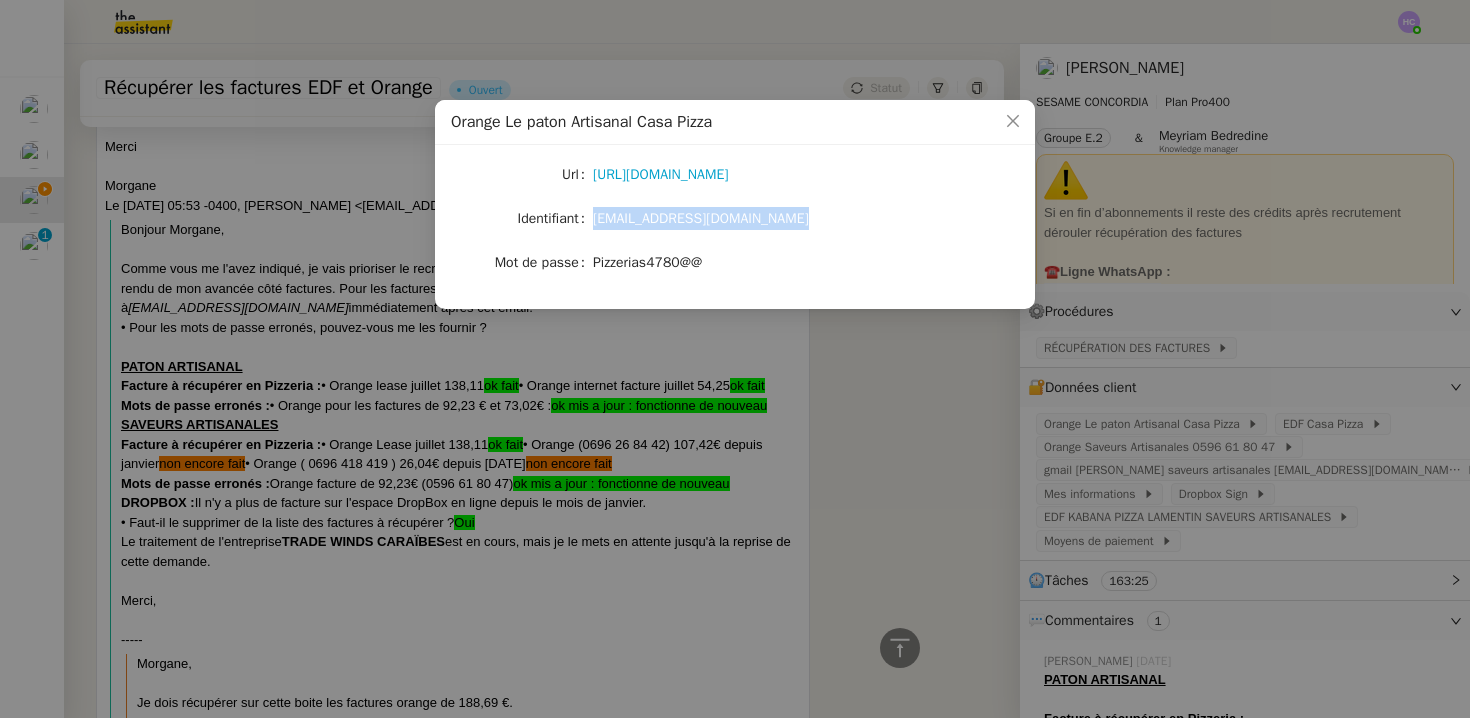 click on "[EMAIL_ADDRESS][DOMAIN_NAME]" 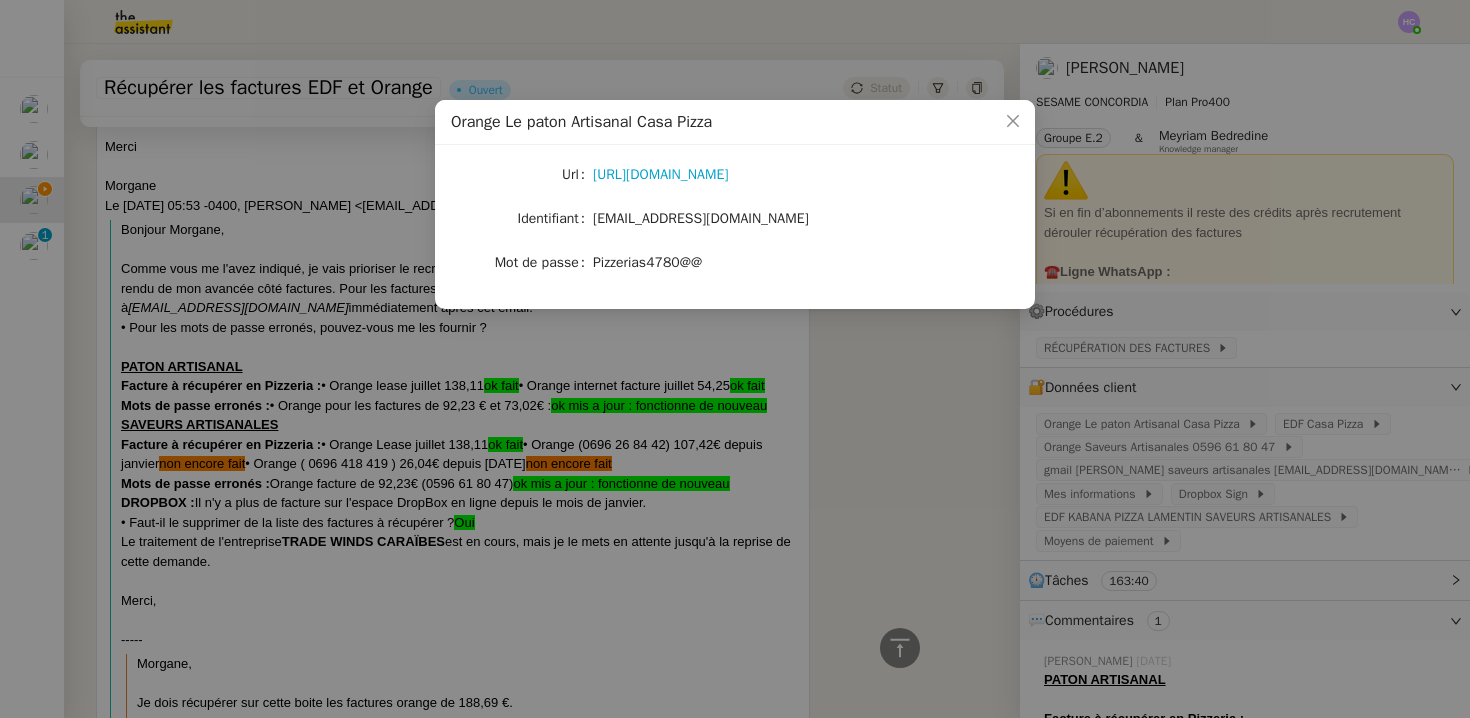 click on "Pizzerias4780@@" 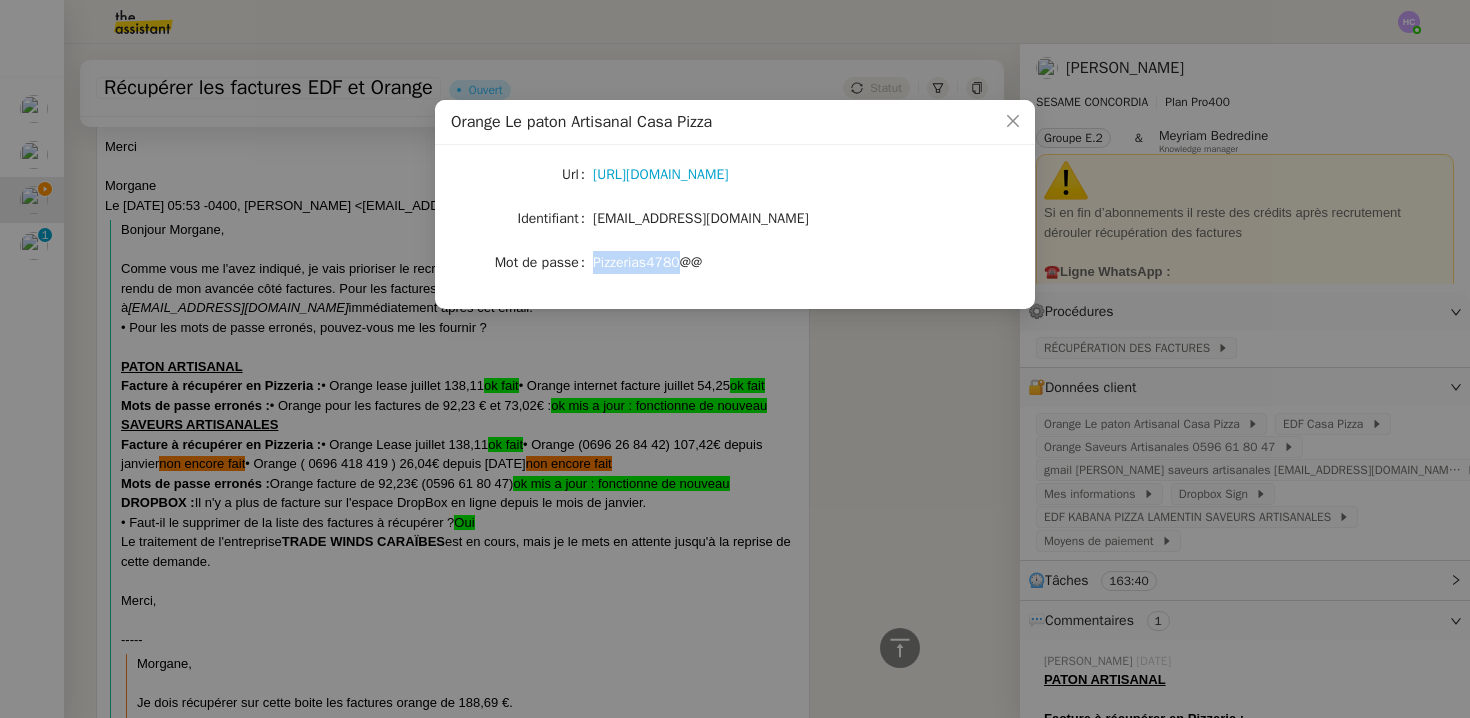 click on "Pizzerias4780@@" 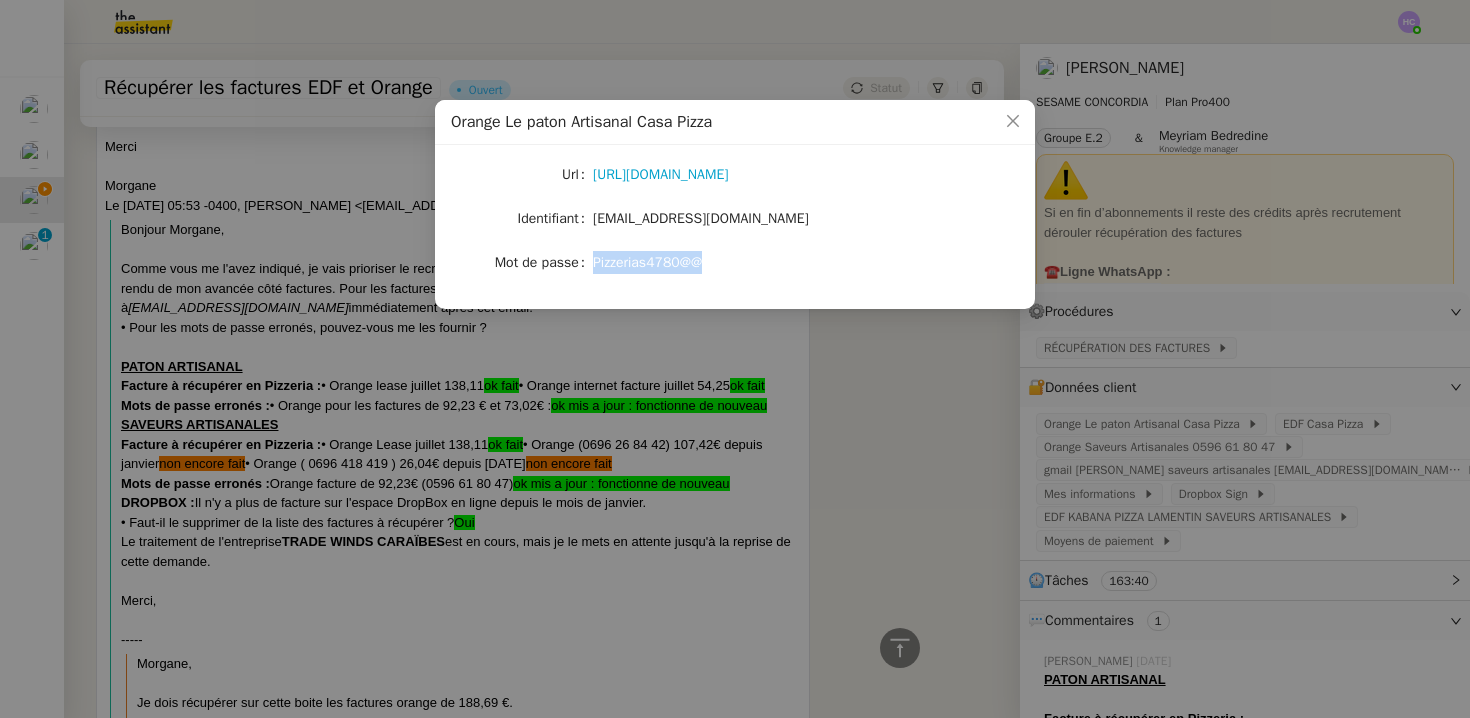 click on "Pizzerias4780@@" 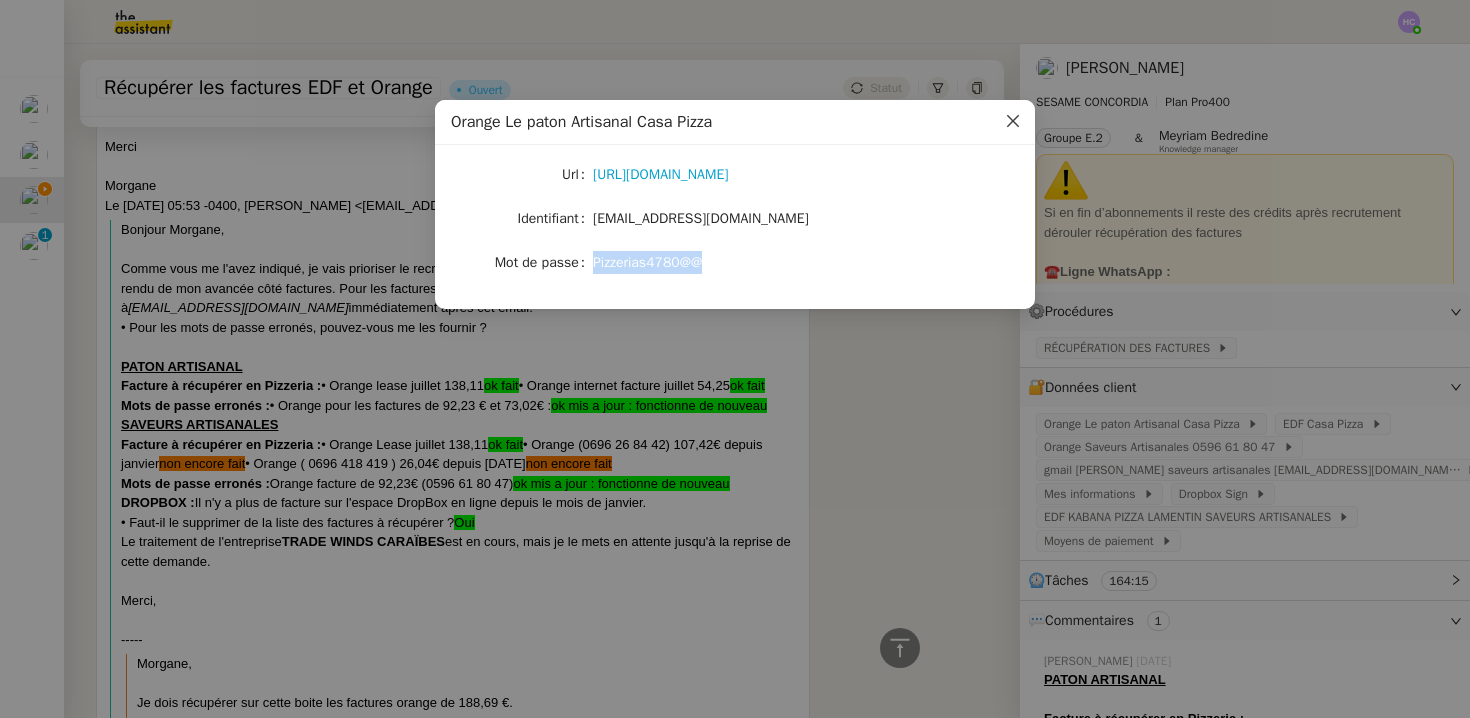 click 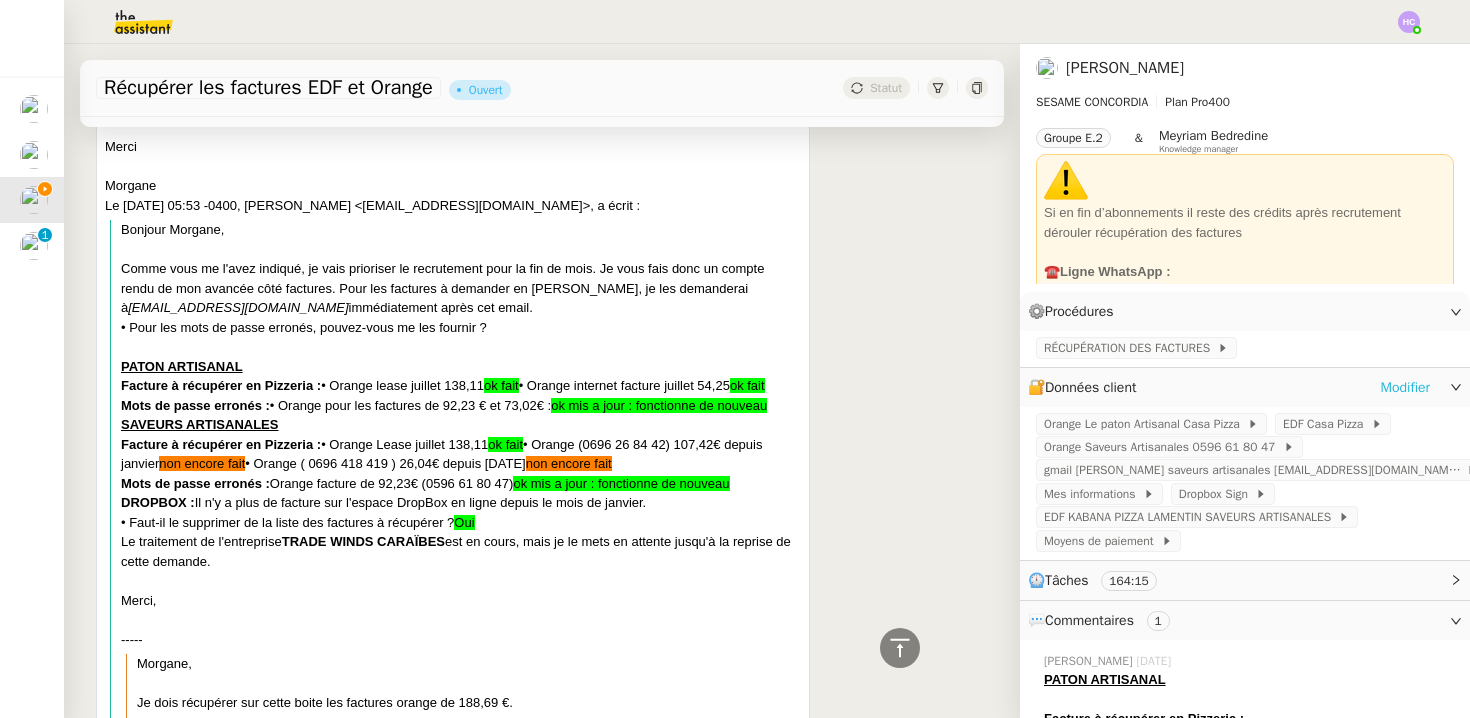 click on "Modifier" 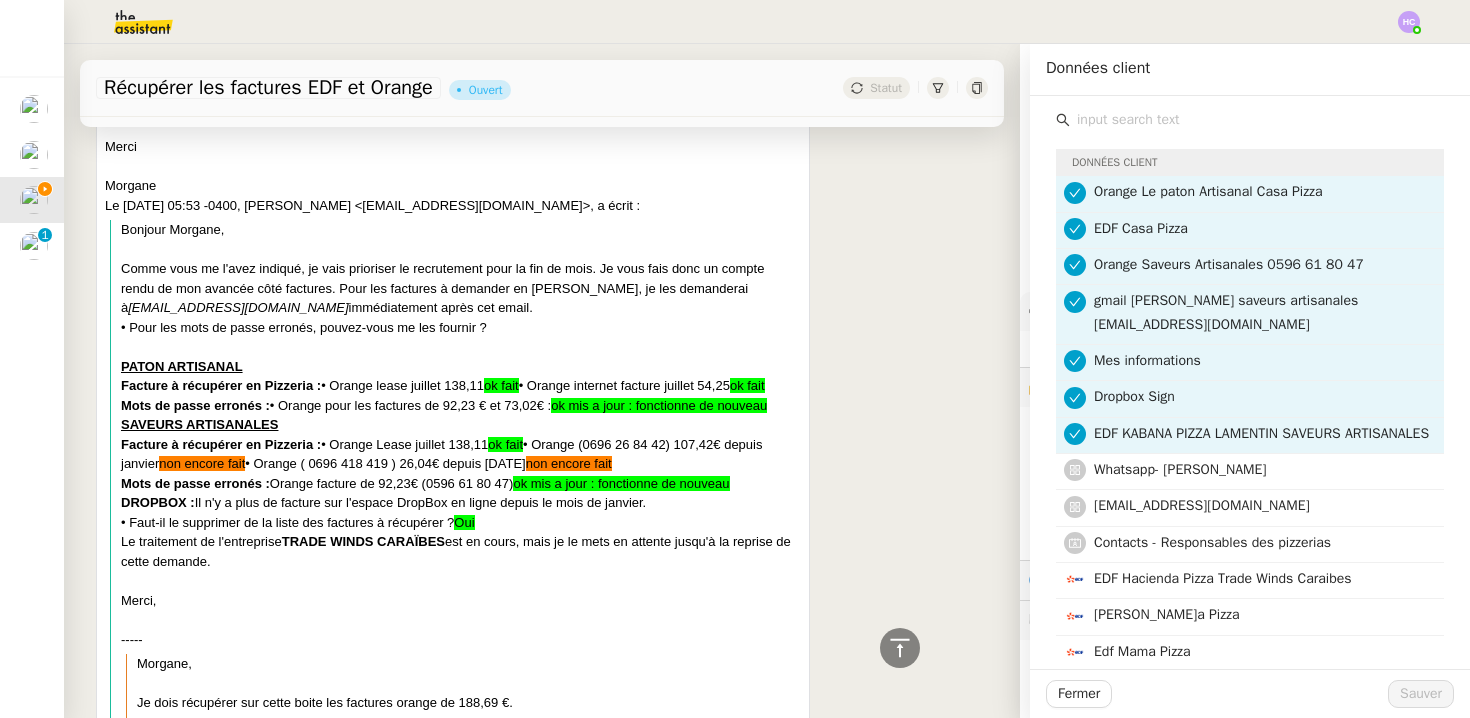 click 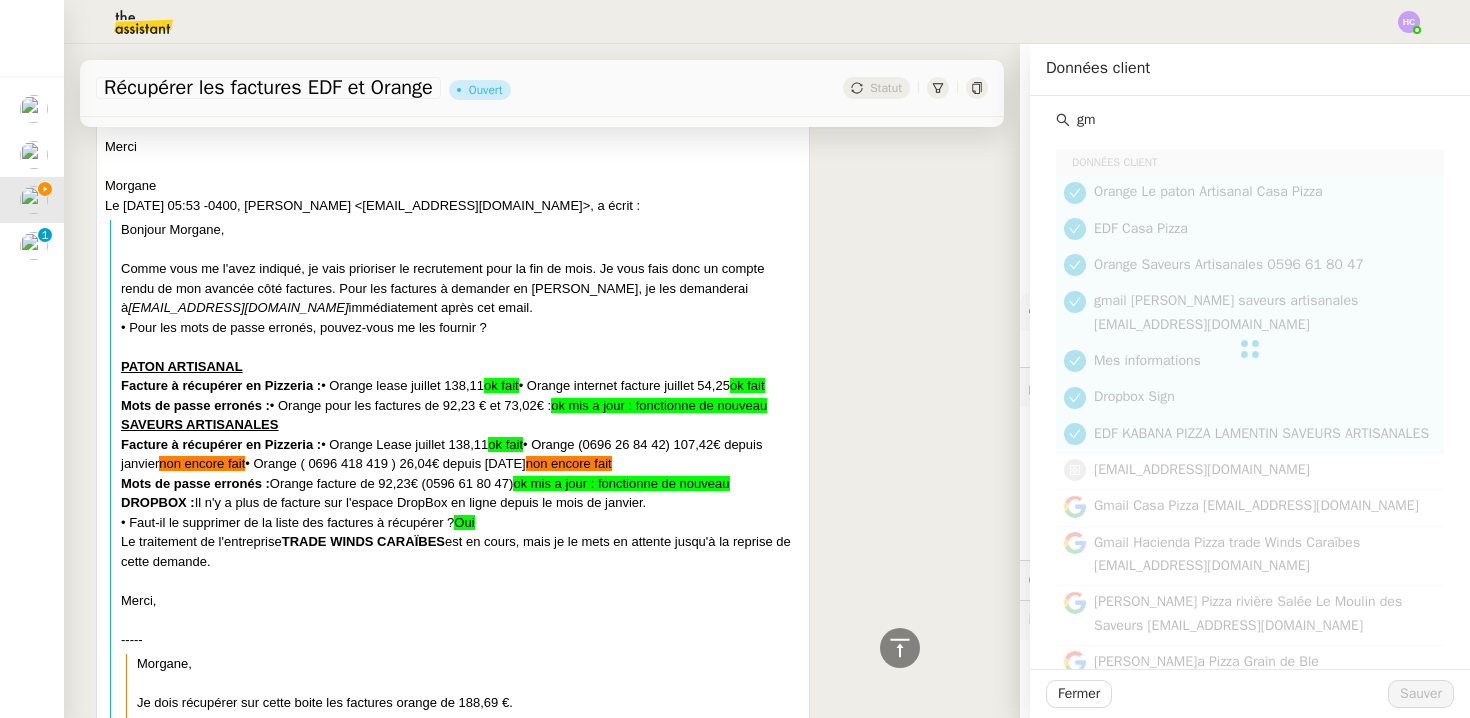 type on "g" 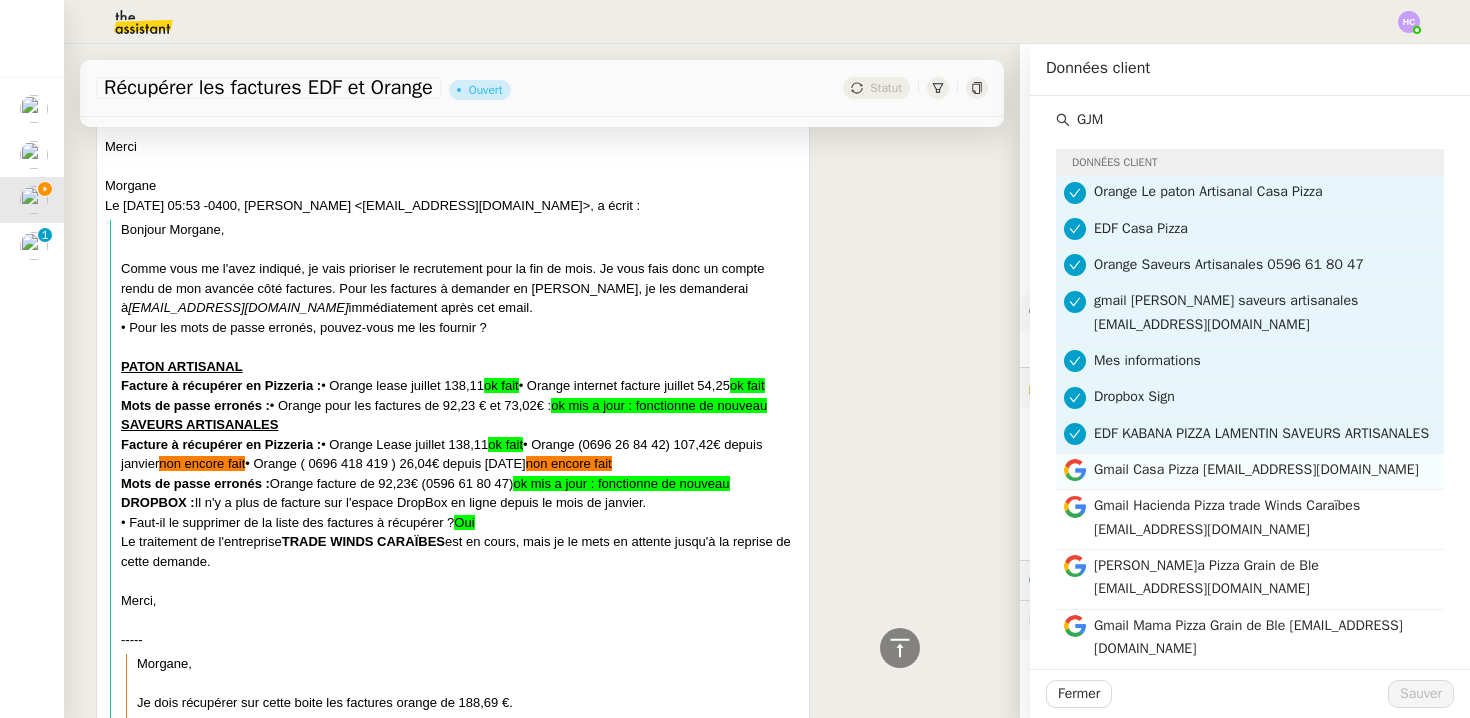 scroll, scrollTop: 22, scrollLeft: 0, axis: vertical 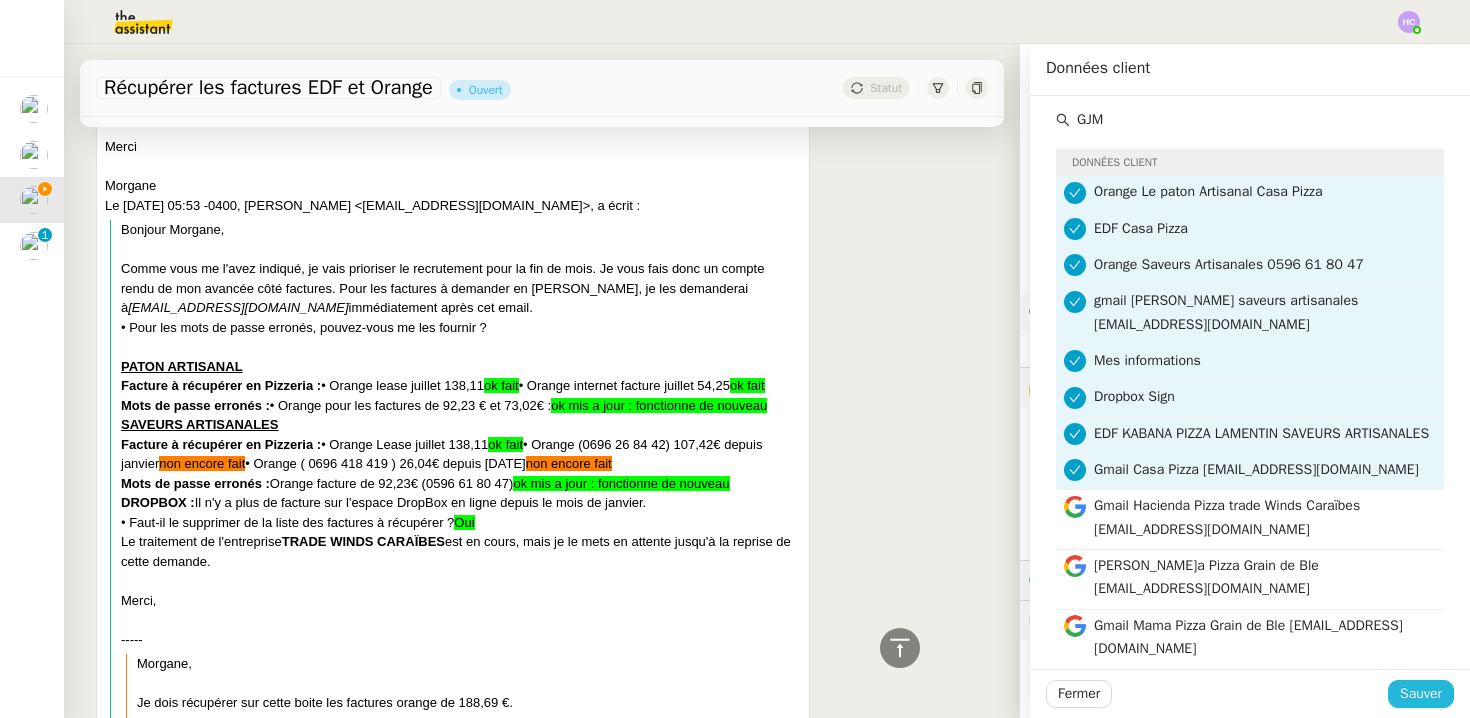 click on "Sauver" 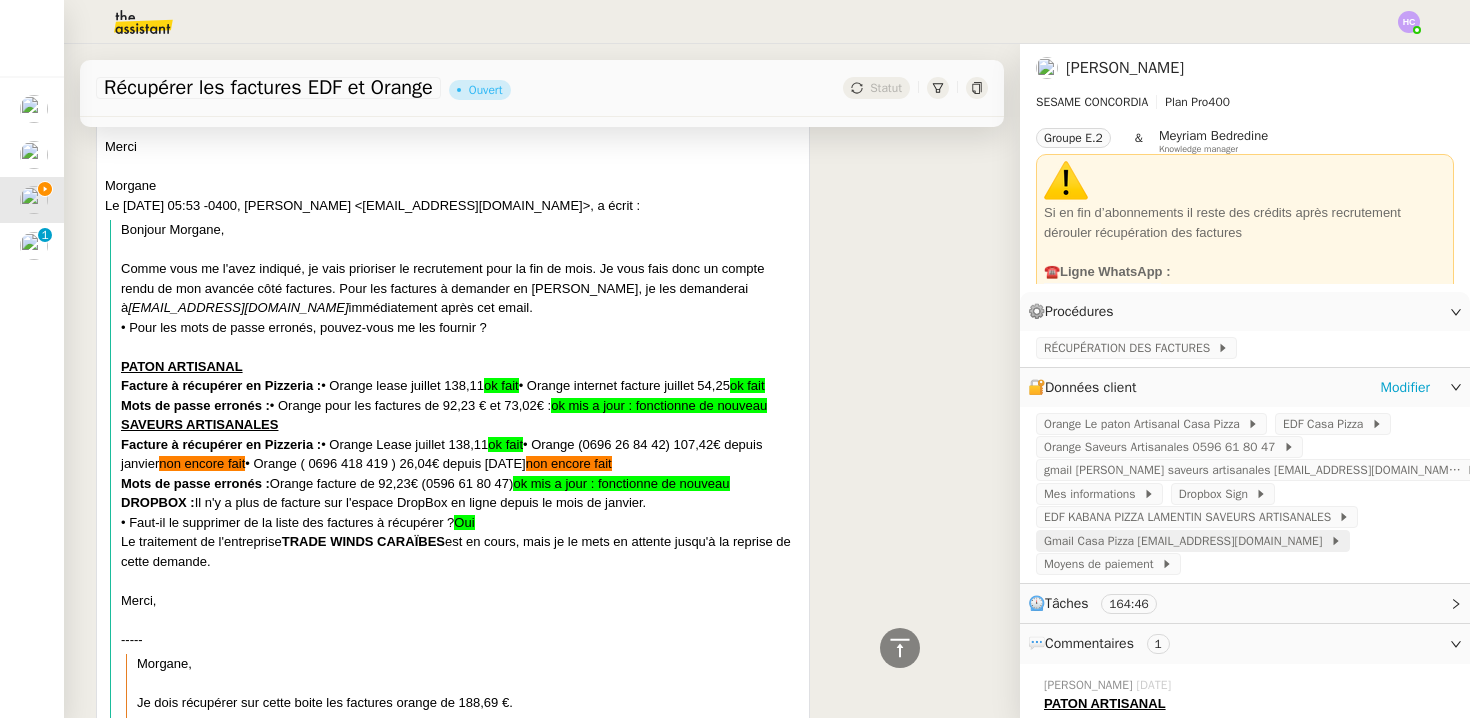 click on "Gmail Casa Pizza [EMAIL_ADDRESS][DOMAIN_NAME]" 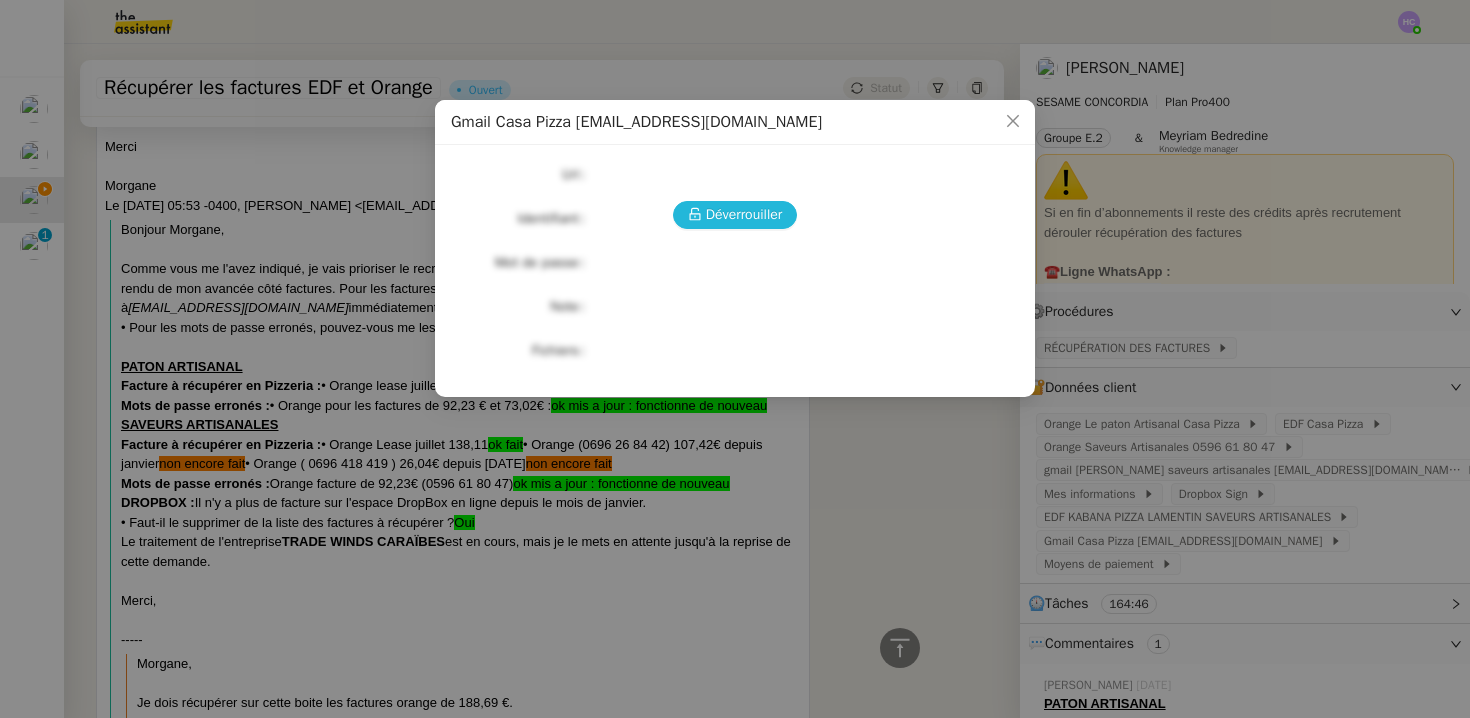 click on "Déverrouiller" at bounding box center [744, 214] 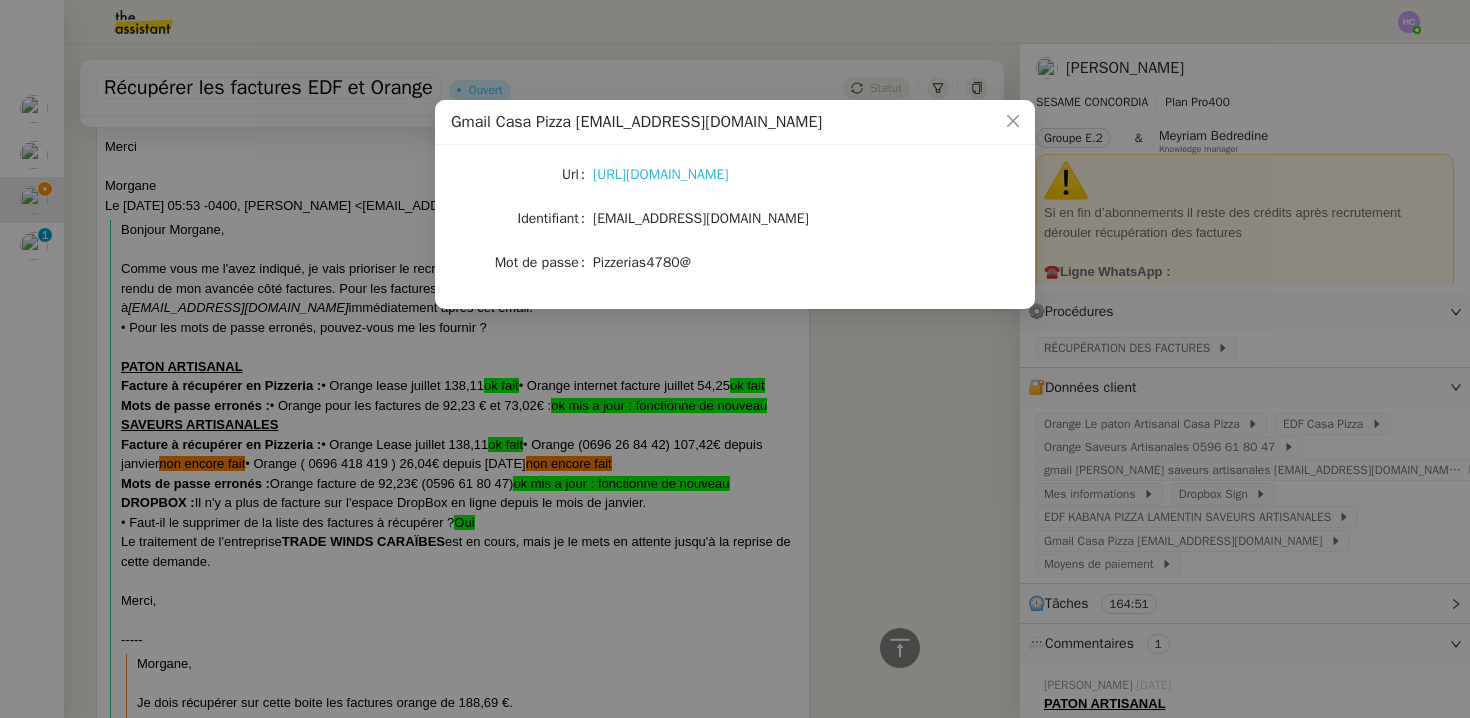 click on "[URL][DOMAIN_NAME]" 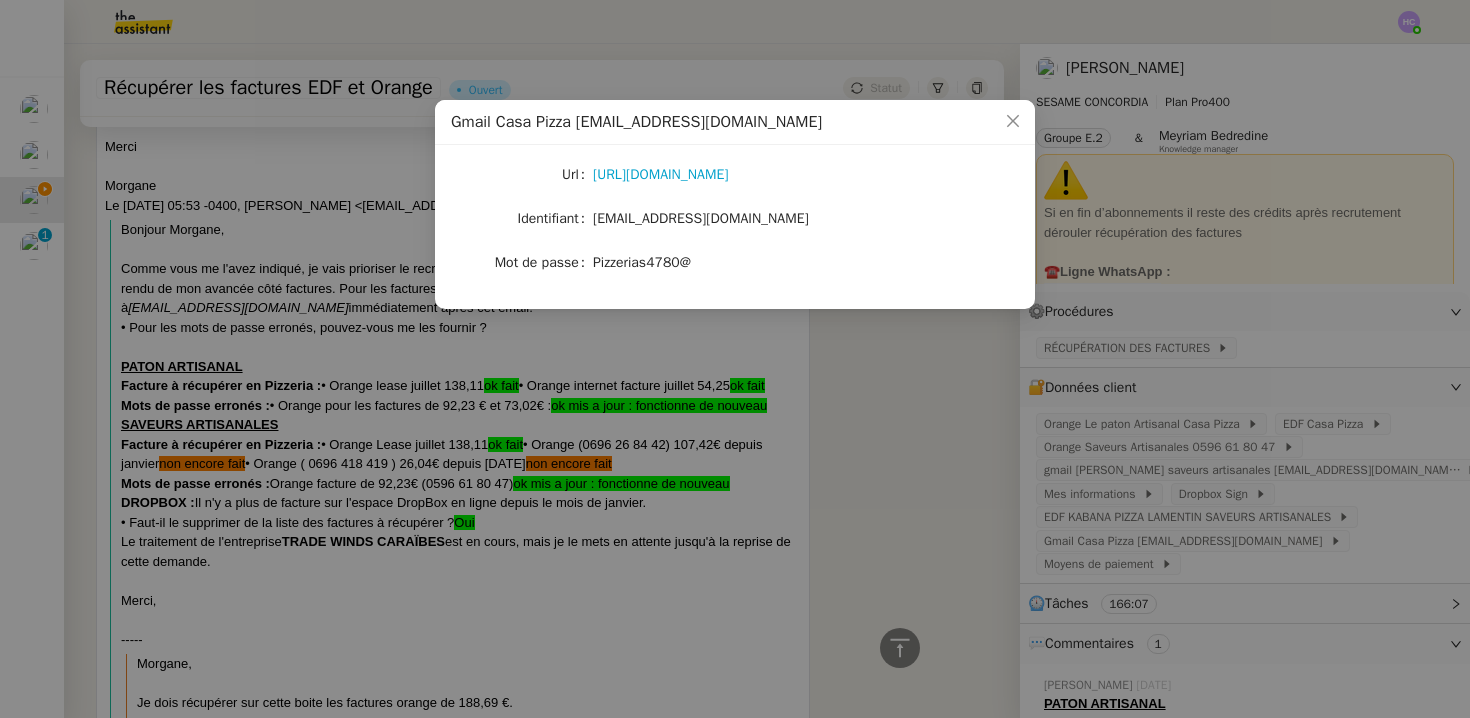 click on "Gmail Casa Pizza [EMAIL_ADDRESS][DOMAIN_NAME] Url [URL][DOMAIN_NAME]    Identifiant [EMAIL_ADDRESS][DOMAIN_NAME] Mot de passe [SECURITY_DATA]" at bounding box center [735, 359] 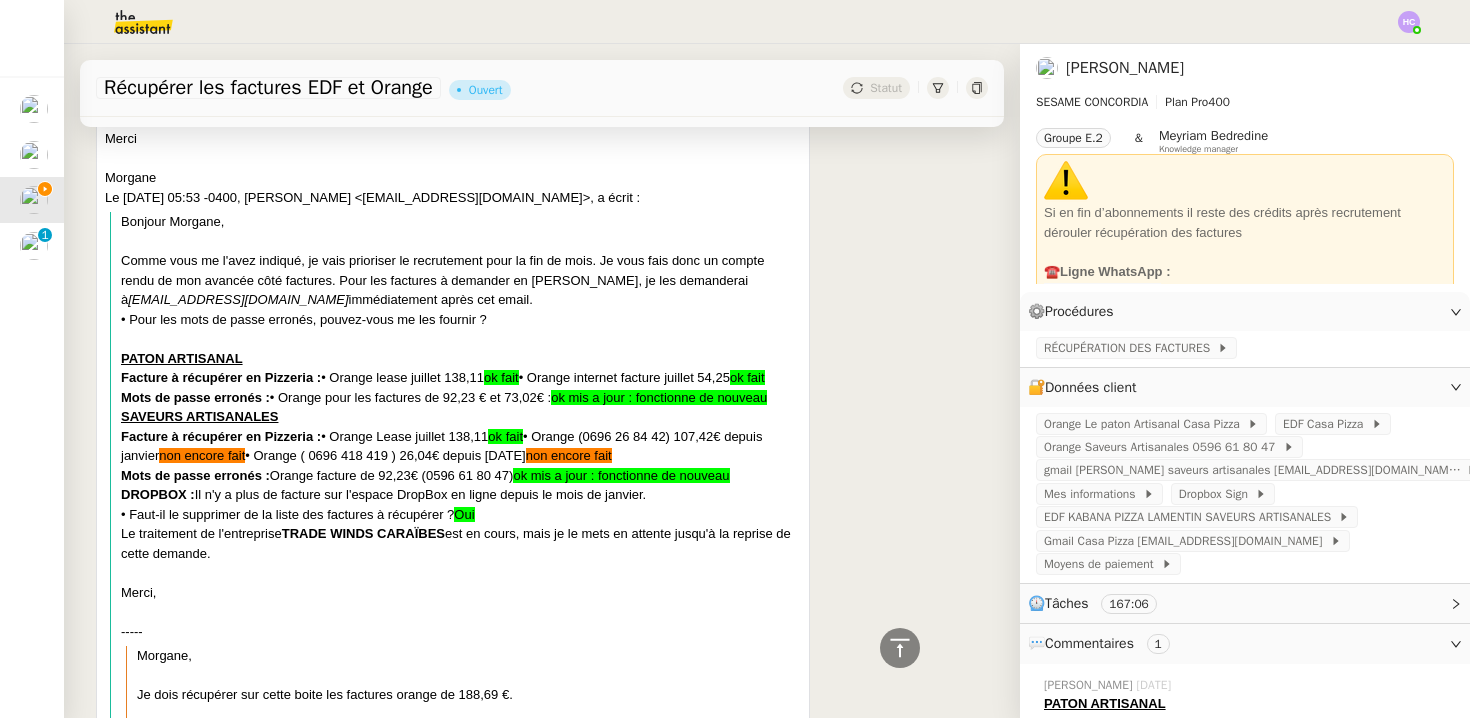 scroll, scrollTop: 503, scrollLeft: 0, axis: vertical 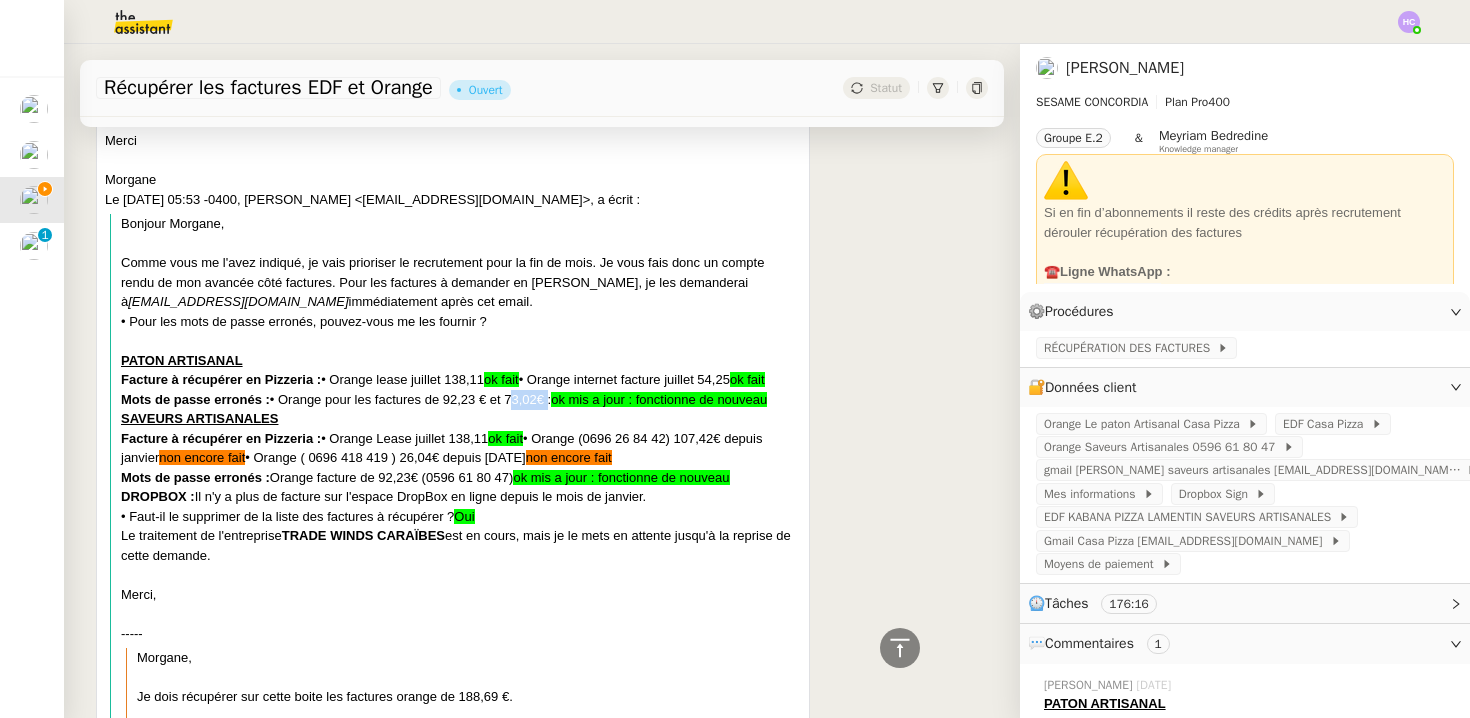 drag, startPoint x: 548, startPoint y: 401, endPoint x: 507, endPoint y: 401, distance: 41 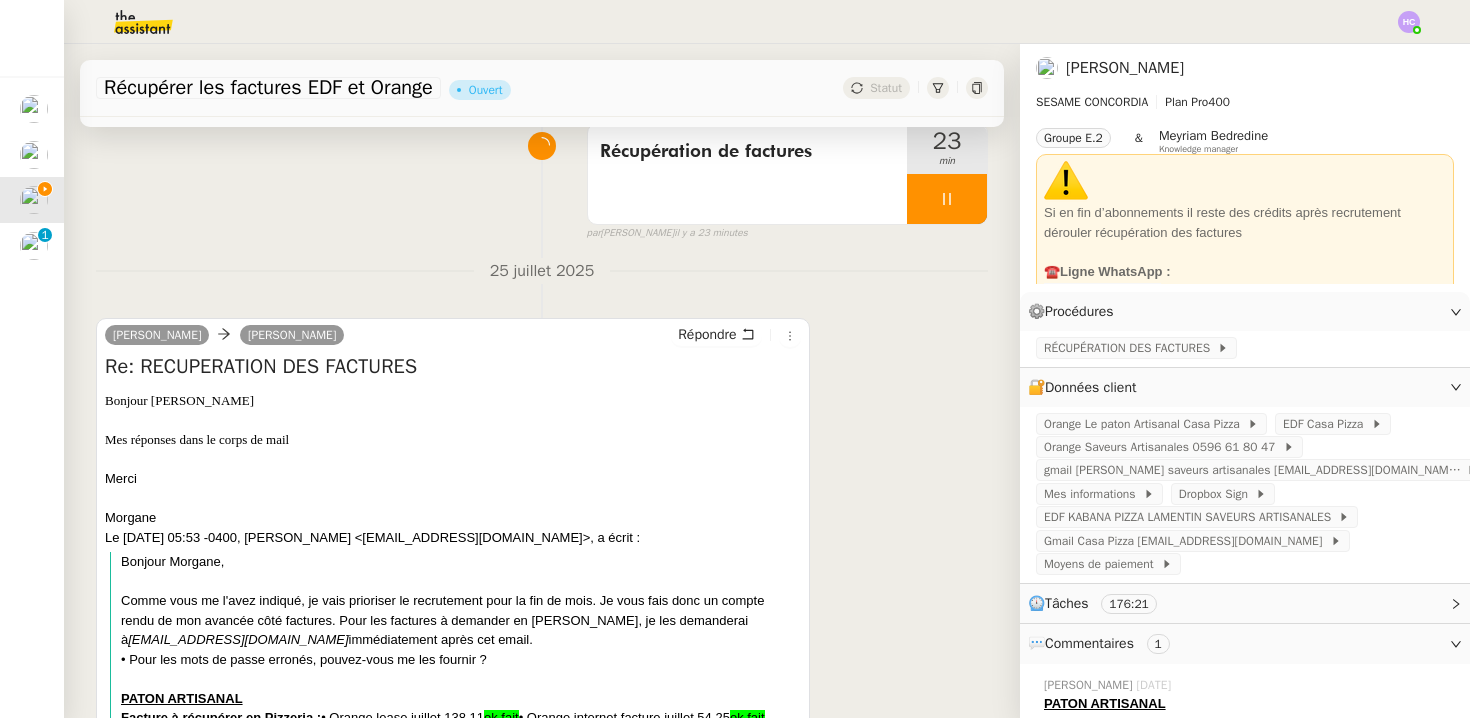 scroll, scrollTop: 119, scrollLeft: 0, axis: vertical 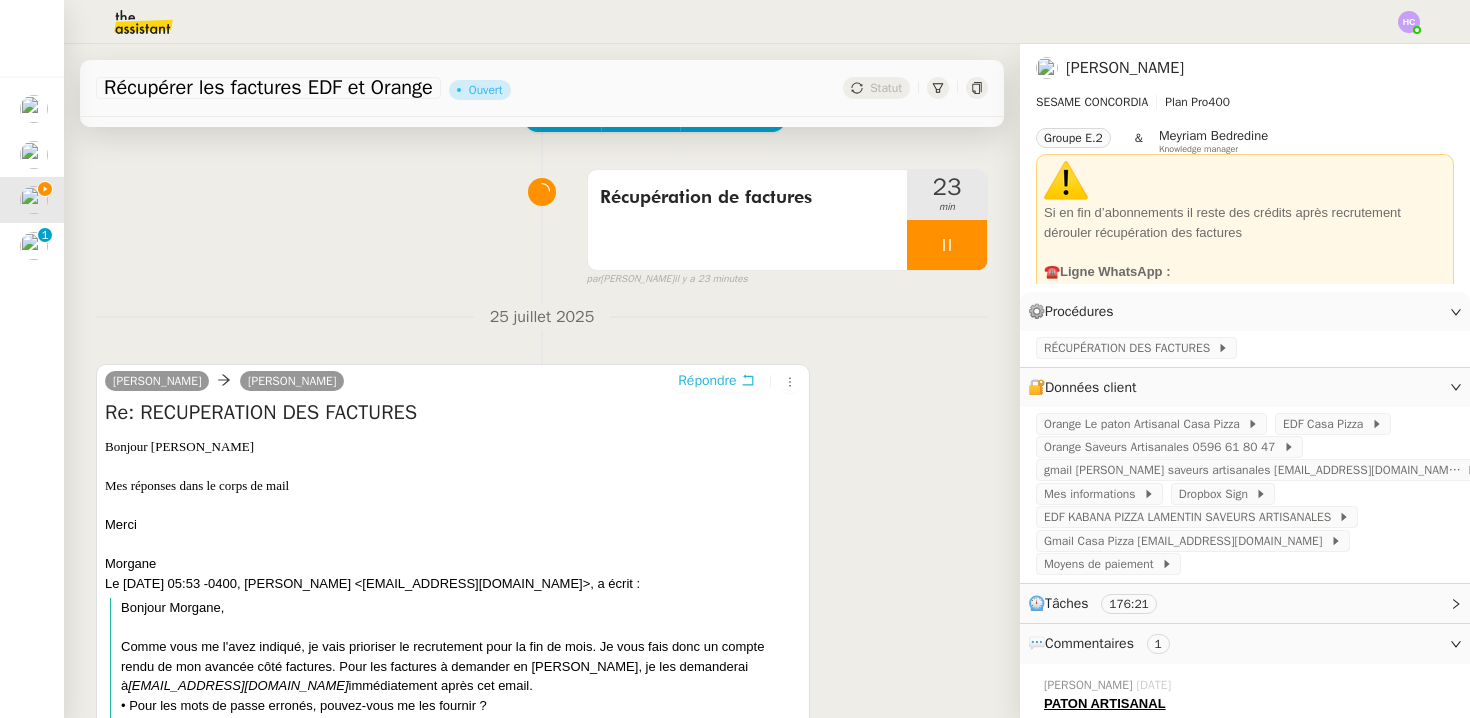 click on "Répondre" at bounding box center [707, 381] 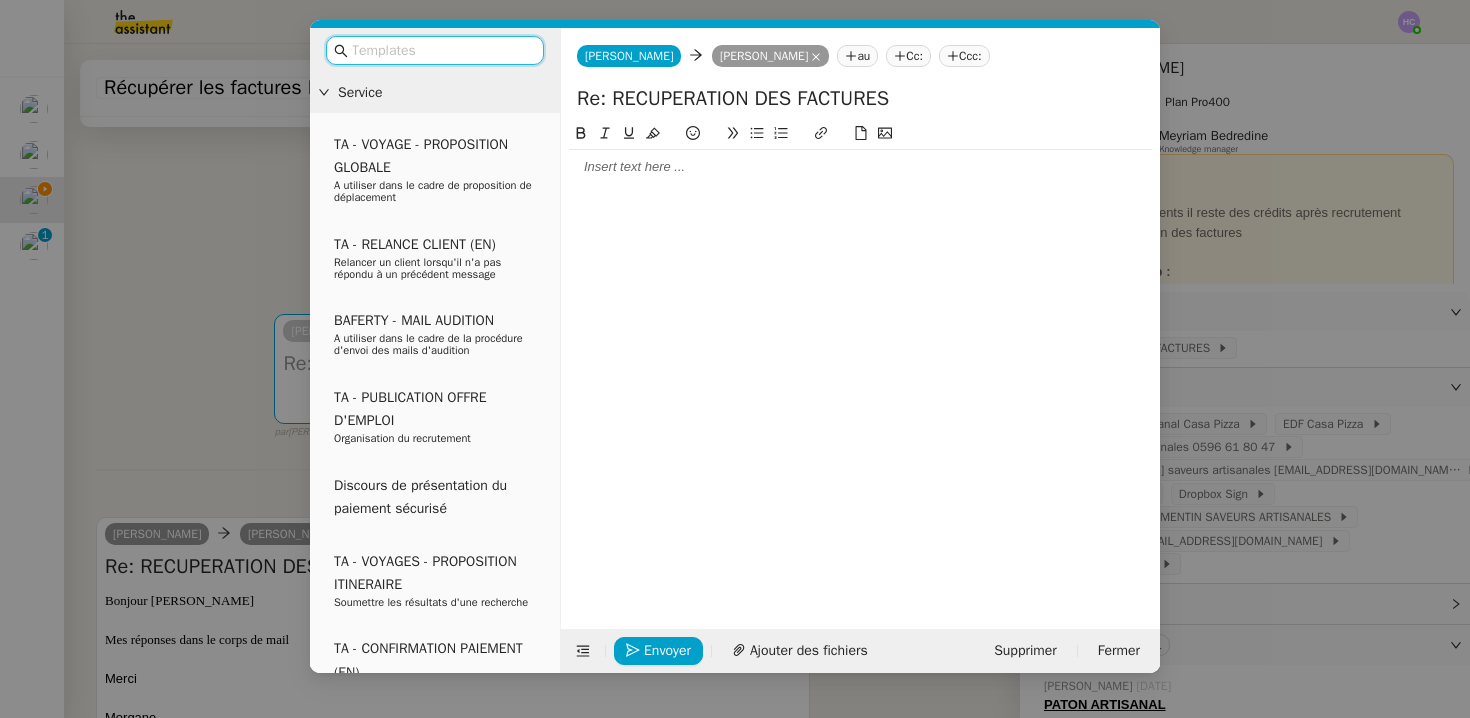 click 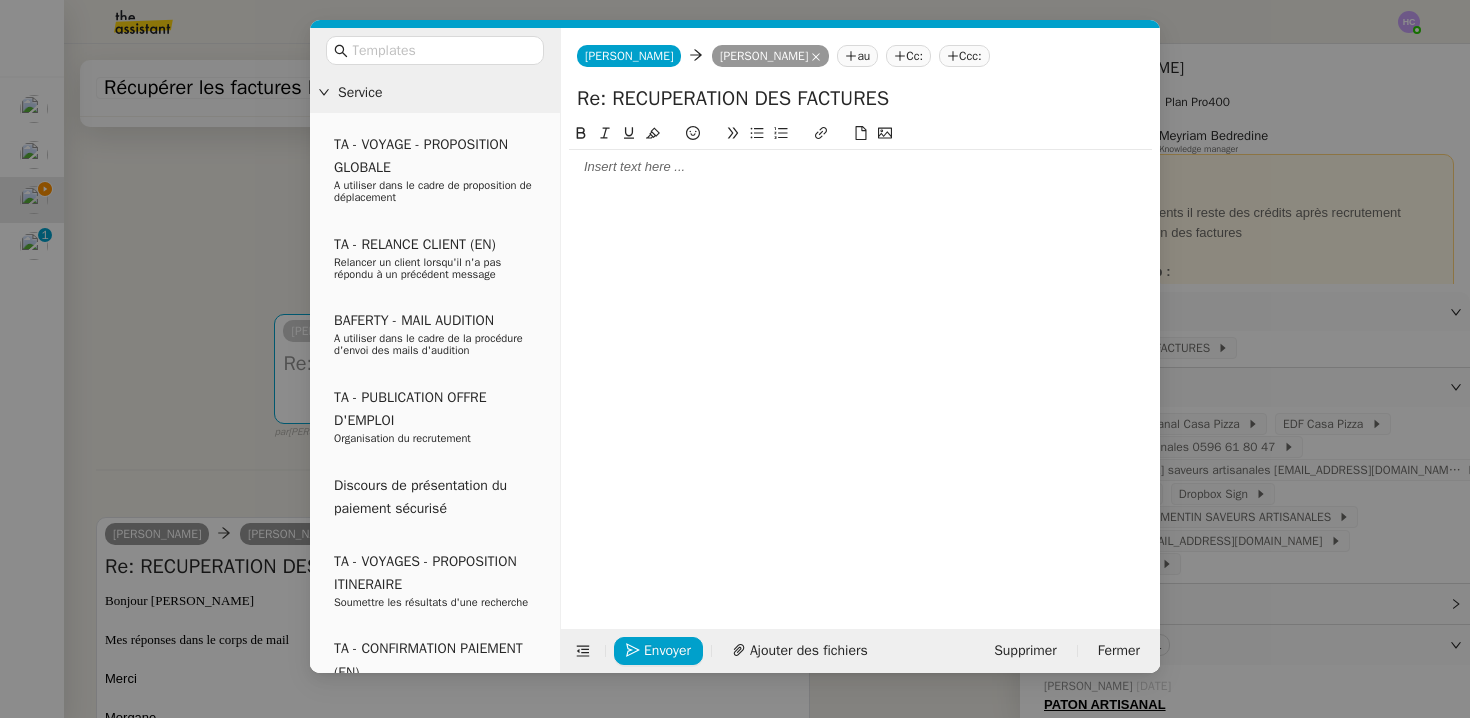 type 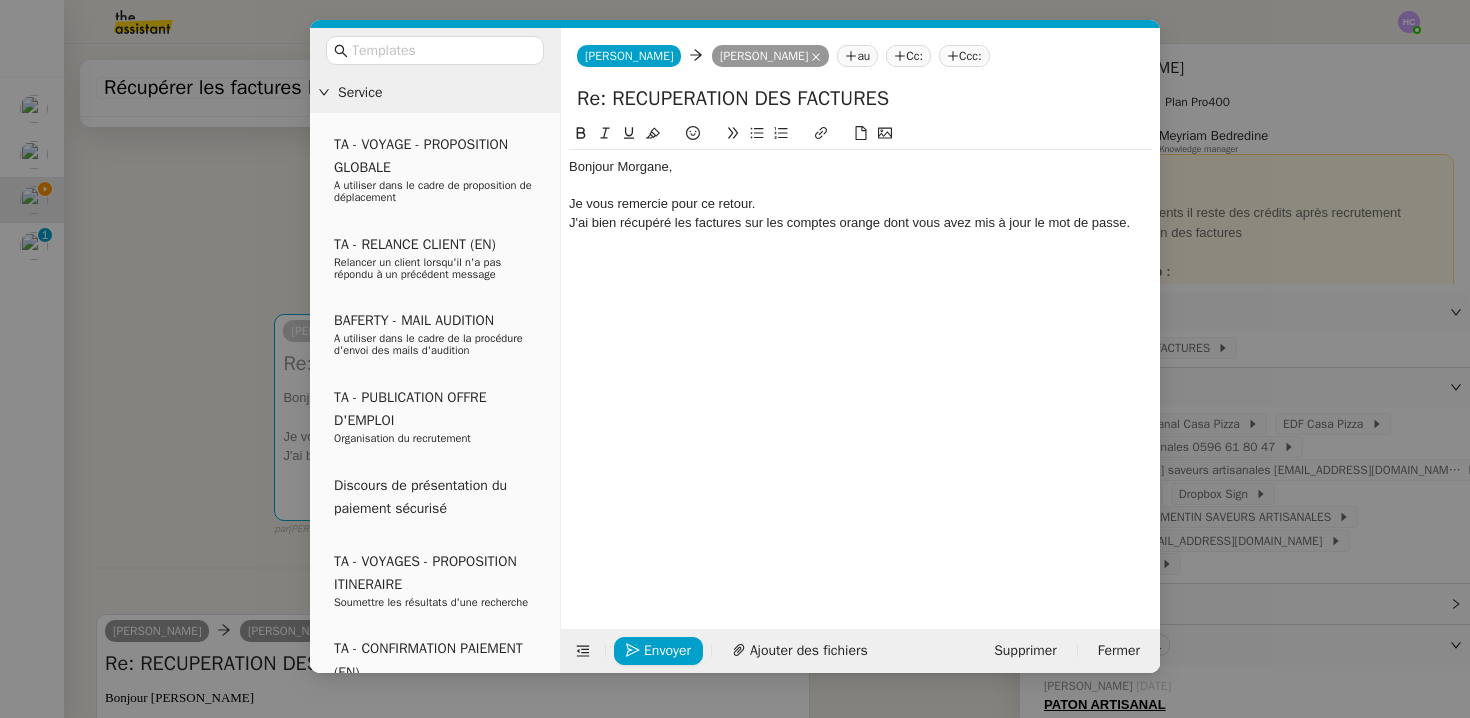 click on "J'ai bien récupéré les factures sur les comptes orange dont vous avez mis à jour le mot de passe." 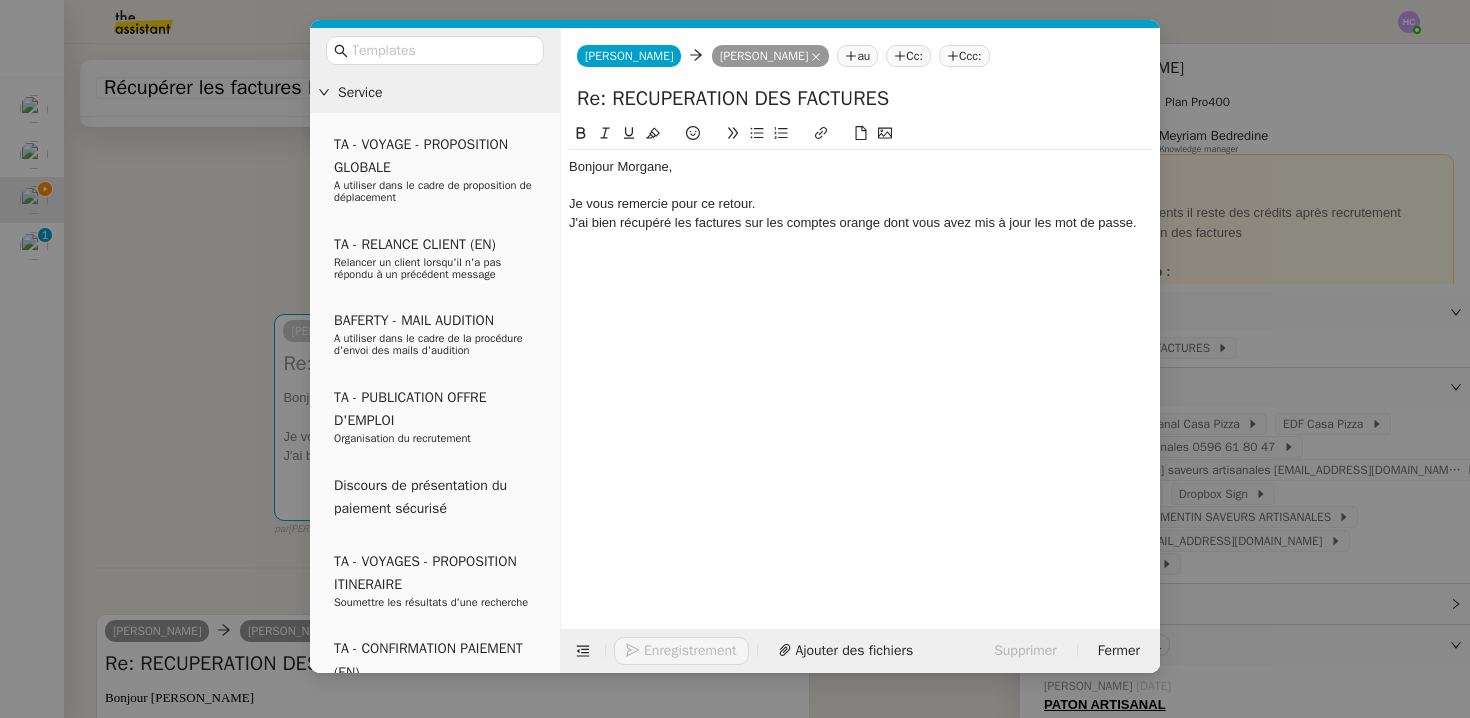 click on "J'ai bien récupéré les factures sur les comptes orange dont vous avez mis à jour les mot de passe." 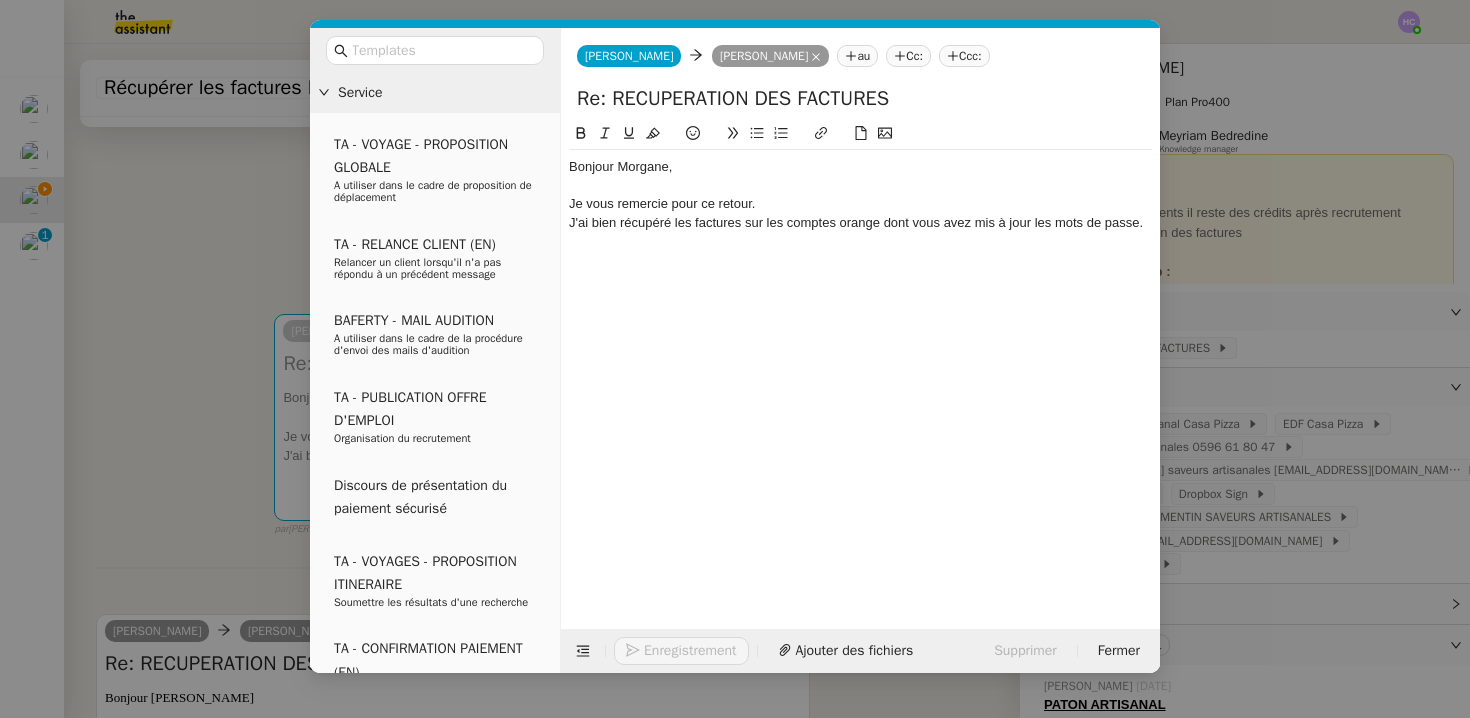 click on "[PERSON_NAME],  Je vous remercie pour ce retour.  J'ai bien récupéré les factures sur les comptes orange dont vous avez mis à jour les mots de passe." 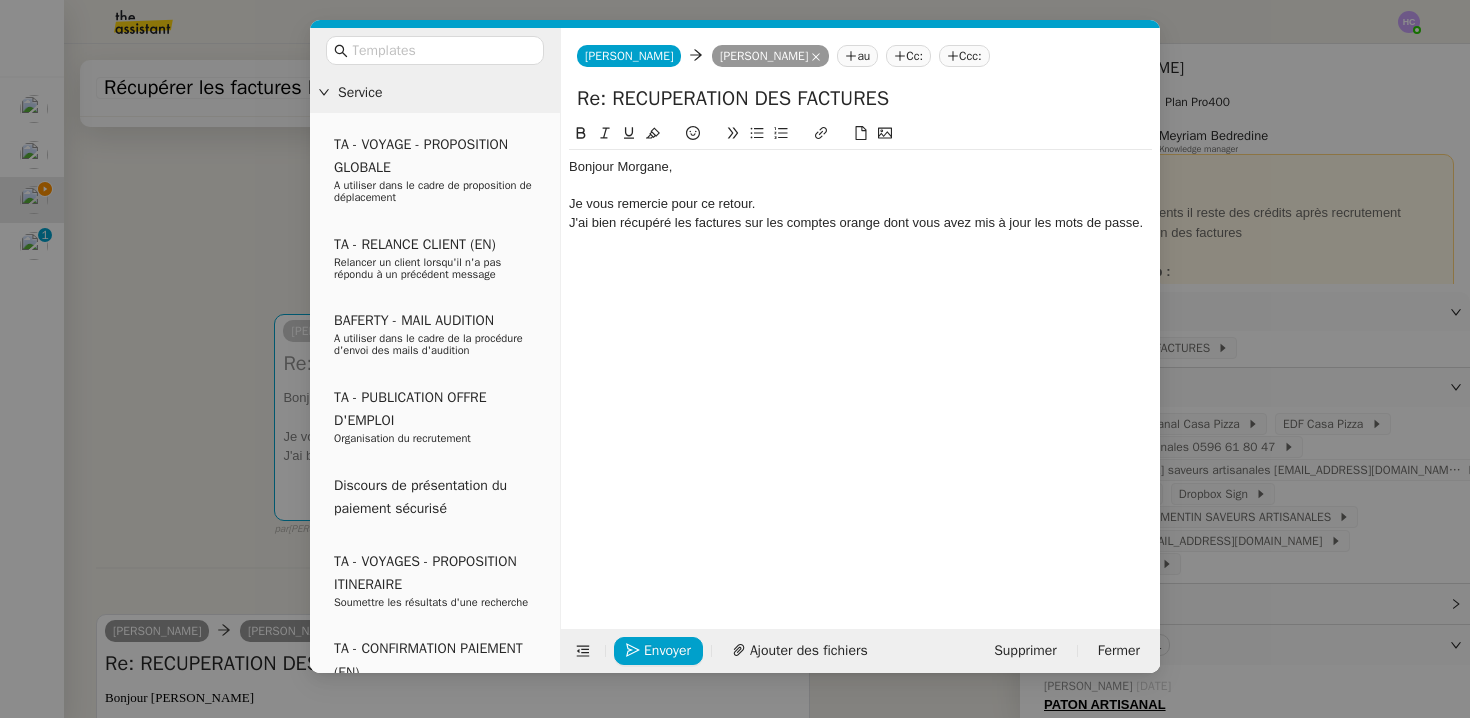 click on "Je vous remercie pour ce retour." 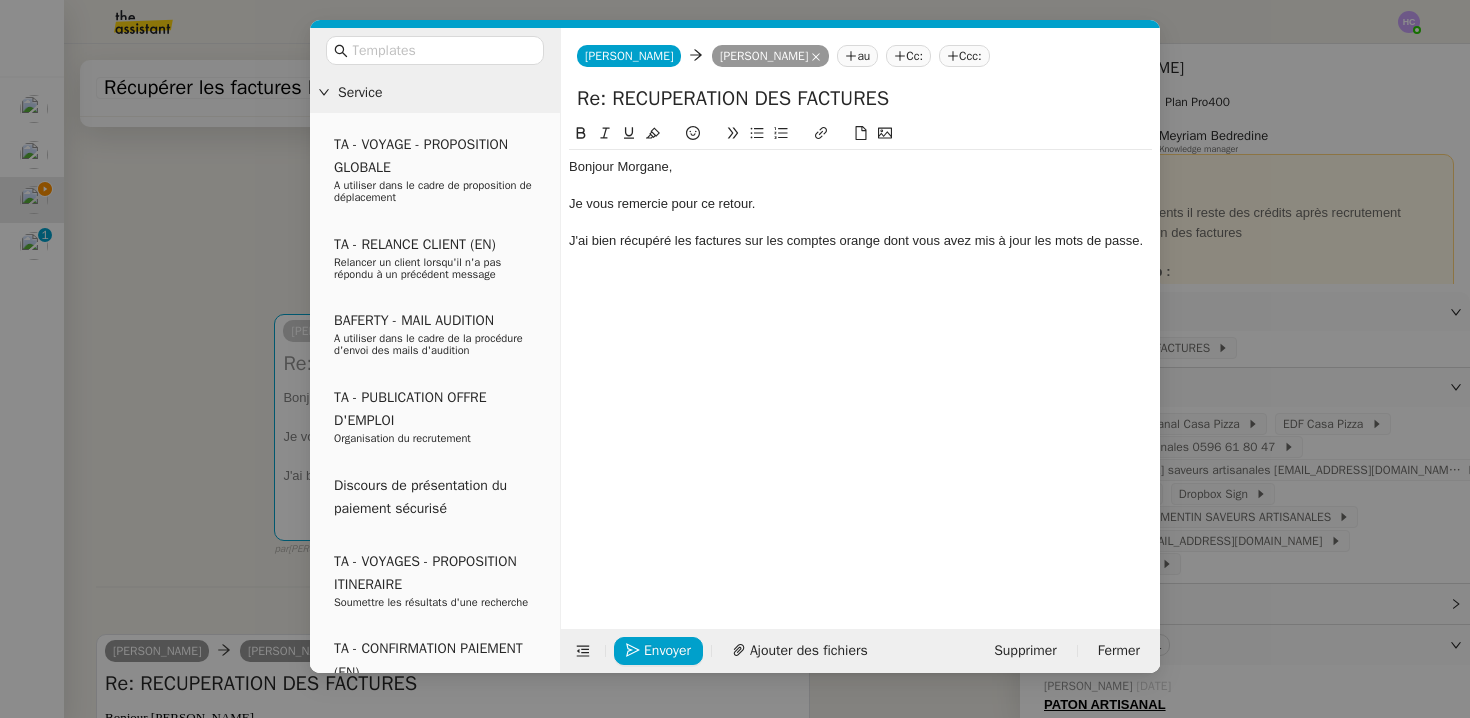 click on "[PERSON_NAME],  Je vous remercie pour ce retour.  J'ai bien récupéré les factures sur les comptes orange dont vous avez mis à jour les mots de passe." 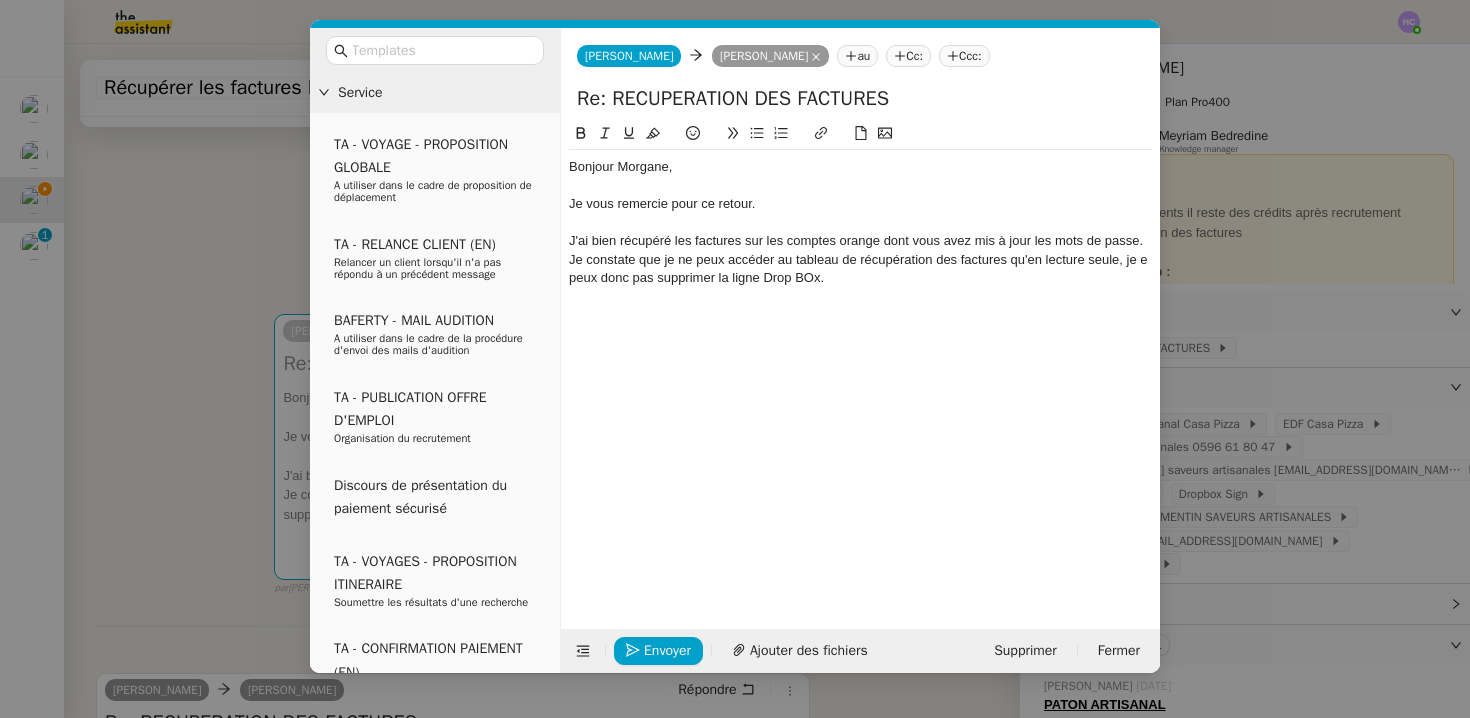 click on "Je constate que je ne peux accéder au tableau de récupération des factures qu'en lecture seule, je e peux donc pas supprimer la ligne Drop BOx." 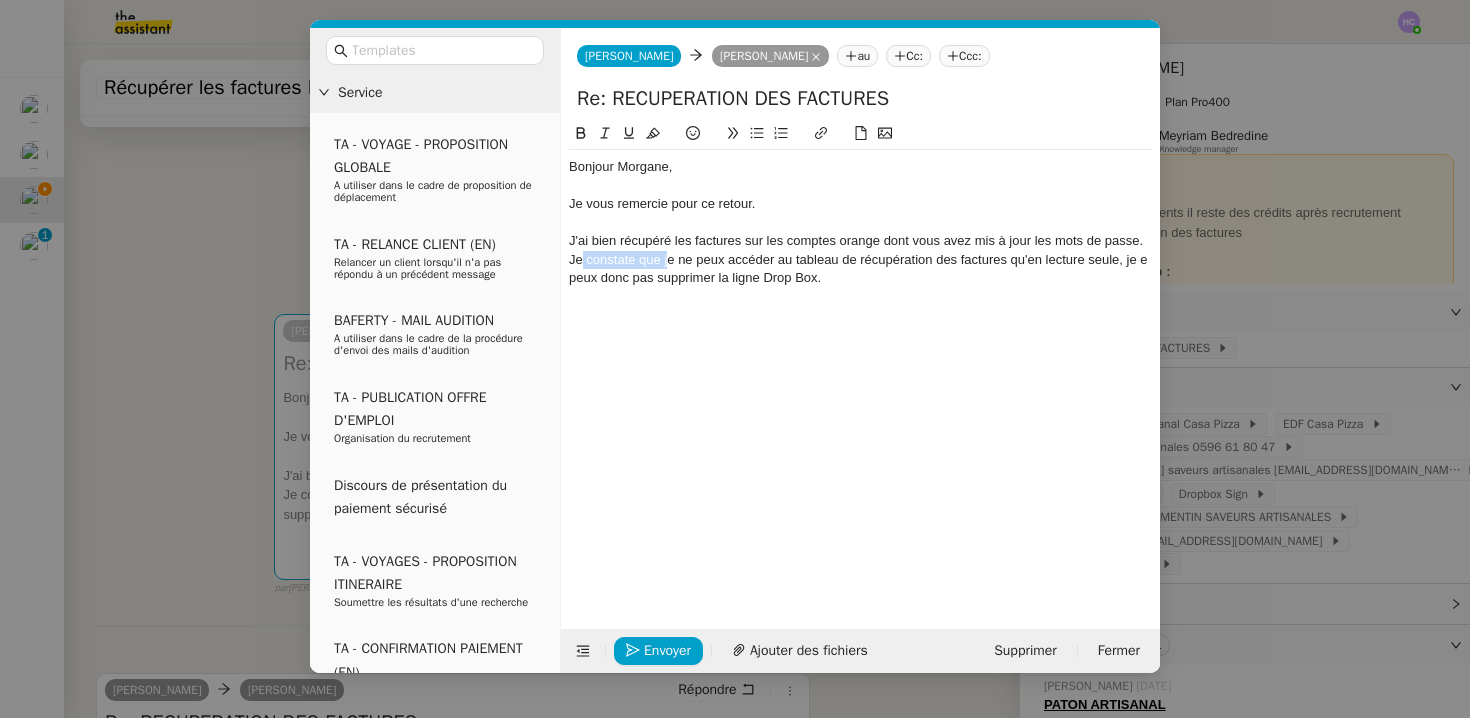 drag, startPoint x: 669, startPoint y: 263, endPoint x: 583, endPoint y: 262, distance: 86.00581 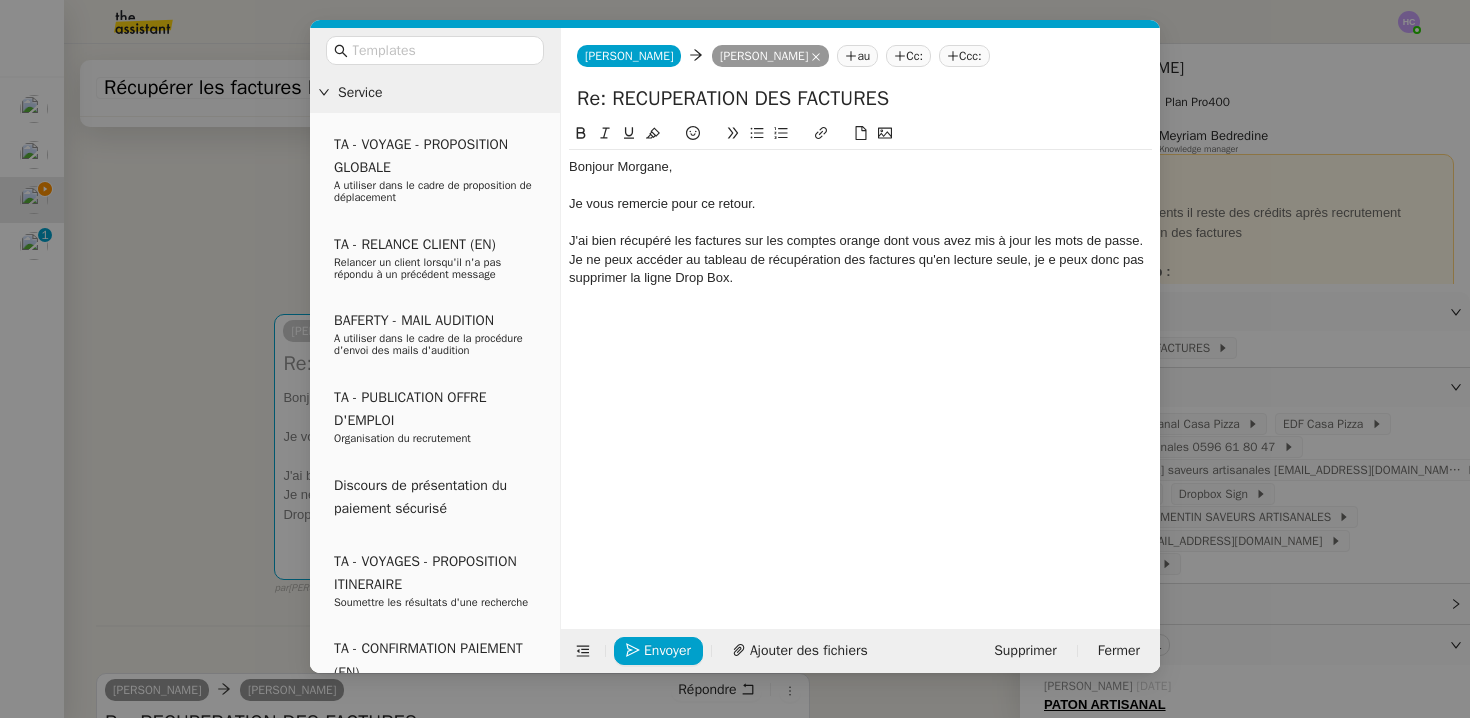 click on "Je ne peux accéder au tableau de récupération des factures qu'en lecture seule, je e peux donc pas supprimer la ligne Drop Box." 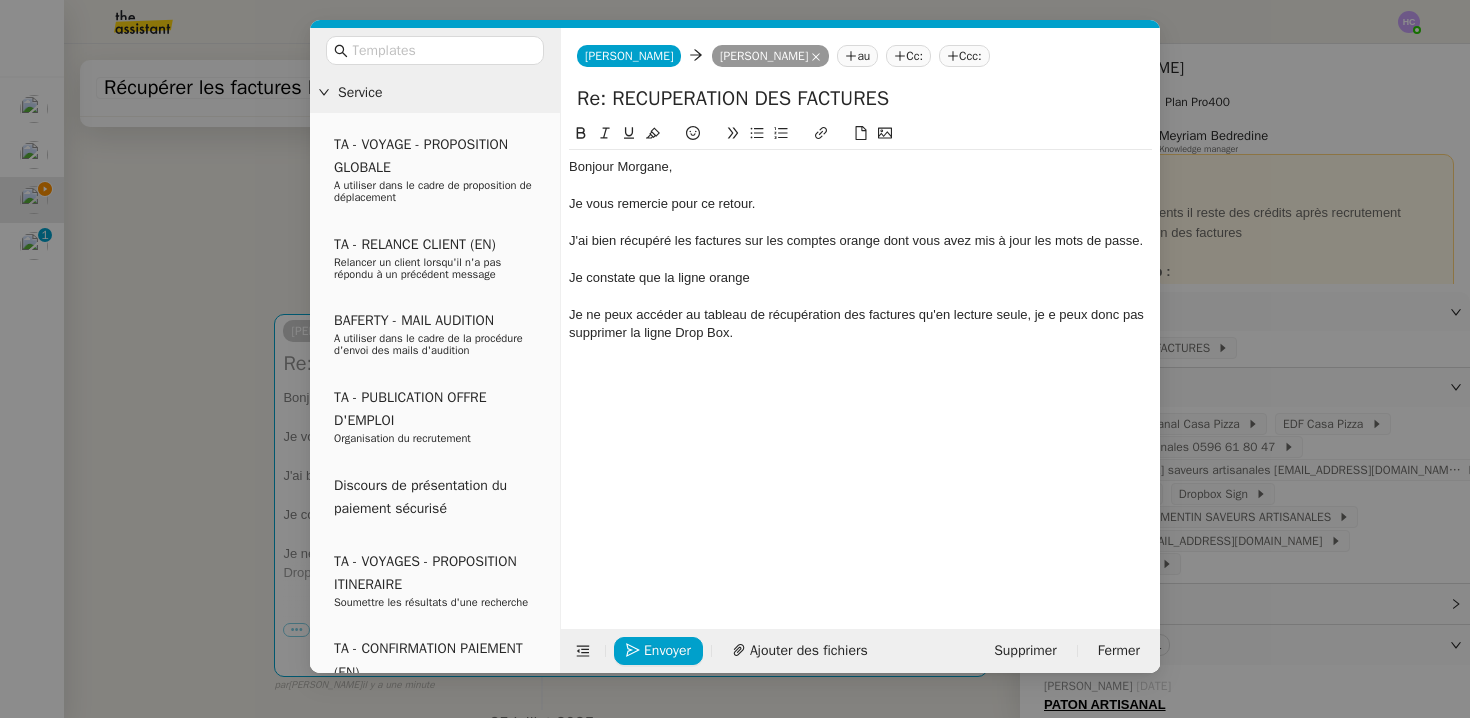 click on "Je constate que la ligne orange" 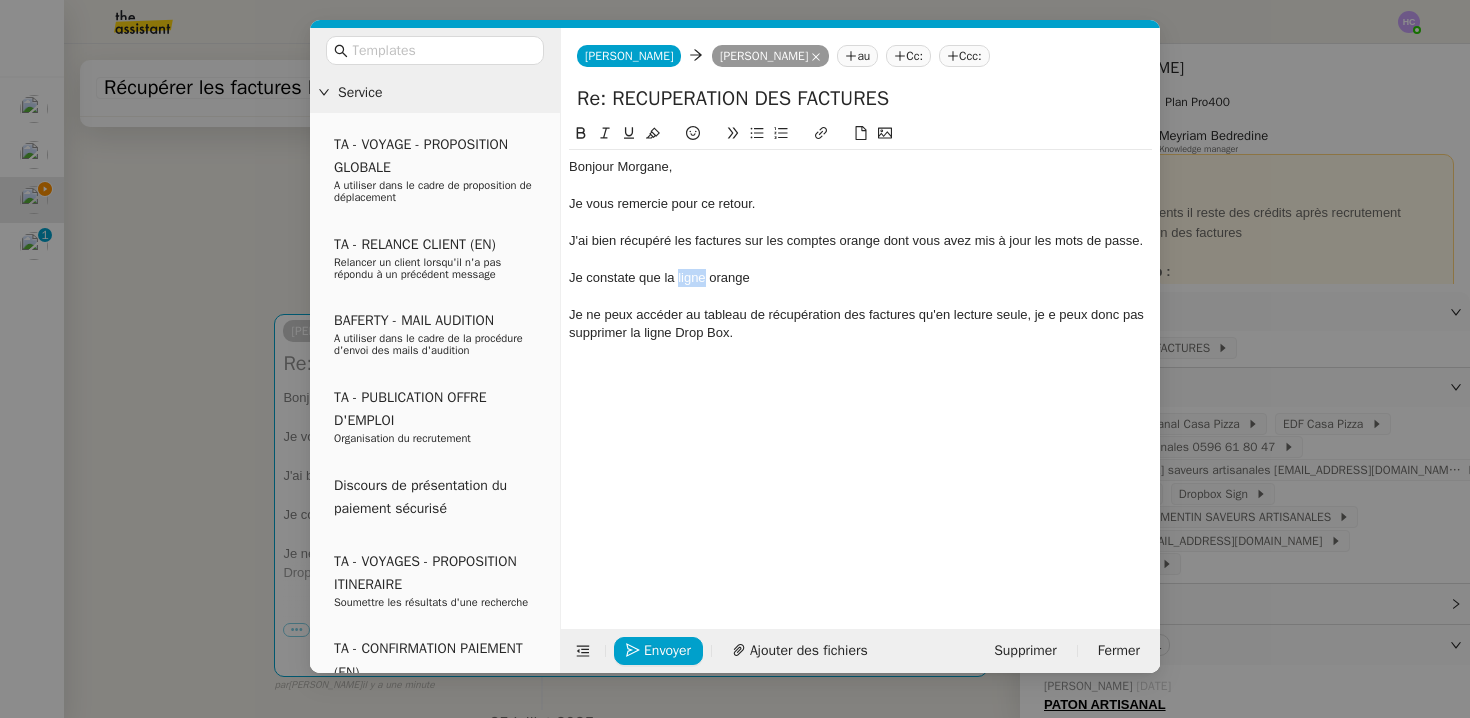 click on "Je constate que la ligne orange" 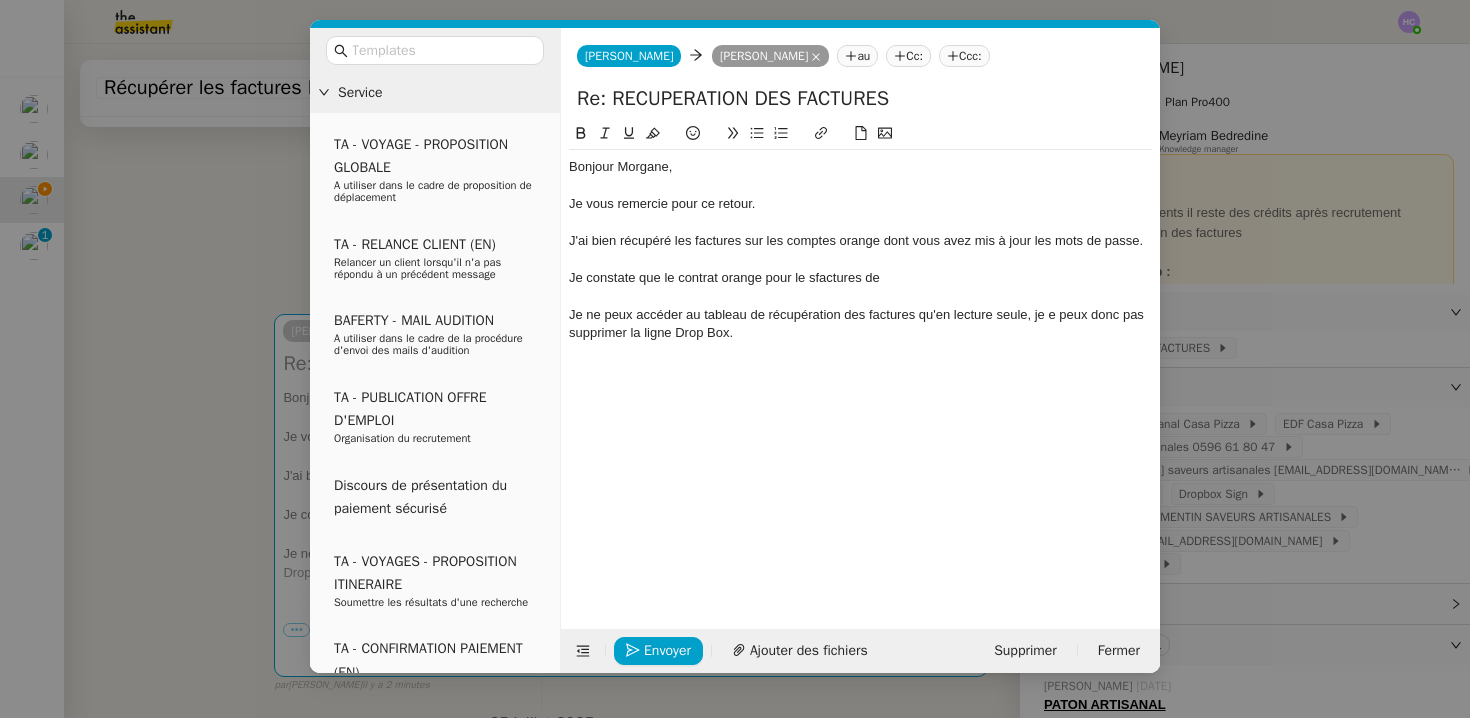 paste 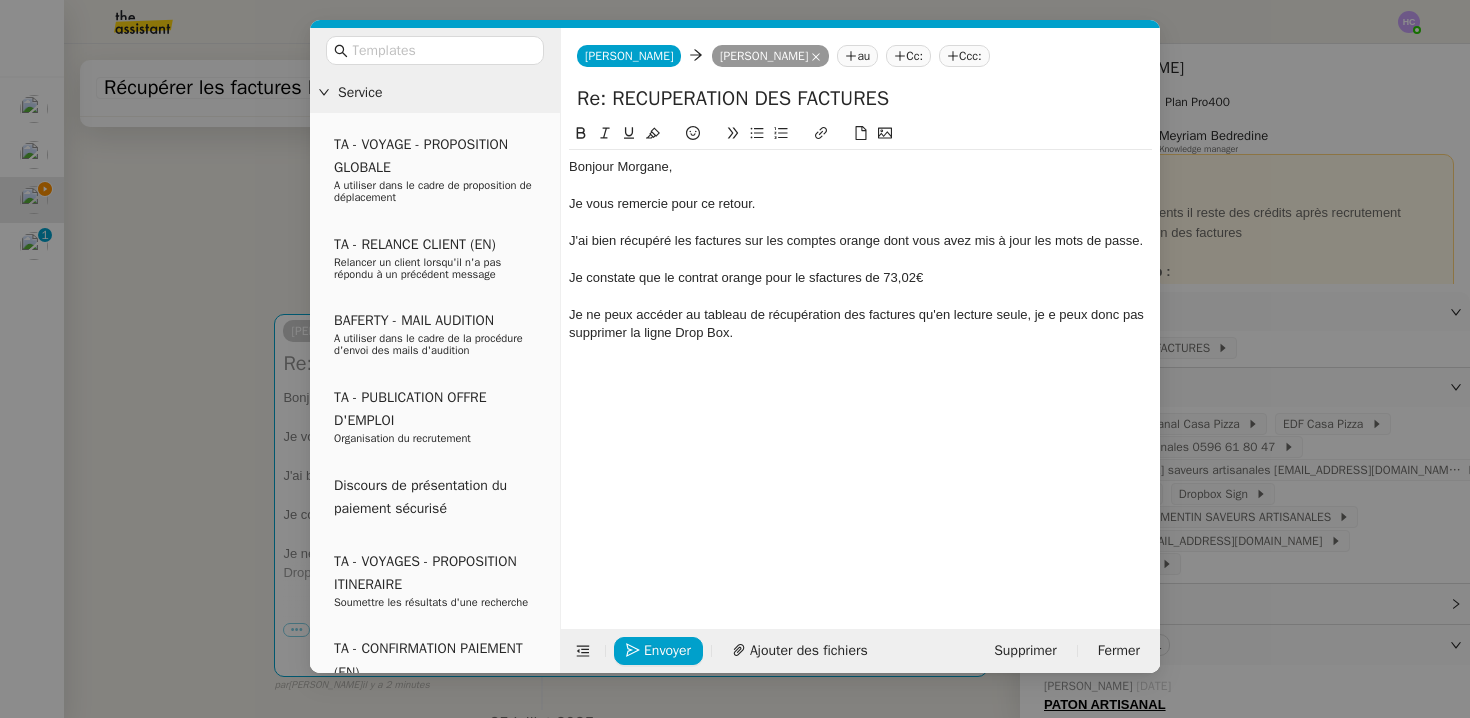 click on "Je constate que le contrat orange pour le sfactures de 73,02€" 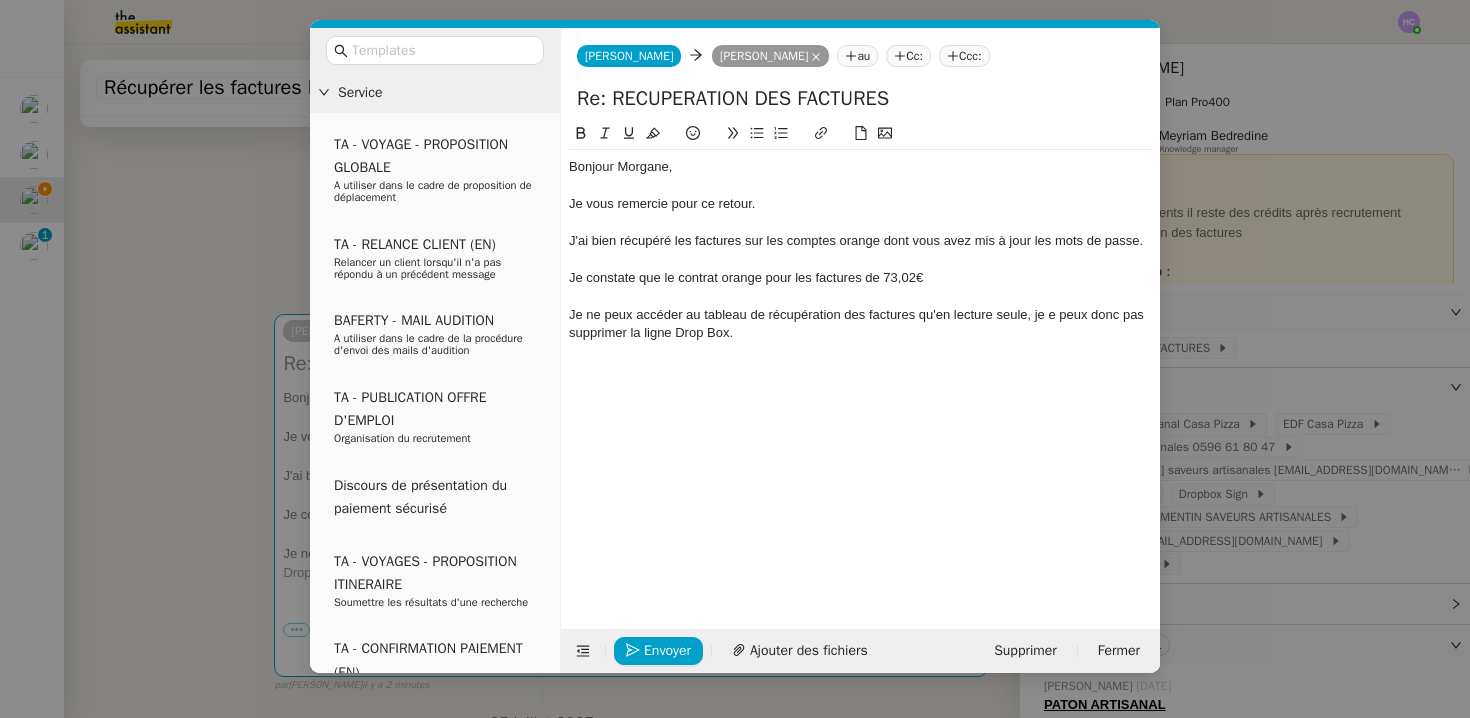 click on "Je constate que le contrat orange pour les factures de 73,02€" 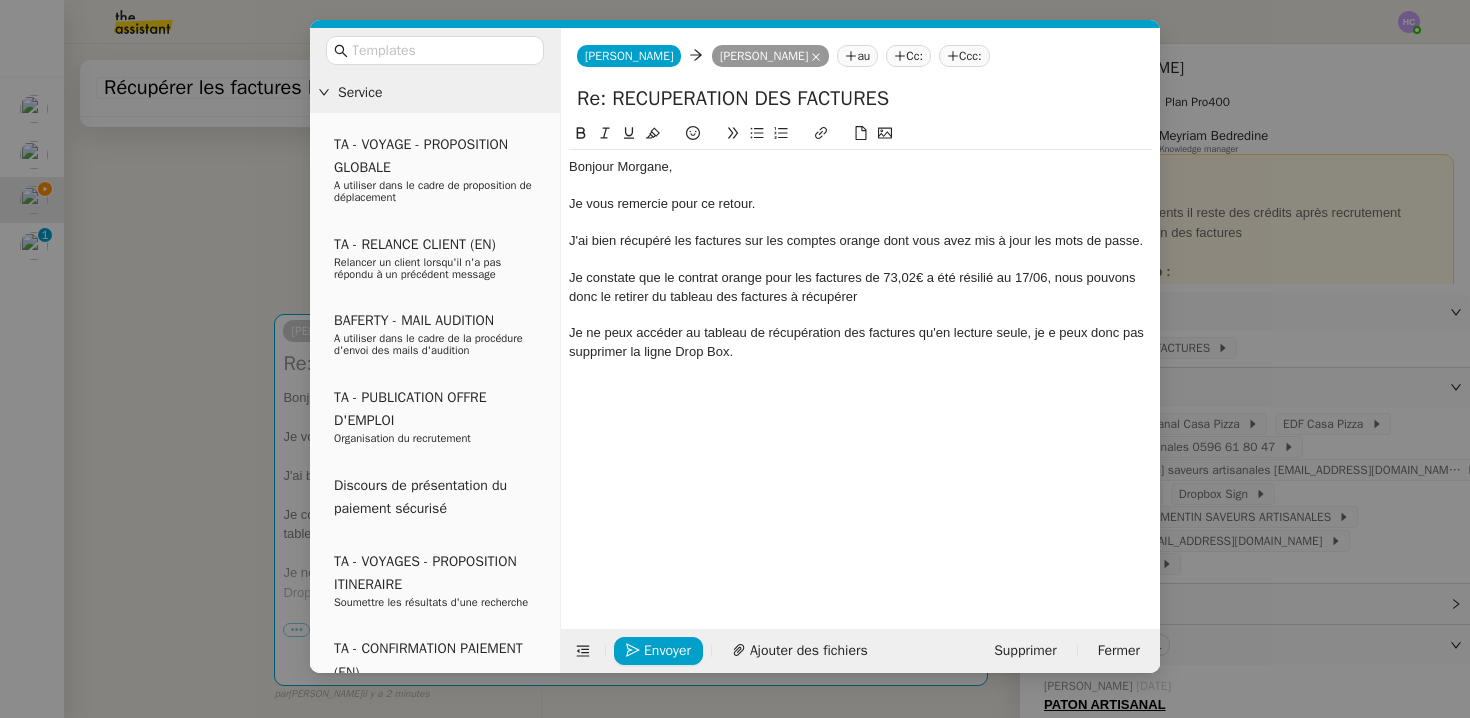 click on "Service TA - VOYAGE - PROPOSITION GLOBALE    A utiliser dans le cadre de proposition de déplacement TA - RELANCE CLIENT (EN)    Relancer un client lorsqu'il n'a pas répondu à un précédent message BAFERTY - MAIL AUDITION    A utiliser dans le cadre de la procédure d'envoi des mails d'audition TA - PUBLICATION OFFRE D'EMPLOI     Organisation du recrutement Discours de présentation du paiement sécurisé    TA - VOYAGES - PROPOSITION ITINERAIRE    Soumettre les résultats d'une recherche TA - CONFIRMATION PAIEMENT (EN)    Confirmer avec le client de modèle de transaction - Attention Plan Pro nécessaire. TA - COURRIER EXPEDIE (recommandé)    A utiliser dans le cadre de l'envoi d'un courrier recommandé TA - PARTAGE DE CALENDRIER (EN)    A utiliser pour demander au client de partager son calendrier afin de faciliter l'accès et la gestion PSPI - Appel de fonds MJL    A utiliser dans le cadre de la procédure d'appel de fonds MJL TA - RELANCE CLIENT    TA - AR PROCEDURES        21 YIELD" at bounding box center [735, 359] 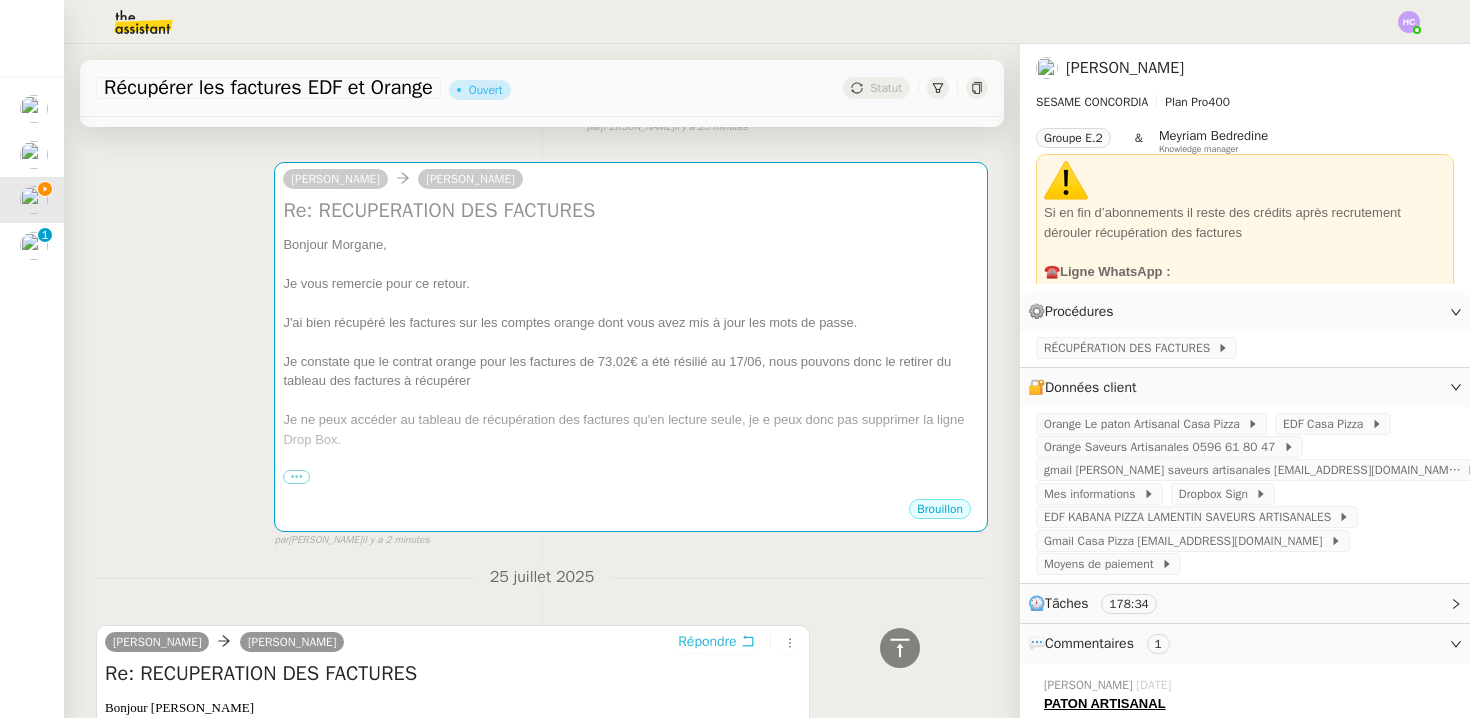 scroll, scrollTop: 36, scrollLeft: 0, axis: vertical 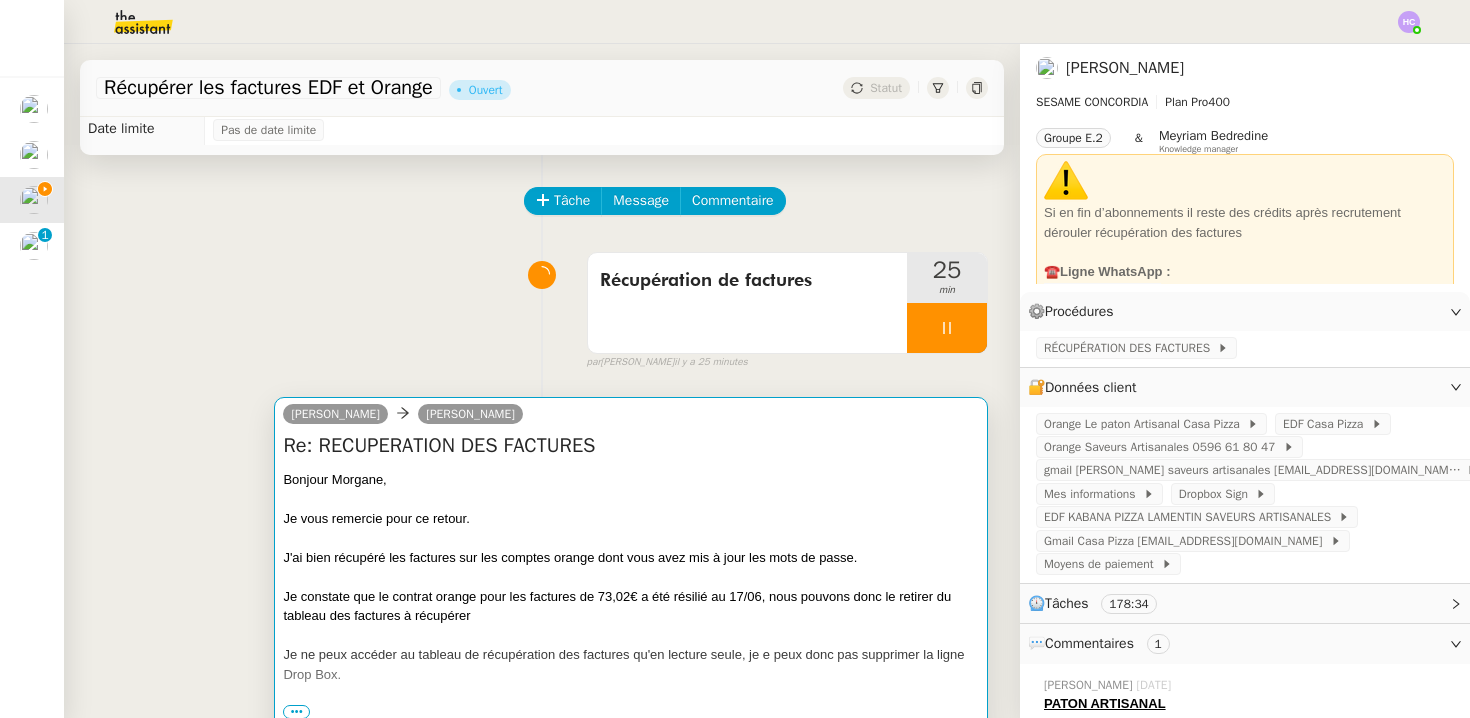 click on "Je constate que le contrat orange pour les factures de 73,02€ a été résilié au 17/06, nous pouvons donc le retirer du tableau des factures à récupérer" at bounding box center [631, 606] 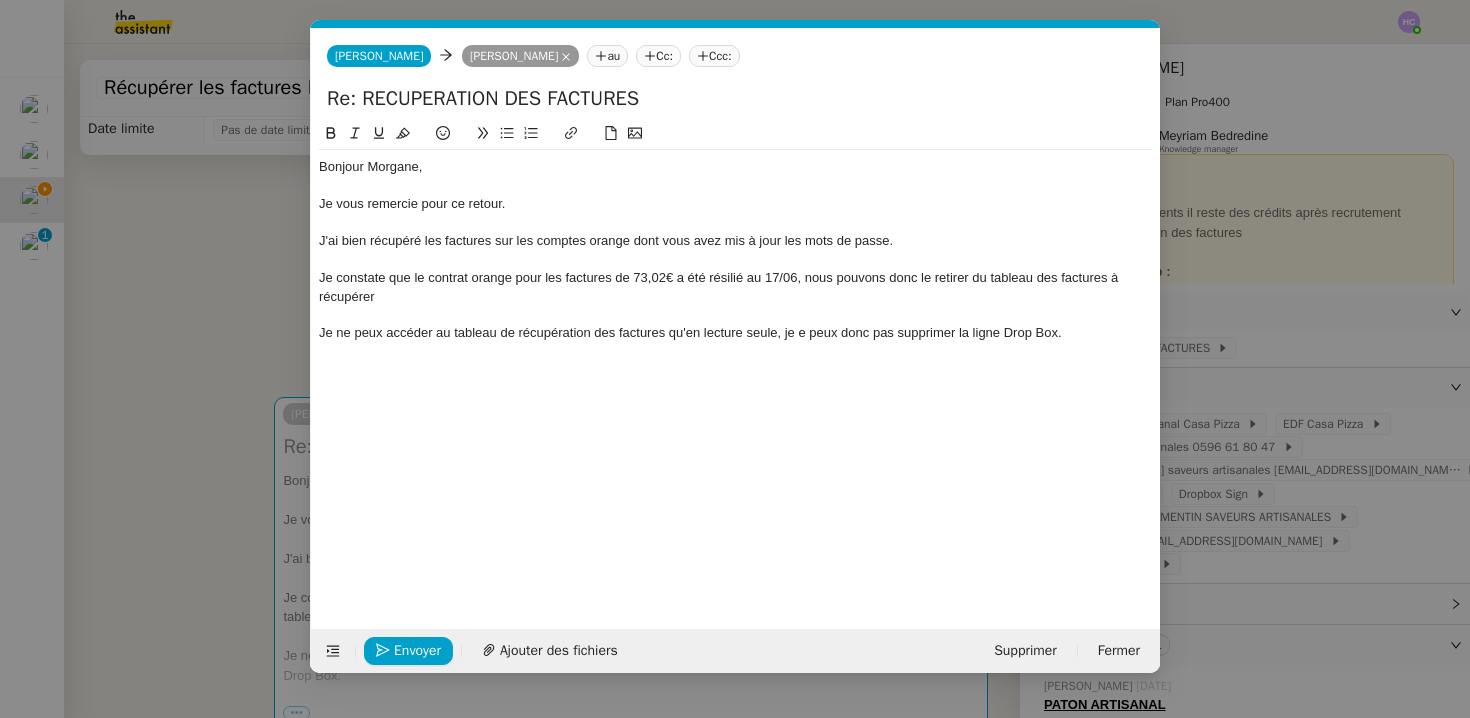 scroll, scrollTop: 0, scrollLeft: 42, axis: horizontal 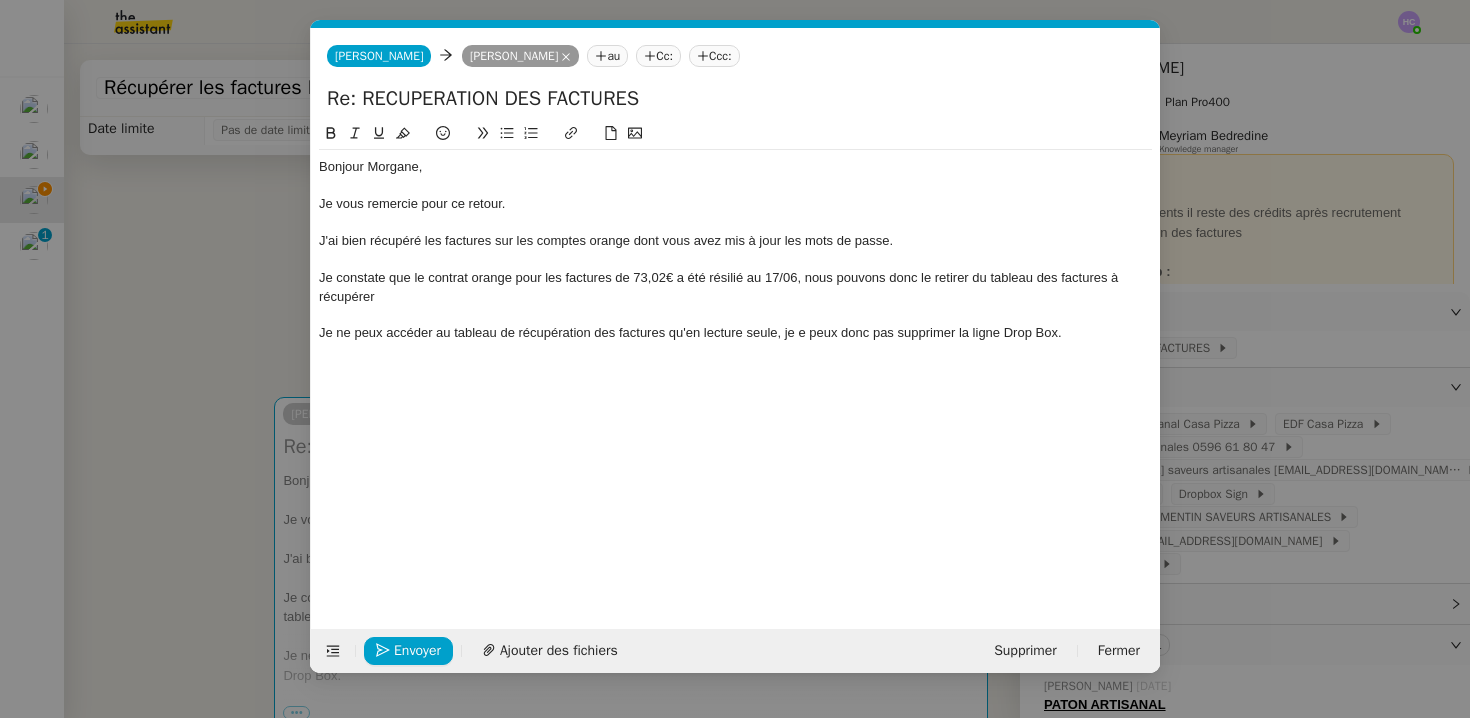 click on "Je constate que le contrat orange pour les factures de 73,02€ a été résilié au 17/06, nous pouvons donc le retirer du tableau des factures à récupérer" 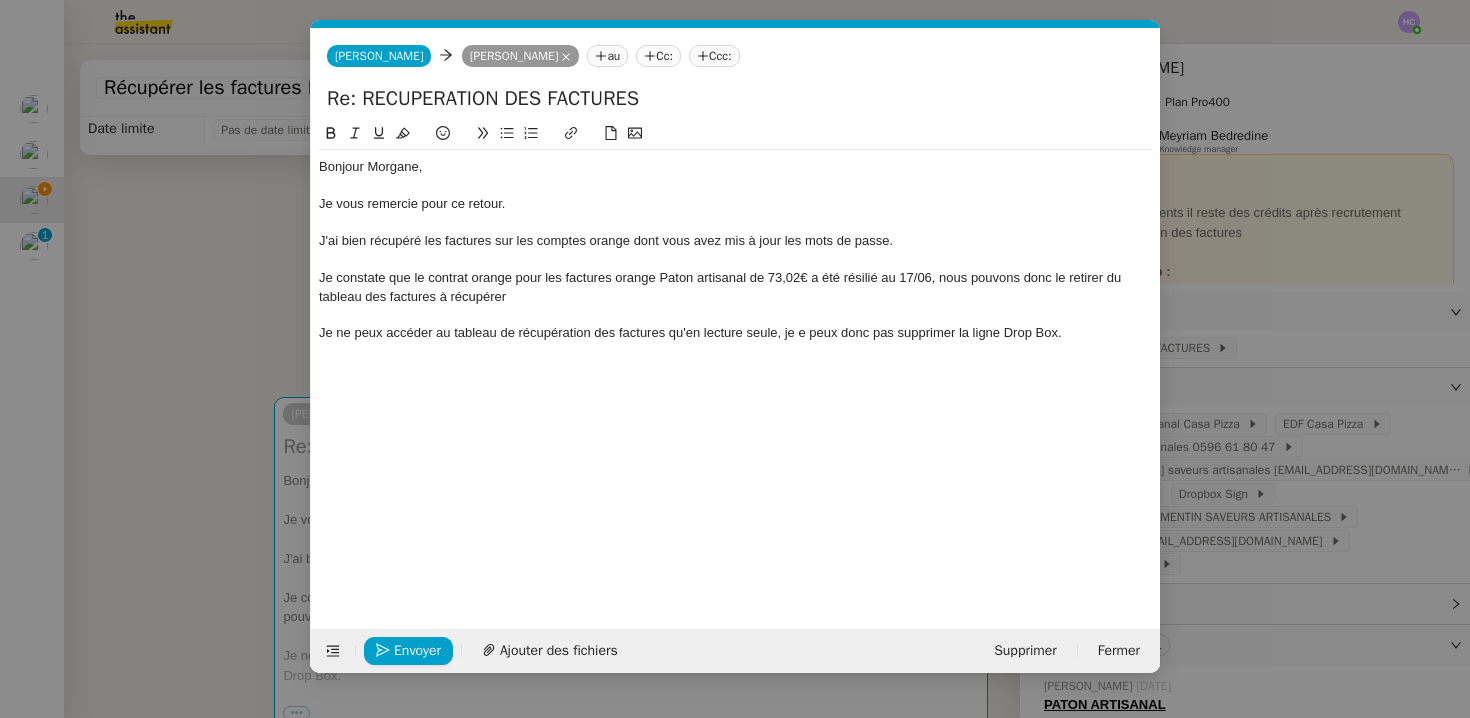 click on "Je constate que le contrat orange pour les factures orange Paton artisanal de 73,02€ a été résilié au 17/06, nous pouvons donc le retirer du tableau des factures à récupérer" 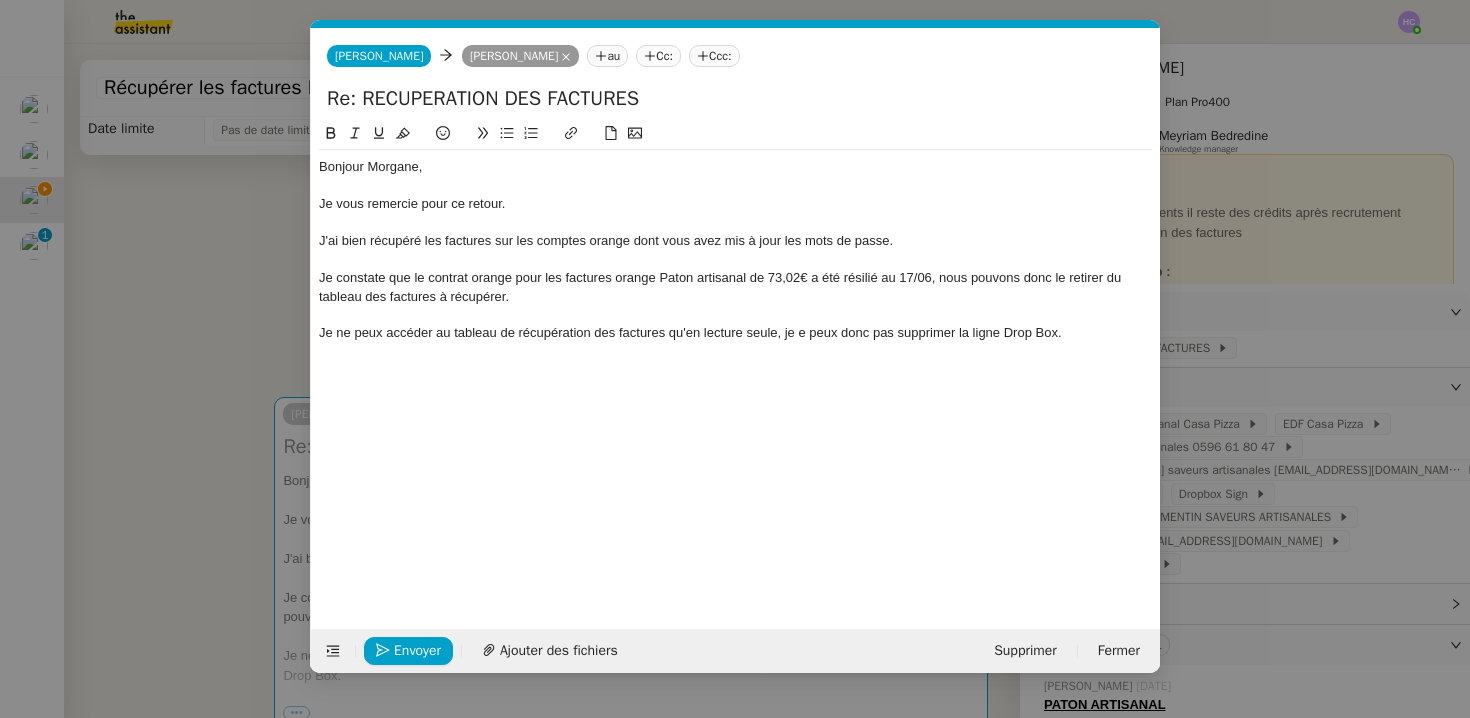 click on "Je constate que le contrat orange pour les factures orange Paton artisanal de 73,02€ a été résilié au 17/06, nous pouvons donc le retirer du tableau des factures à récupérer." 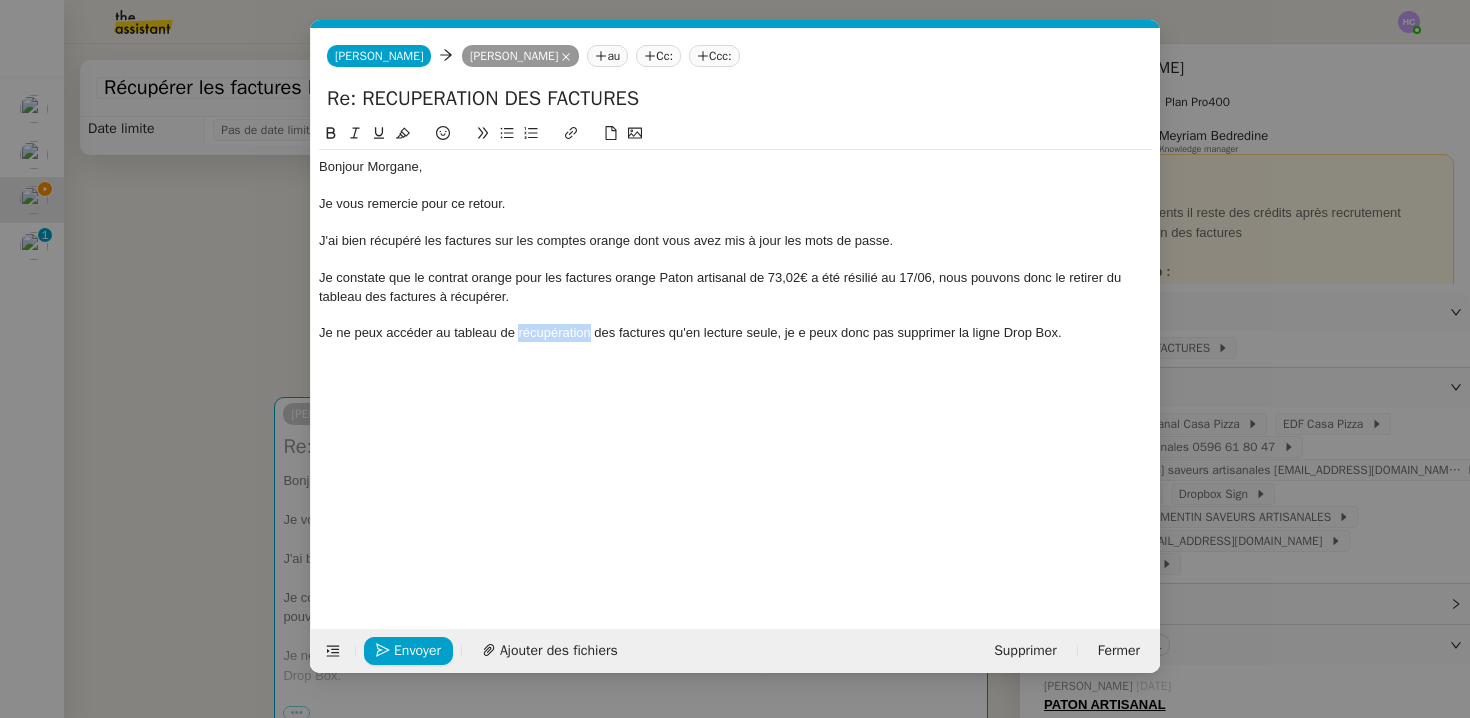 click on "Je ne peux accéder au tableau de récupération des factures qu'en lecture seule, je e peux donc pas supprimer la ligne Drop Box." 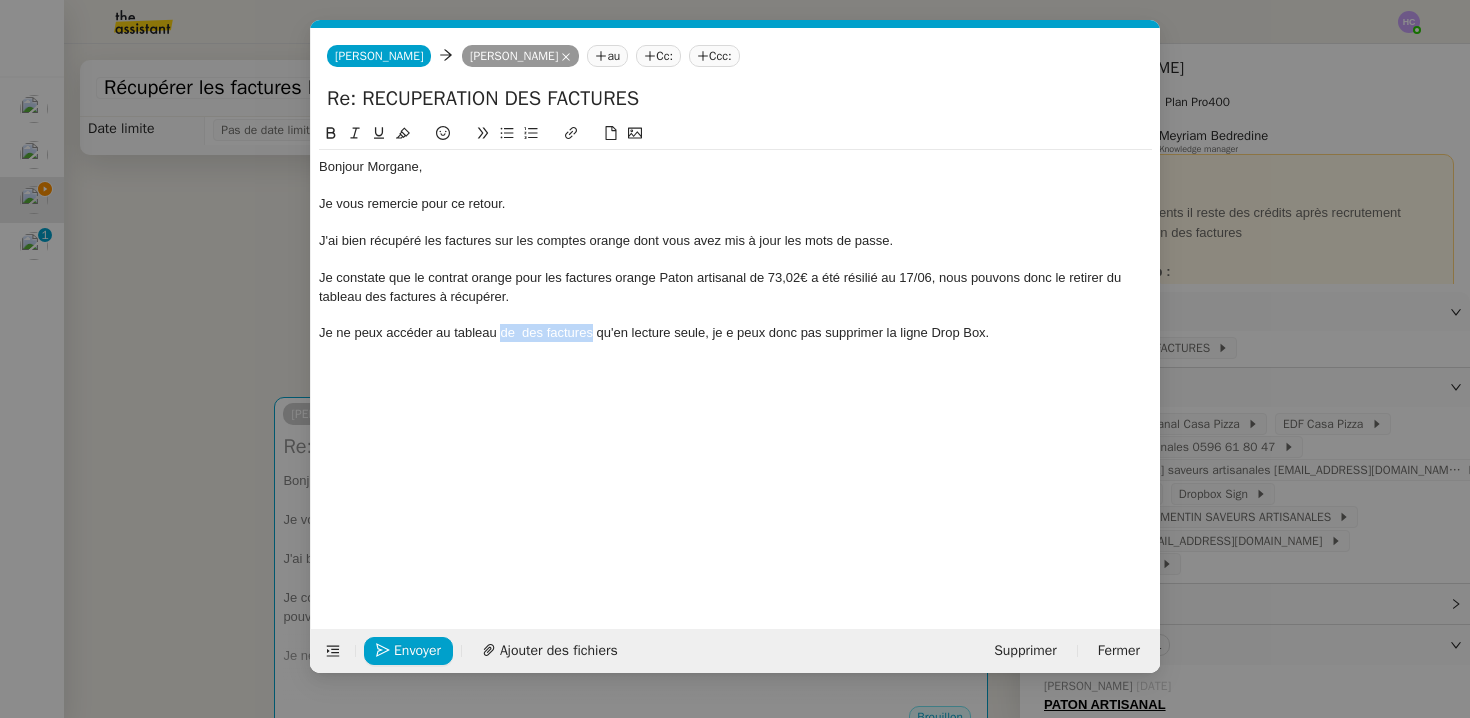 drag, startPoint x: 591, startPoint y: 334, endPoint x: 501, endPoint y: 333, distance: 90.005554 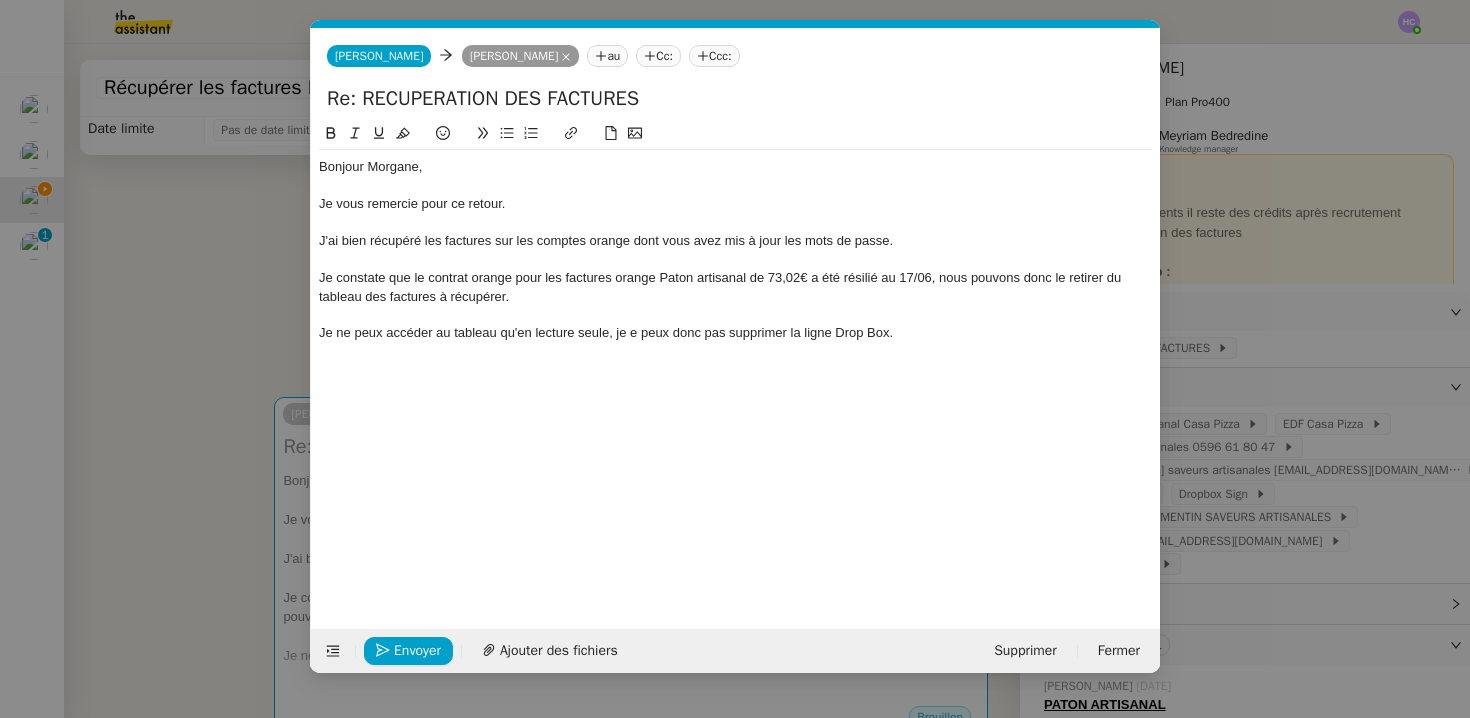 click on "Je ne peux accéder au tableau qu'en lecture seule, je e peux donc pas supprimer la ligne Drop Box." 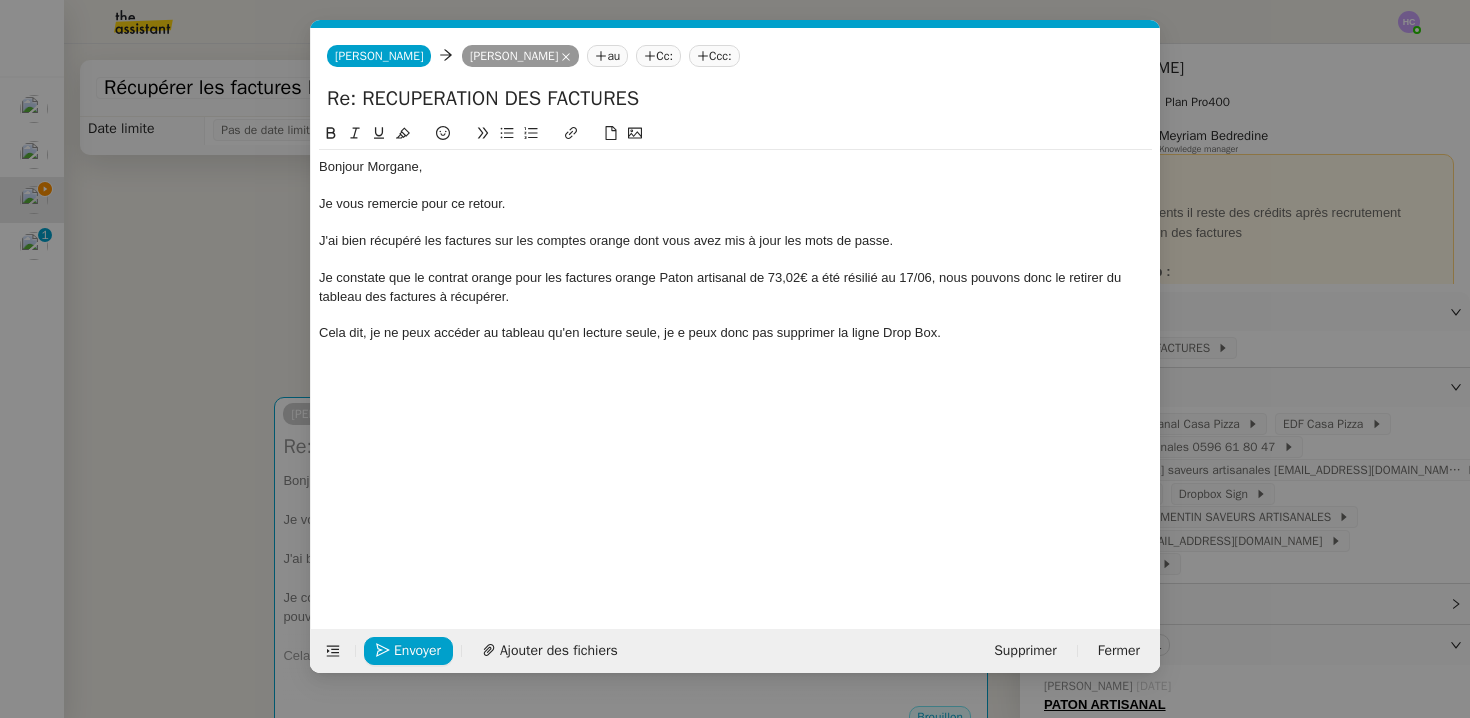 click on "Cela dit, je ne peux accéder au tableau qu'en lecture seule, je e peux donc pas supprimer la ligne Drop Box." 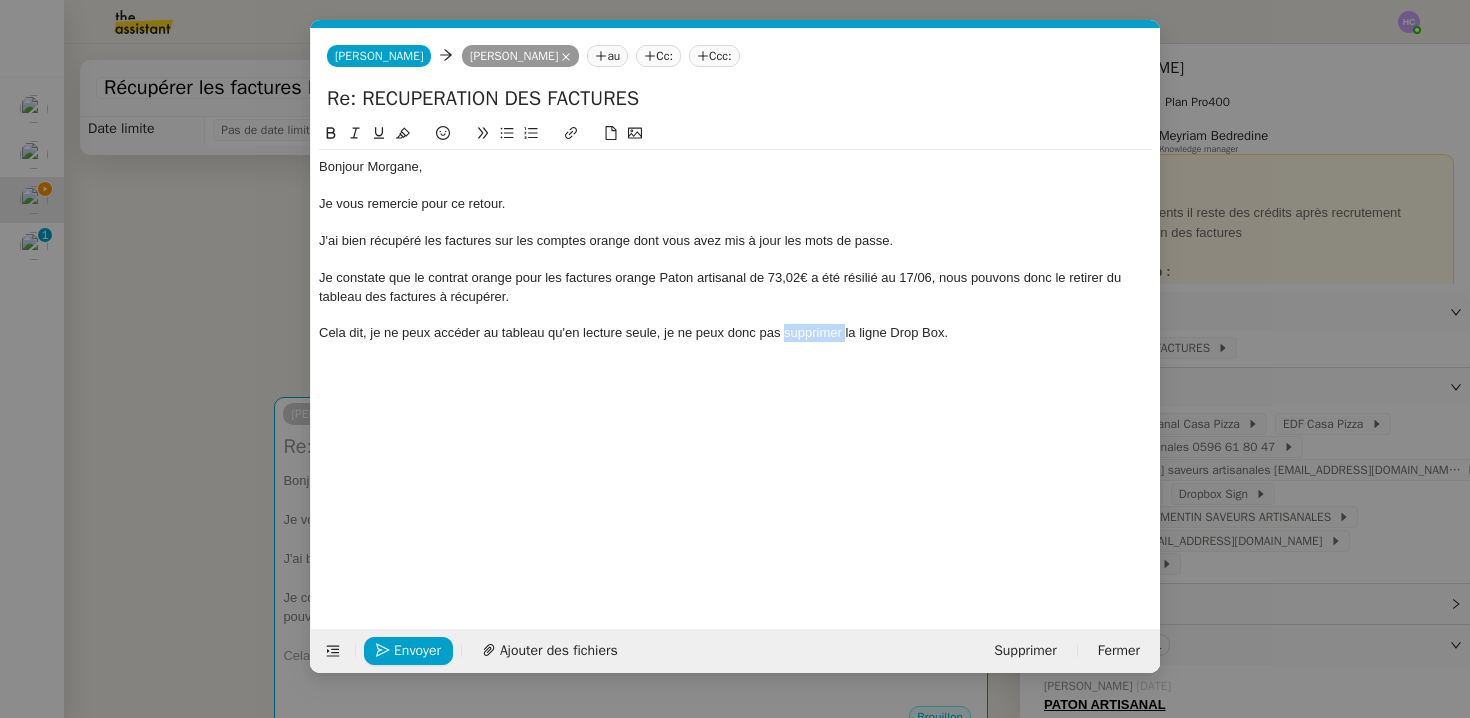 drag, startPoint x: 785, startPoint y: 338, endPoint x: 843, endPoint y: 334, distance: 58.137768 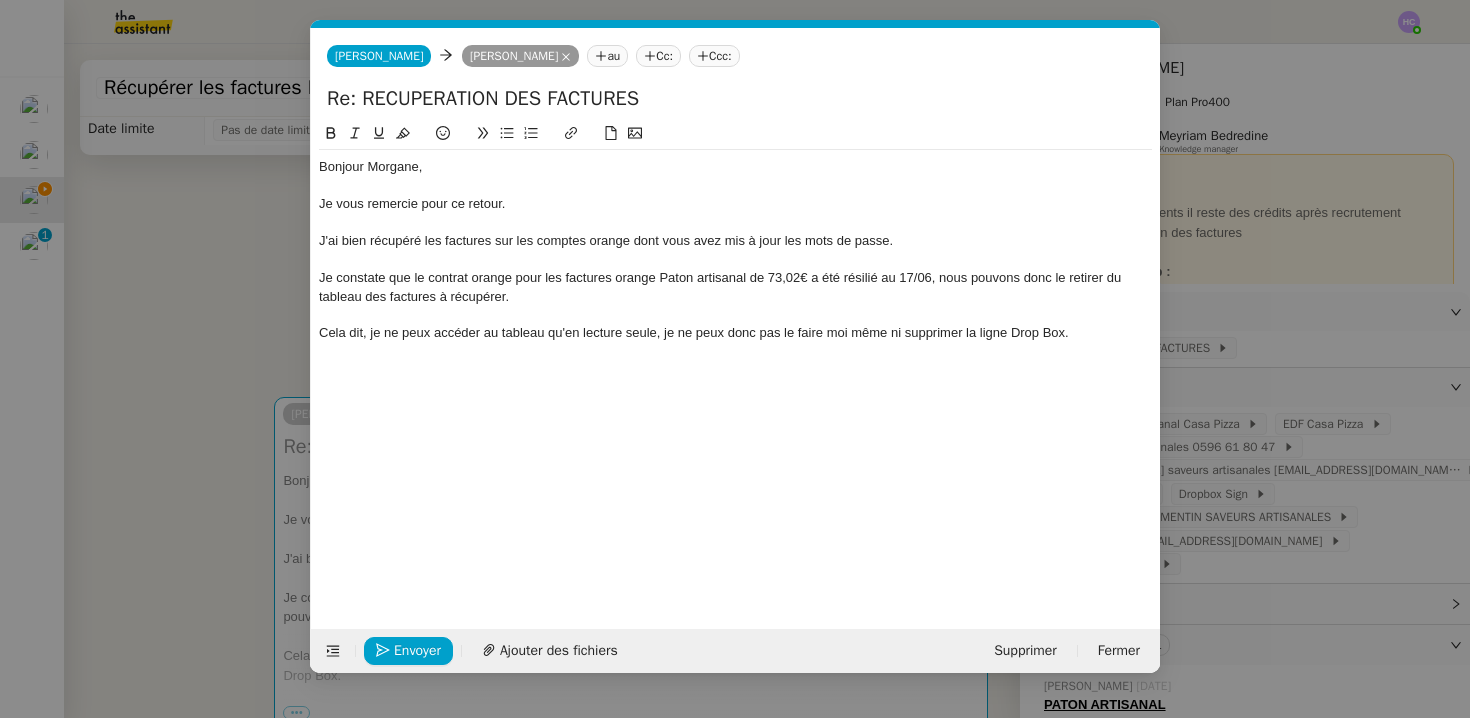 click on "Cela dit, je ne peux accéder au tableau qu'en lecture seule, je ne peux donc pas le faire moi même ni supprimer la ligne Drop Box." 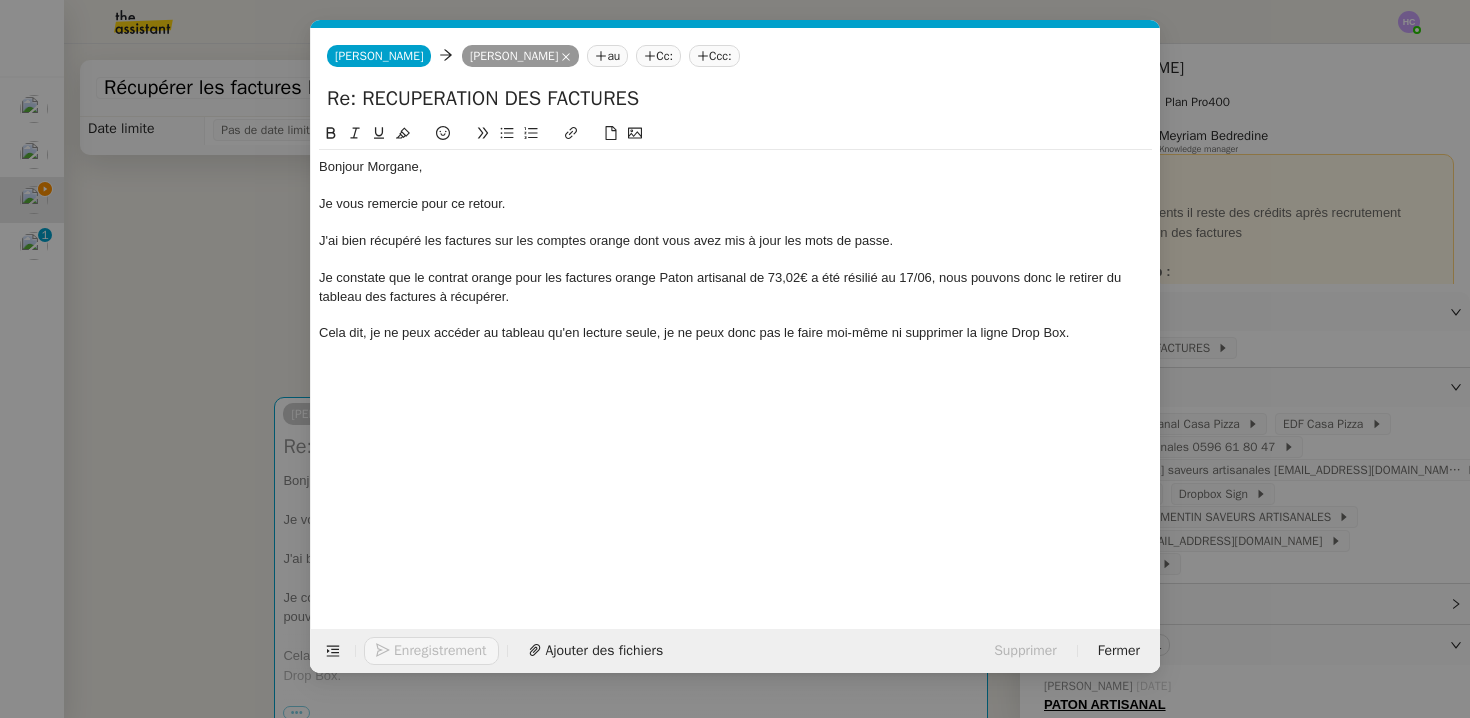 click on "Cela dit, je ne peux accéder au tableau qu'en lecture seule, je ne peux donc pas le faire moi-même ni supprimer la ligne Drop Box." 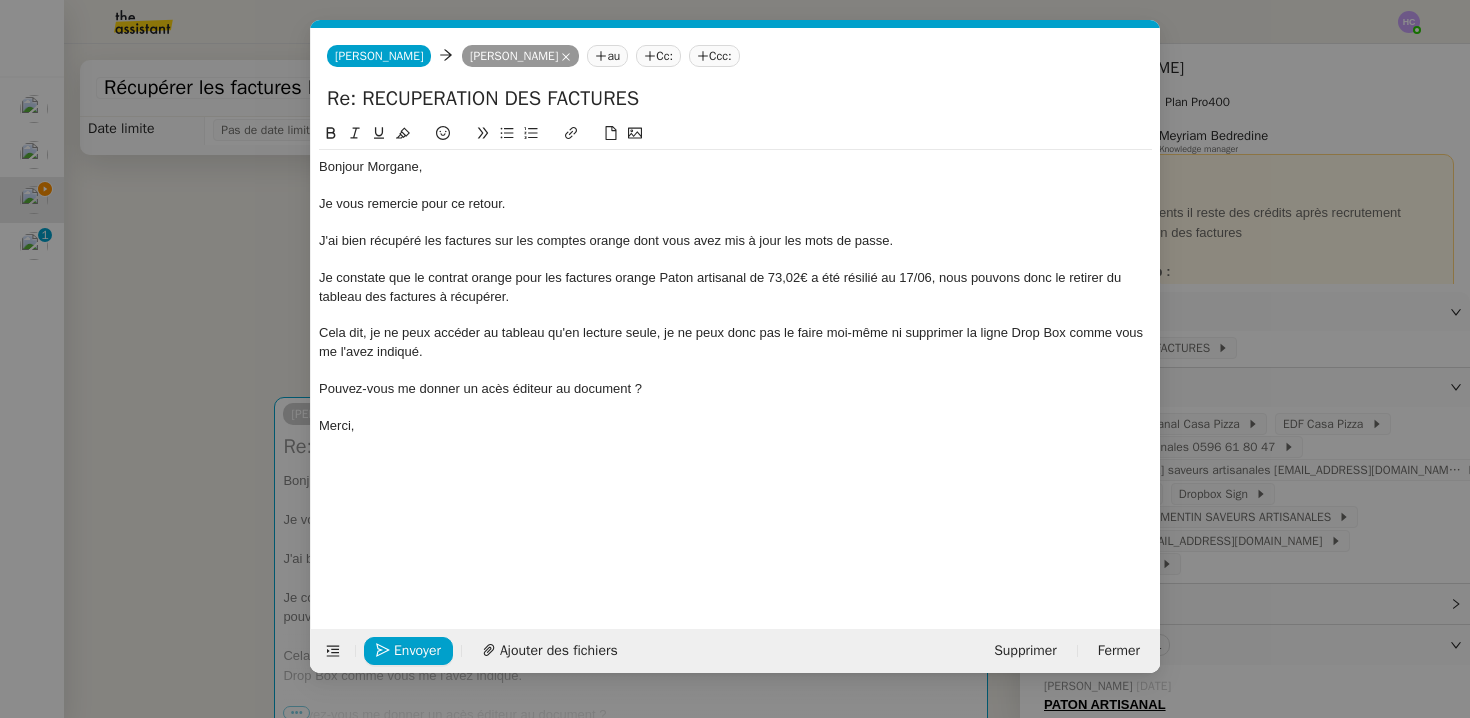click on "Pouvez-vous me donner un acès éditeur au document ?" 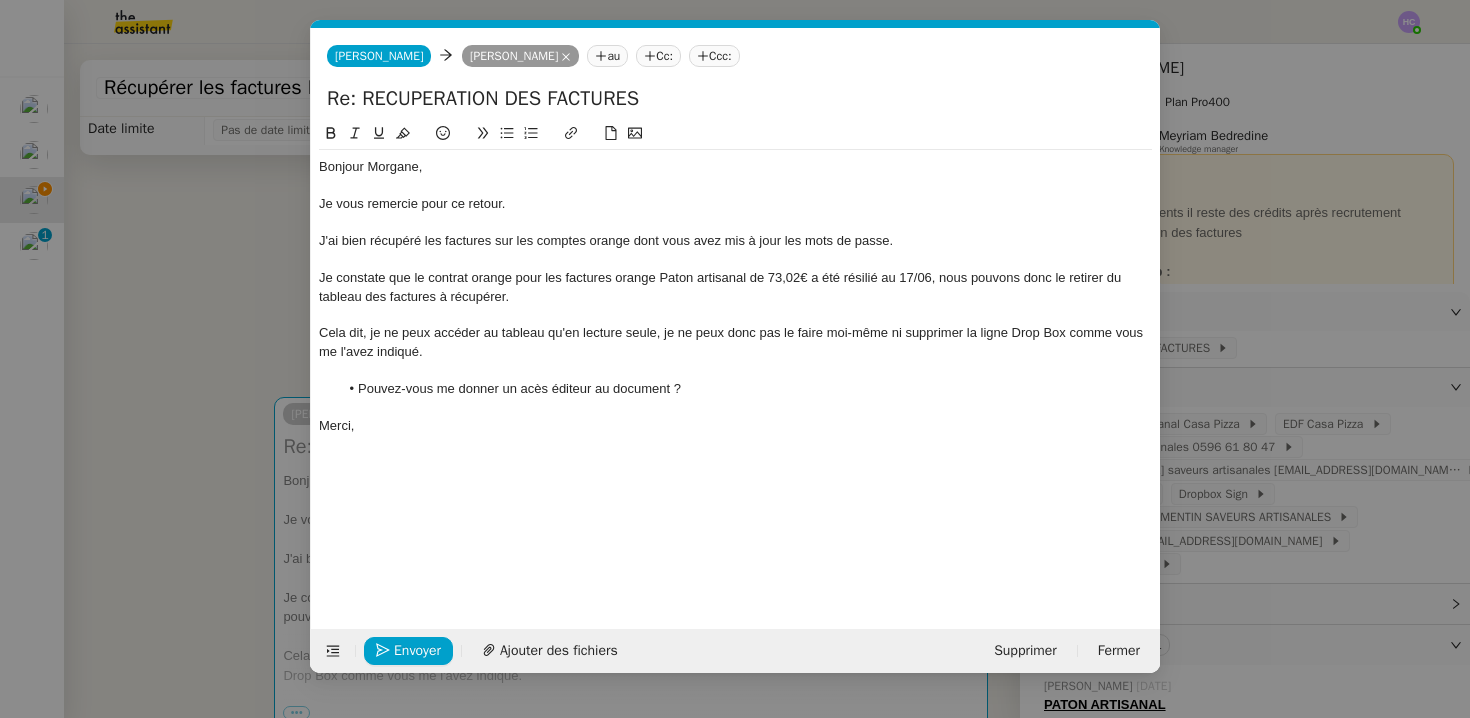 click on "Pouvez-vous me donner un acès éditeur au document ?" 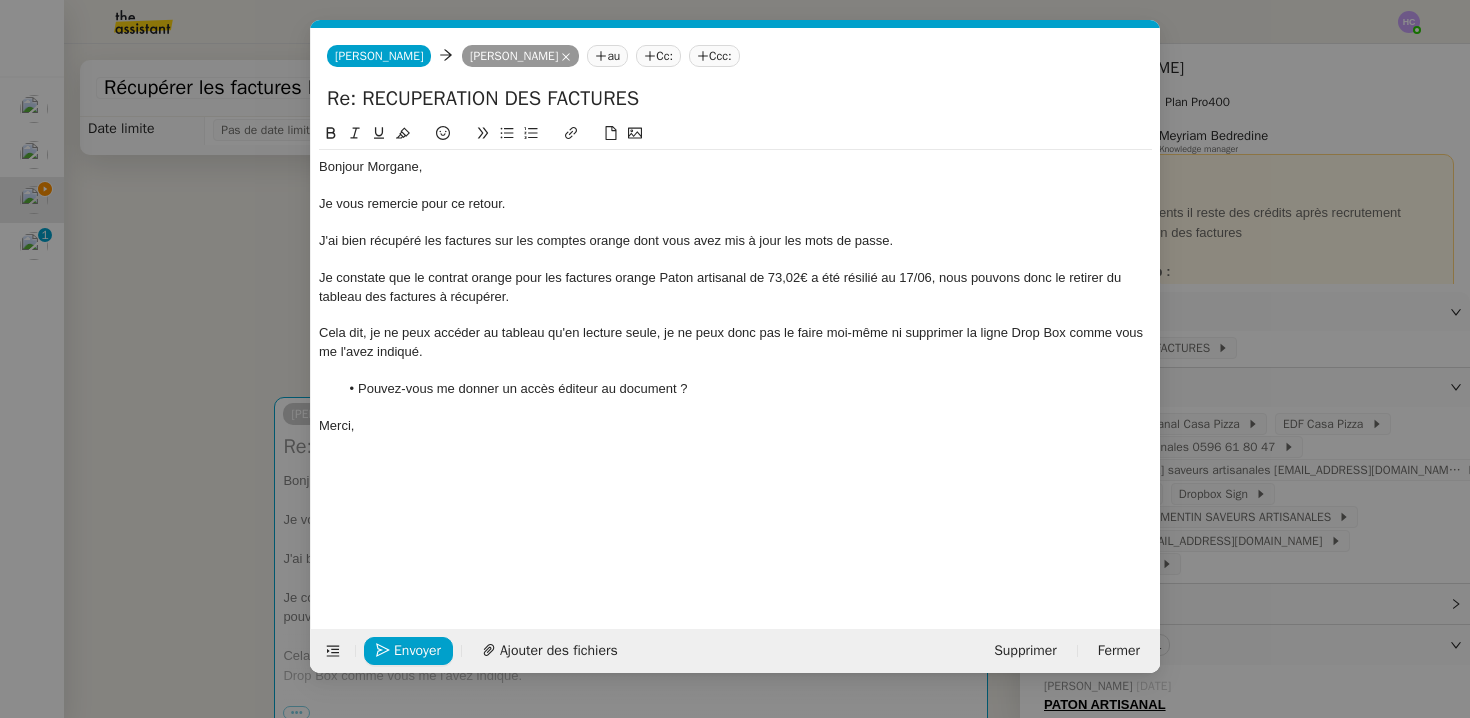 click on "Pouvez-vous me donner un accès éditeur au document ?" 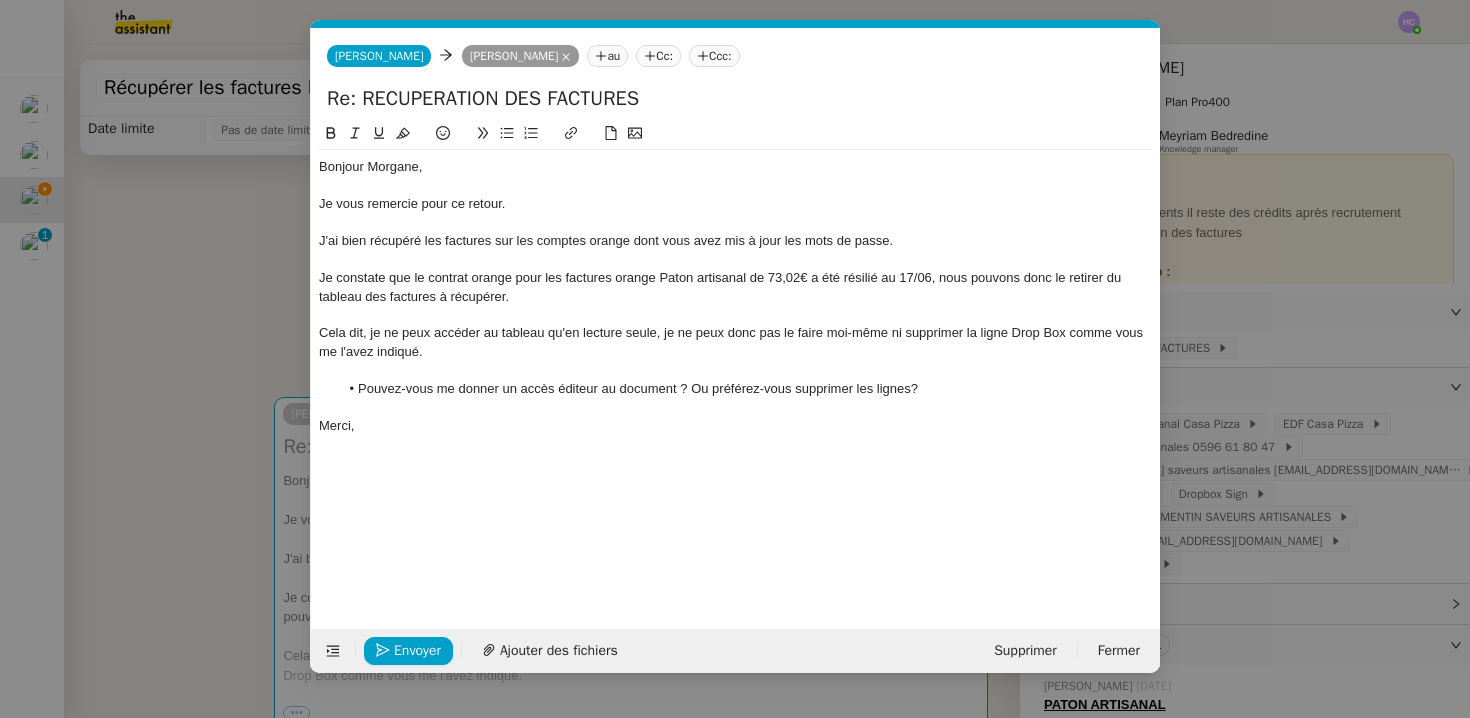 click on "Pouvez-vous me donner un accès éditeur au document ? Ou préférez-vous supprimer les lignes?" 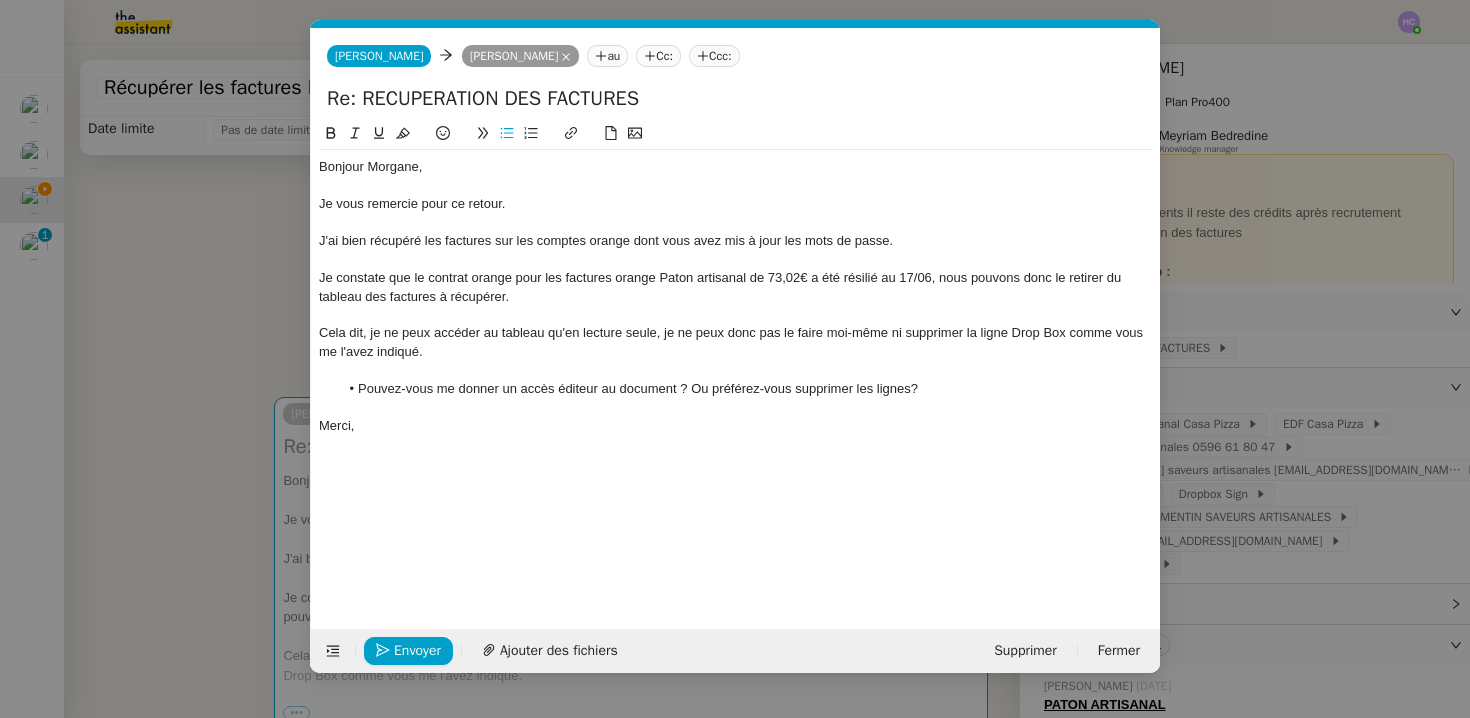 click on "Pouvez-vous me donner un accès éditeur au document ? Ou préférez-vous supprimer les lignes?" 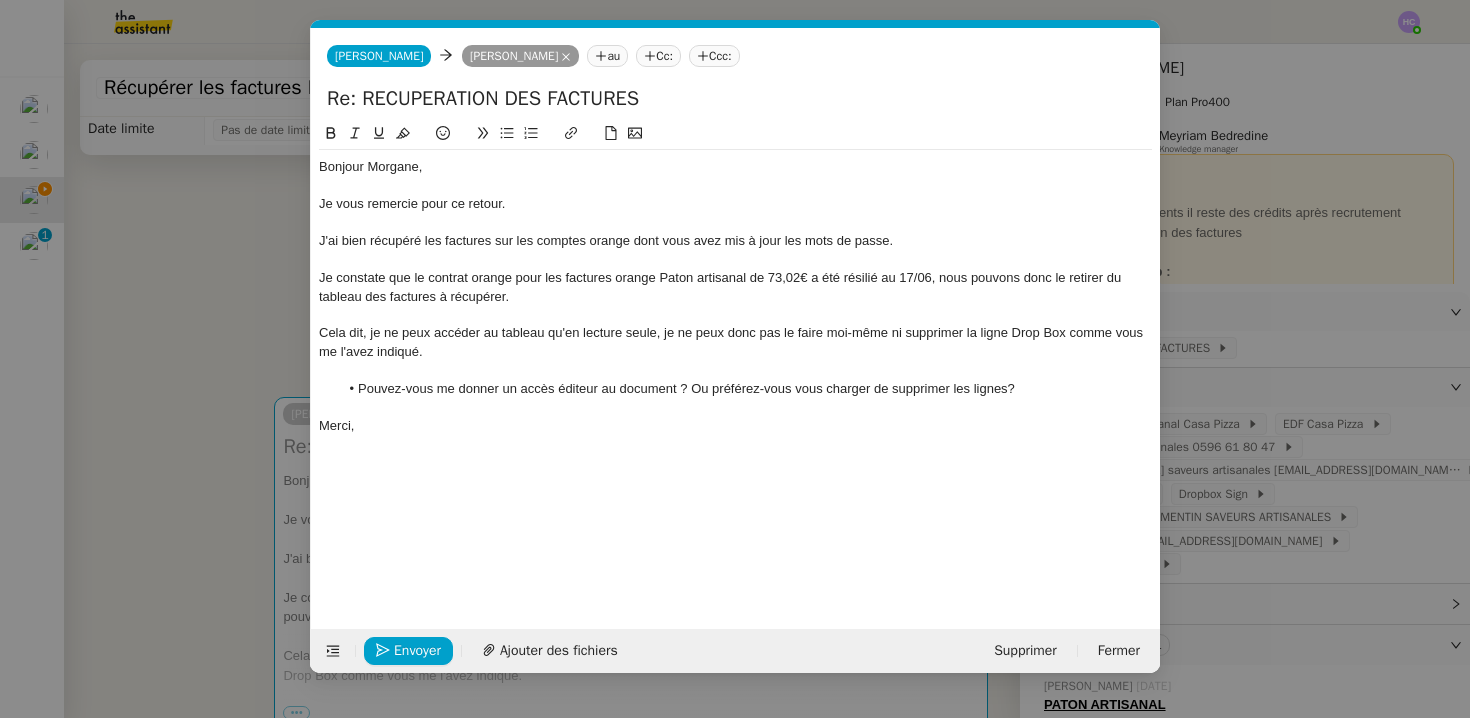 click on "Pouvez-vous me donner un accès éditeur au document ? Ou préférez-vous vous charger de supprimer les lignes?" 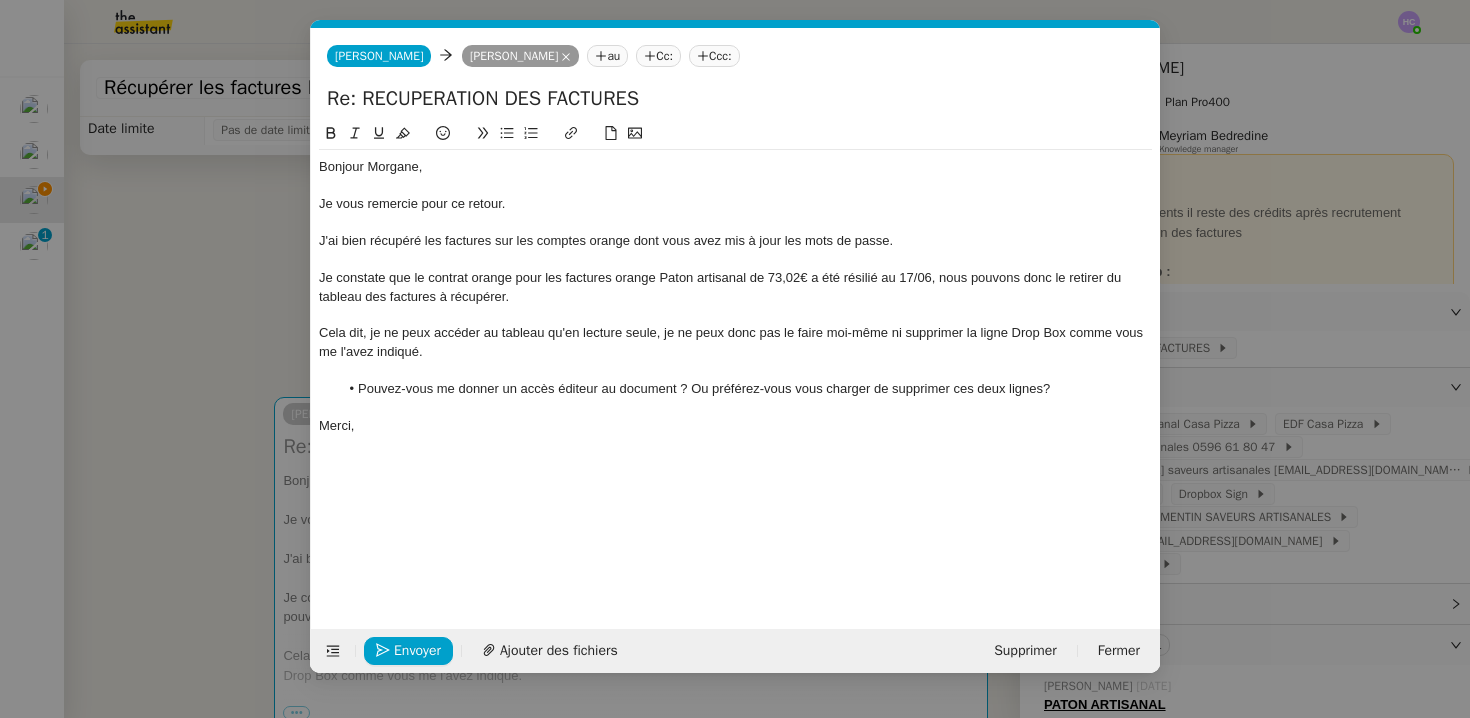 click on "Pouvez-vous me donner un accès éditeur au document ? Ou préférez-vous vous charger de supprimer ces deux lignes?" 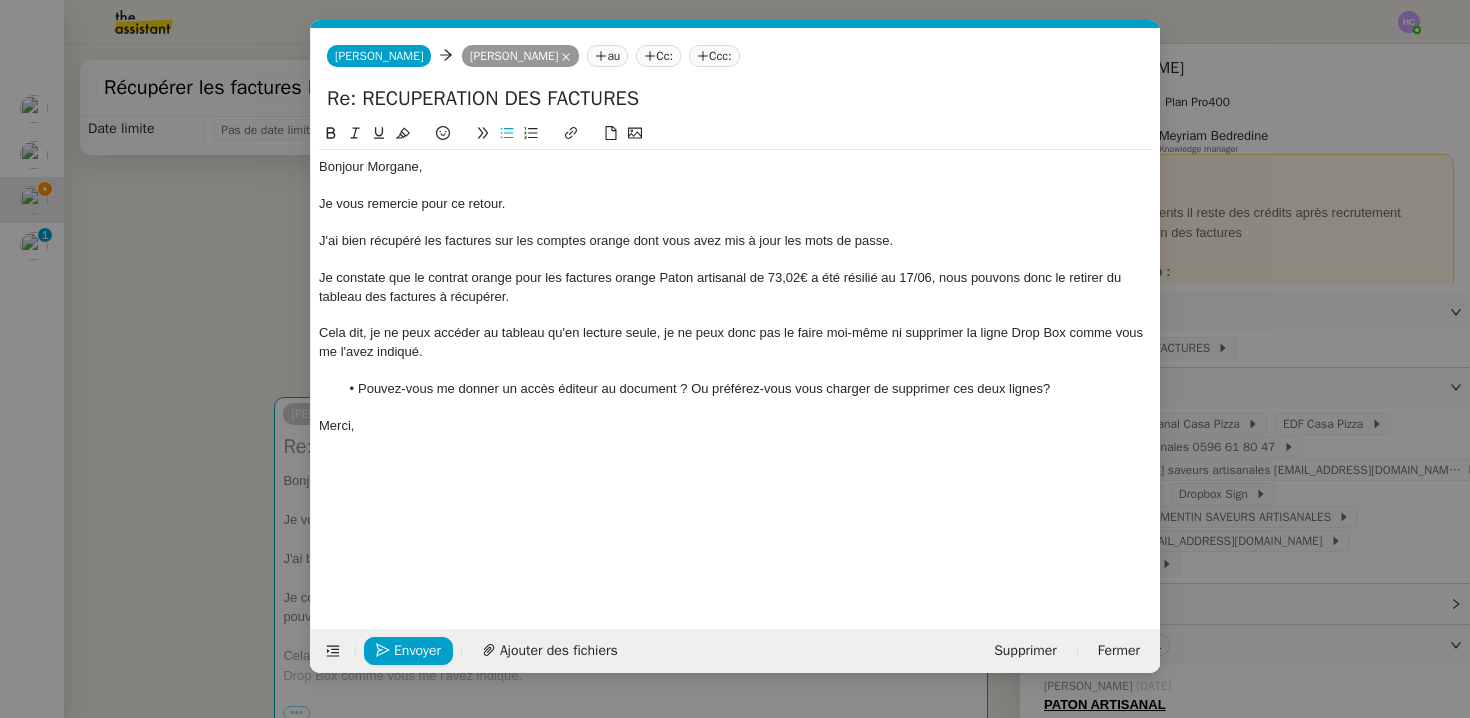 click on "Ignore" 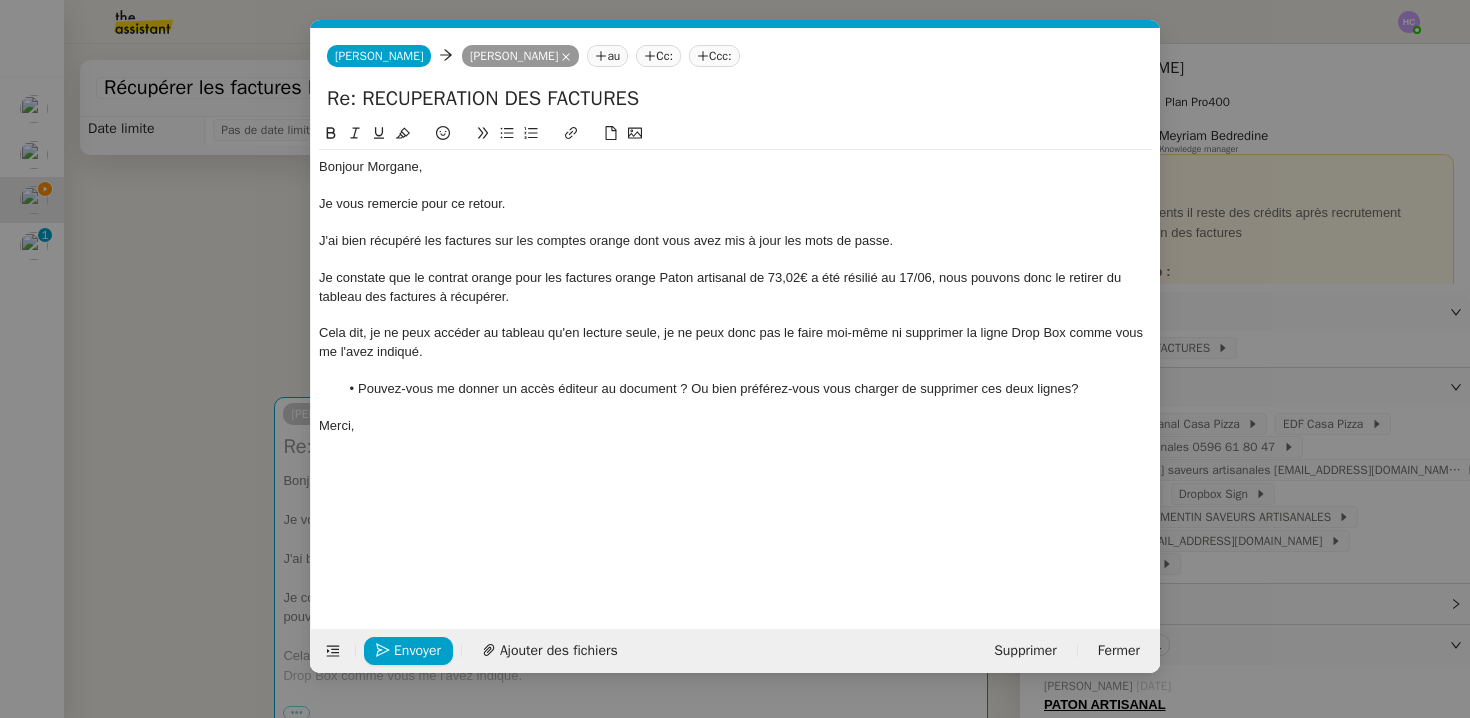click on "Pouvez-vous me donner un accès éditeur au document ? Ou bien préférez-vous vous charger de supprimer ces deux lignes?" 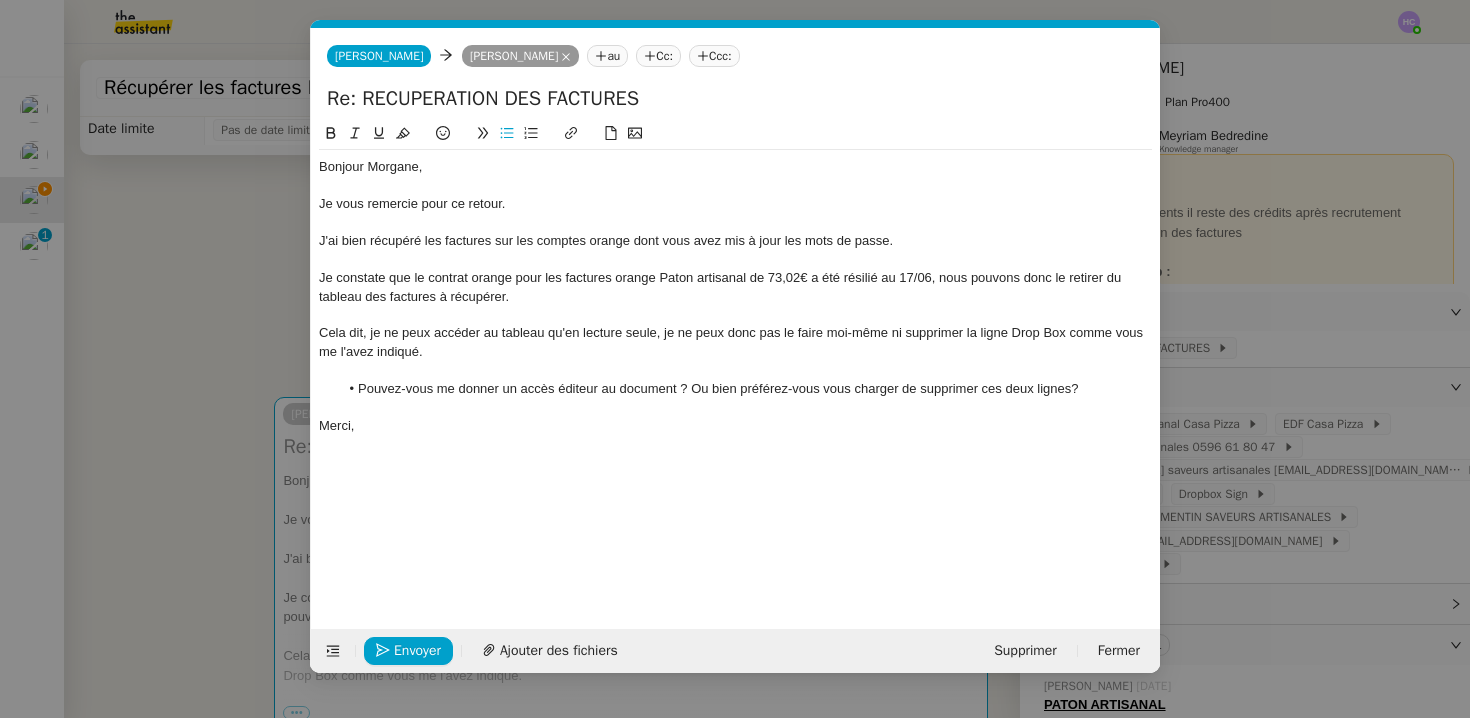 click on "Le point d’interrogation est précédé d’une espace fine insécable. lignes ? [GEOGRAPHIC_DATA]" 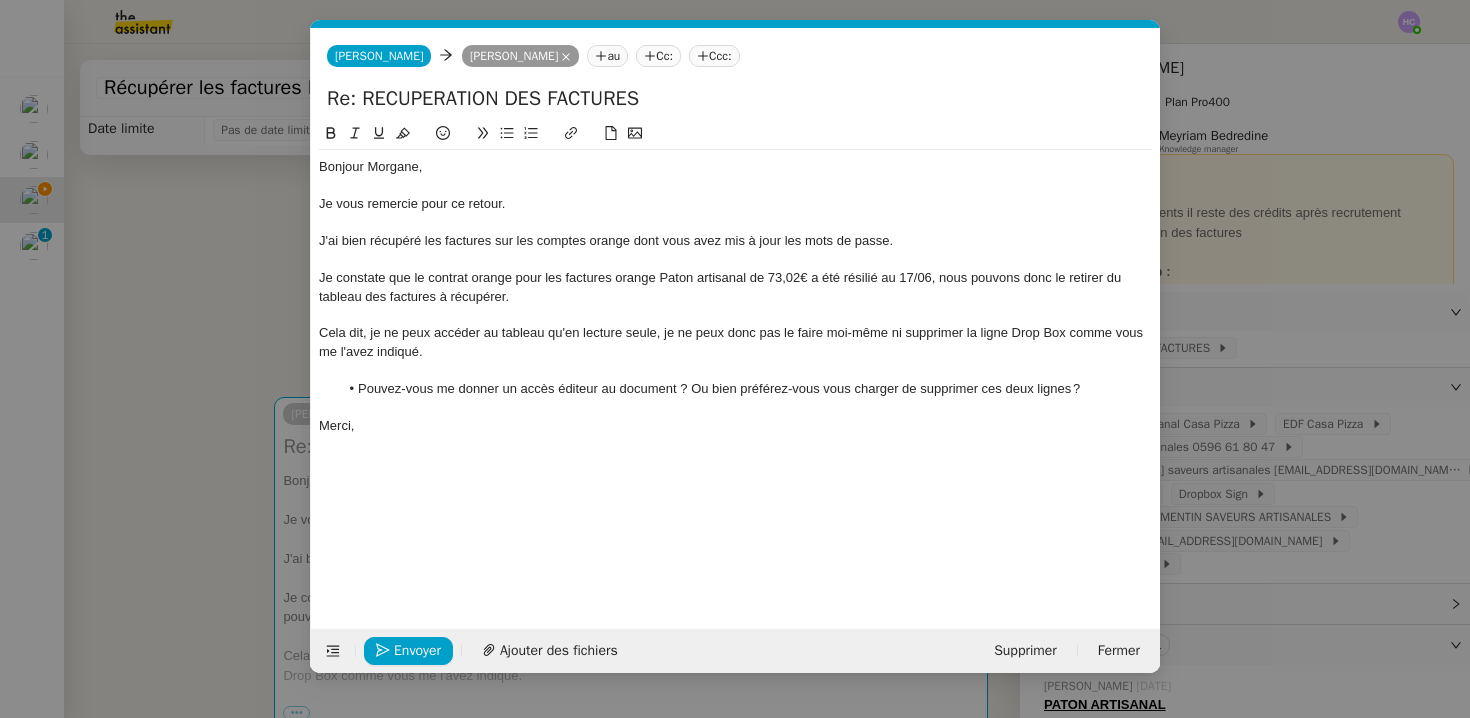 click 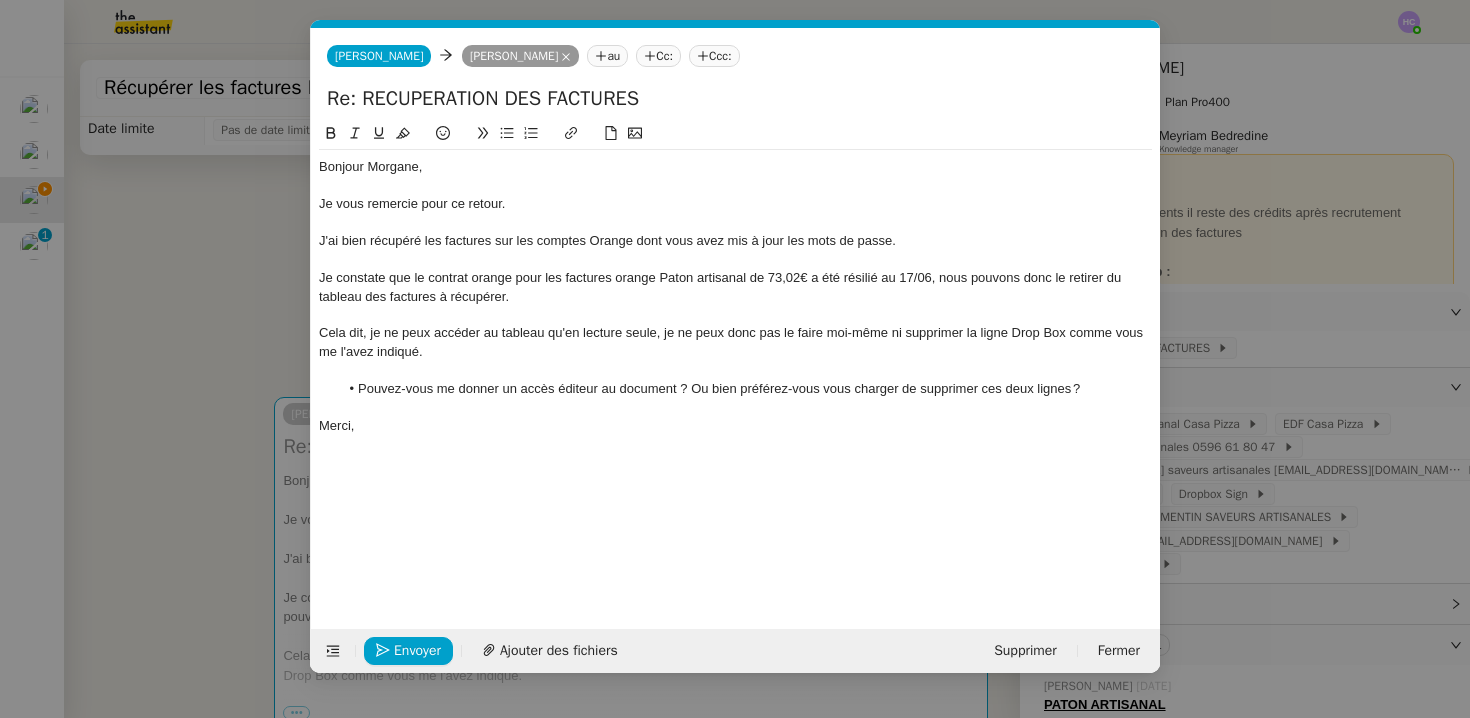 click on "J'ai bien récupéré les factures sur les comptes Orange dont vous avez mis à jour les mots de passe." 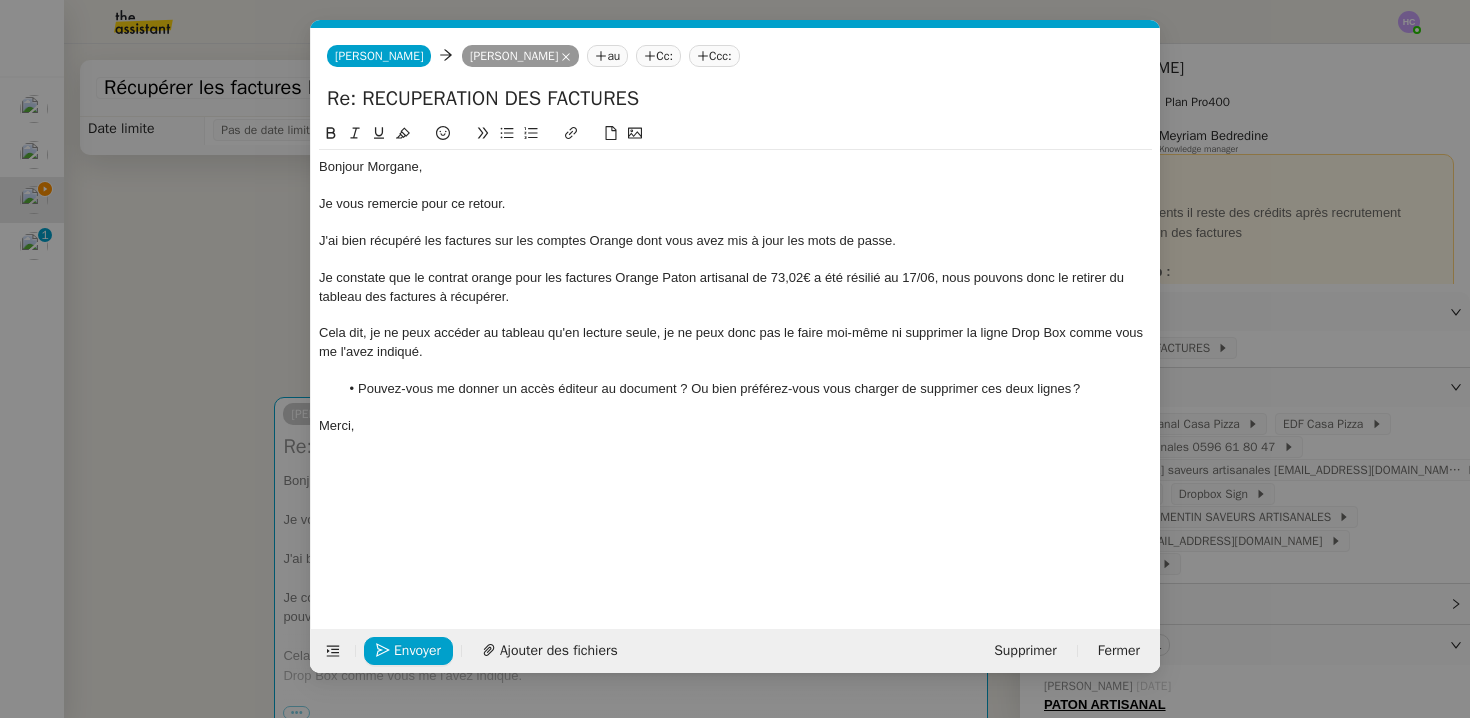 click on "Je constate que le contrat orange pour les factures Orange Paton artisanal de 73,02€ a été résilié au 17/06, nous pouvons donc le retirer du tableau des factures à récupérer." 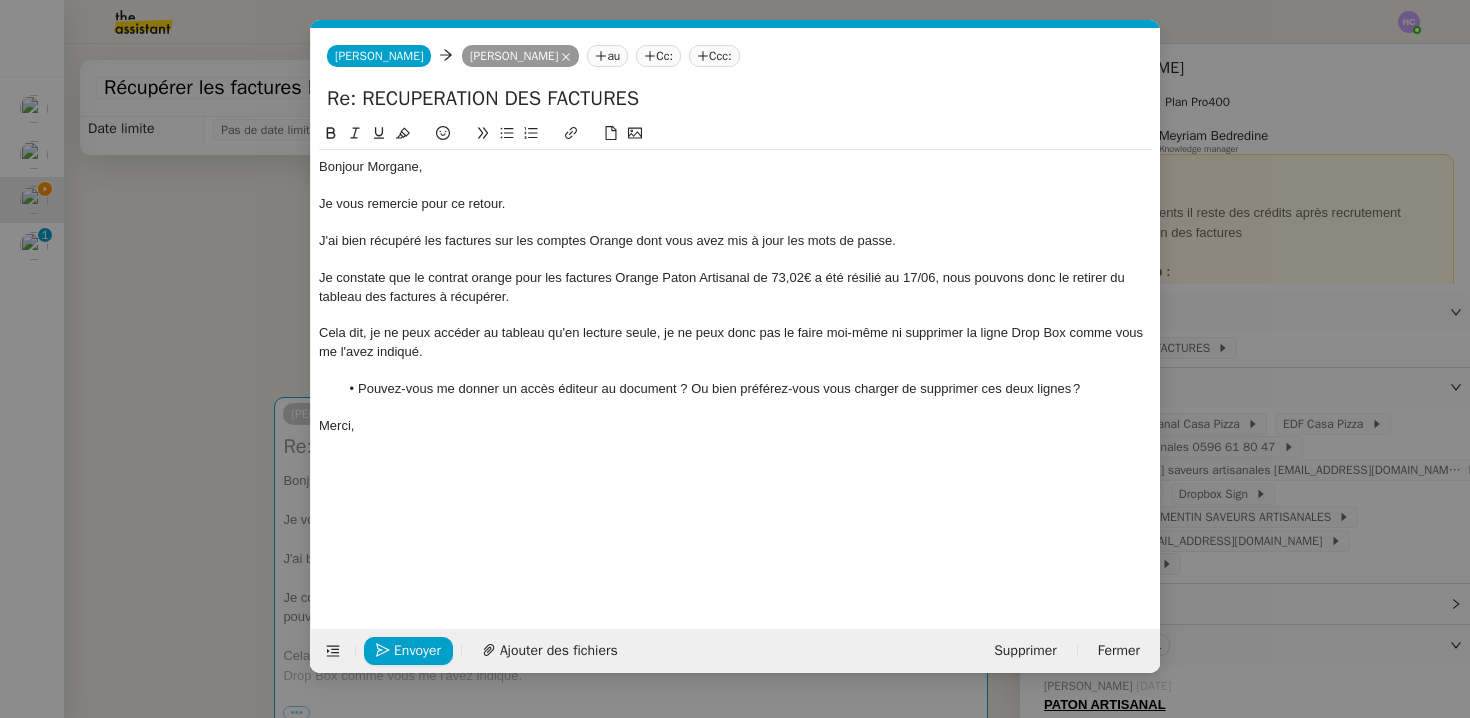 click on "Je constate que le contrat orange pour les factures Orange Paton Artisanal de 73,02€ a été résilié au 17/06, nous pouvons donc le retirer du tableau des factures à récupérer." 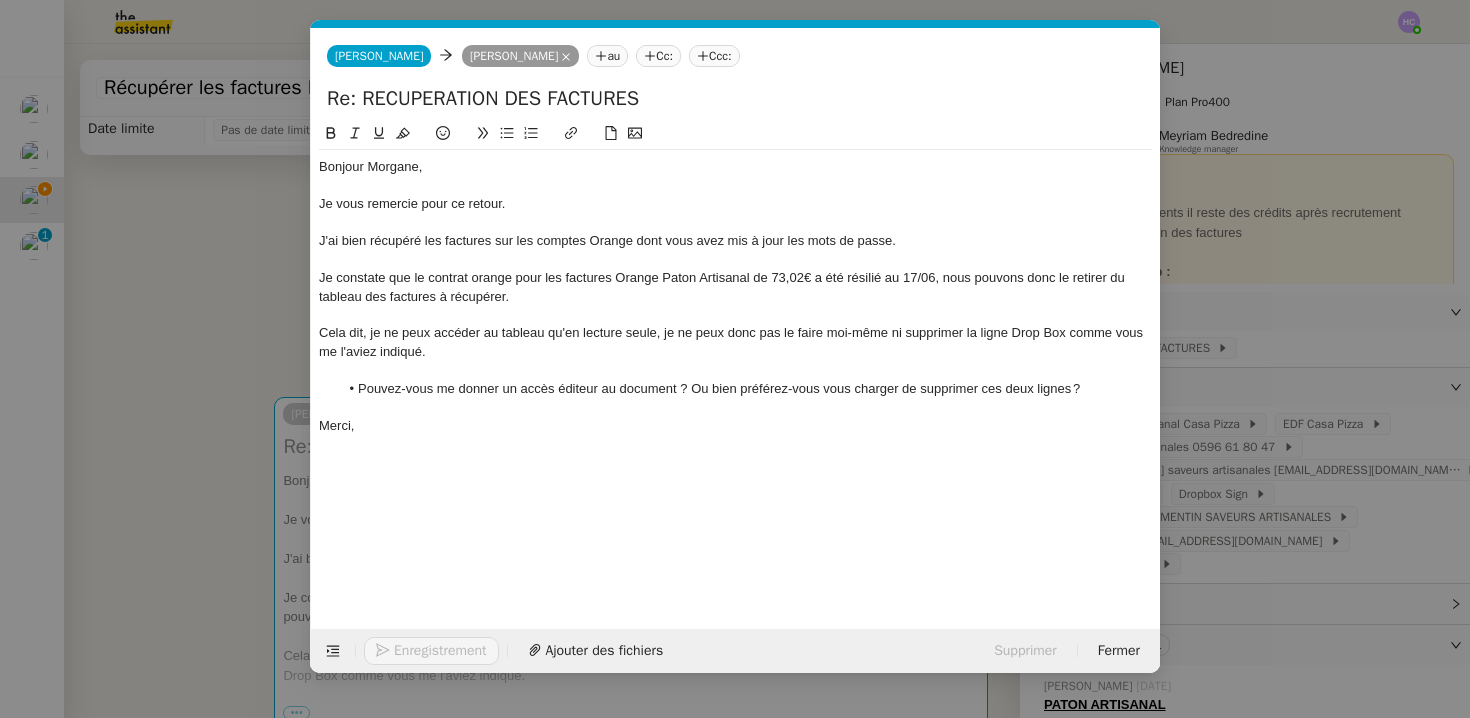 click on "Cela dit, je ne peux accéder au tableau qu'en lecture seule, je ne peux donc pas le faire moi-même ni supprimer la ligne Drop Box comme vous me l'aviez indiqué." 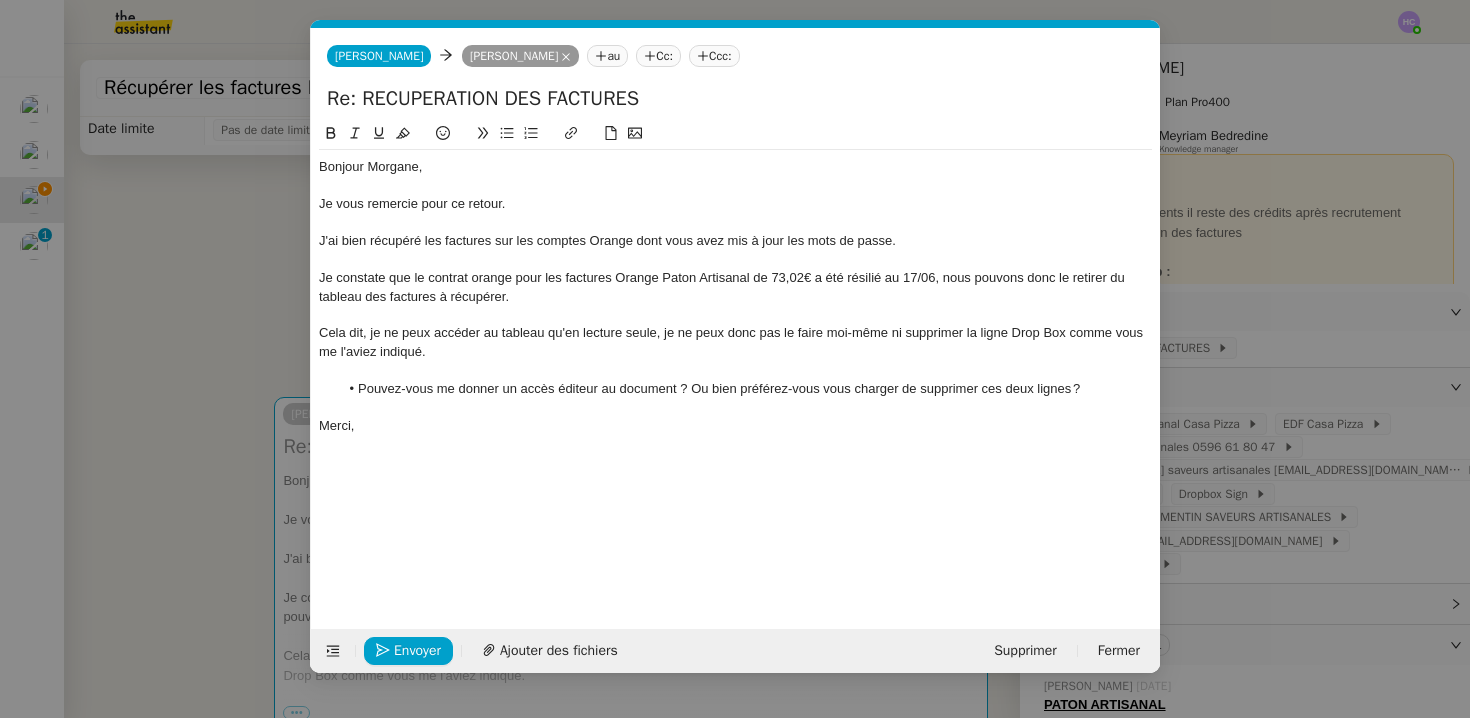 click on "Cela dit, je ne peux accéder au tableau qu'en lecture seule, je ne peux donc pas le faire moi-même ni supprimer la ligne Drop Box comme vous me l'aviez indiqué." 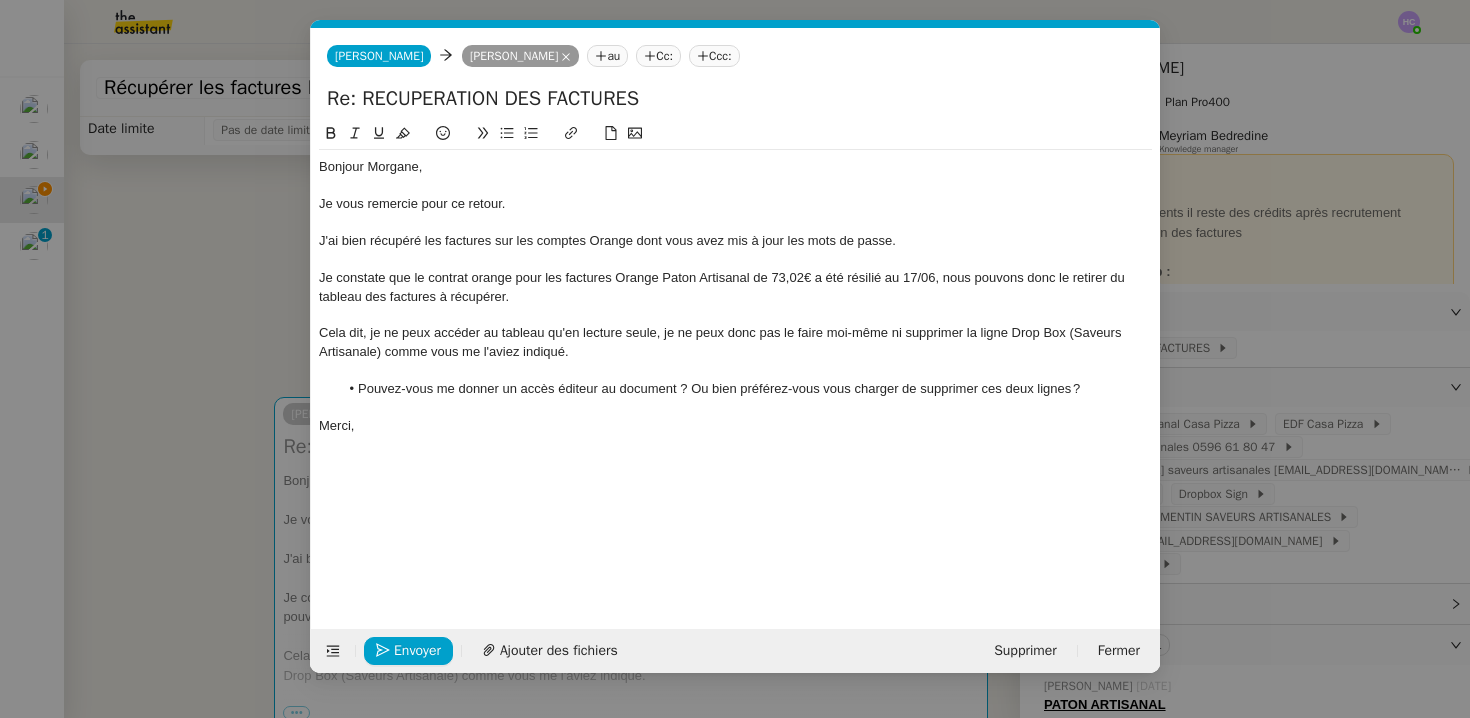 click 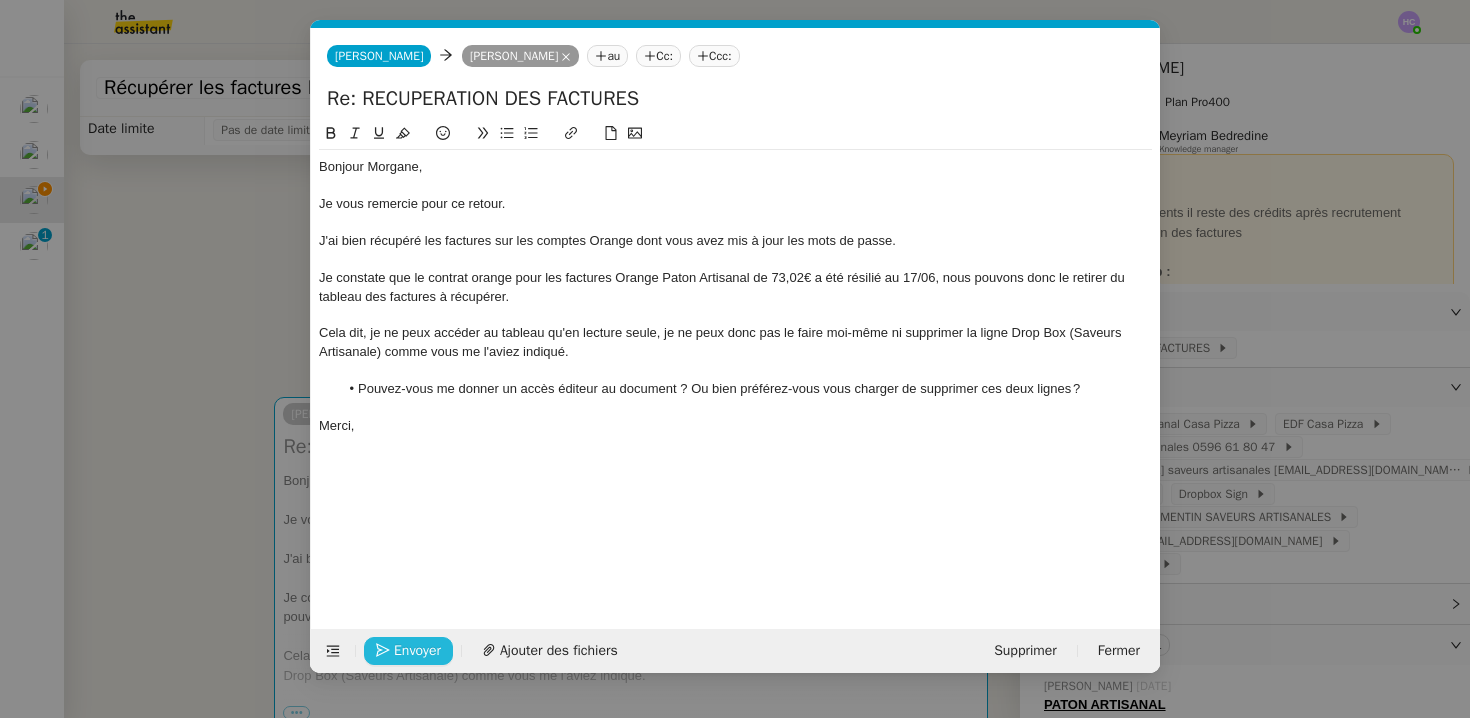 click on "Envoyer" 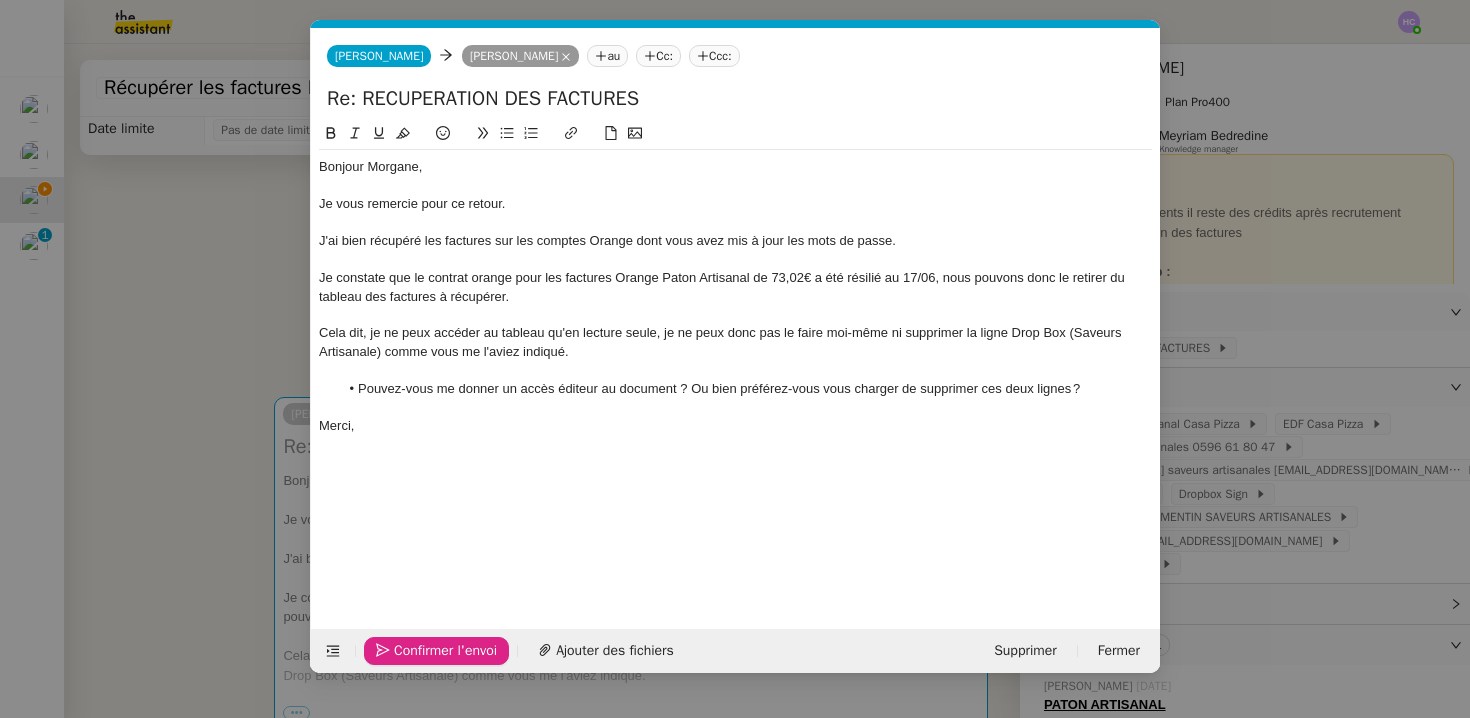 click on "Confirmer l'envoi" 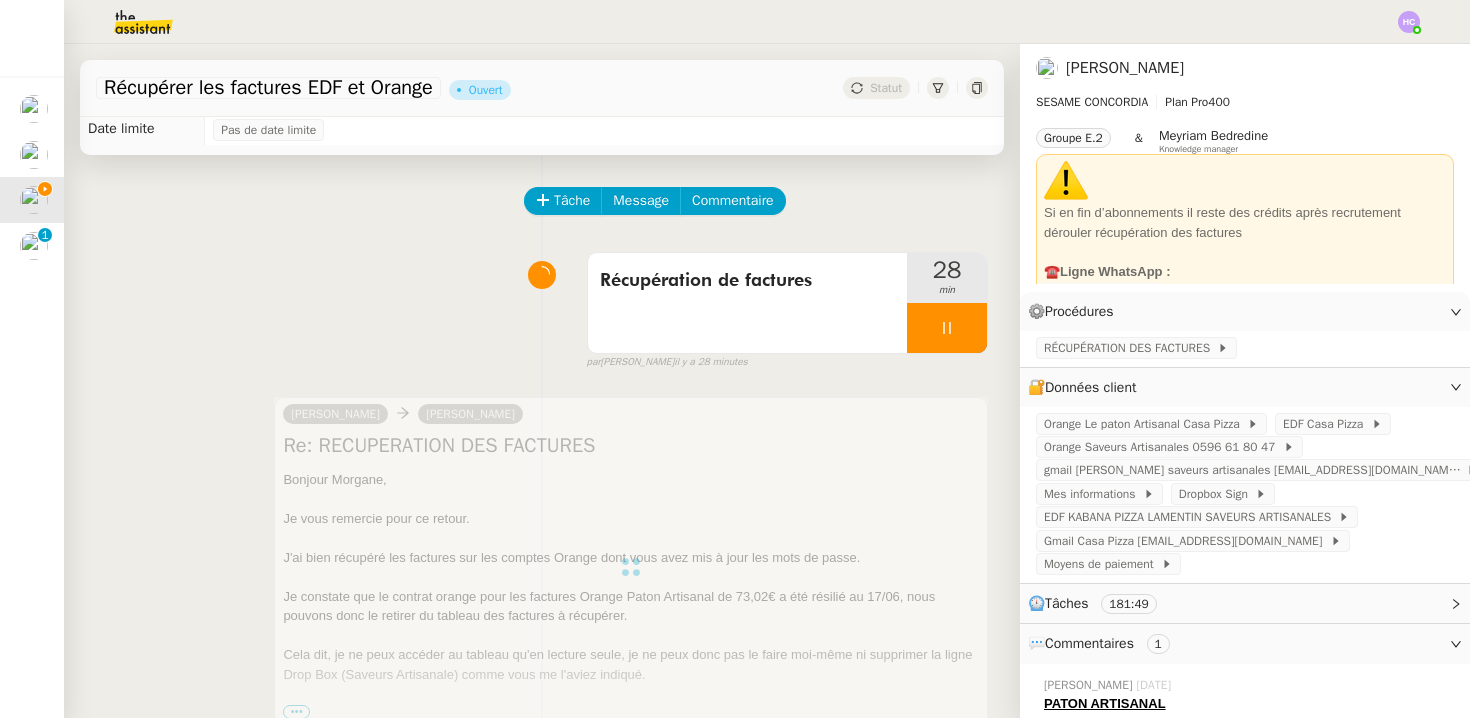 click at bounding box center (947, 328) 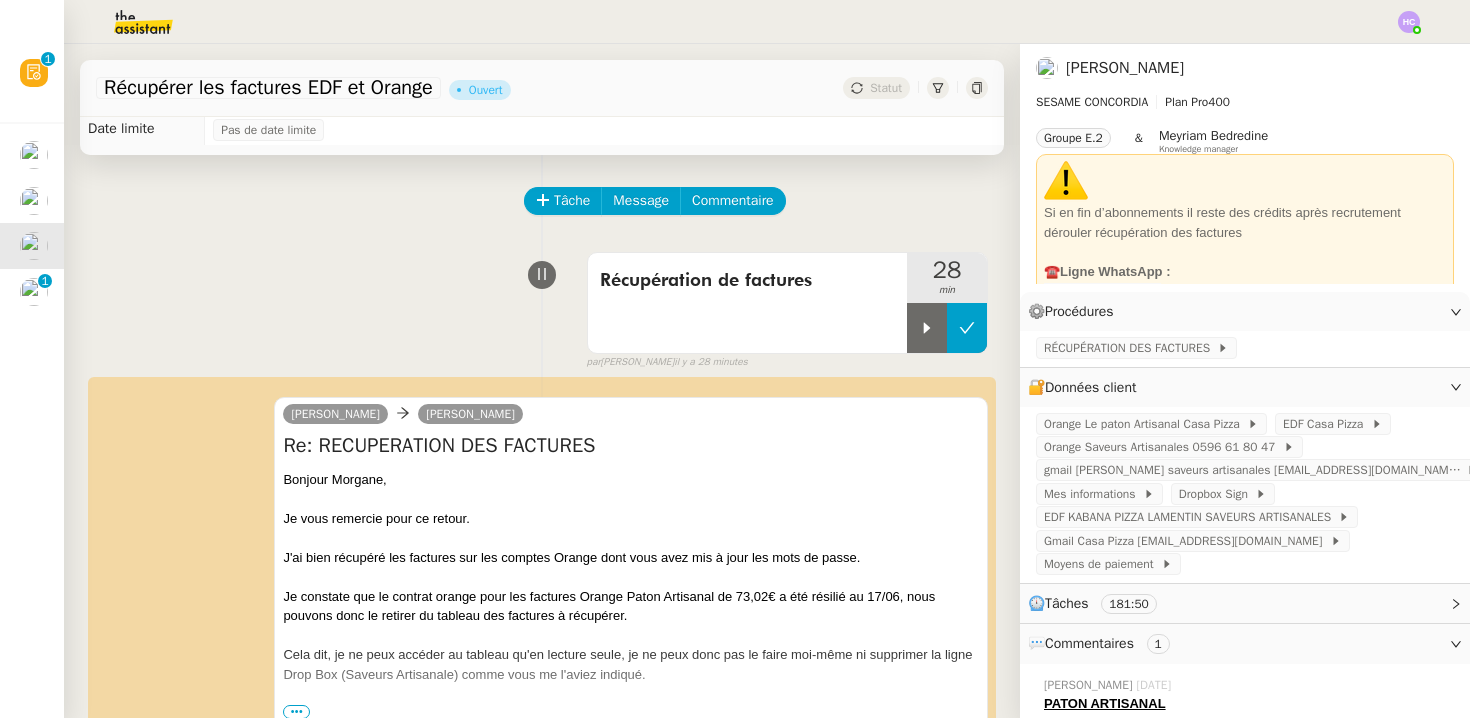 click 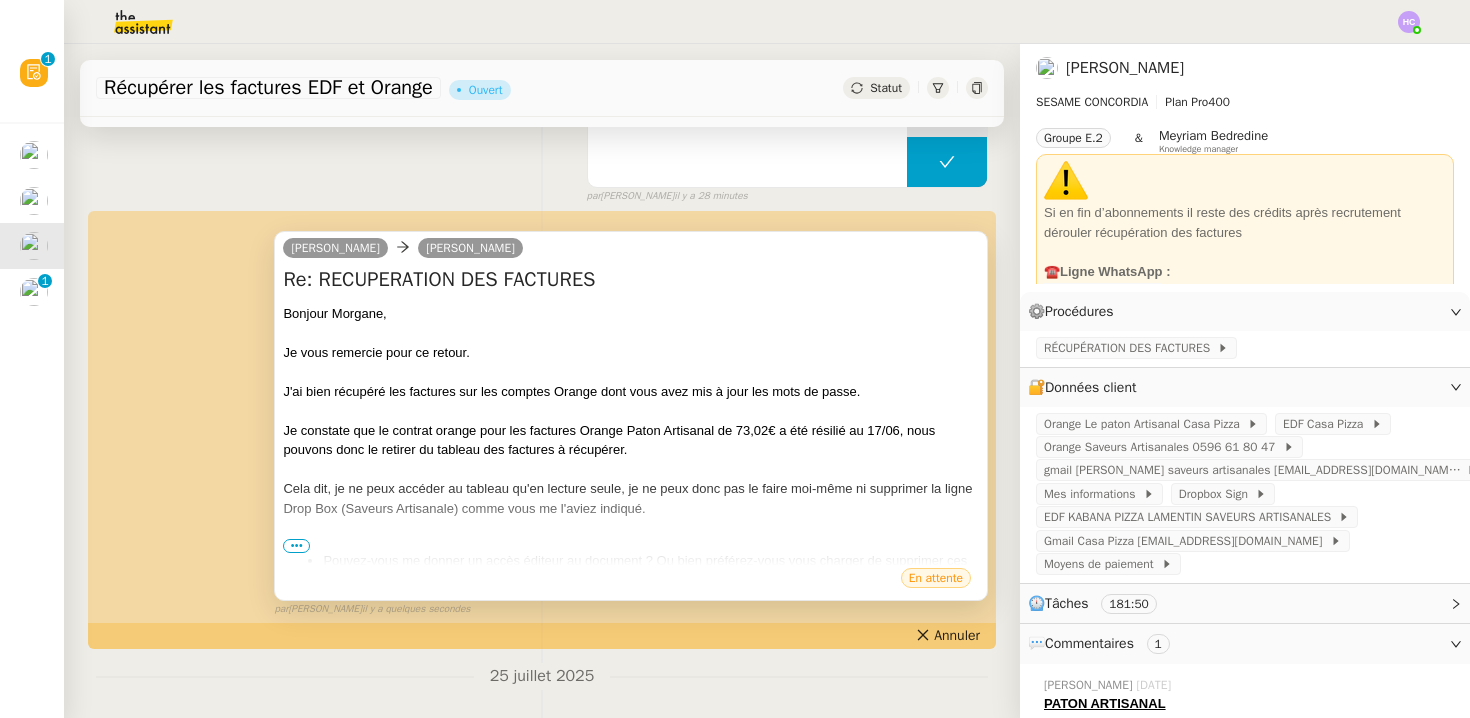 scroll, scrollTop: 279, scrollLeft: 0, axis: vertical 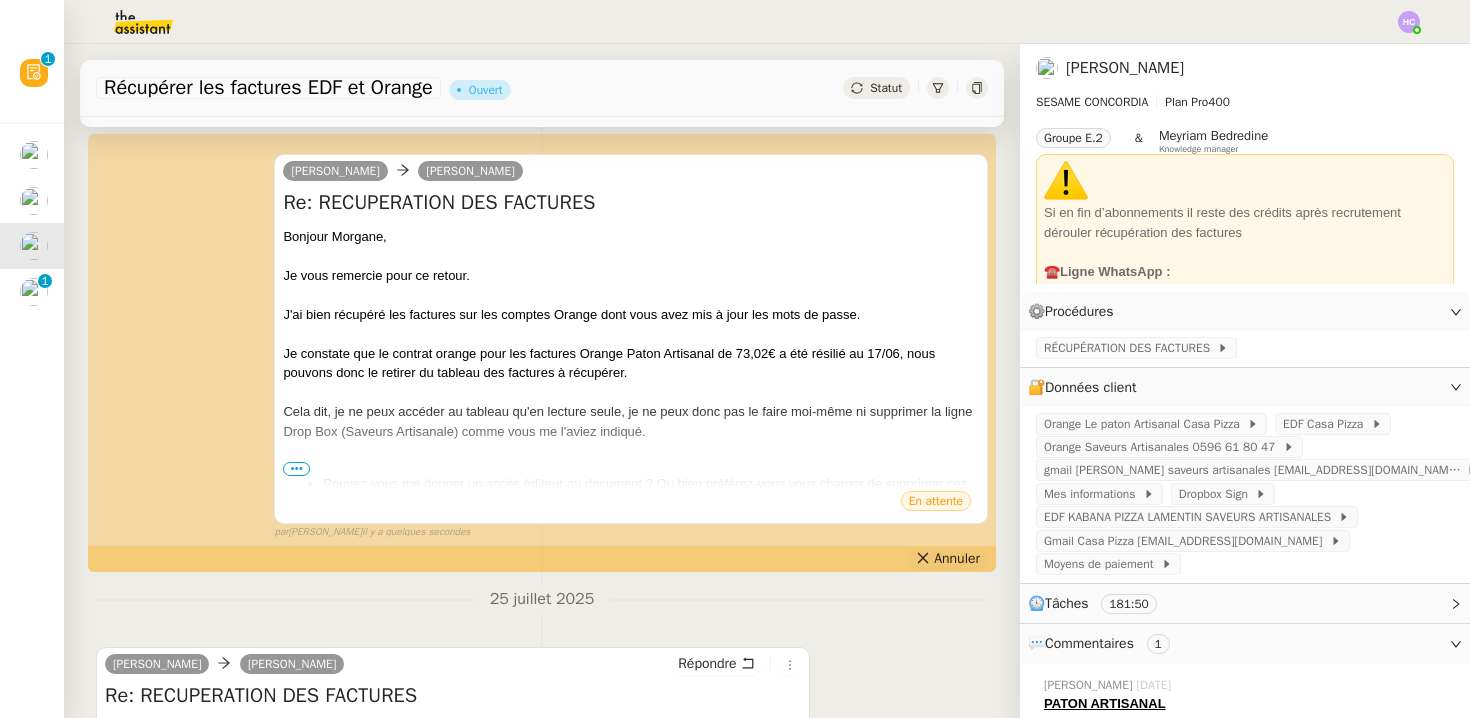 click 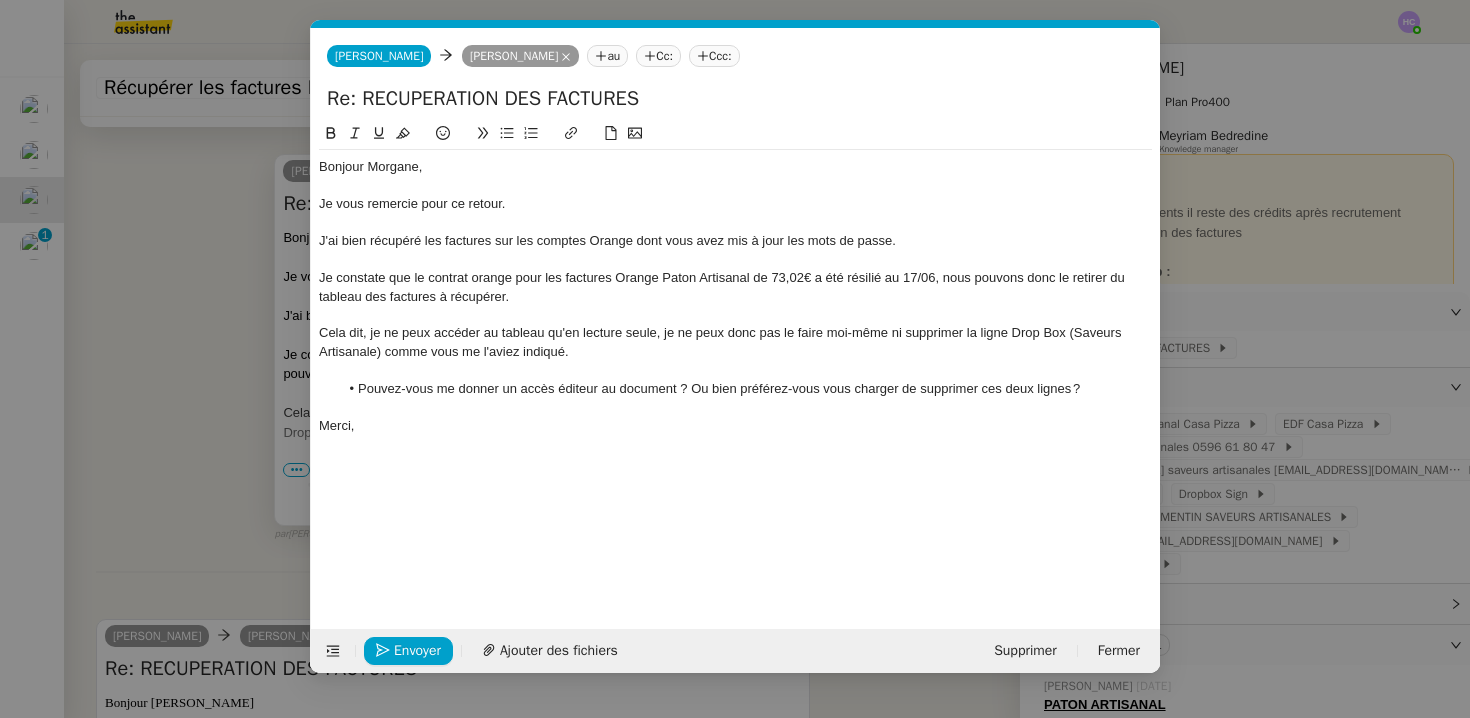 scroll, scrollTop: 0, scrollLeft: 42, axis: horizontal 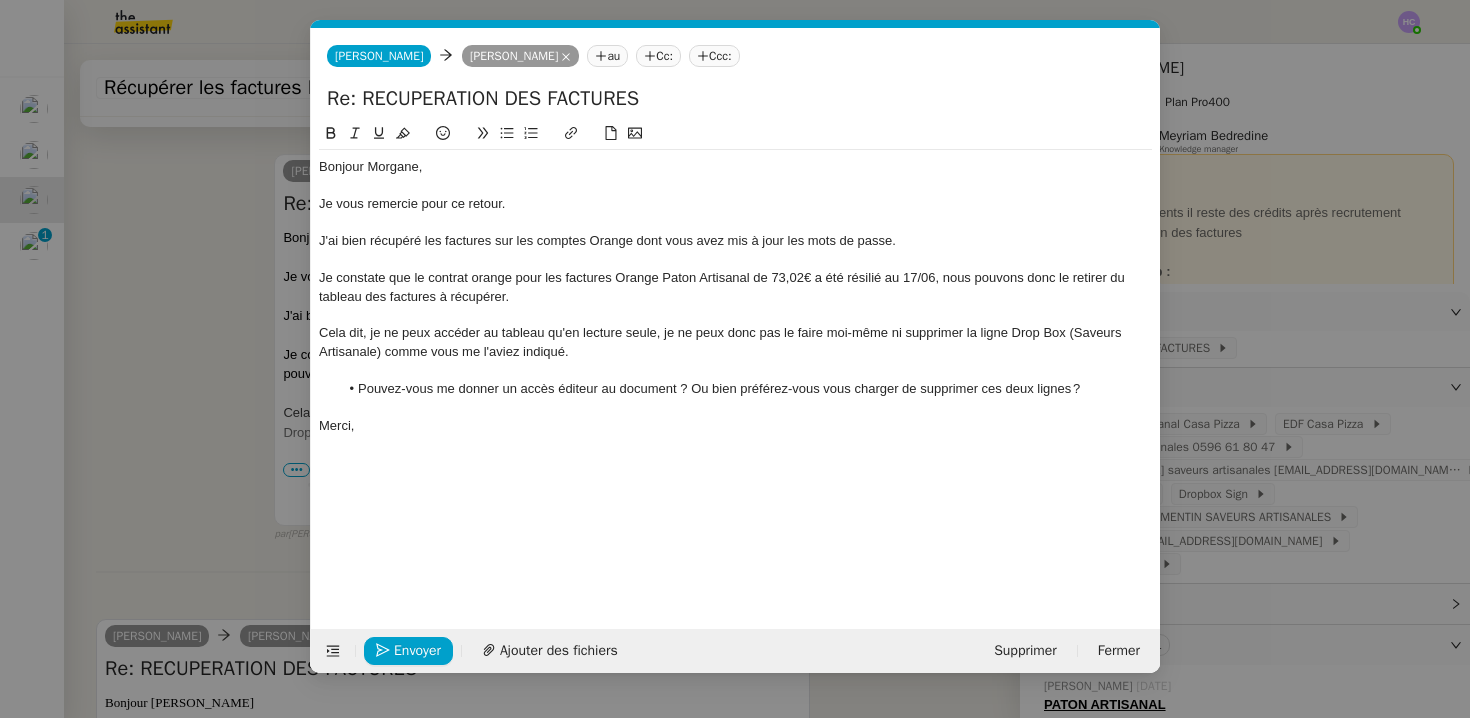 click on "Service TA - VOYAGE - PROPOSITION GLOBALE    A utiliser dans le cadre de proposition de déplacement TA - RELANCE CLIENT (EN)    Relancer un client lorsqu'il n'a pas répondu à un précédent message BAFERTY - MAIL AUDITION    A utiliser dans le cadre de la procédure d'envoi des mails d'audition TA - PUBLICATION OFFRE D'EMPLOI     Organisation du recrutement Discours de présentation du paiement sécurisé    TA - VOYAGES - PROPOSITION ITINERAIRE    Soumettre les résultats d'une recherche TA - CONFIRMATION PAIEMENT (EN)    Confirmer avec le client de modèle de transaction - Attention Plan Pro nécessaire. TA - COURRIER EXPEDIE (recommandé)    A utiliser dans le cadre de l'envoi d'un courrier recommandé TA - PARTAGE DE CALENDRIER (EN)    A utiliser pour demander au client de partager son calendrier afin de faciliter l'accès et la gestion PSPI - Appel de fonds MJL    A utiliser dans le cadre de la procédure d'appel de fonds MJL TA - RELANCE CLIENT    TA - AR PROCEDURES        21 YIELD" at bounding box center [735, 359] 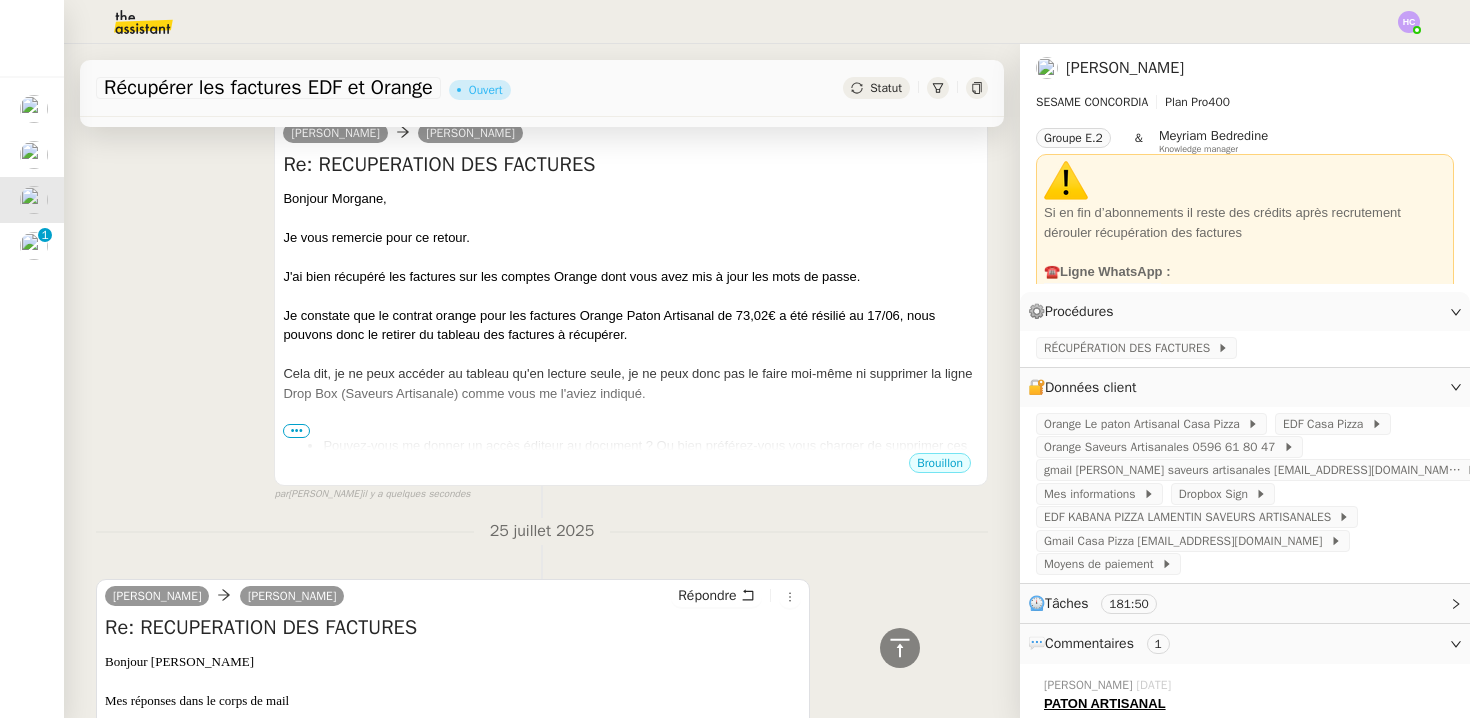 scroll, scrollTop: 296, scrollLeft: 0, axis: vertical 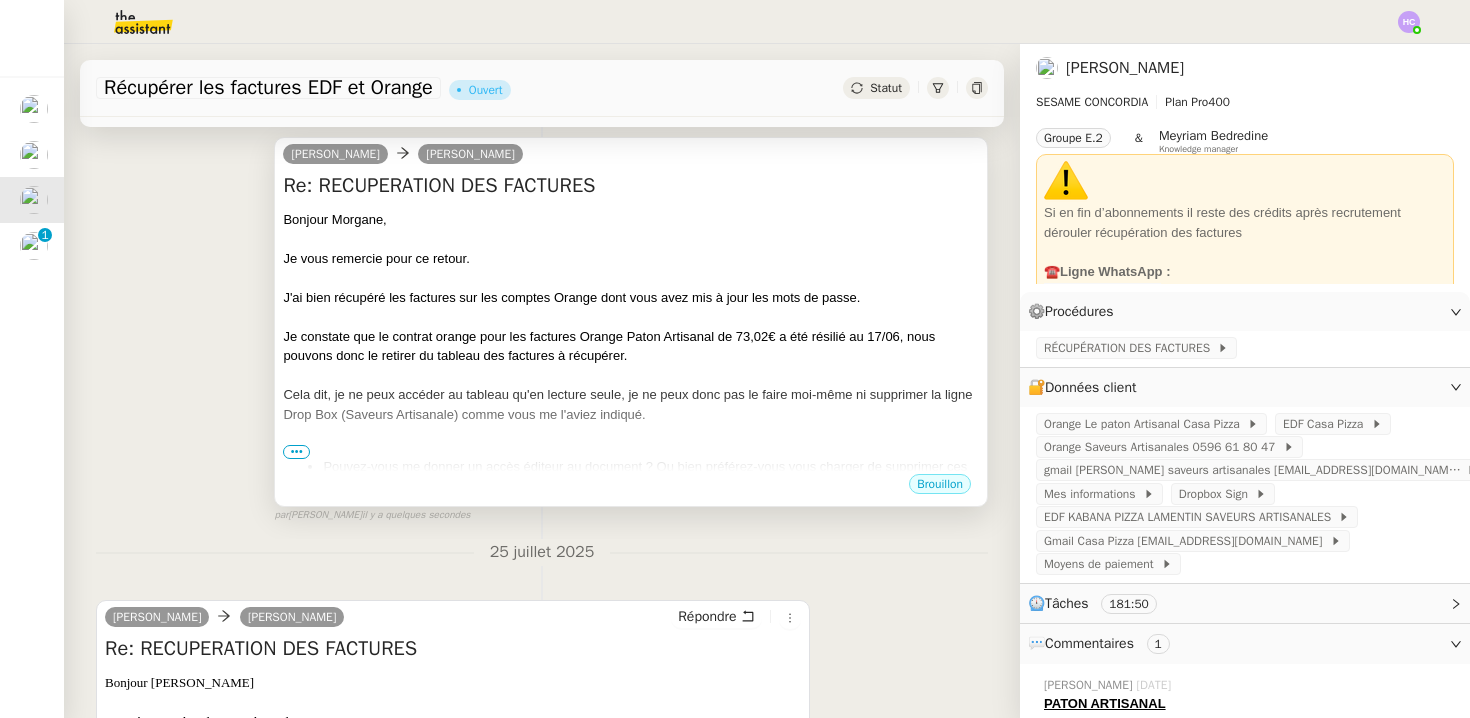 click on "Cela dit, je ne peux accéder au tableau qu'en lecture seule, je ne peux donc pas le faire moi-même ni supprimer la ligne Drop Box (Saveurs Artisanale) comme vous me l'aviez indiqué." at bounding box center (631, 404) 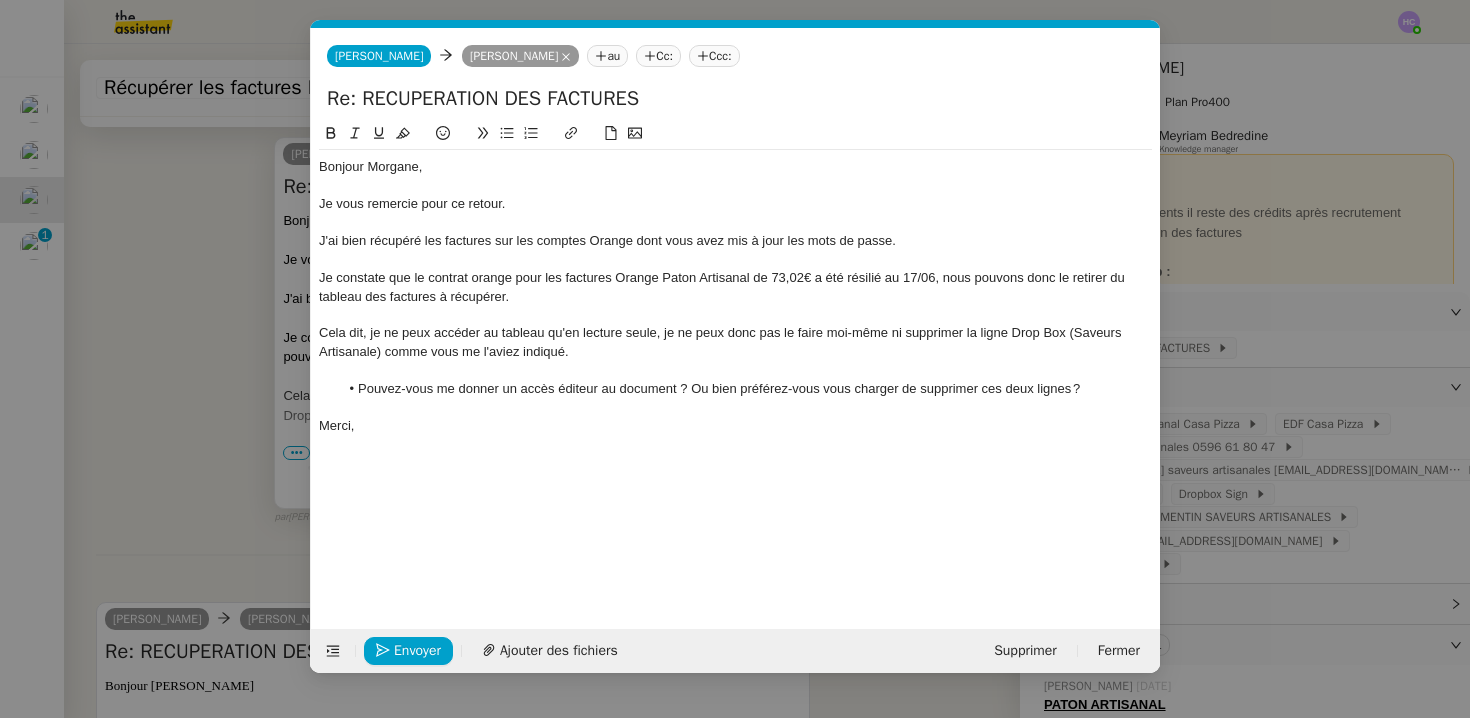 scroll, scrollTop: 0, scrollLeft: 42, axis: horizontal 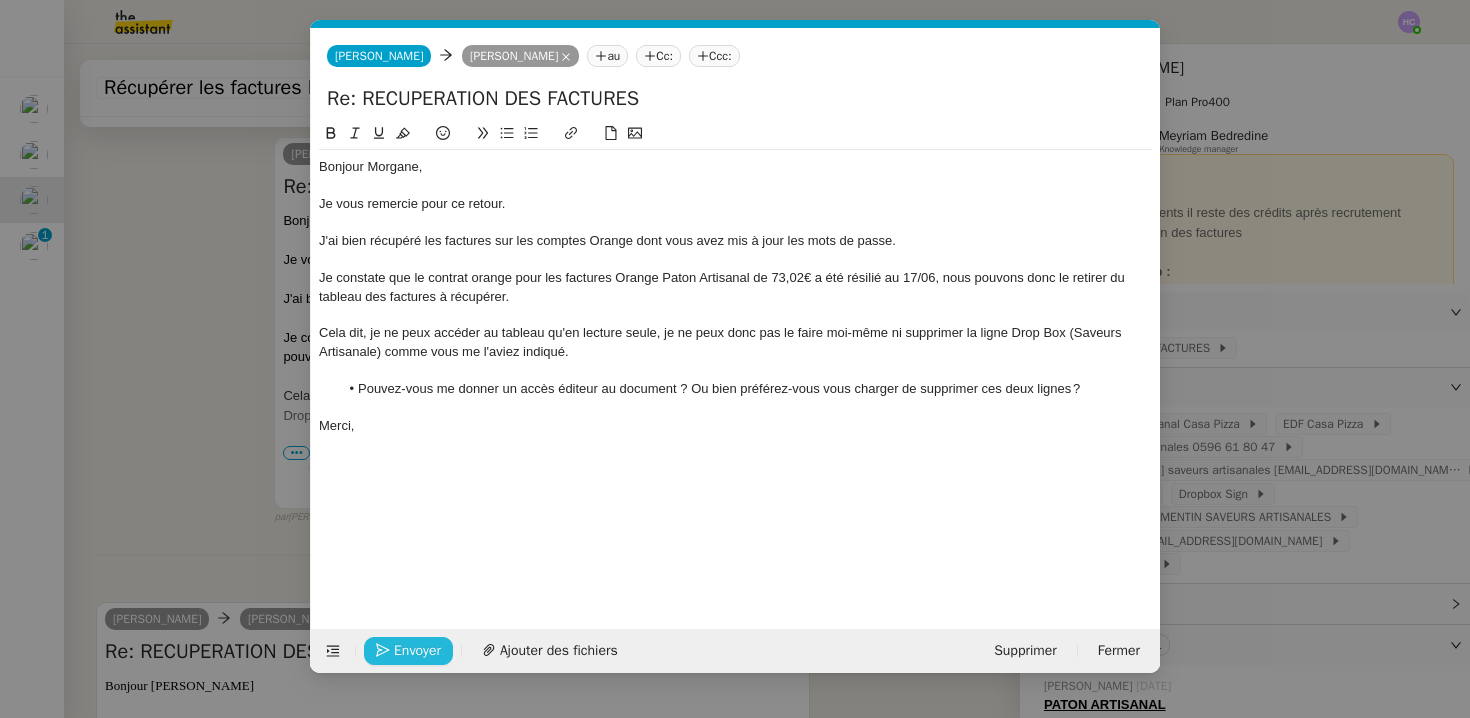 click on "Envoyer" 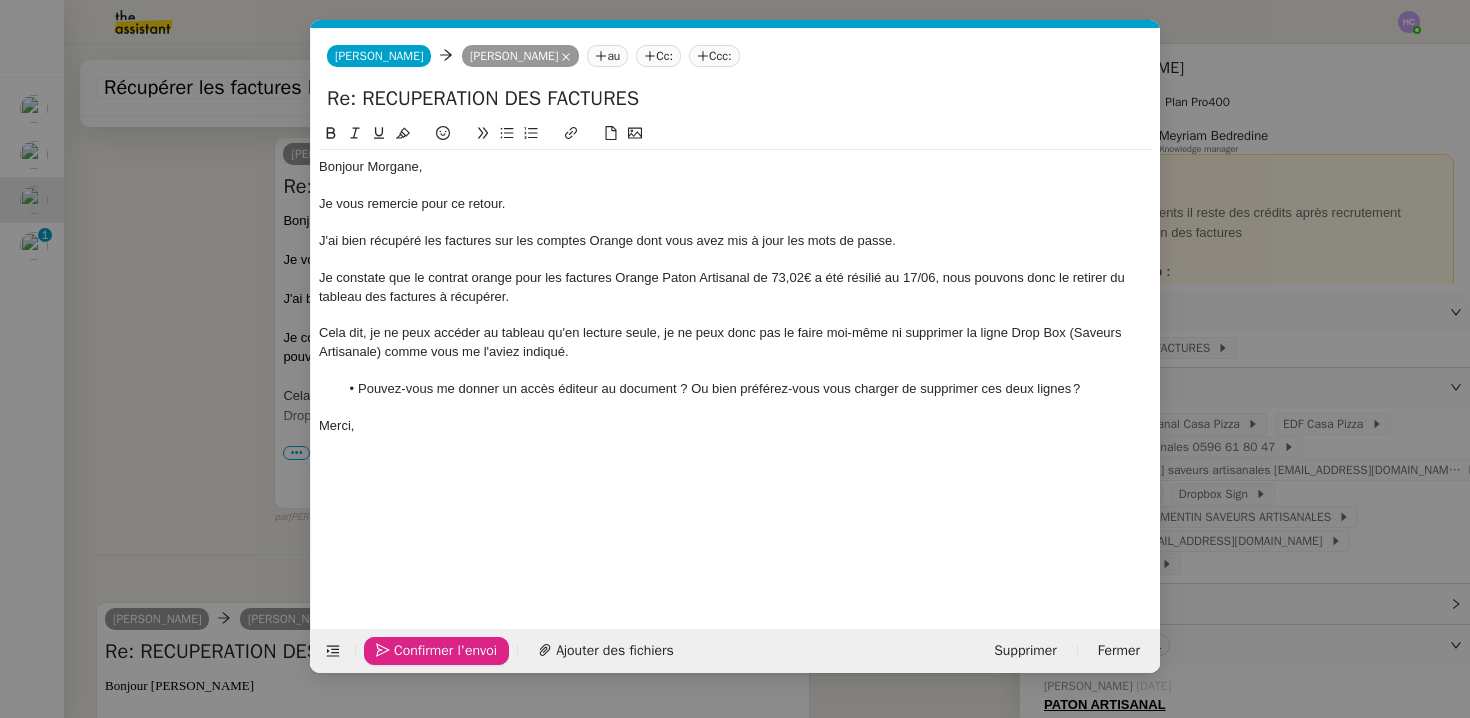 click on "Confirmer l'envoi" 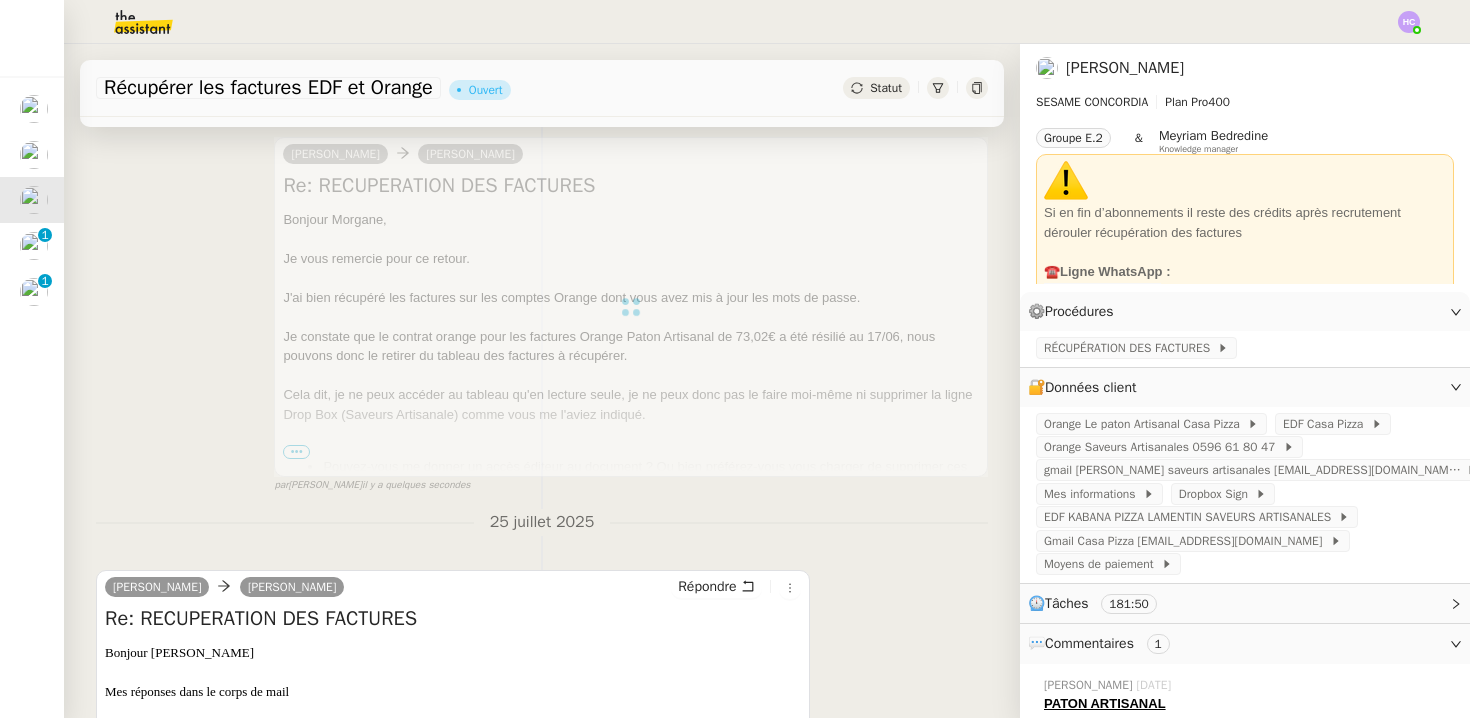 scroll, scrollTop: 0, scrollLeft: 0, axis: both 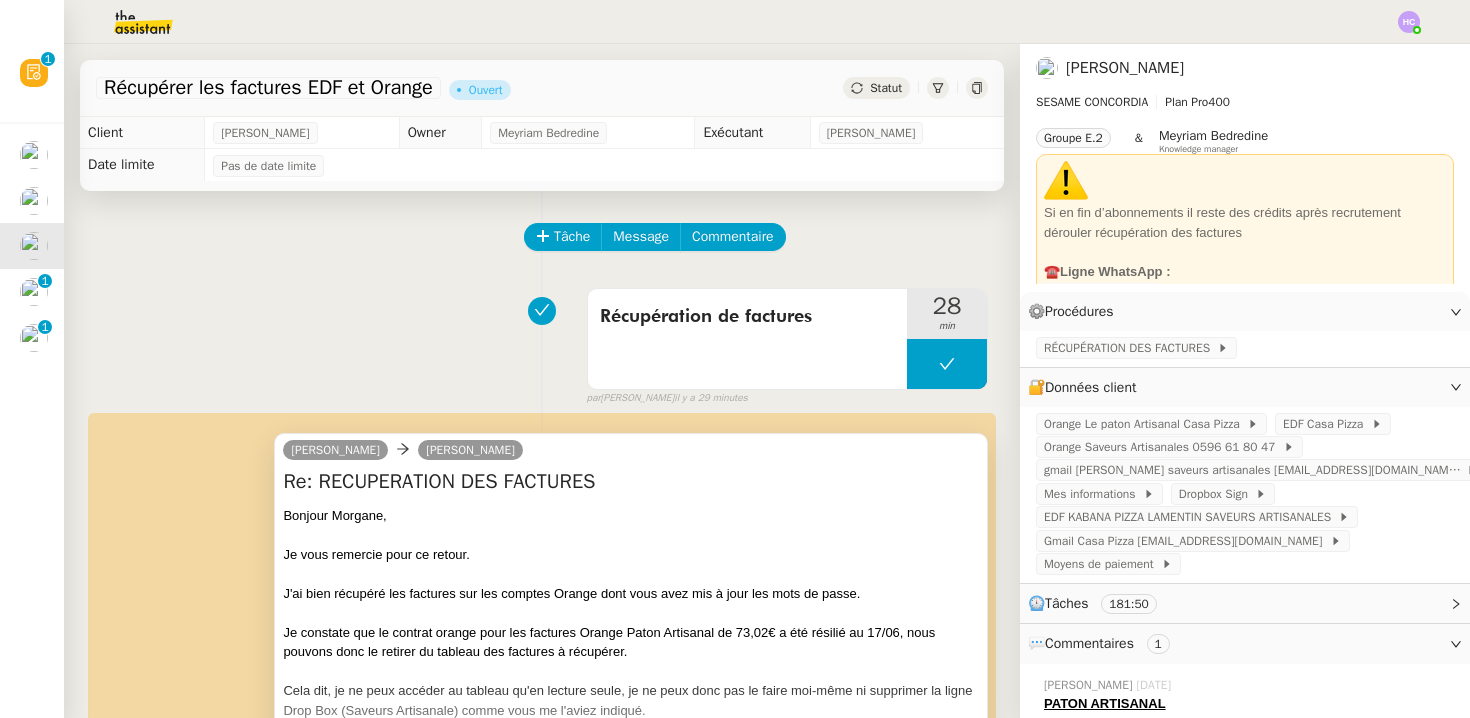 click on "Statut" 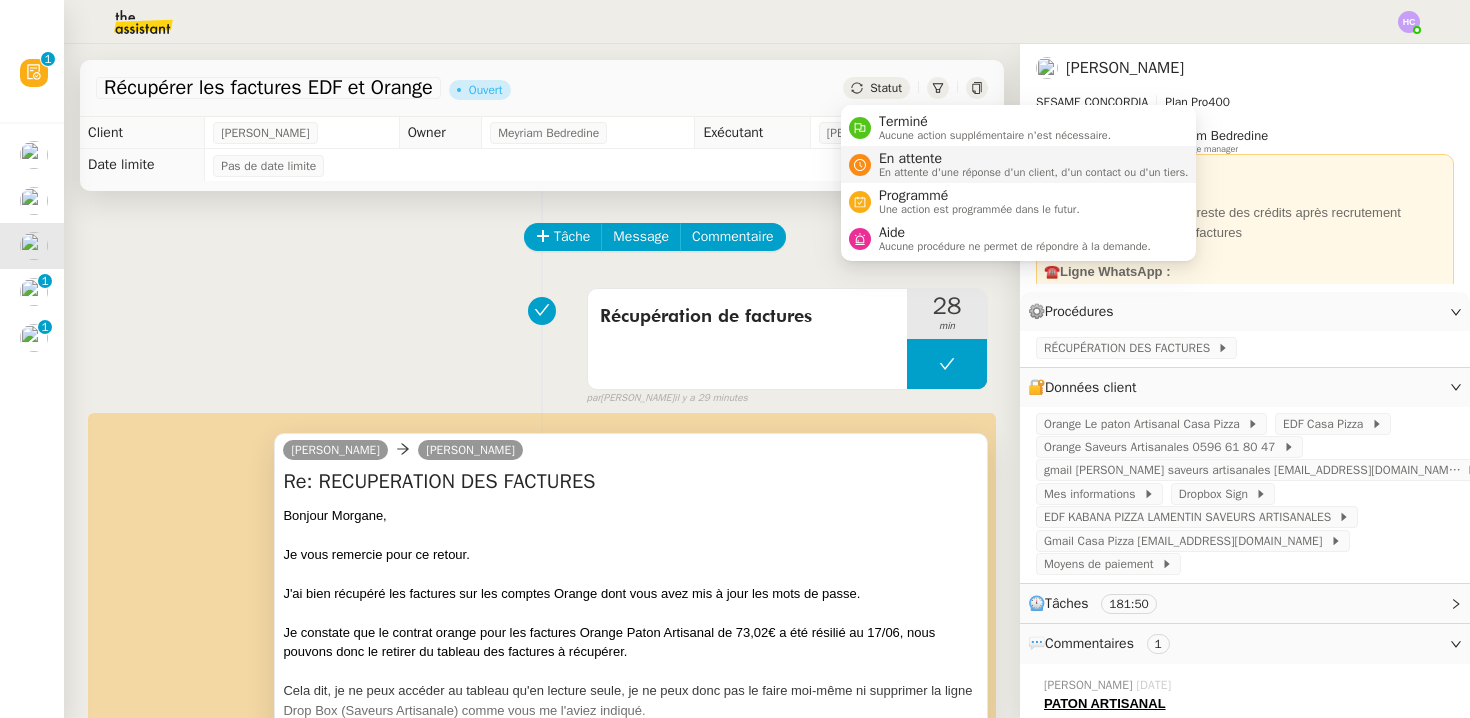 click on "En attente" at bounding box center (1034, 159) 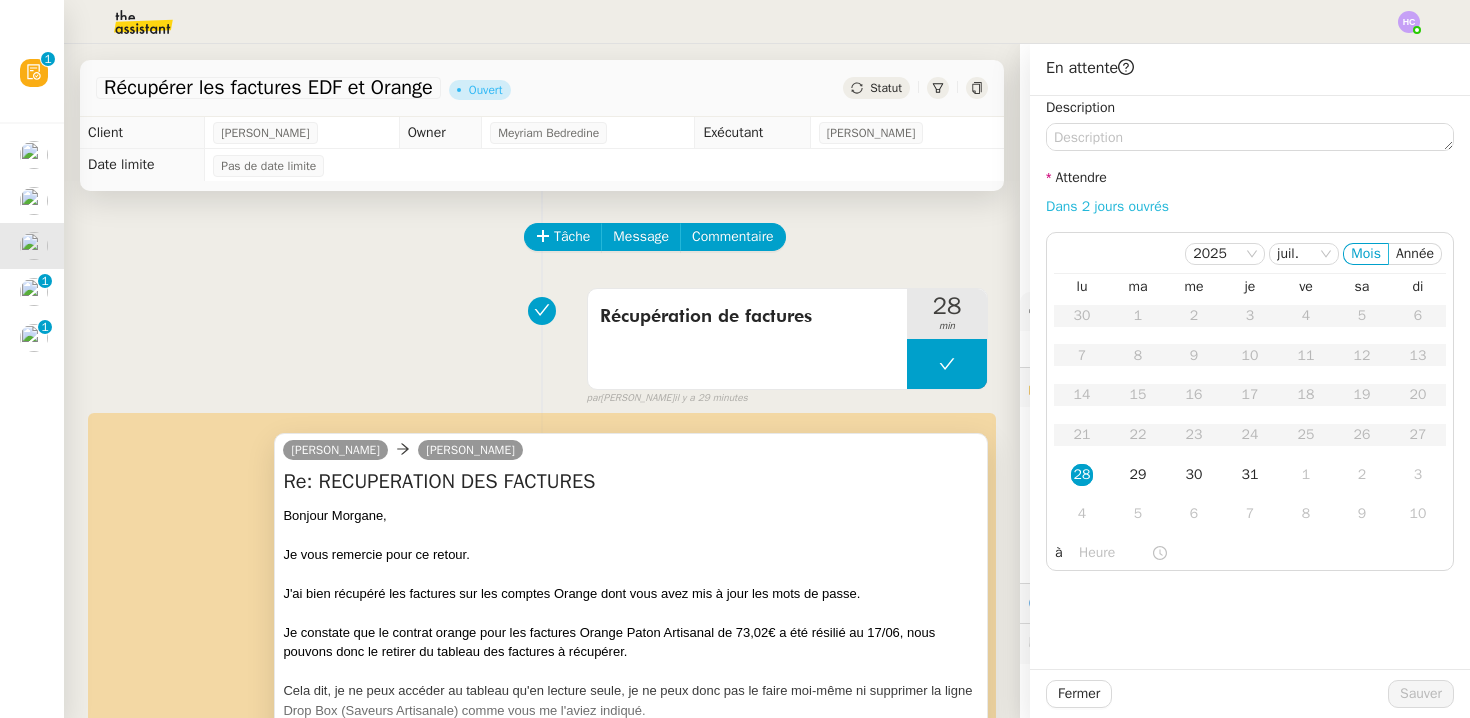 click on "Dans 2 jours ouvrés" 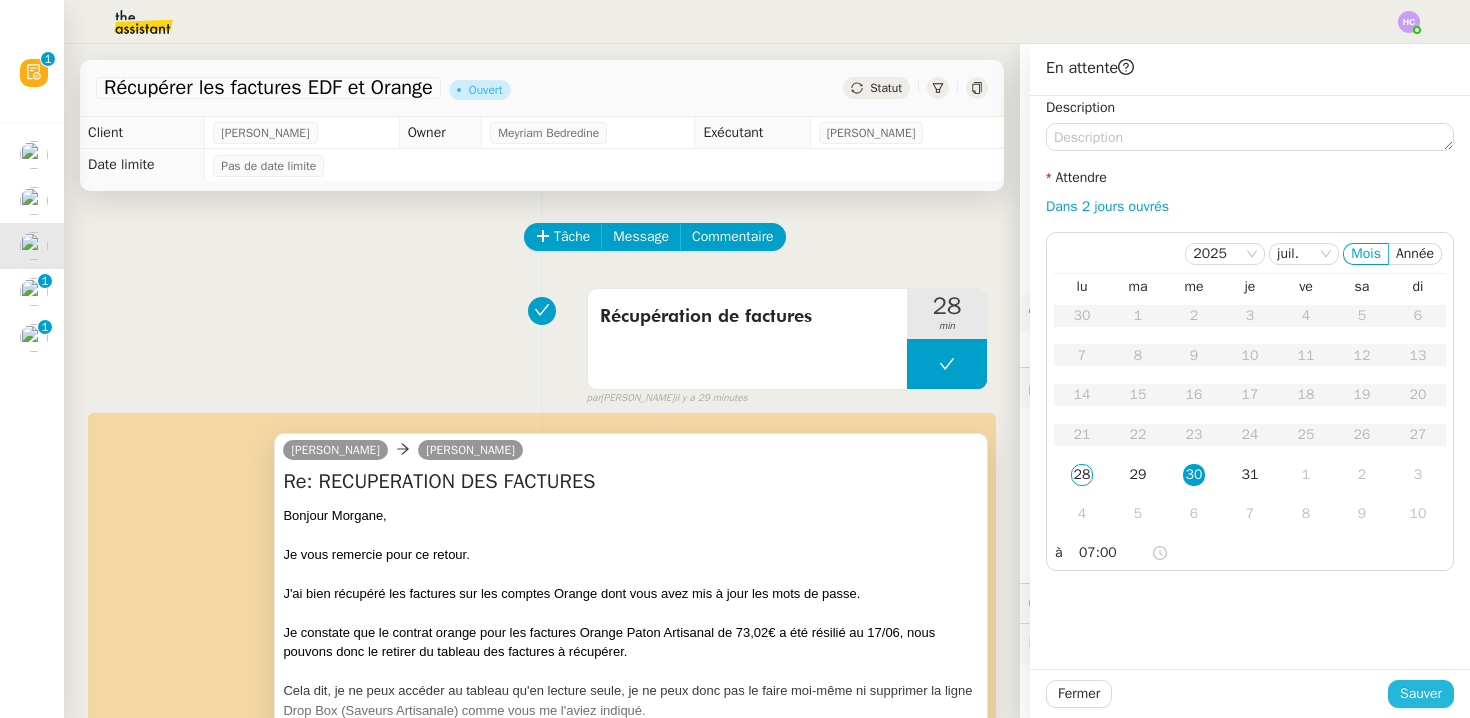 click on "Sauver" 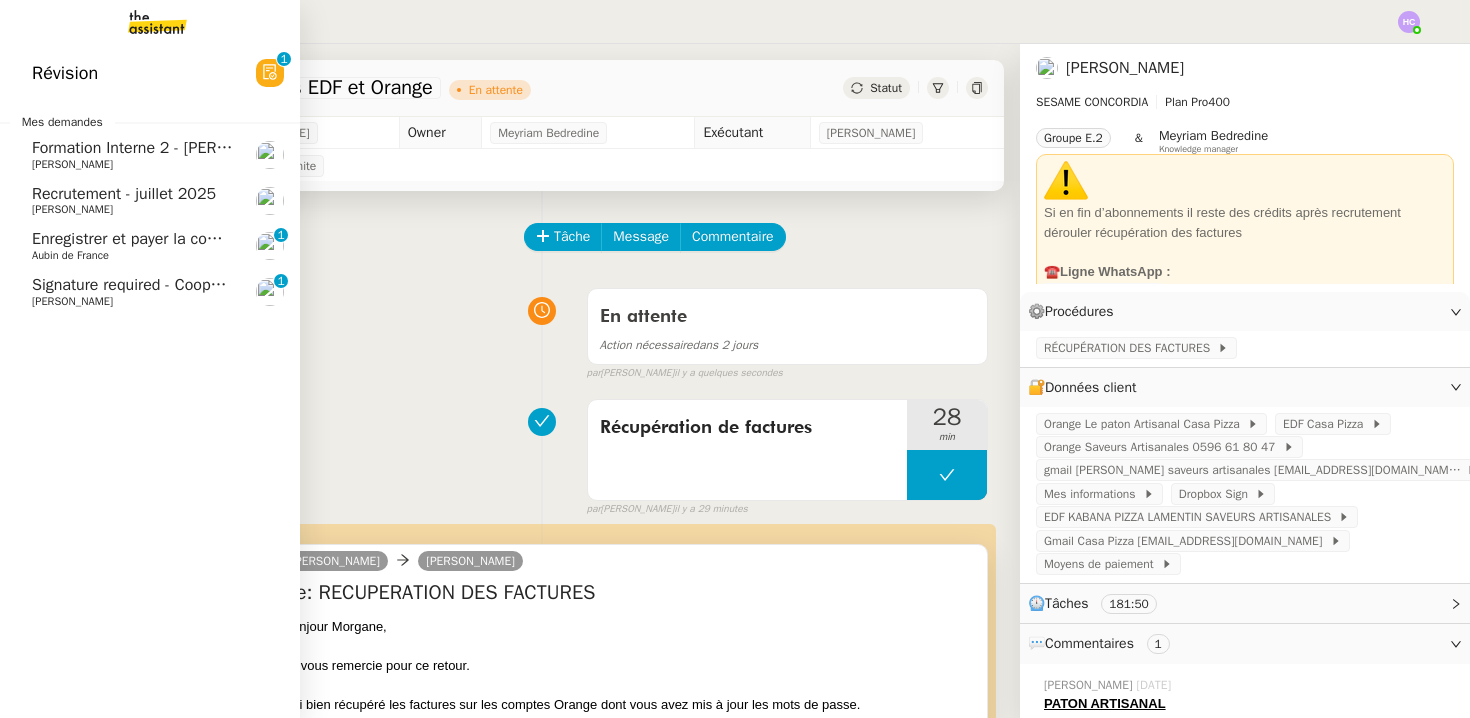 click on "[PERSON_NAME]" 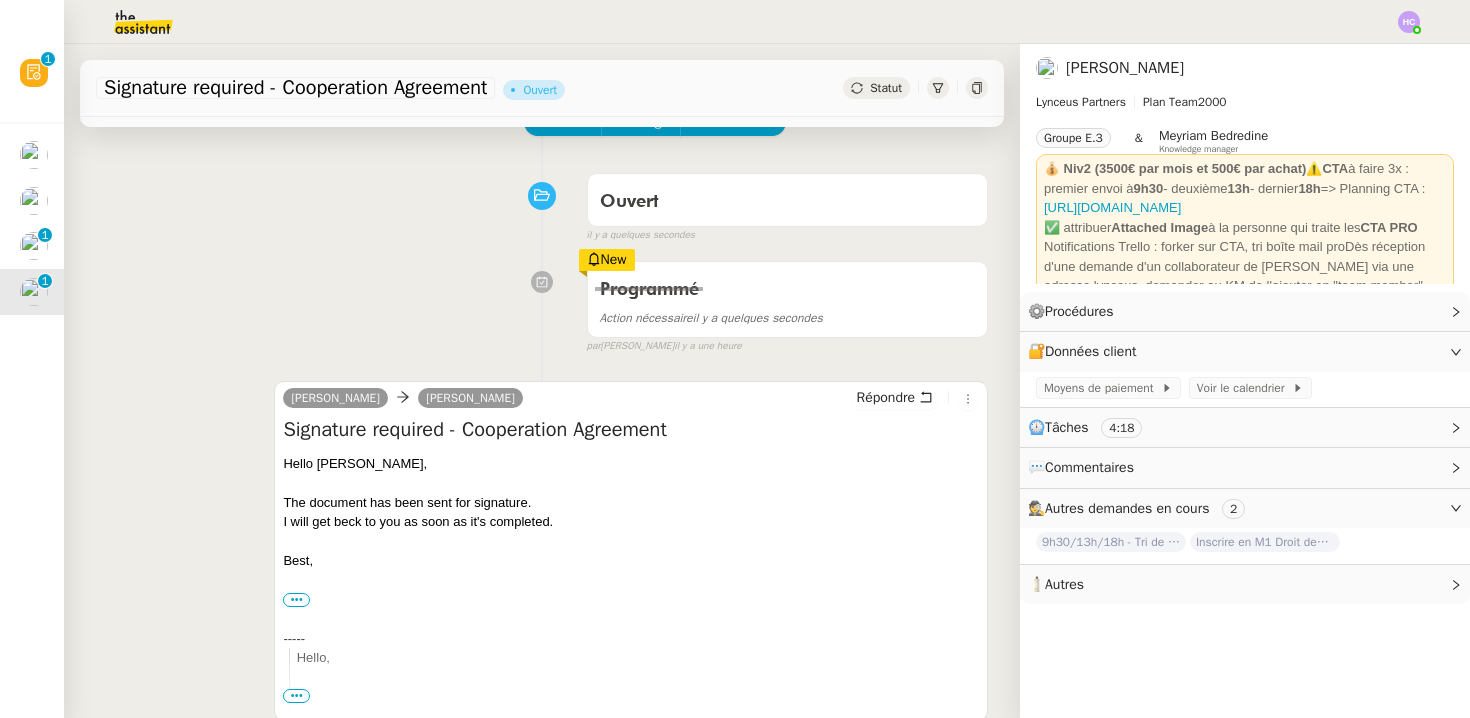 scroll, scrollTop: 111, scrollLeft: 0, axis: vertical 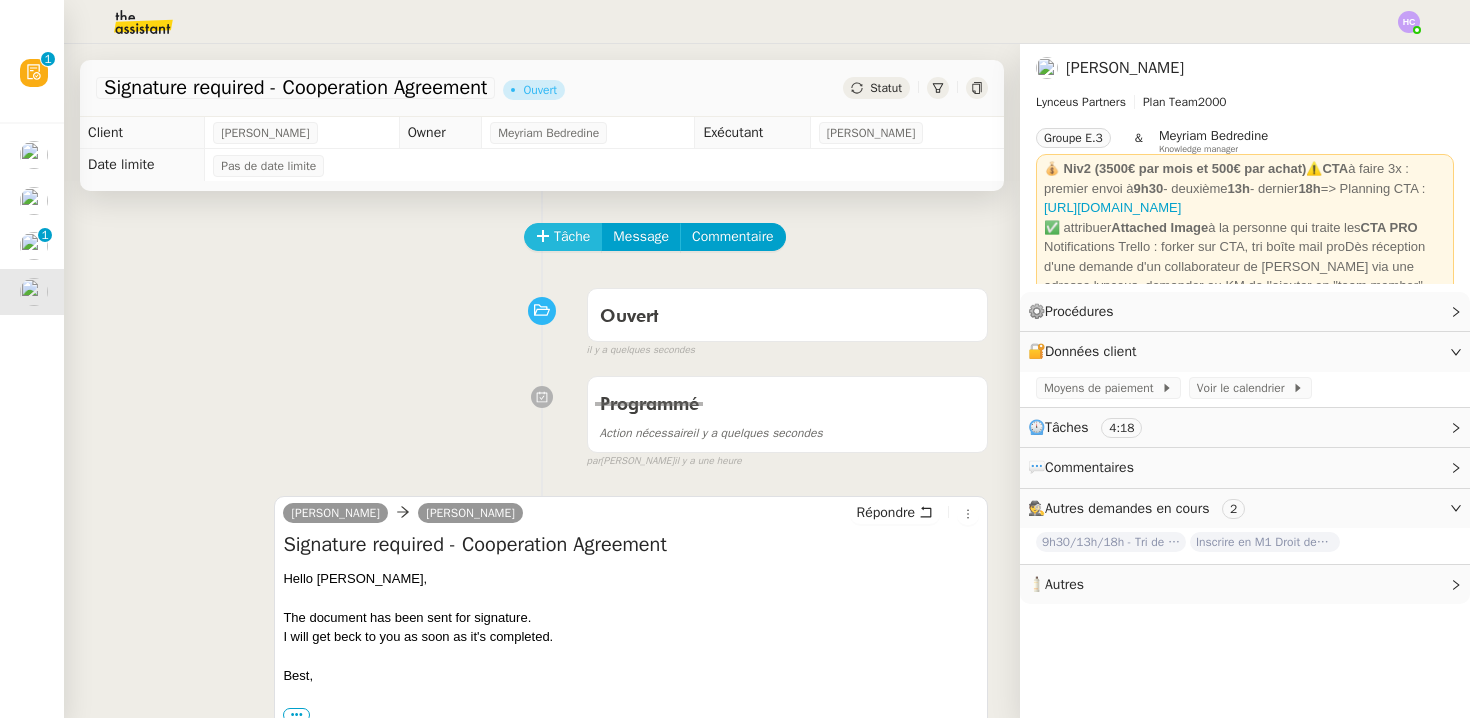 click on "Tâche" 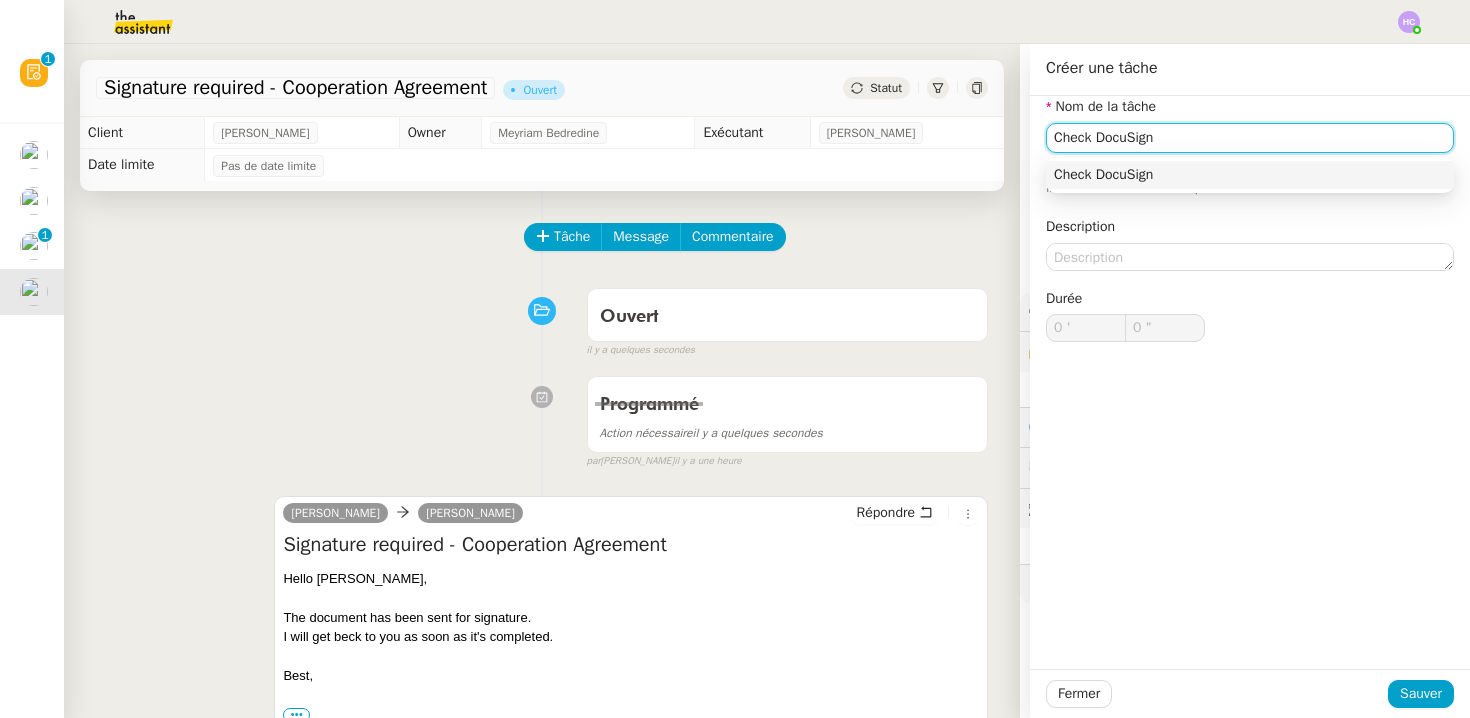 click on "Check DocuSign" at bounding box center (1250, 175) 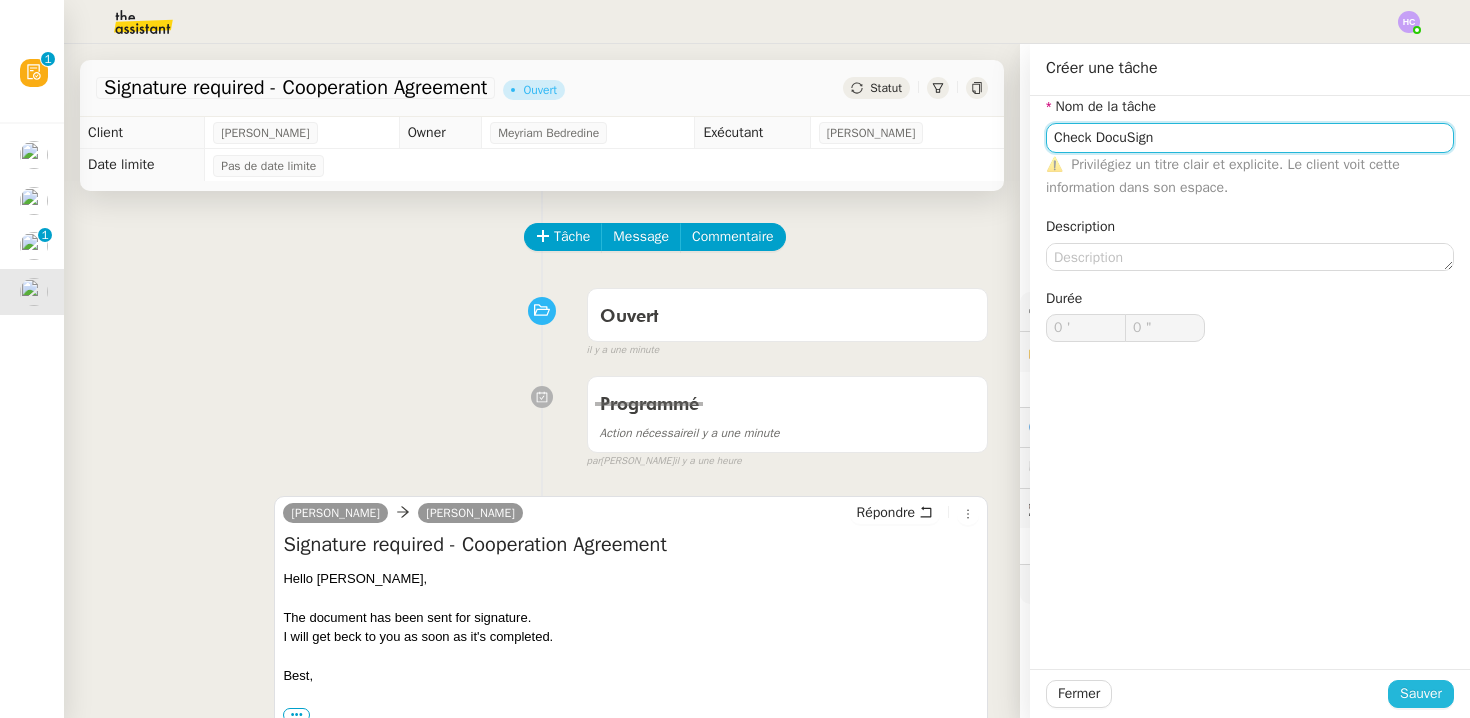 type on "Check DocuSign" 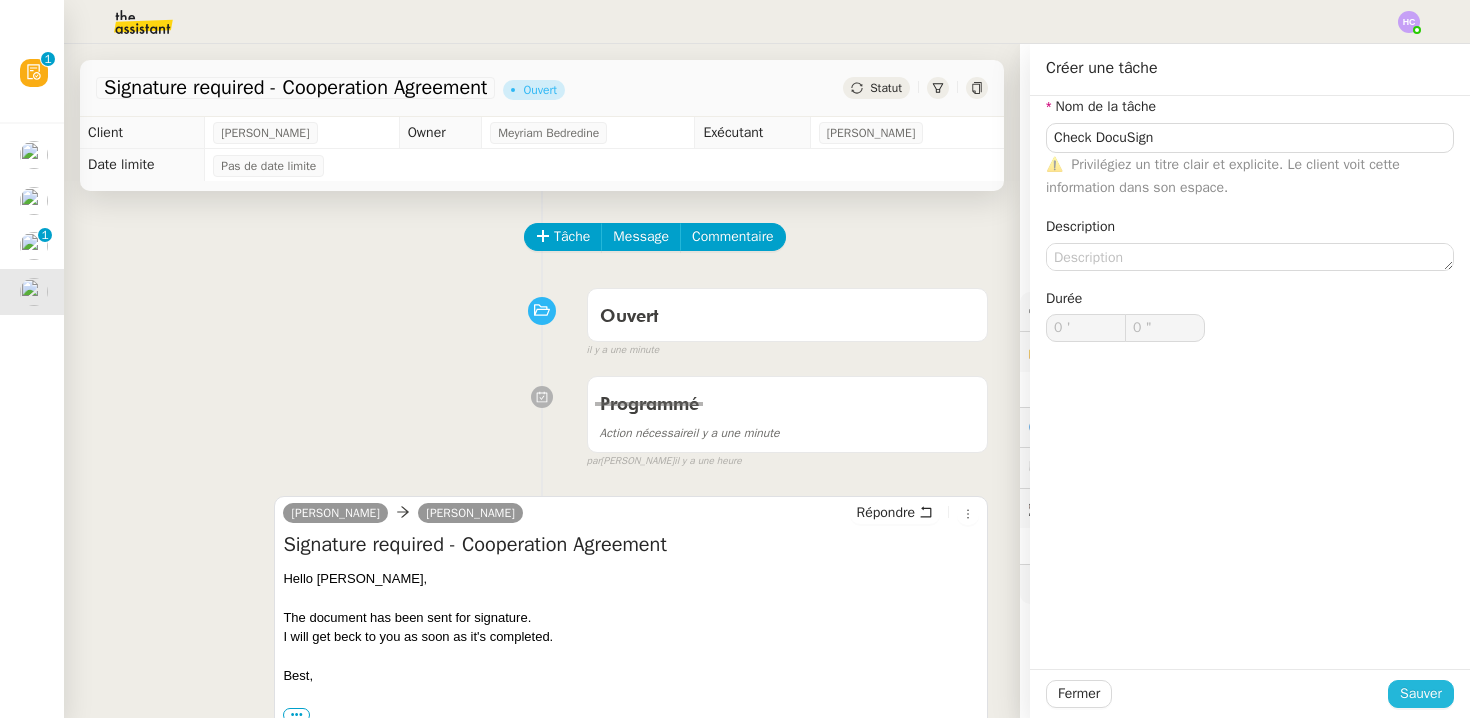 click on "Sauver" 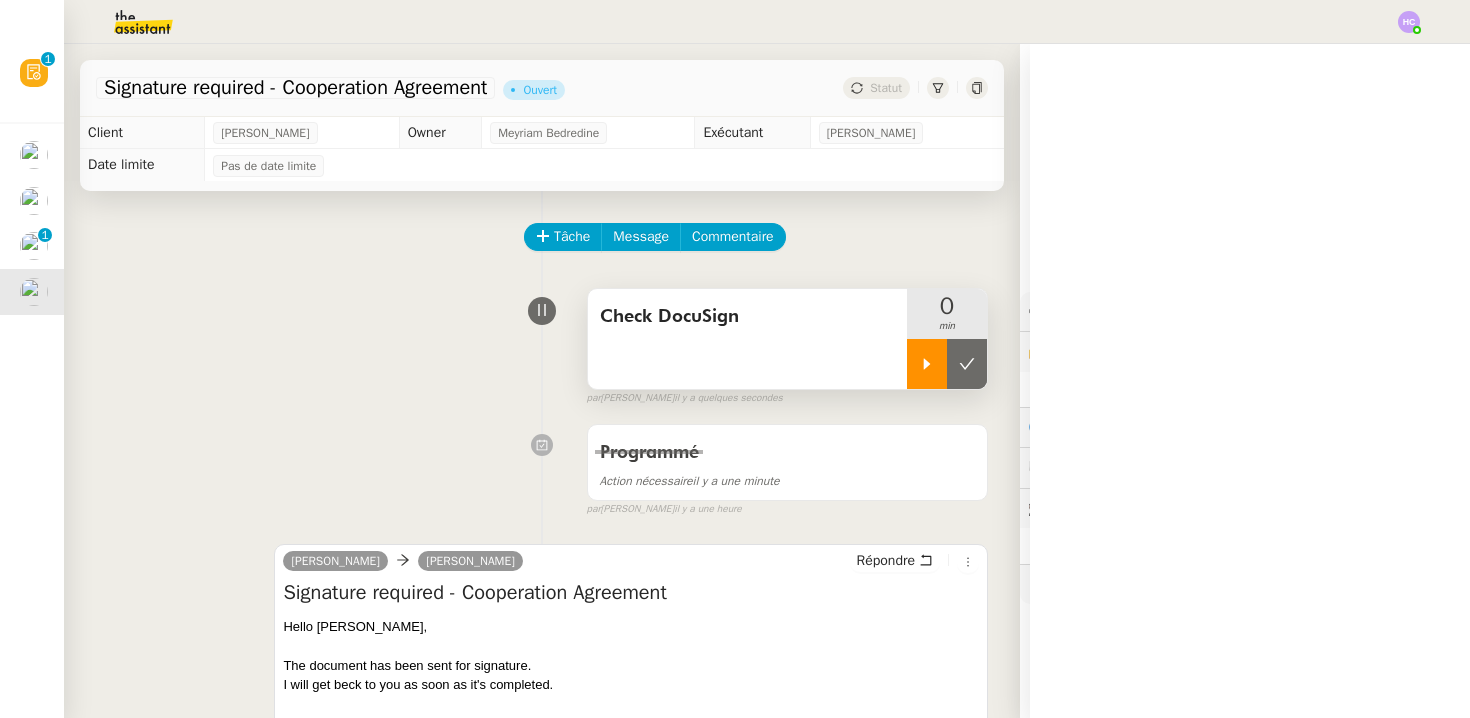 click at bounding box center (927, 364) 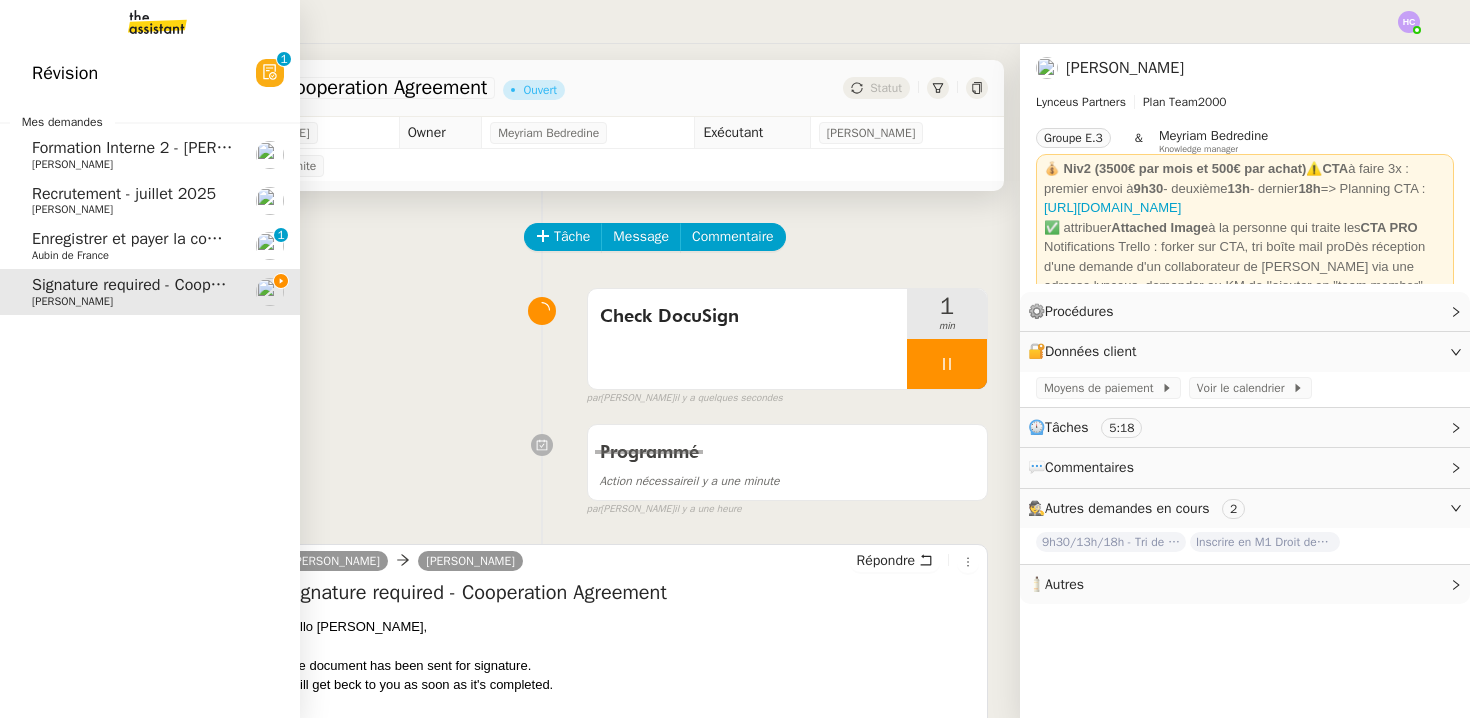 click on "Enregistrer et payer la compagnie" 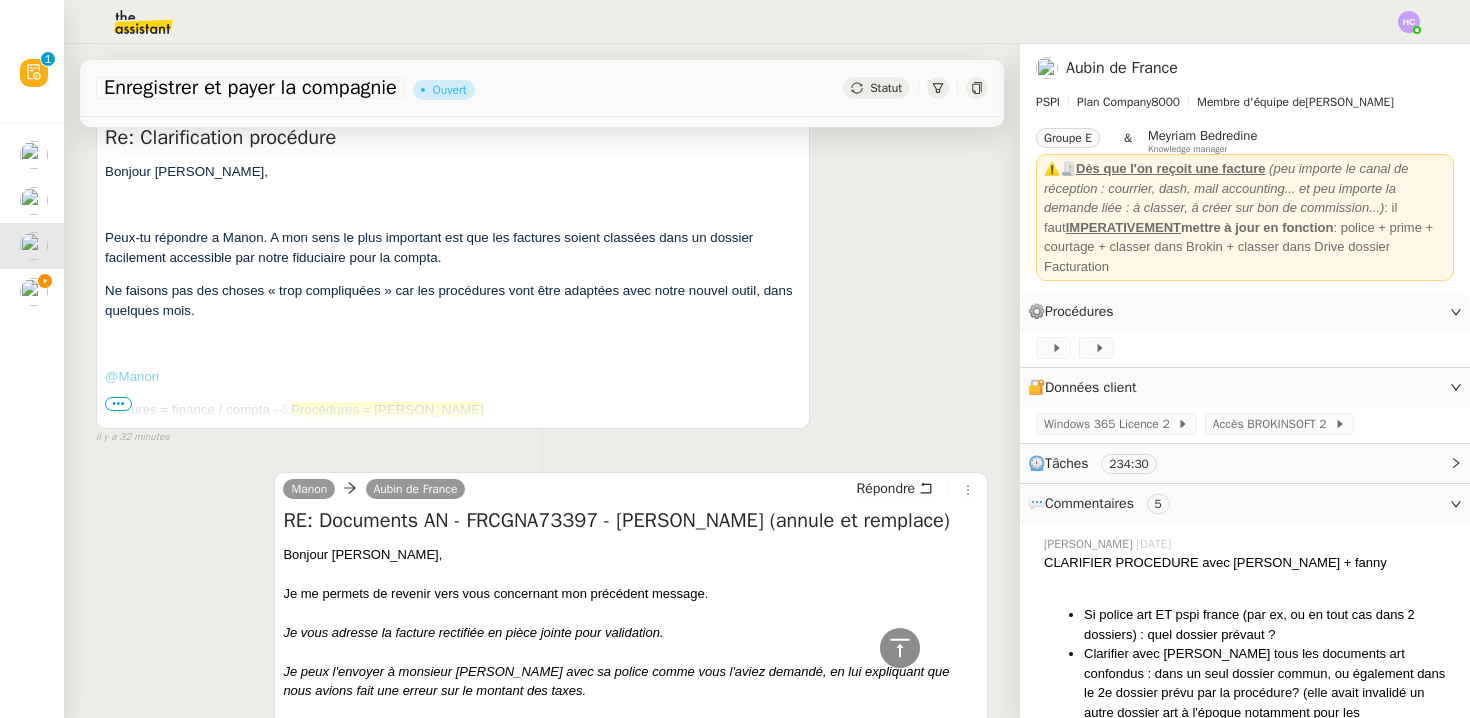 scroll, scrollTop: 455, scrollLeft: 0, axis: vertical 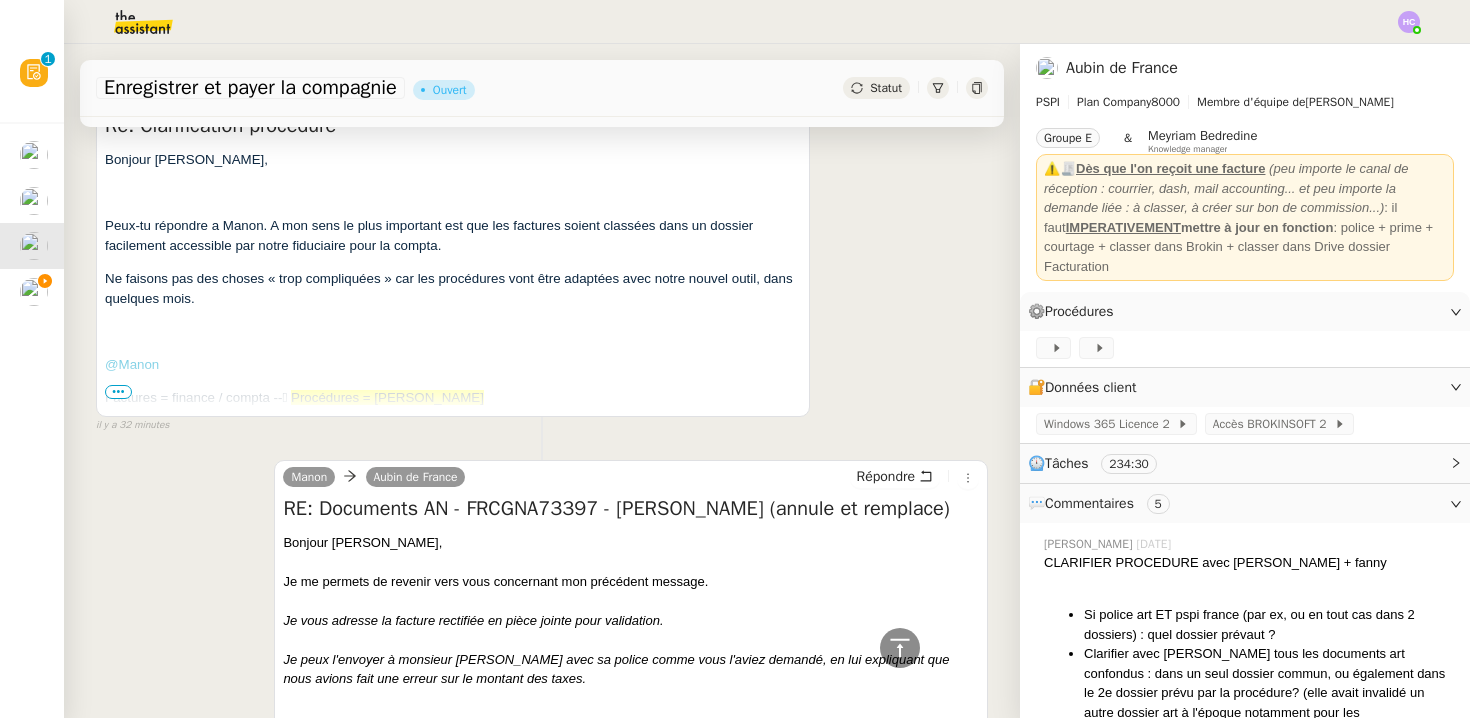 click on "•••" at bounding box center (118, 392) 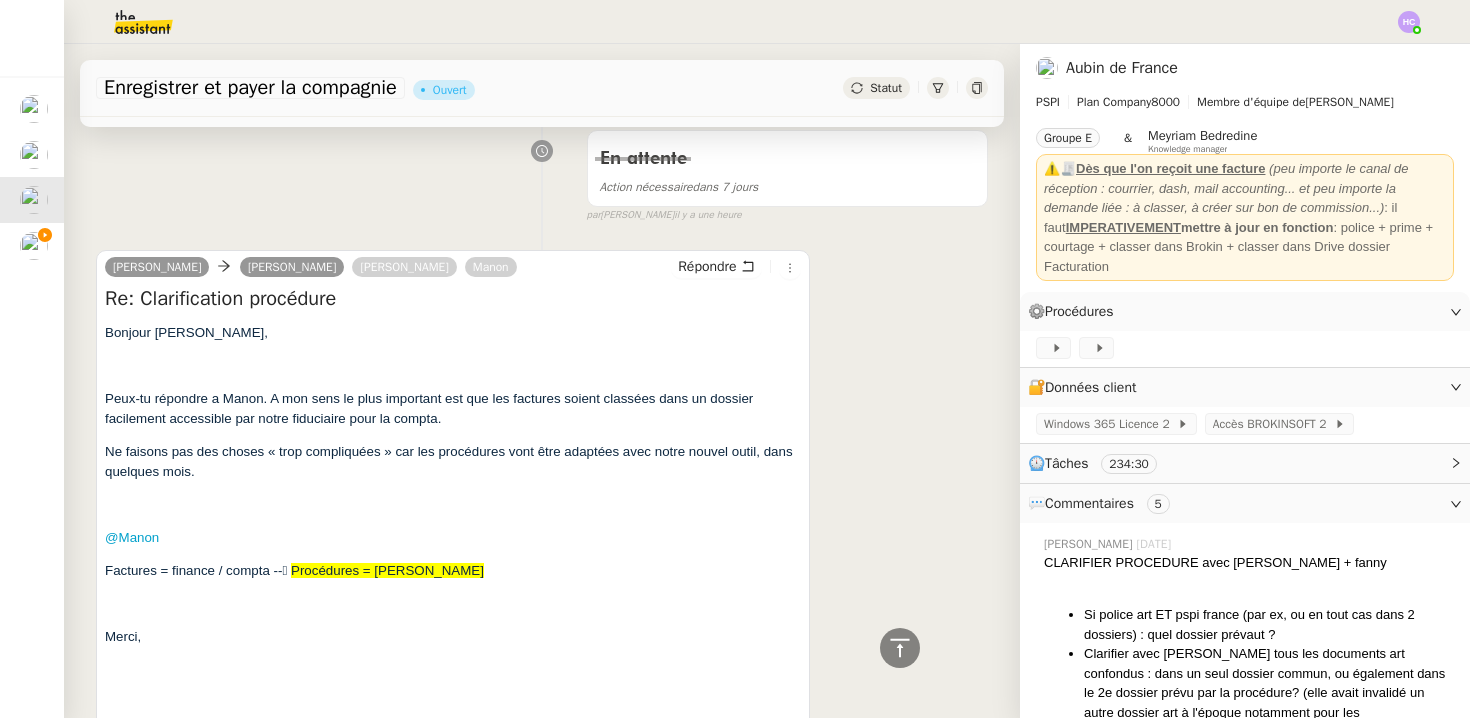 scroll, scrollTop: 275, scrollLeft: 0, axis: vertical 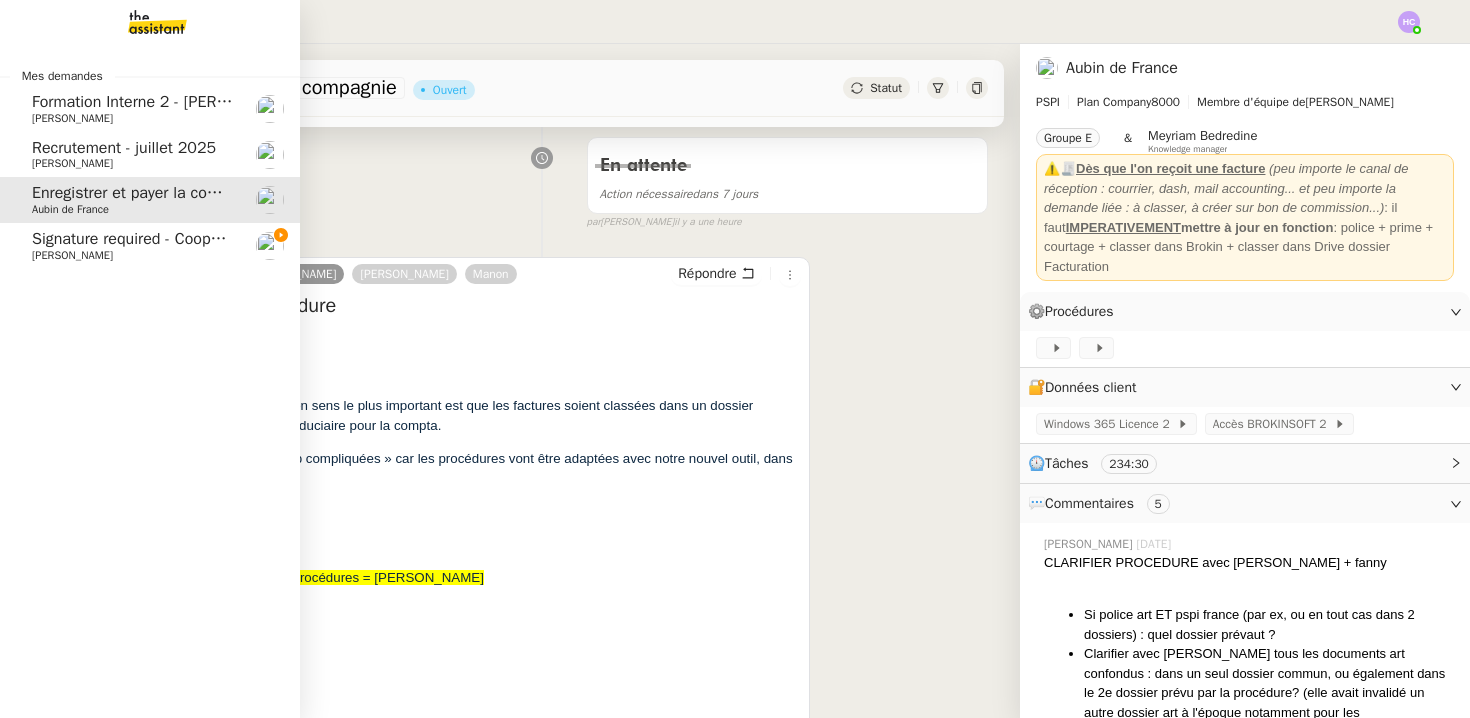 click on "Signature required - Cooperation Agreement" 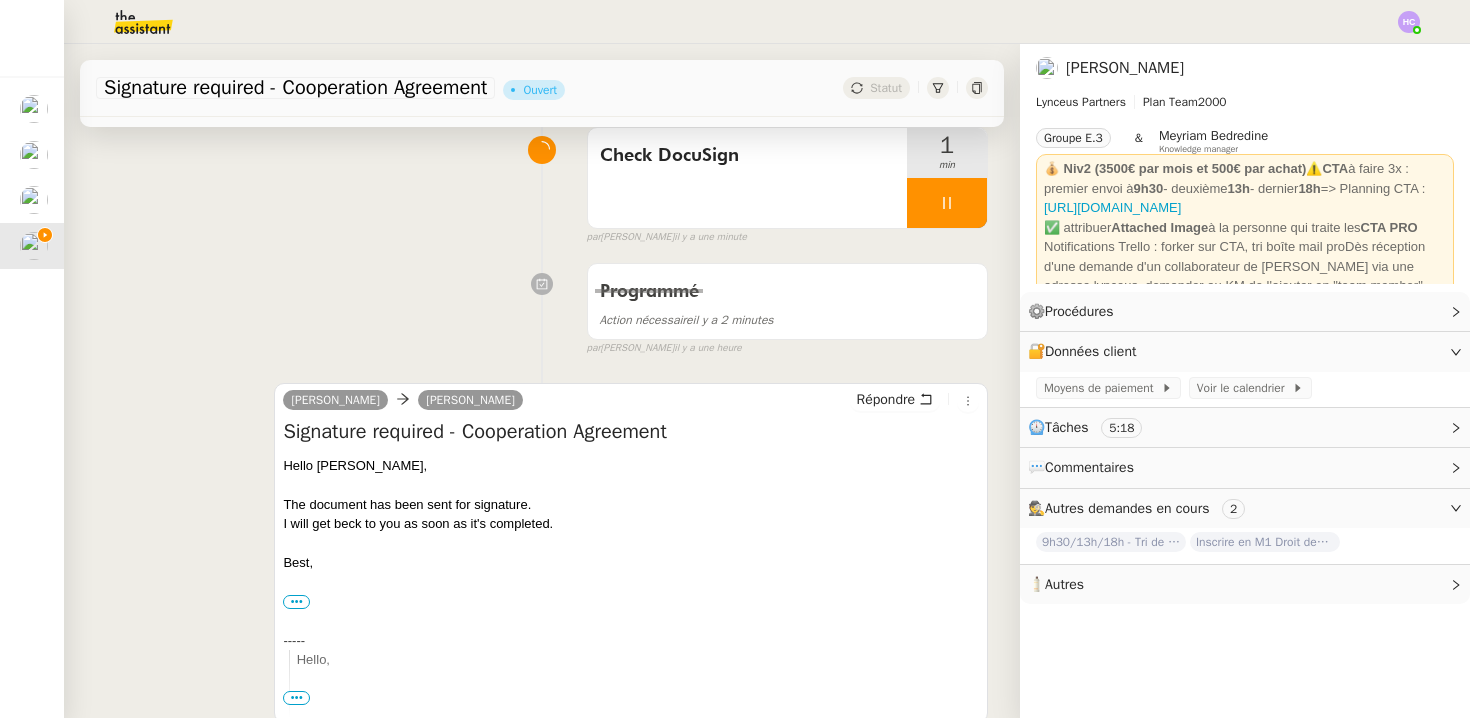 scroll, scrollTop: 0, scrollLeft: 0, axis: both 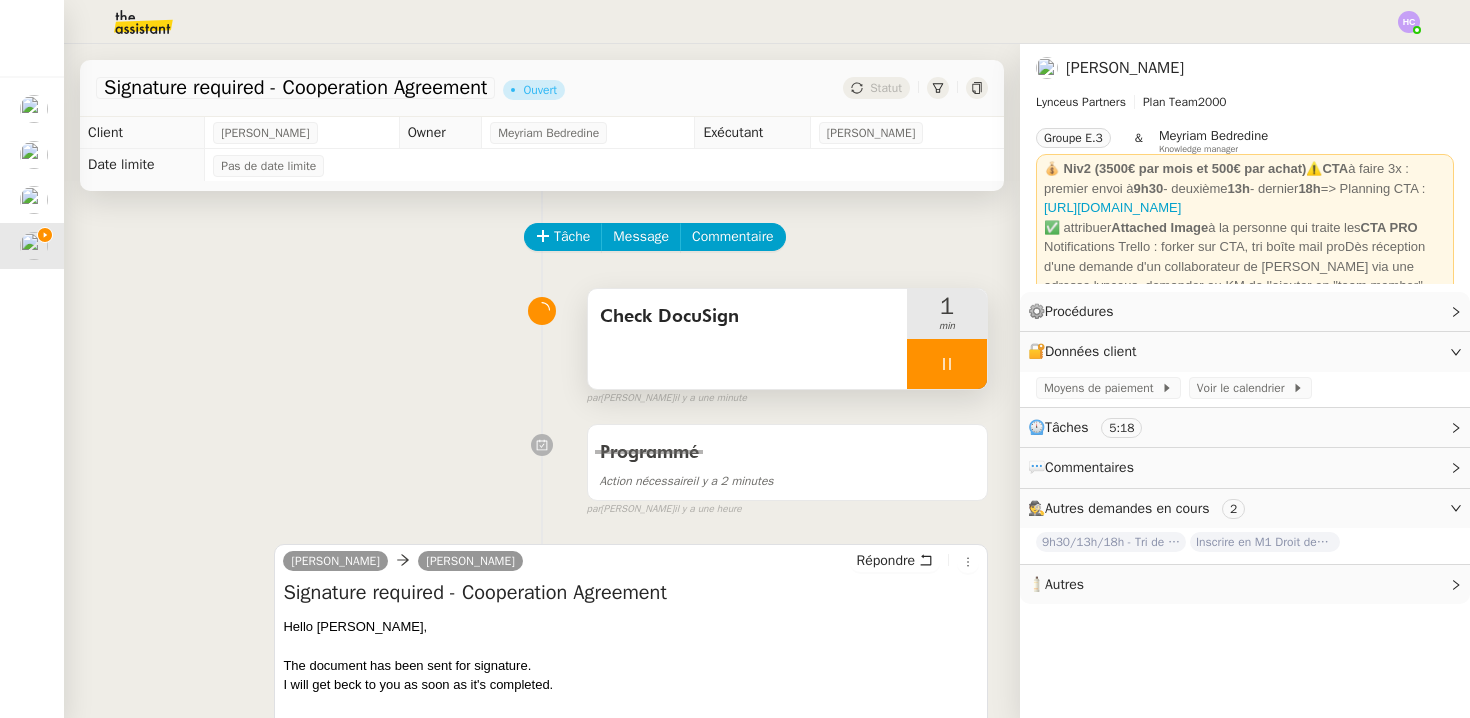 click 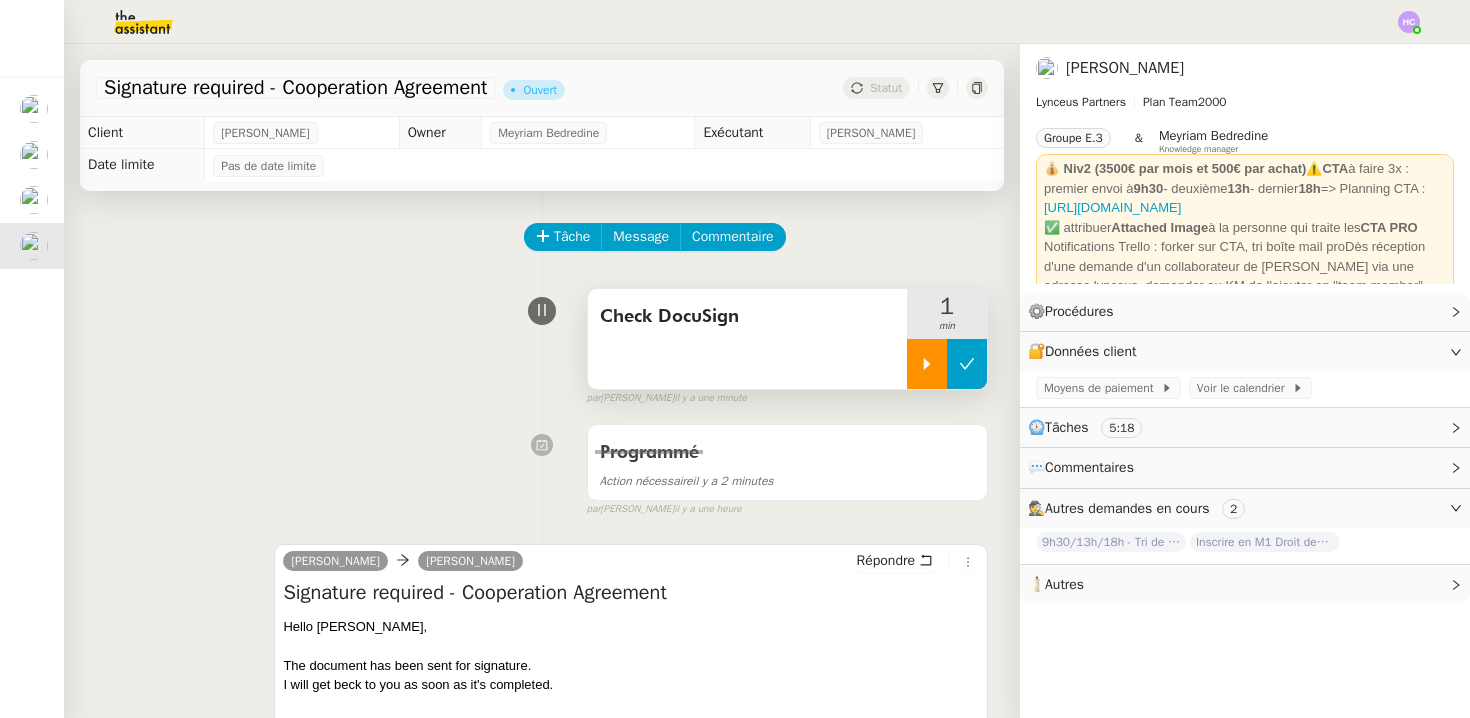 click 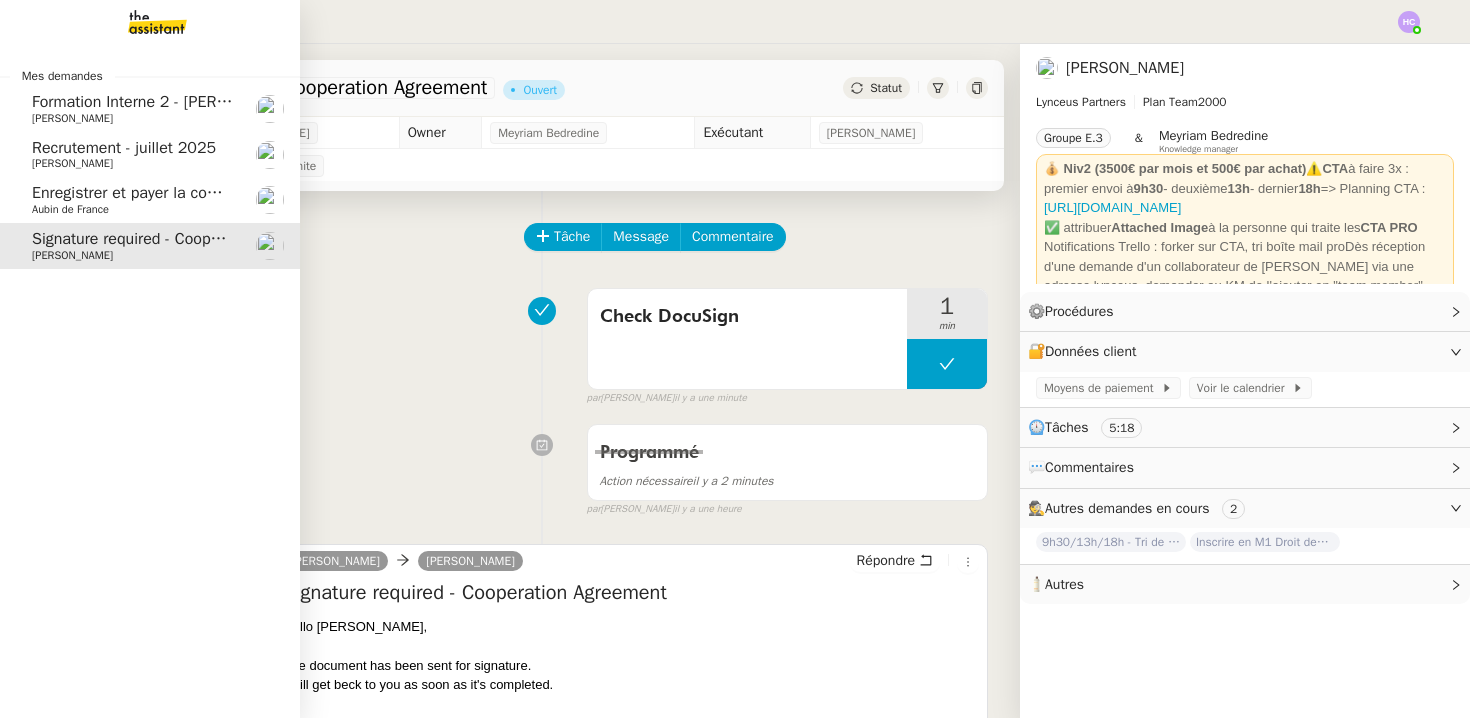 click on "Enregistrer et payer la compagnie" 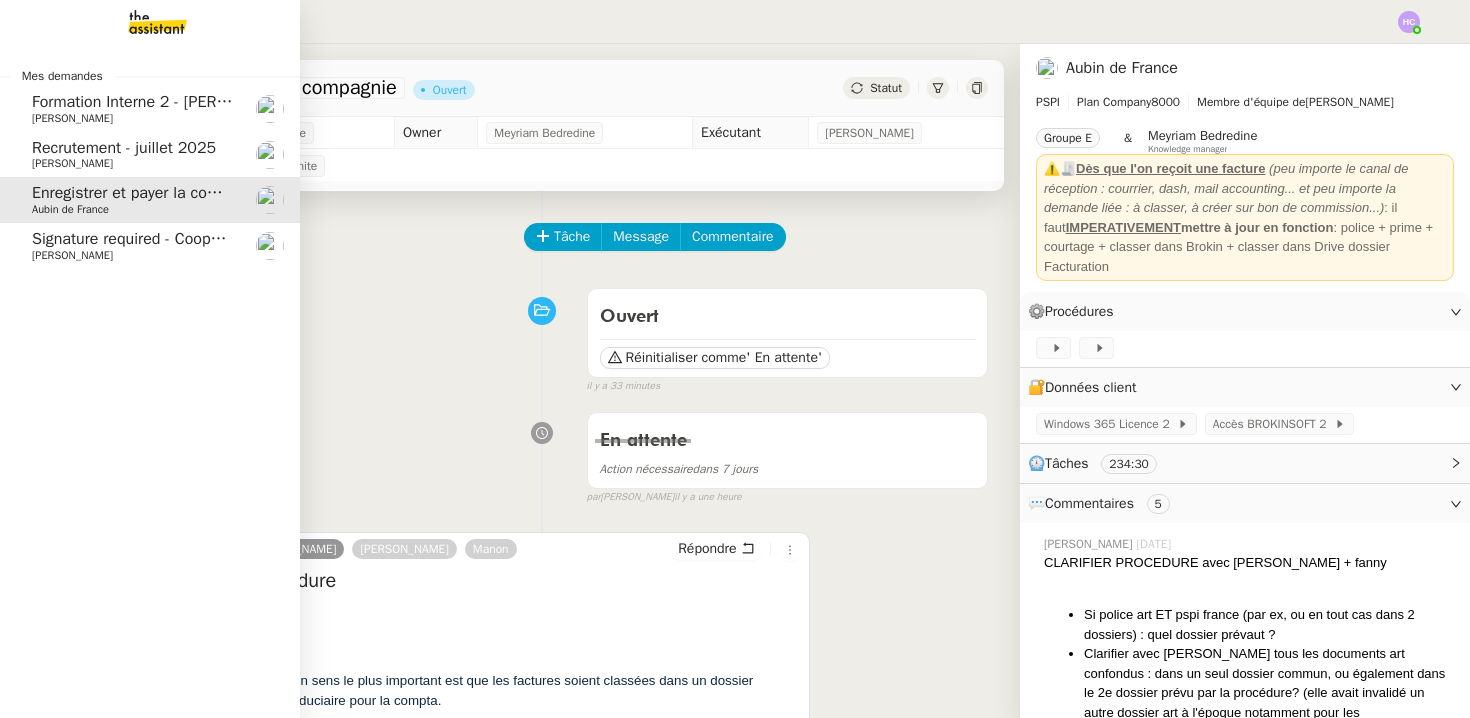 click on "Signature required - Cooperation Agreement" 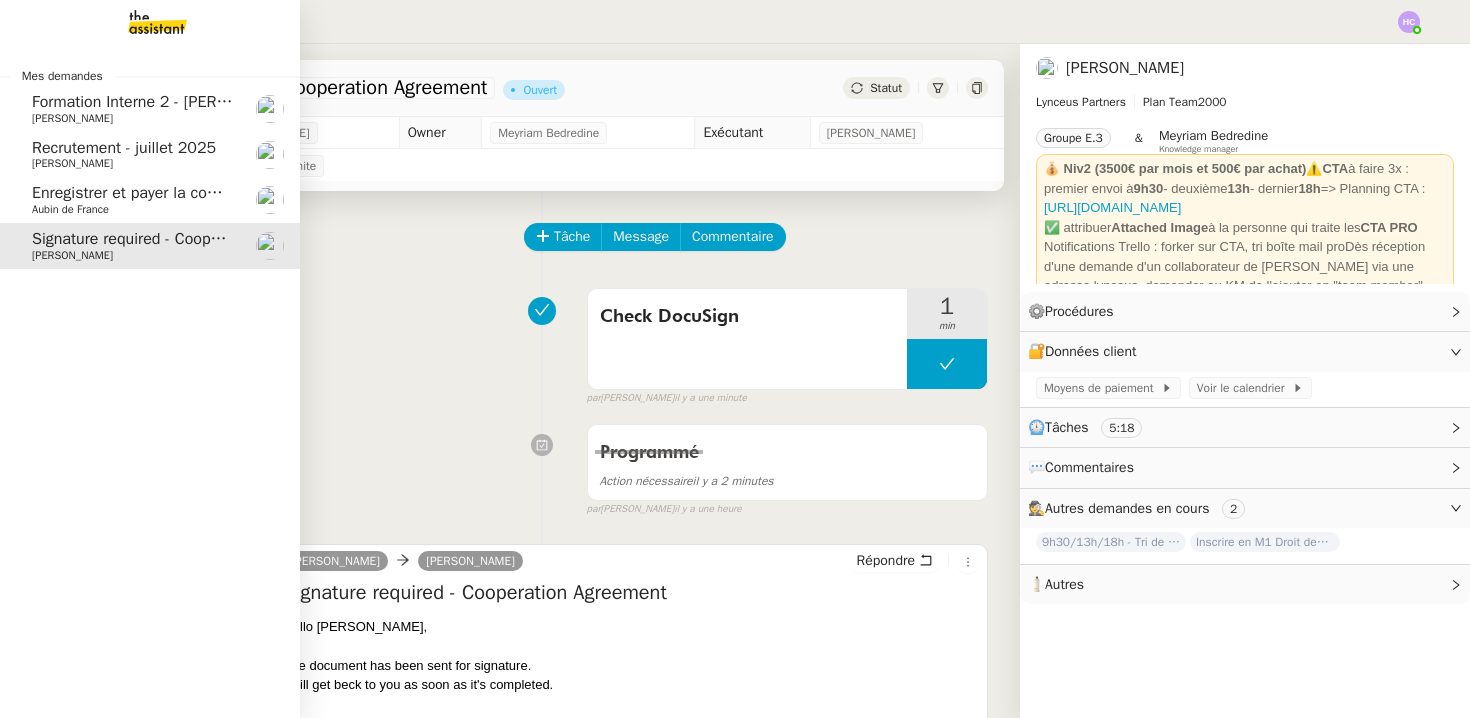 click on "Enregistrer et payer la compagnie" 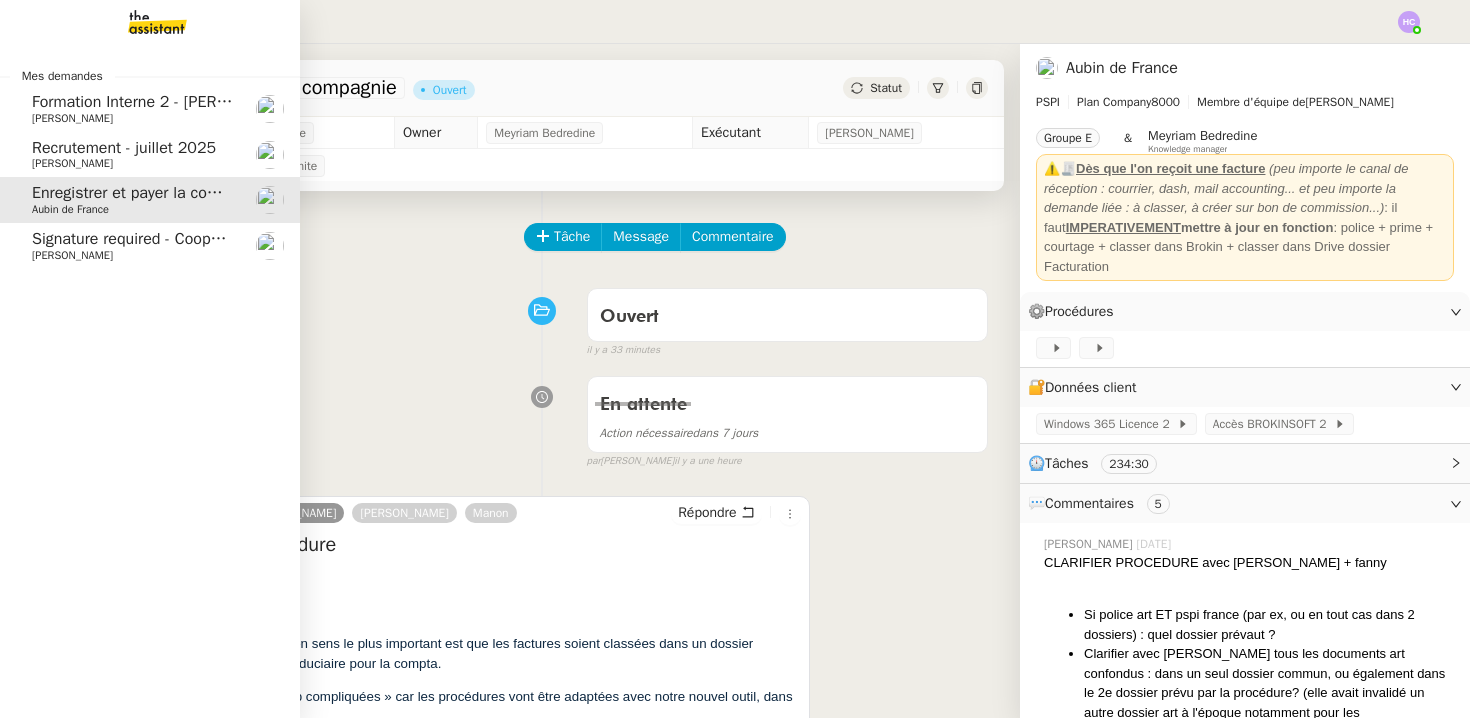click on "[PERSON_NAME]" 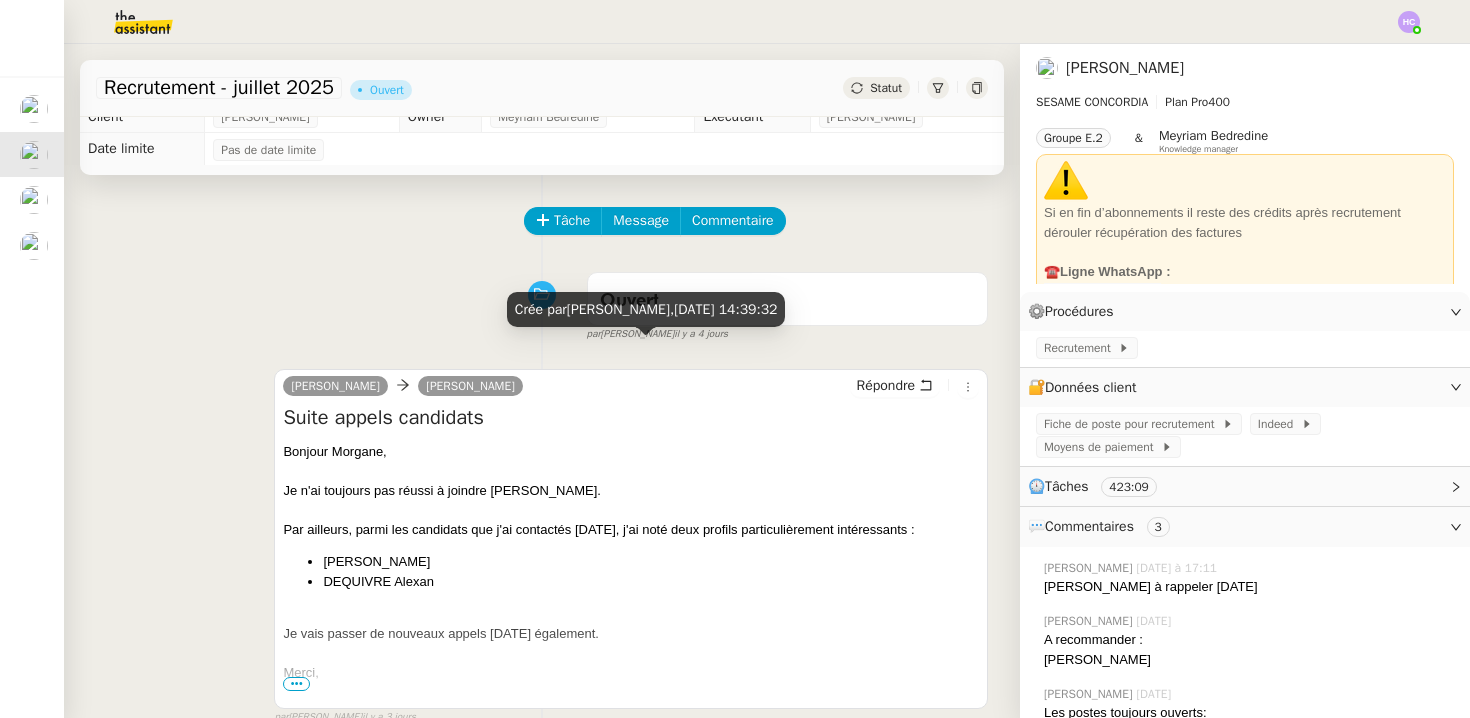 scroll, scrollTop: 58, scrollLeft: 0, axis: vertical 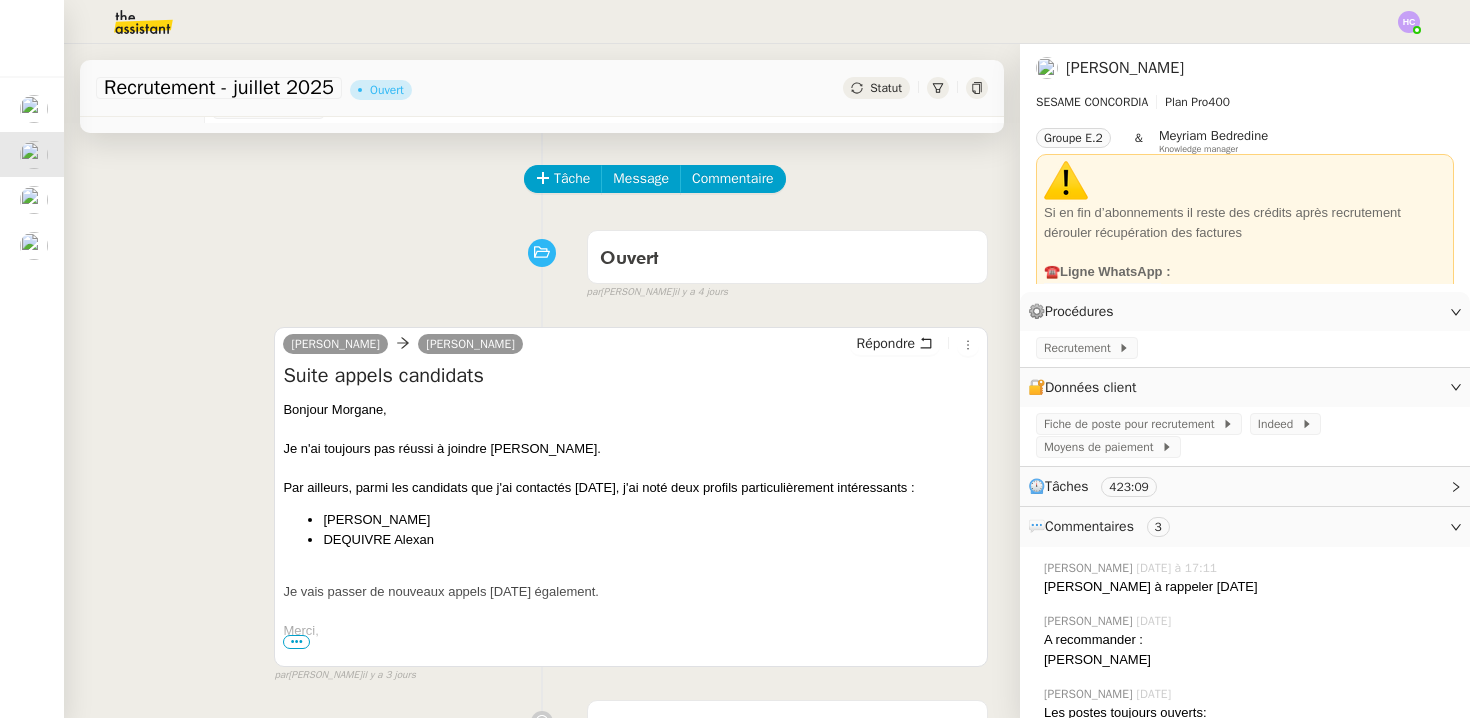 click on "Ouvert false par   [PERSON_NAME]   [DATE]" at bounding box center [542, 261] 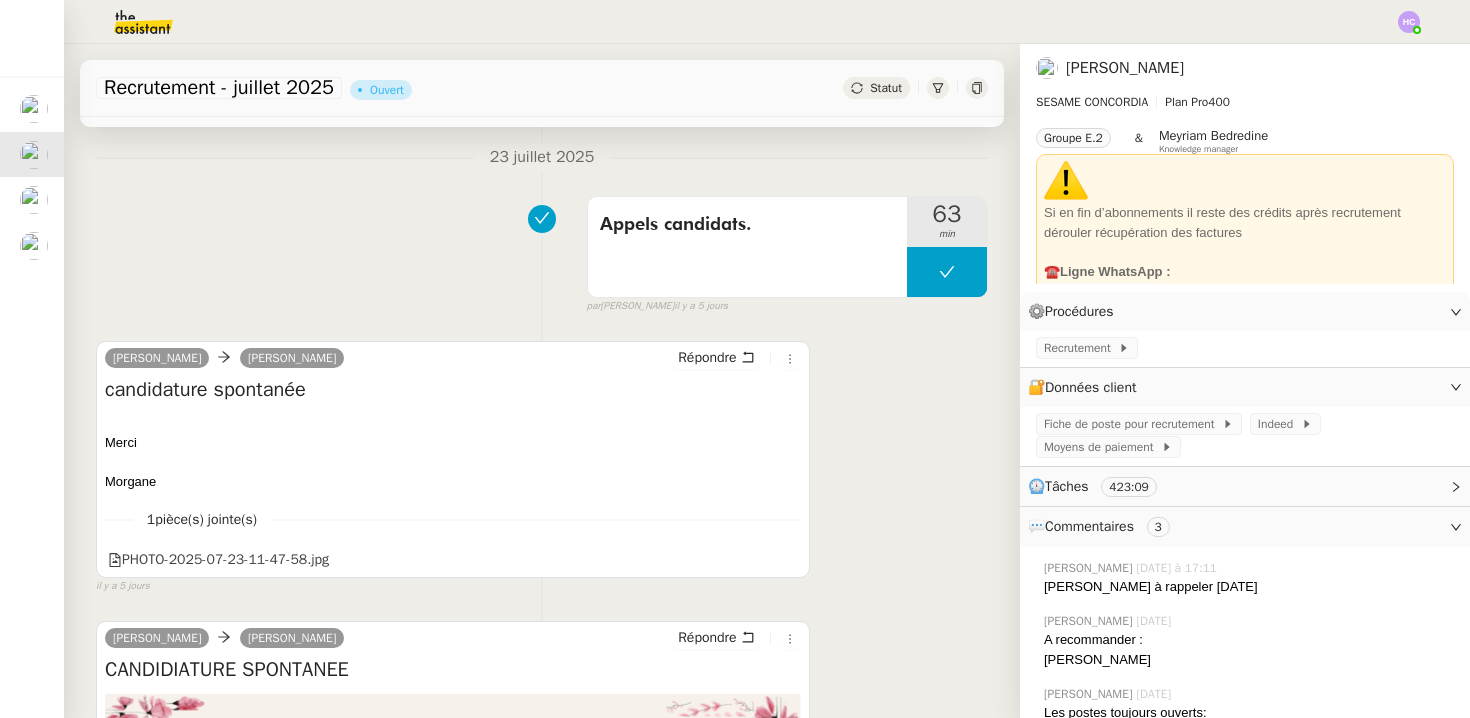 scroll, scrollTop: 892, scrollLeft: 0, axis: vertical 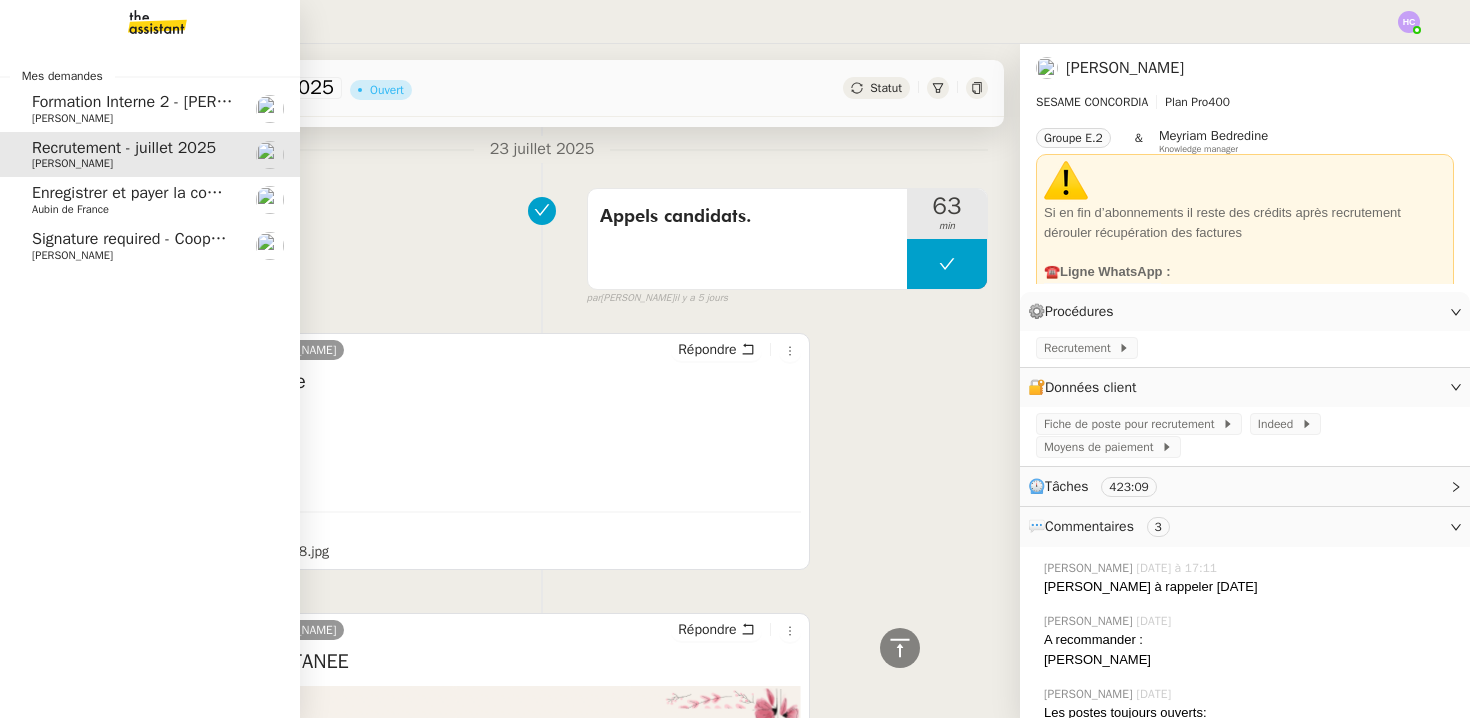 click on "Enregistrer et payer la compagnie" 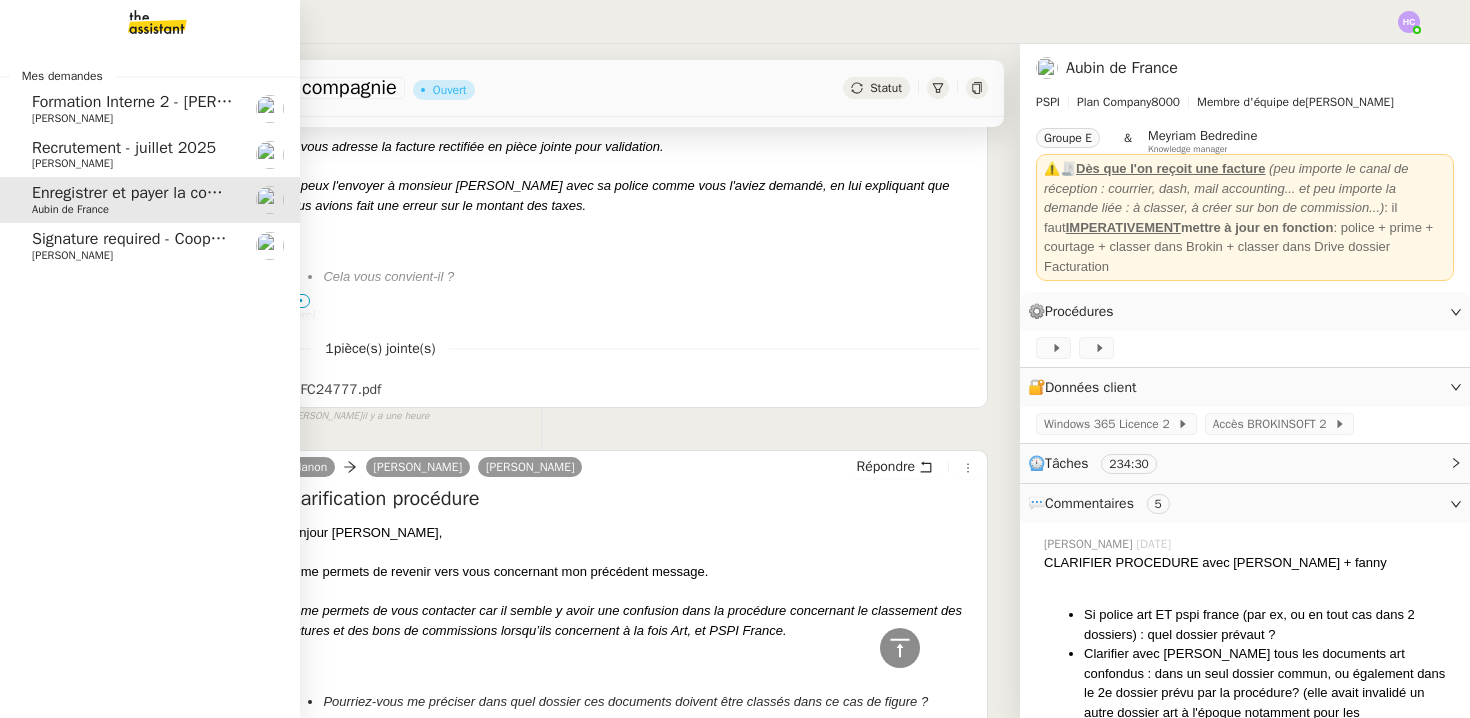 scroll, scrollTop: 509, scrollLeft: 0, axis: vertical 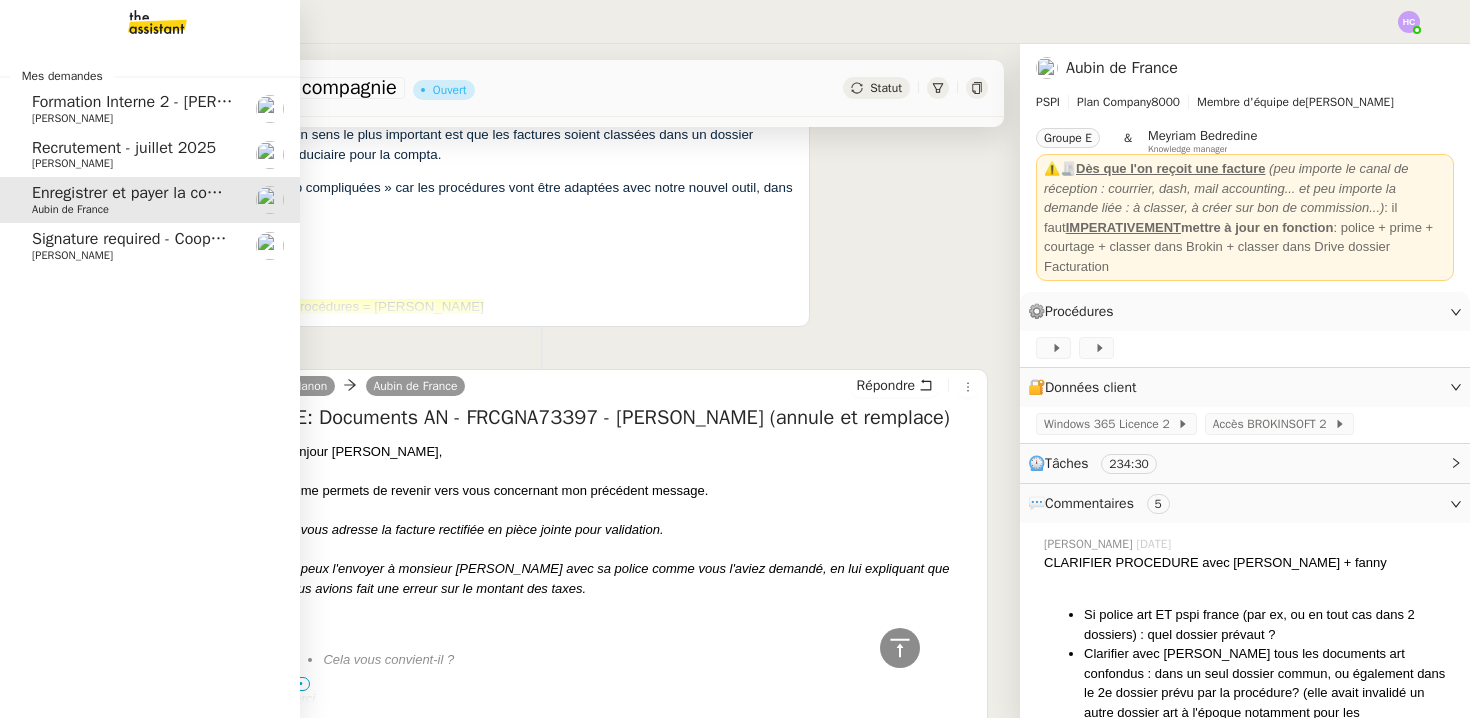 click on "Signature required - Cooperation Agreement" 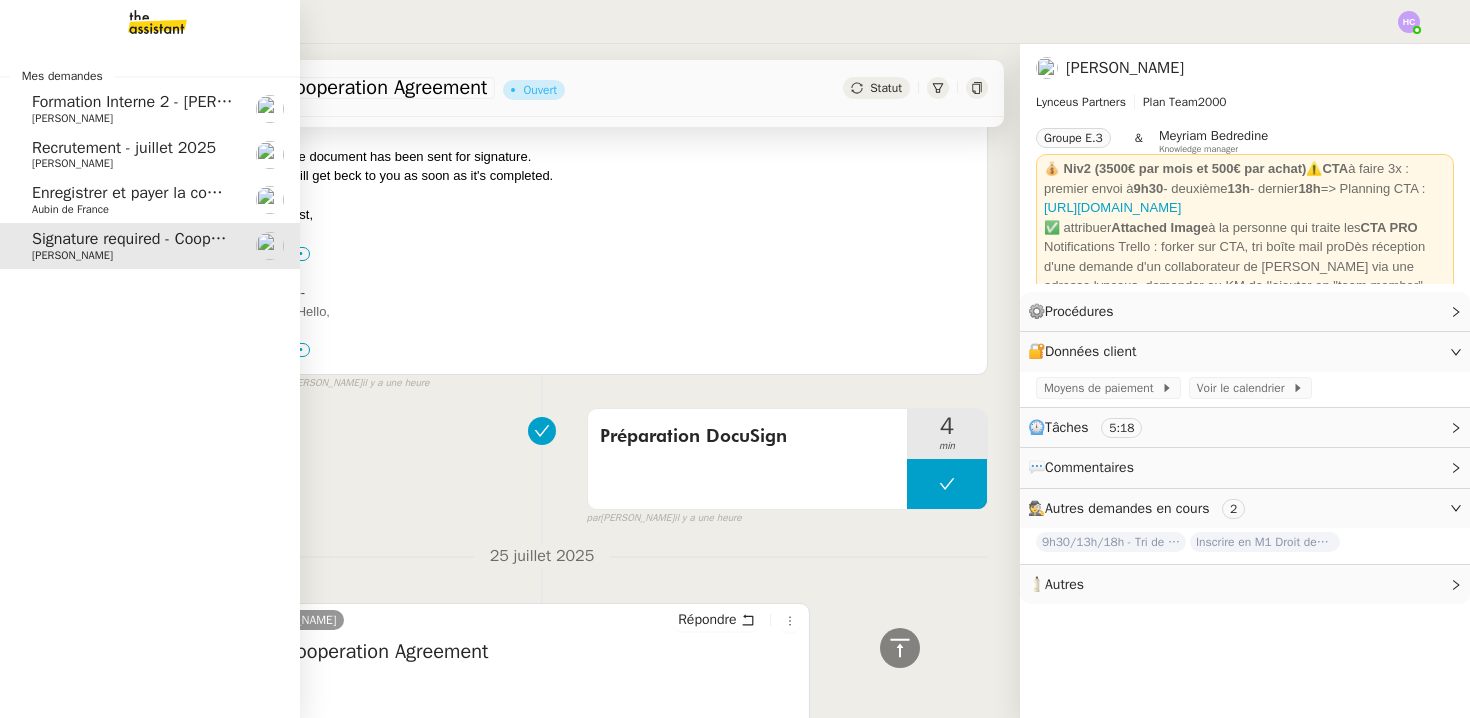 click on "Recrutement - juillet 2025" 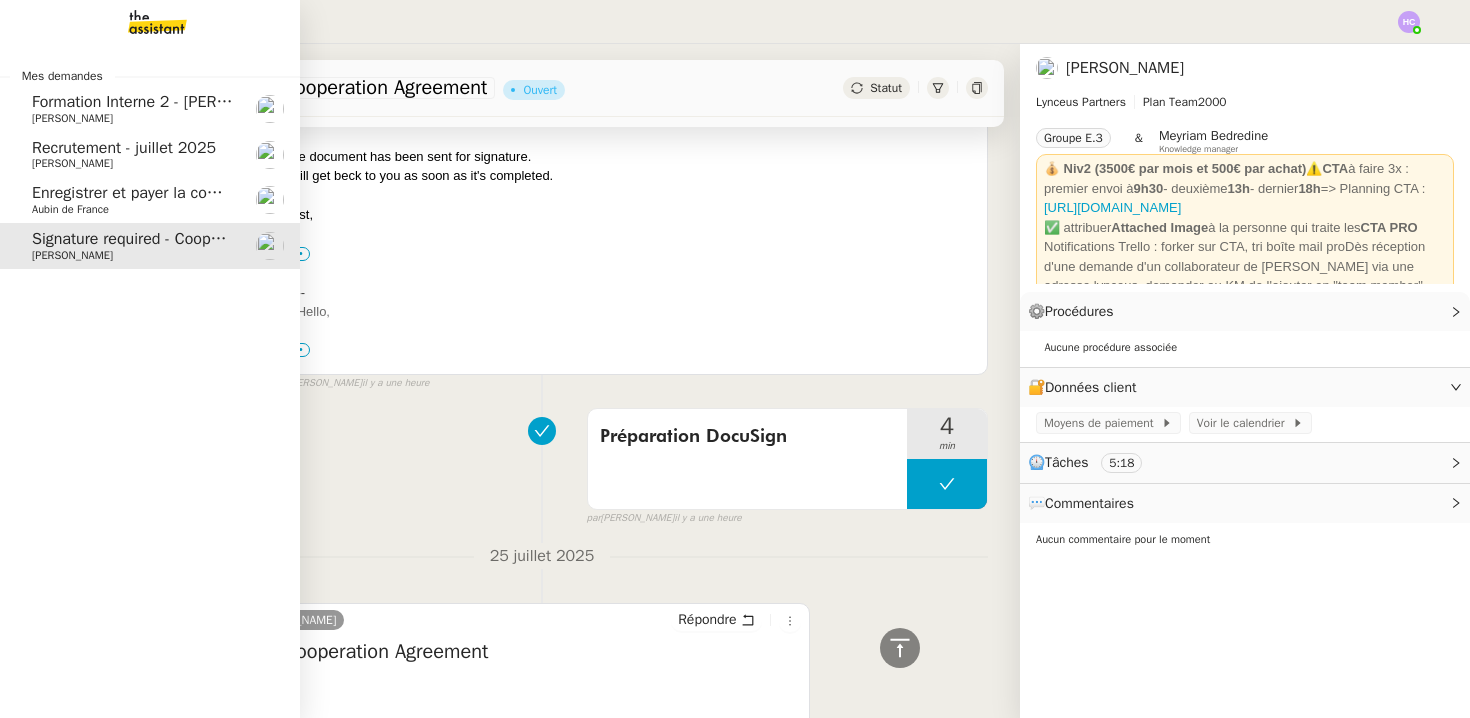 scroll, scrollTop: 509, scrollLeft: 0, axis: vertical 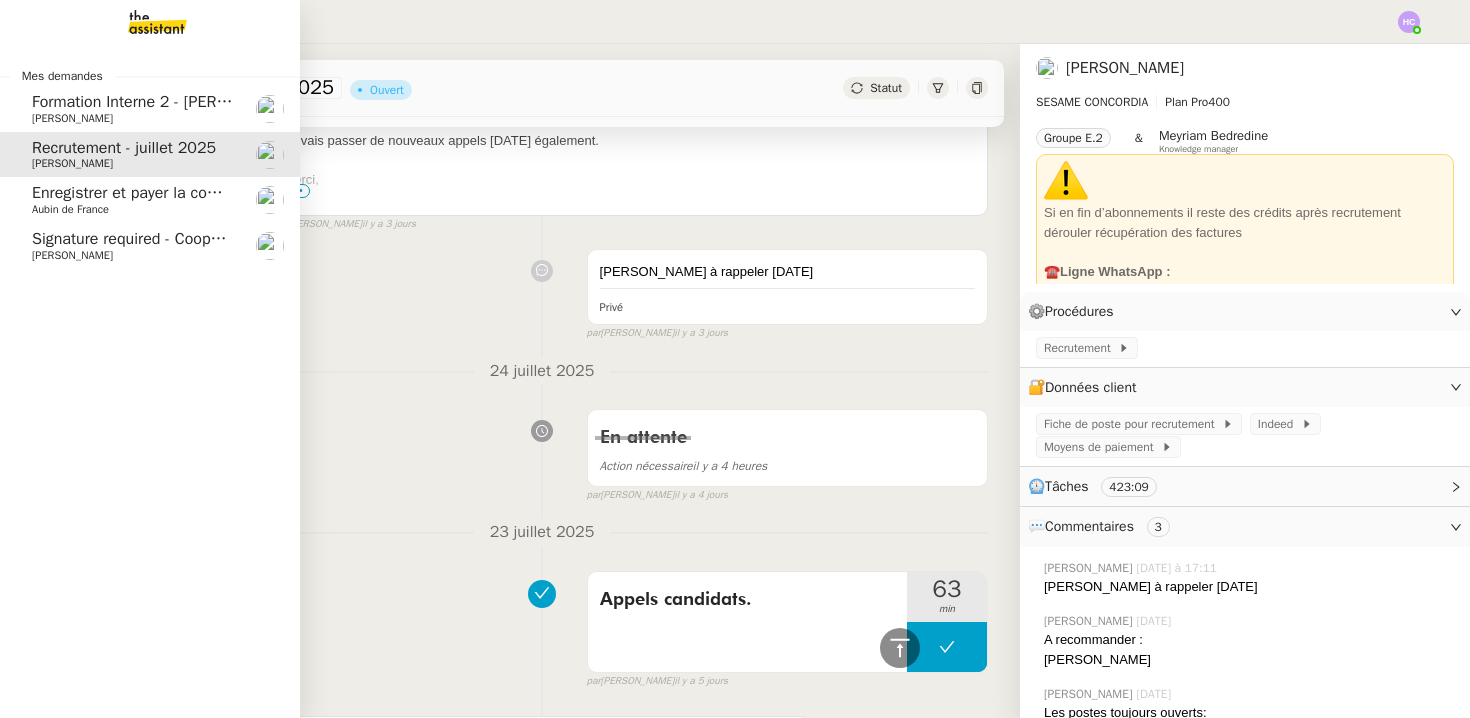click on "Enregistrer et payer la compagnie" 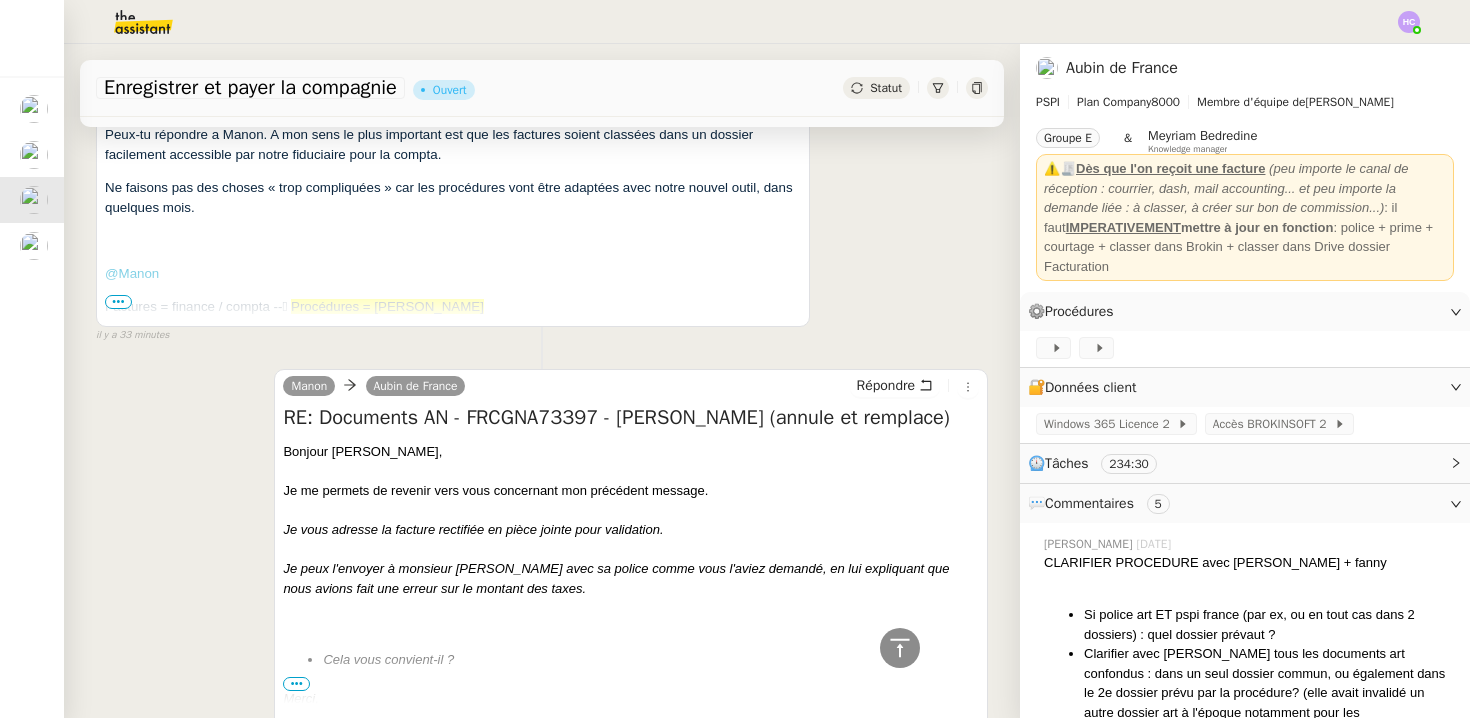 scroll, scrollTop: 241, scrollLeft: 0, axis: vertical 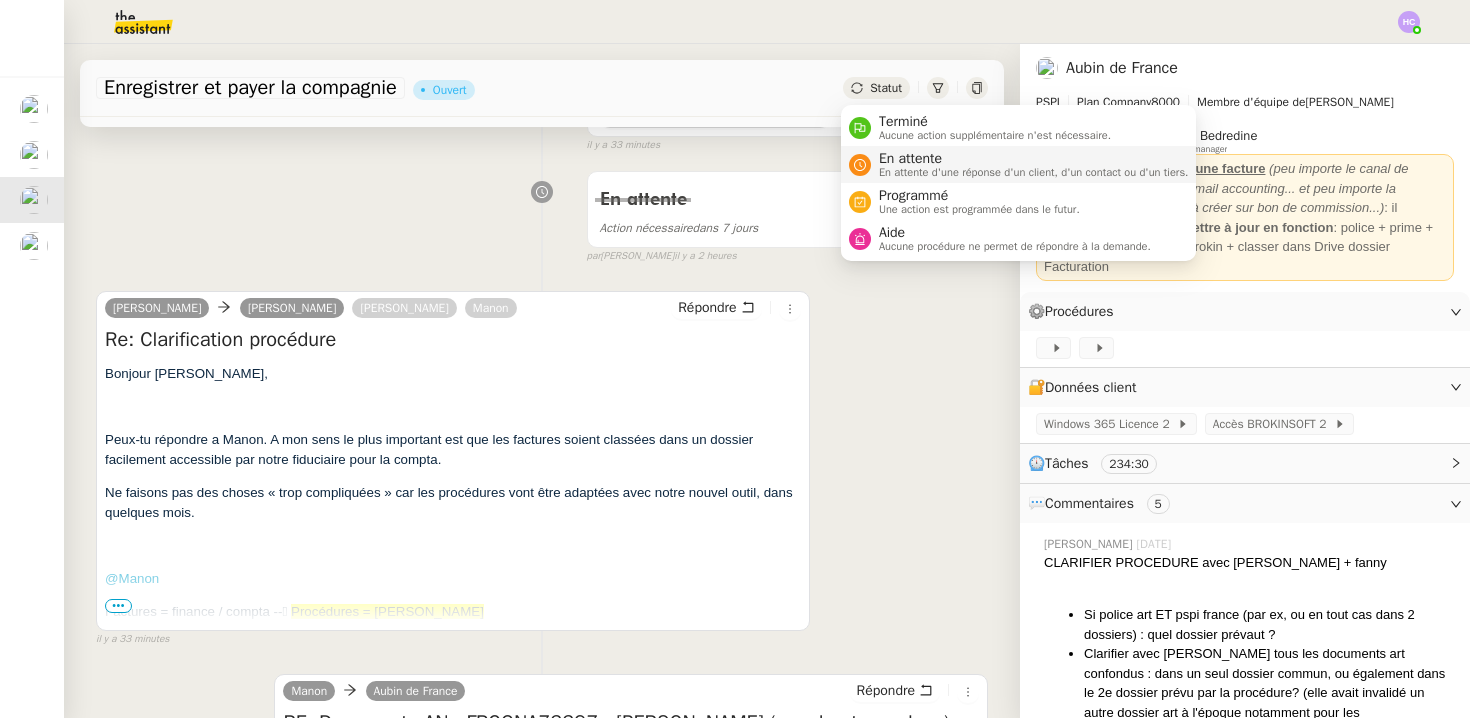 click on "En attente d'une réponse d'un client, d'un contact ou d'un tiers." at bounding box center [1034, 172] 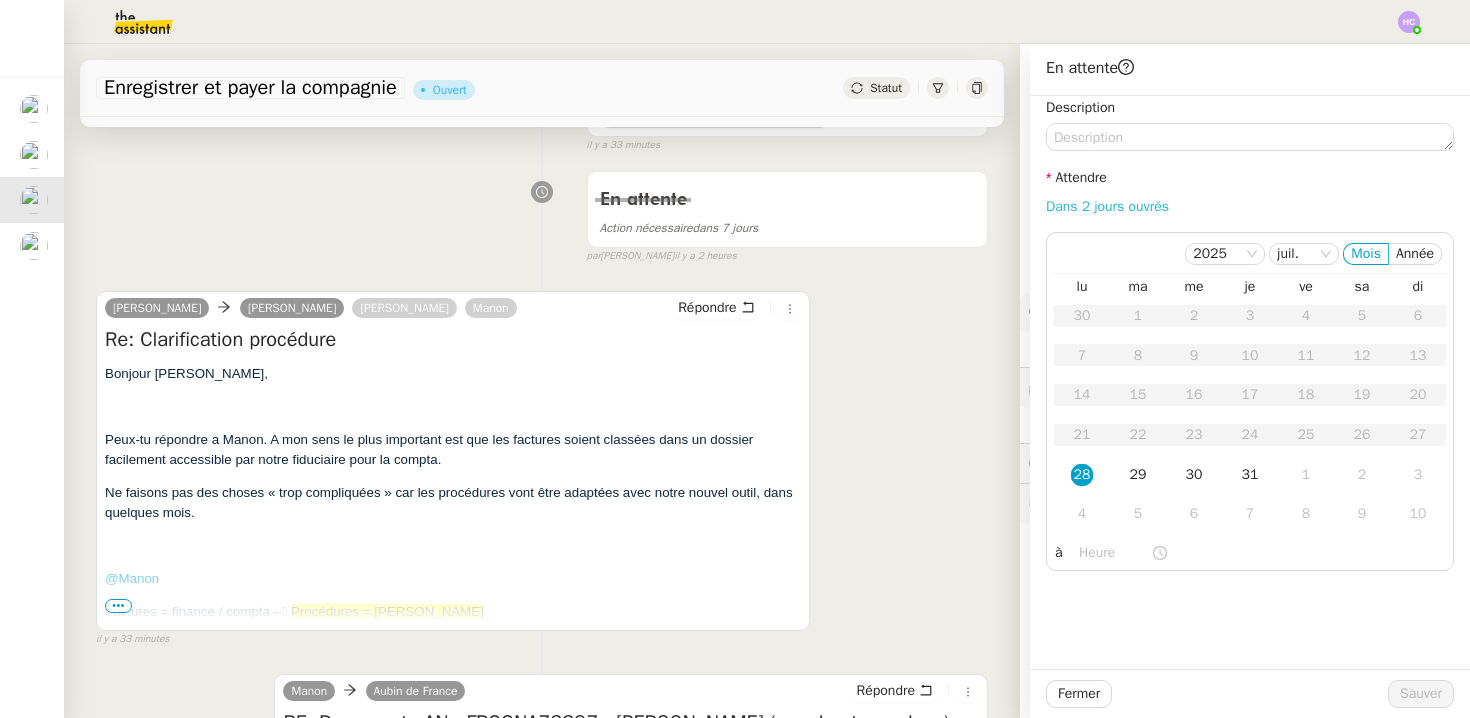 click on "Dans 2 jours ouvrés" 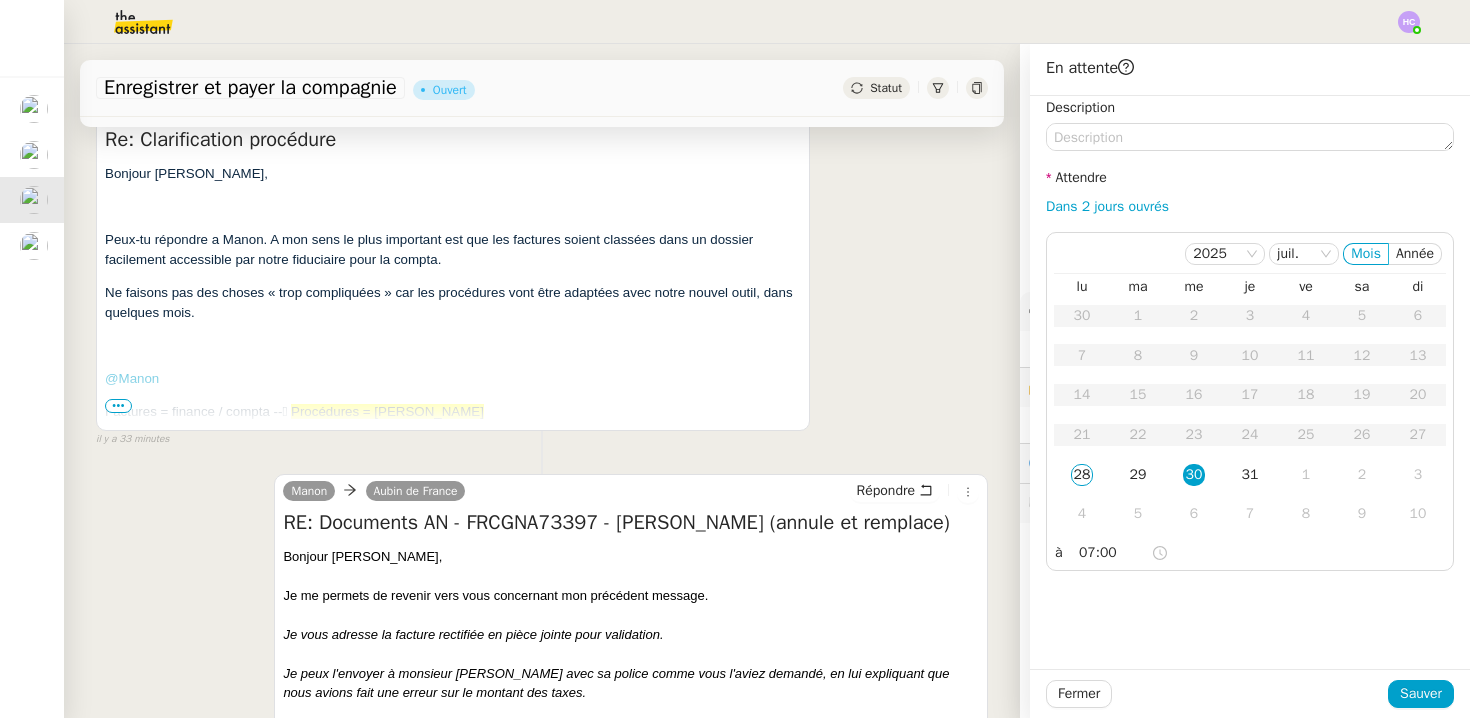scroll, scrollTop: 535, scrollLeft: 0, axis: vertical 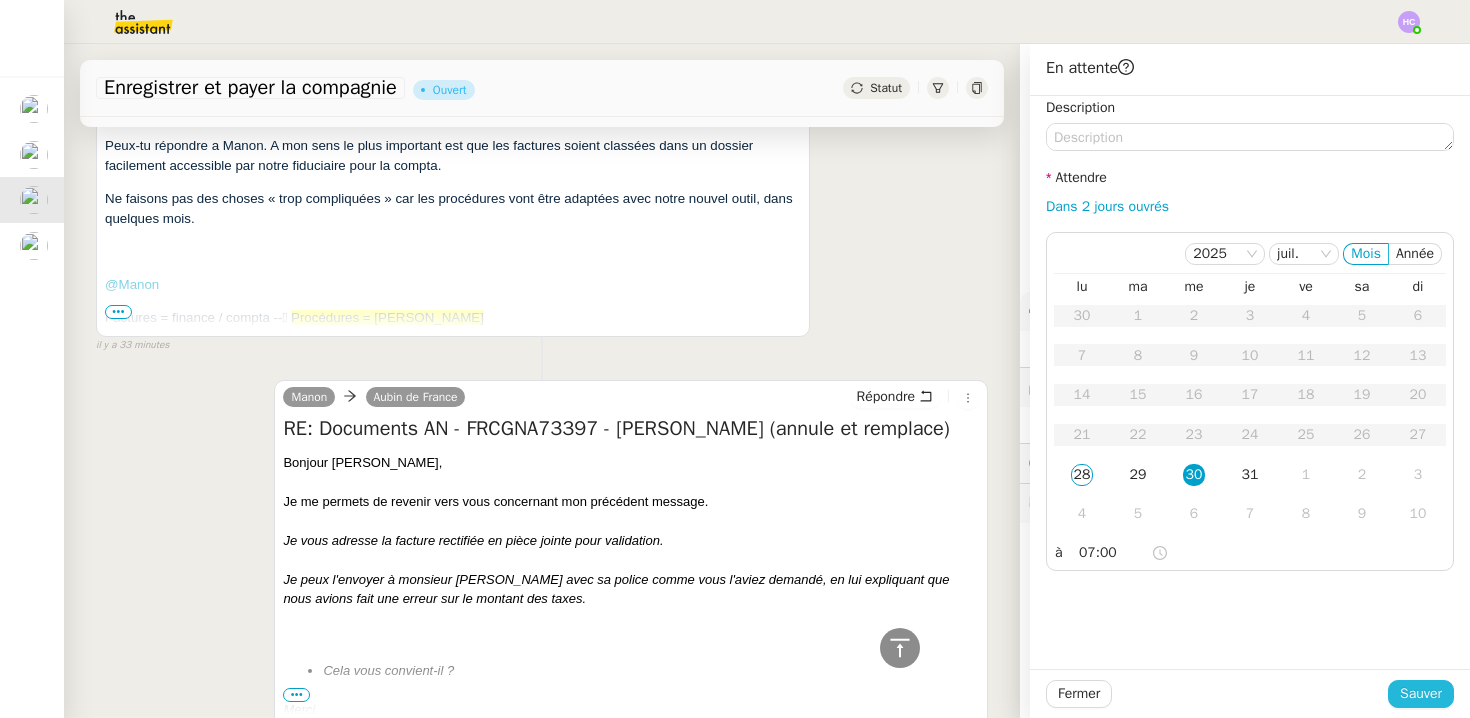 click on "Sauver" 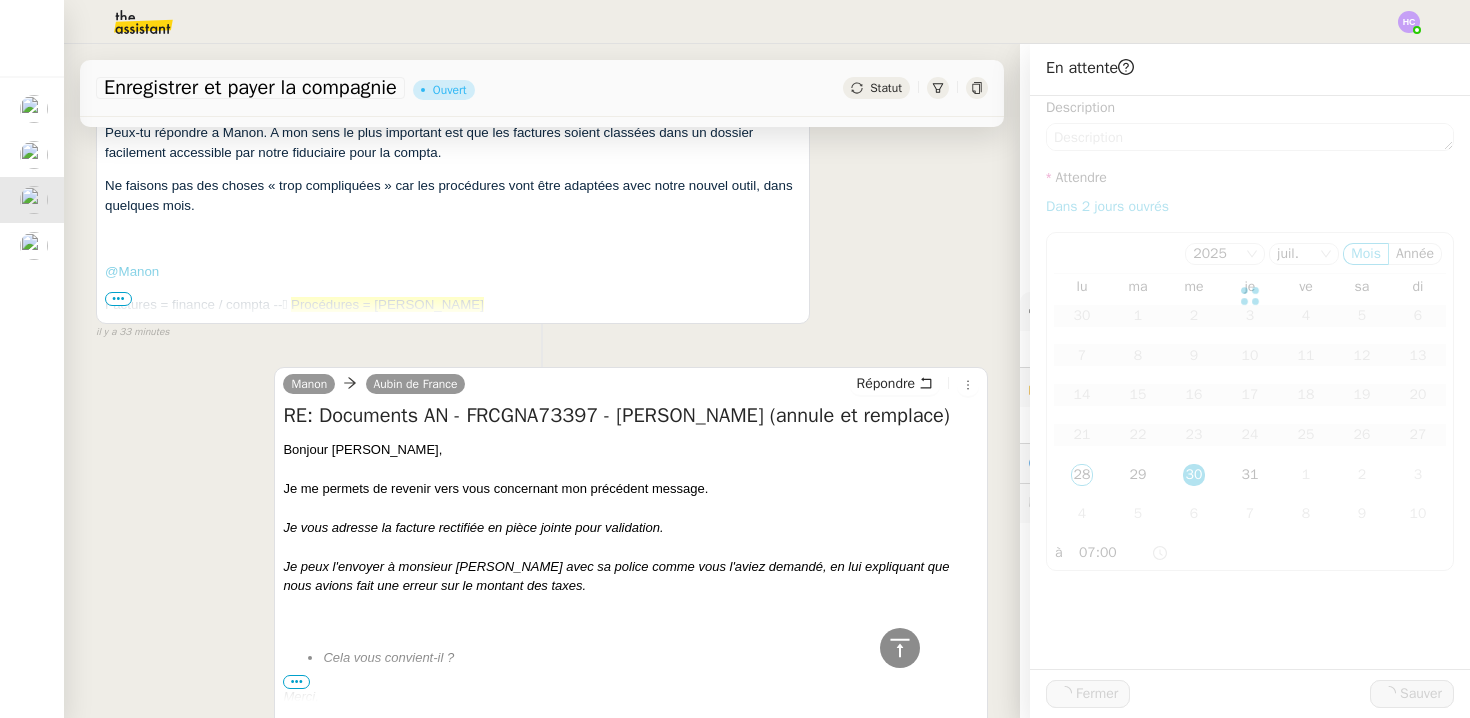 scroll, scrollTop: 522, scrollLeft: 0, axis: vertical 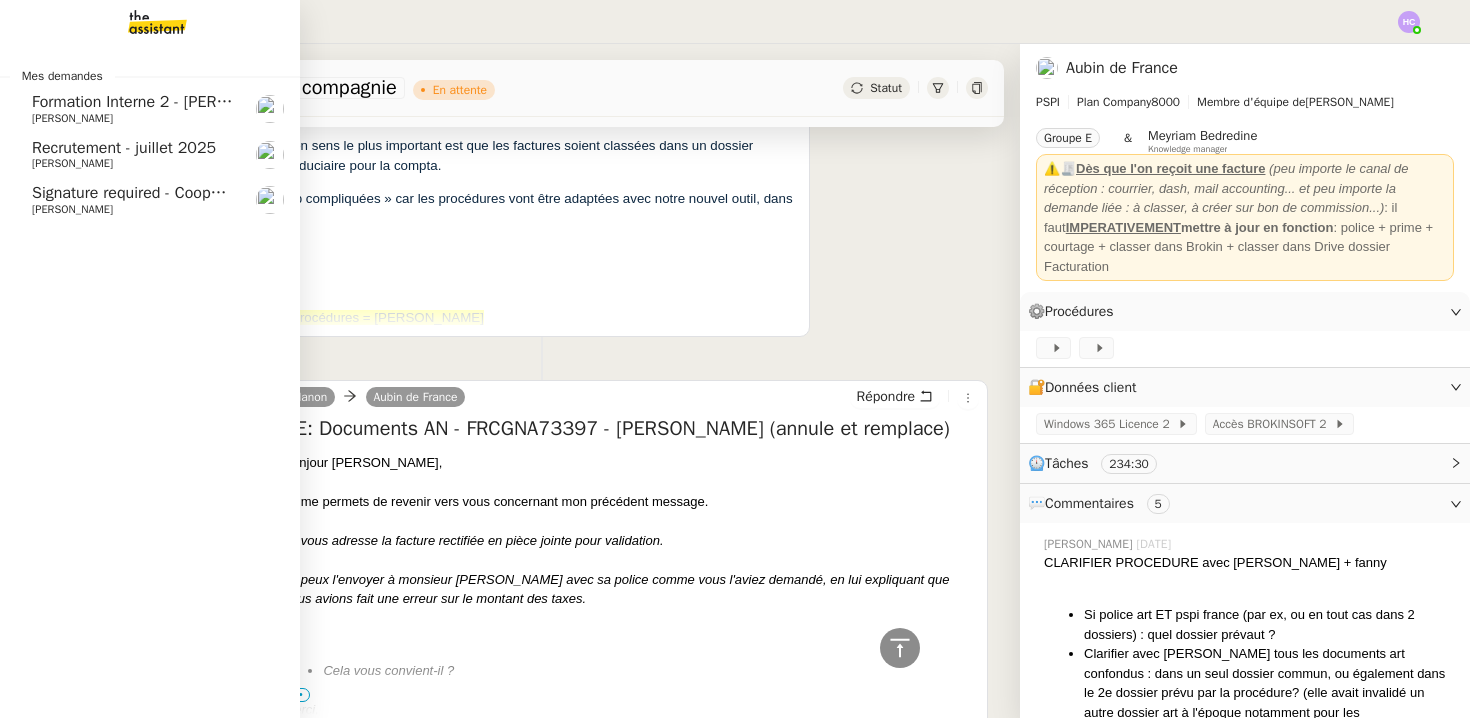 click on "Signature required - Cooperation Agreement" 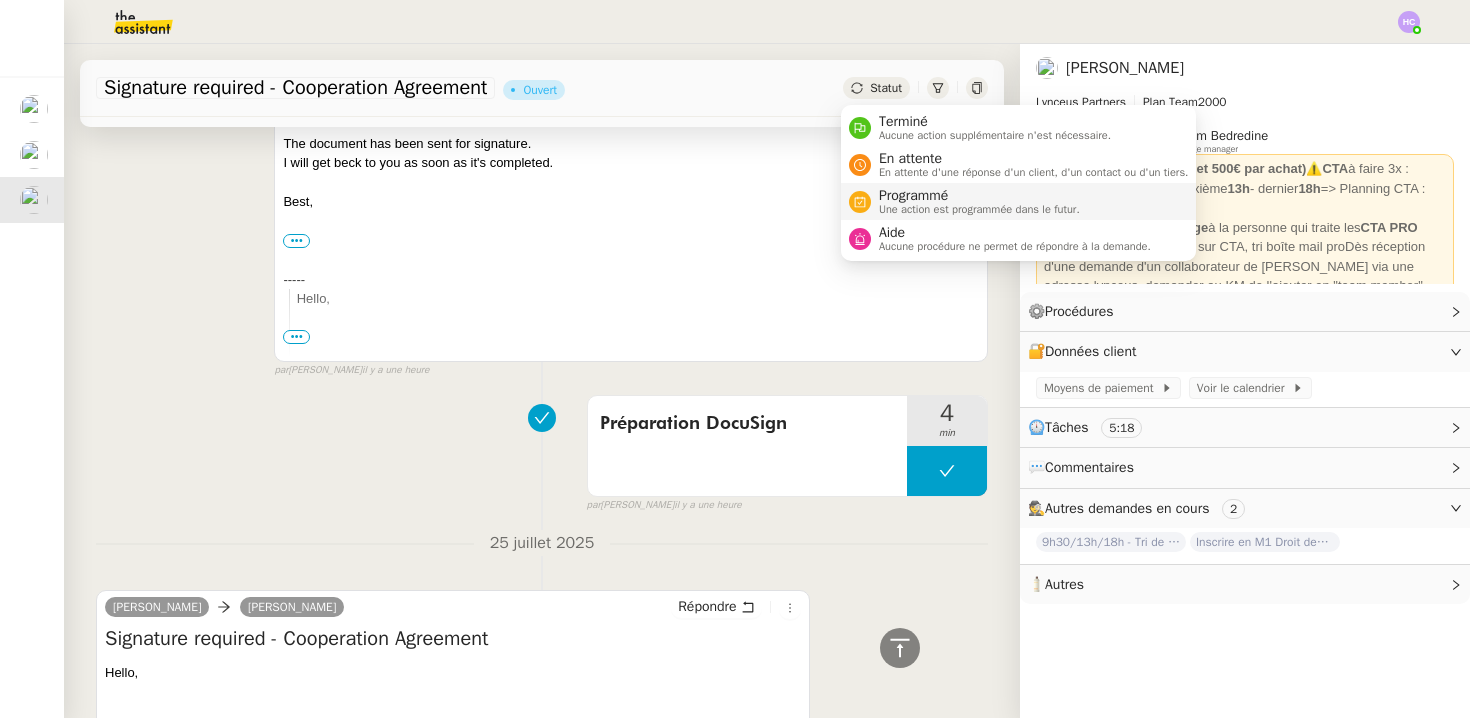 click on "Programmé" at bounding box center [979, 196] 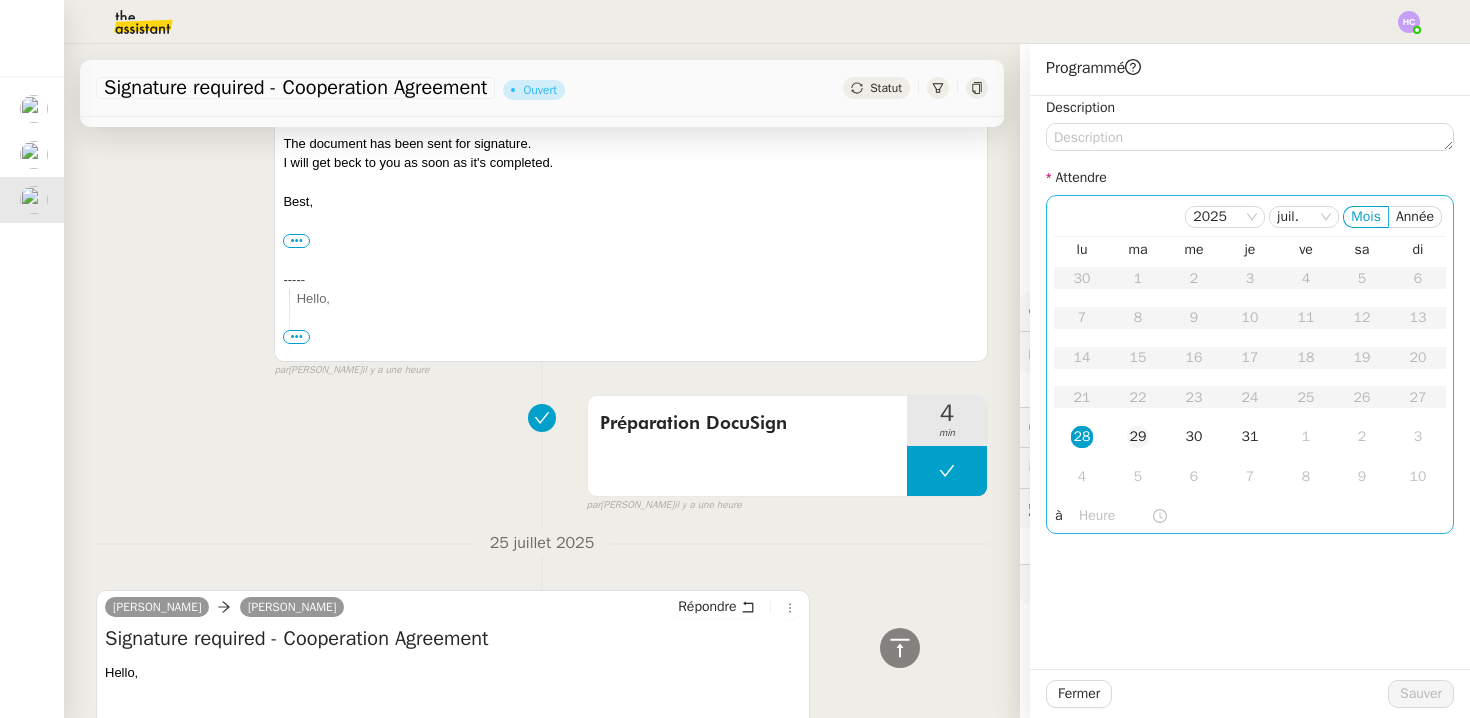 click on "29" 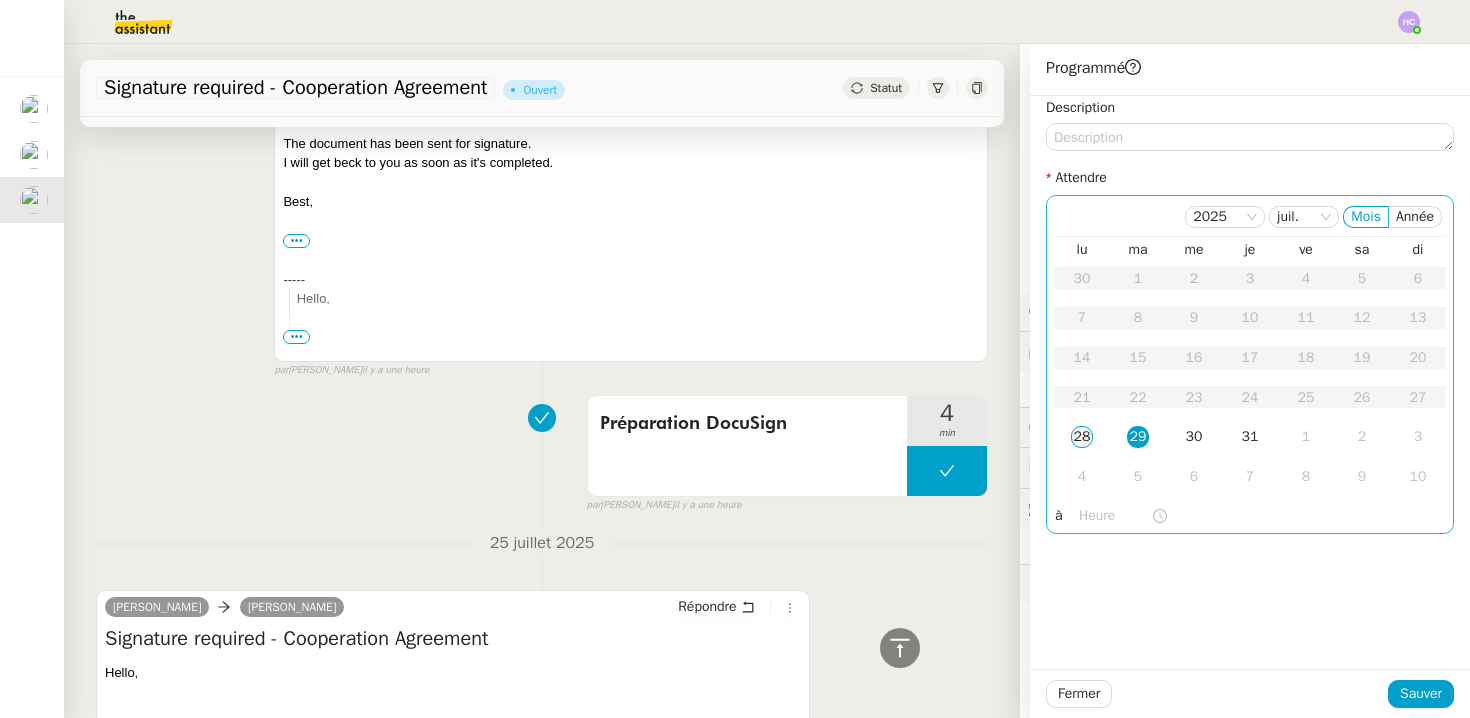 click on "28" 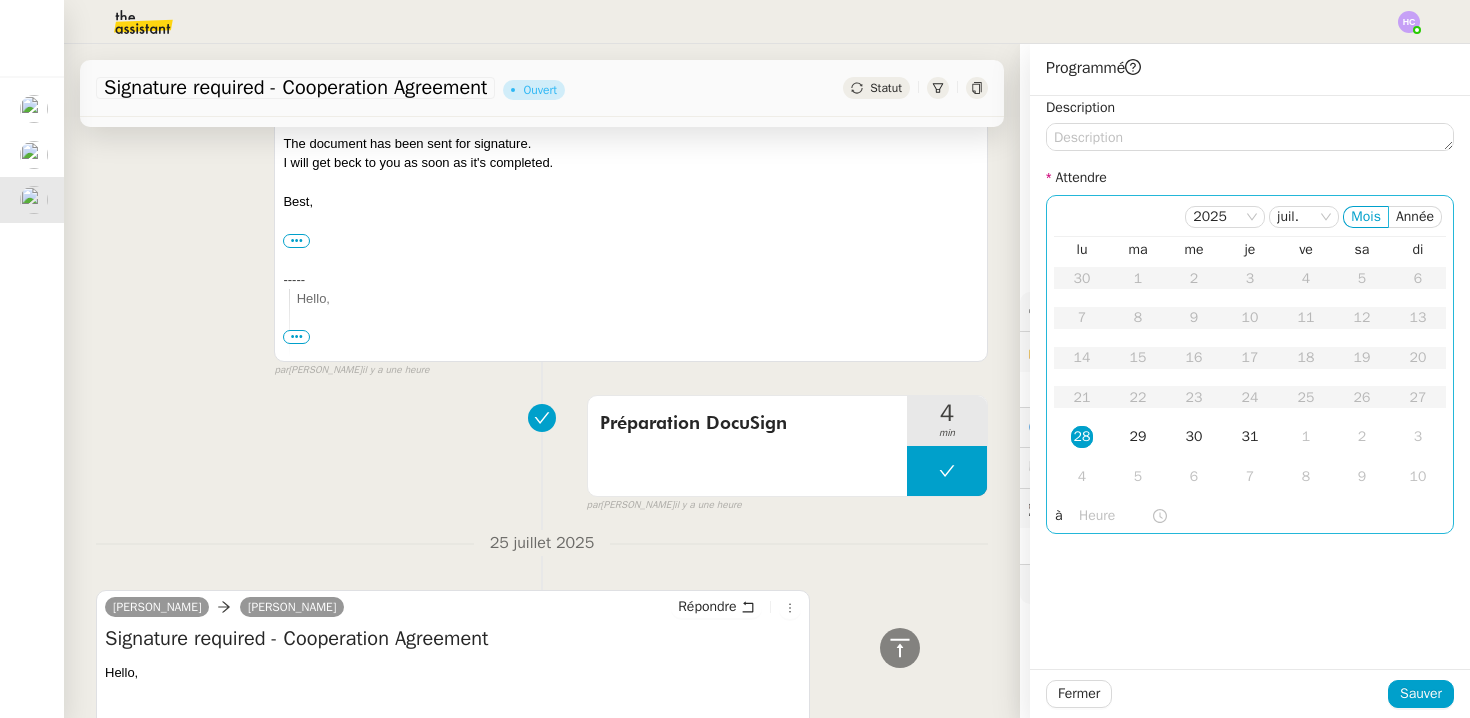click on "[DATE] Mois Année  lu   ma   me   je   ve   sa   di  30 1 2 3 4 5 6 7 8 9 10 11 12 13 14 15 16 17 18 19 20 21 22 23 24 25 26 27 28 29 30 31 1 2 3 4 5 6 7 8 9 10 à" 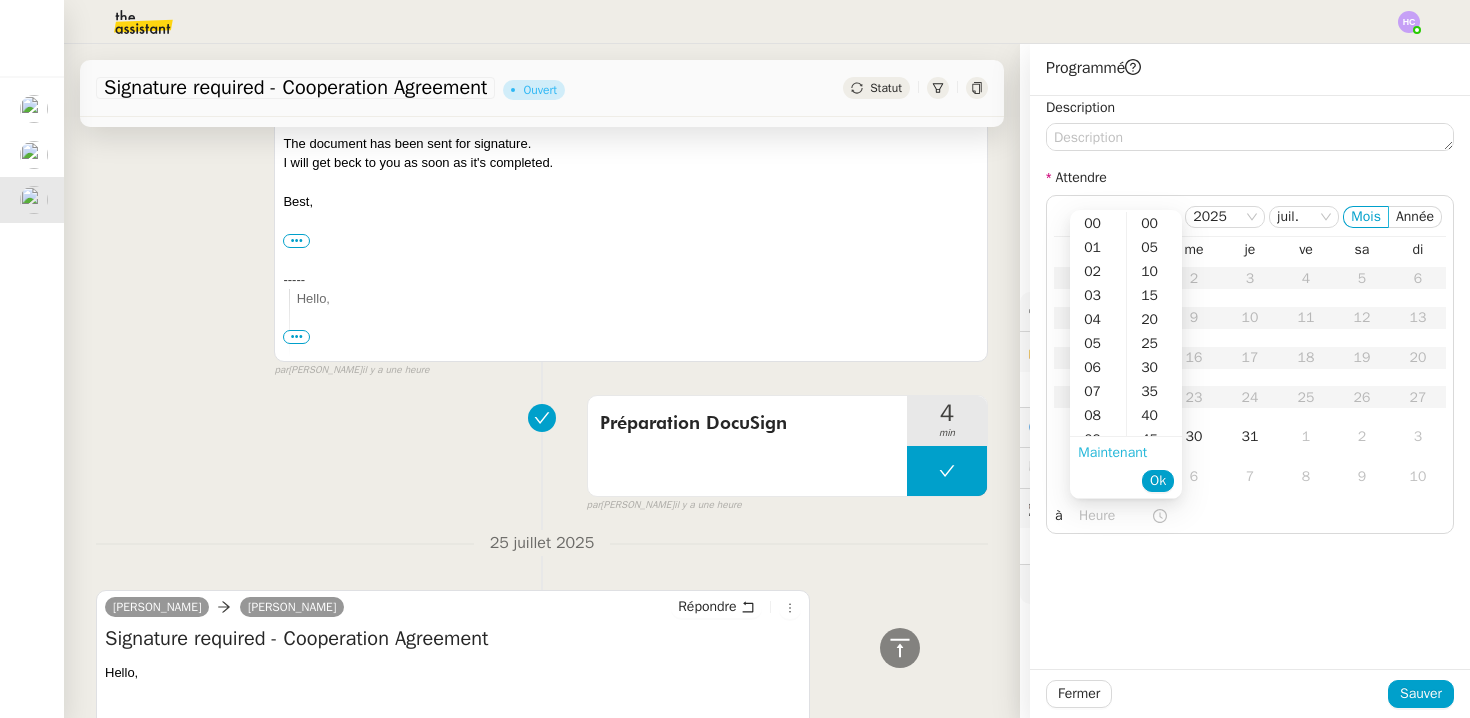 click on "Maintenant" at bounding box center [1112, 452] 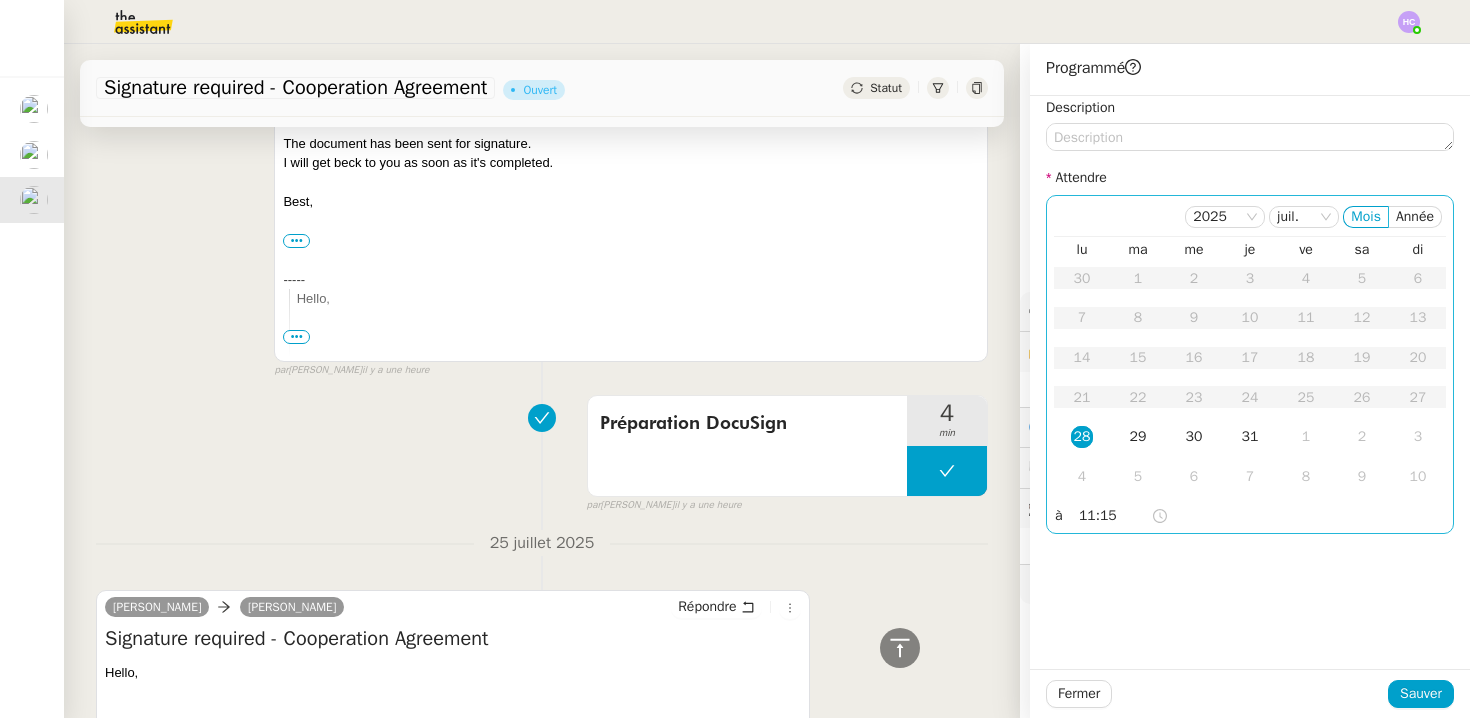 click on "11:15" 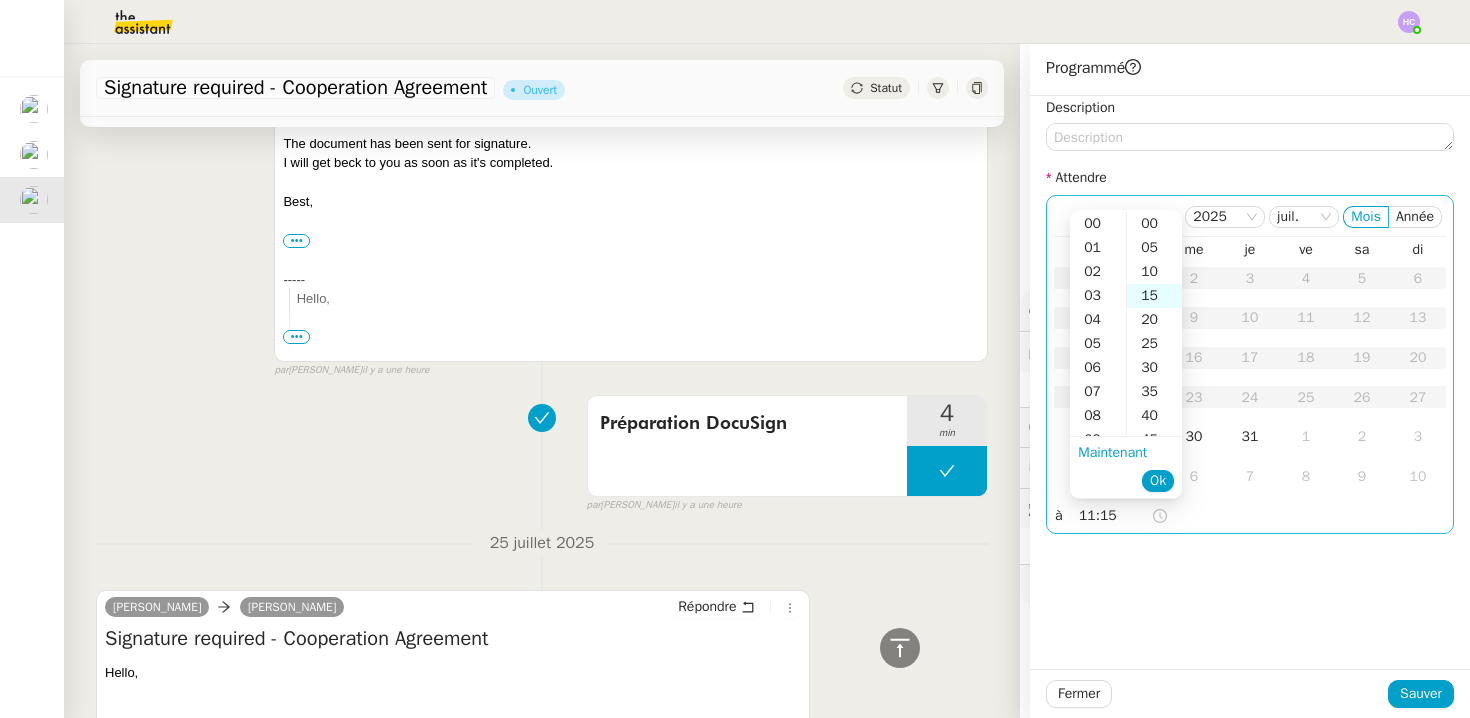 scroll, scrollTop: 264, scrollLeft: 0, axis: vertical 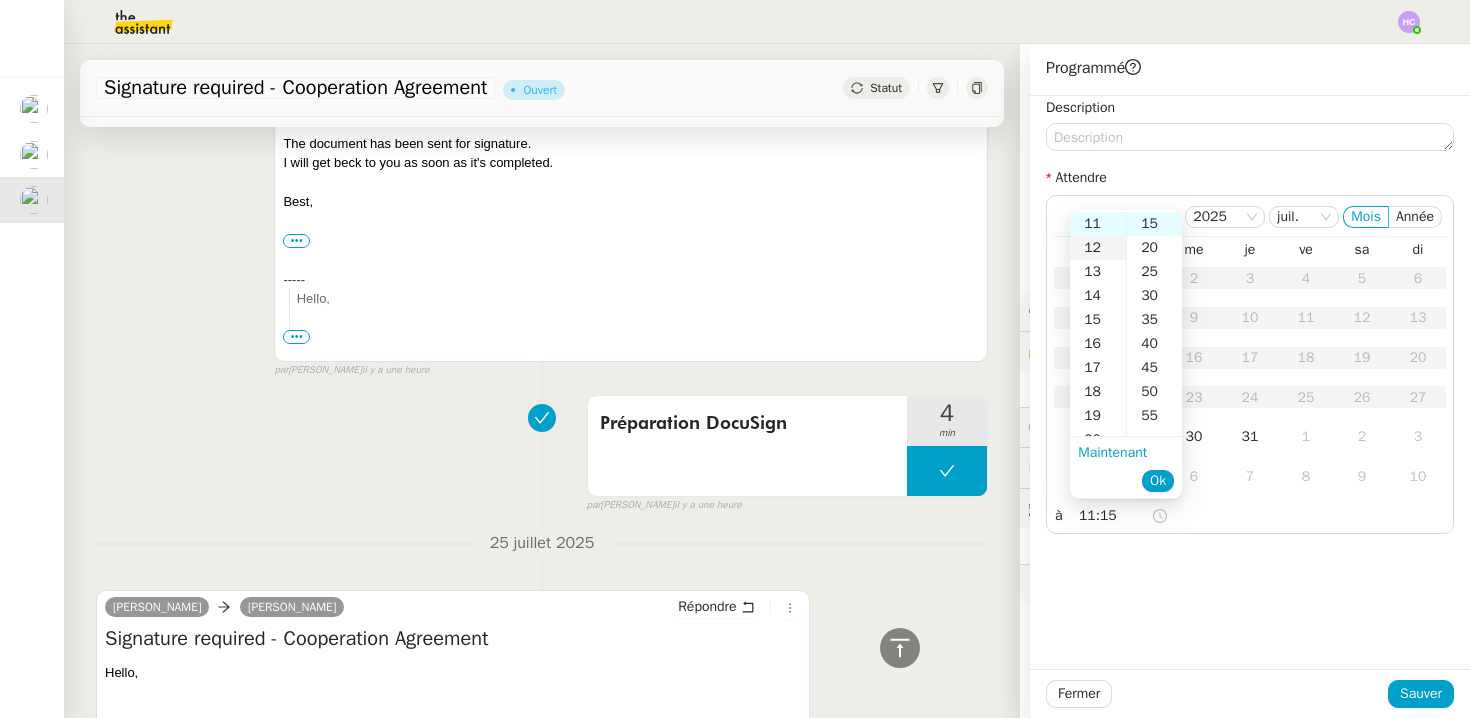 click on "12" at bounding box center [1098, 248] 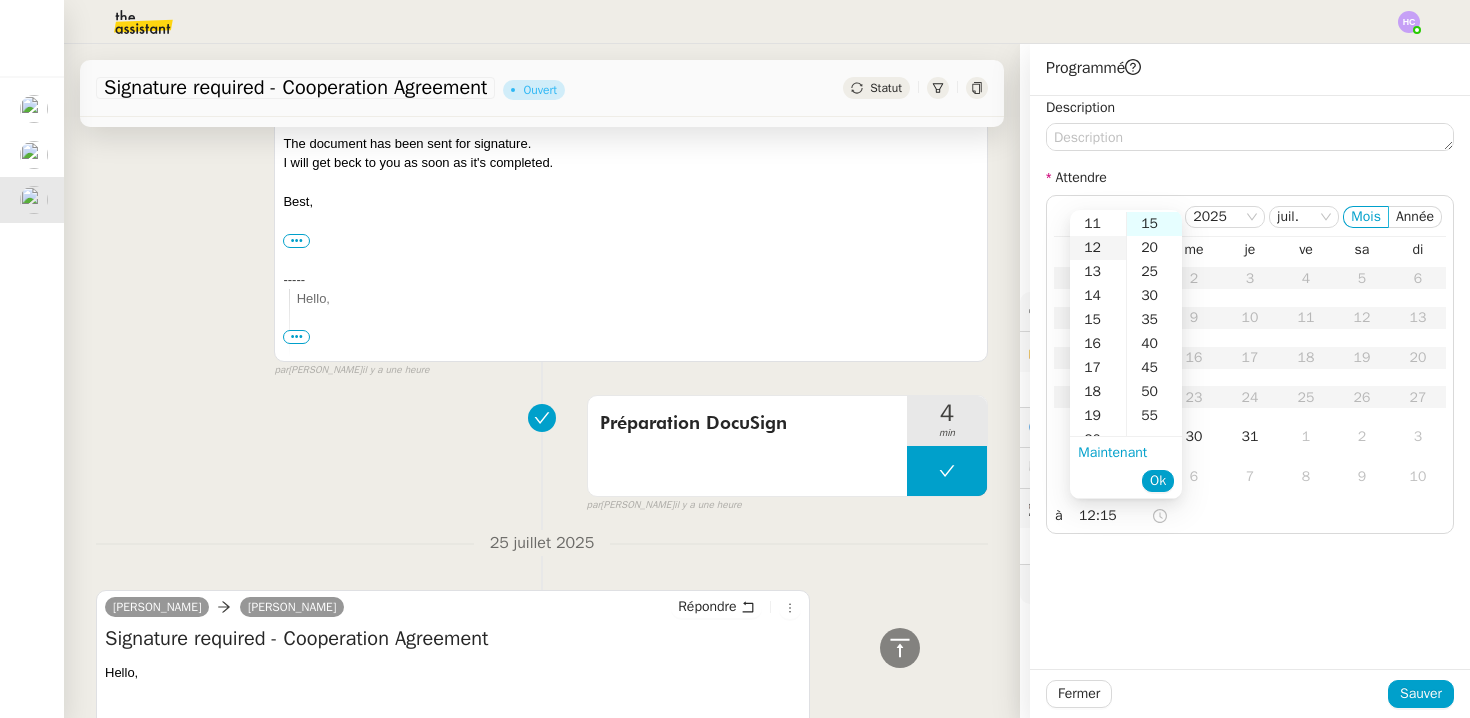scroll, scrollTop: 288, scrollLeft: 0, axis: vertical 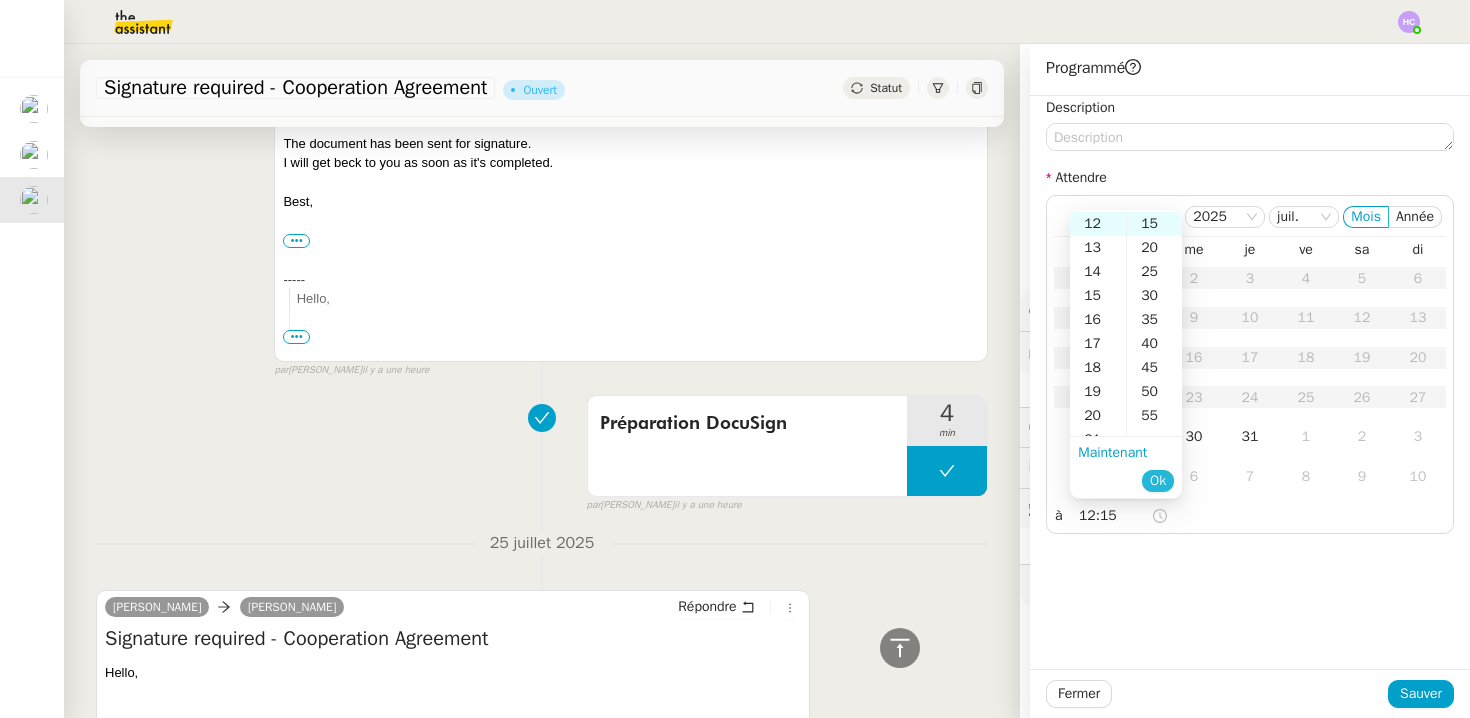 click on "Ok" at bounding box center (1158, 481) 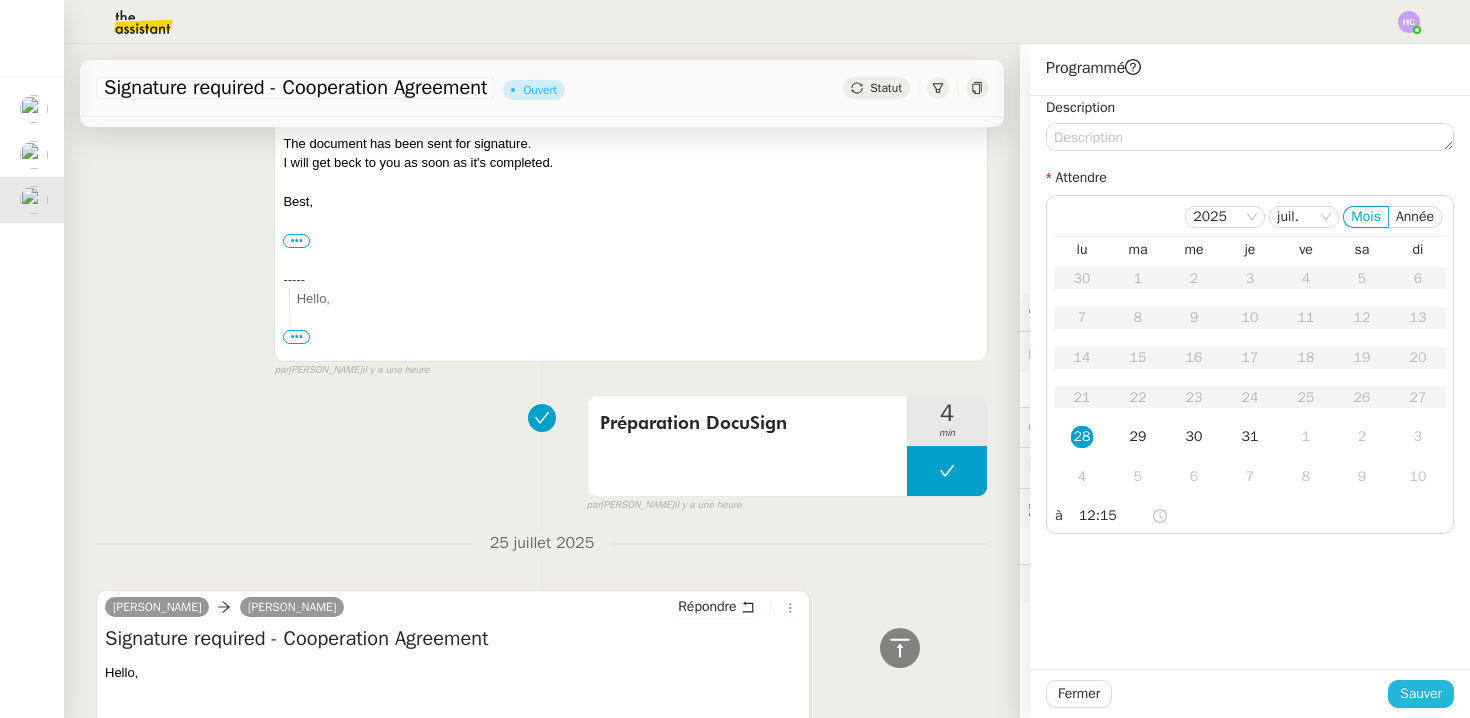 click on "Sauver" 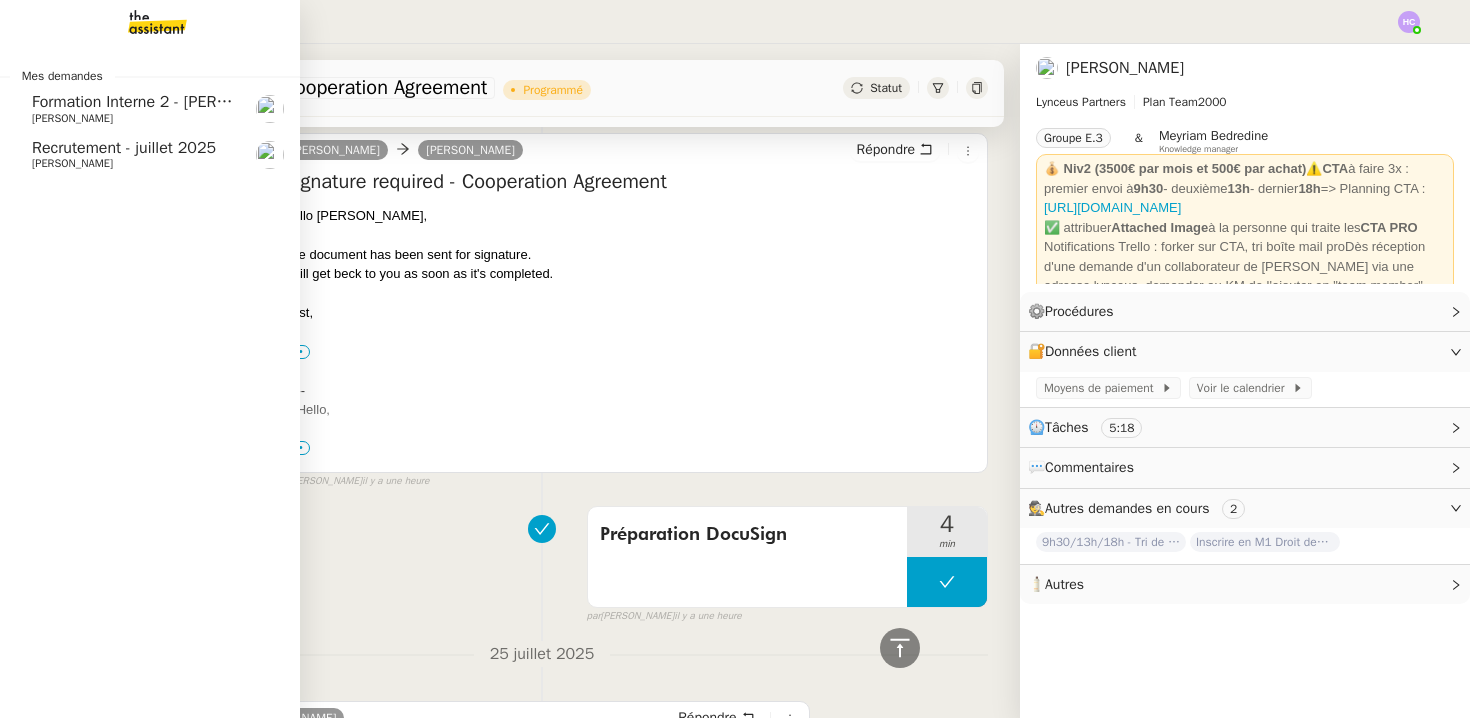 click on "[PERSON_NAME]" 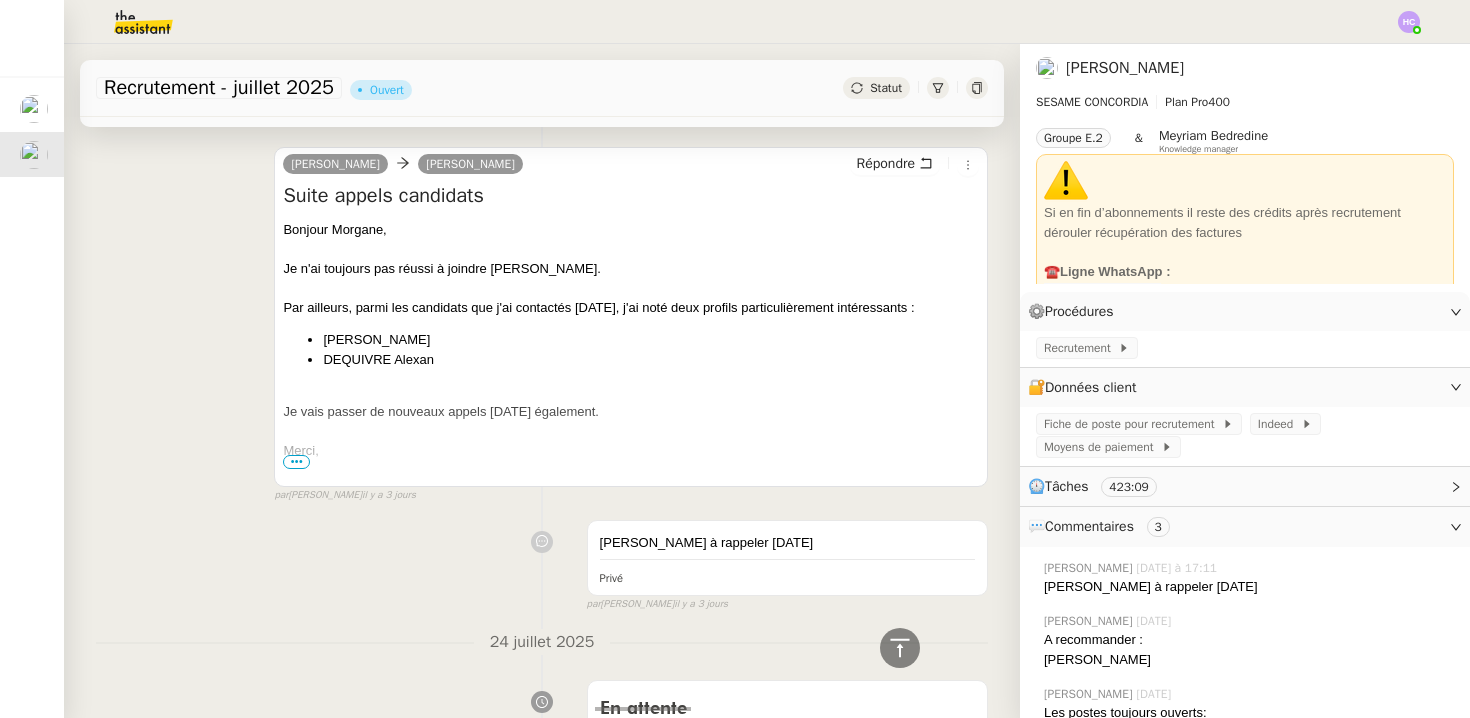scroll, scrollTop: 0, scrollLeft: 0, axis: both 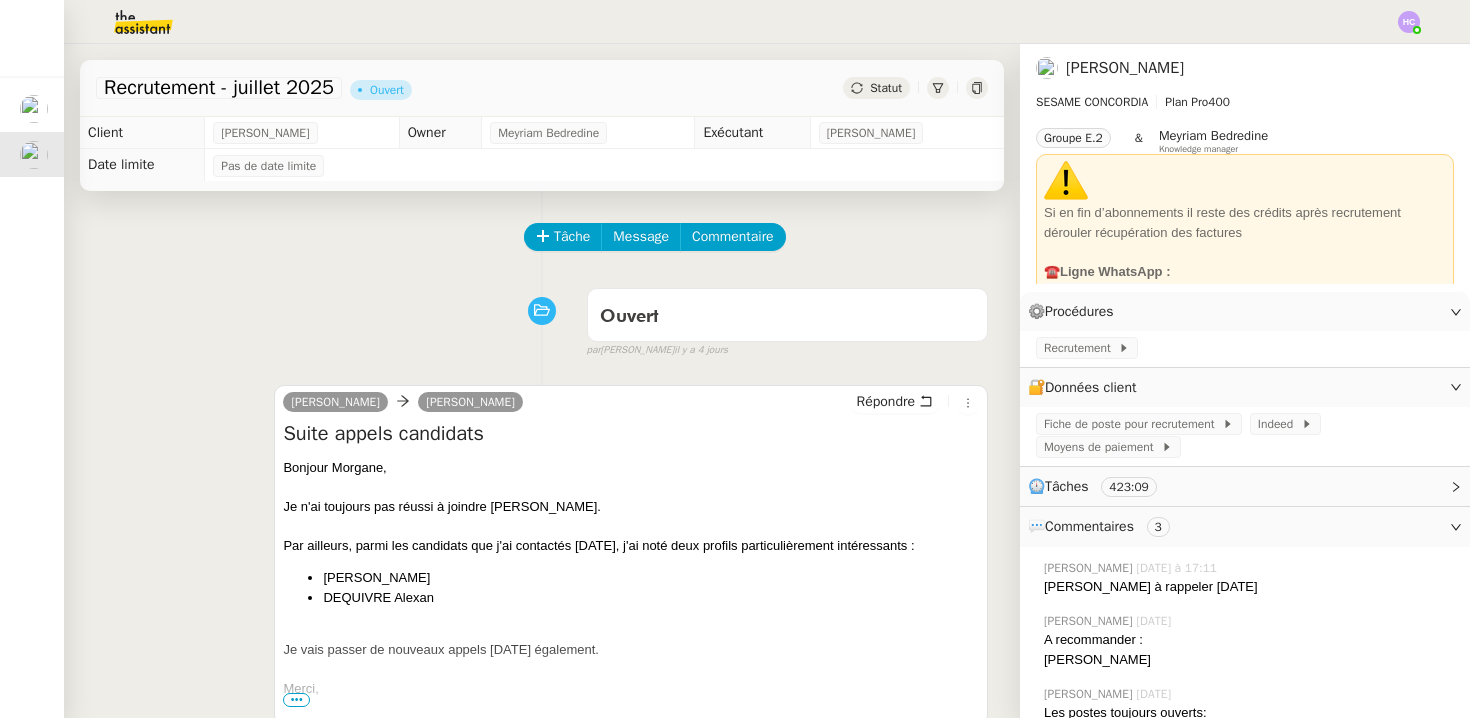 click 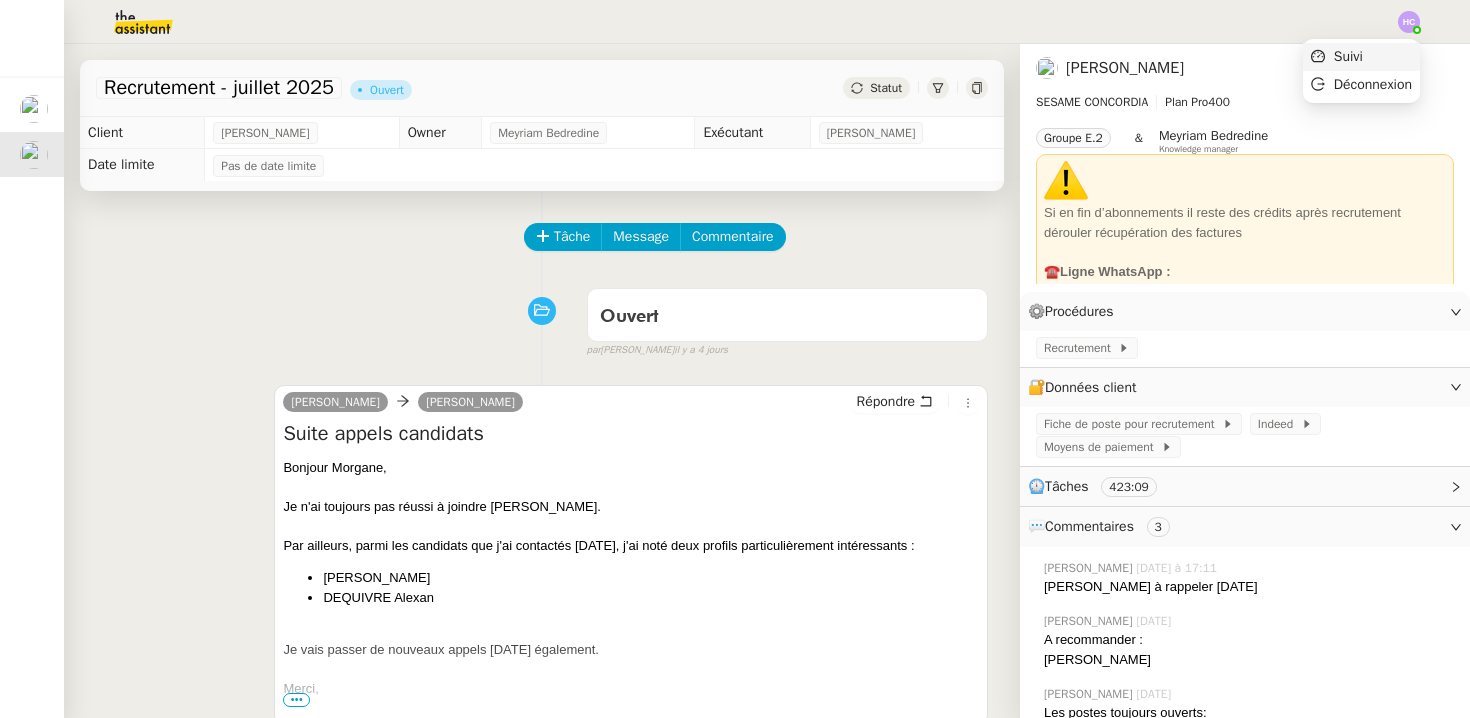 click on "Suivi" at bounding box center (1361, 57) 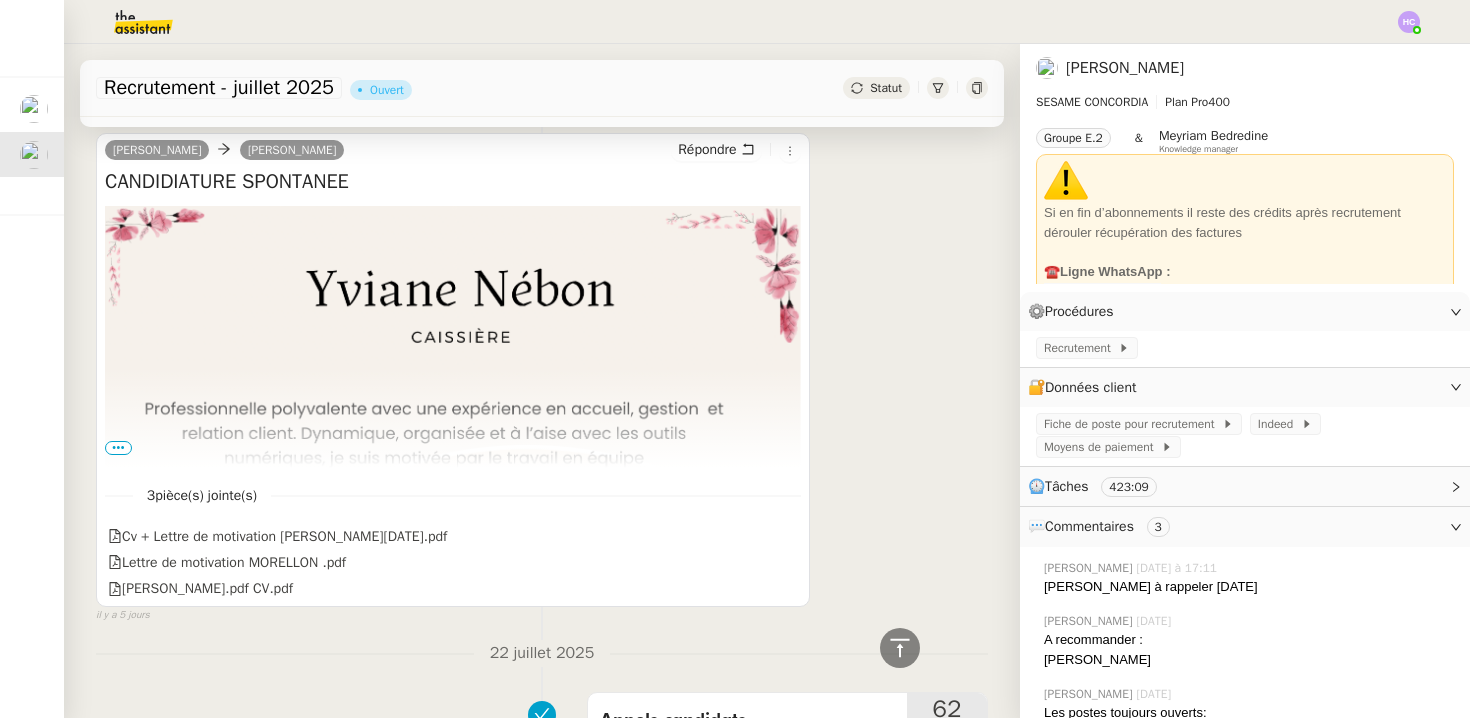 scroll, scrollTop: 1450, scrollLeft: 0, axis: vertical 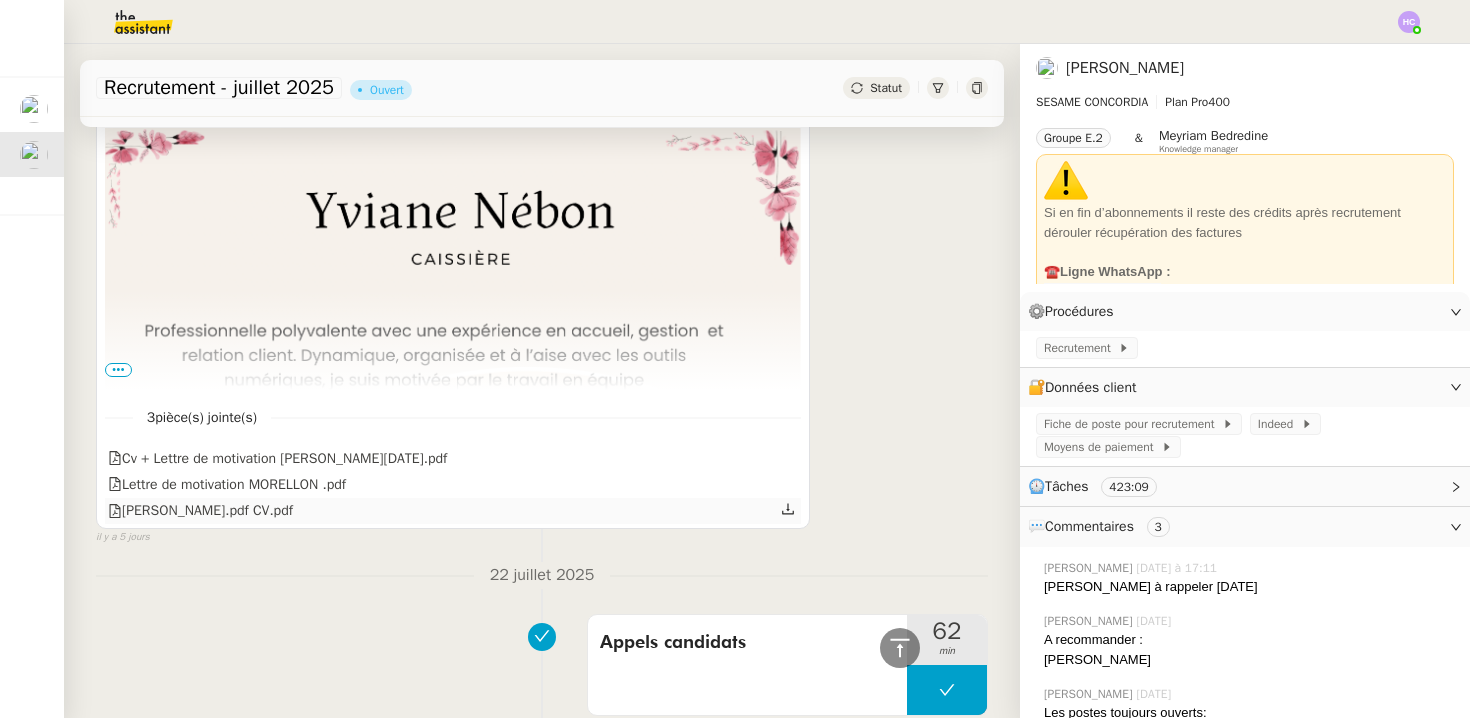 click on "[PERSON_NAME].pdf CV.pdf" 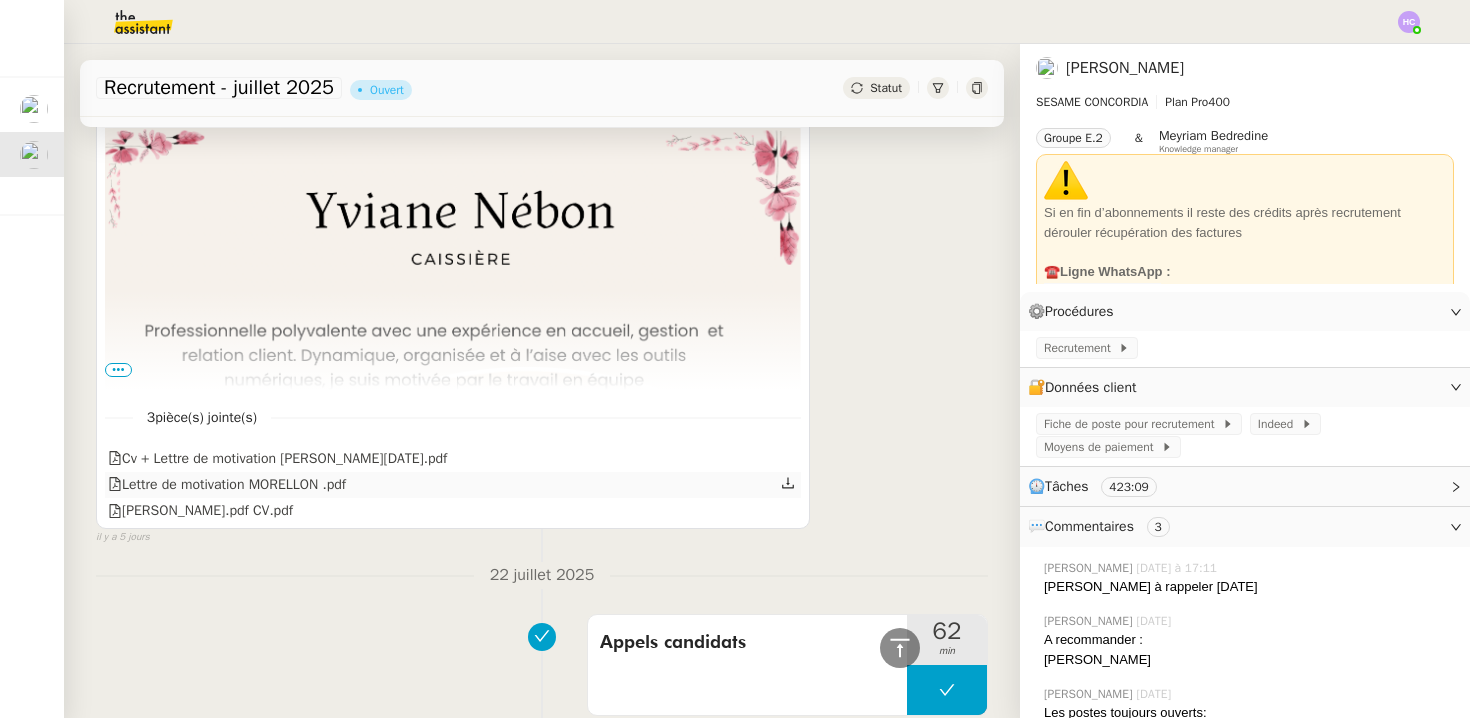 click 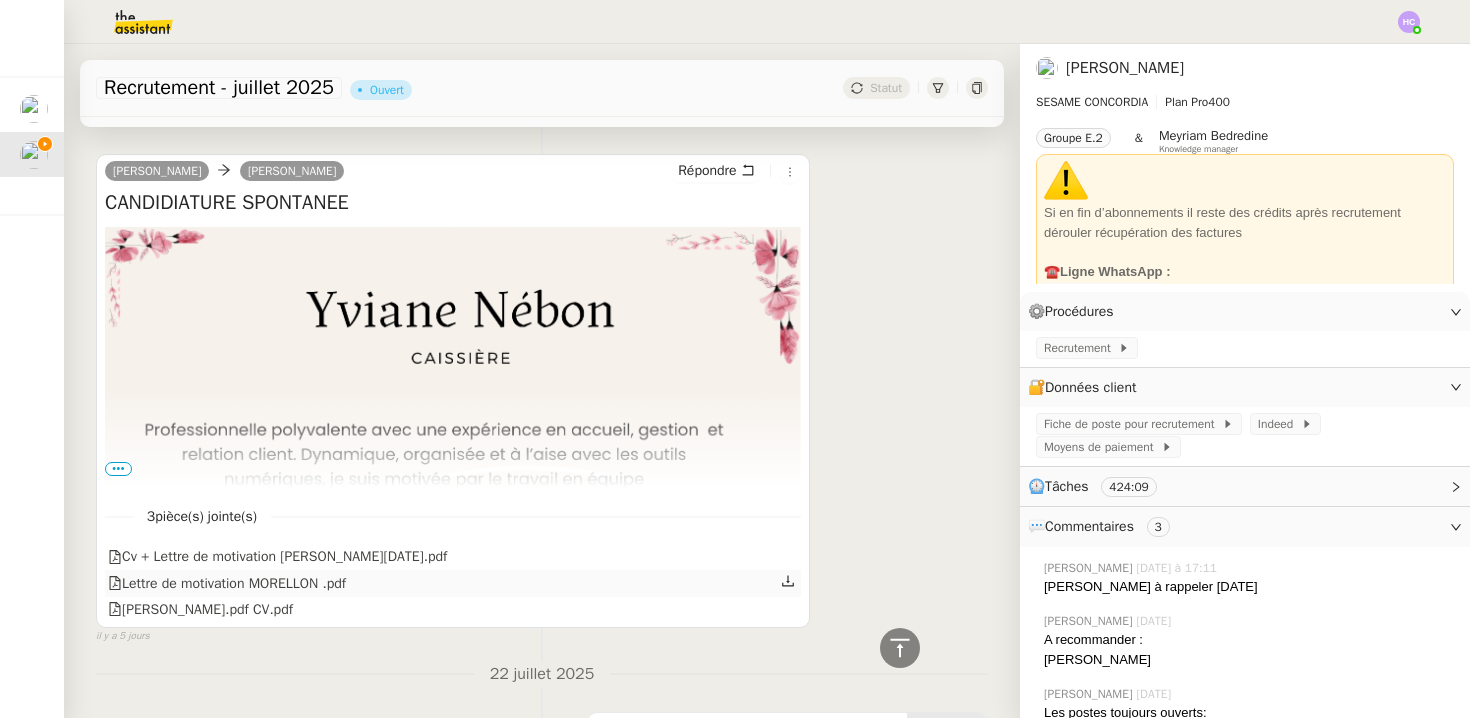scroll, scrollTop: 1548, scrollLeft: 0, axis: vertical 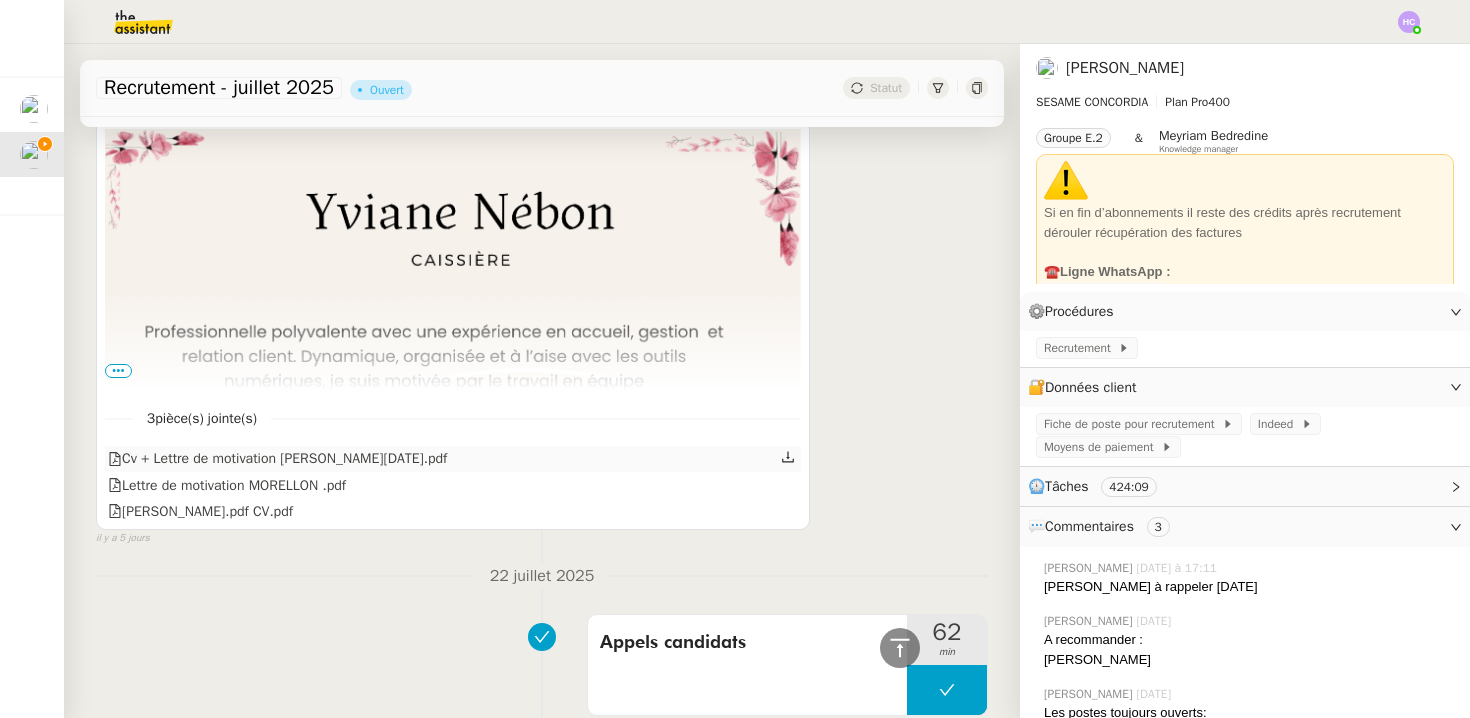 click 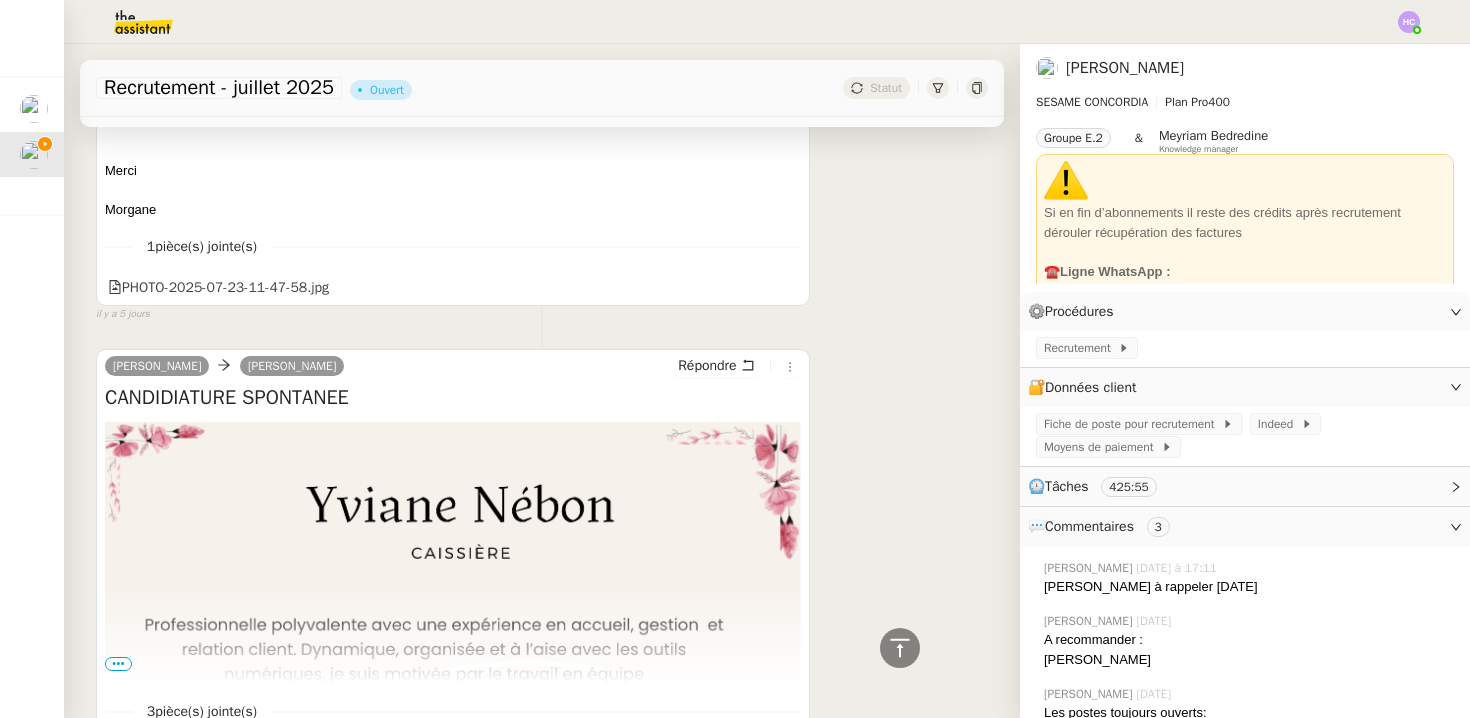 scroll, scrollTop: 1488, scrollLeft: 0, axis: vertical 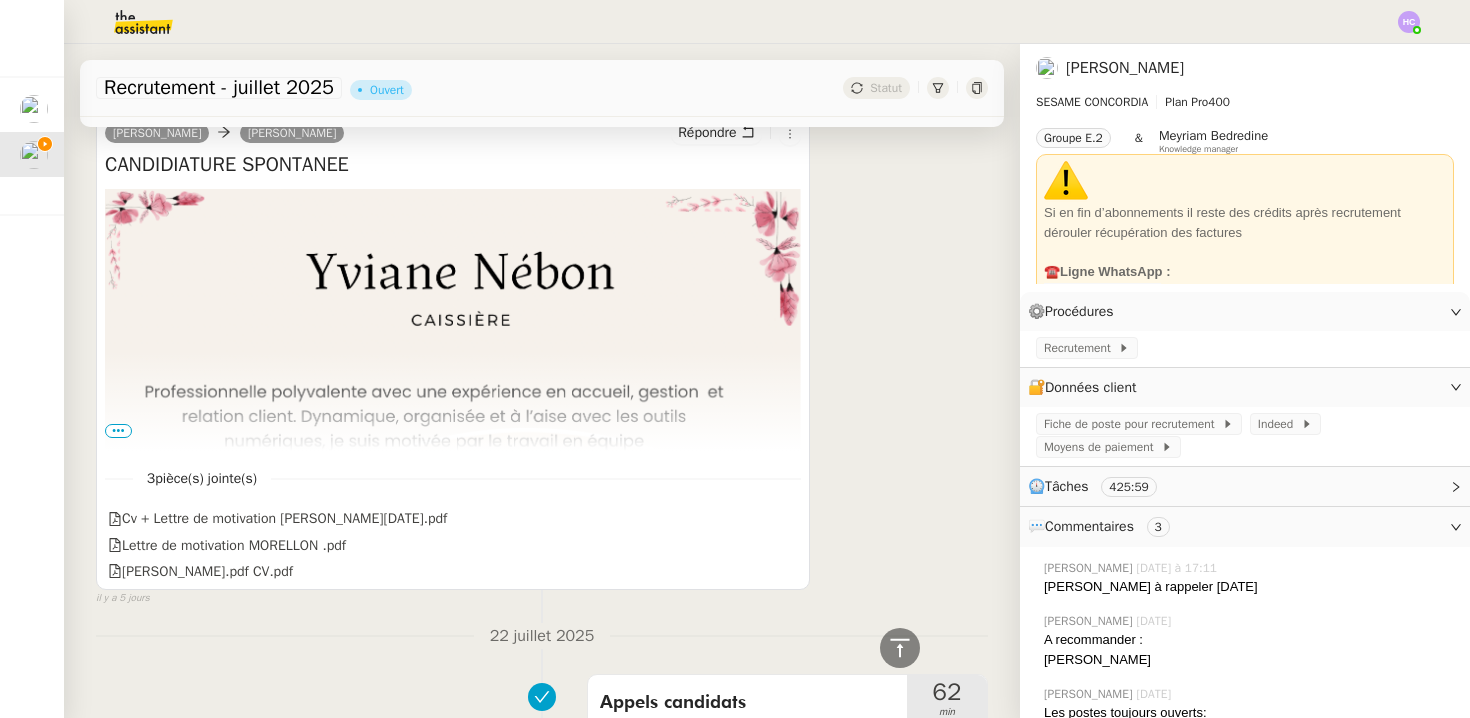 click at bounding box center (453, 680) 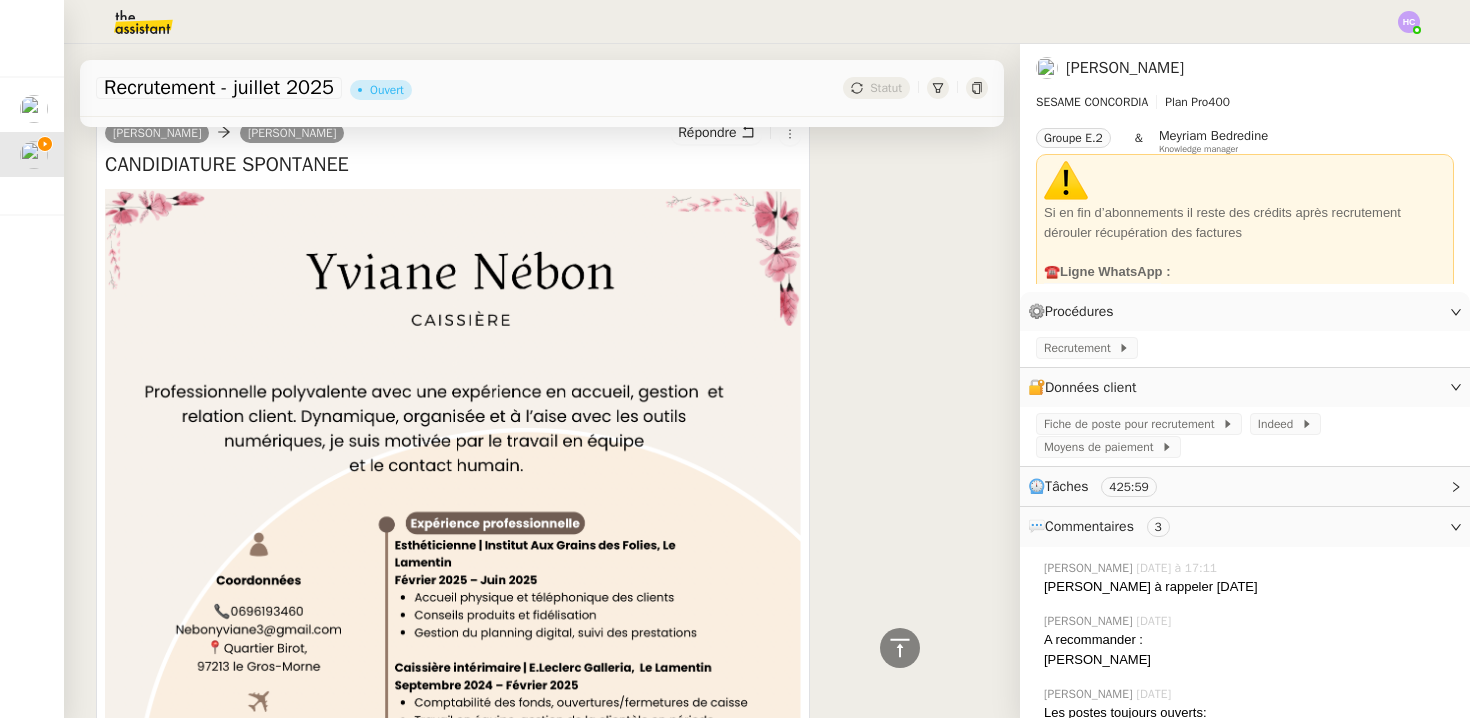 click at bounding box center [453, 680] 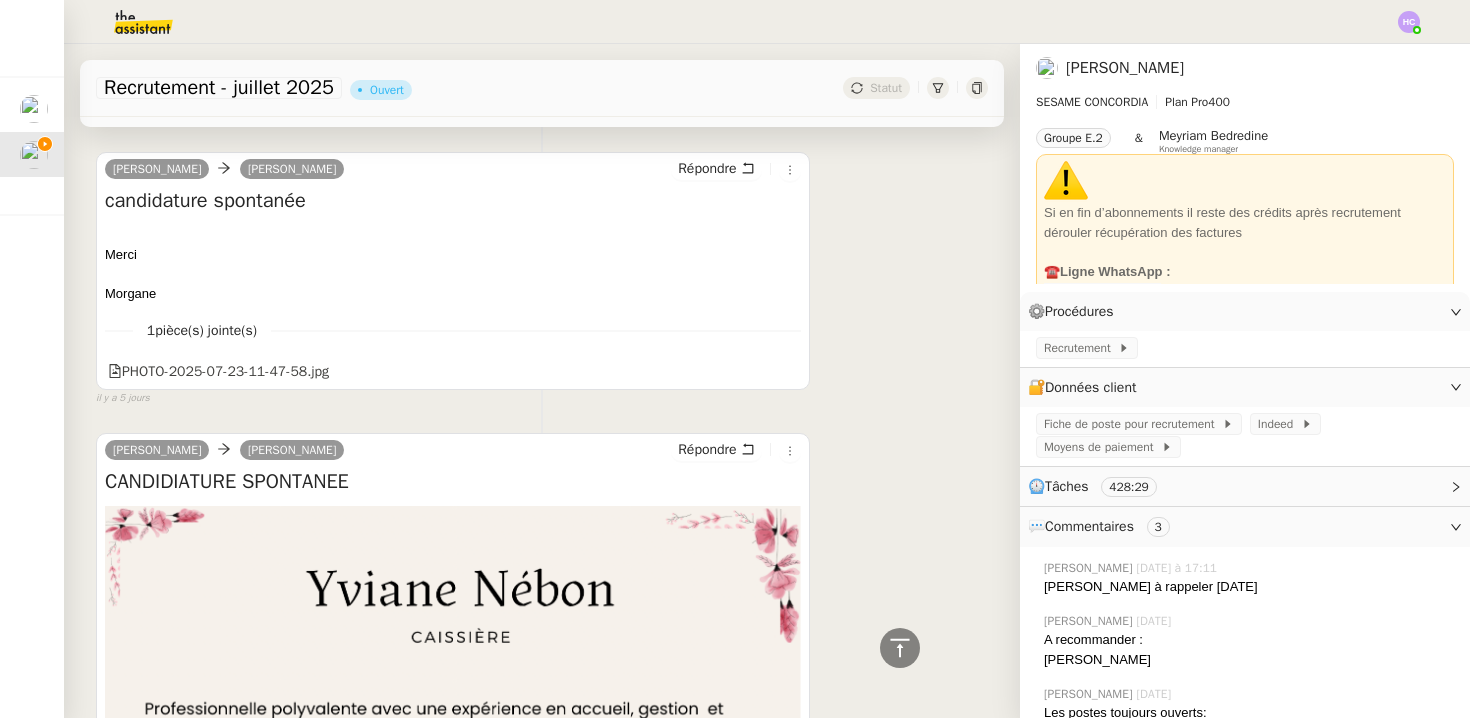 scroll, scrollTop: 1173, scrollLeft: 0, axis: vertical 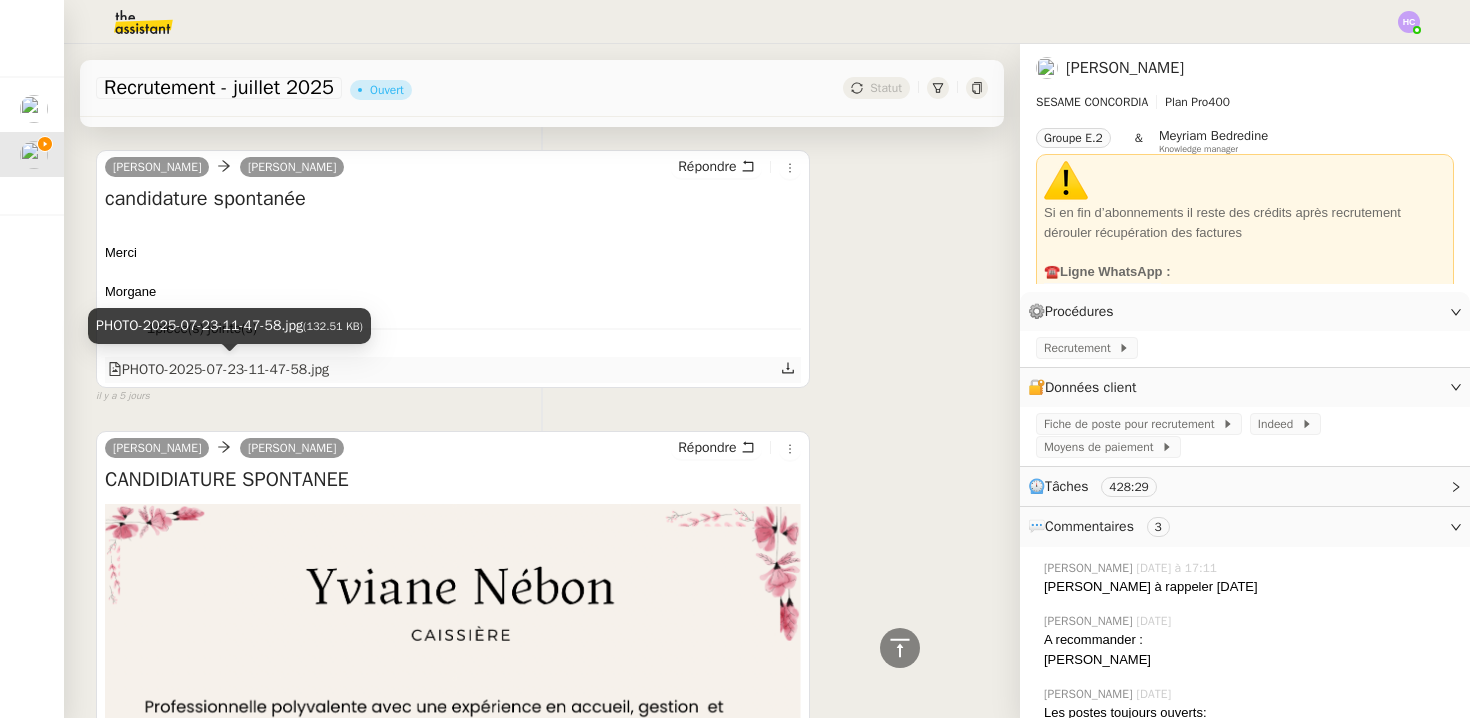 click on "PHOTO-2025-07-23-11-47-58.jpg" 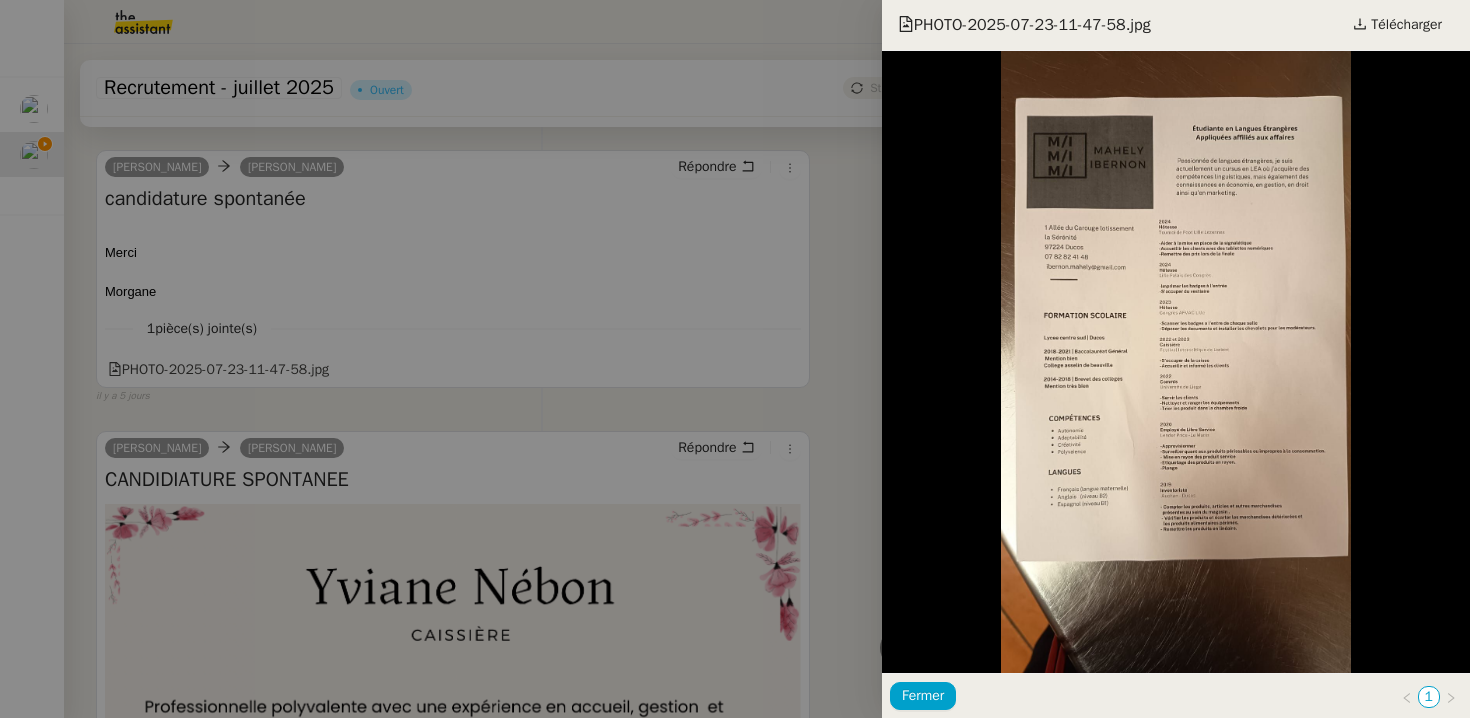 click at bounding box center (735, 359) 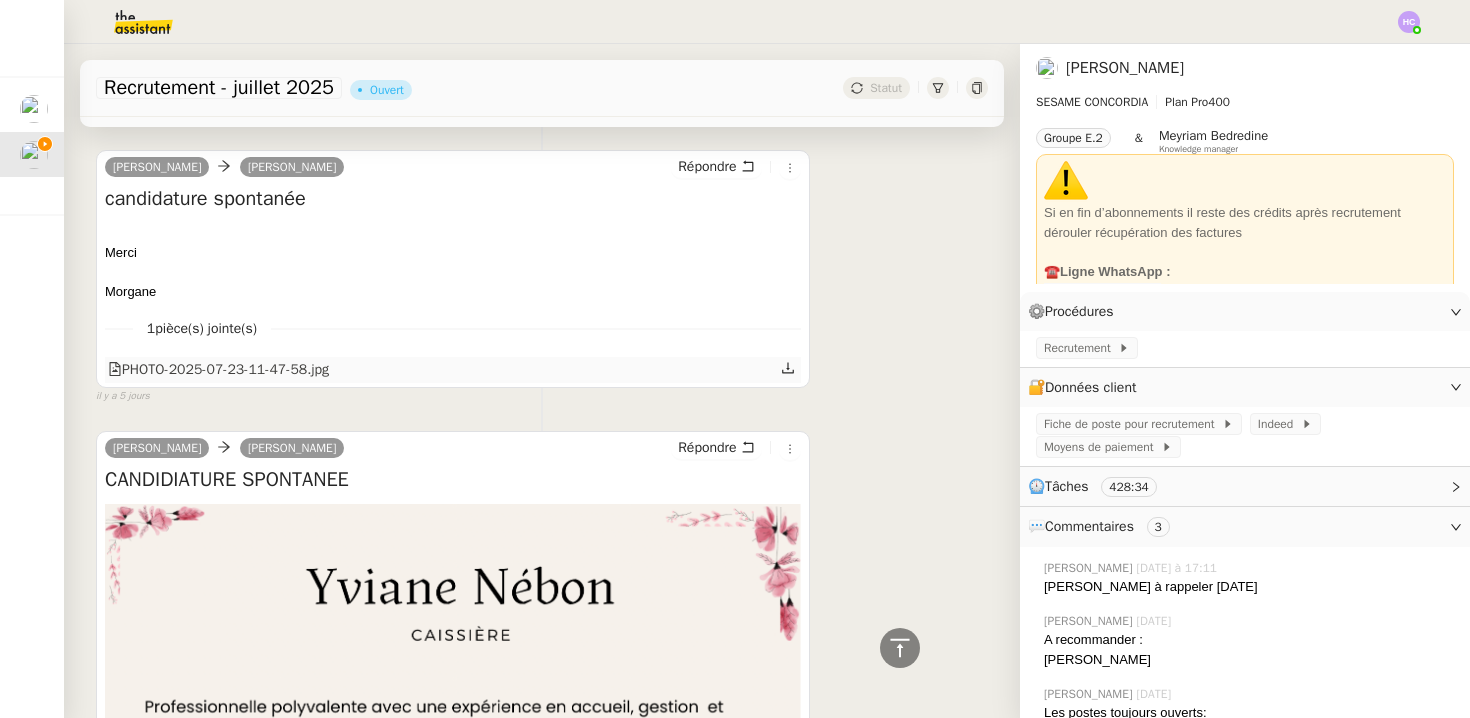 click 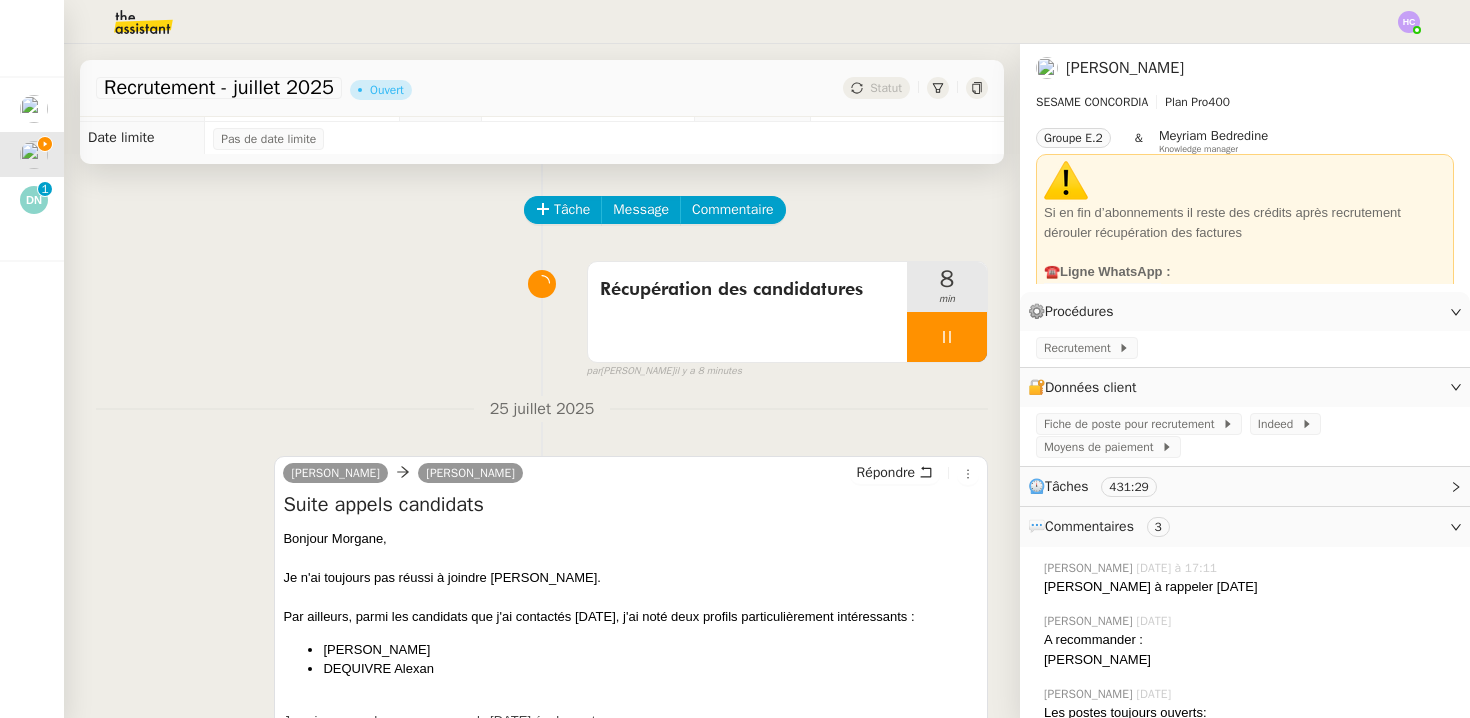 scroll, scrollTop: 0, scrollLeft: 0, axis: both 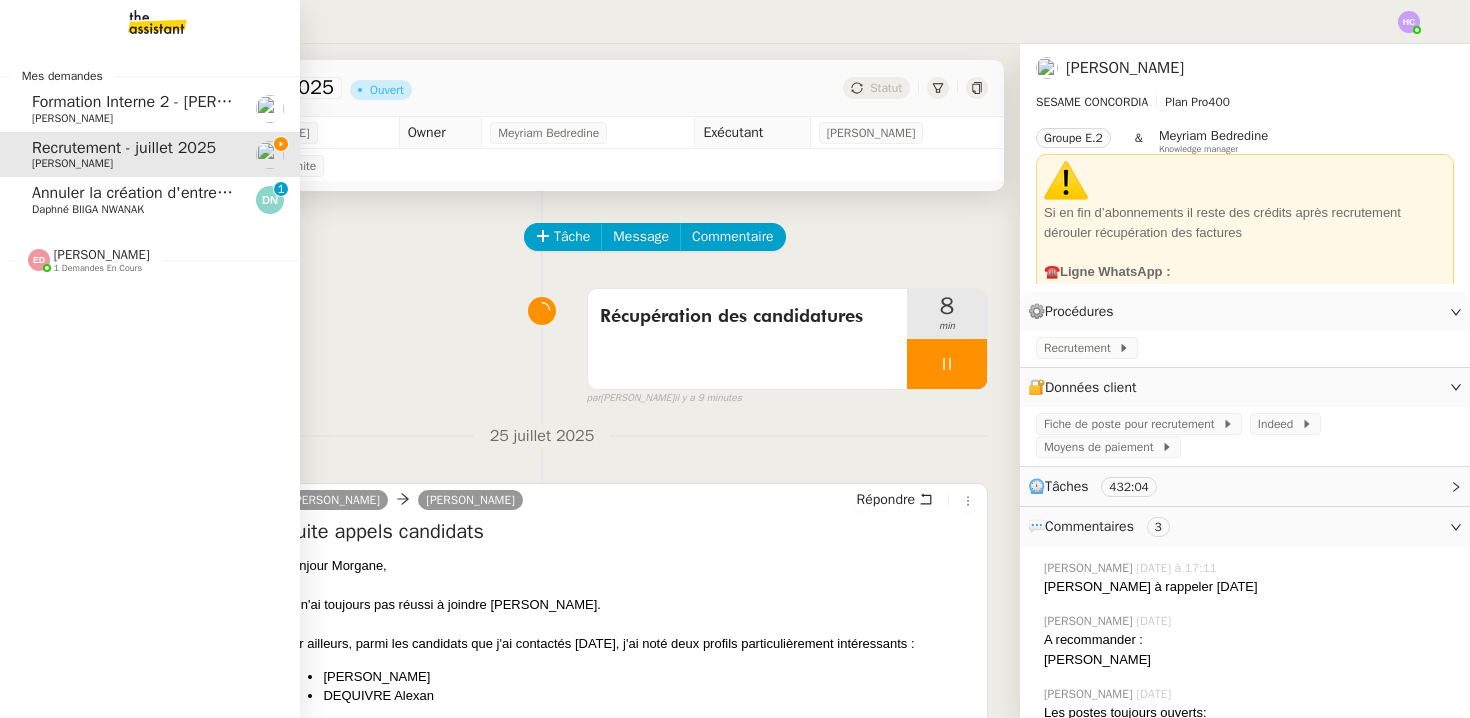 click on "Annuler la création d'entreprise auprès de Legal Place" 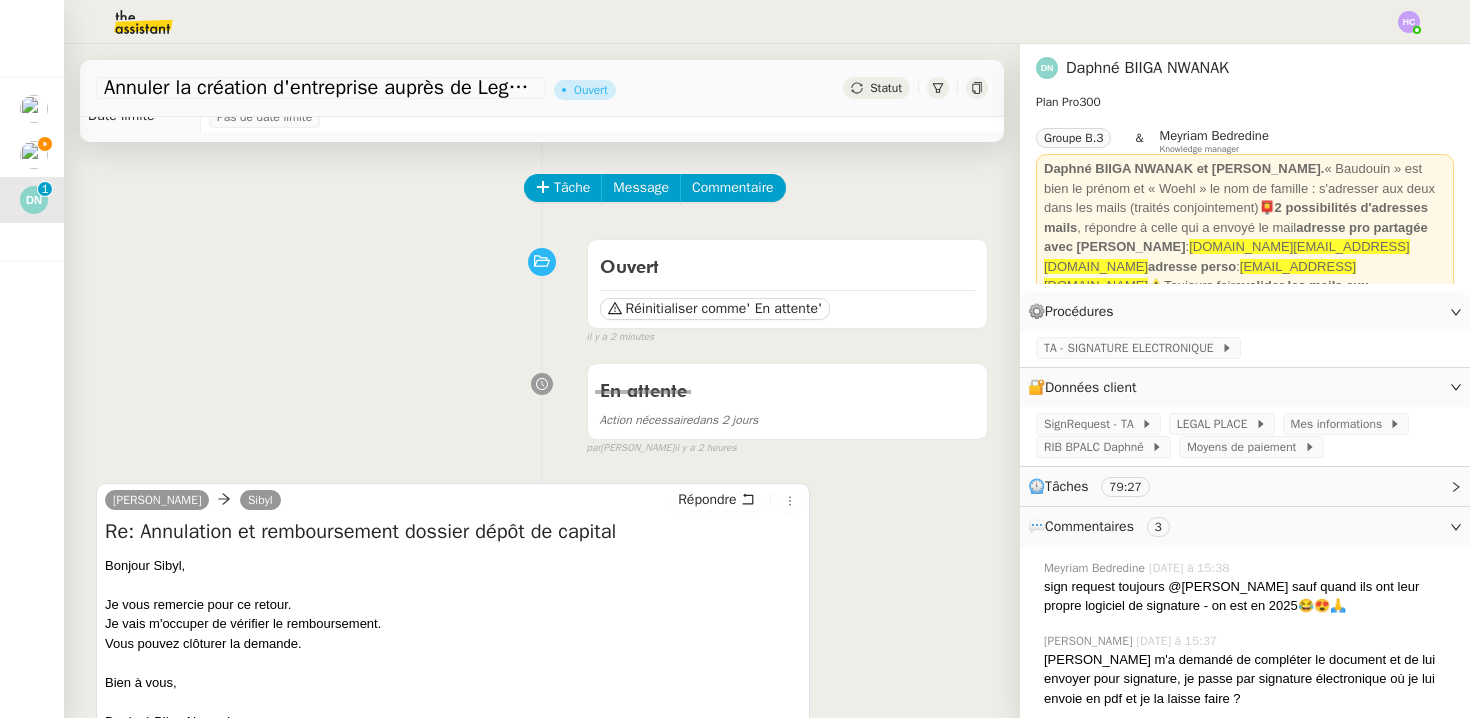 scroll, scrollTop: 0, scrollLeft: 0, axis: both 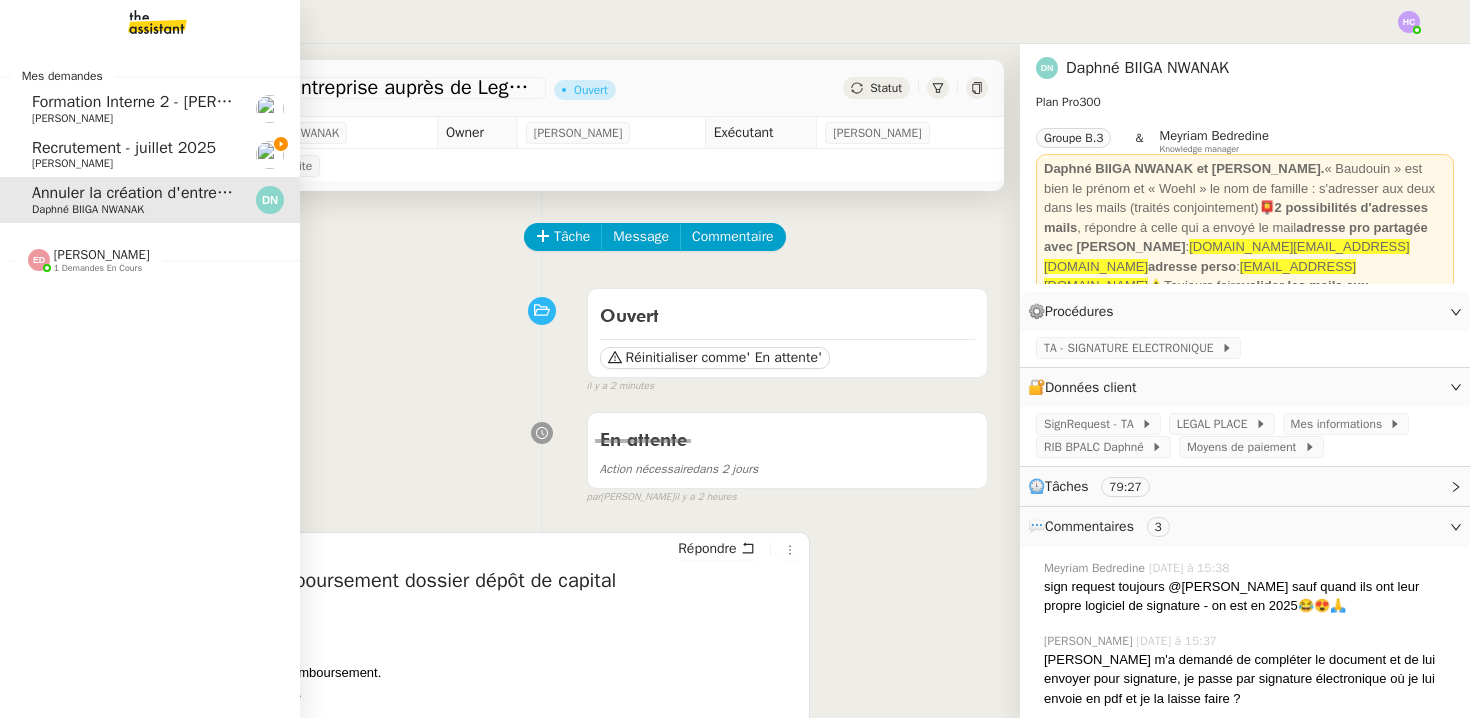 click on "Recrutement - juillet 2025" 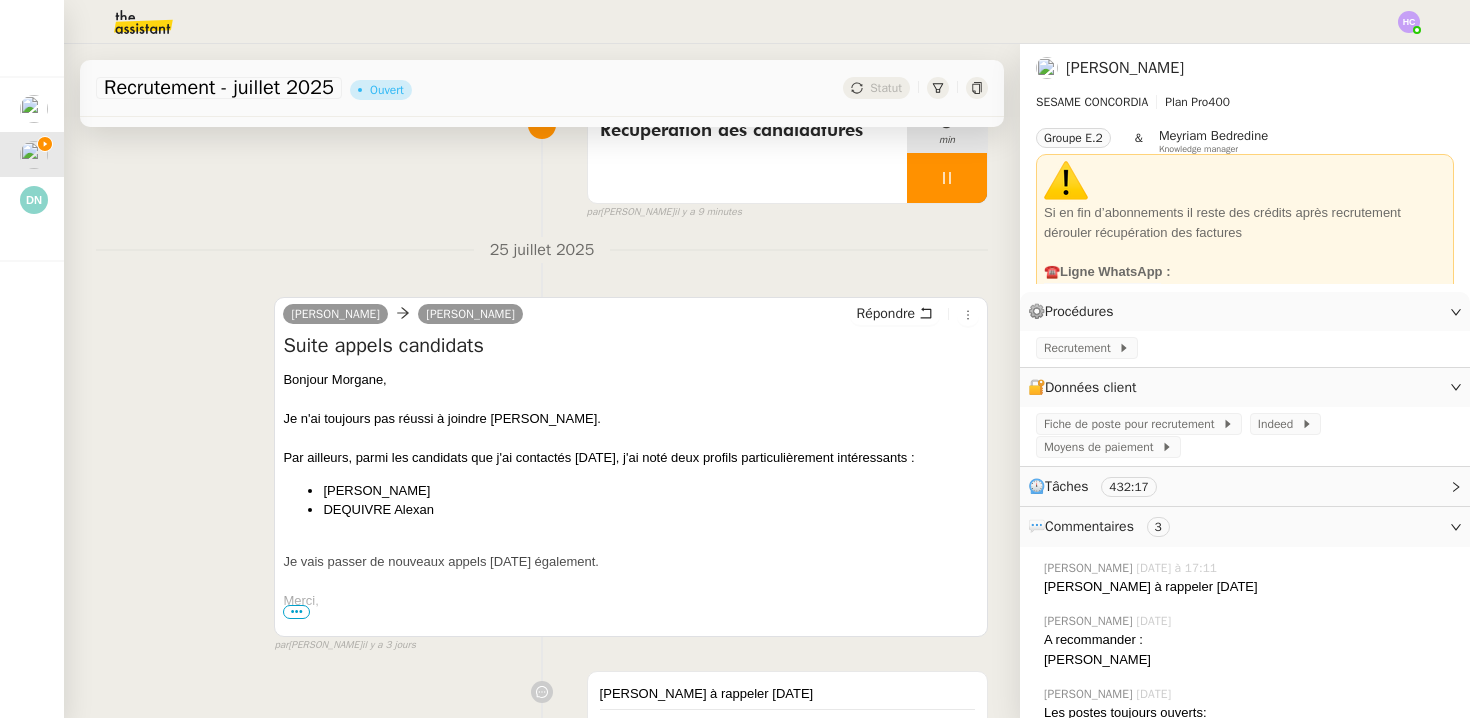 scroll, scrollTop: 187, scrollLeft: 0, axis: vertical 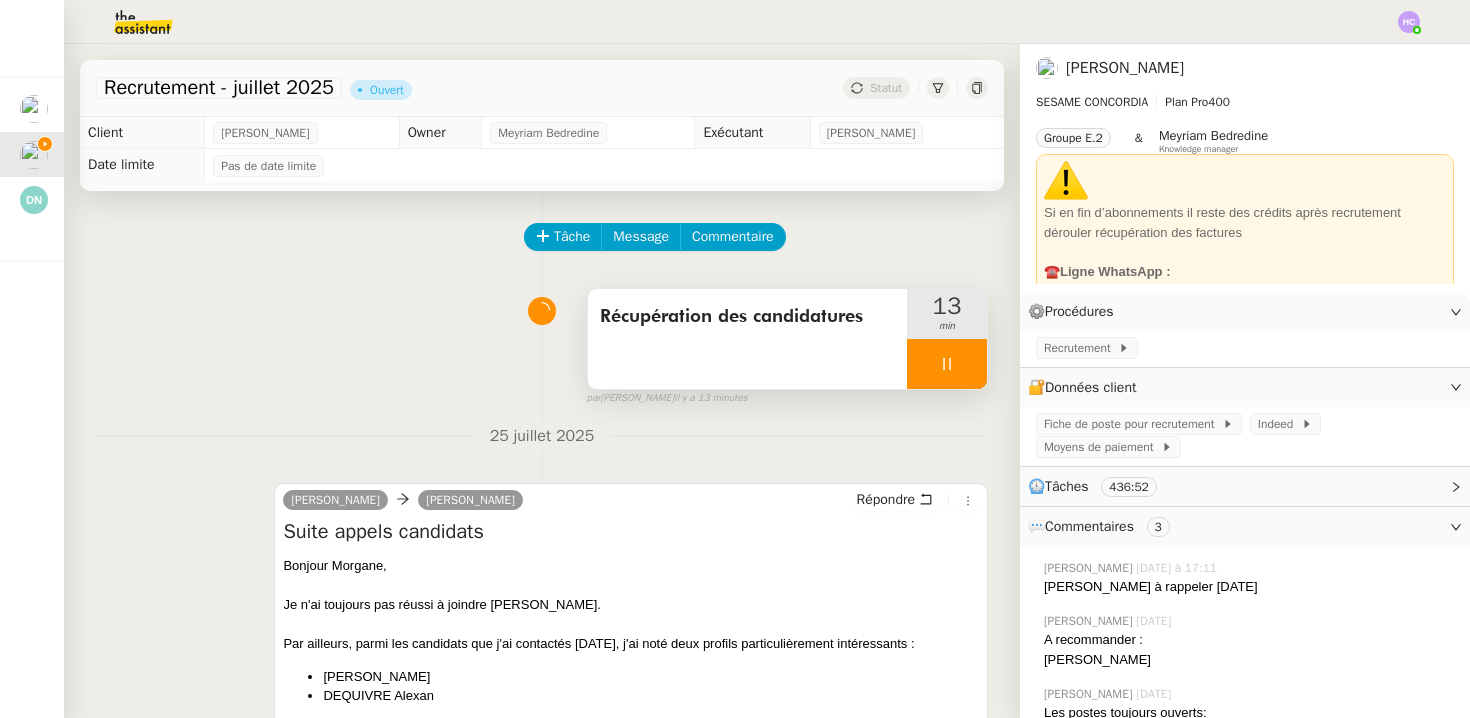click at bounding box center (947, 364) 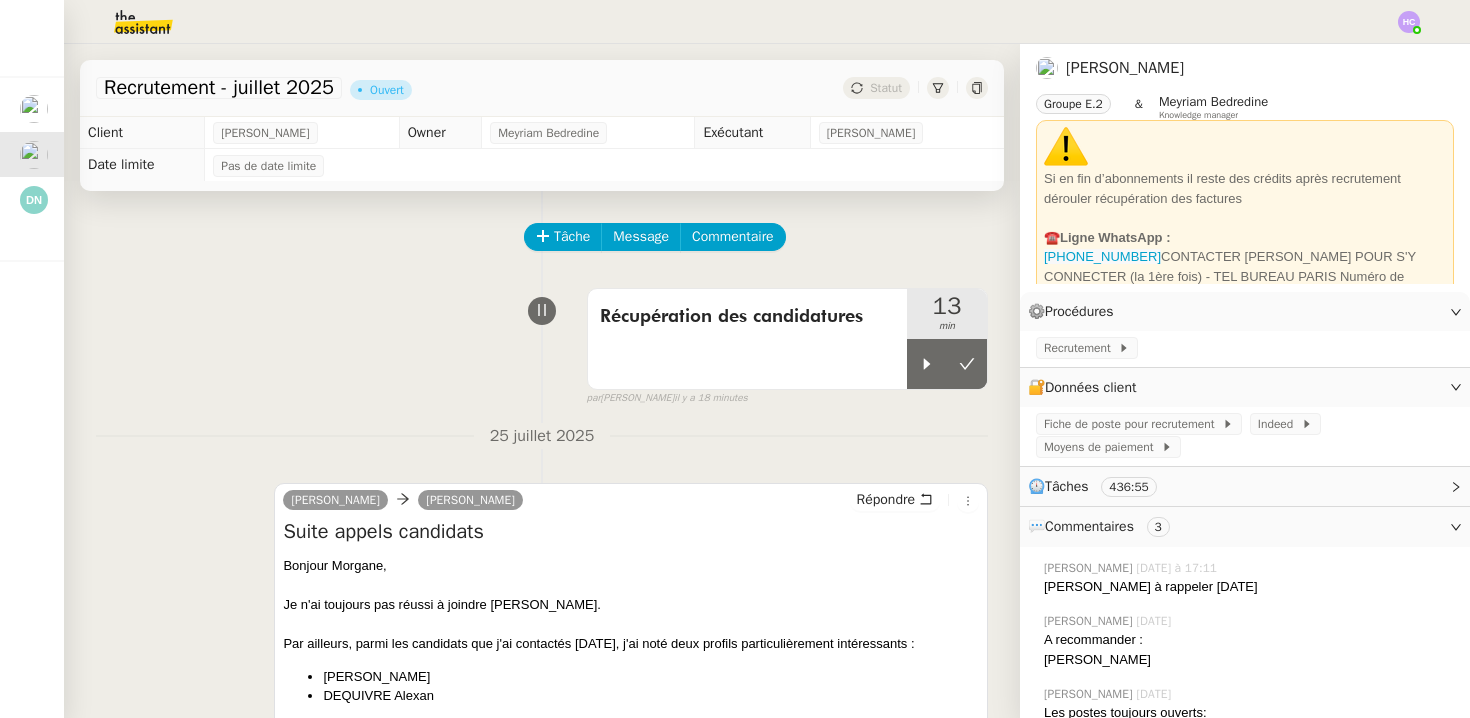 scroll, scrollTop: 0, scrollLeft: 0, axis: both 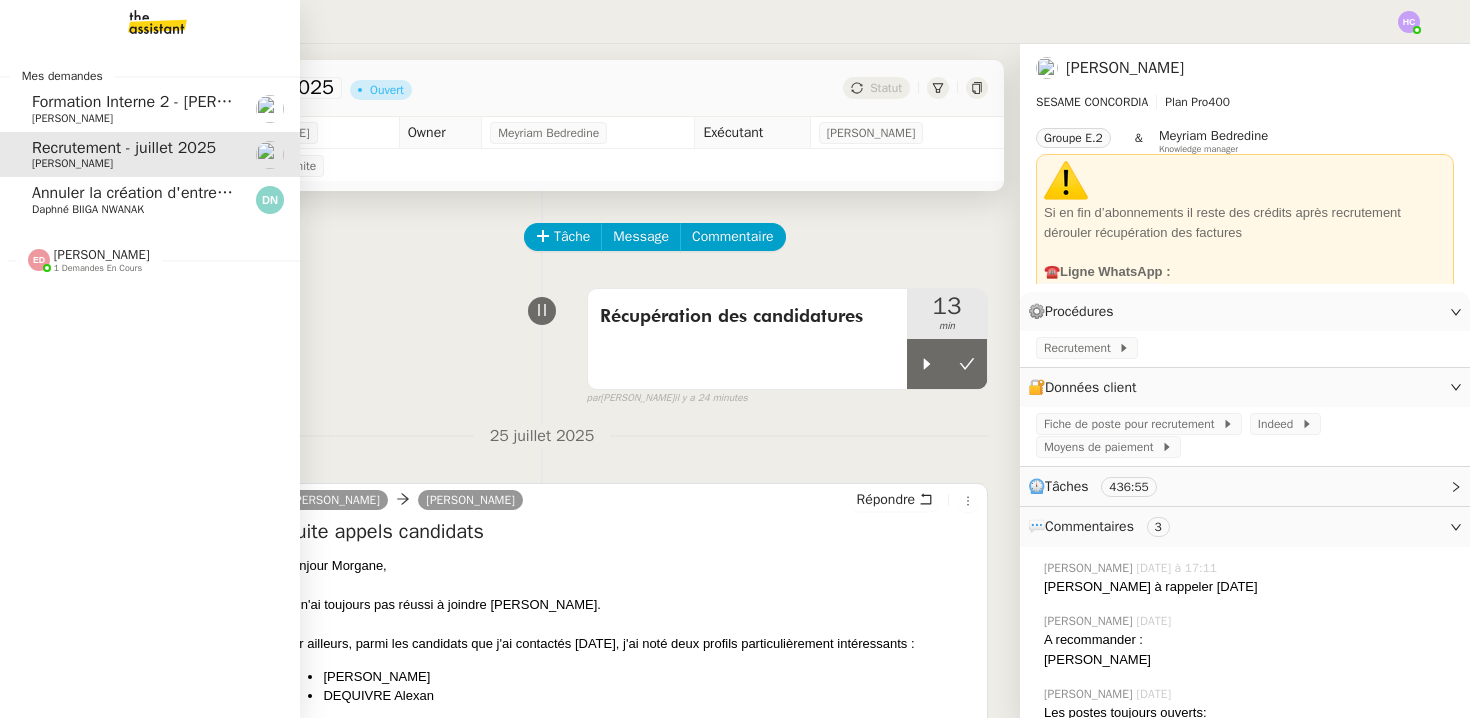 click on "Annuler la création d'entreprise auprès de Legal Place" 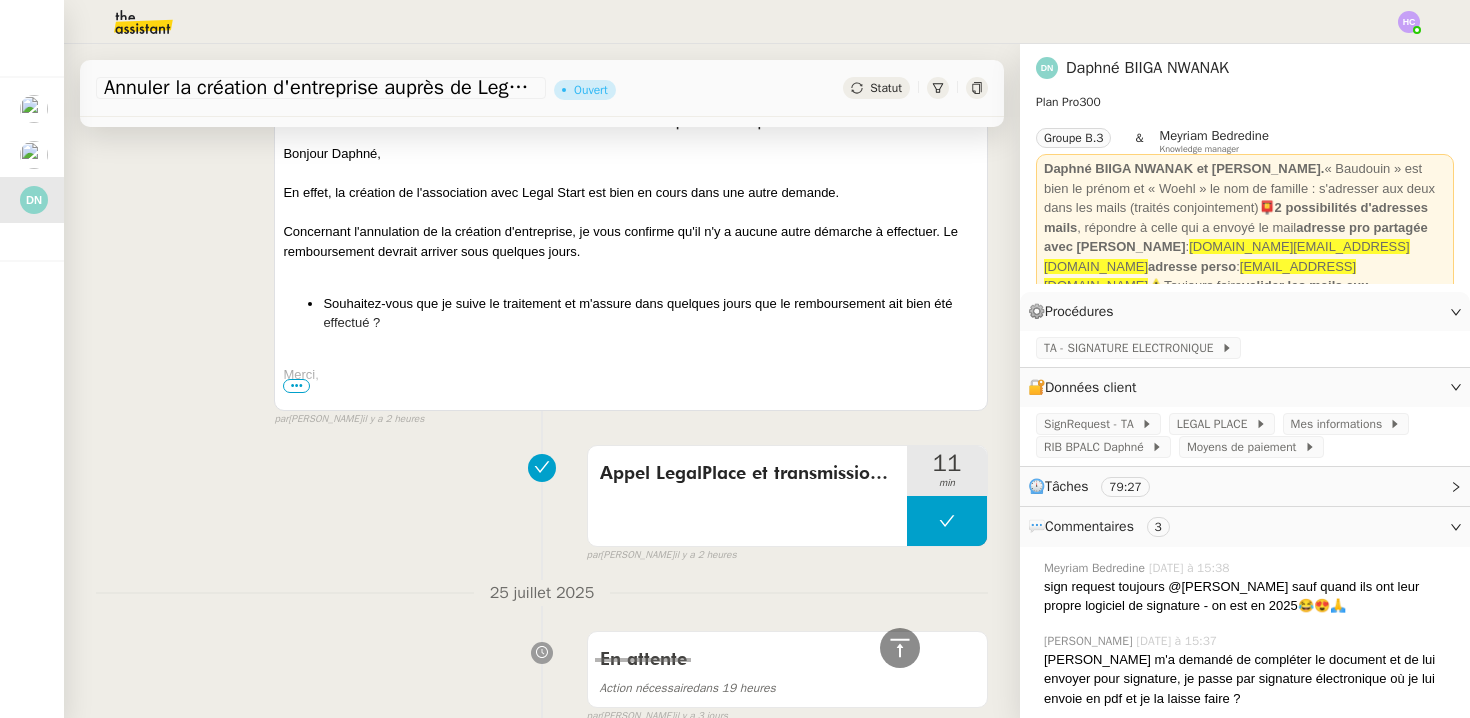 scroll, scrollTop: 834, scrollLeft: 0, axis: vertical 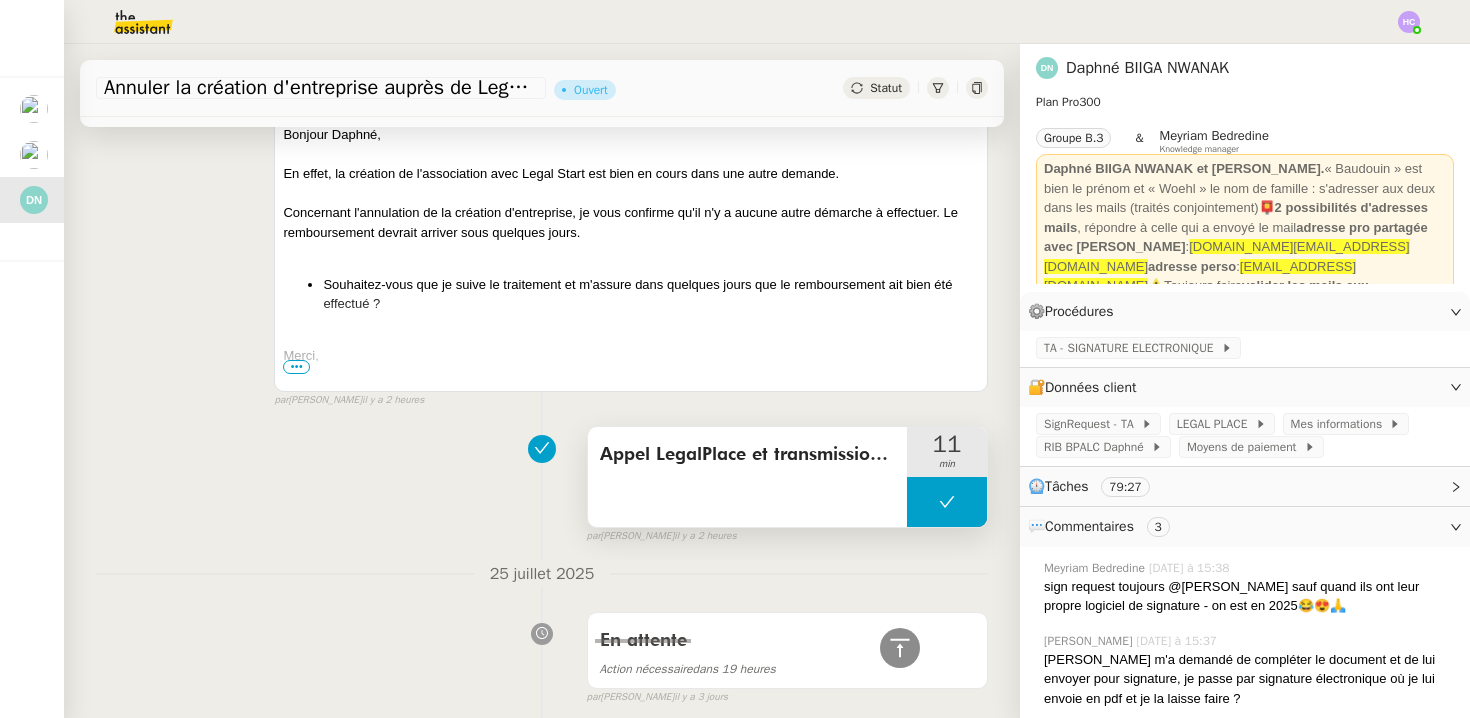 click 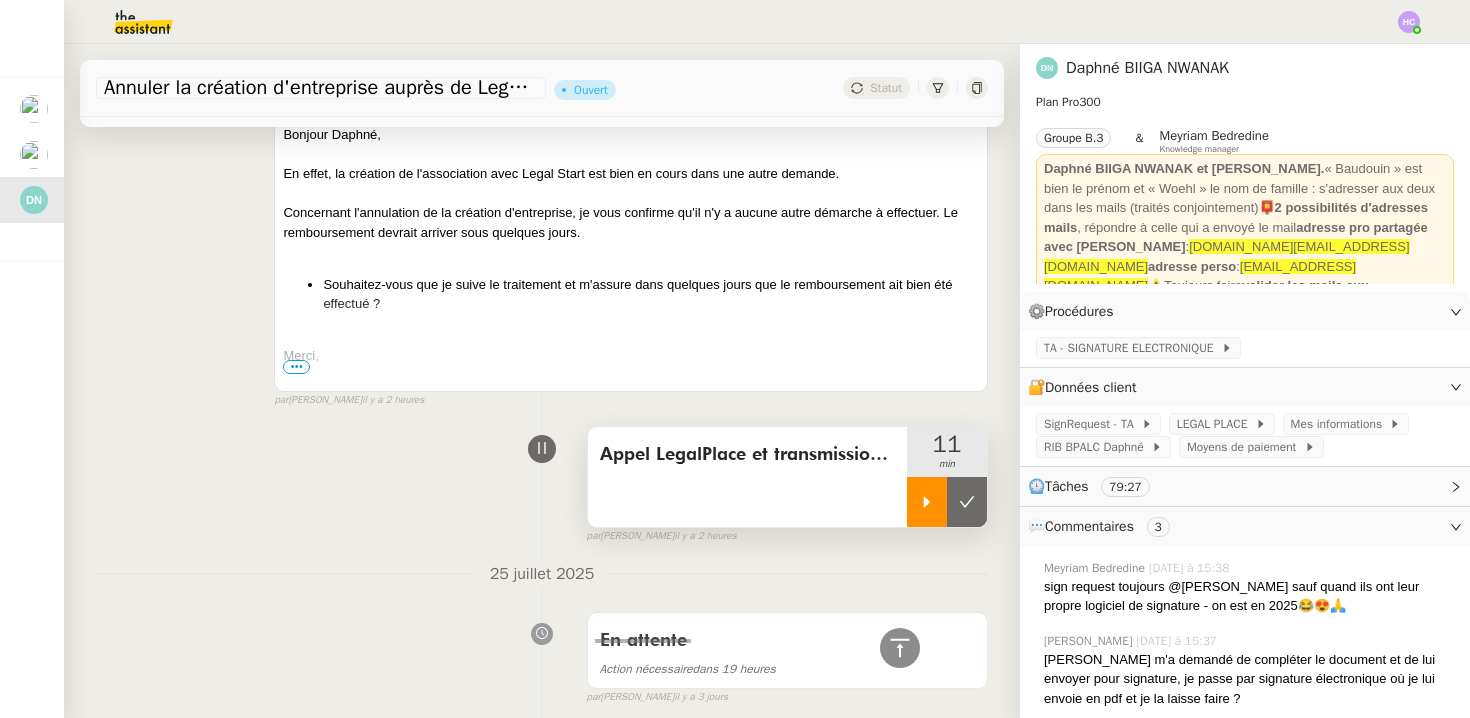 click 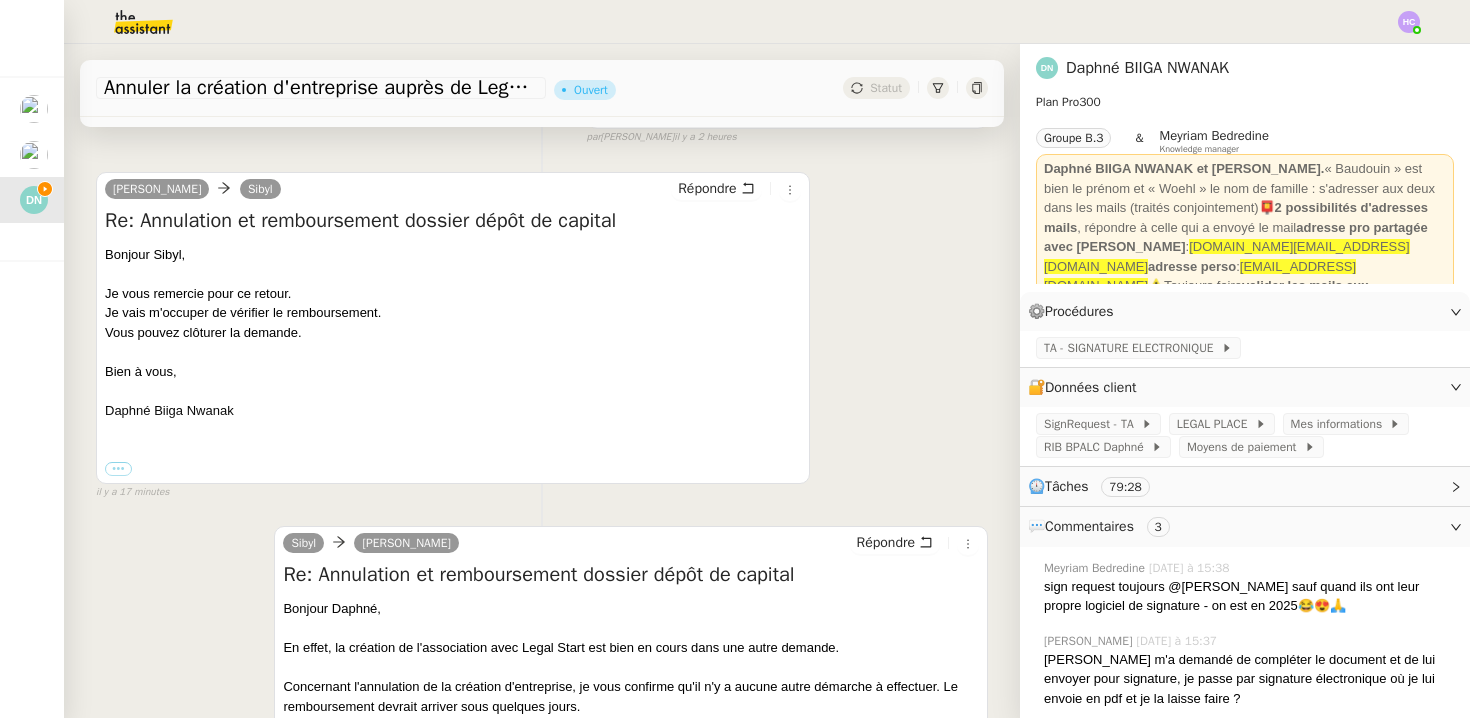 scroll, scrollTop: 352, scrollLeft: 0, axis: vertical 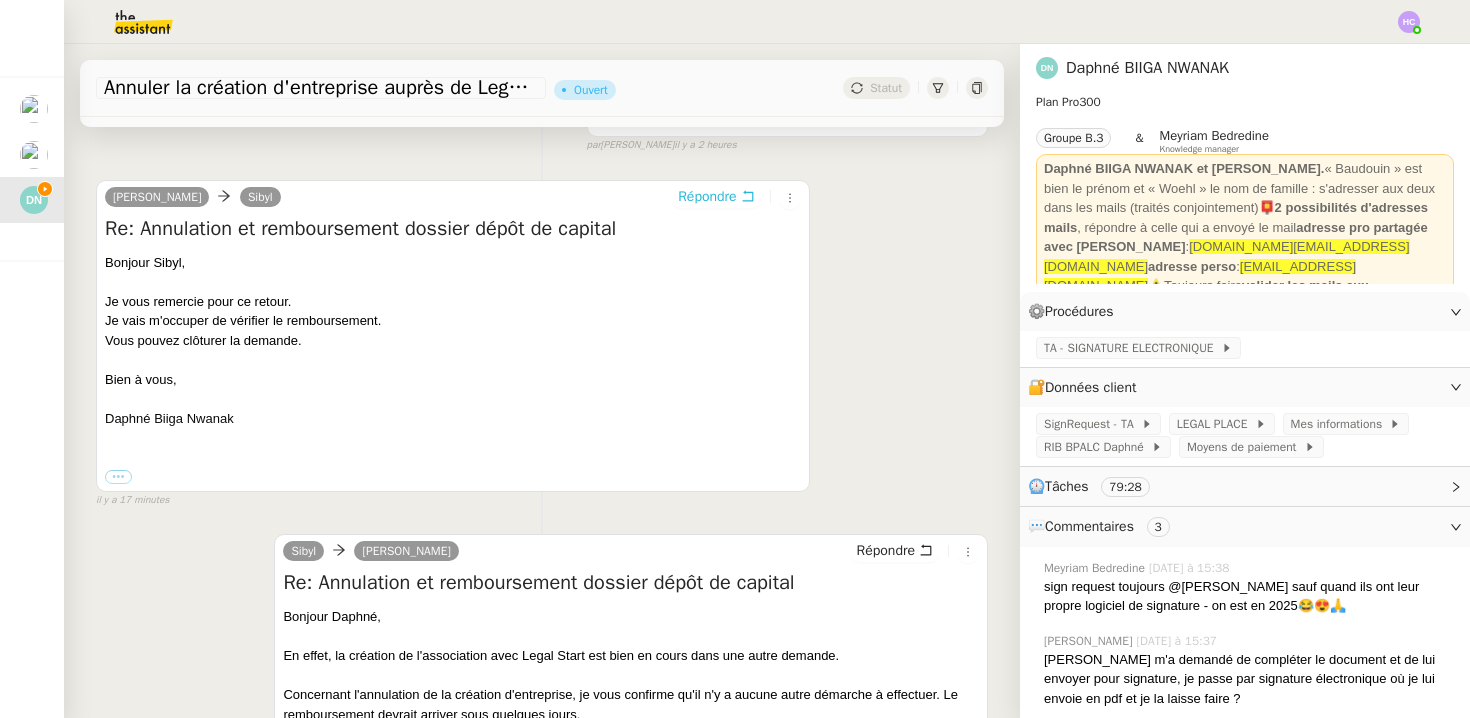 click on "Répondre" at bounding box center (707, 197) 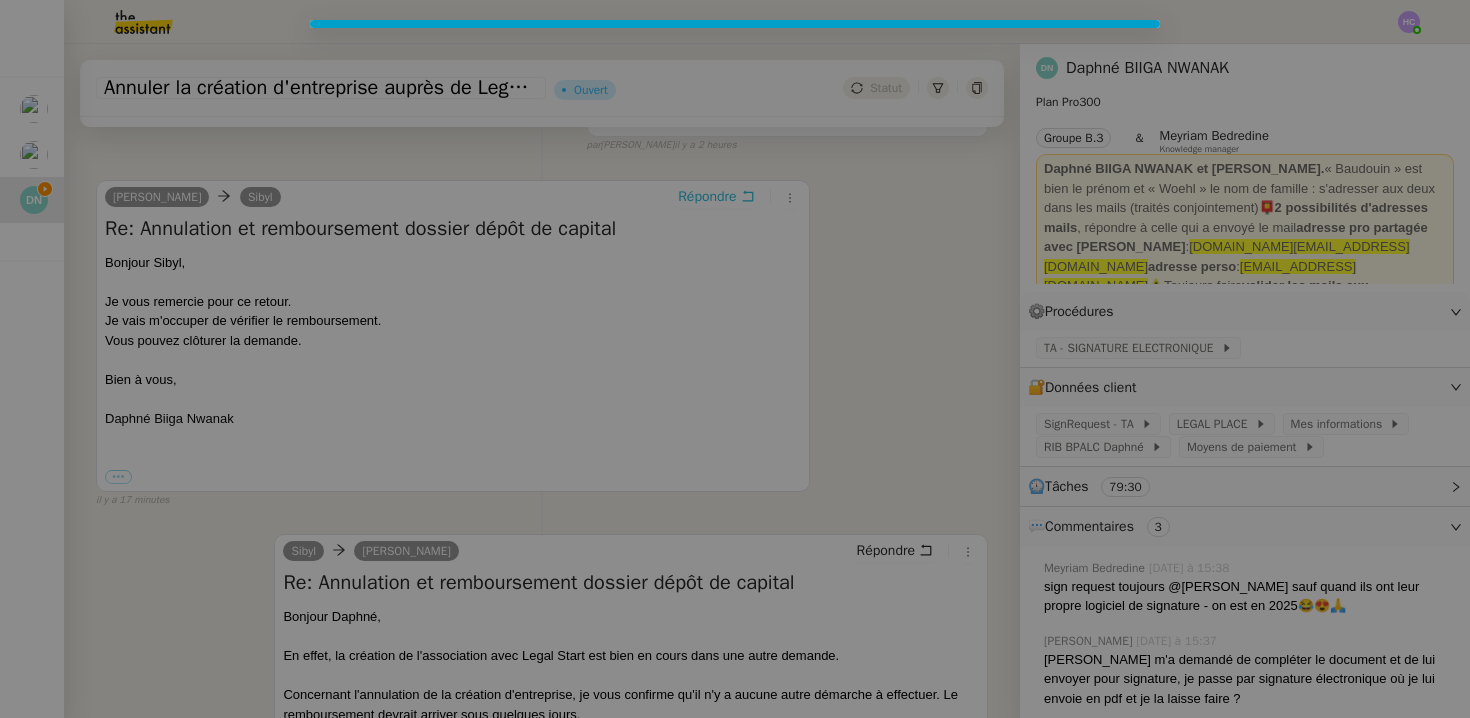 scroll, scrollTop: 505, scrollLeft: 0, axis: vertical 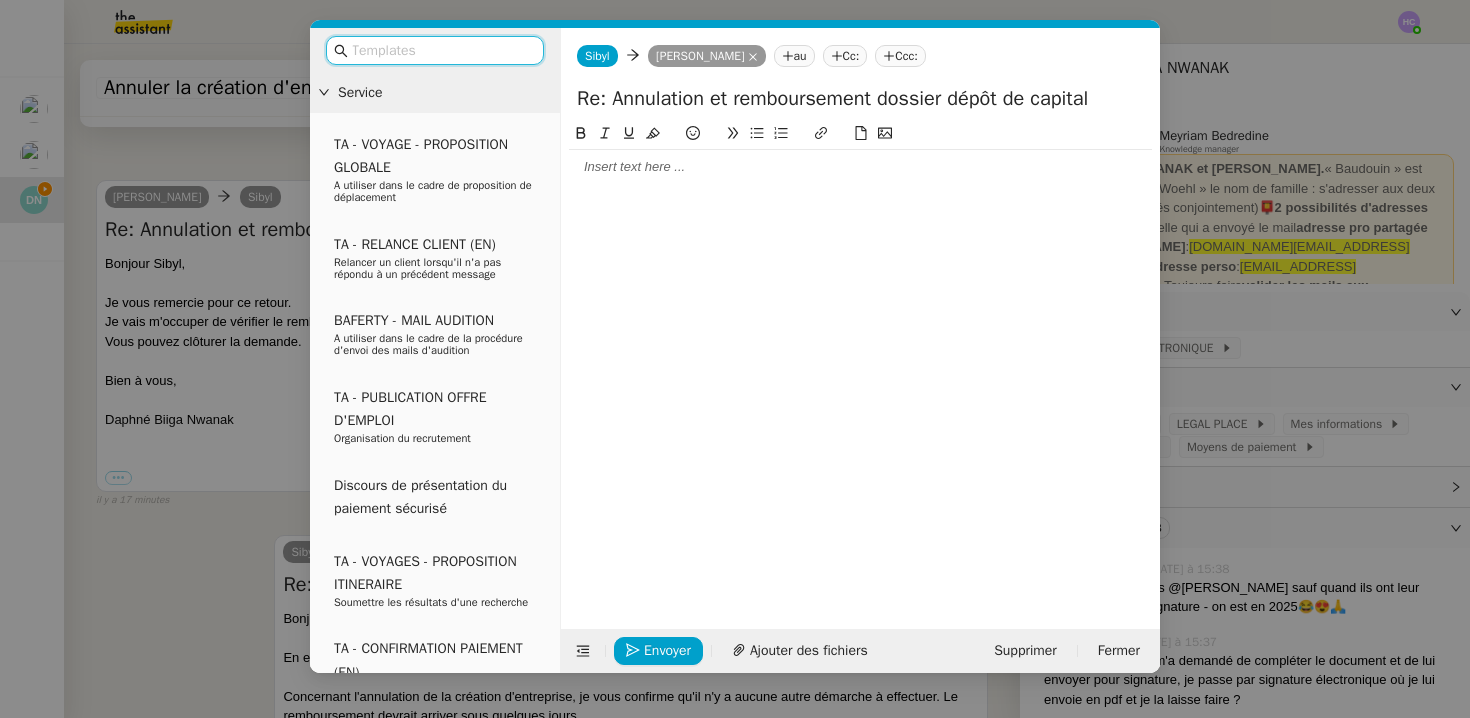 click at bounding box center [442, 50] 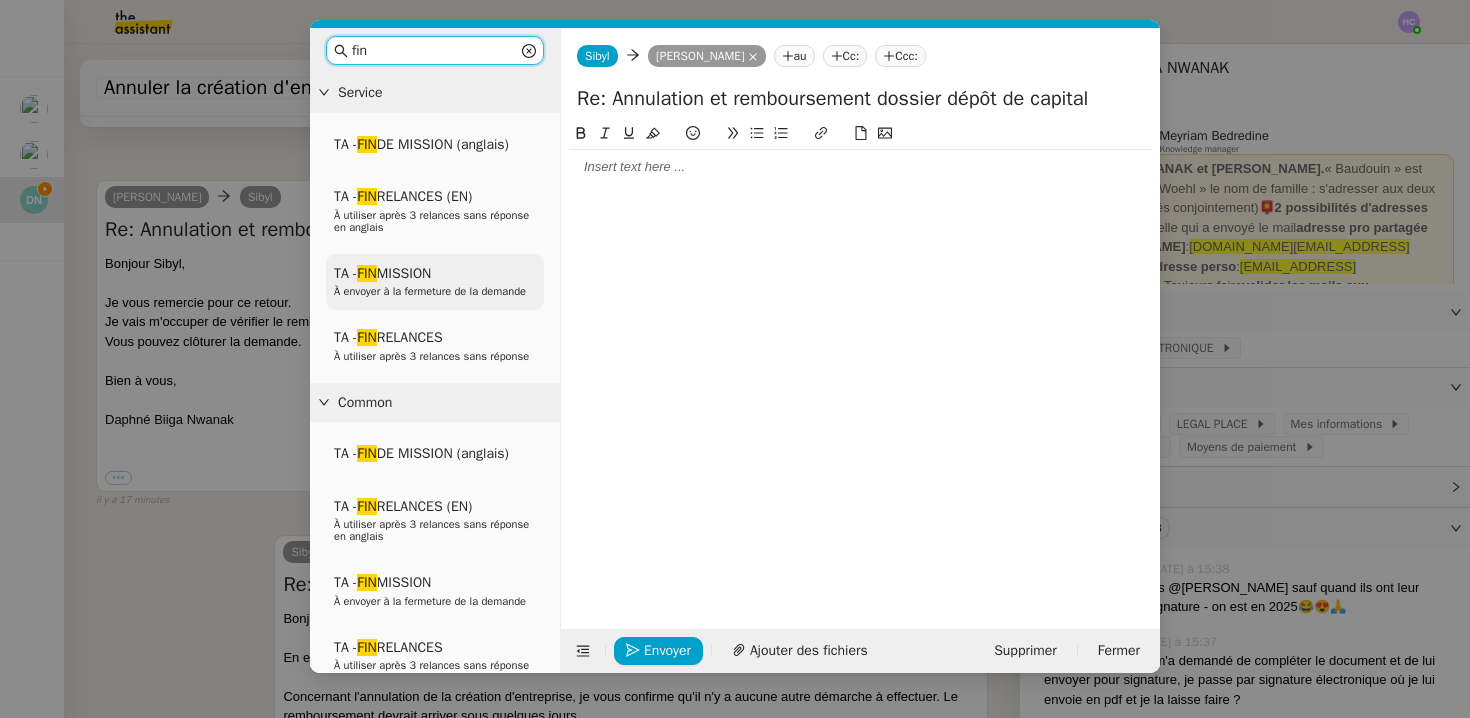 type on "fin" 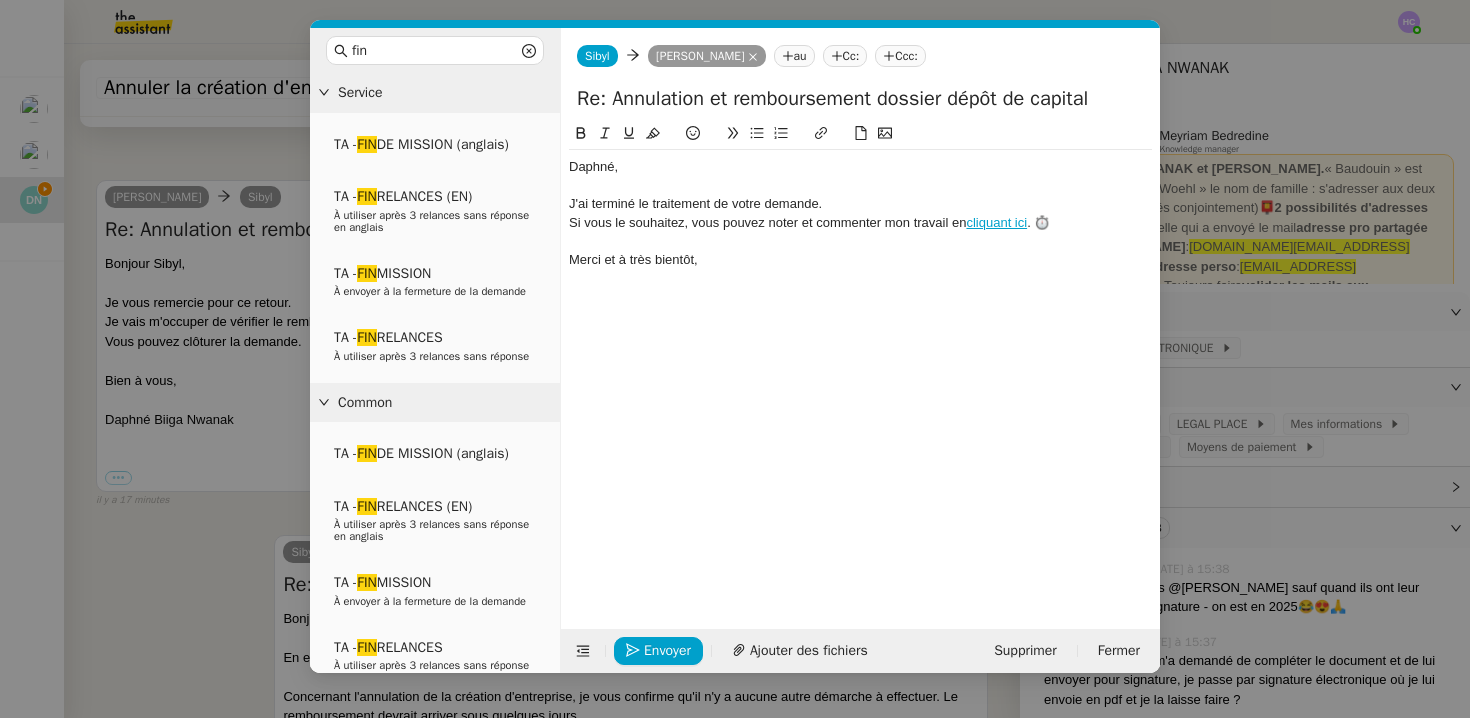 scroll, scrollTop: 622, scrollLeft: 0, axis: vertical 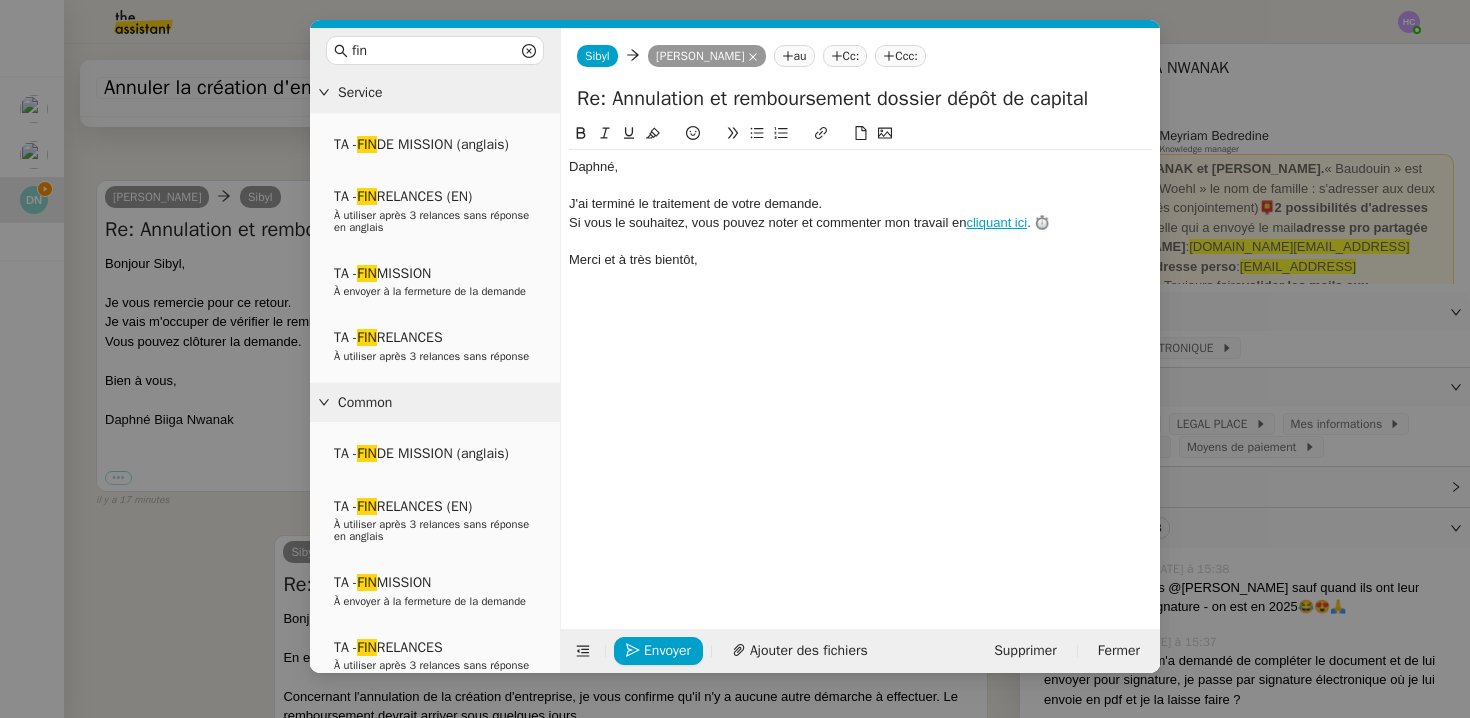 click on "﻿Daphné﻿," 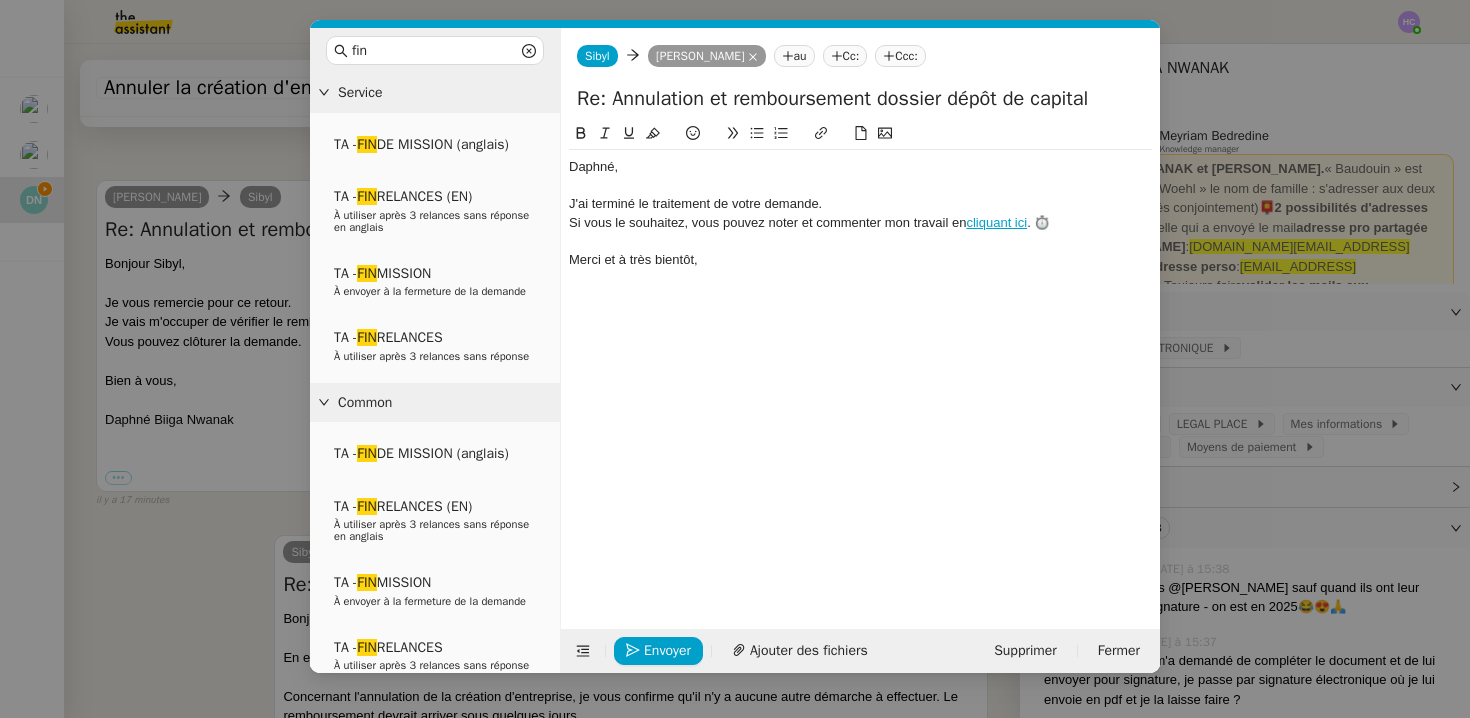 click on "﻿Daphné﻿," 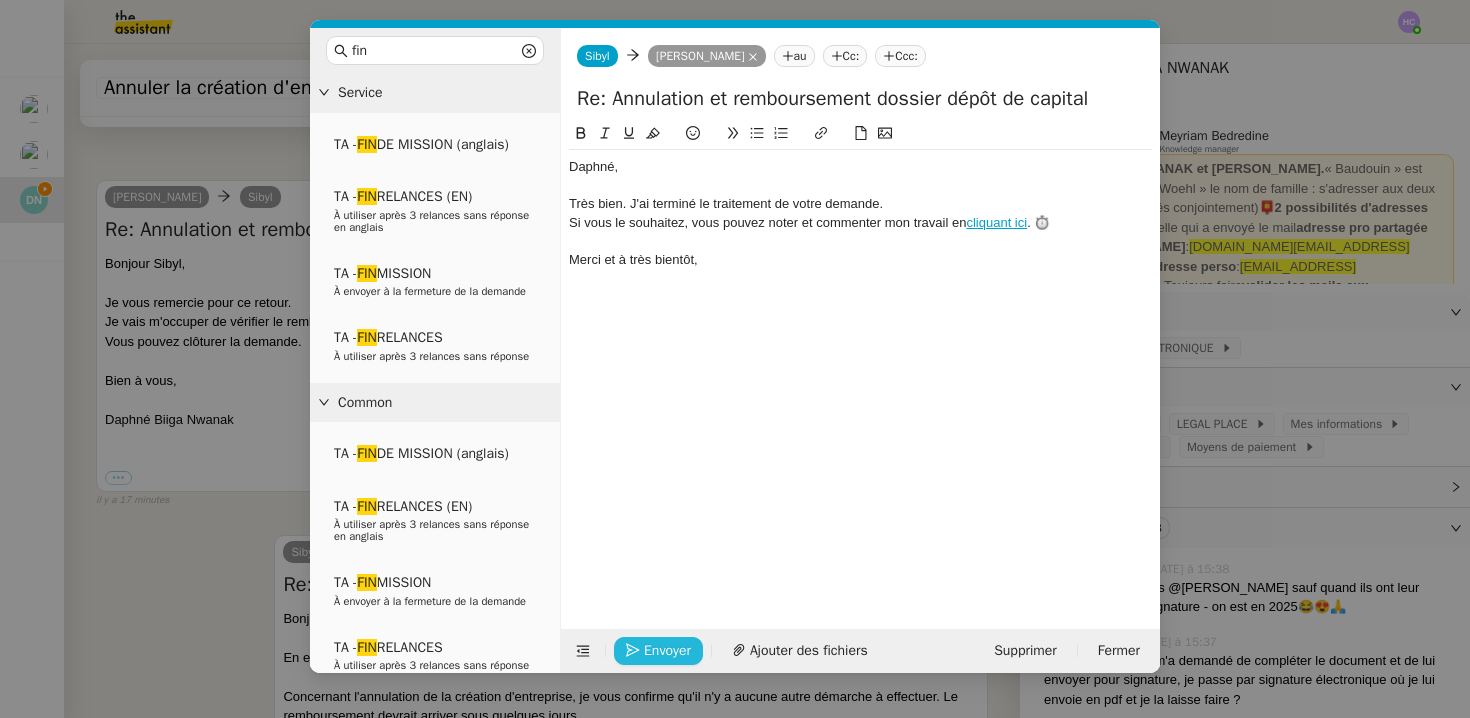 click on "Envoyer" 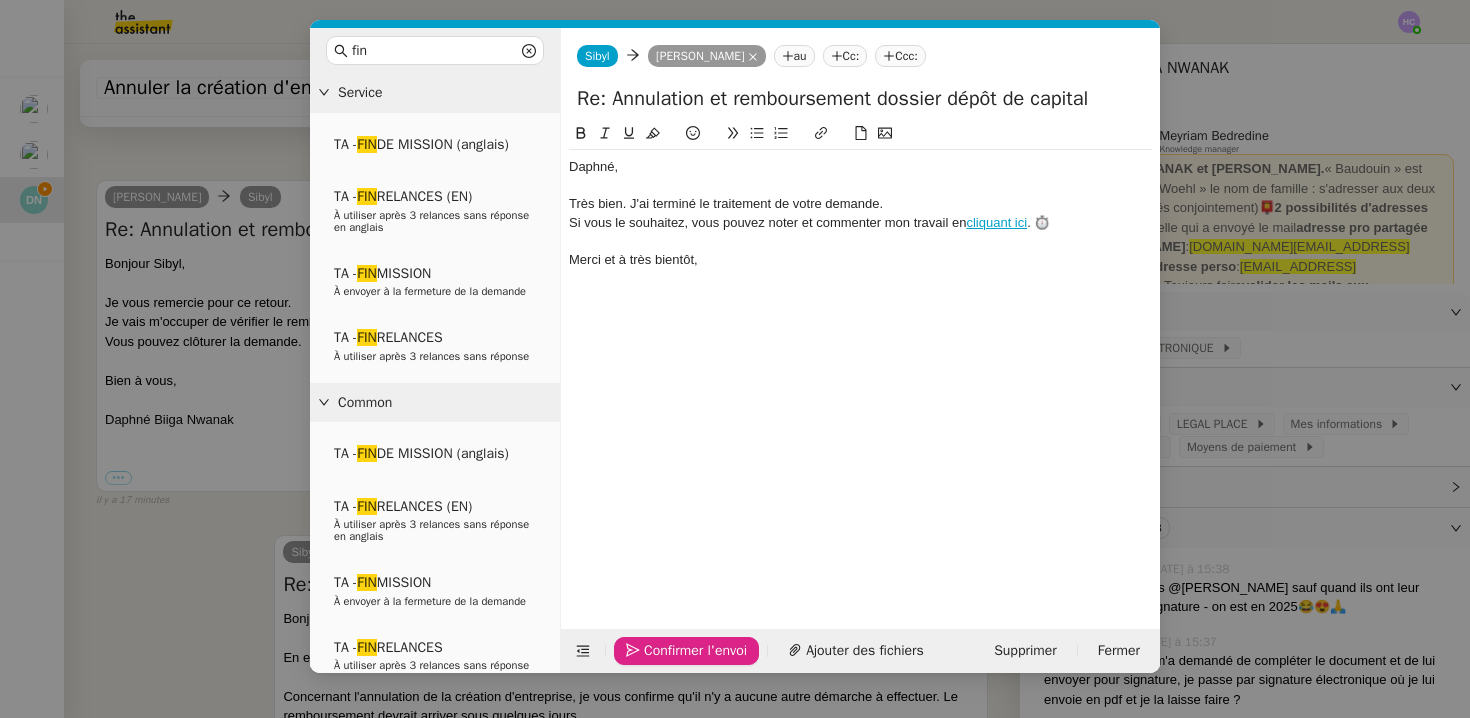 click on "Confirmer l'envoi" 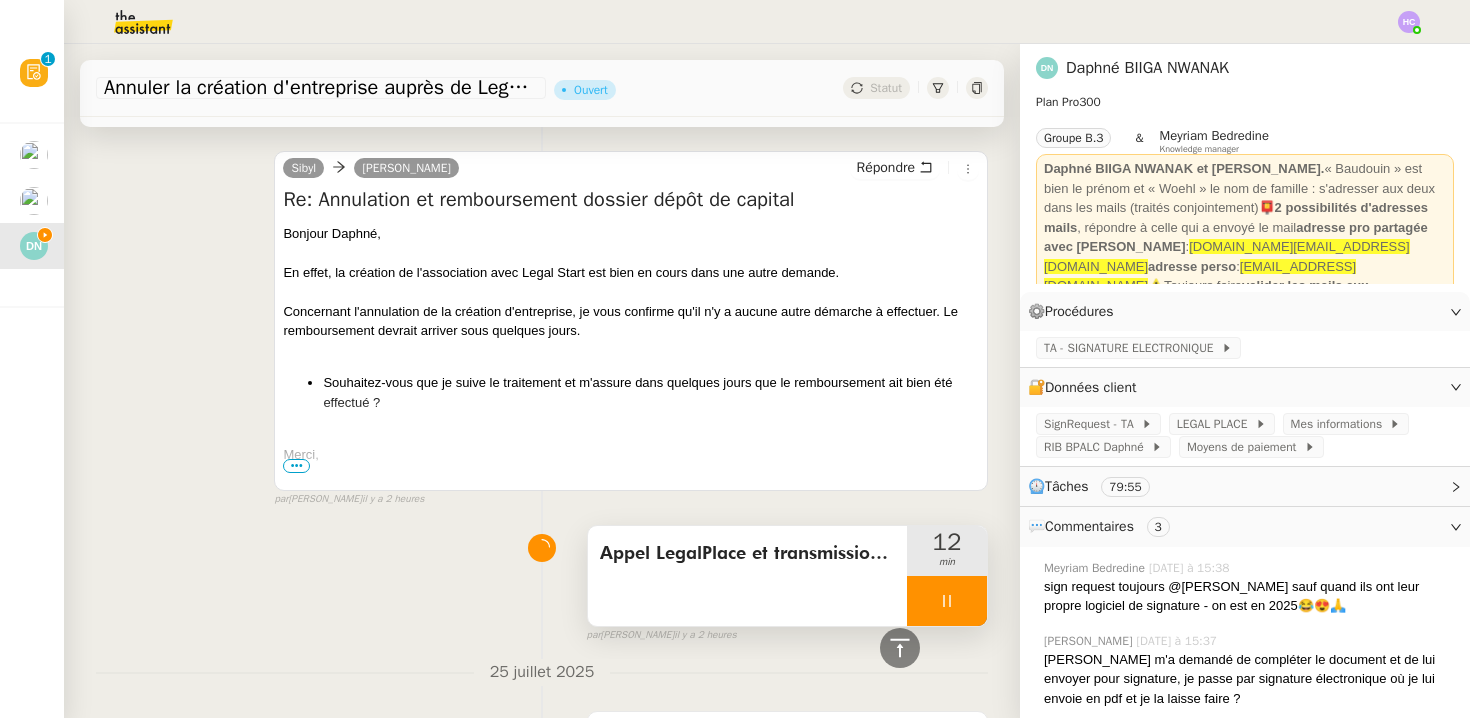 scroll, scrollTop: 1084, scrollLeft: 0, axis: vertical 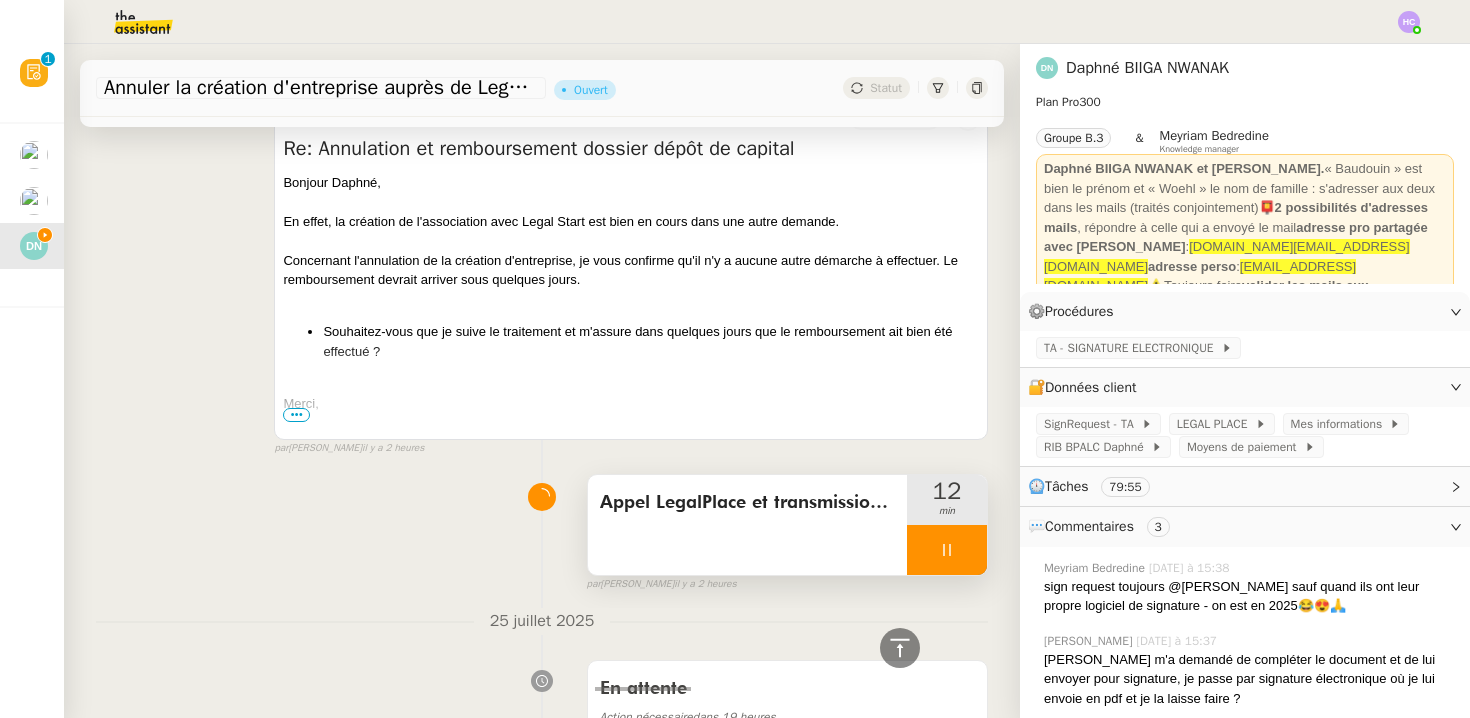 click at bounding box center [947, 550] 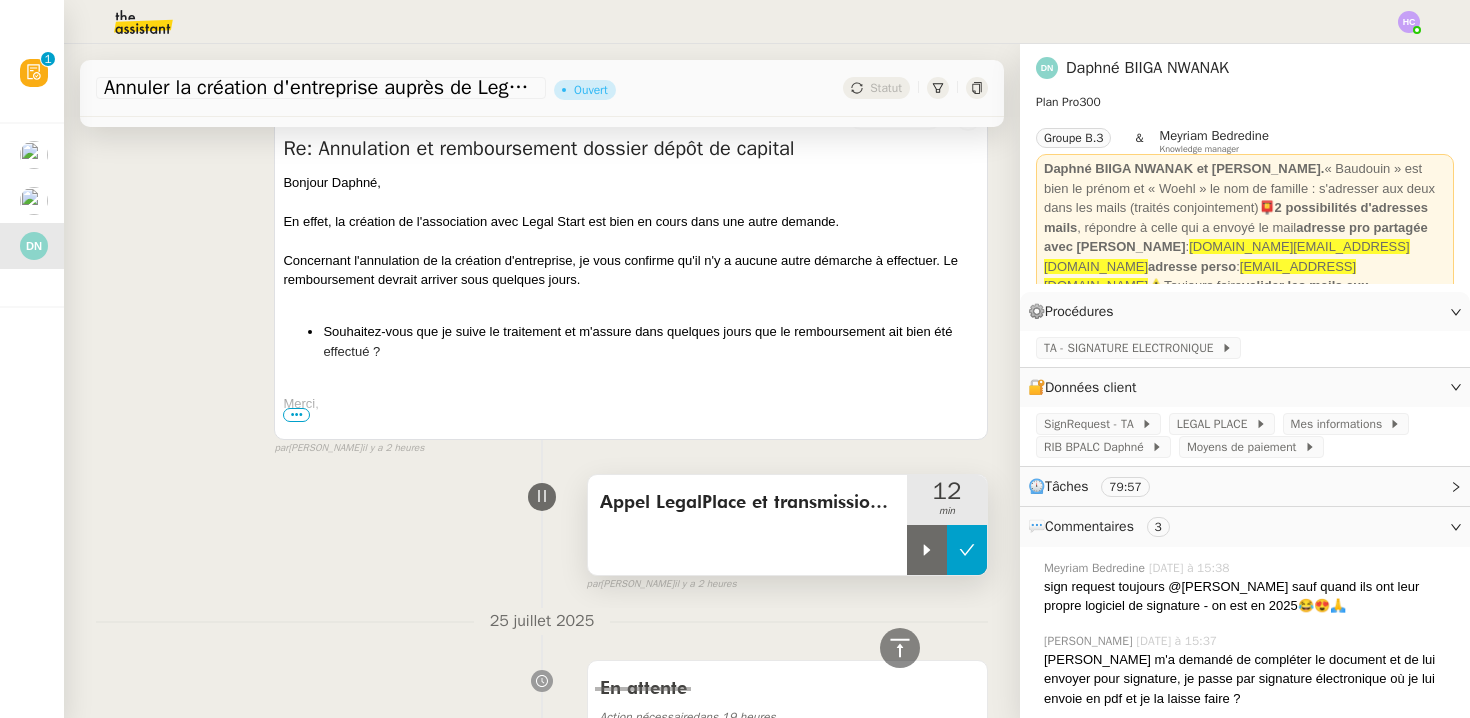 click 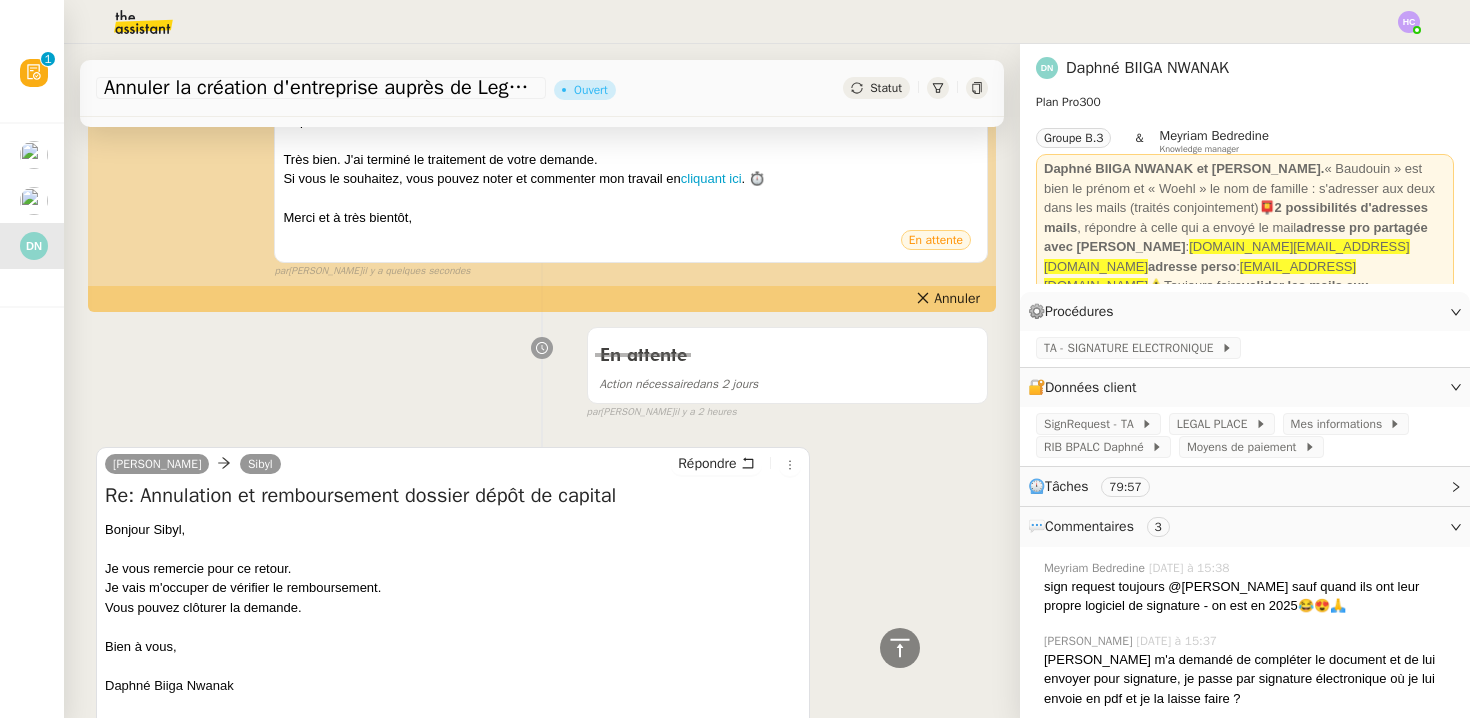scroll, scrollTop: 0, scrollLeft: 0, axis: both 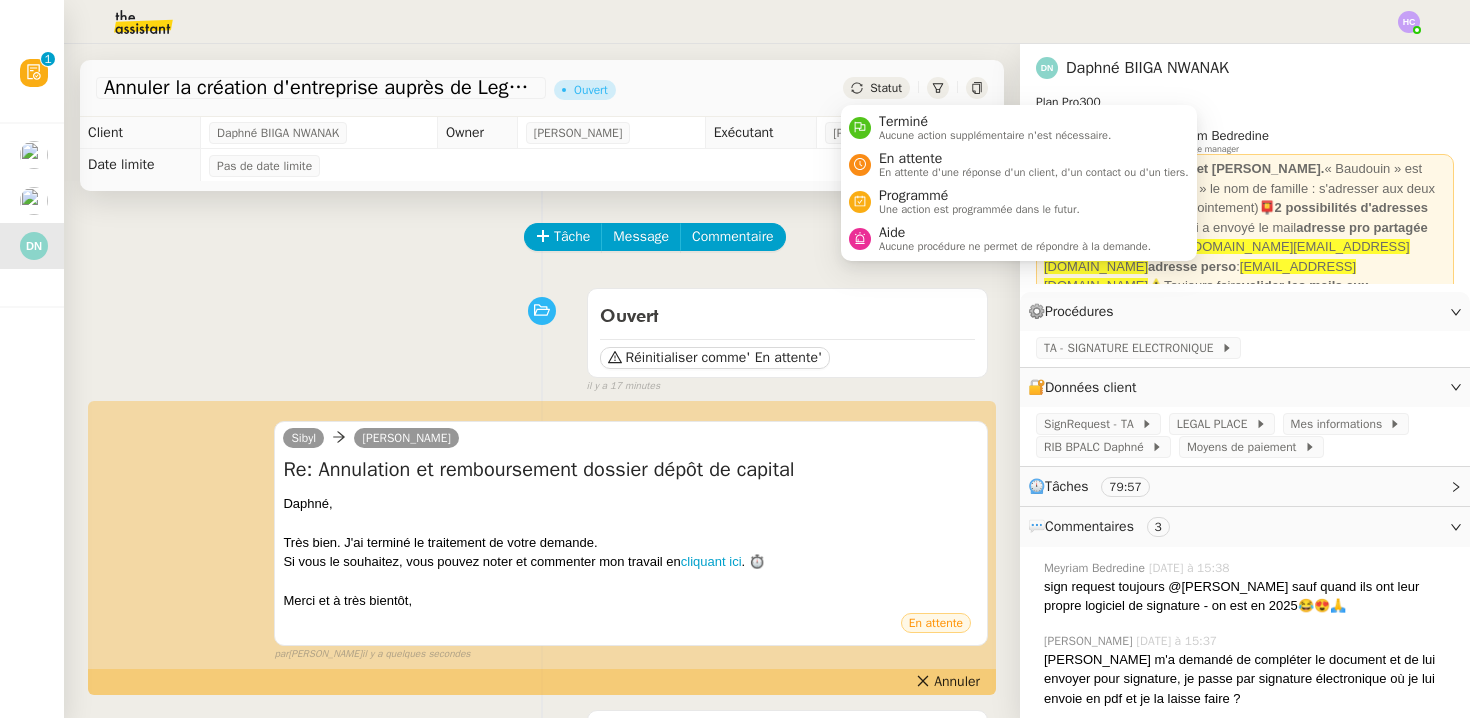 click on "Statut" 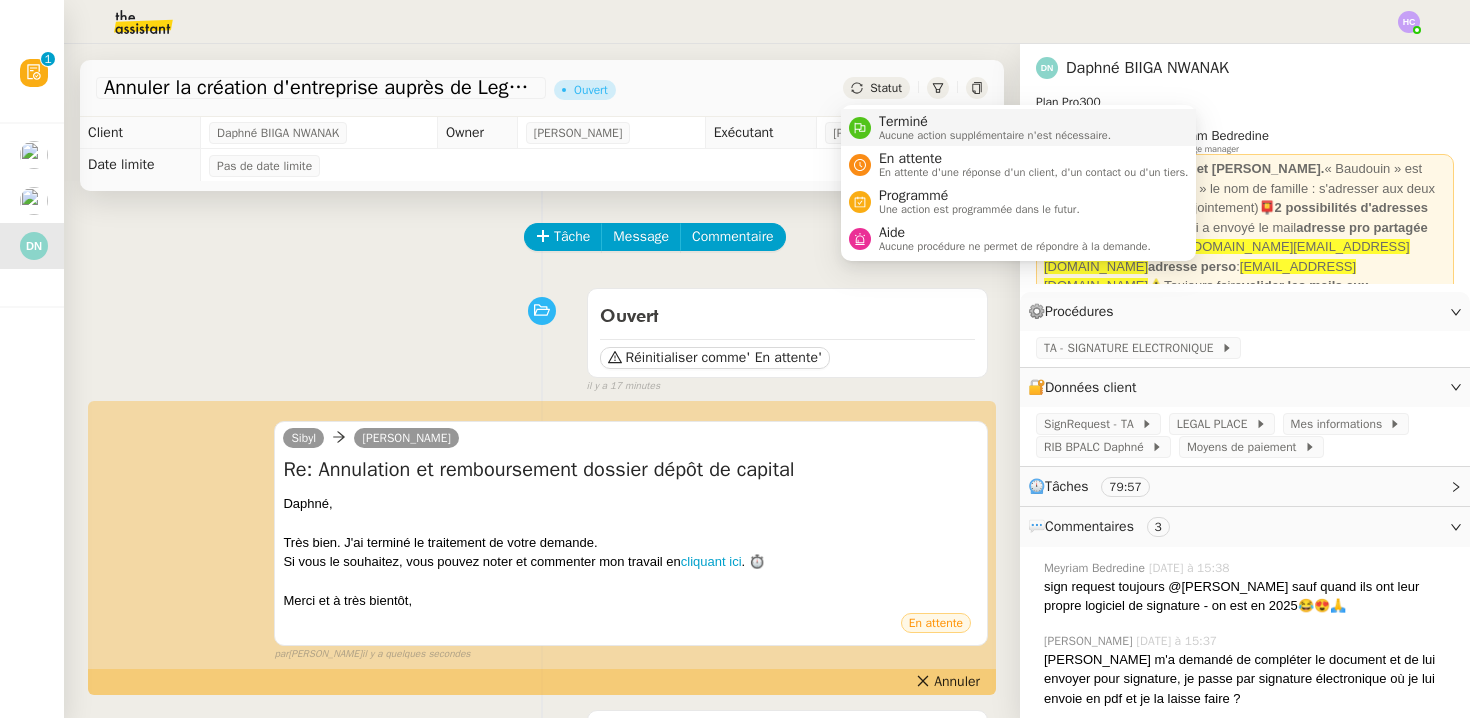 click on "Terminé" at bounding box center [995, 122] 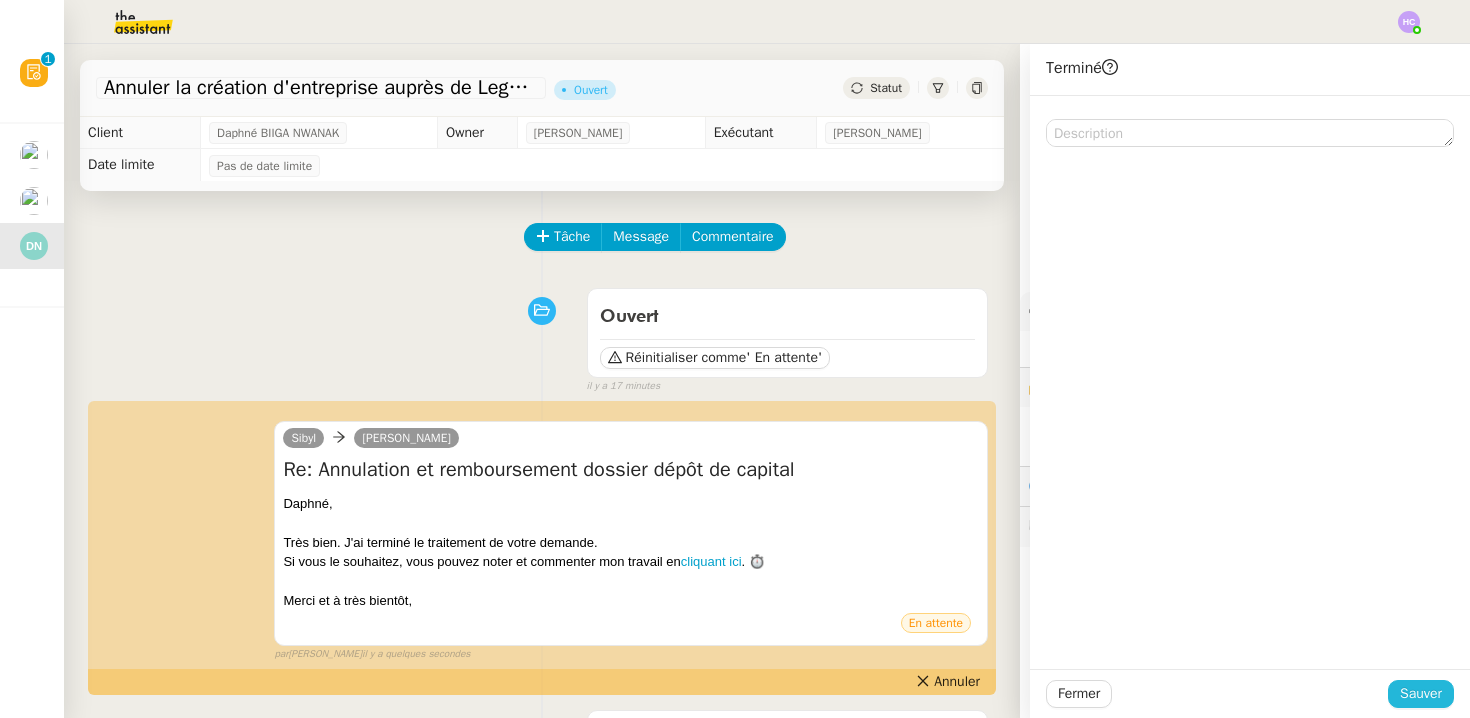 click on "Sauver" 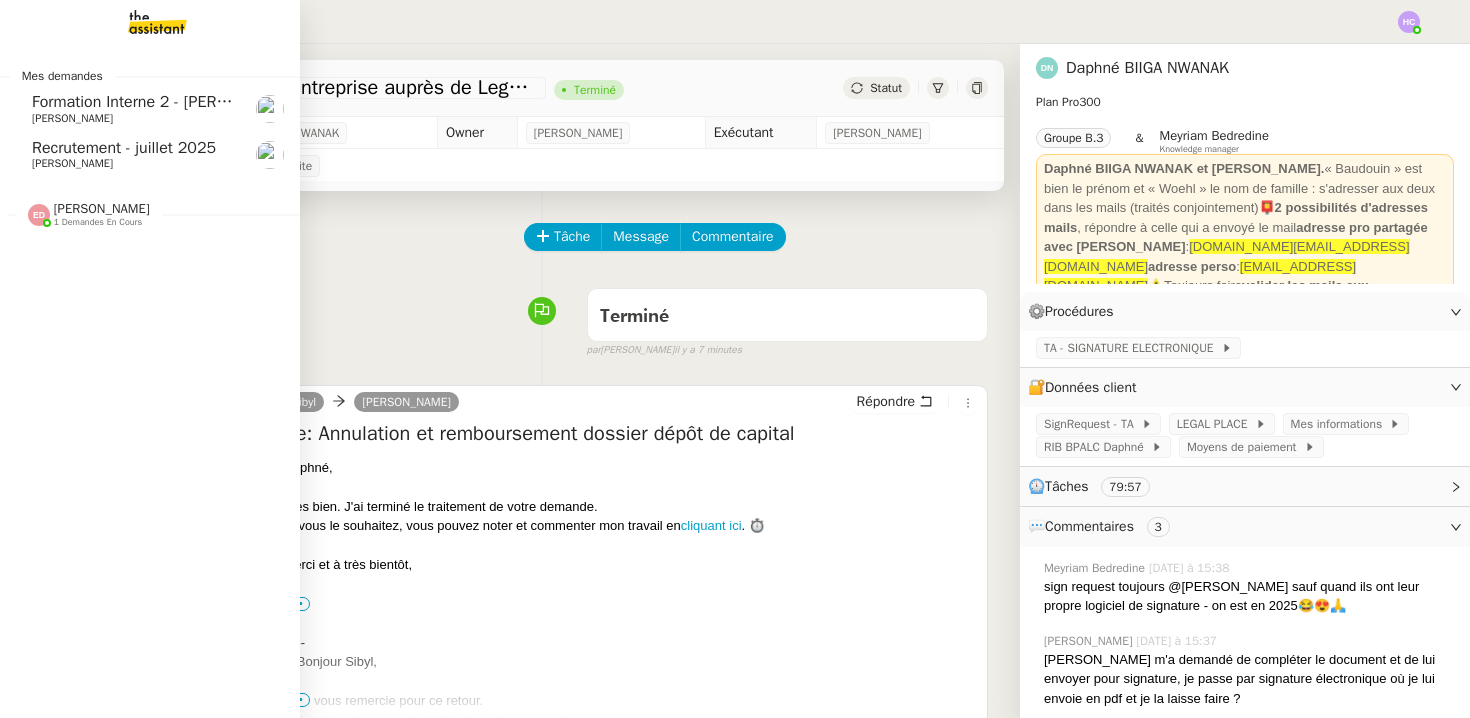 click on "[PERSON_NAME]" 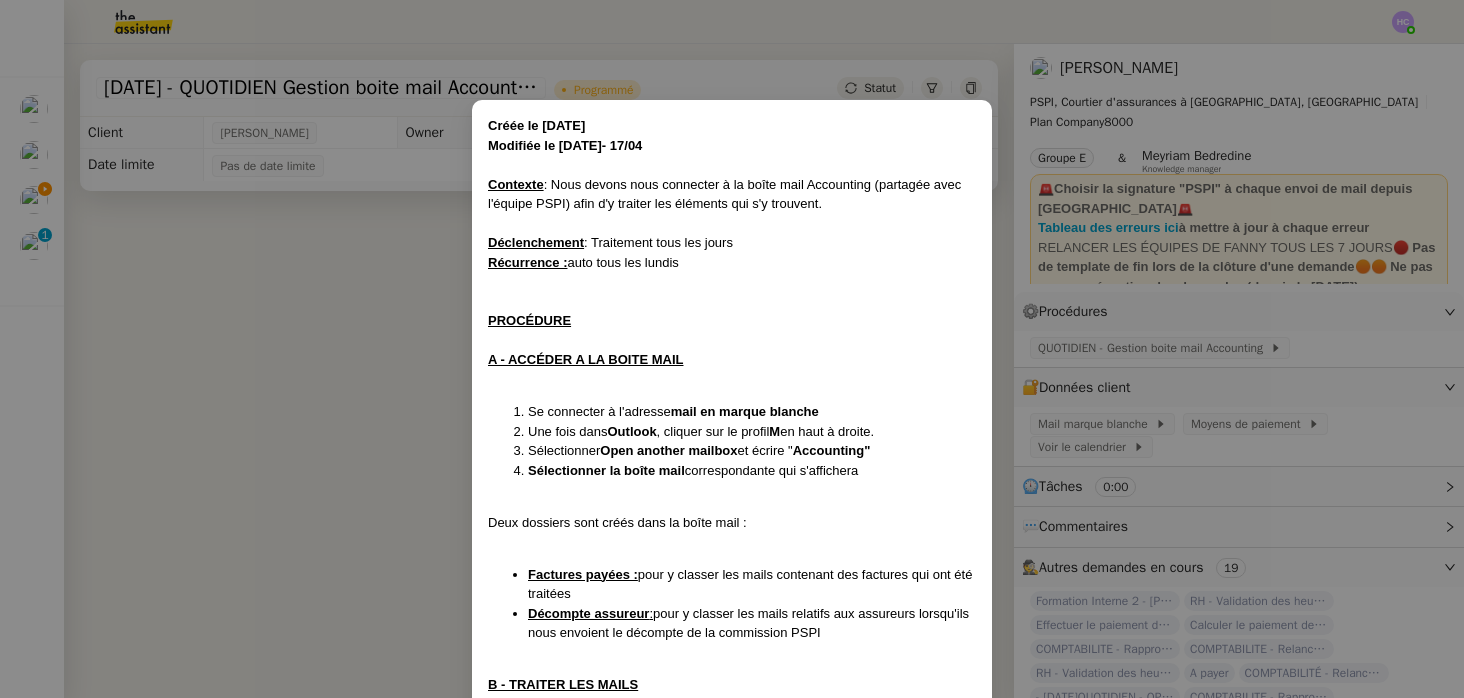scroll, scrollTop: 0, scrollLeft: 0, axis: both 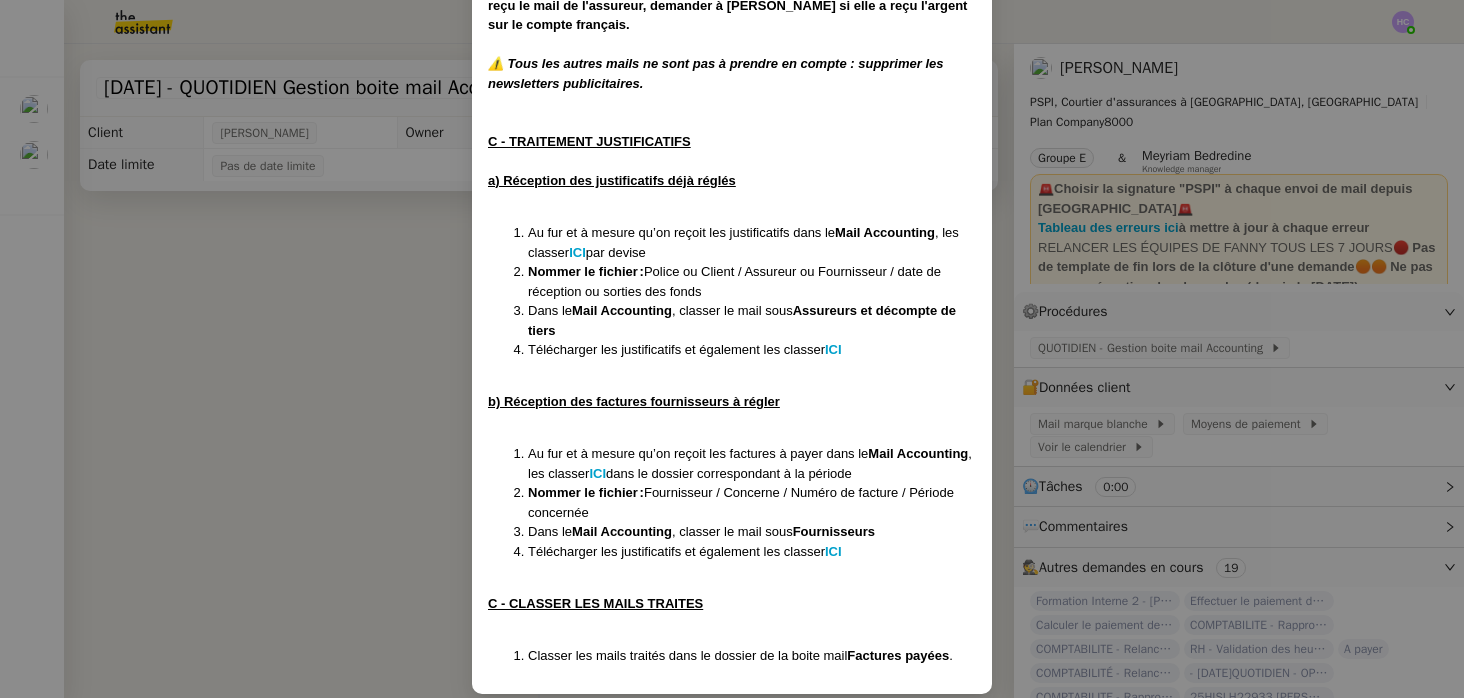 click on "Créée le [DATE] Modifiée le [DATE]- 17/04  Contexte  : Nous devons nous connecter à la boîte mail Accounting (partagée avec l'équipe PSPI) afin d'y traiter les éléments qui s'y trouvent. Déclenchement  : Traitement tous les jours Récurrence :   auto tous les lundis  PROCÉDURE A - ACCÉDER A LA BOITE MAIL Se connecter à l'adresse  mail en marque blanche Une fois dans  Outlook , cliquer sur le profil  M  en haut à droite. Sélectionner  Open another mailbox  et écrire " Accounting" Sélectionner la boîte mail  correspondante qui s'affichera Deux dossiers sont créés dans la boîte mail : Factures payées :  pour y classer les mails contenant des factures qui ont été traitées Décompte assureur  :  pour y classer les mails relatifs aux assureurs lorsqu'ils nous envoient le décompte de la commission PSPI B - TRAITER LES MAILS Mails de Sharlen avec le message "Facture pspi à préparer pour virement" :   mettre au paiement les factures puis les classer  IC I ICI ". ⚠️ ICI" at bounding box center (732, 349) 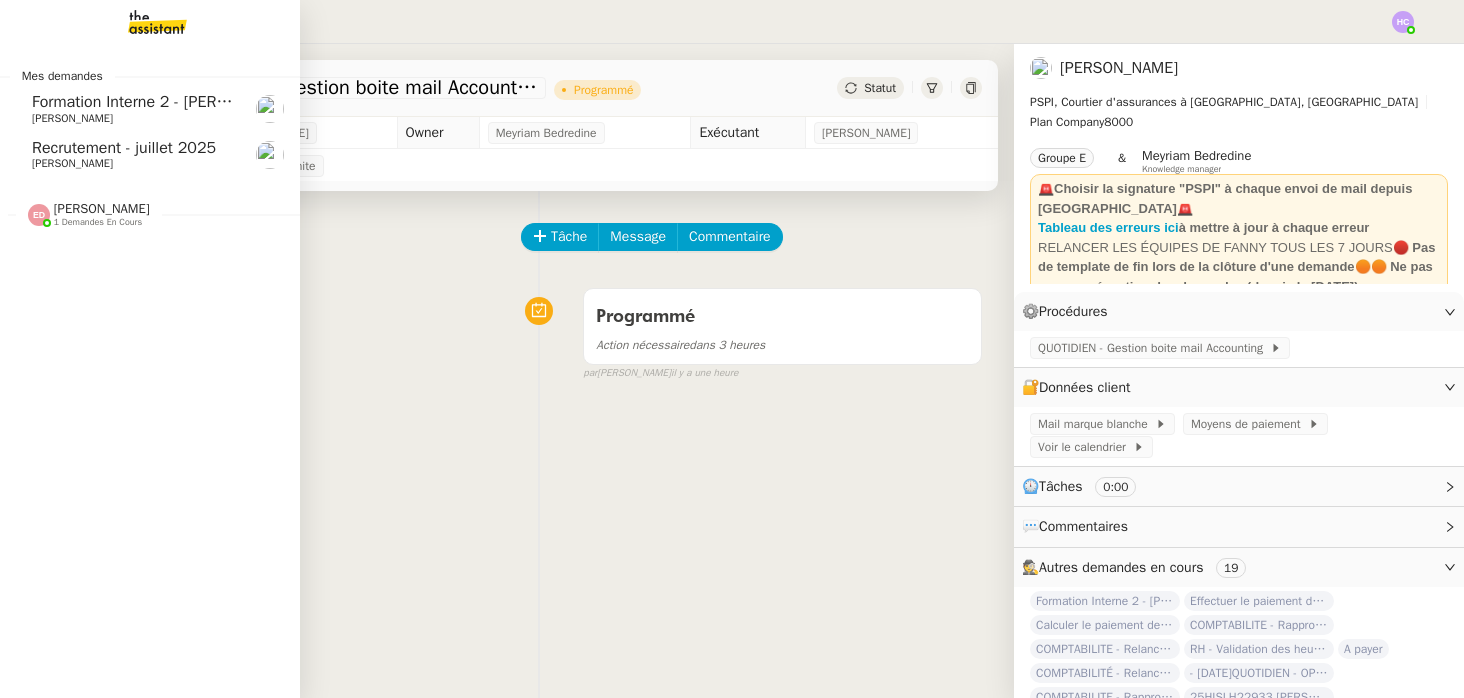 click on "Recrutement - juillet 2025" 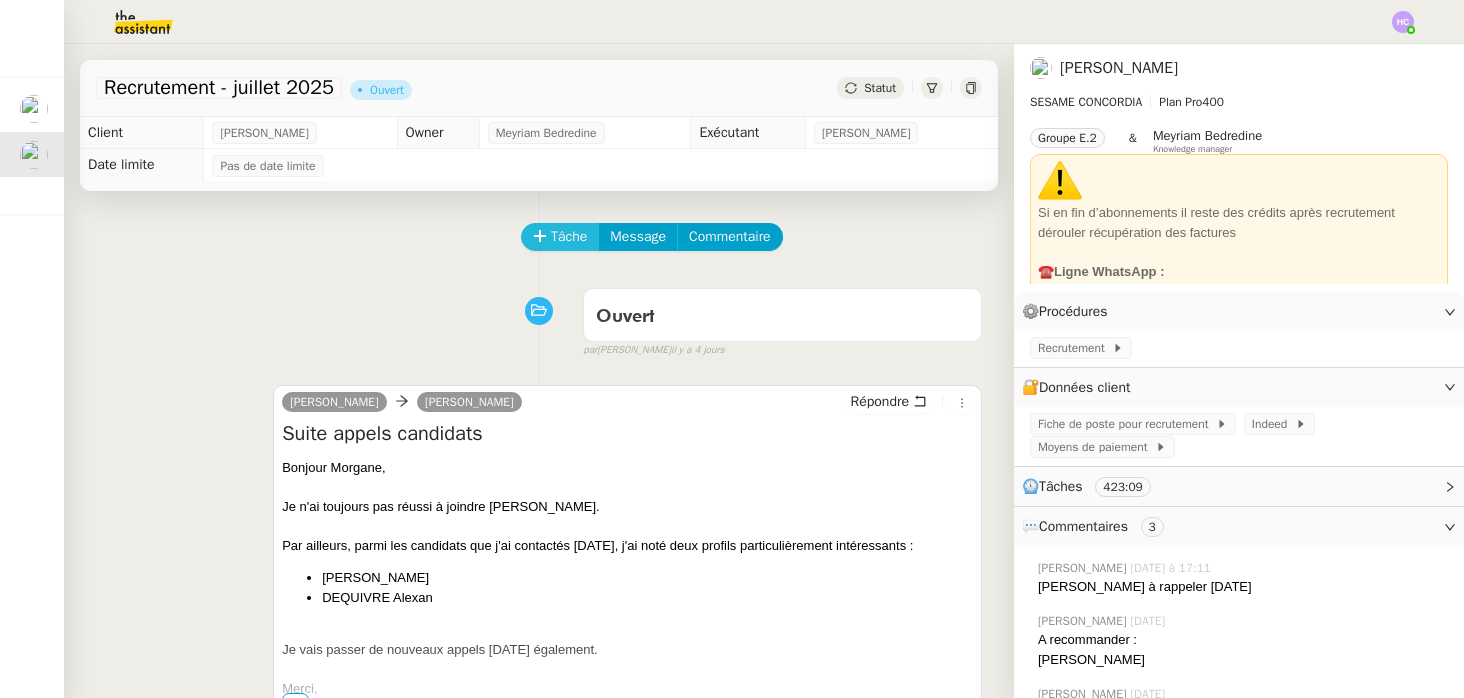click on "Tâche" 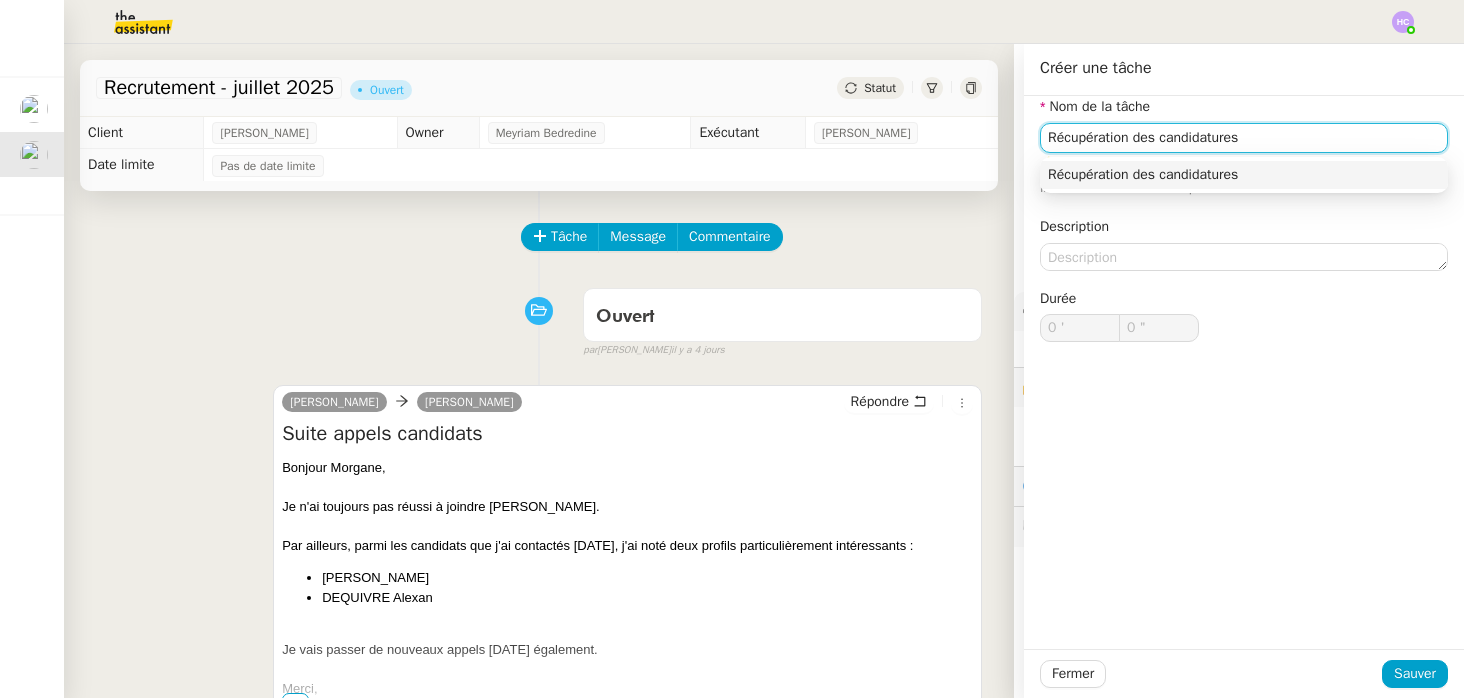 click on "Récupération des candidatures" at bounding box center [1244, 175] 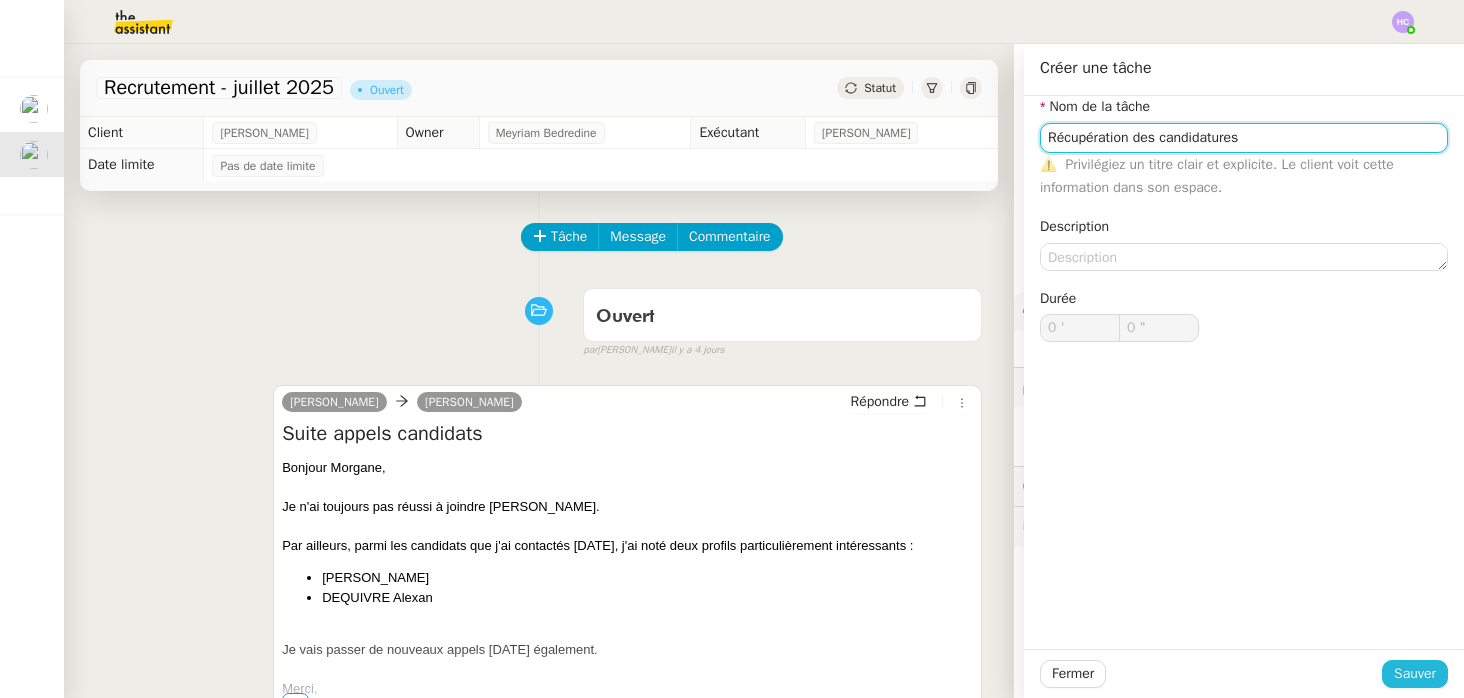 type on "Récupération des candidatures" 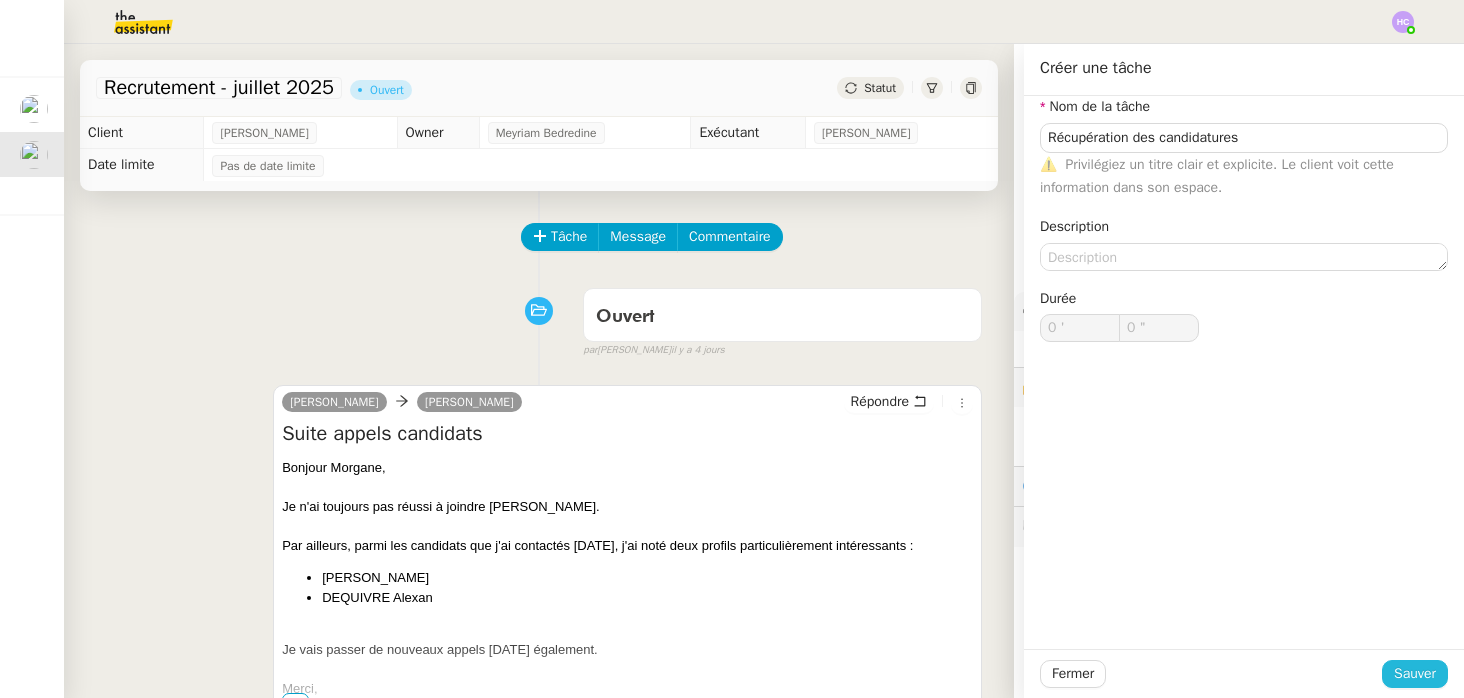 click on "Sauver" 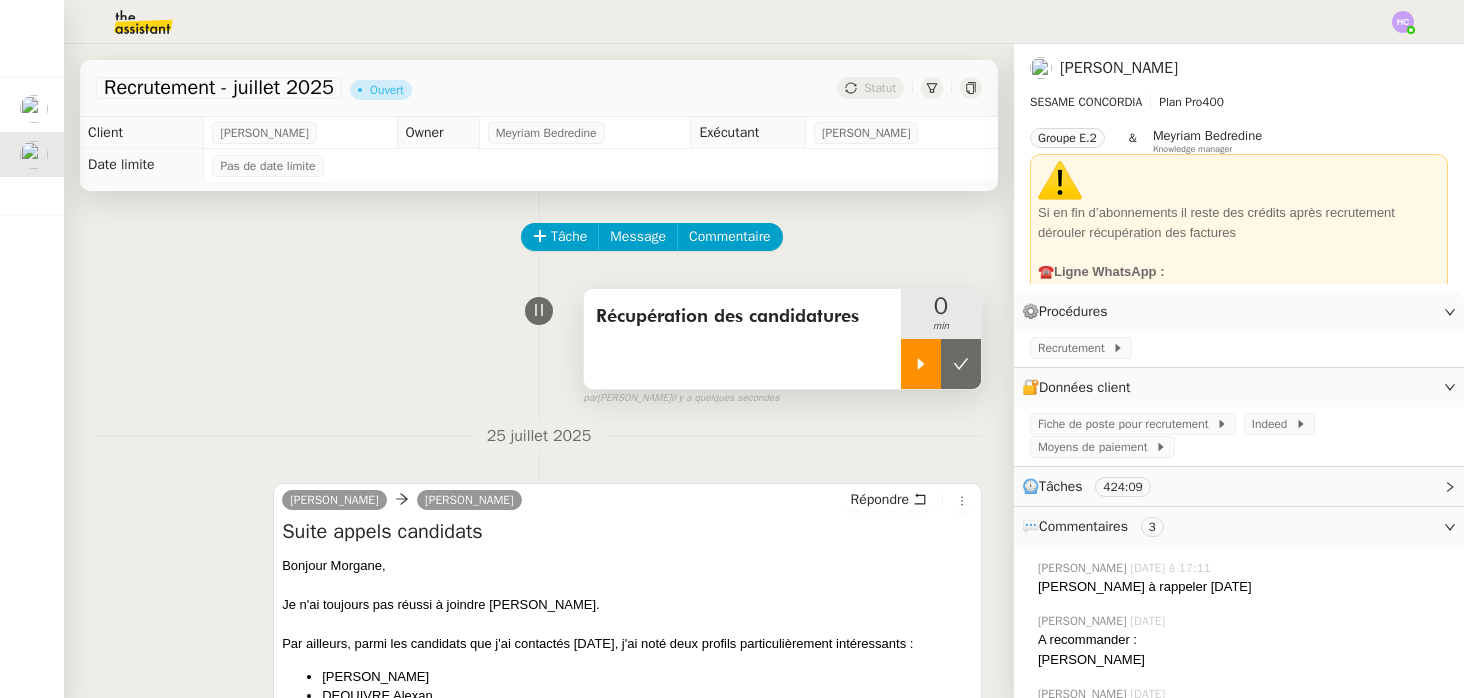 click 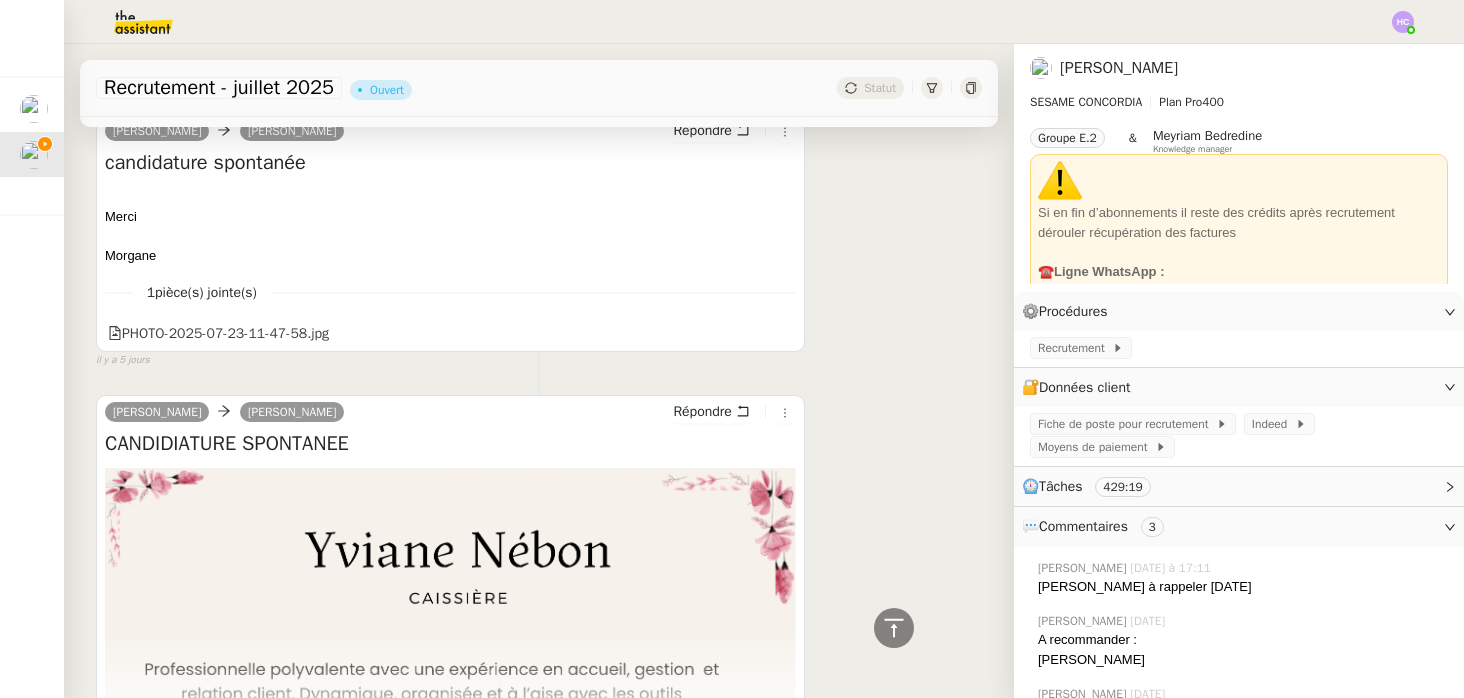 scroll, scrollTop: 1163, scrollLeft: 0, axis: vertical 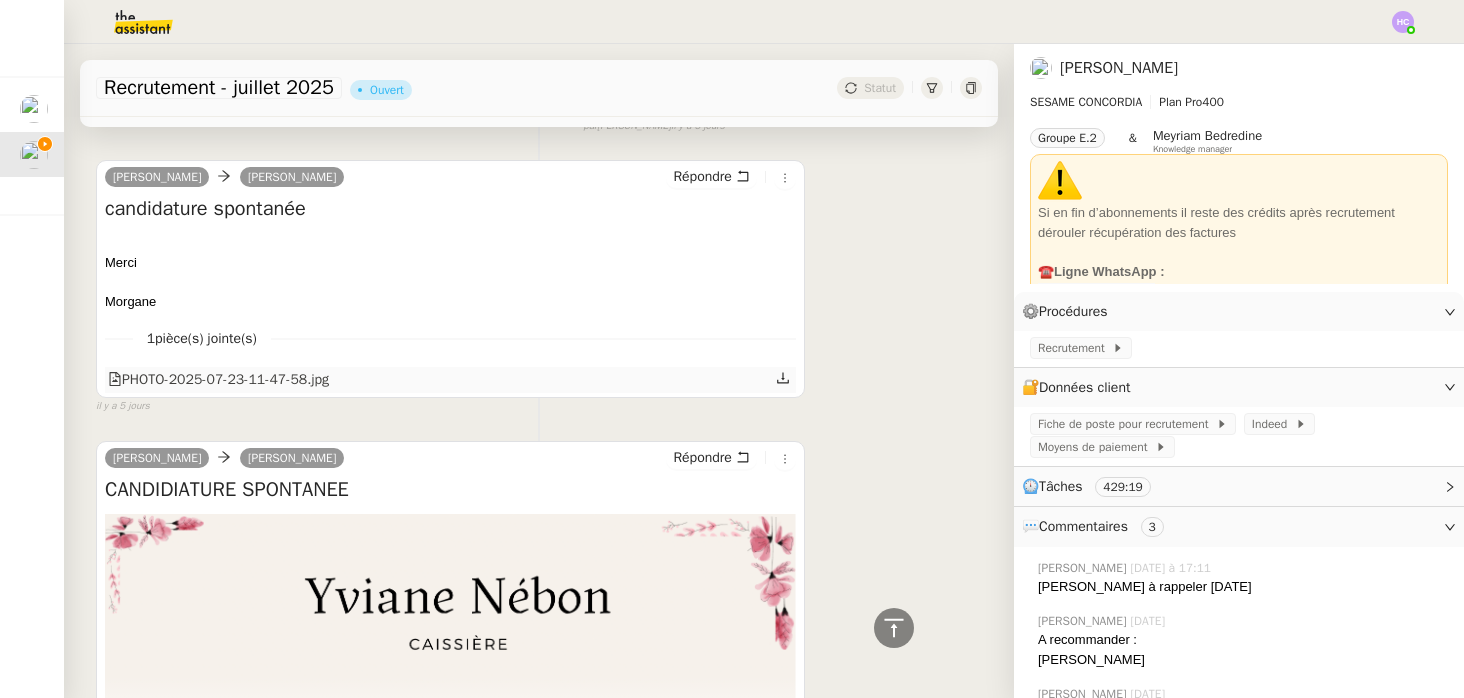 click 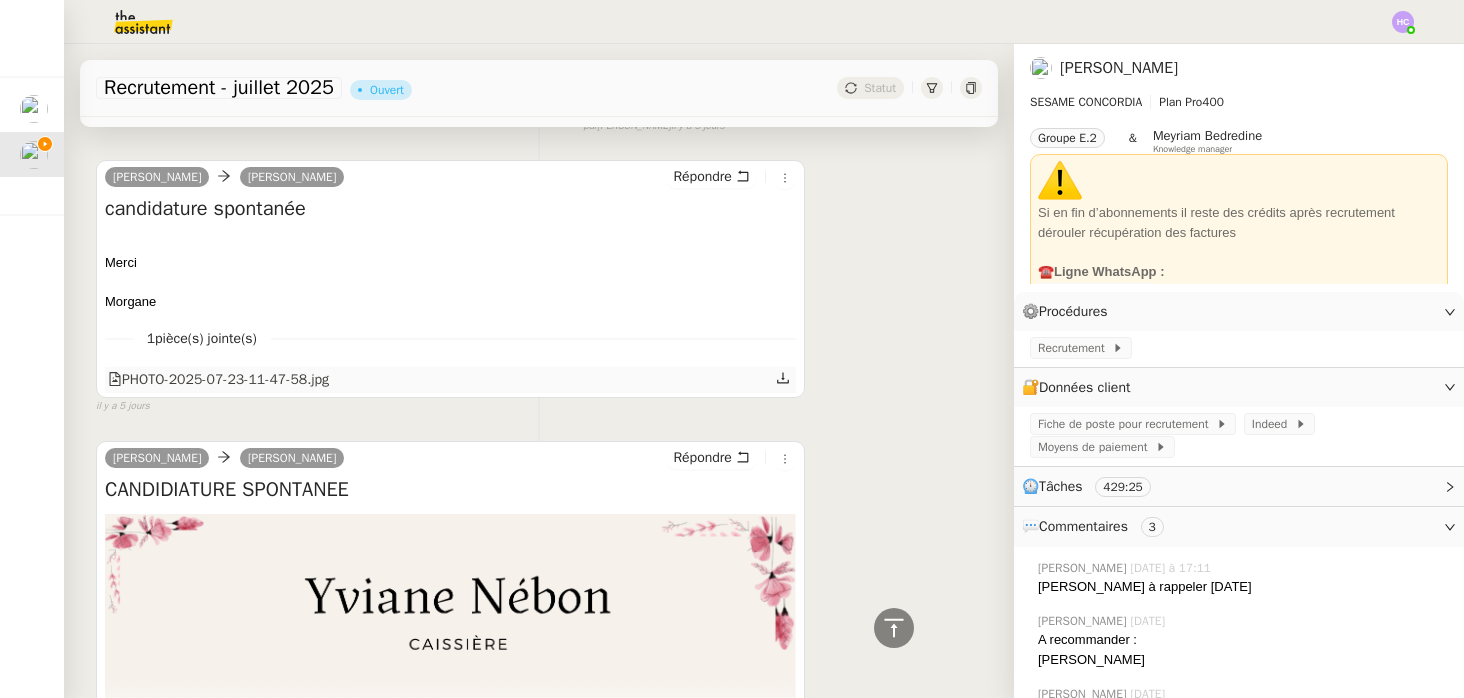 click 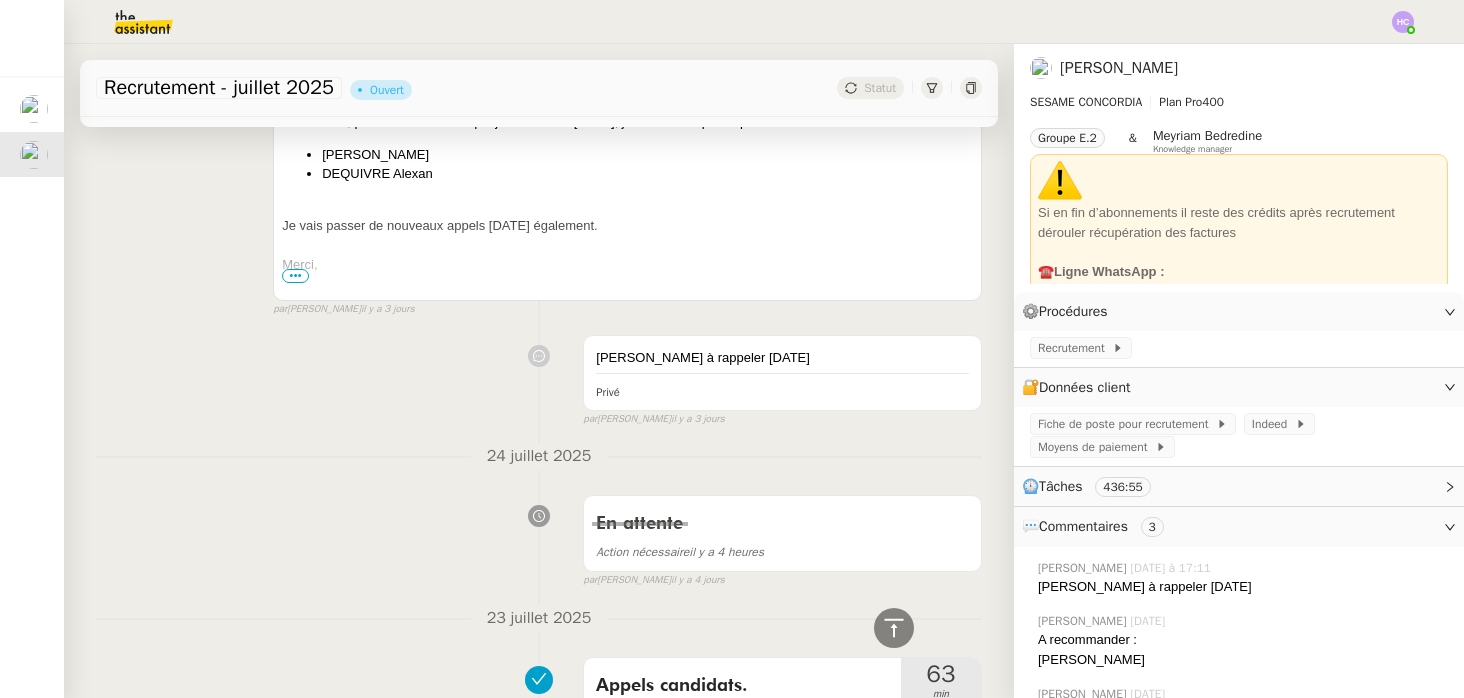 scroll, scrollTop: 0, scrollLeft: 0, axis: both 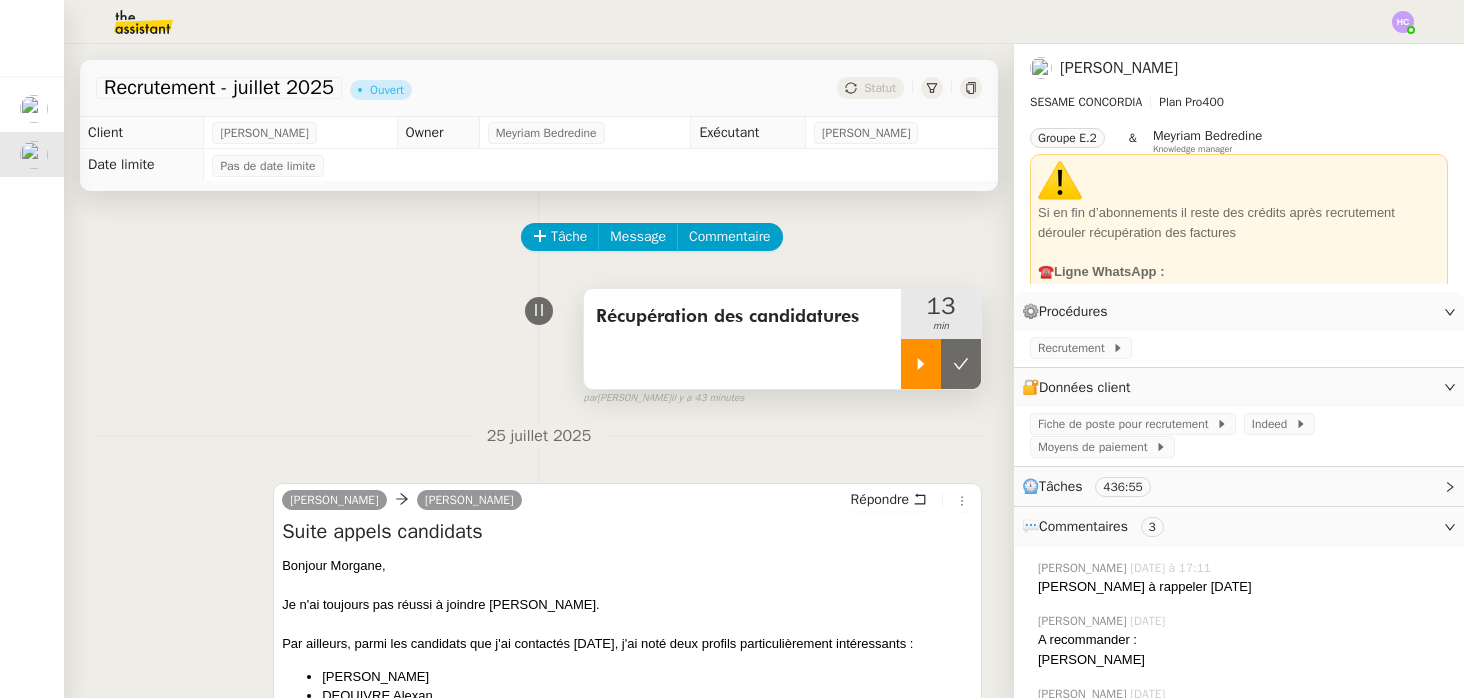 click 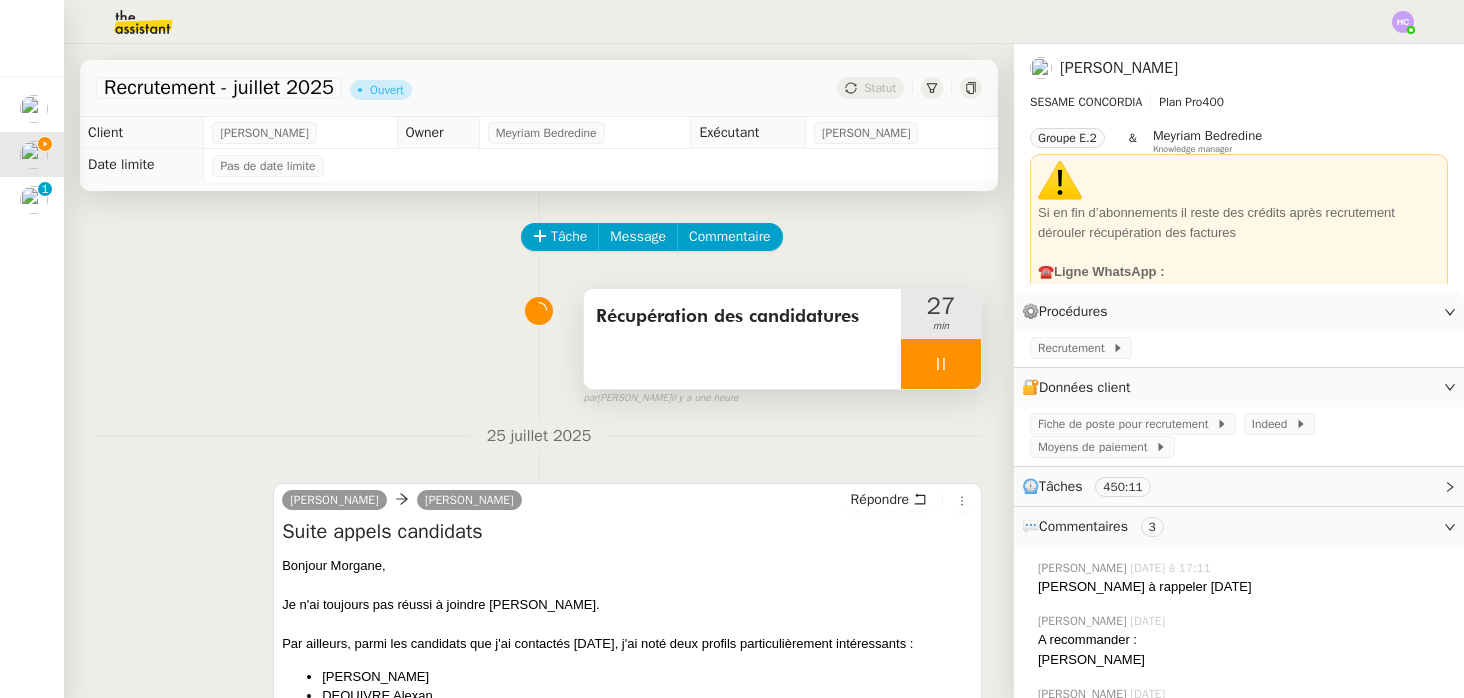 click at bounding box center [941, 364] 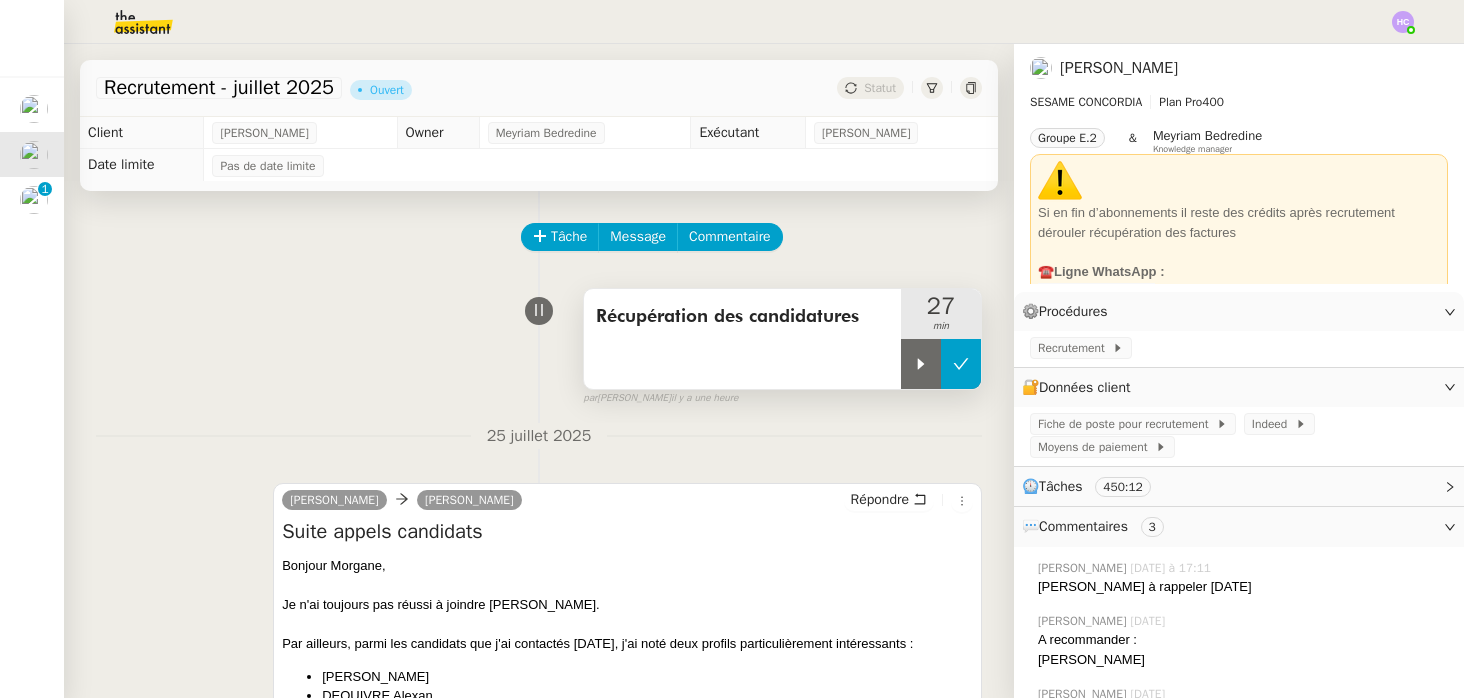 click 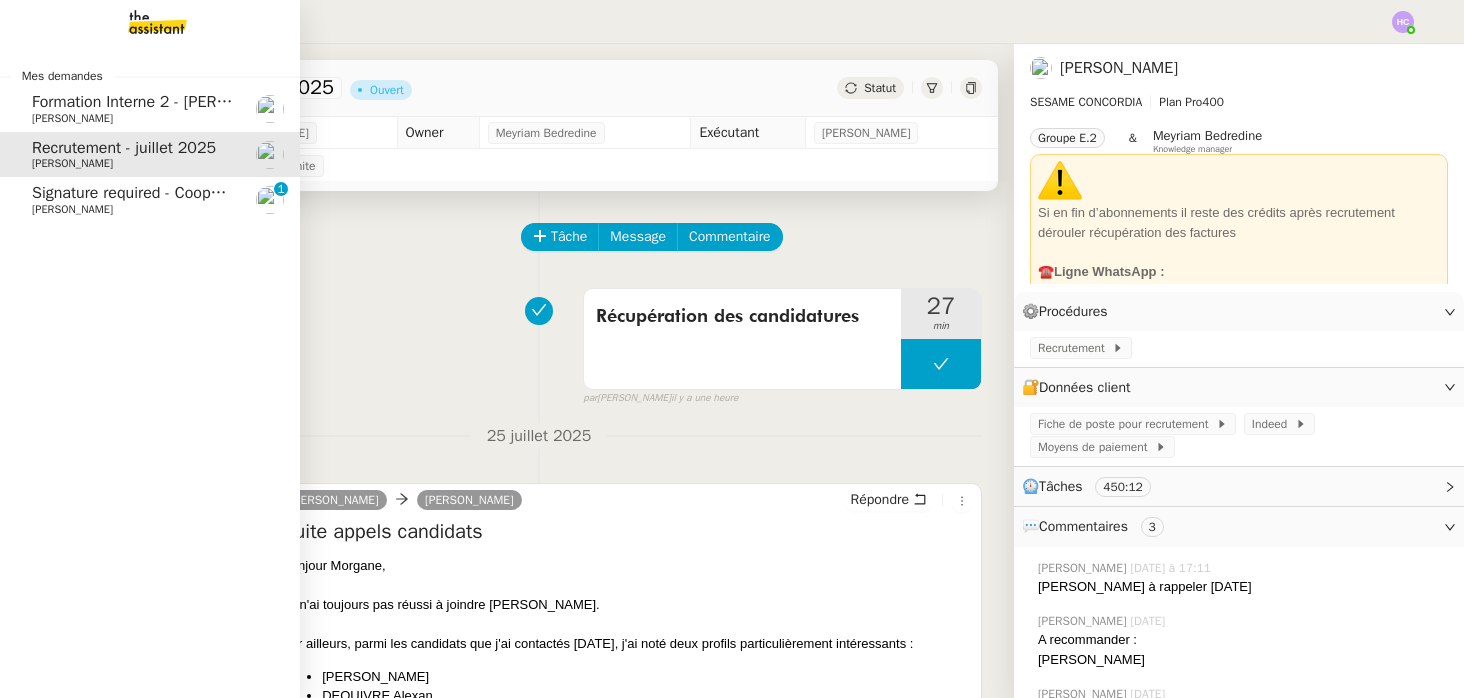 click on "Signature required - Cooperation Agreement" 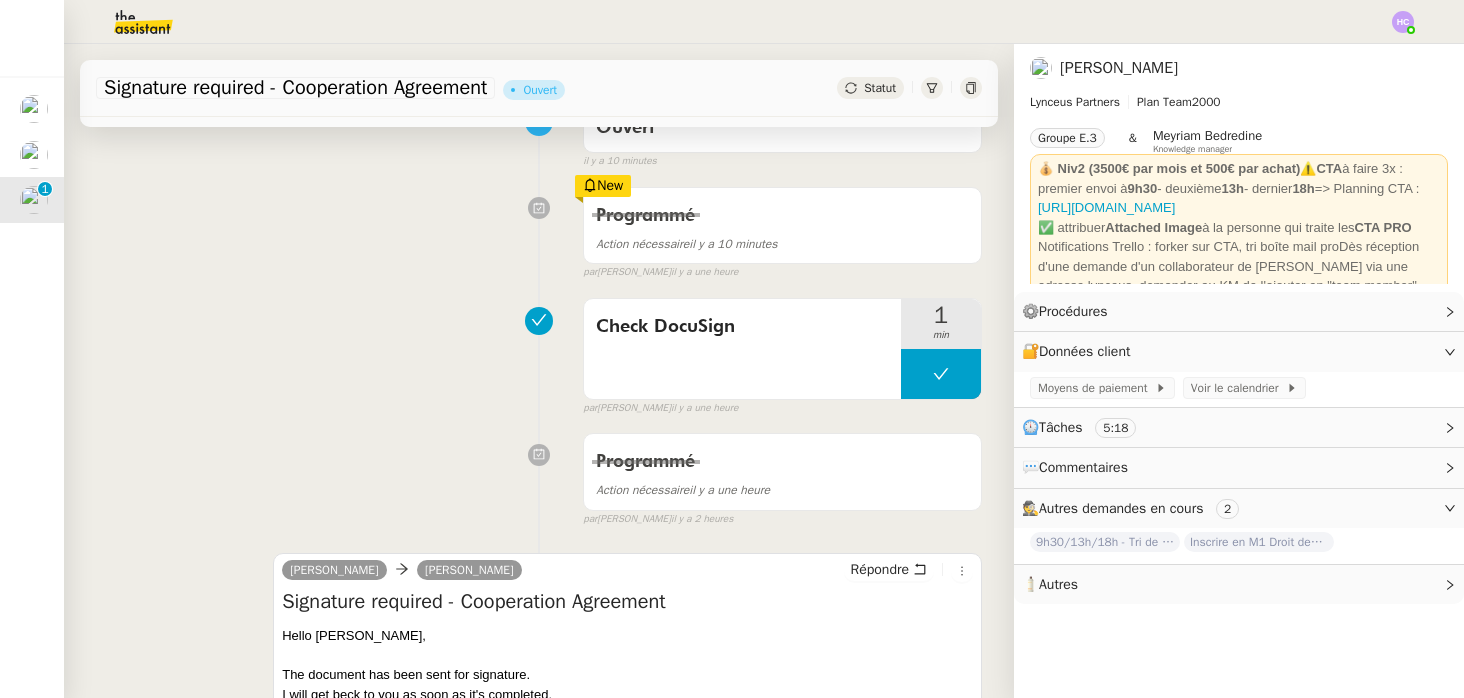 scroll, scrollTop: 225, scrollLeft: 0, axis: vertical 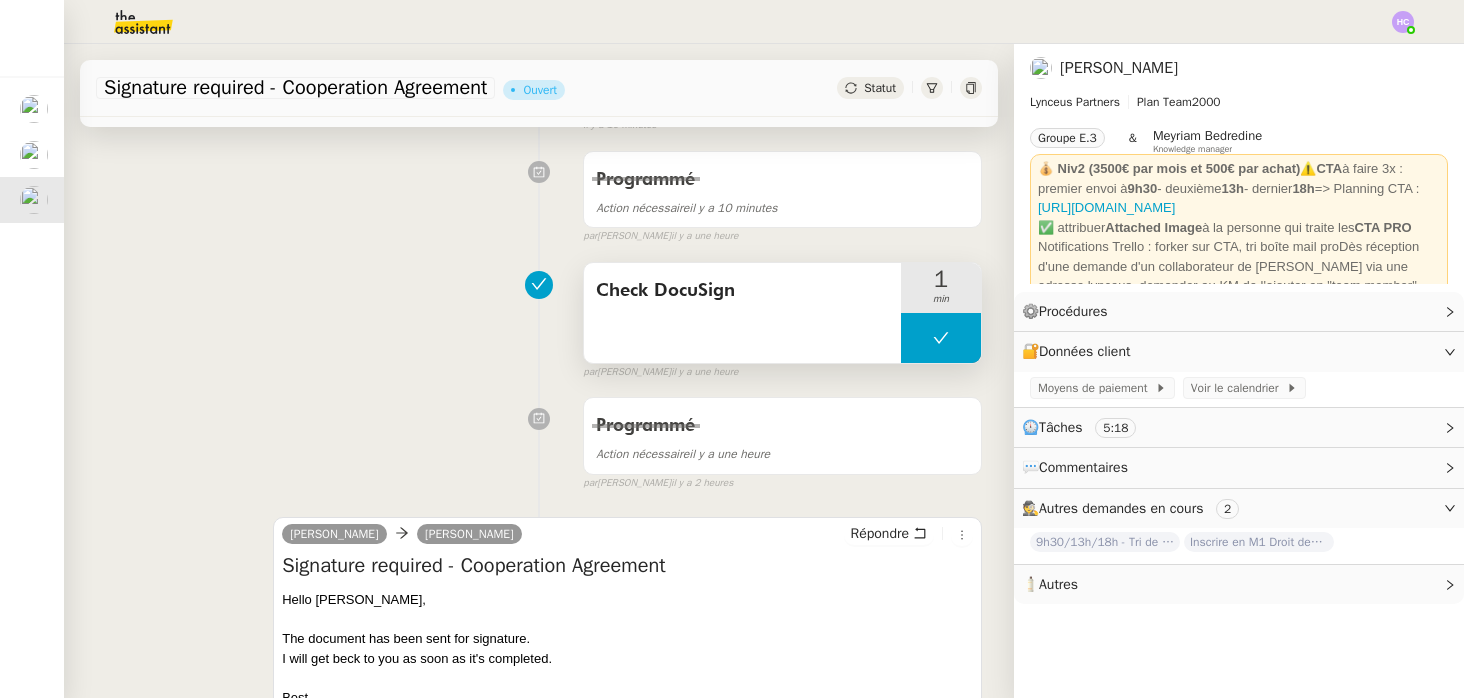 click 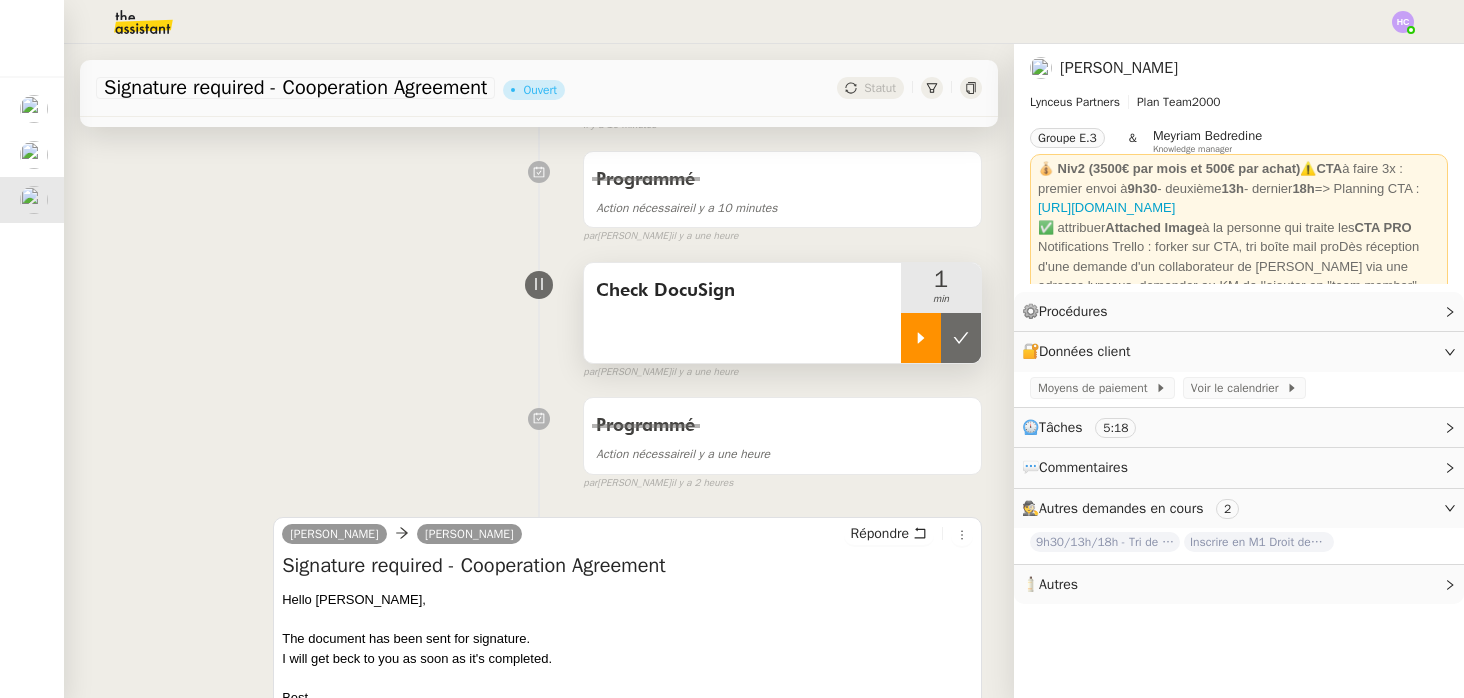 click 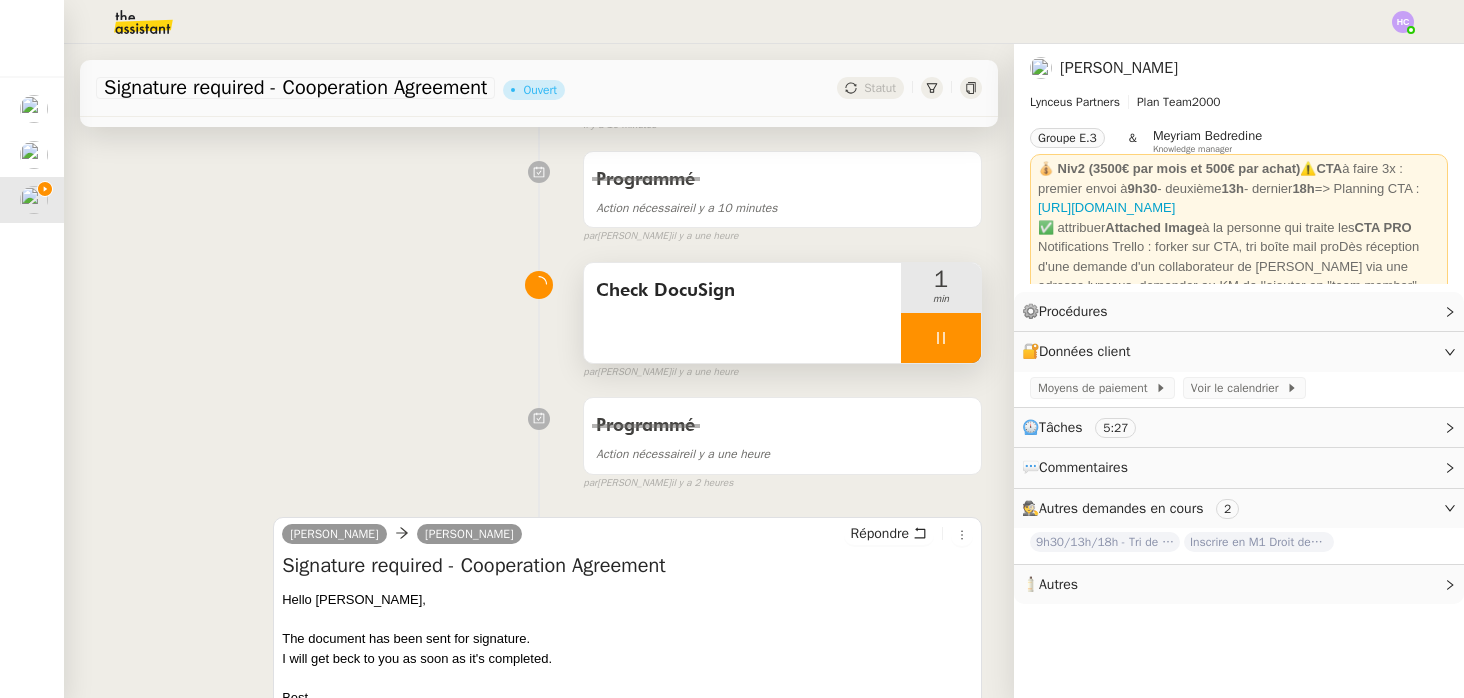 click at bounding box center [941, 338] 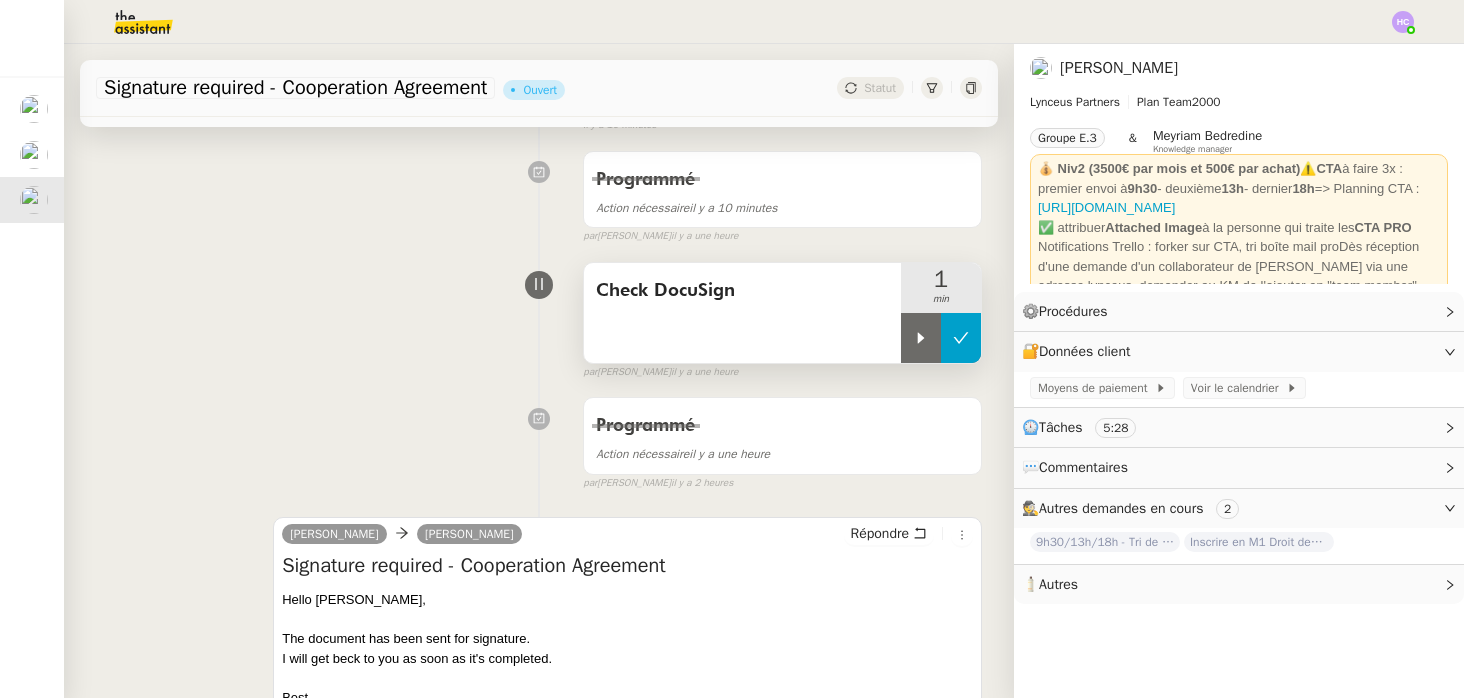 click at bounding box center [961, 338] 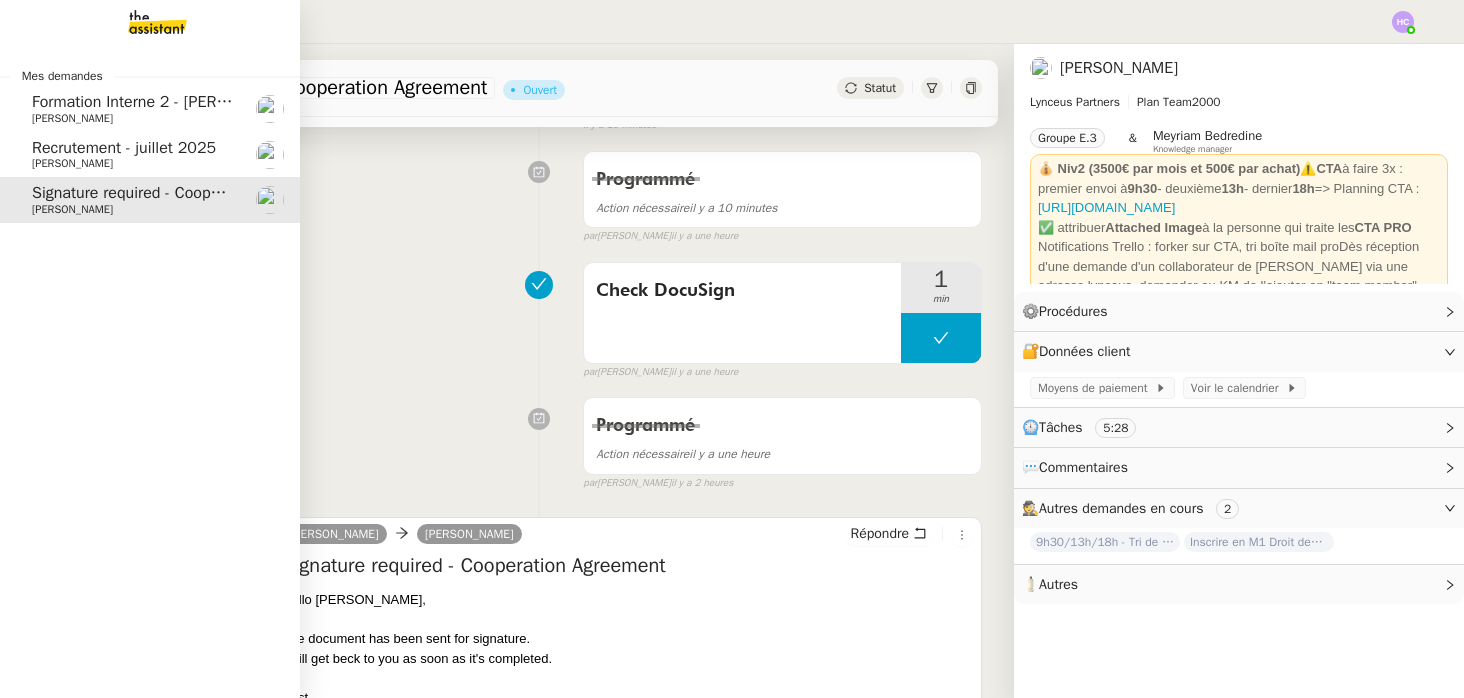 click on "[PERSON_NAME]" 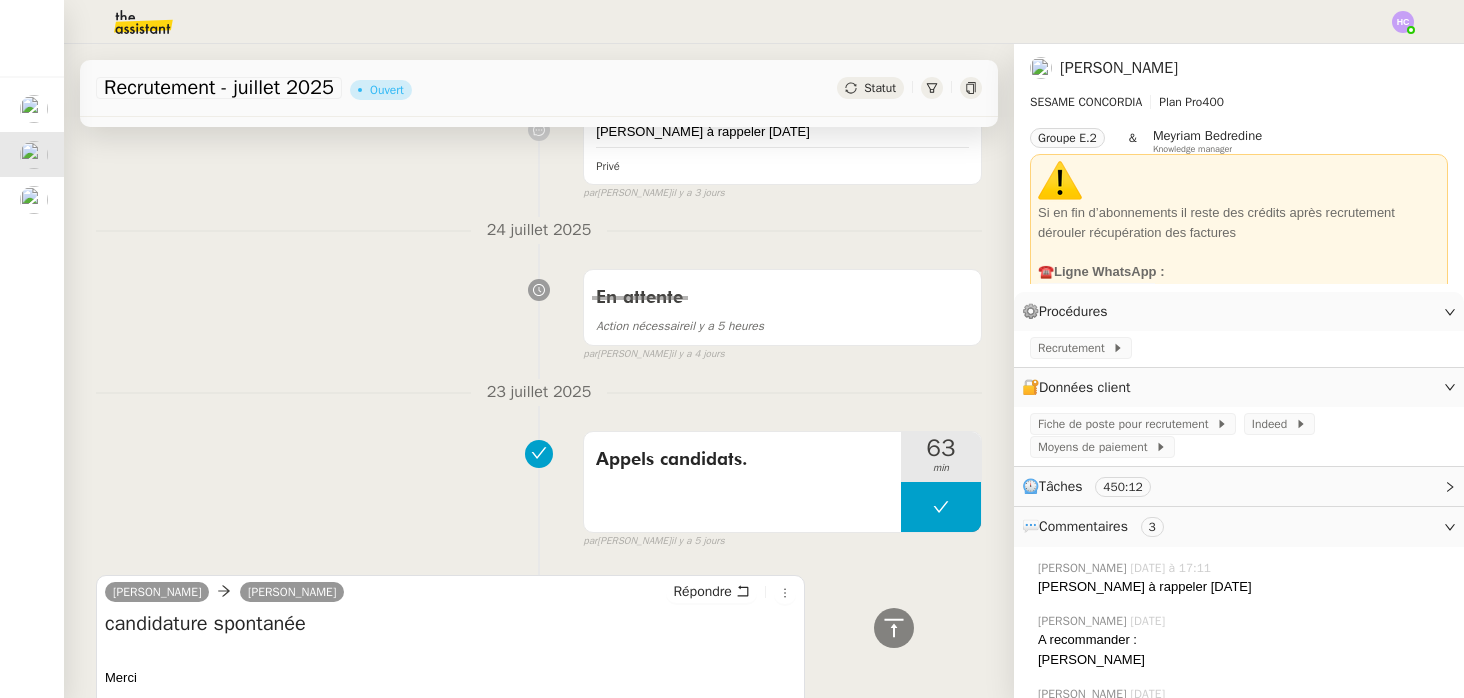 scroll, scrollTop: 0, scrollLeft: 0, axis: both 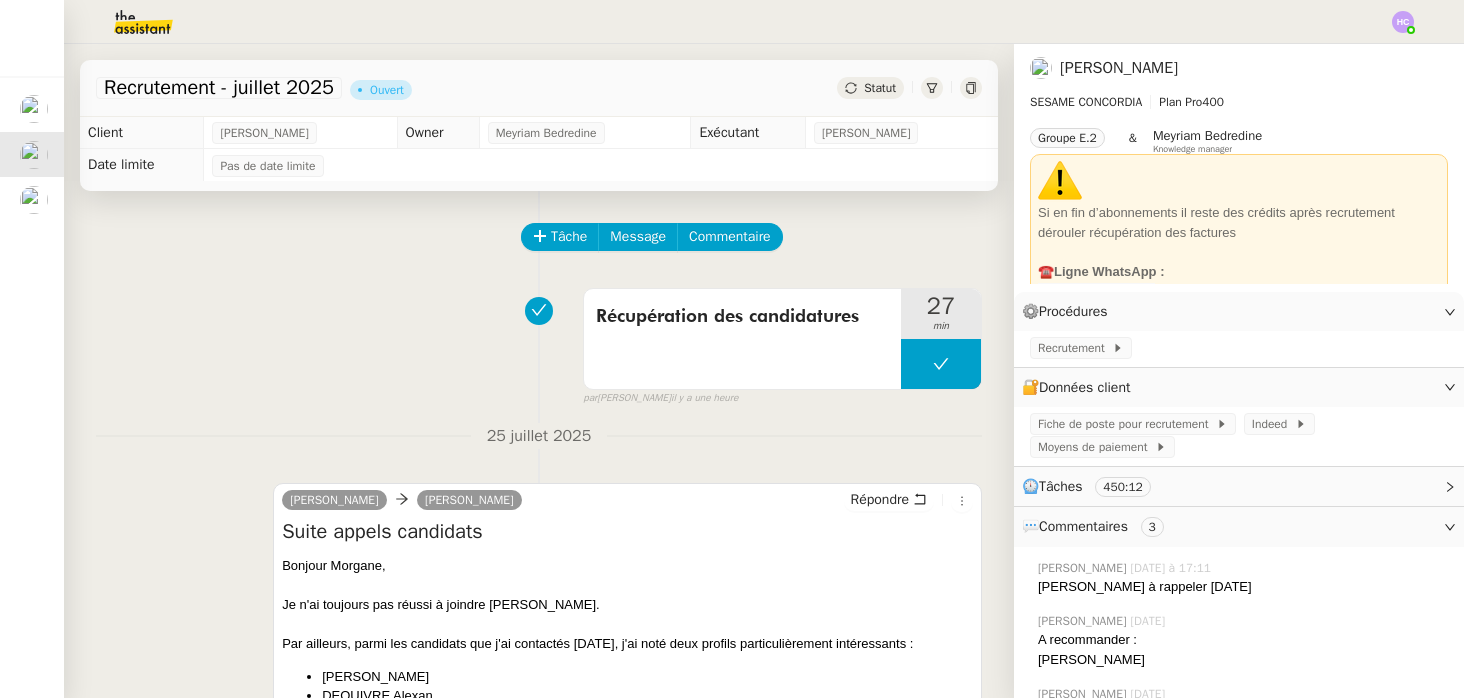 click 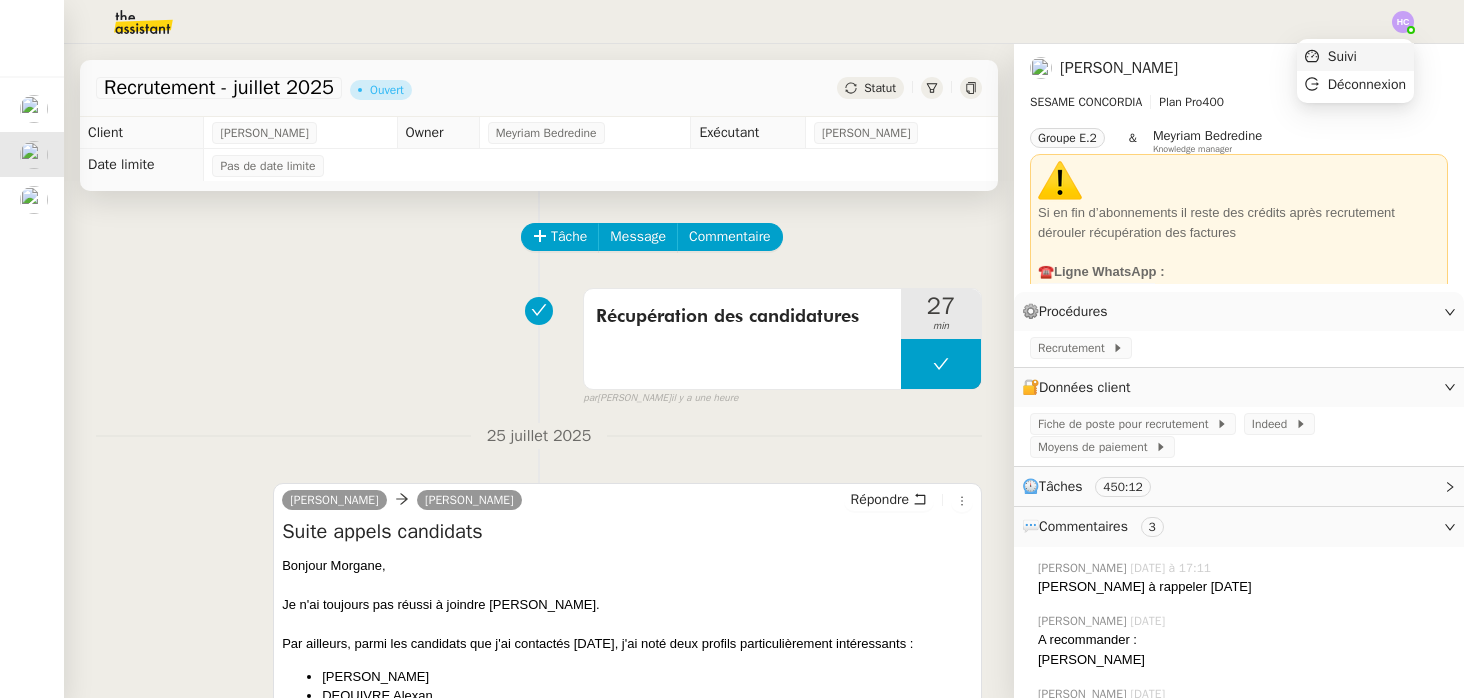 click on "Suivi" at bounding box center (1355, 57) 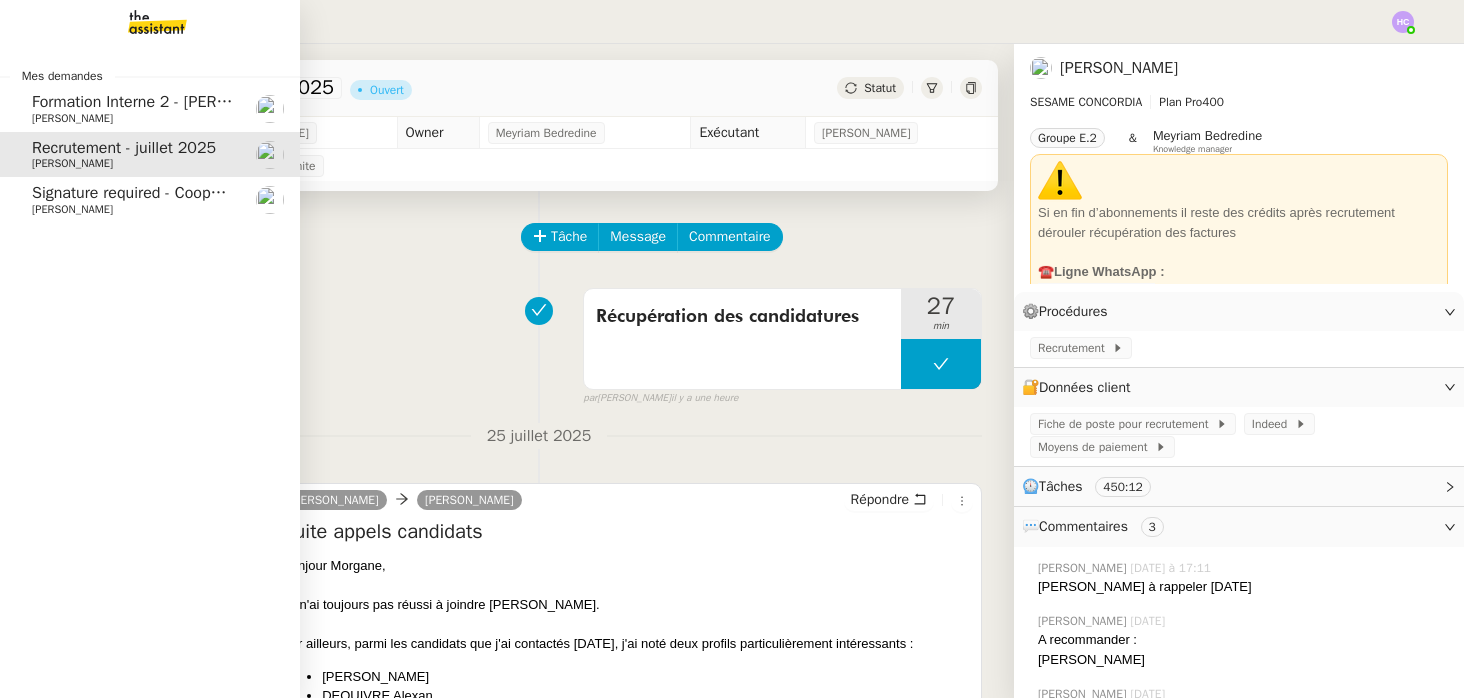 click on "Signature required - Cooperation Agreement" 